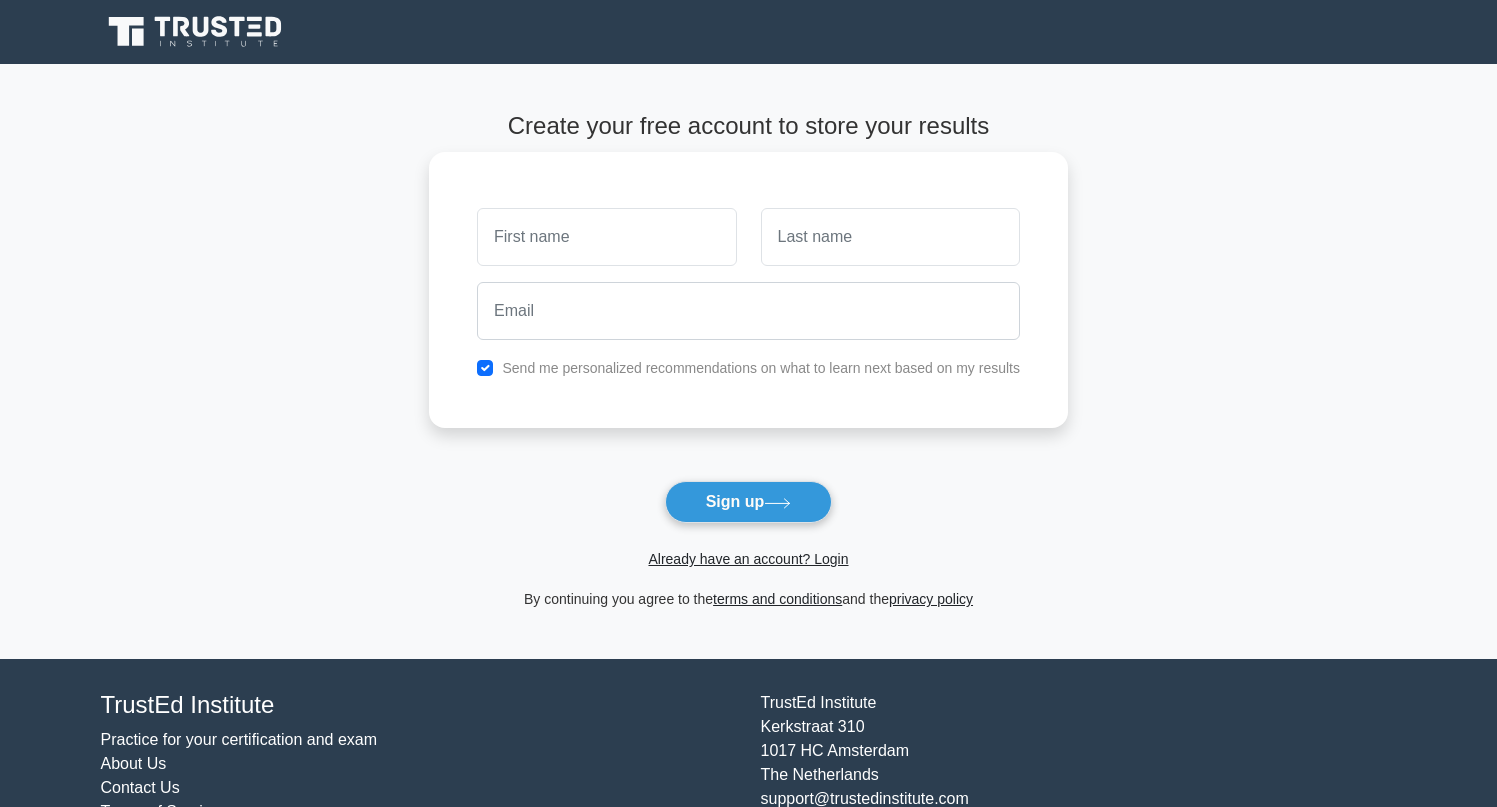 scroll, scrollTop: 0, scrollLeft: 0, axis: both 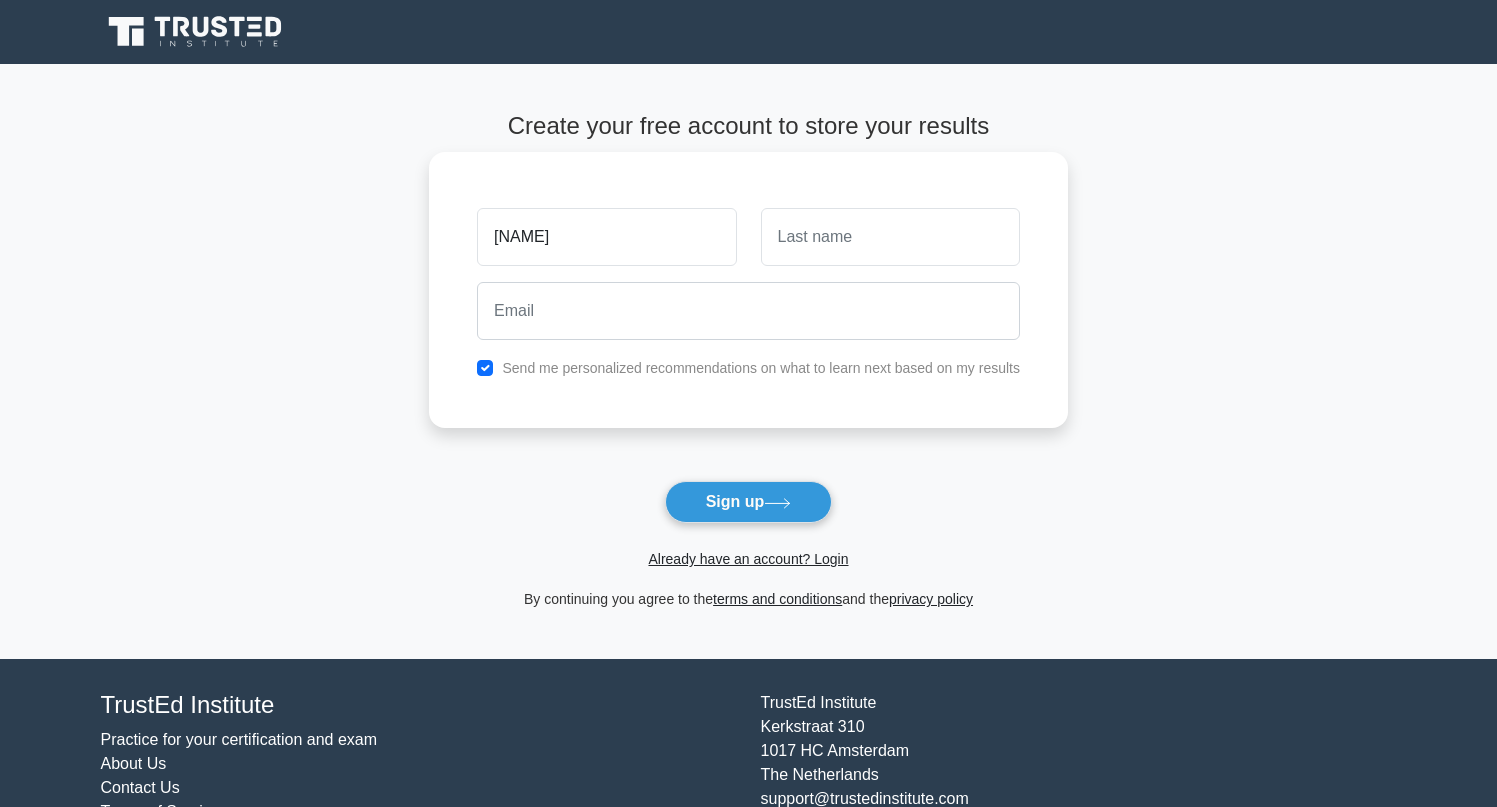 type on "saarthak" 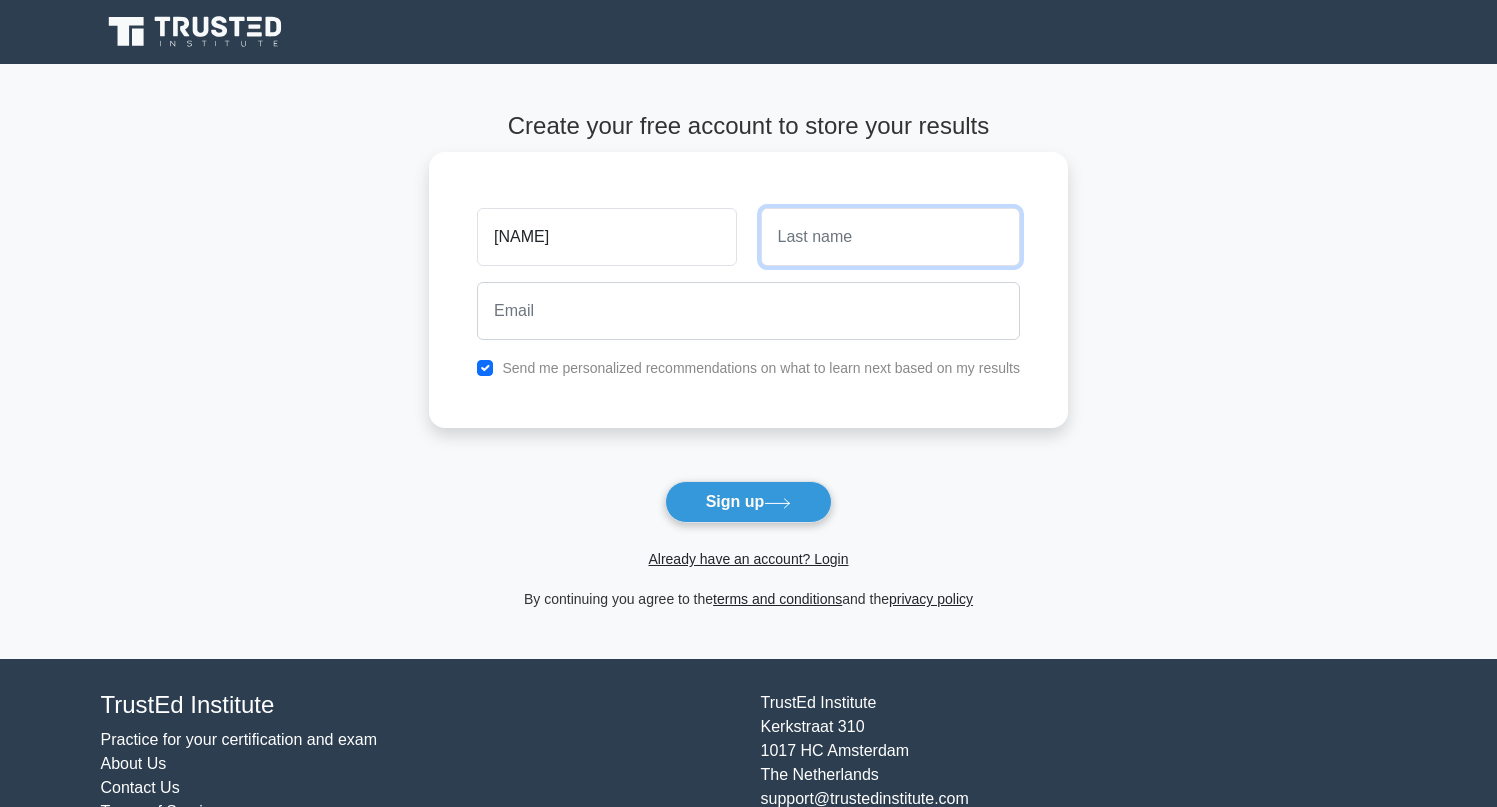click at bounding box center [890, 237] 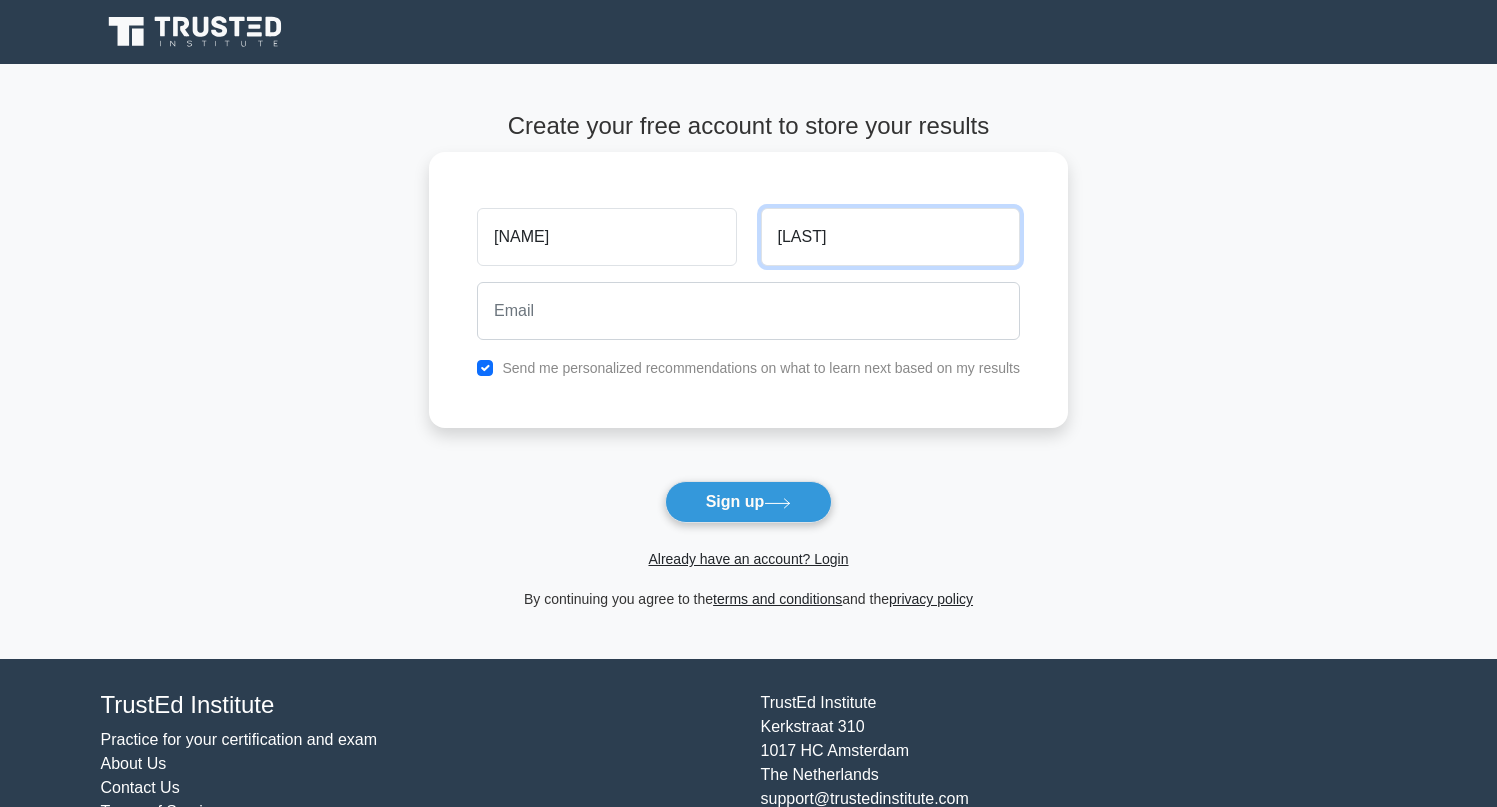 type on "sharma" 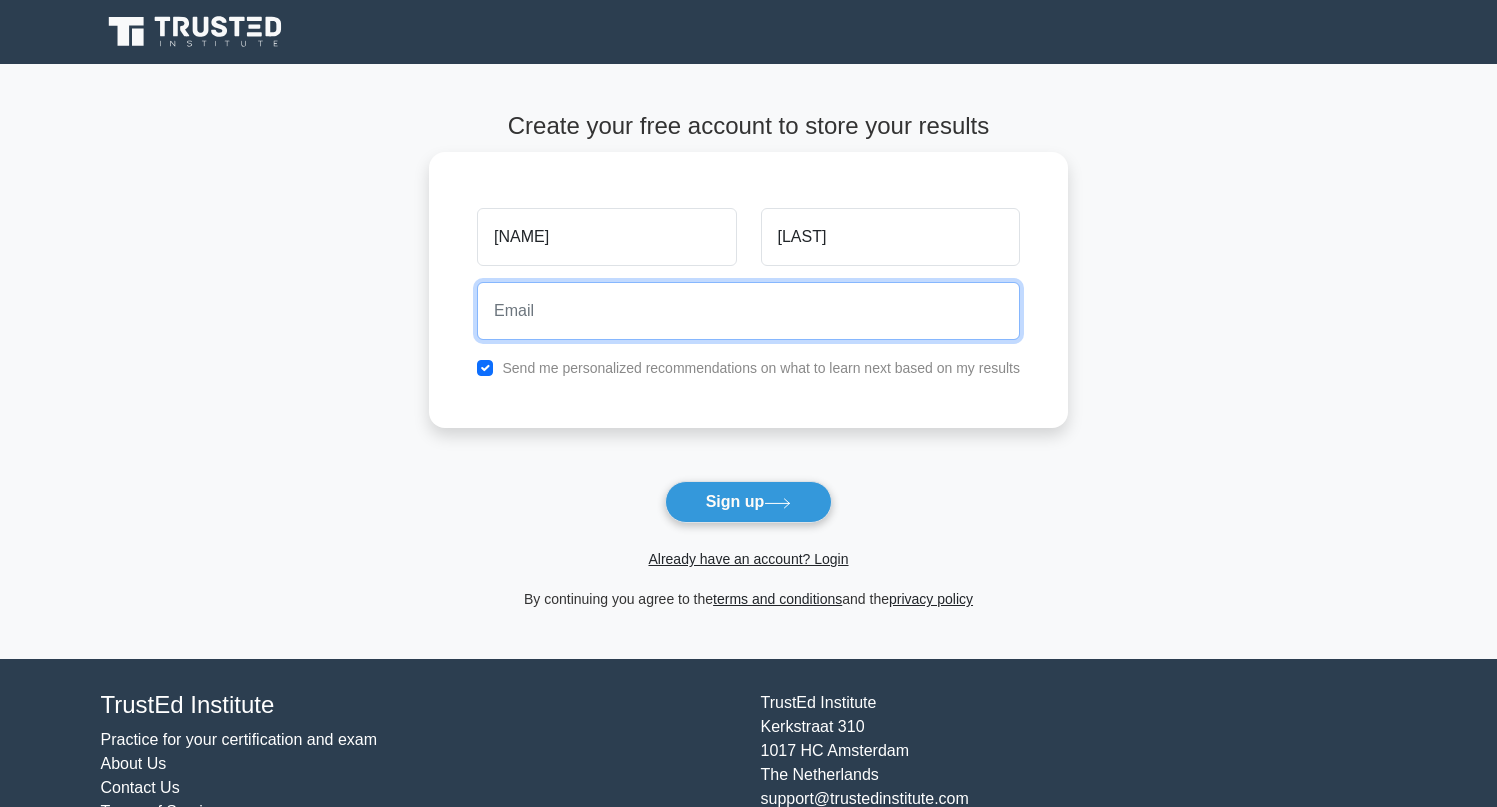 click at bounding box center (748, 311) 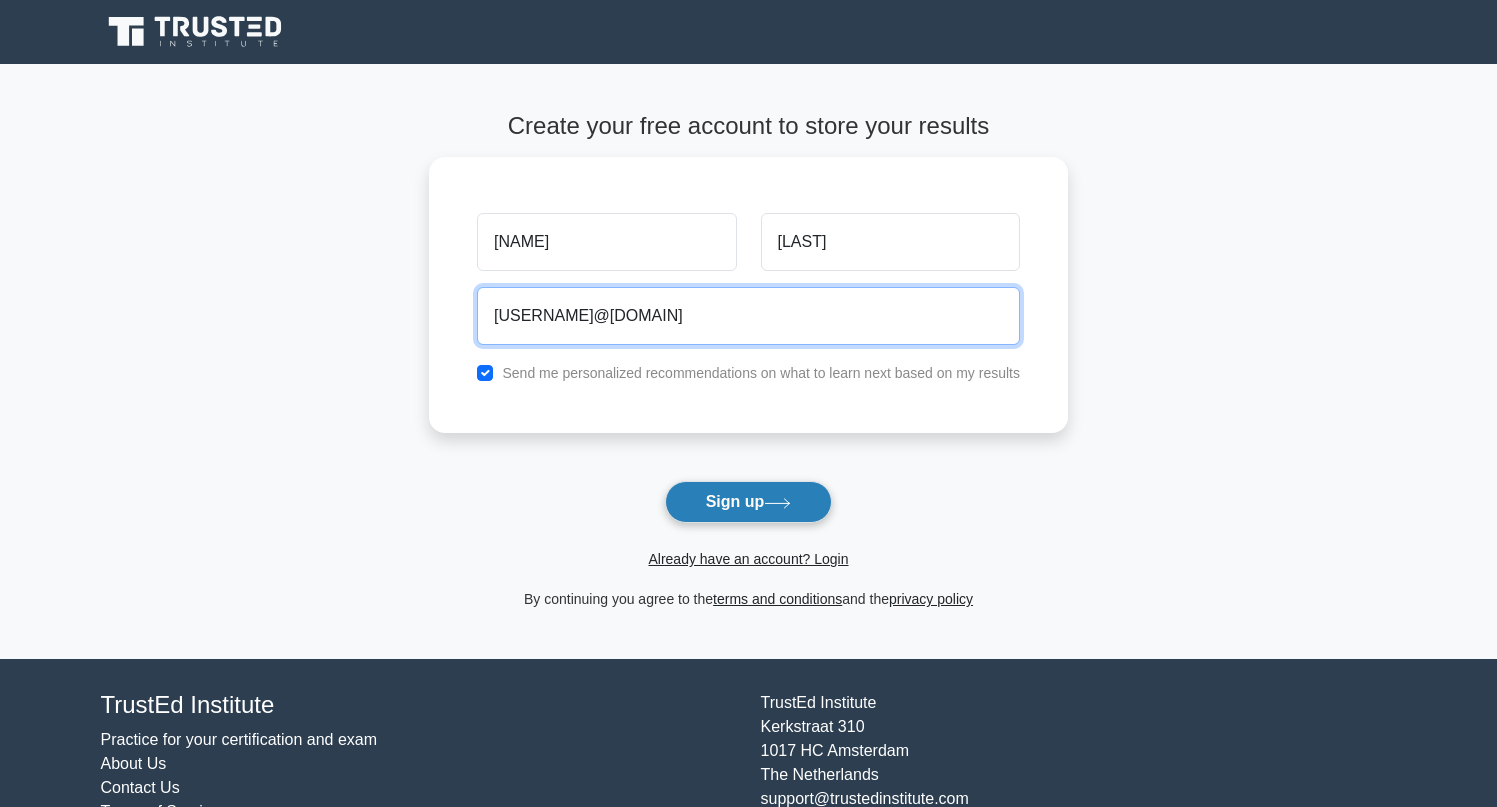 type on "sharm157@msu.edu" 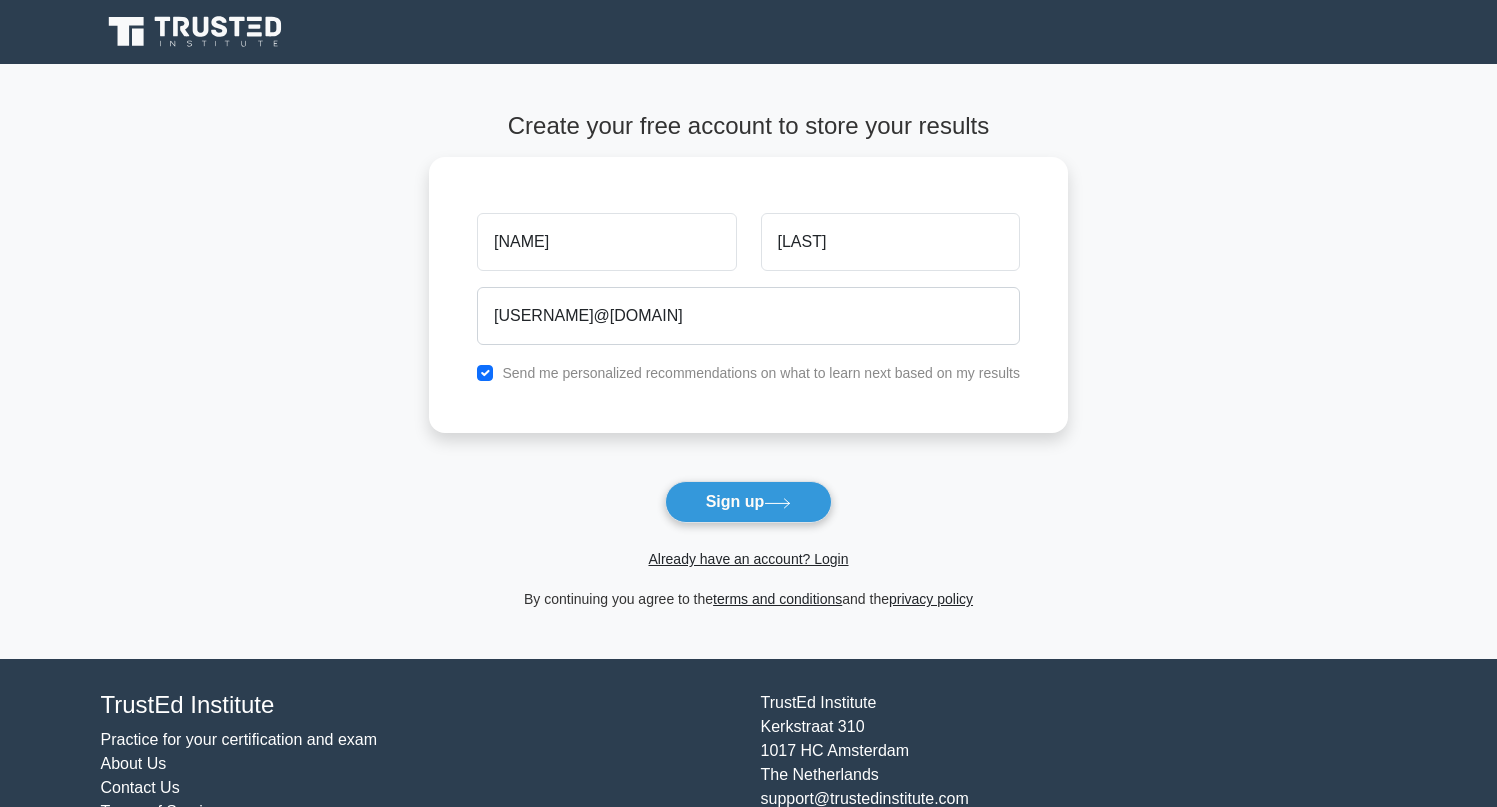click on "Sign up" at bounding box center [749, 502] 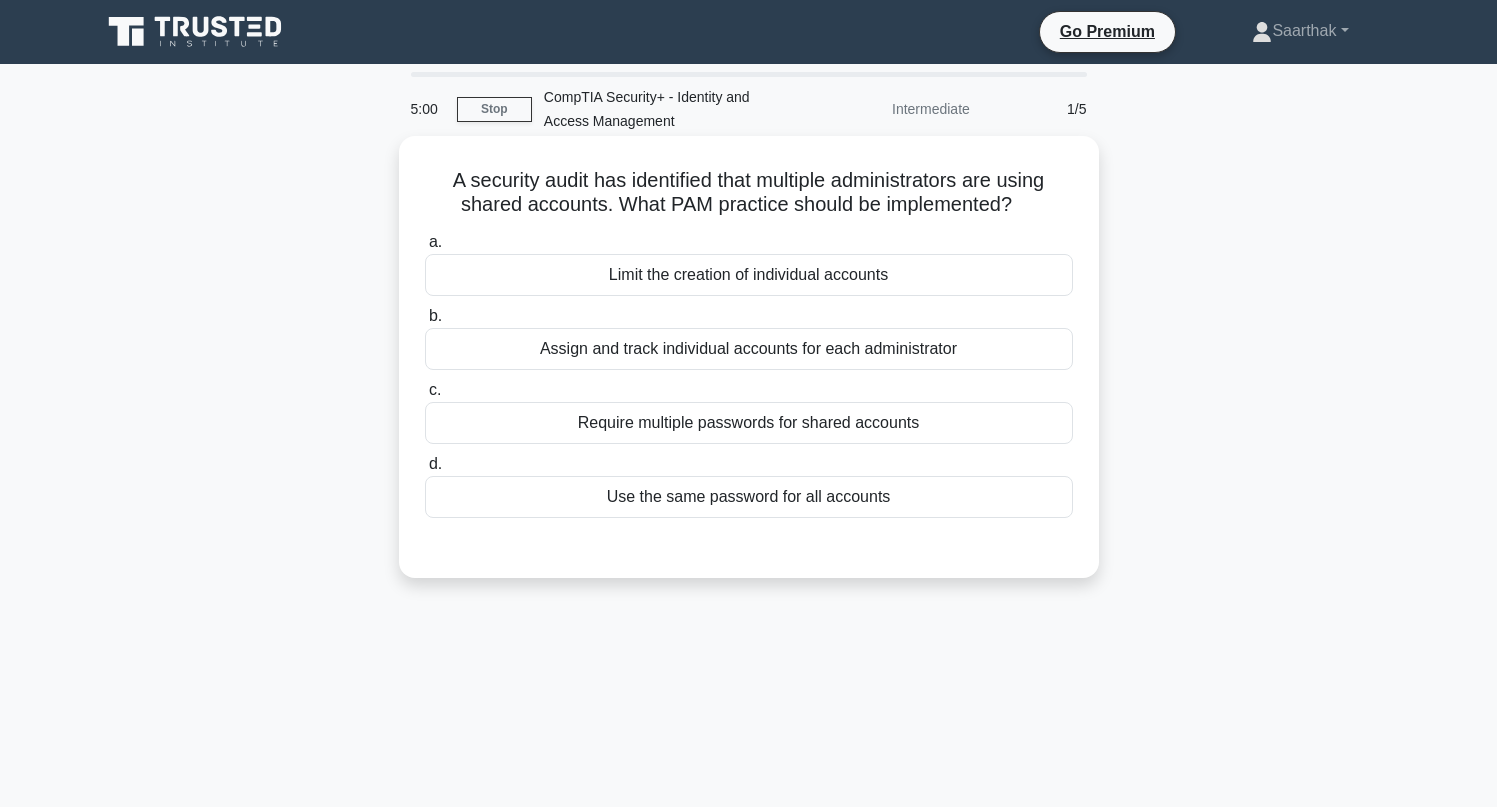 scroll, scrollTop: 0, scrollLeft: 0, axis: both 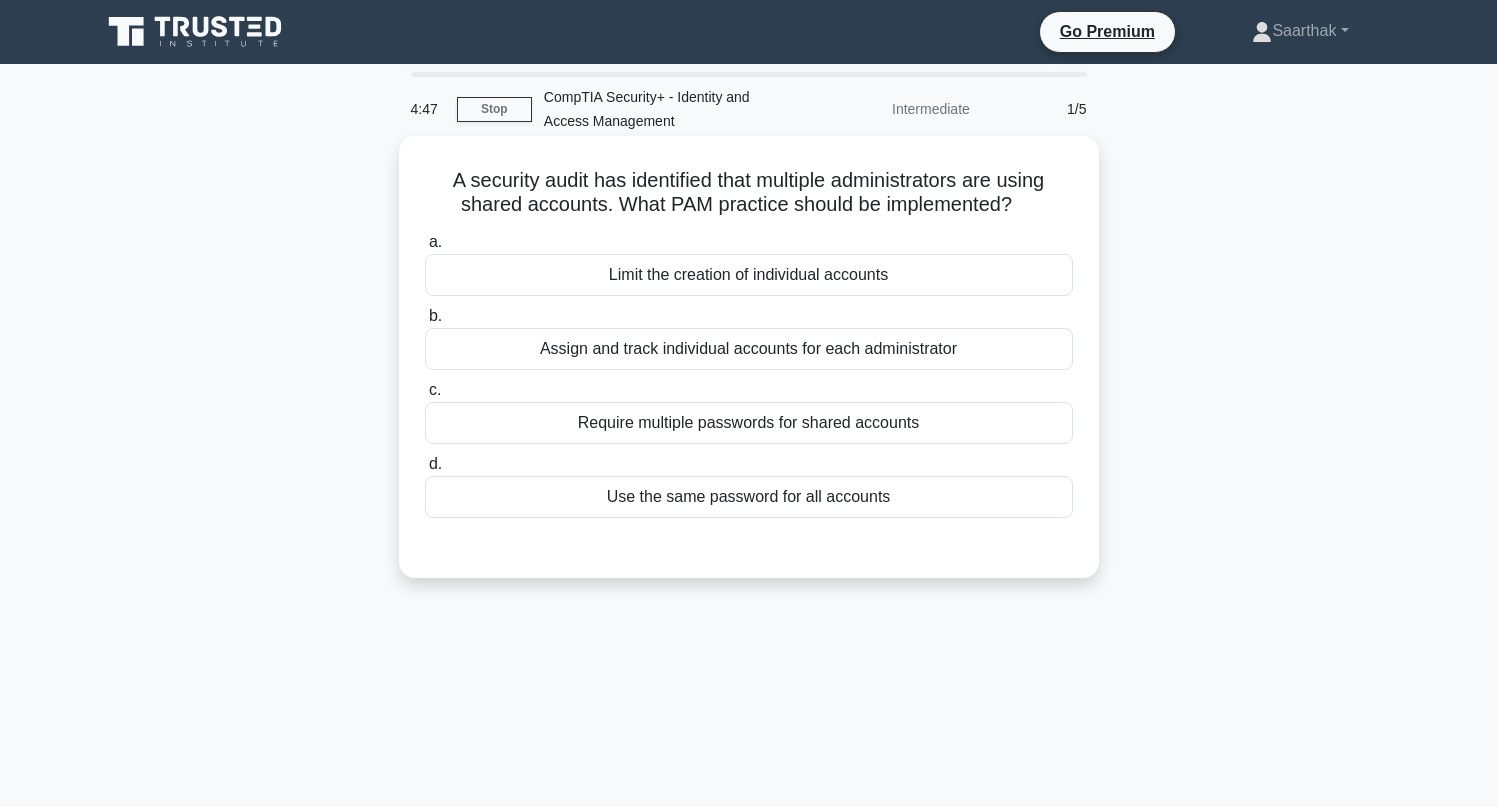 click on "Assign and track individual accounts for each administrator" at bounding box center [749, 349] 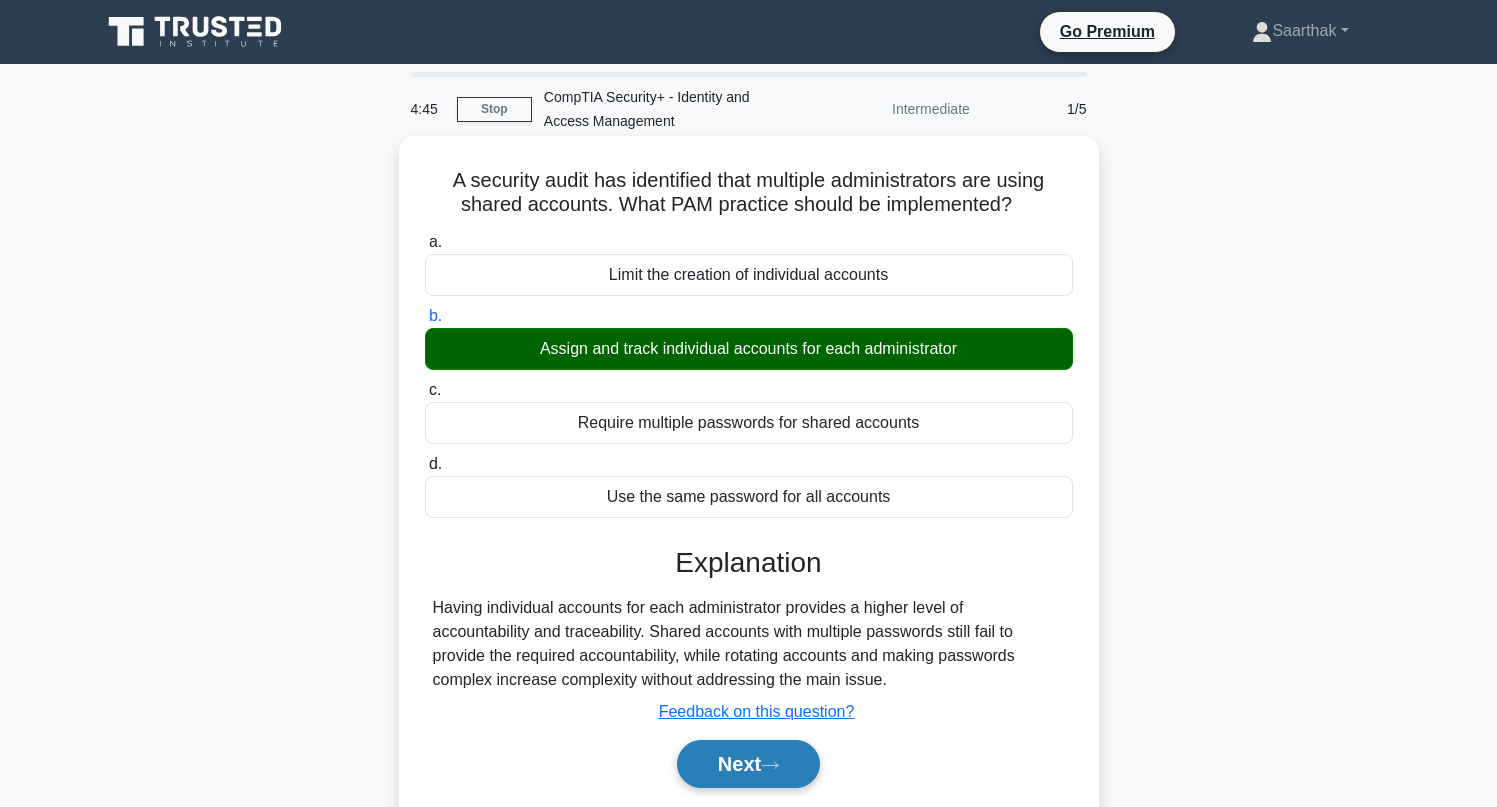 click on "Next" at bounding box center [748, 764] 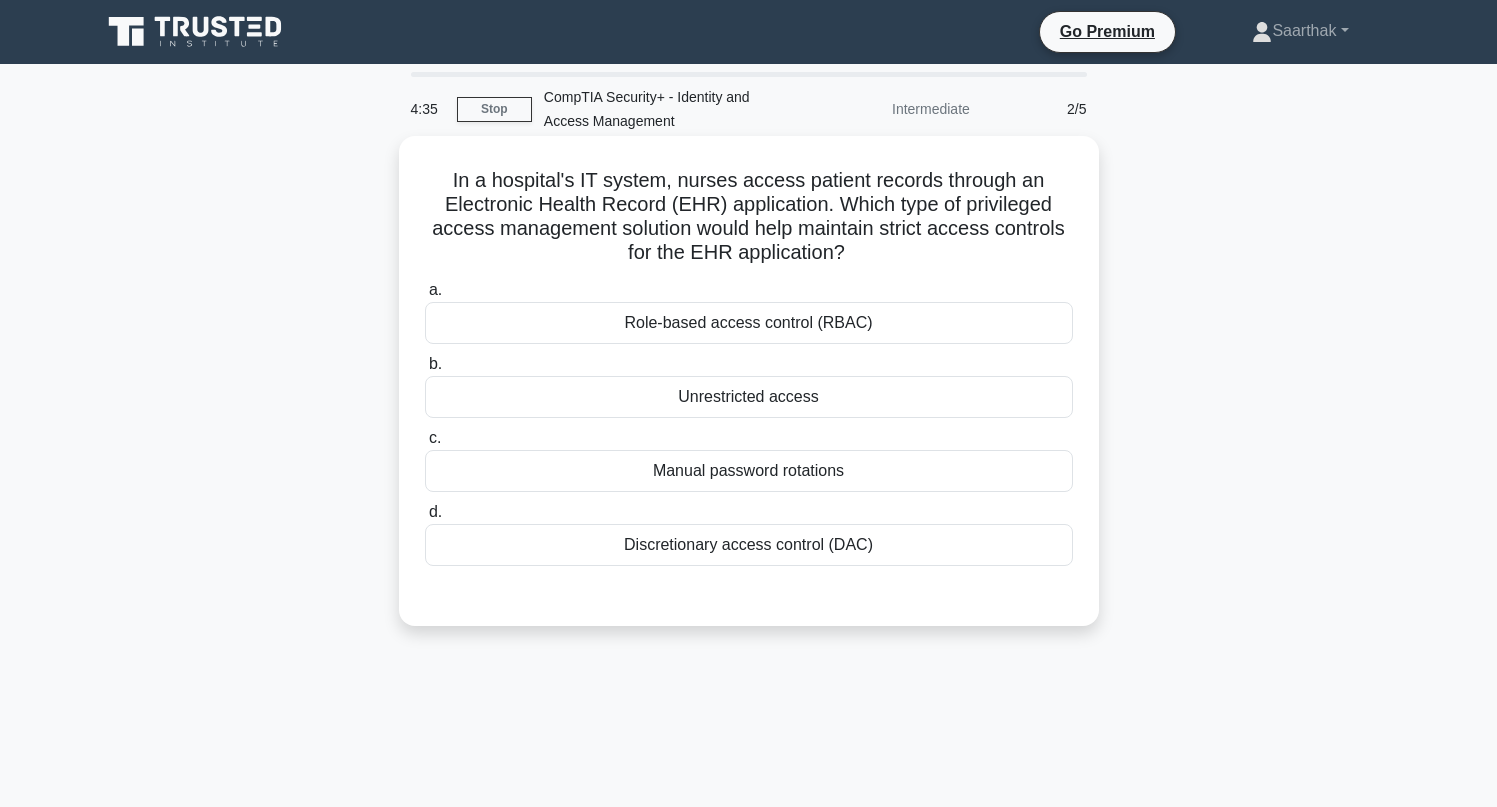 click on "Role-based access control (RBAC)" at bounding box center [749, 323] 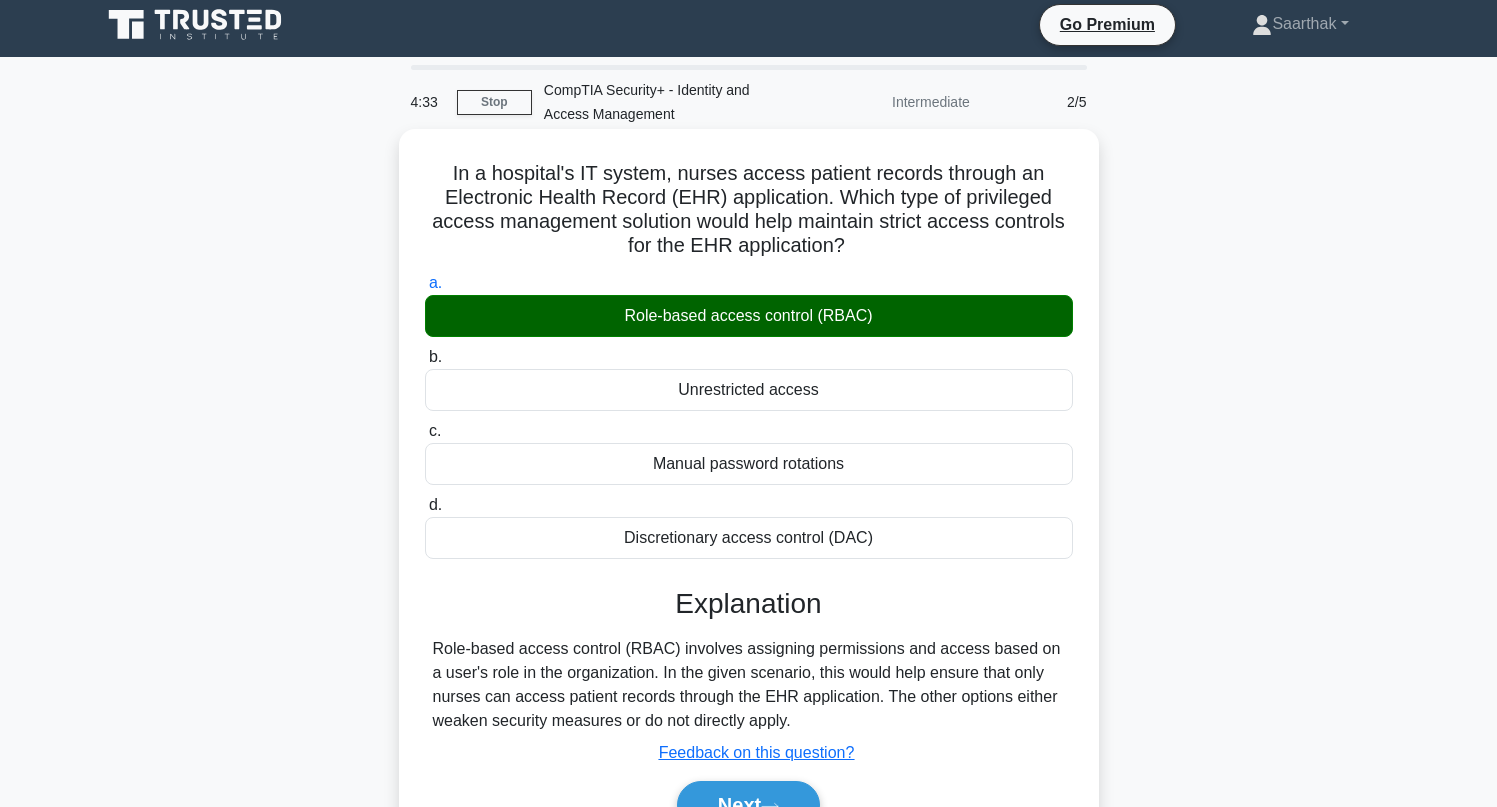 scroll, scrollTop: 182, scrollLeft: 0, axis: vertical 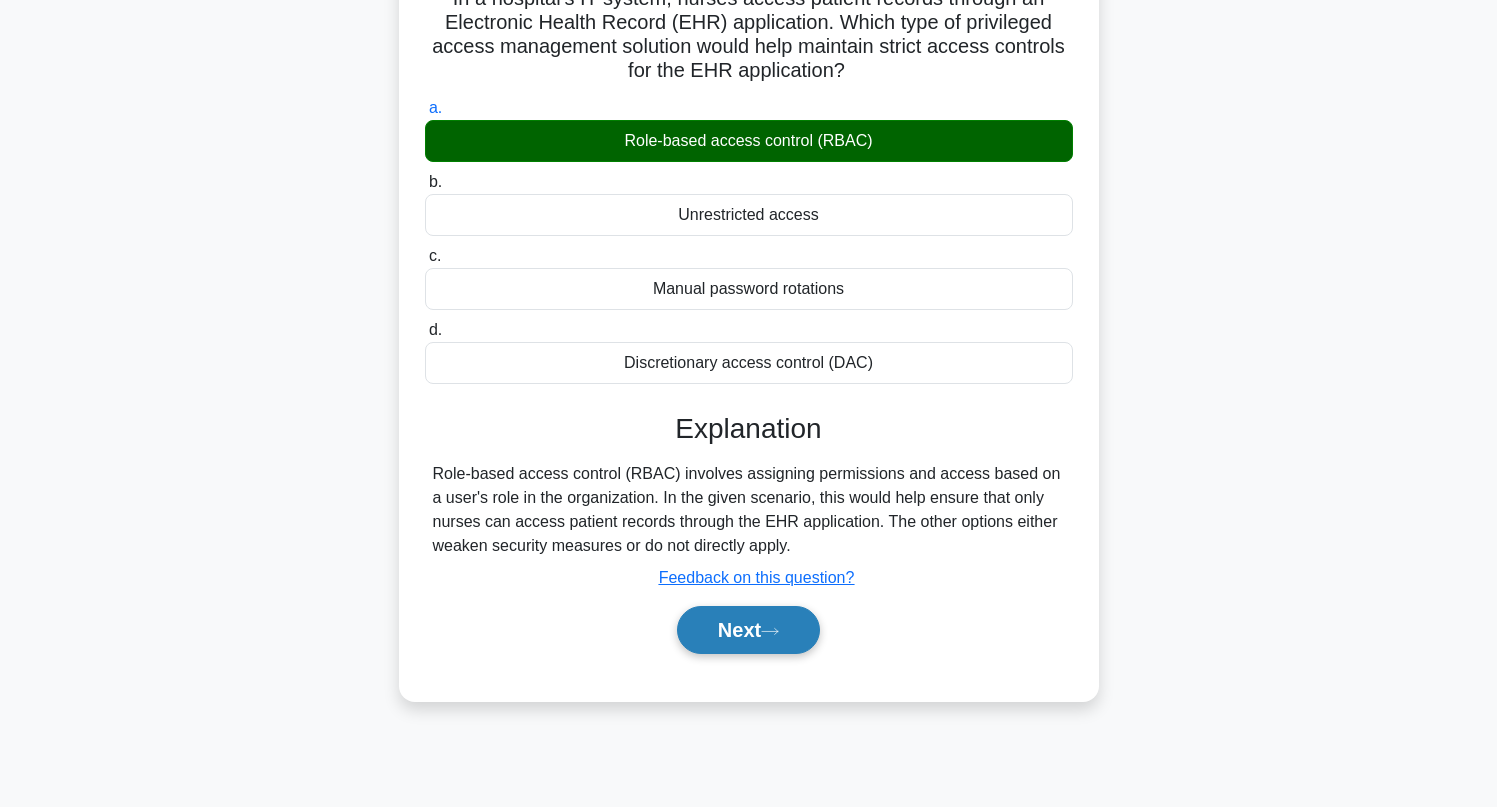click on "Next" at bounding box center (748, 630) 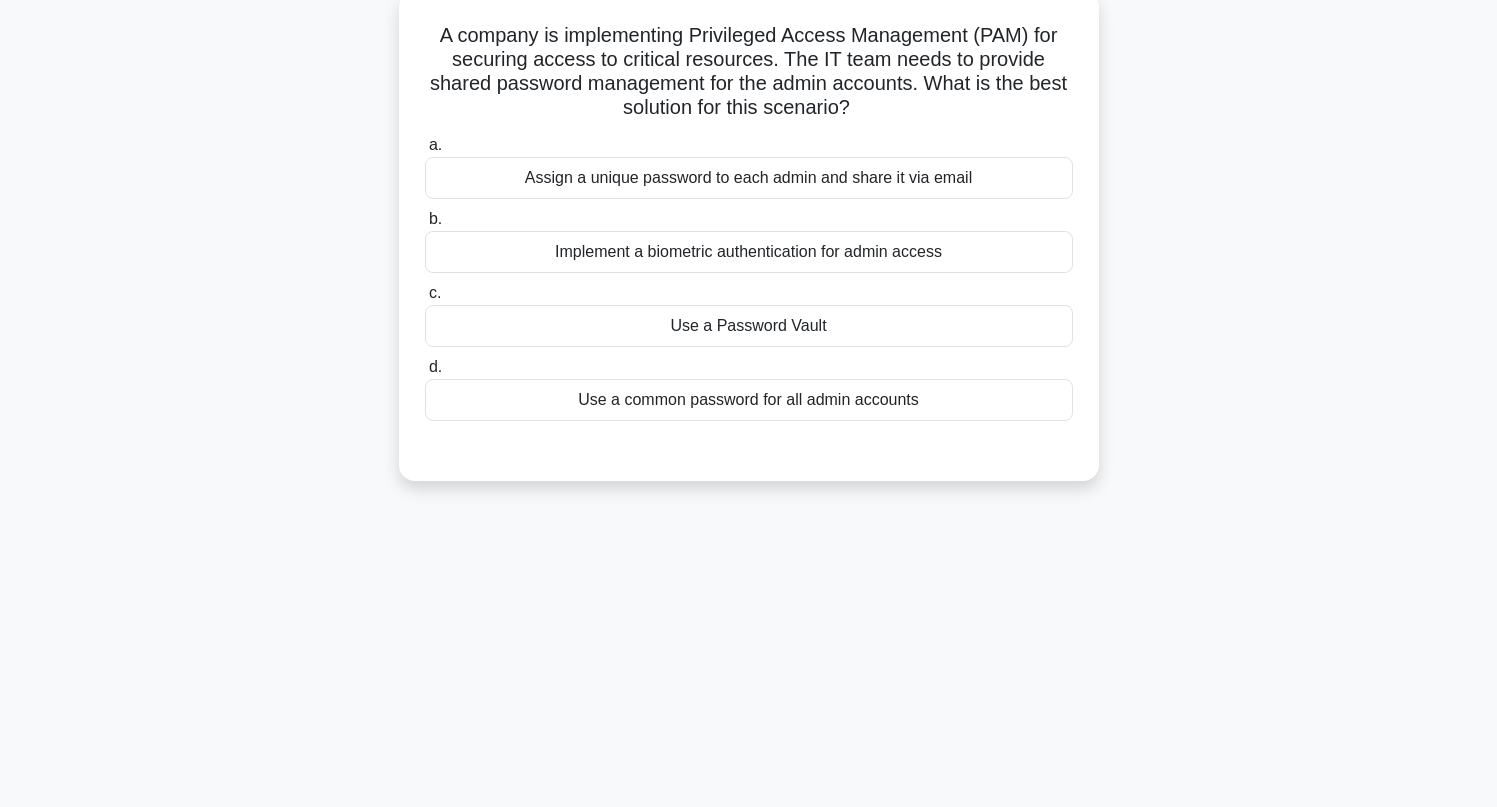 scroll, scrollTop: 0, scrollLeft: 0, axis: both 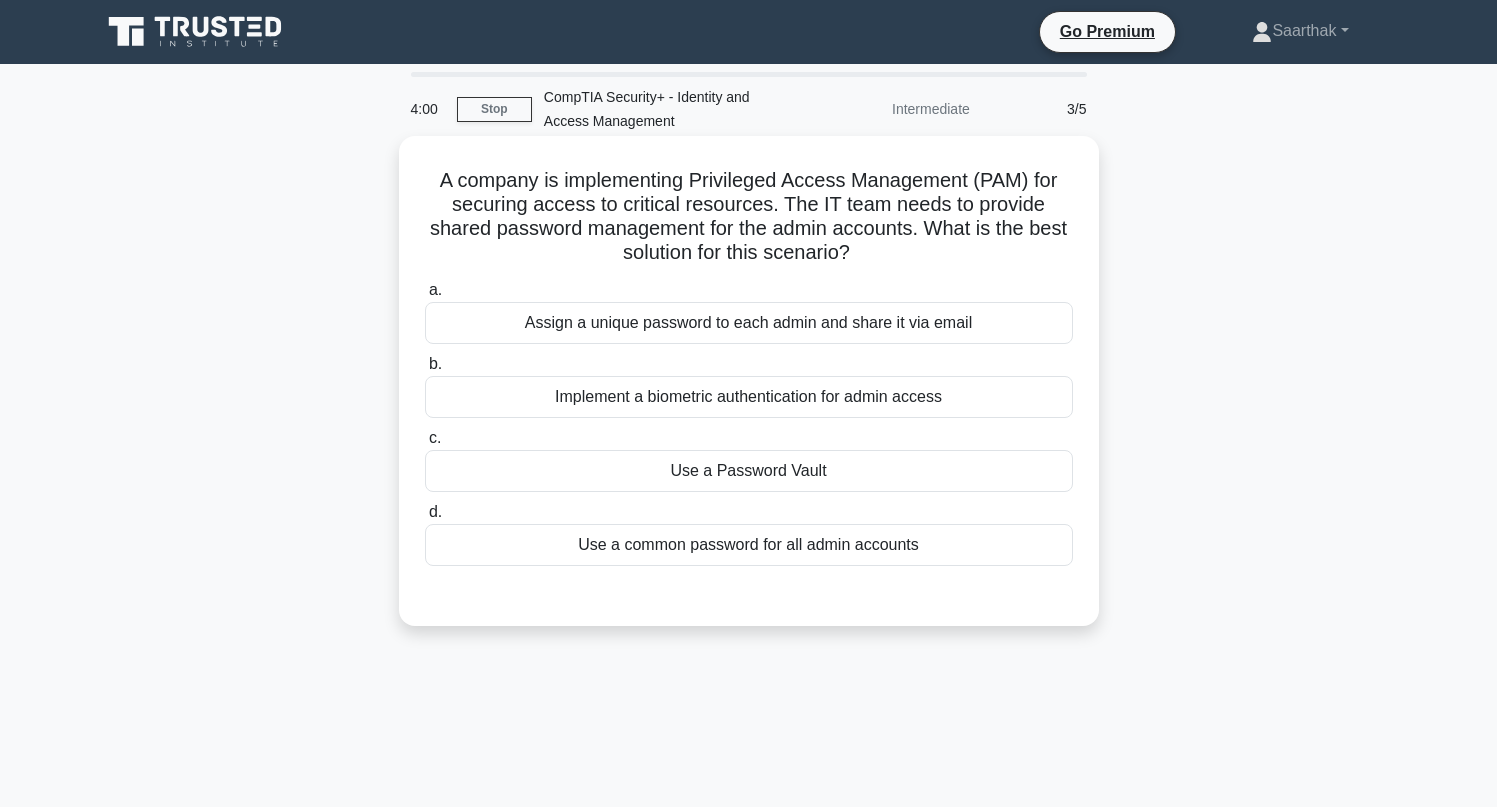 click on "Use a Password Vault" at bounding box center (749, 471) 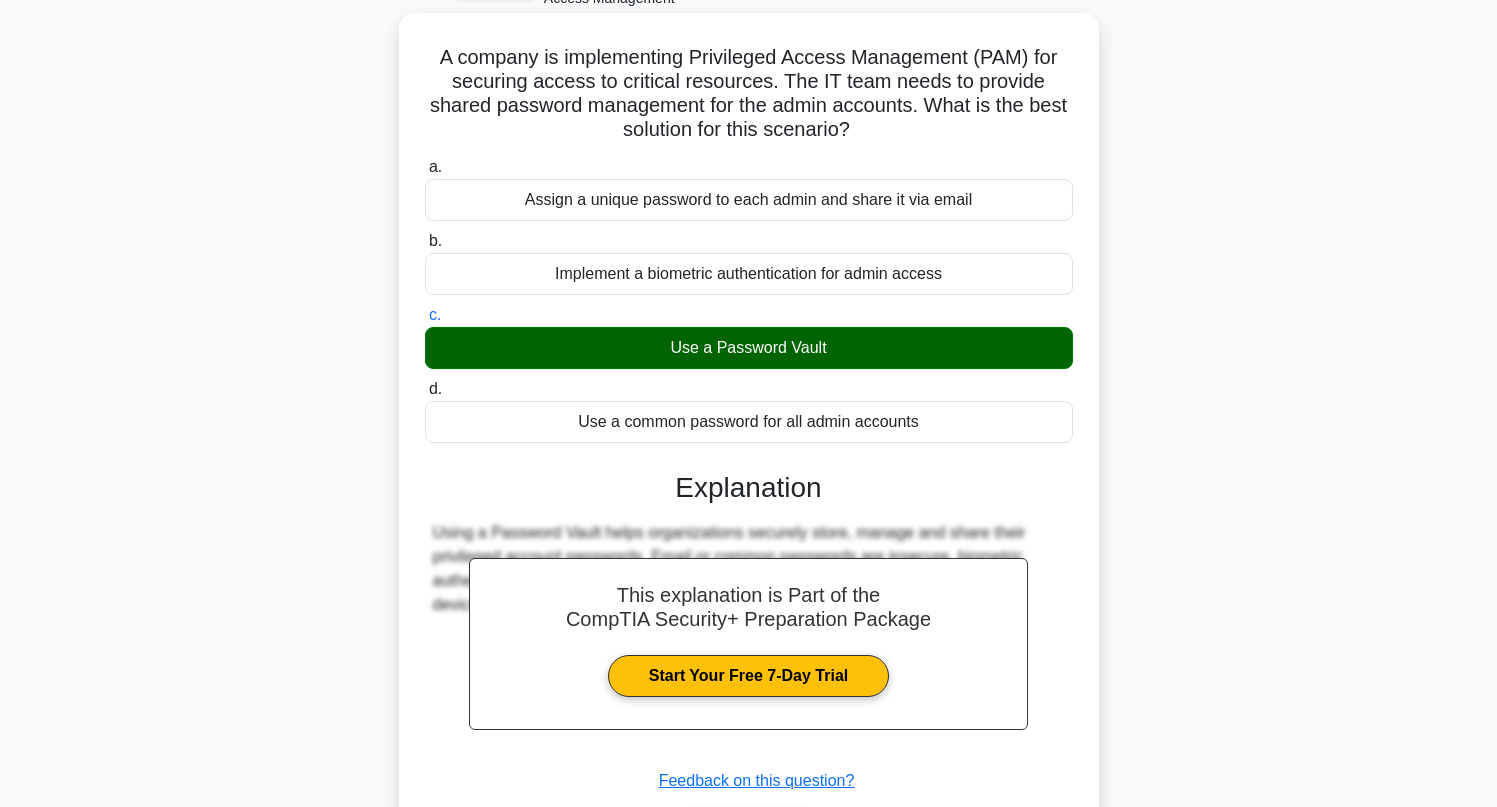scroll, scrollTop: 273, scrollLeft: 0, axis: vertical 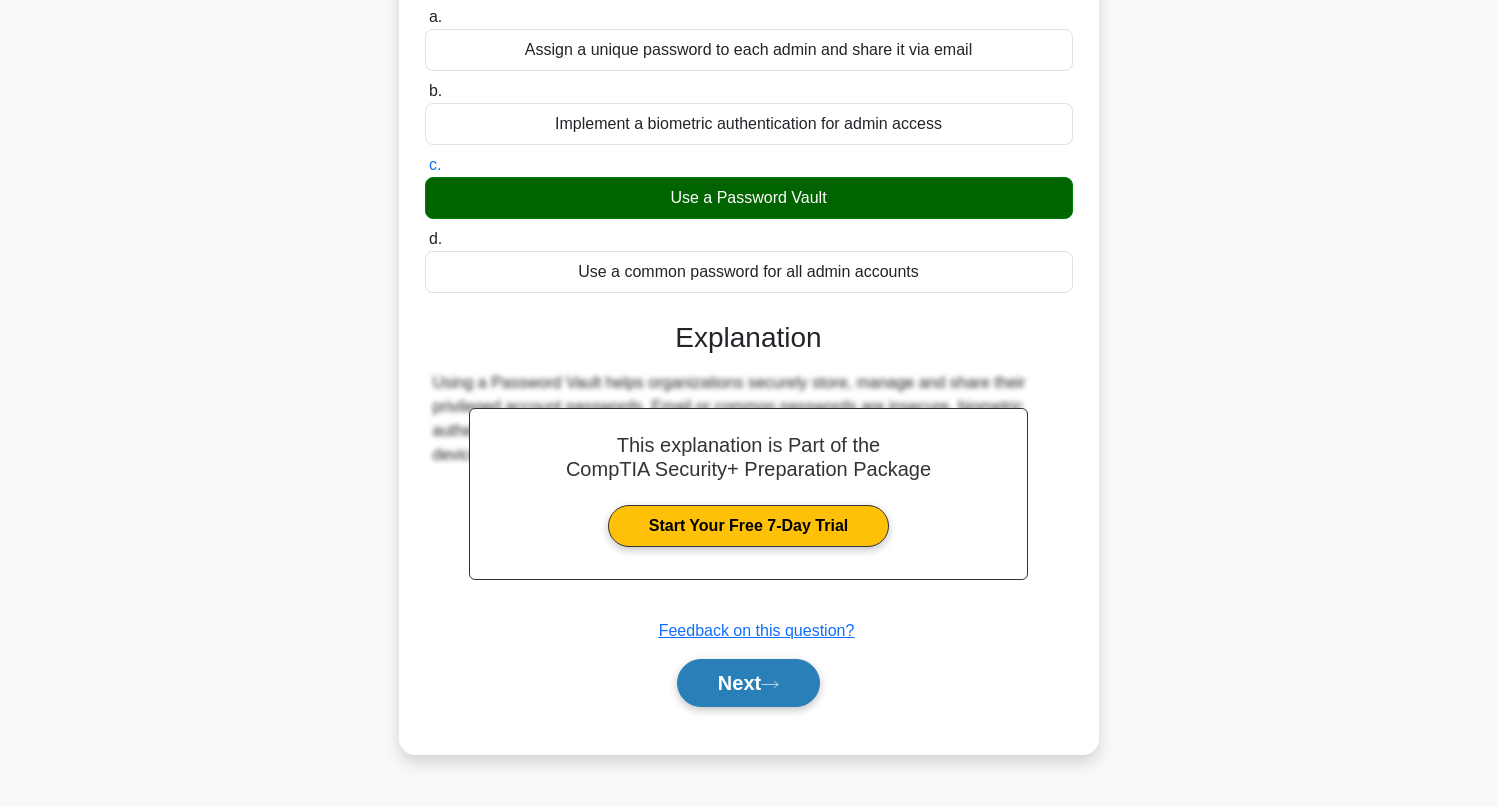 click on "Next" at bounding box center (748, 683) 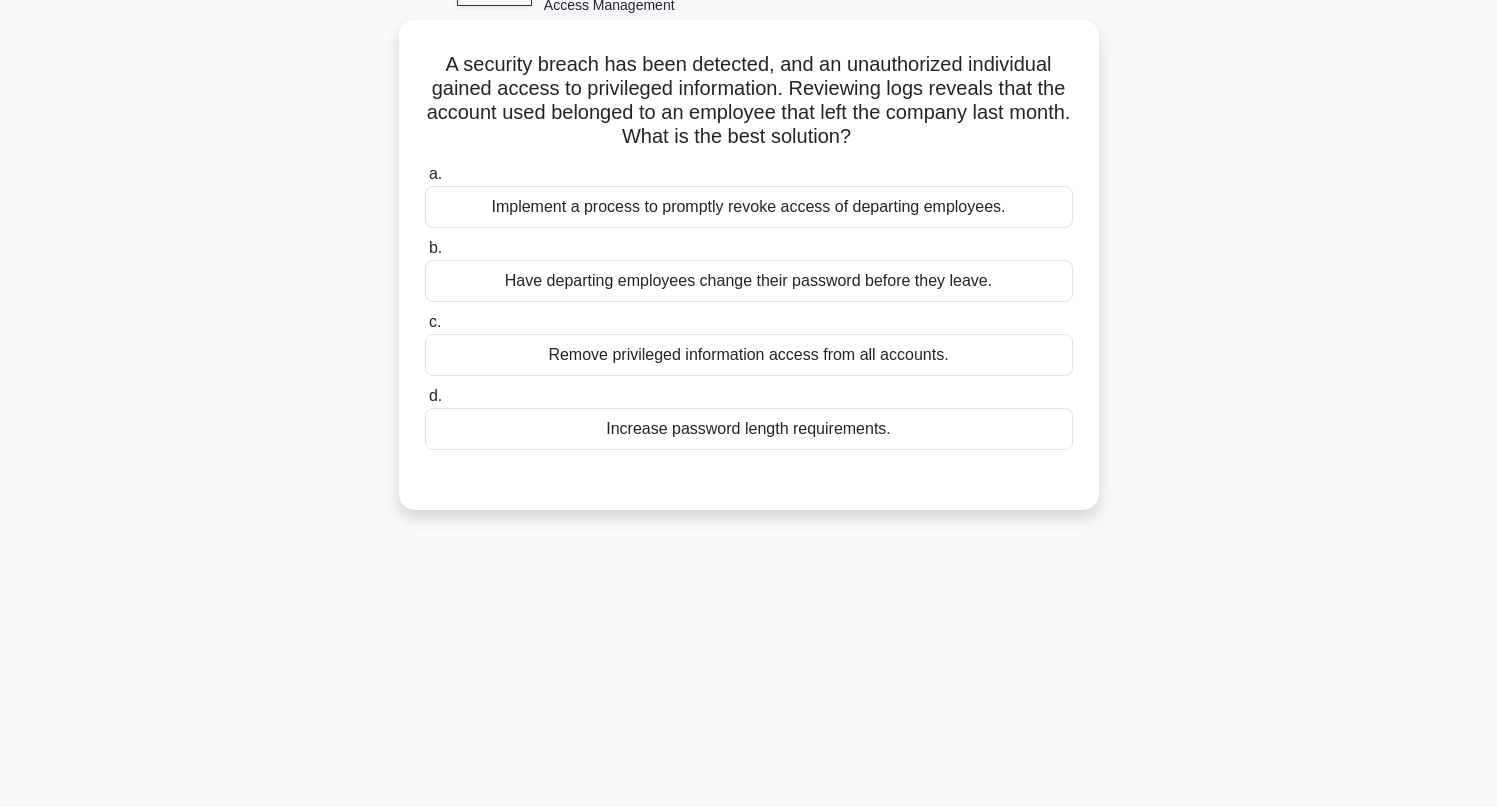 scroll, scrollTop: 0, scrollLeft: 0, axis: both 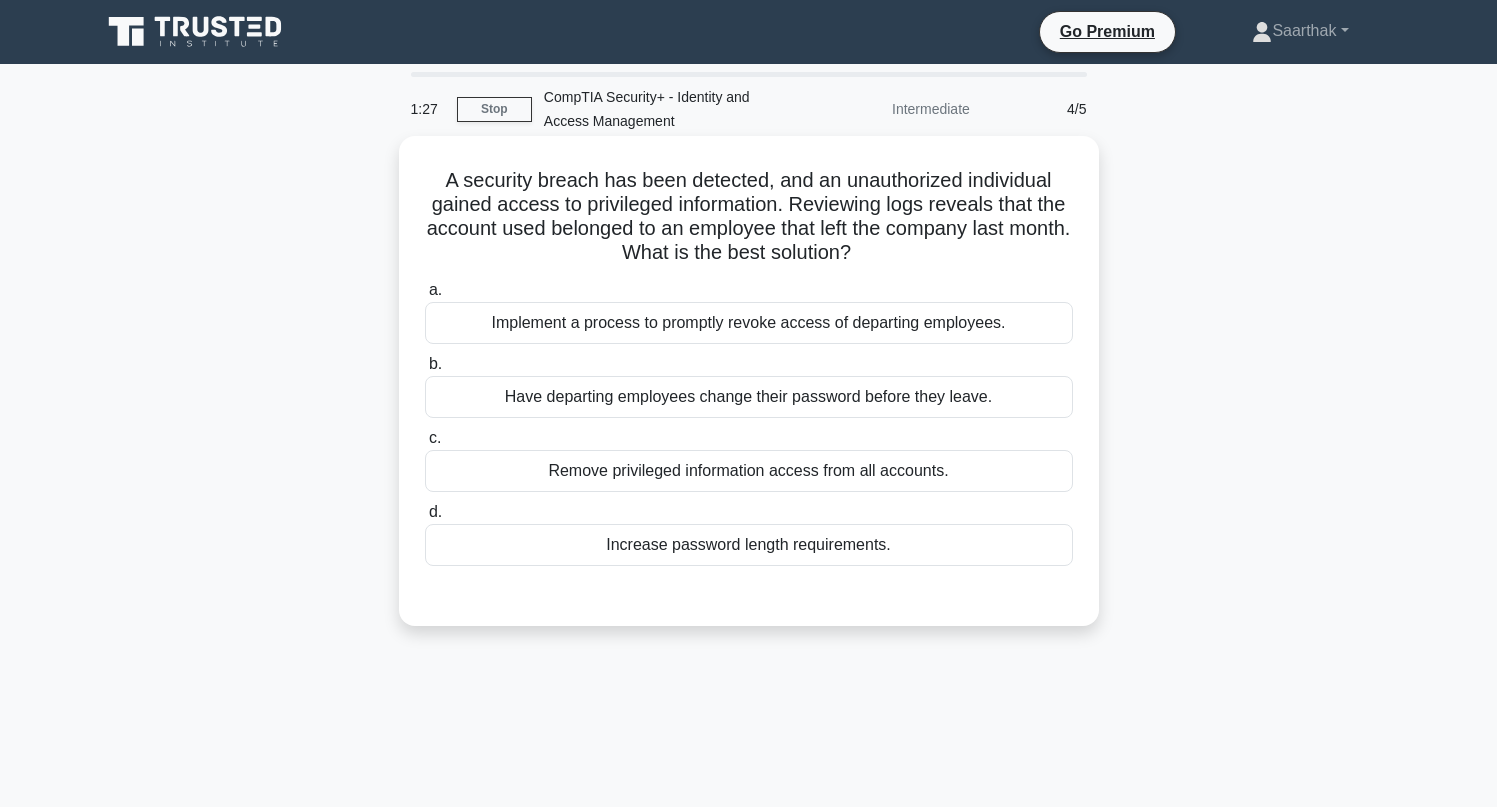 click on "Implement a process to promptly revoke access of departing employees." at bounding box center (749, 323) 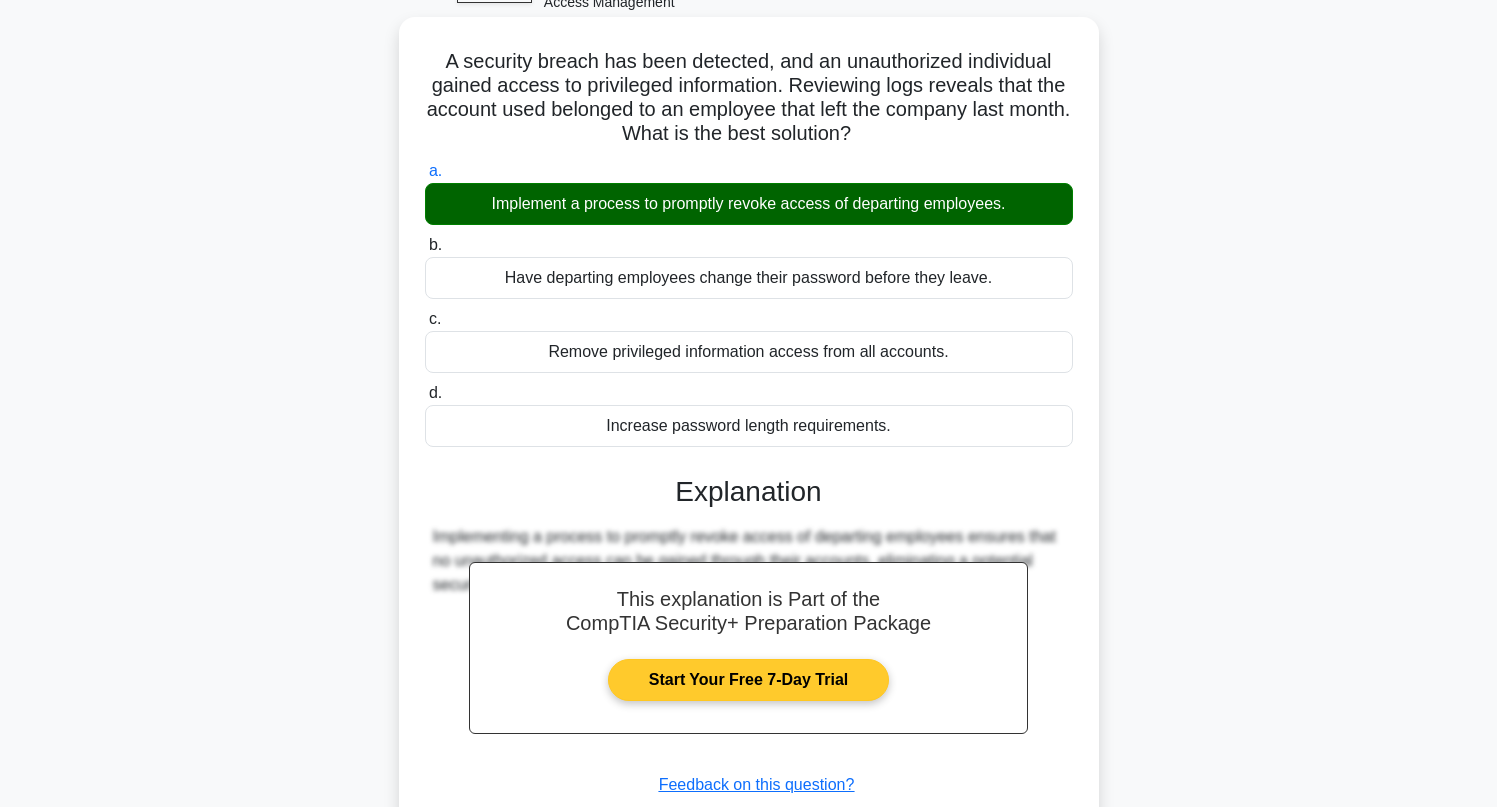 scroll, scrollTop: 273, scrollLeft: 0, axis: vertical 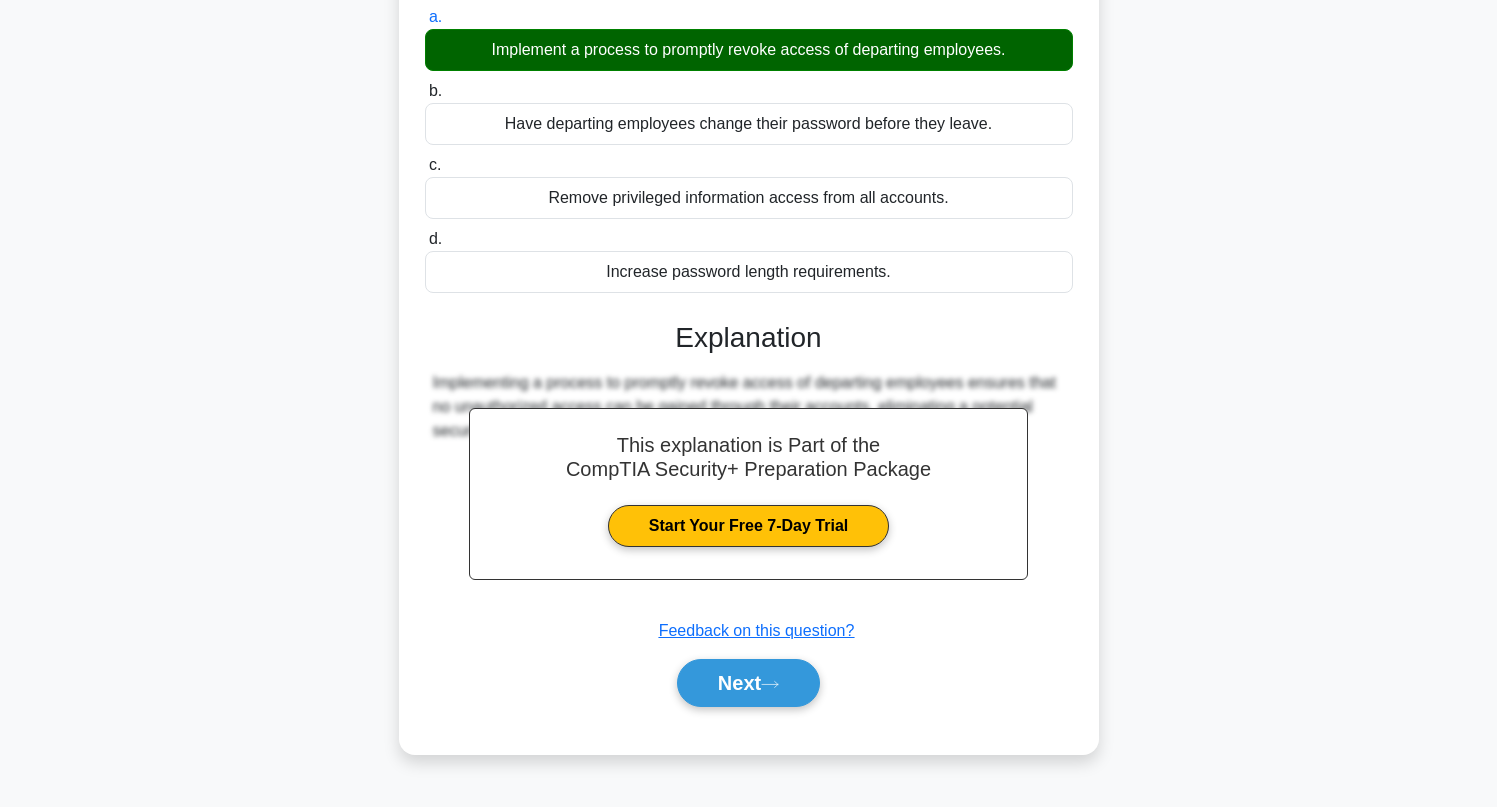 click on "Submit feedback
Feedback on this question?" at bounding box center [757, 631] 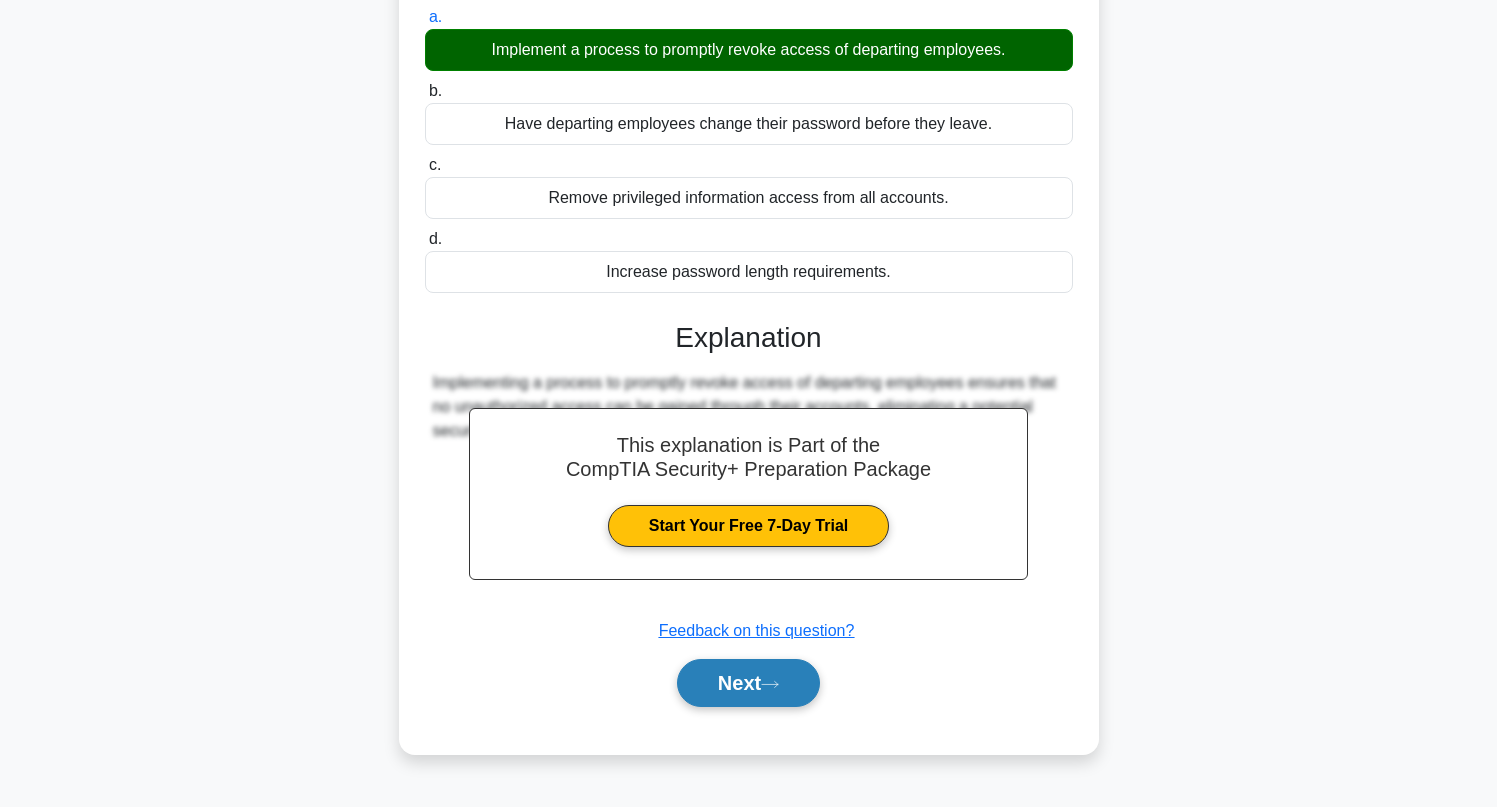 click on "Next" at bounding box center (748, 683) 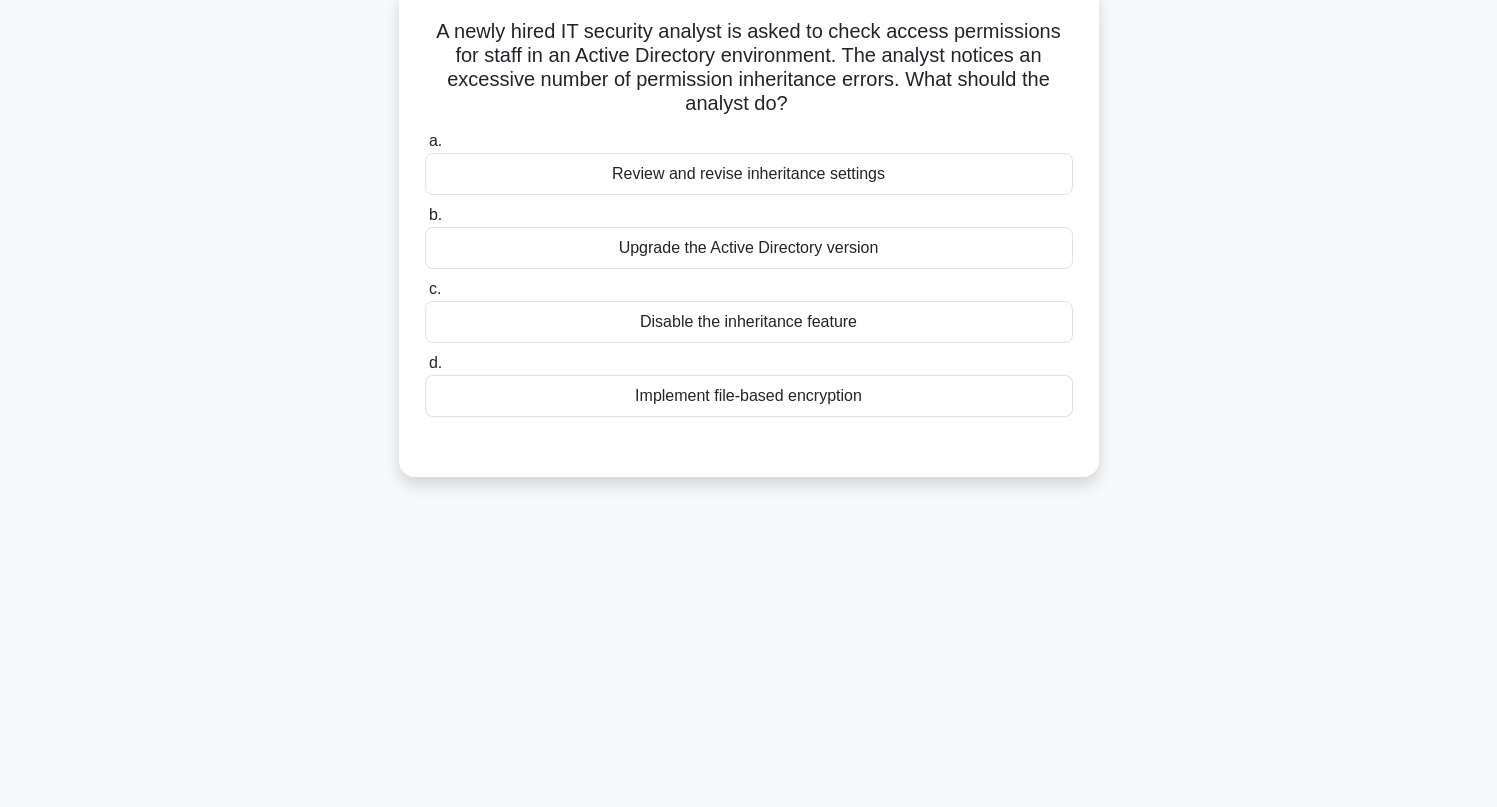 scroll, scrollTop: 63, scrollLeft: 0, axis: vertical 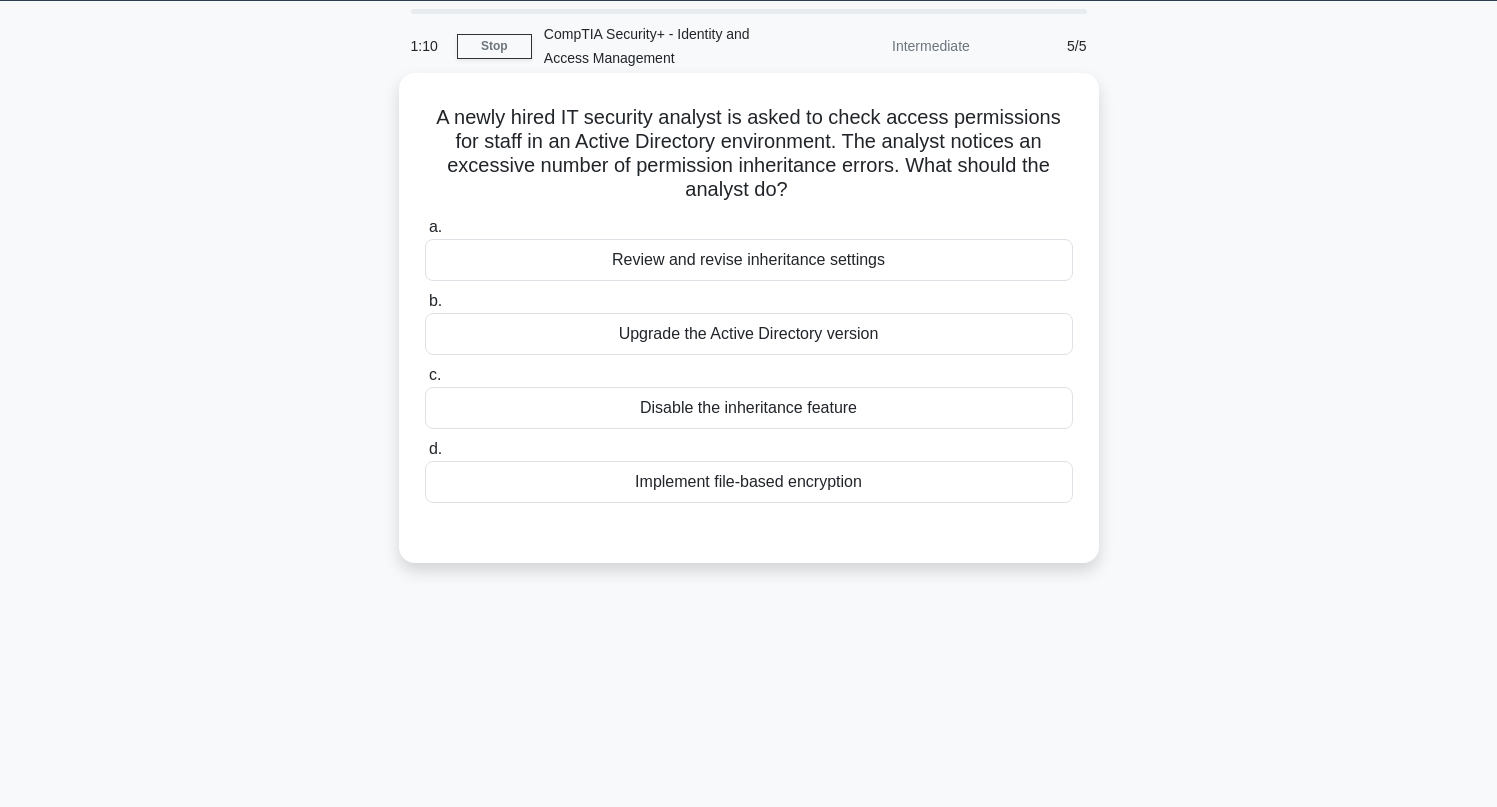 click on "Review and revise inheritance settings" at bounding box center (749, 260) 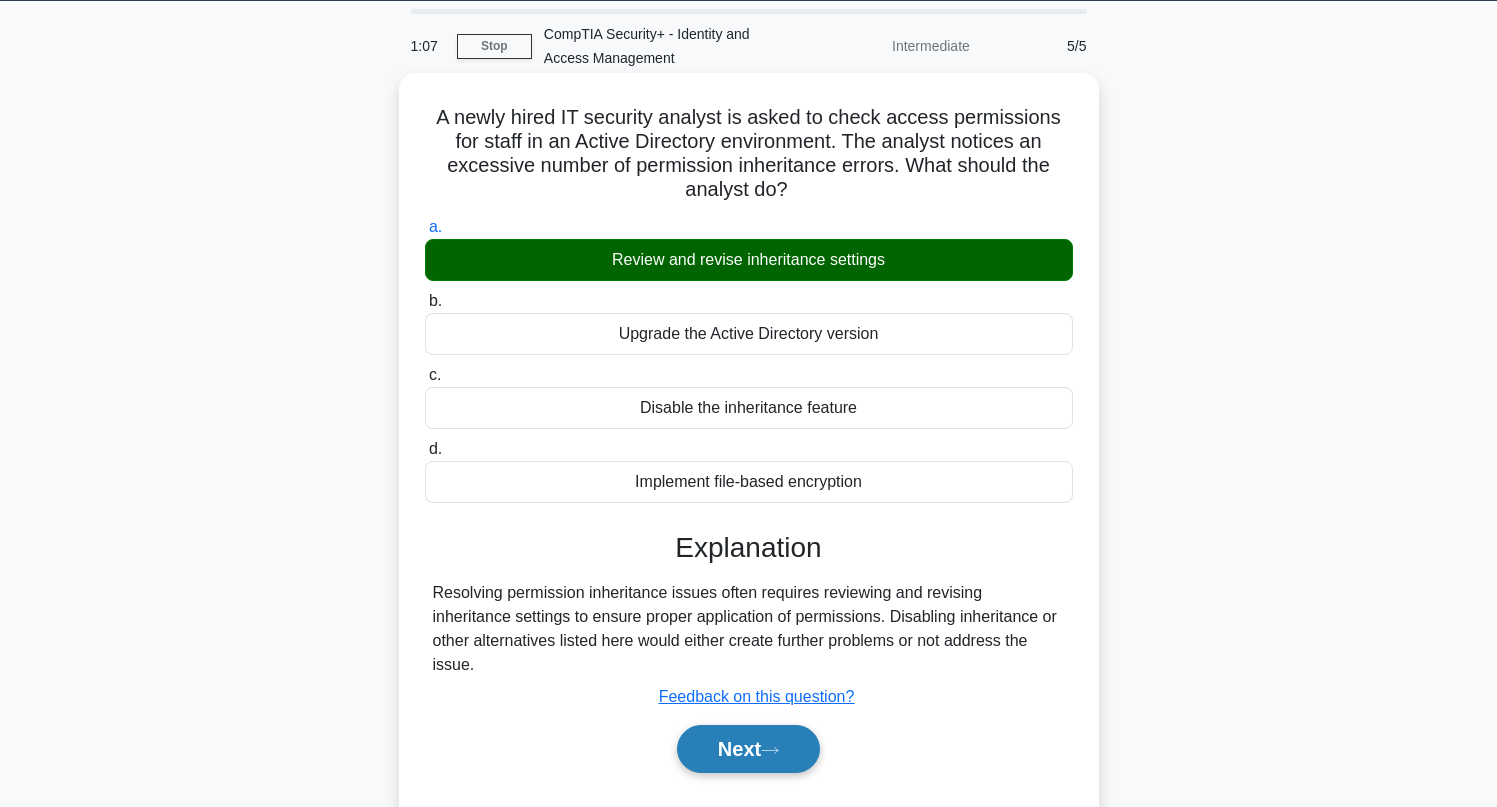 click on "Next" at bounding box center [748, 749] 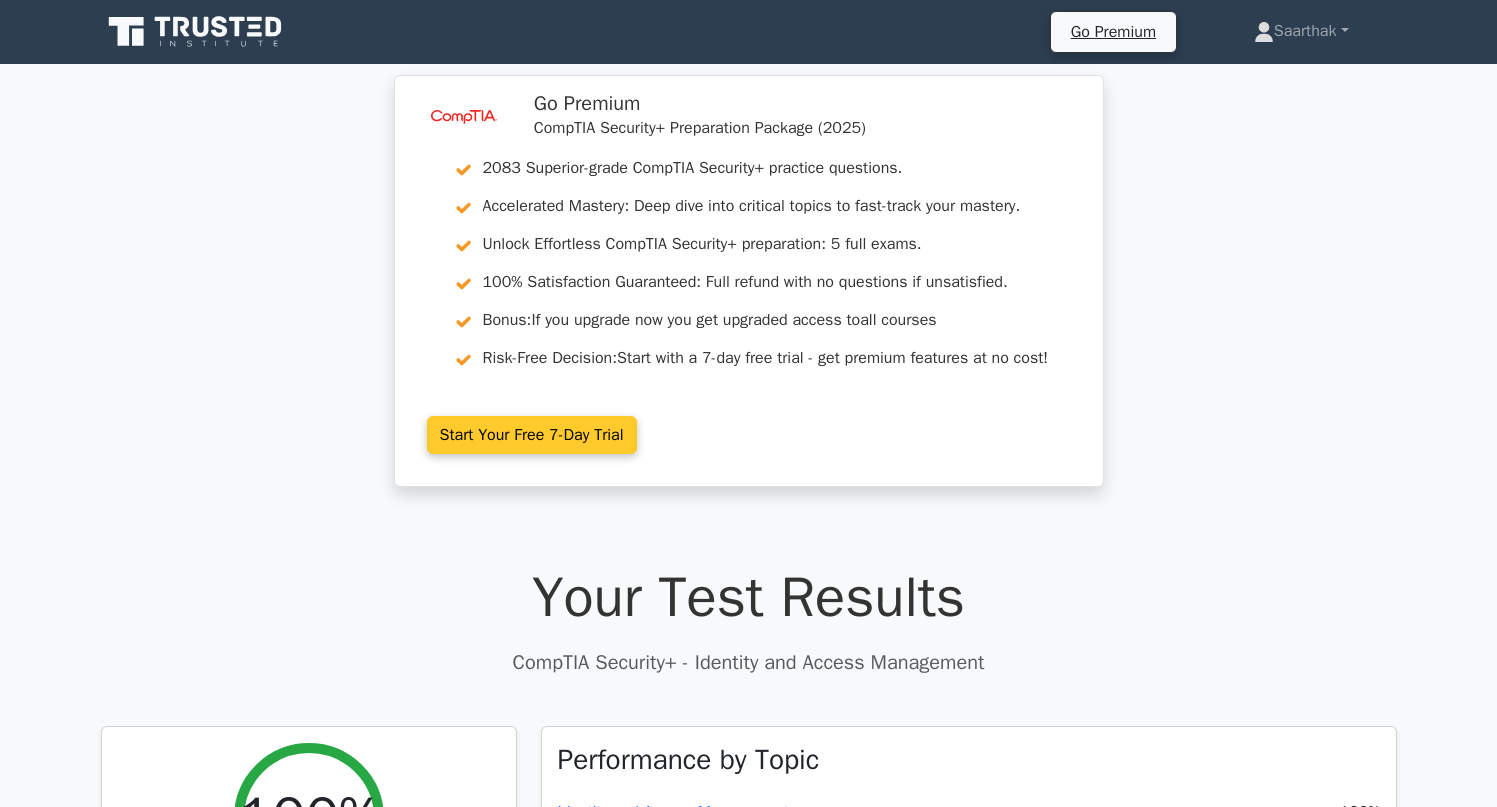 scroll, scrollTop: 0, scrollLeft: 0, axis: both 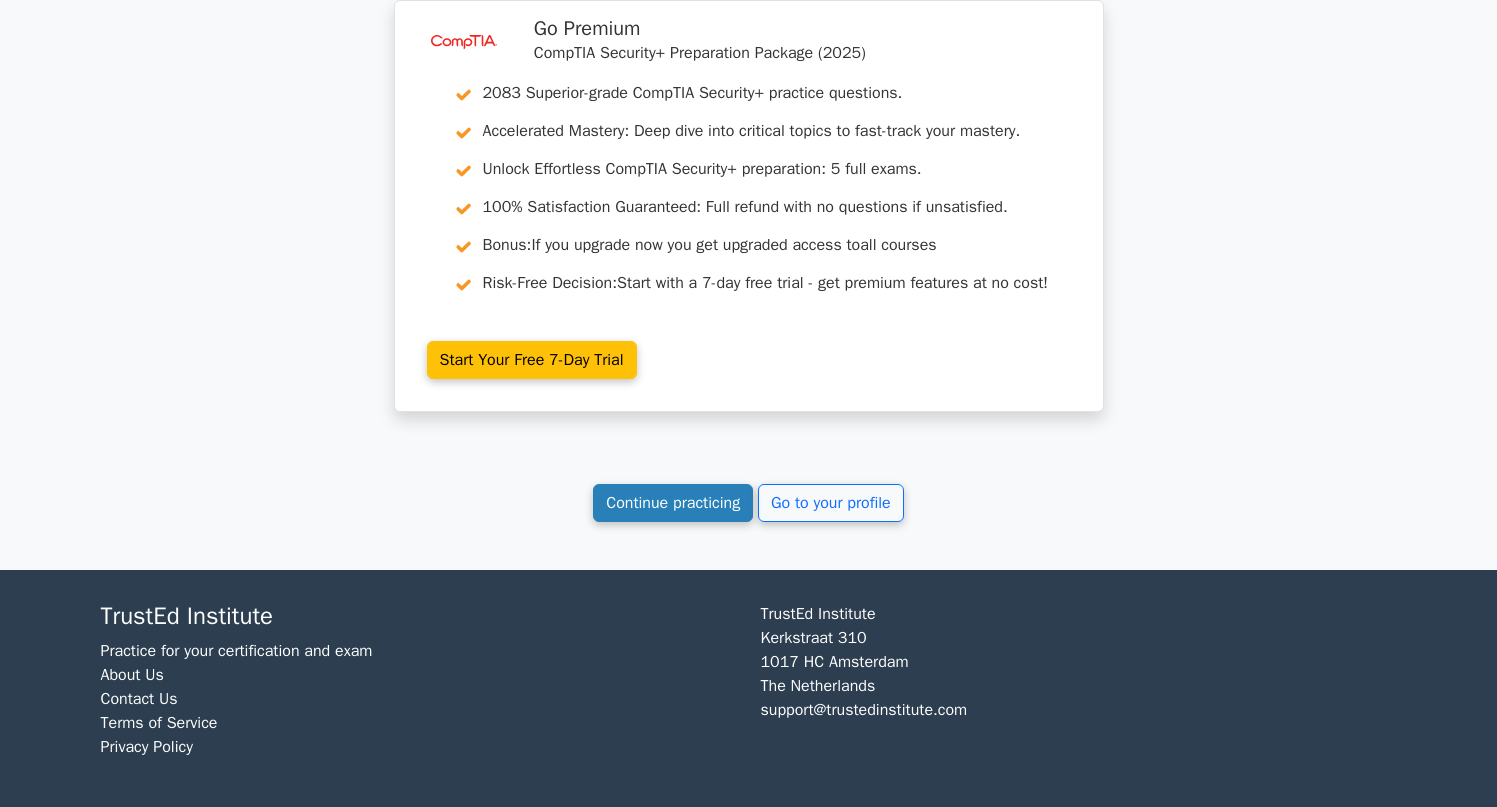 click on "Continue practicing" at bounding box center (673, 503) 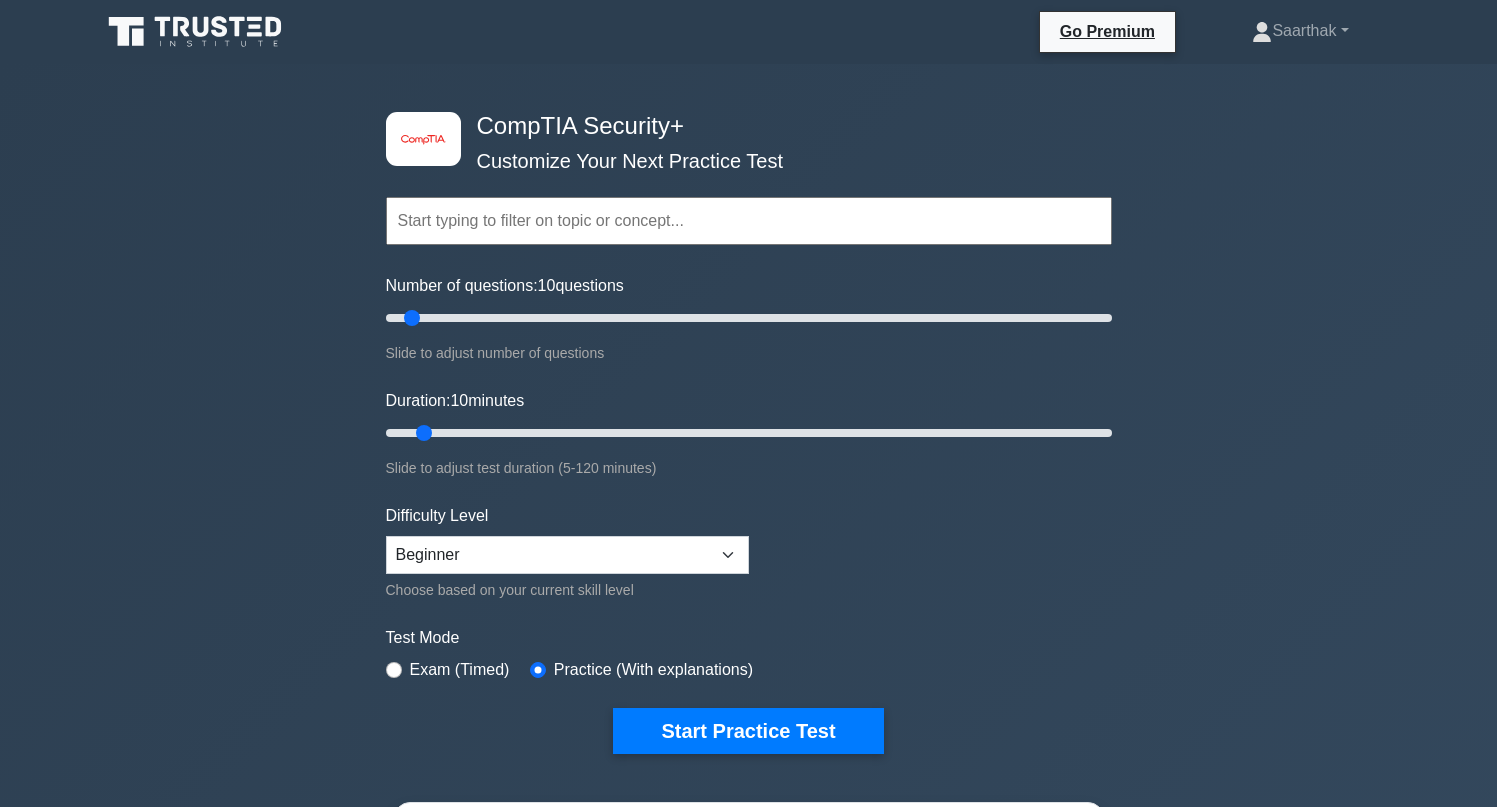 scroll, scrollTop: 0, scrollLeft: 0, axis: both 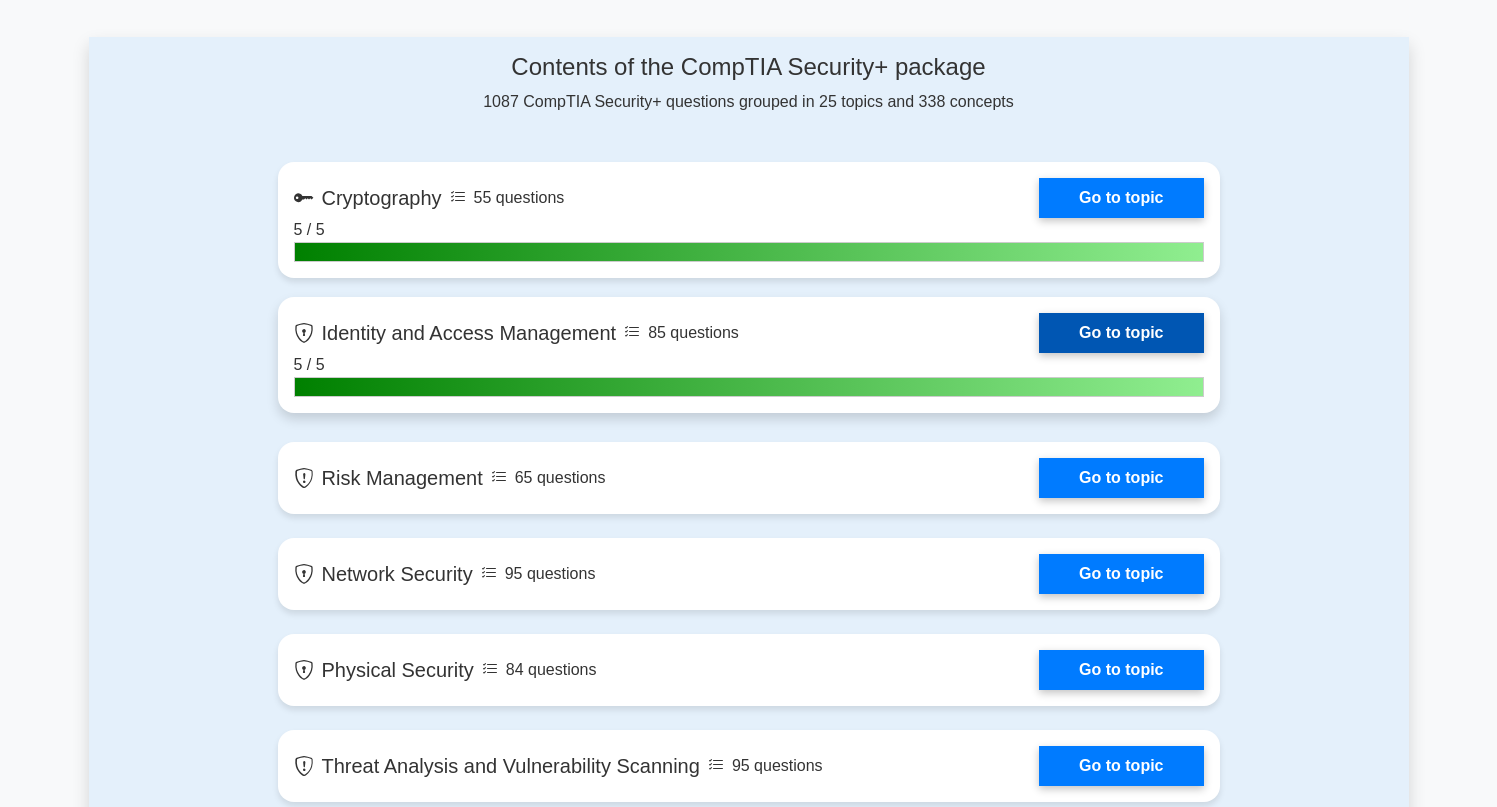 click on "Go to topic" at bounding box center [1121, 333] 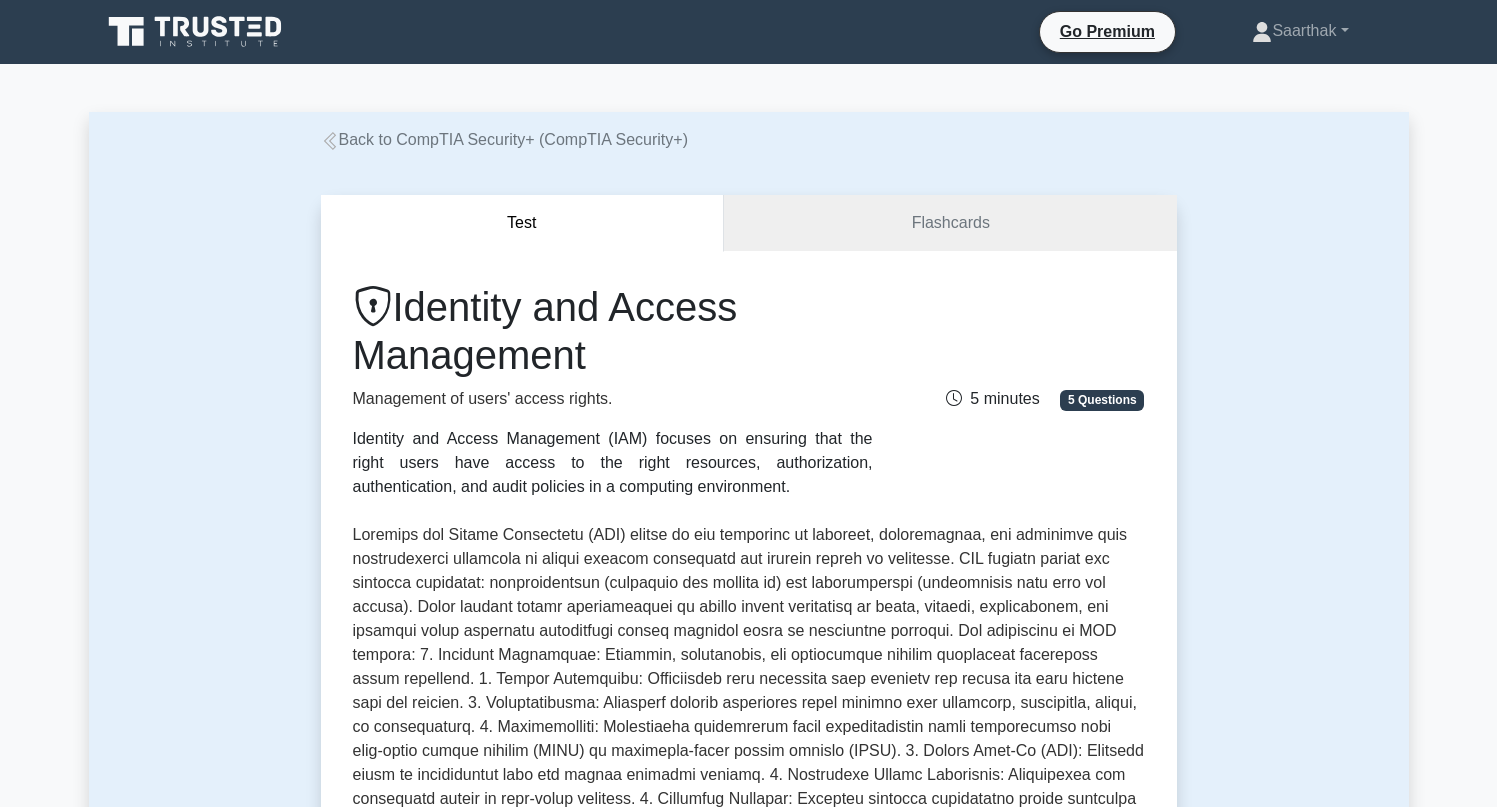 scroll, scrollTop: 0, scrollLeft: 0, axis: both 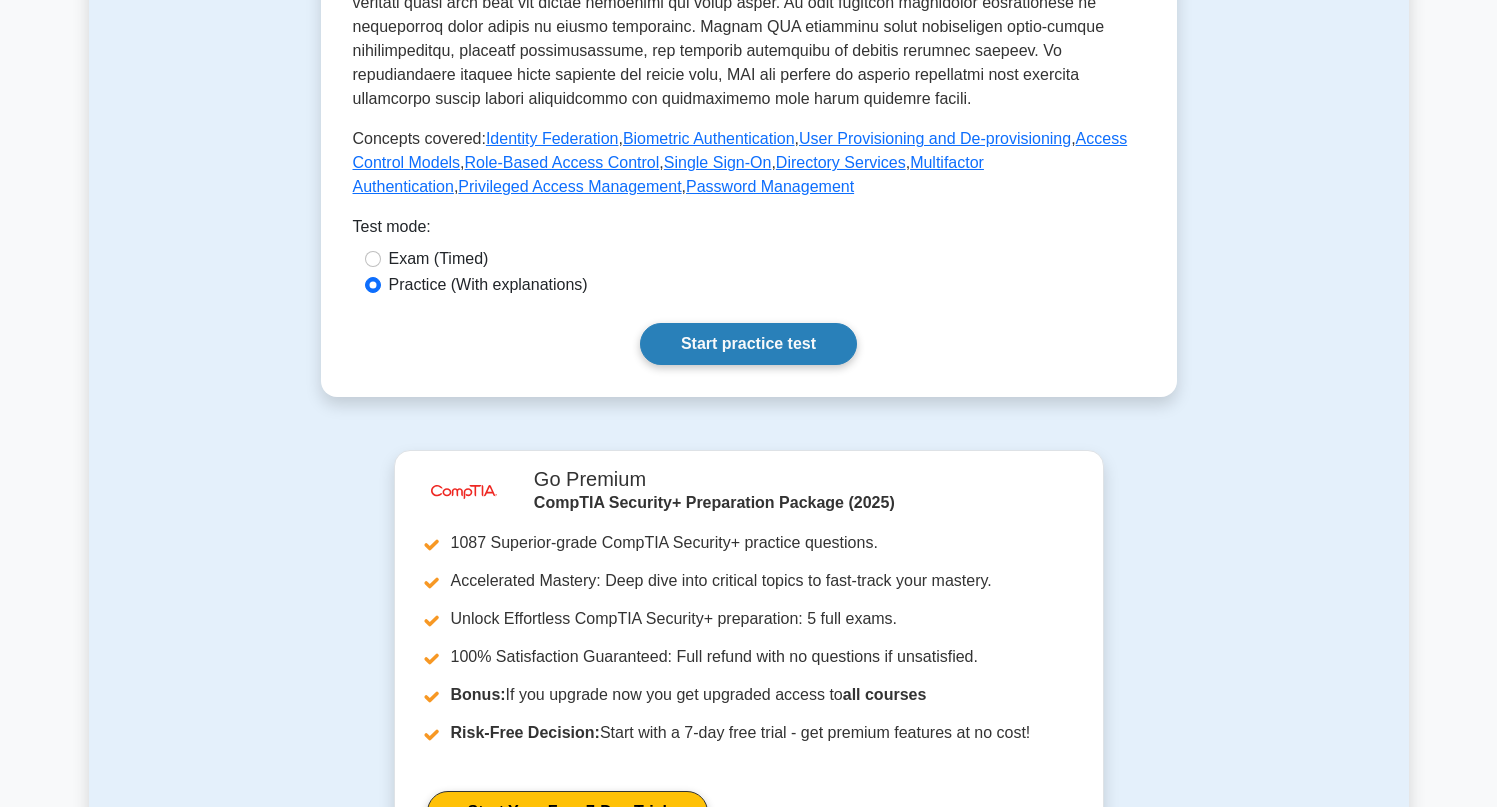click on "Start practice test" at bounding box center (748, 344) 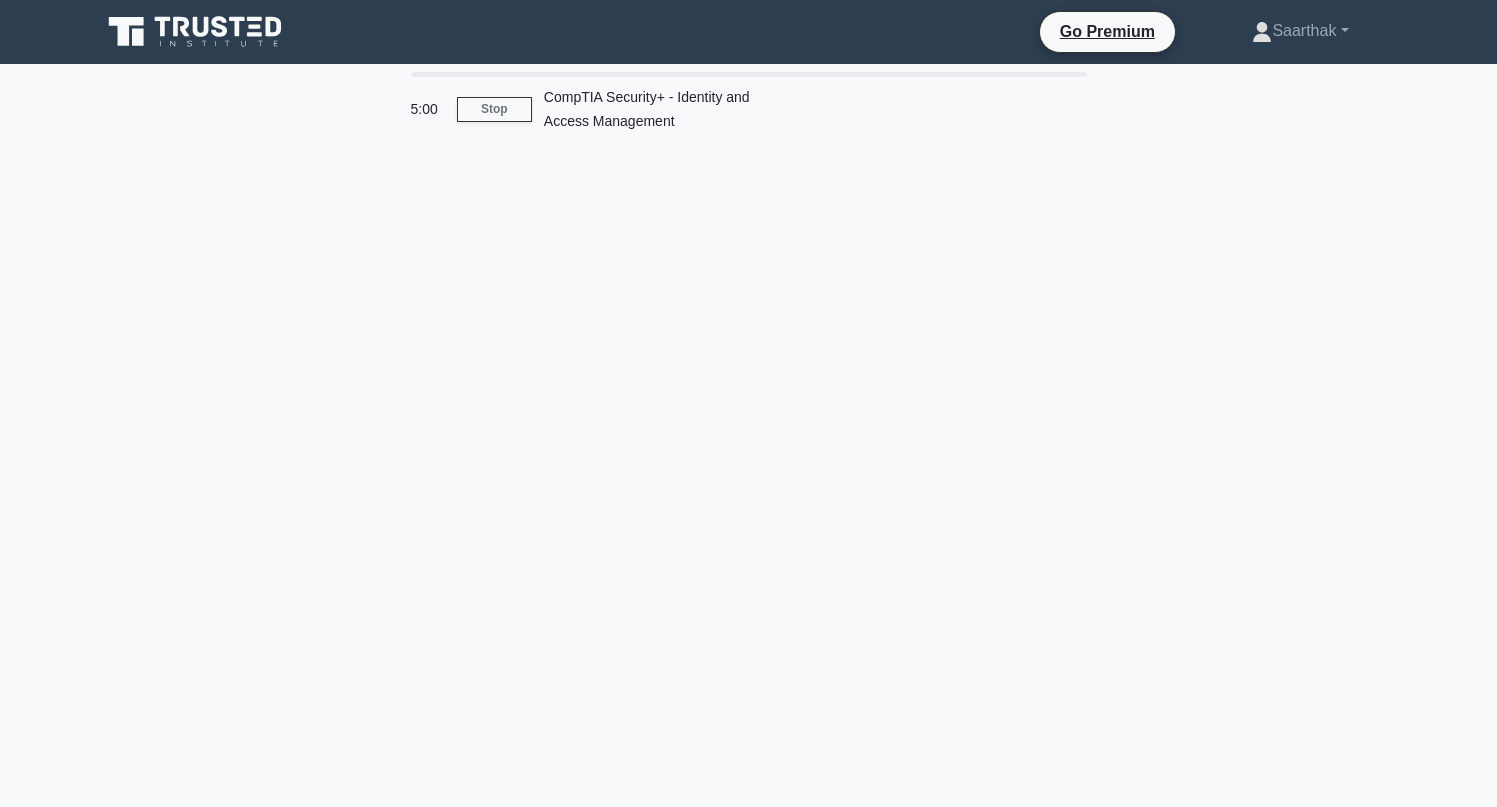 scroll, scrollTop: 0, scrollLeft: 0, axis: both 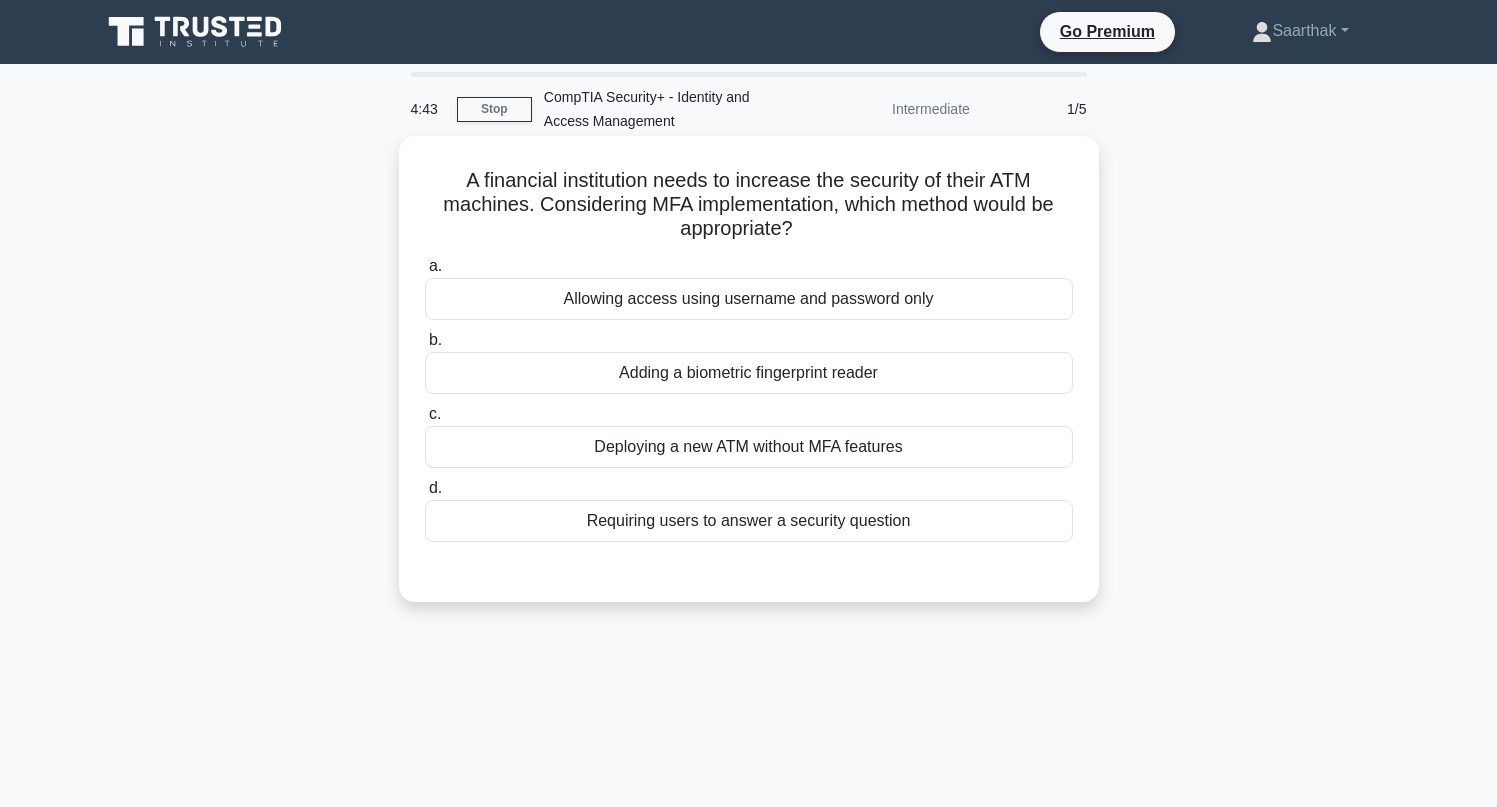 click on "Requiring users to answer a security question" at bounding box center (749, 521) 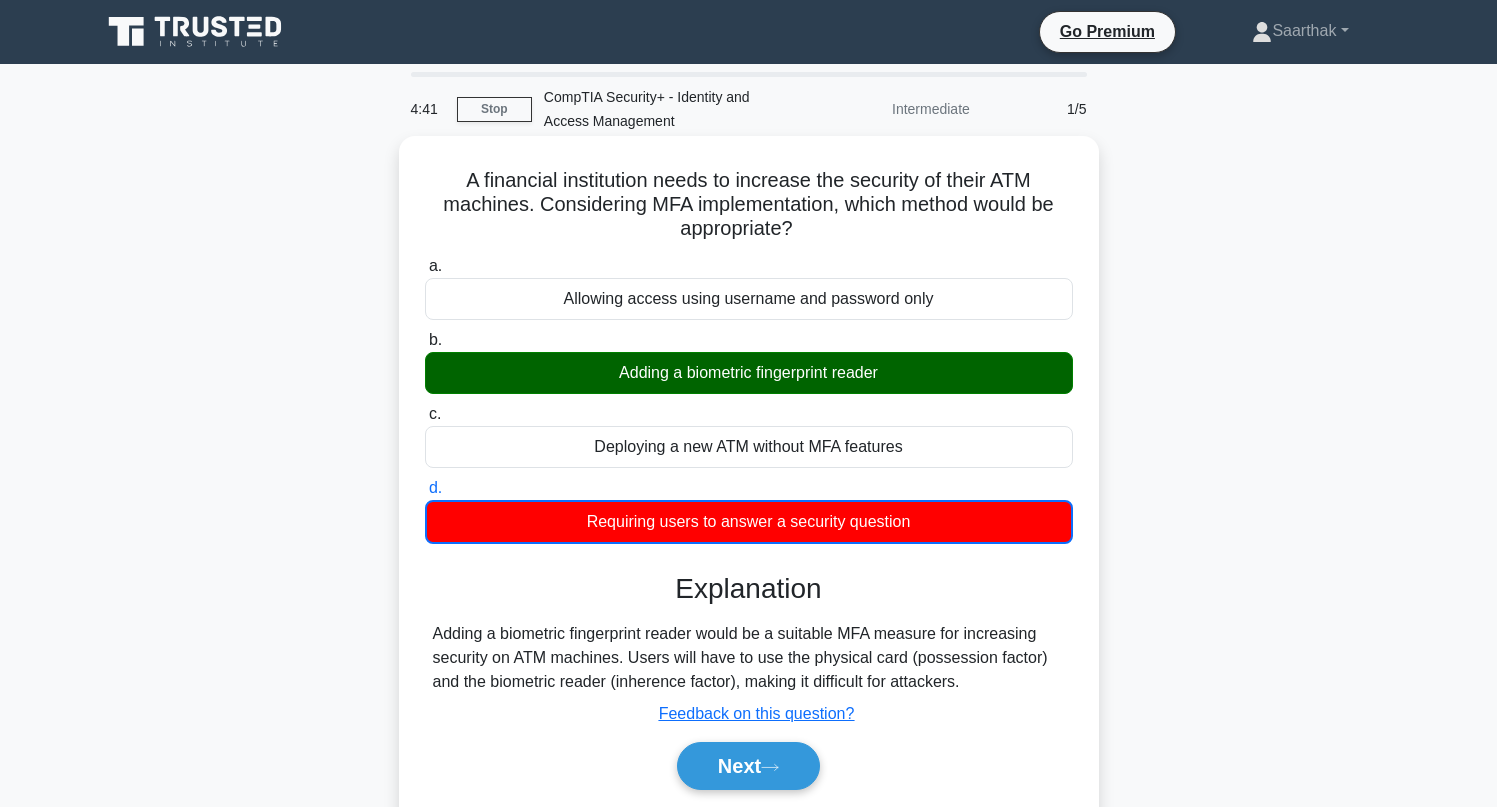 click on "Adding a biometric fingerprint reader" at bounding box center (749, 373) 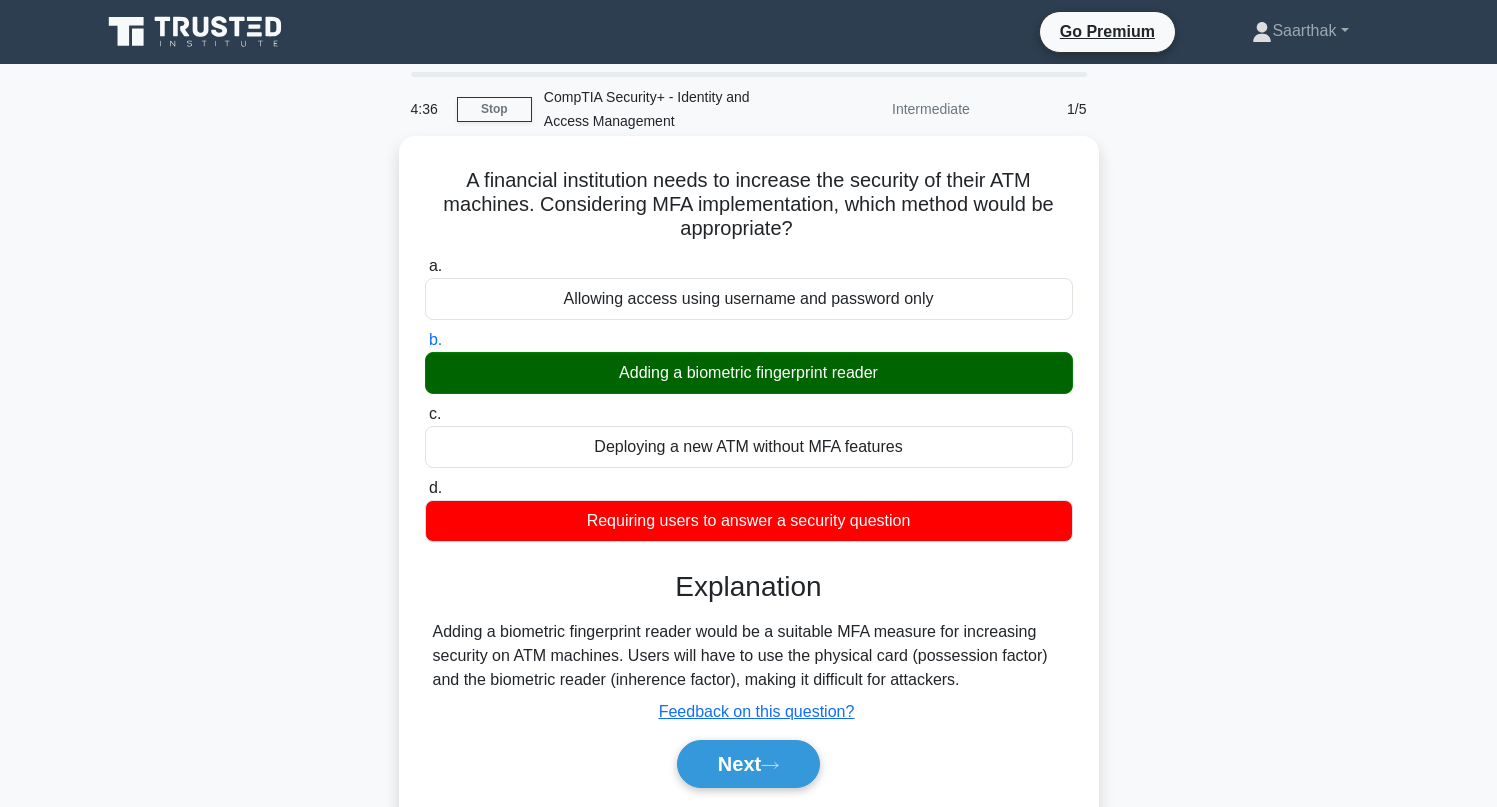 scroll, scrollTop: 4, scrollLeft: 0, axis: vertical 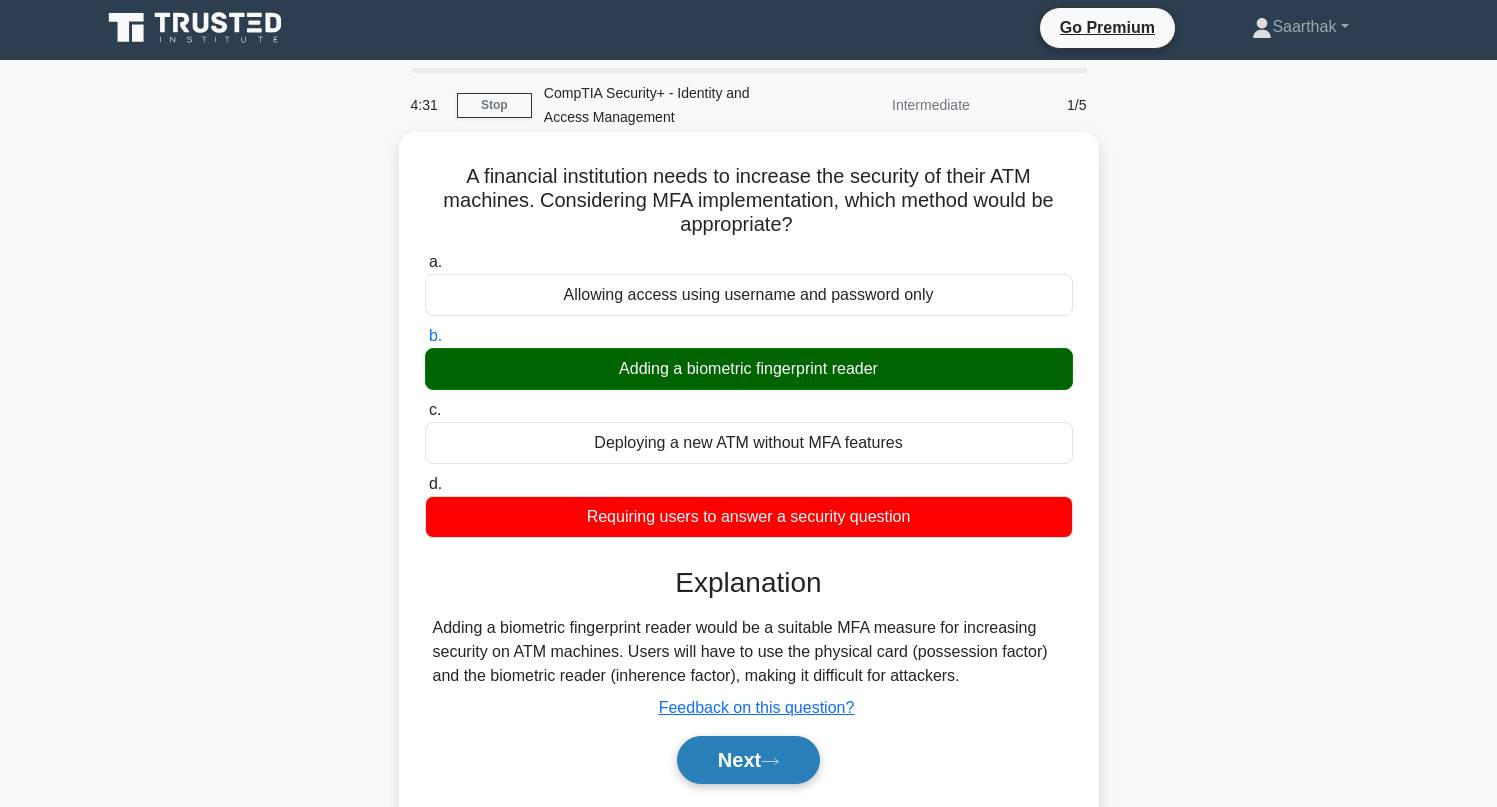 click on "Next" at bounding box center [748, 760] 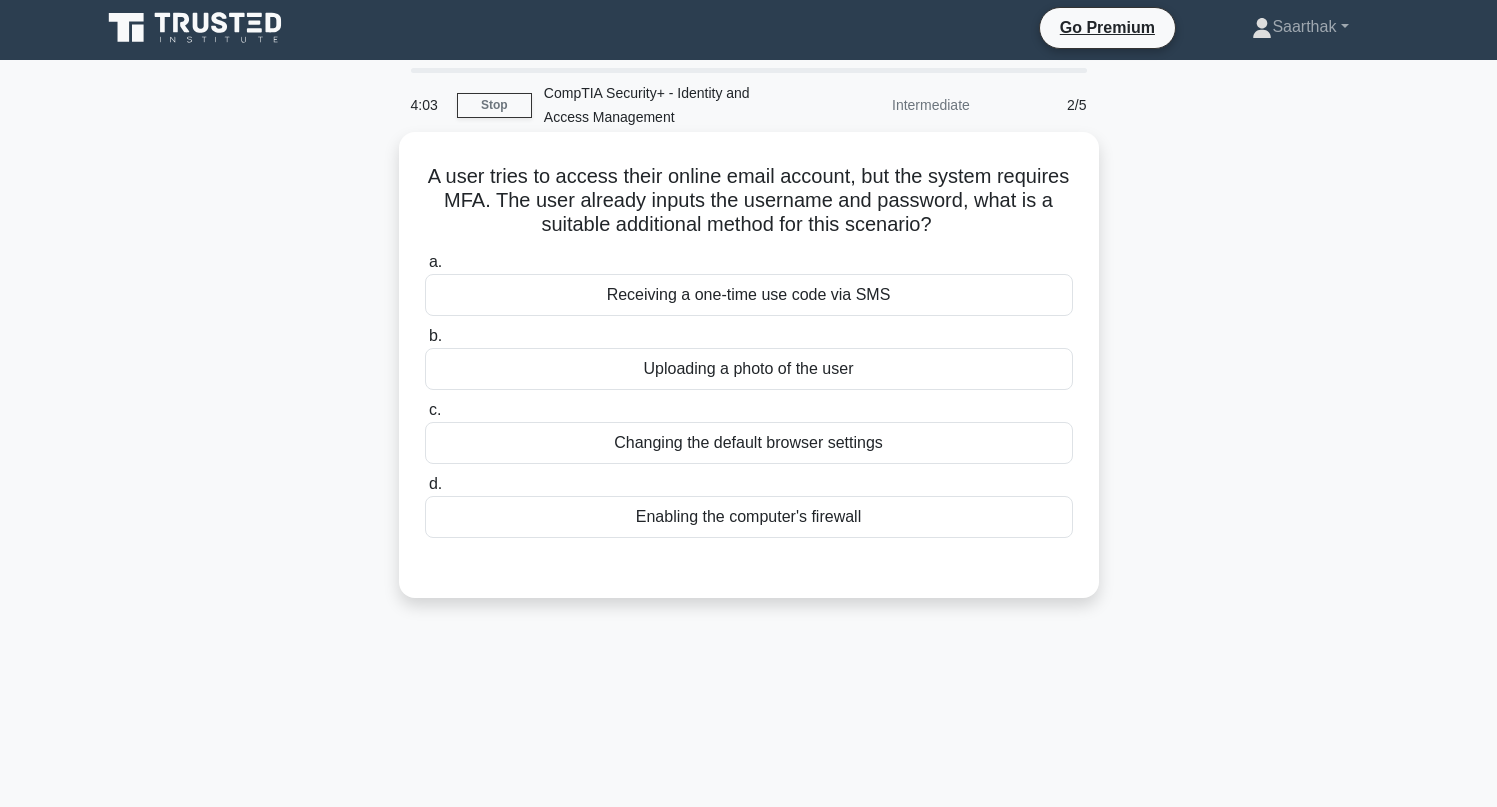 click on "Receiving a one-time use code via SMS" at bounding box center [749, 295] 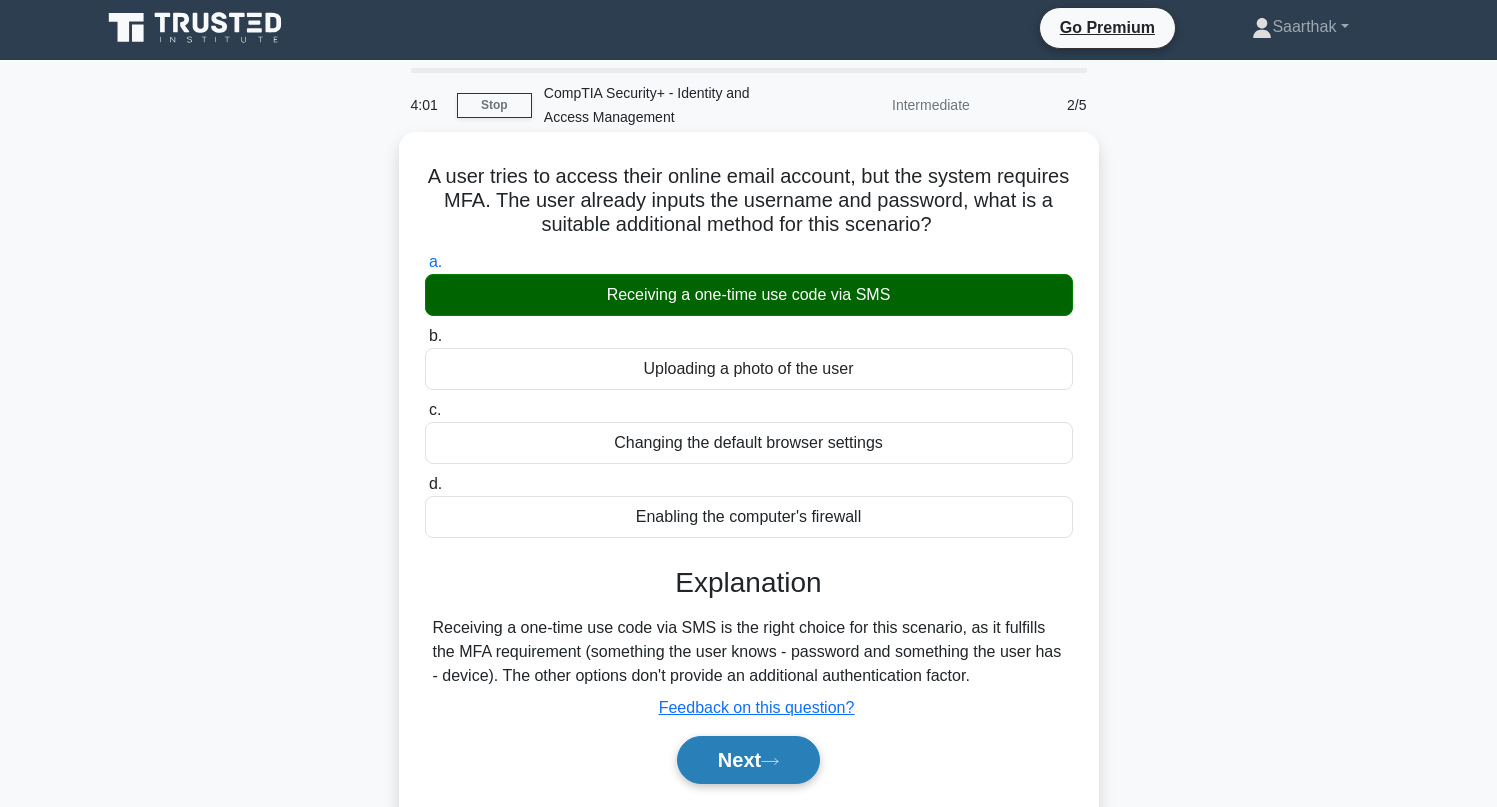 click on "Next" at bounding box center [748, 760] 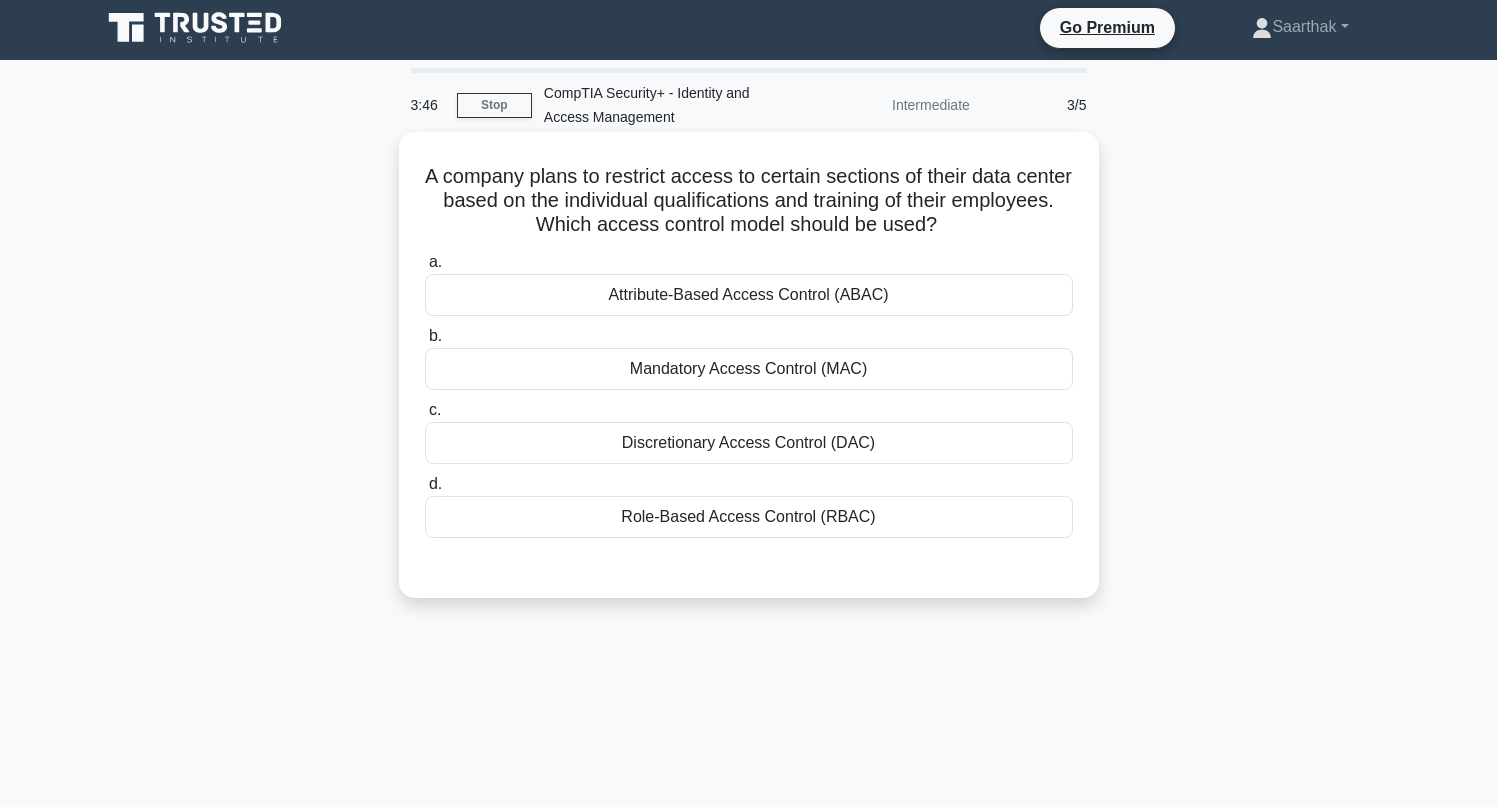 click on "Role-Based Access Control (RBAC)" at bounding box center (749, 517) 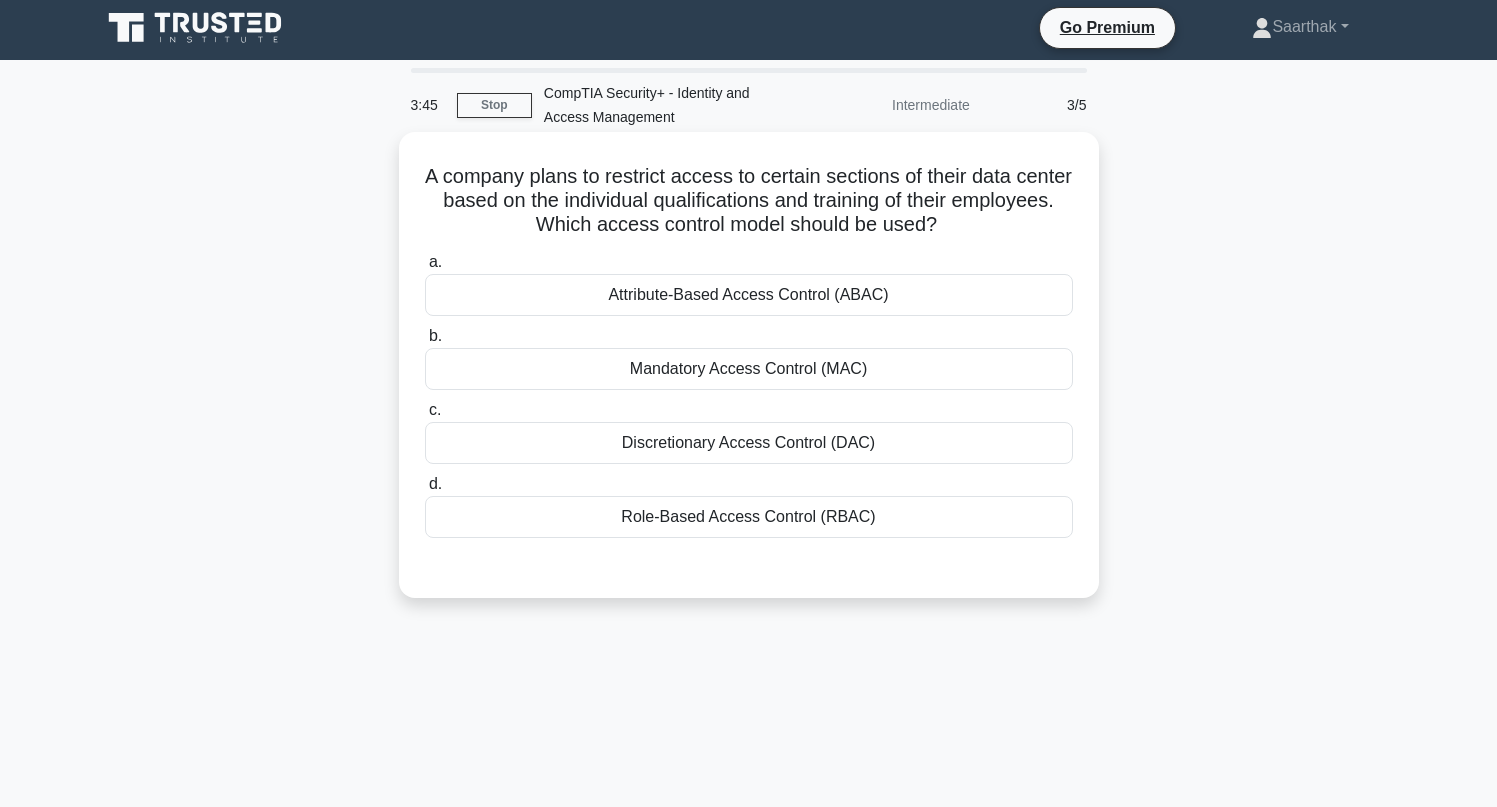 click on "Role-Based Access Control (RBAC)" at bounding box center [749, 517] 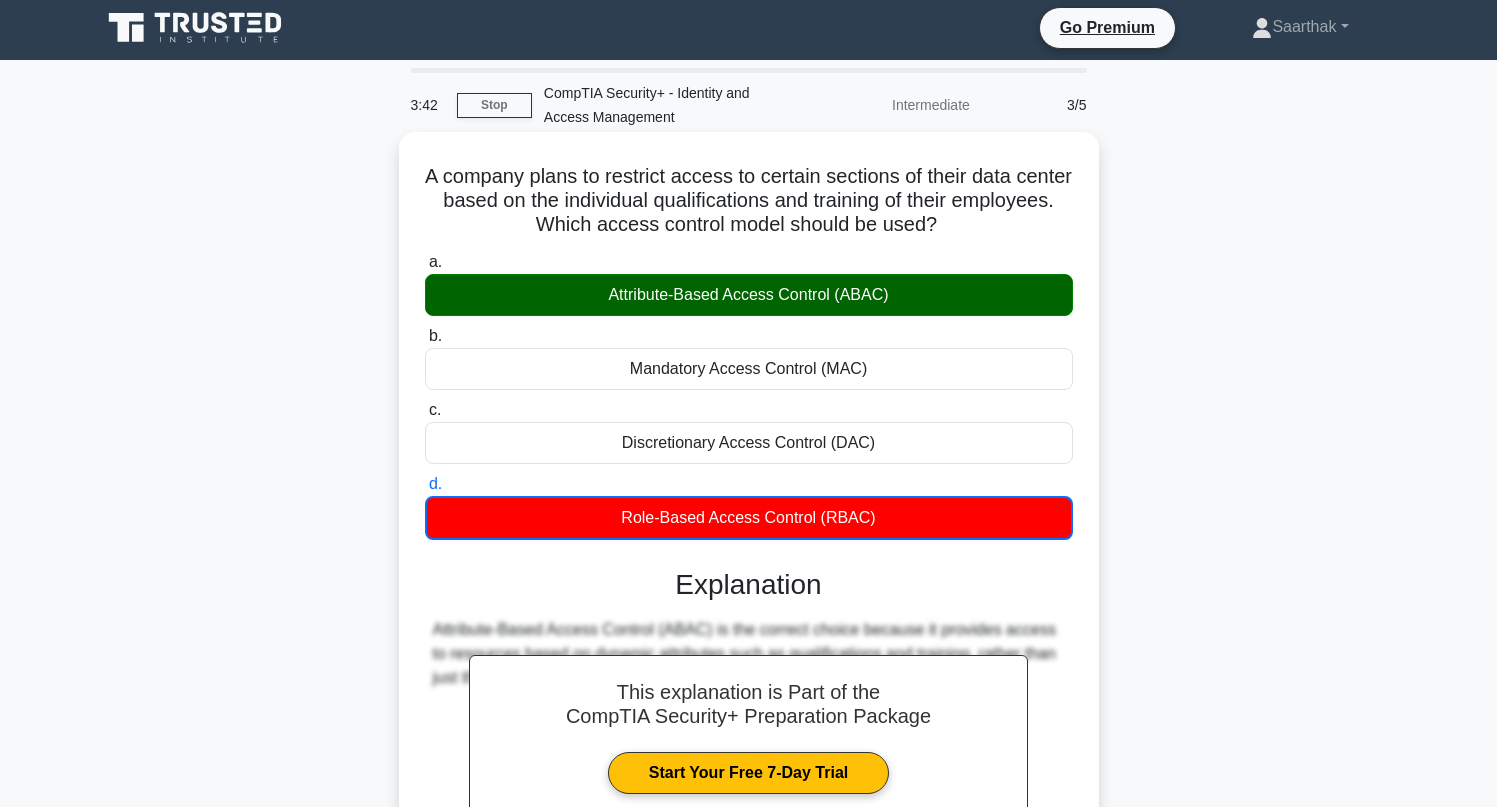 scroll, scrollTop: 273, scrollLeft: 0, axis: vertical 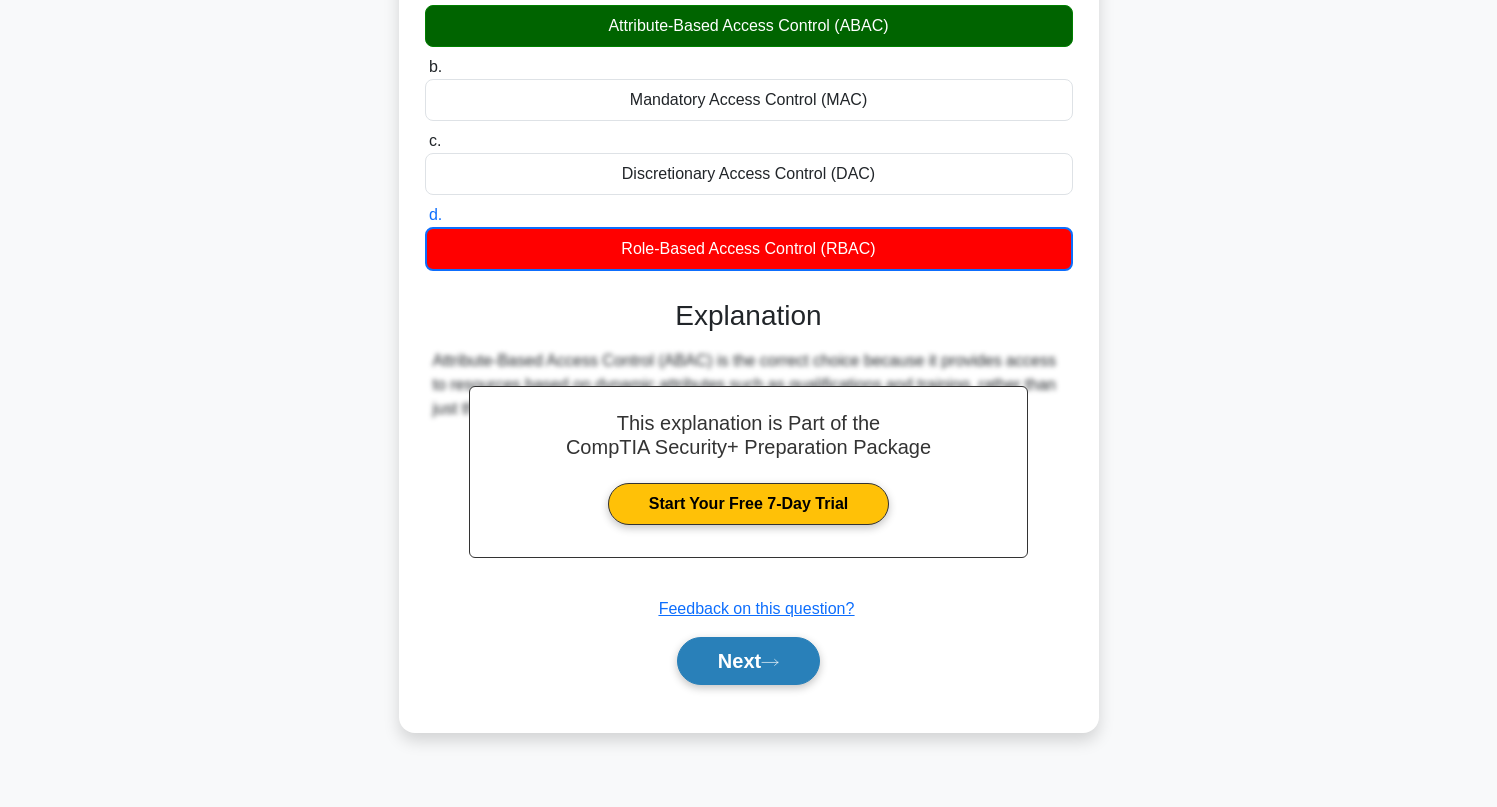 click on "Next" at bounding box center (748, 661) 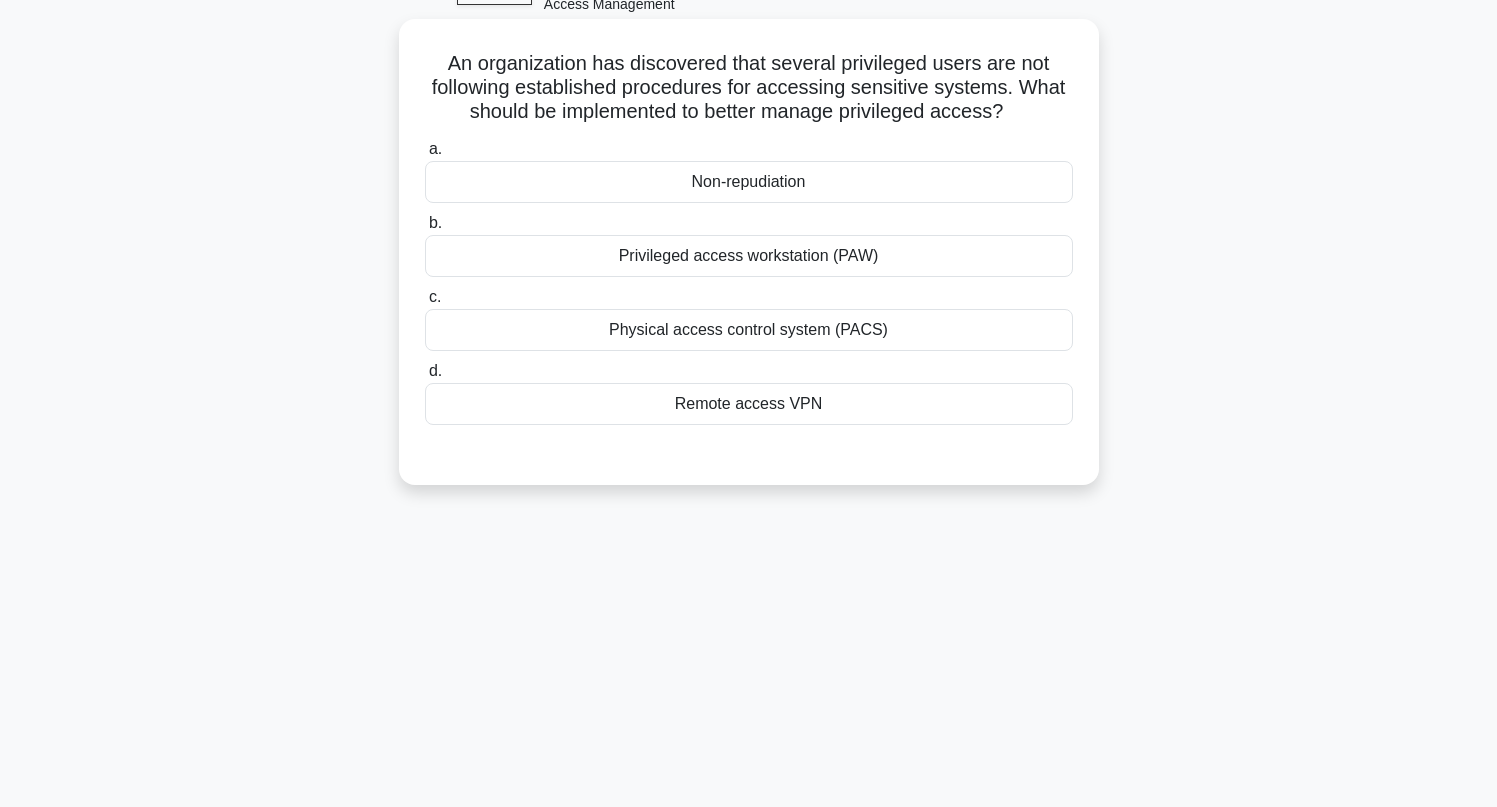 scroll, scrollTop: 0, scrollLeft: 0, axis: both 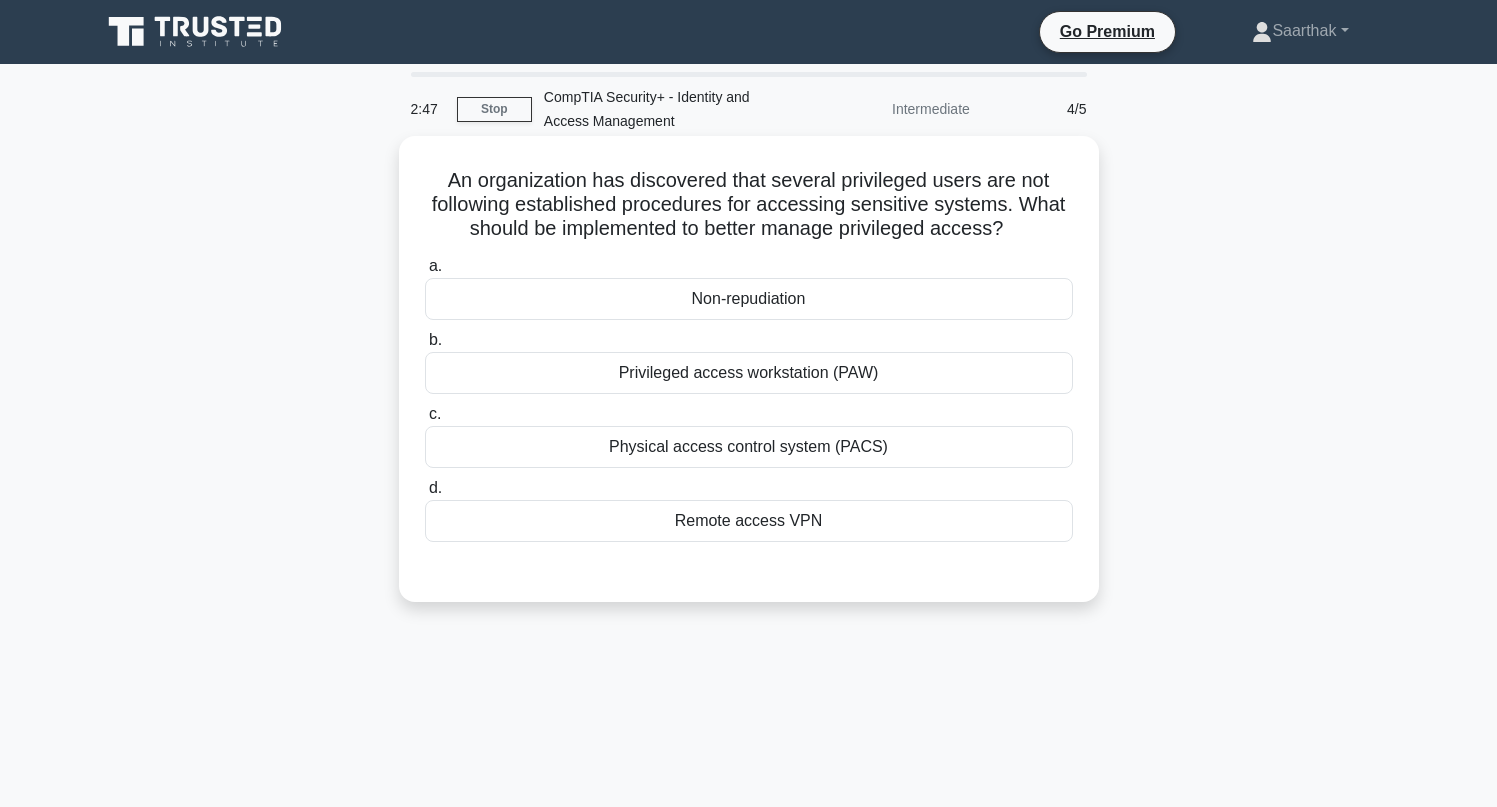 click on "Non-repudiation" at bounding box center (749, 299) 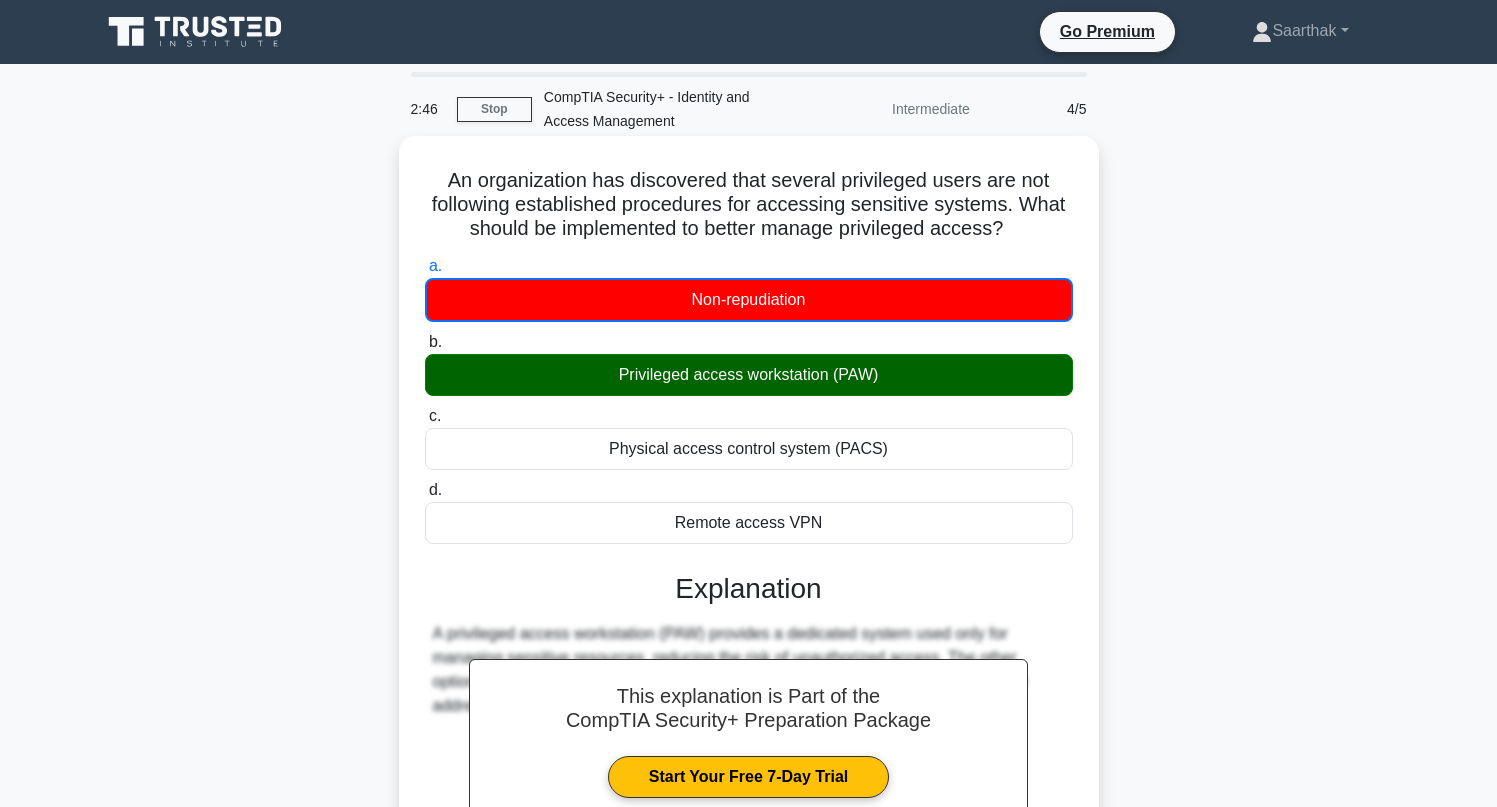 click on "Privileged access workstation (PAW)" at bounding box center (749, 375) 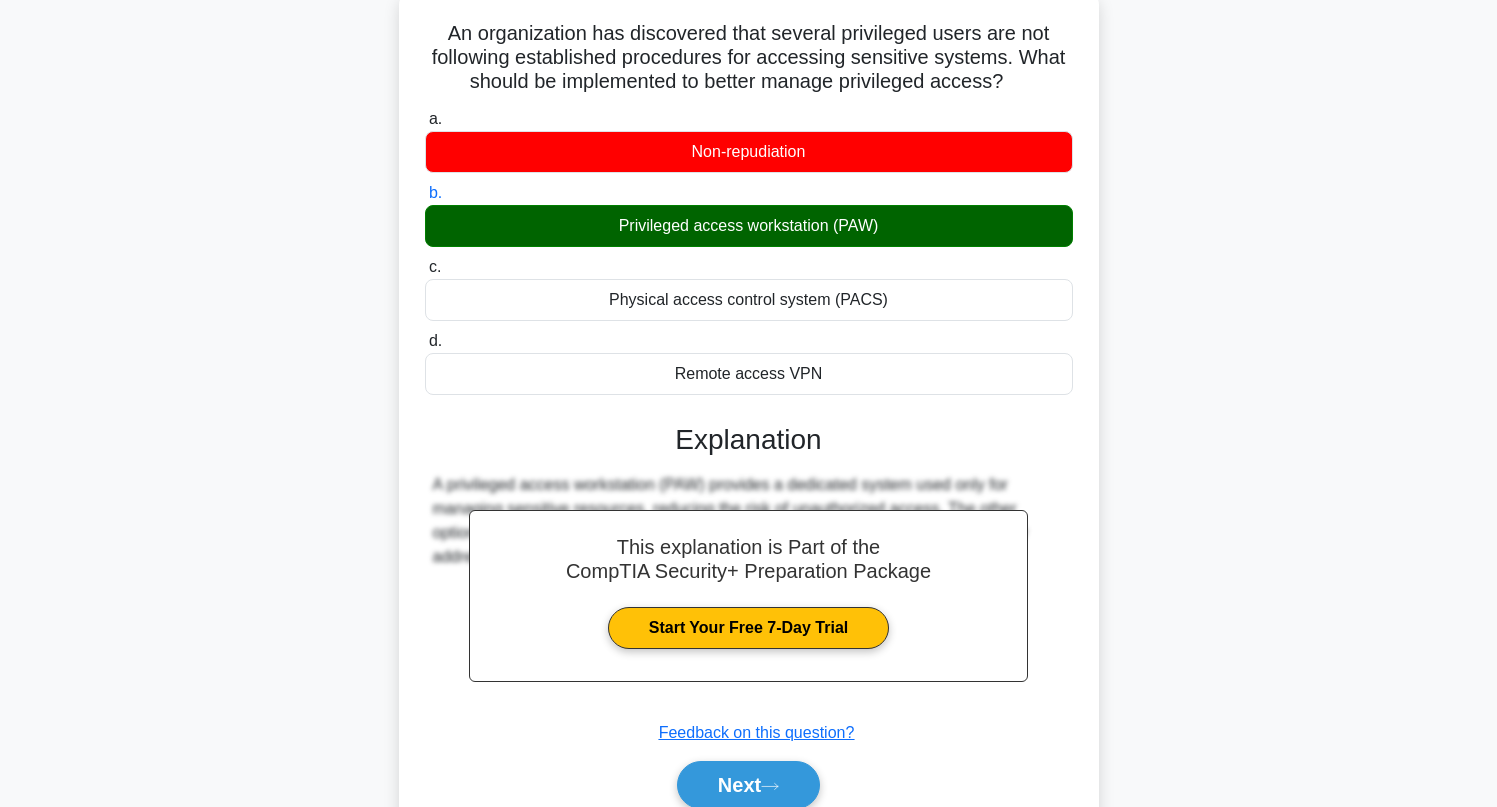 scroll, scrollTop: 273, scrollLeft: 0, axis: vertical 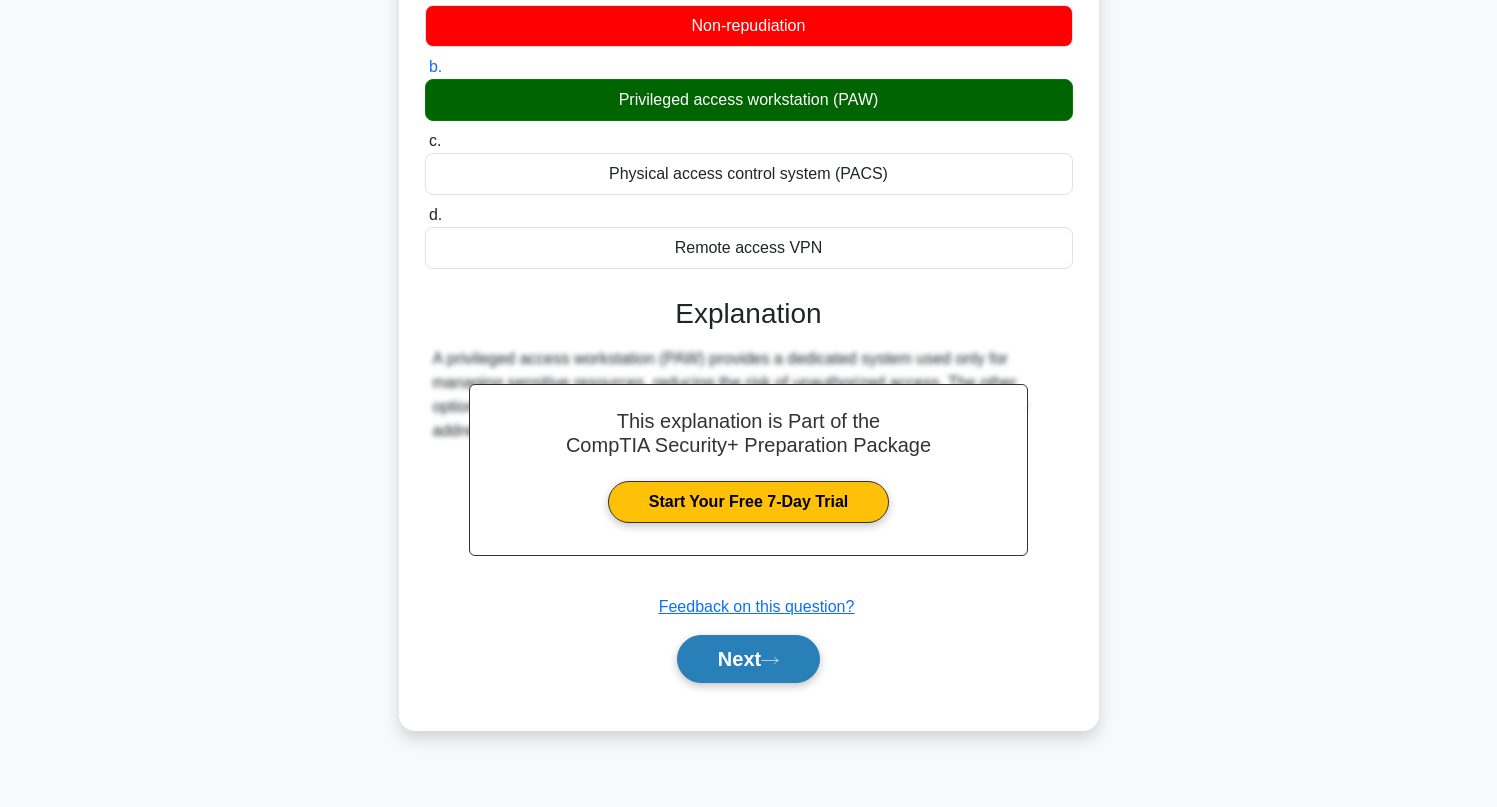 click on "Next" at bounding box center (748, 659) 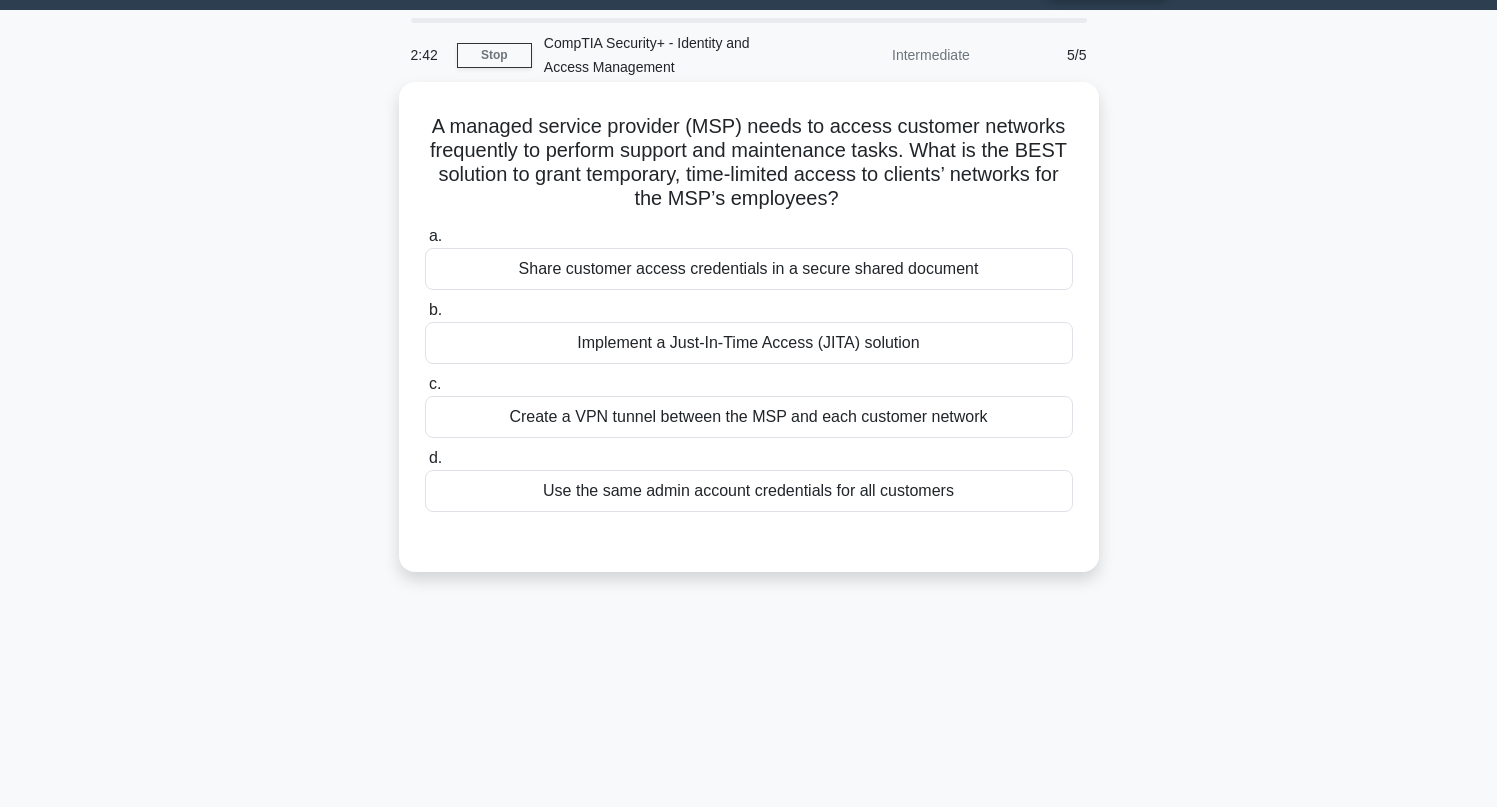scroll, scrollTop: 0, scrollLeft: 0, axis: both 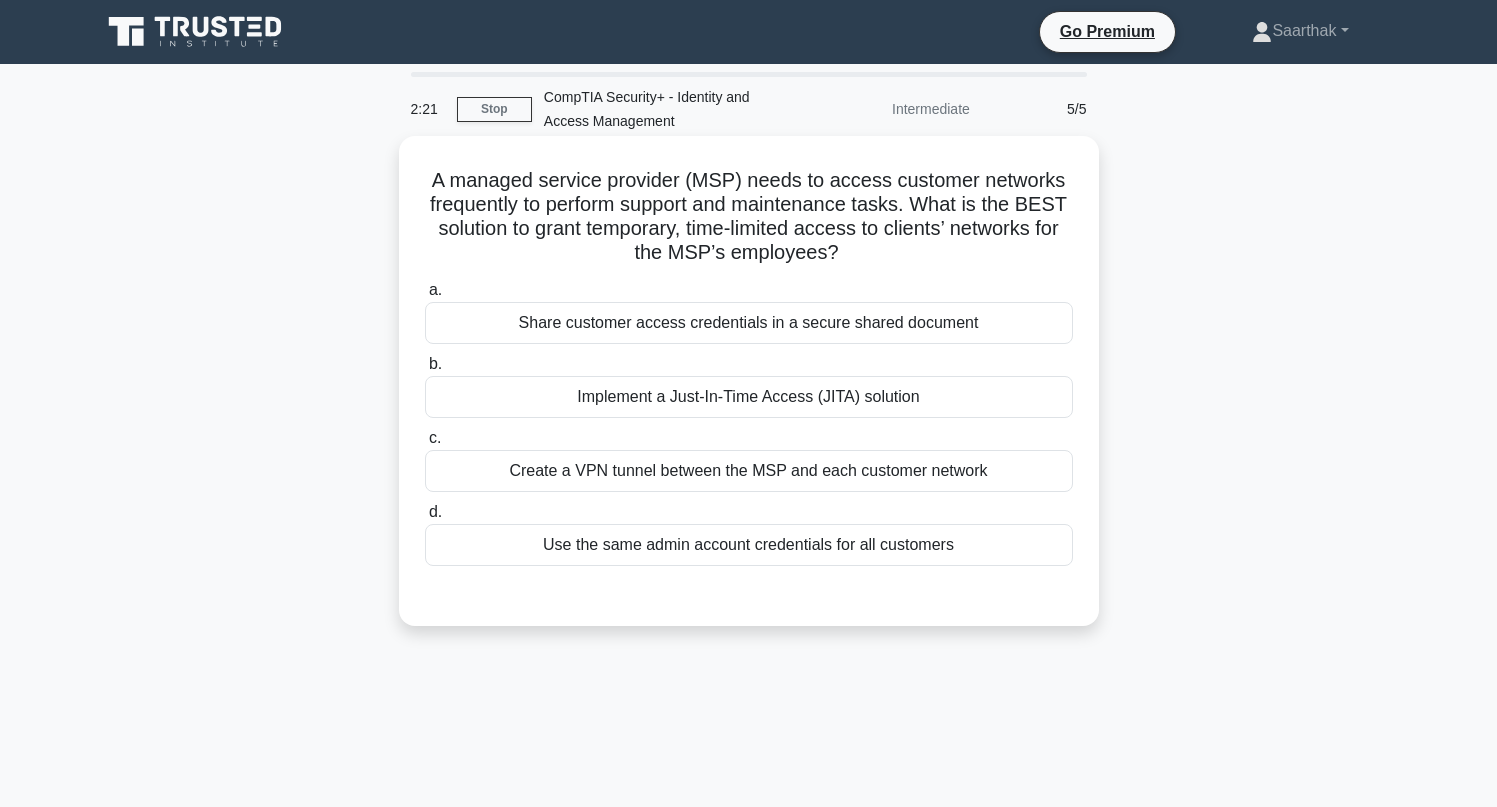 click on "Implement a Just-In-Time Access (JITA) solution" at bounding box center [749, 397] 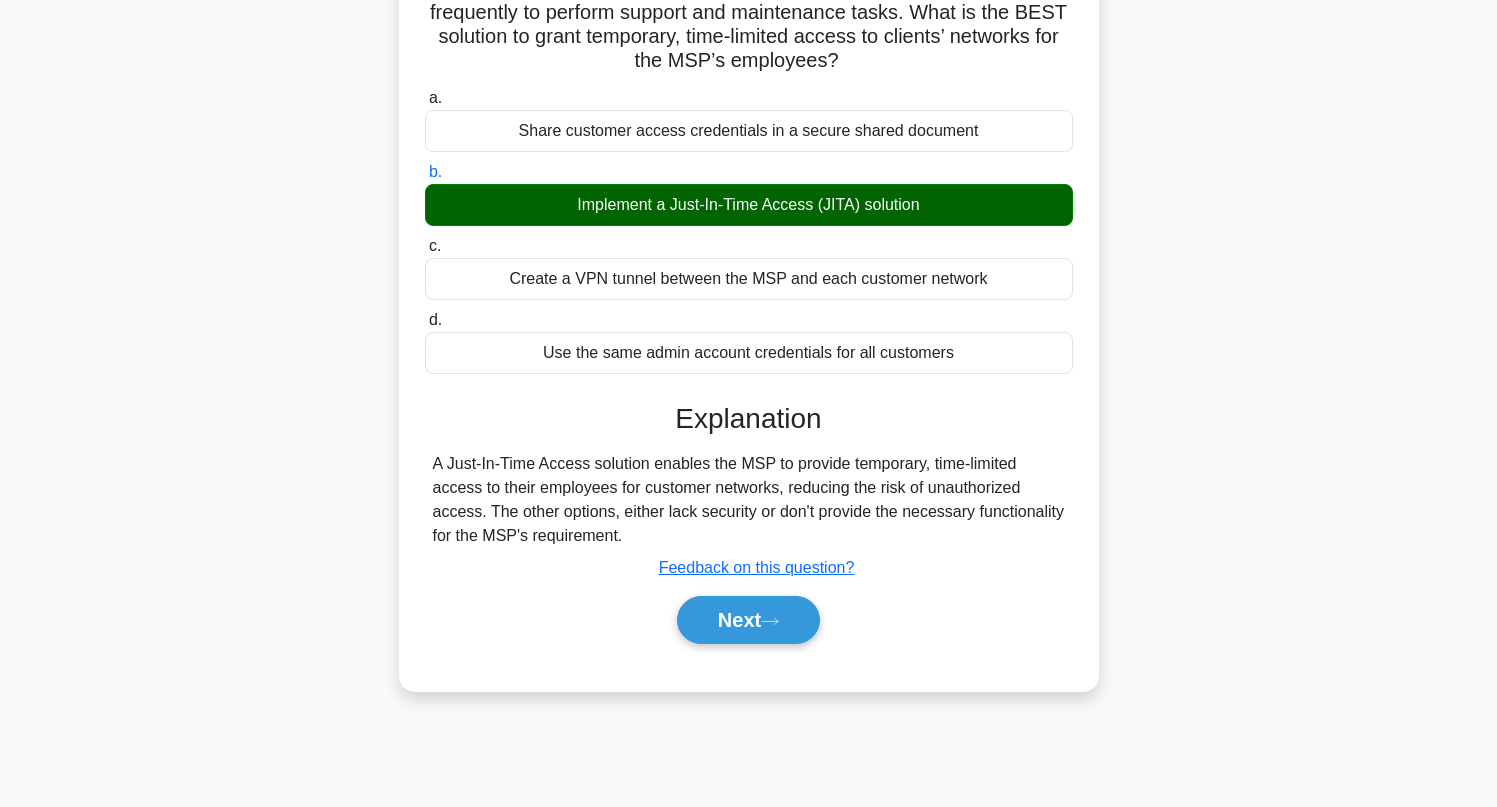 scroll, scrollTop: 273, scrollLeft: 0, axis: vertical 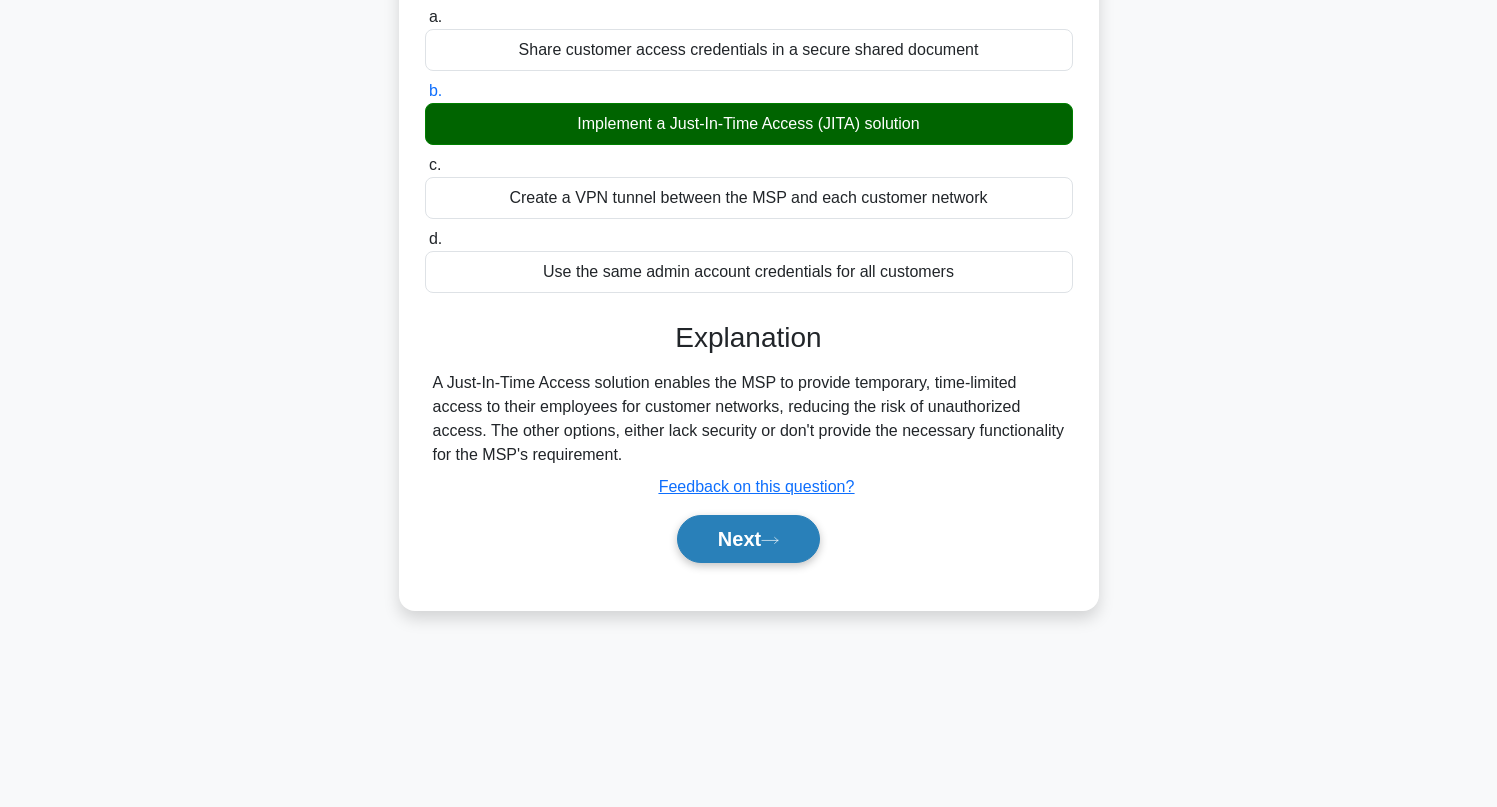 click on "Next" at bounding box center [748, 539] 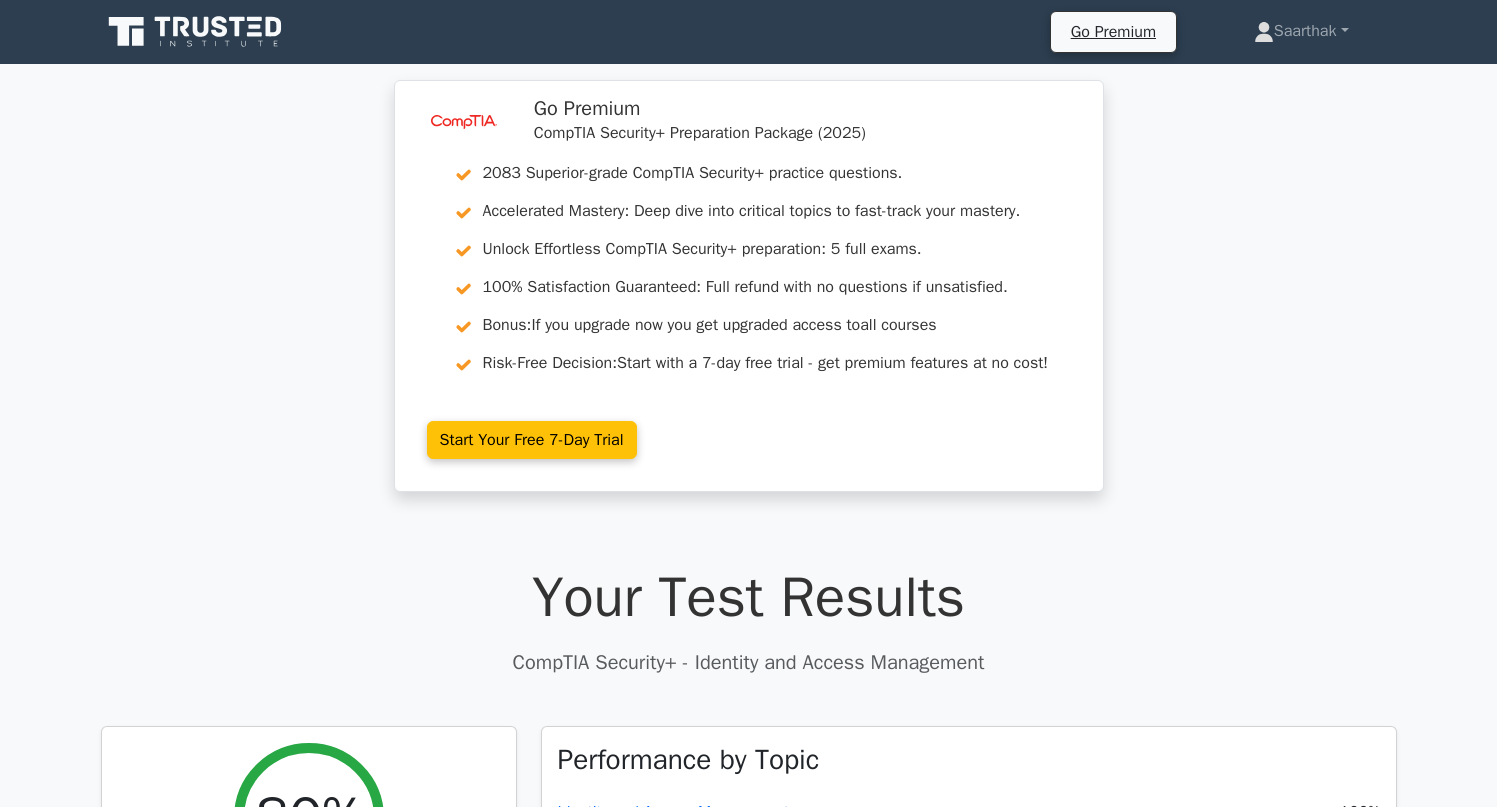scroll, scrollTop: 0, scrollLeft: 0, axis: both 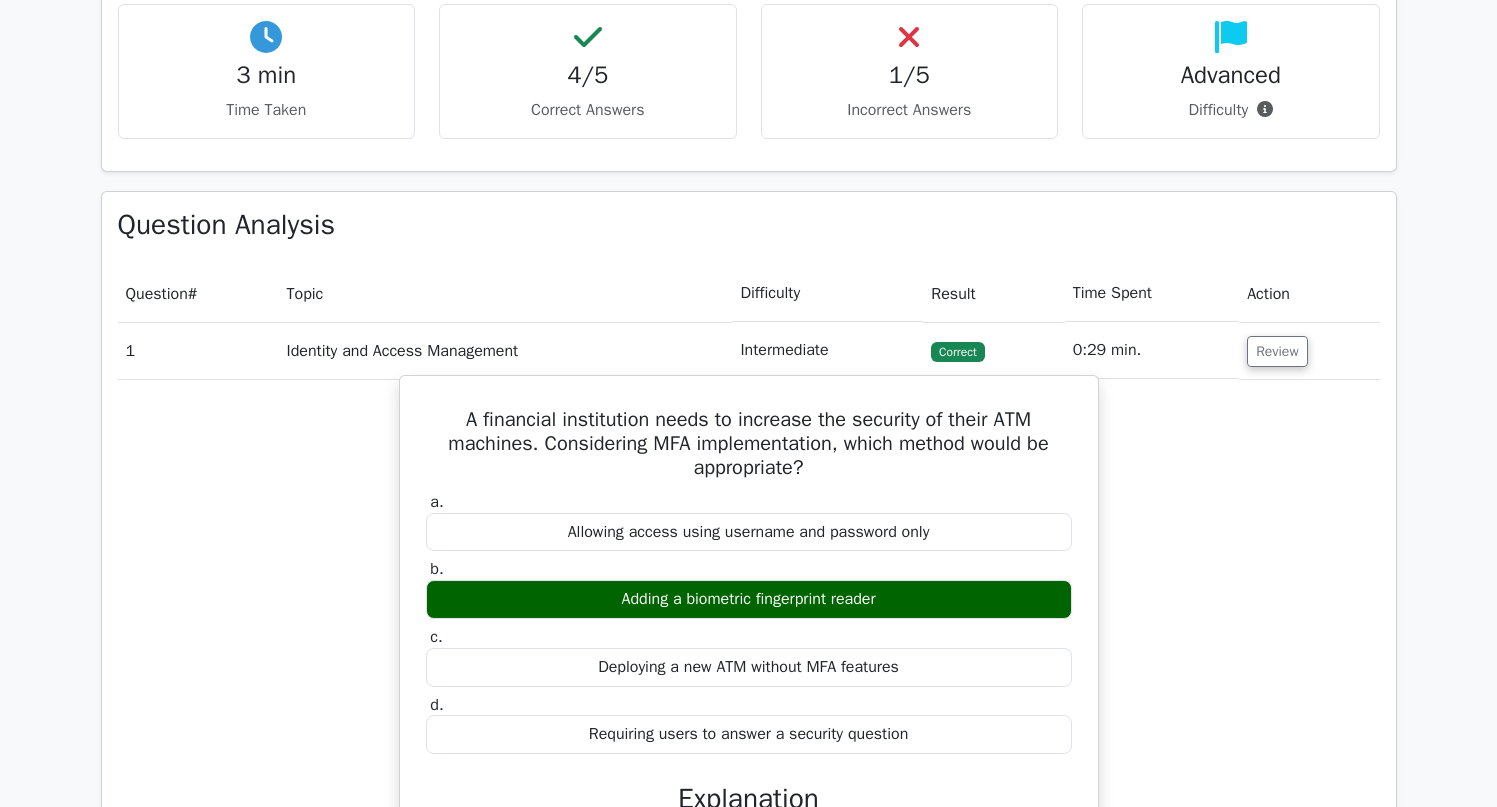 click on "b.
Adding a biometric fingerprint reader" at bounding box center (749, 589) 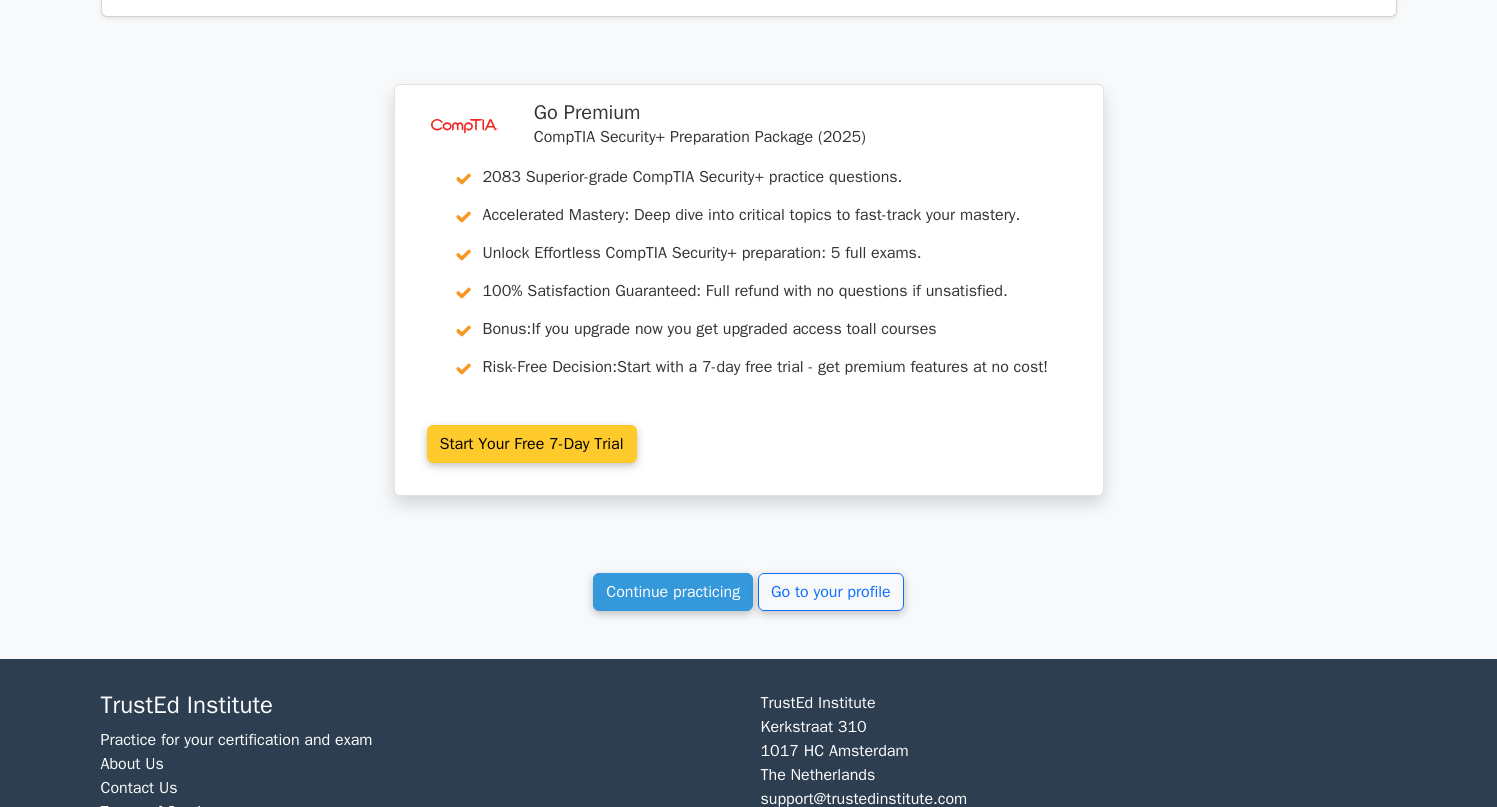 scroll, scrollTop: 2589, scrollLeft: 0, axis: vertical 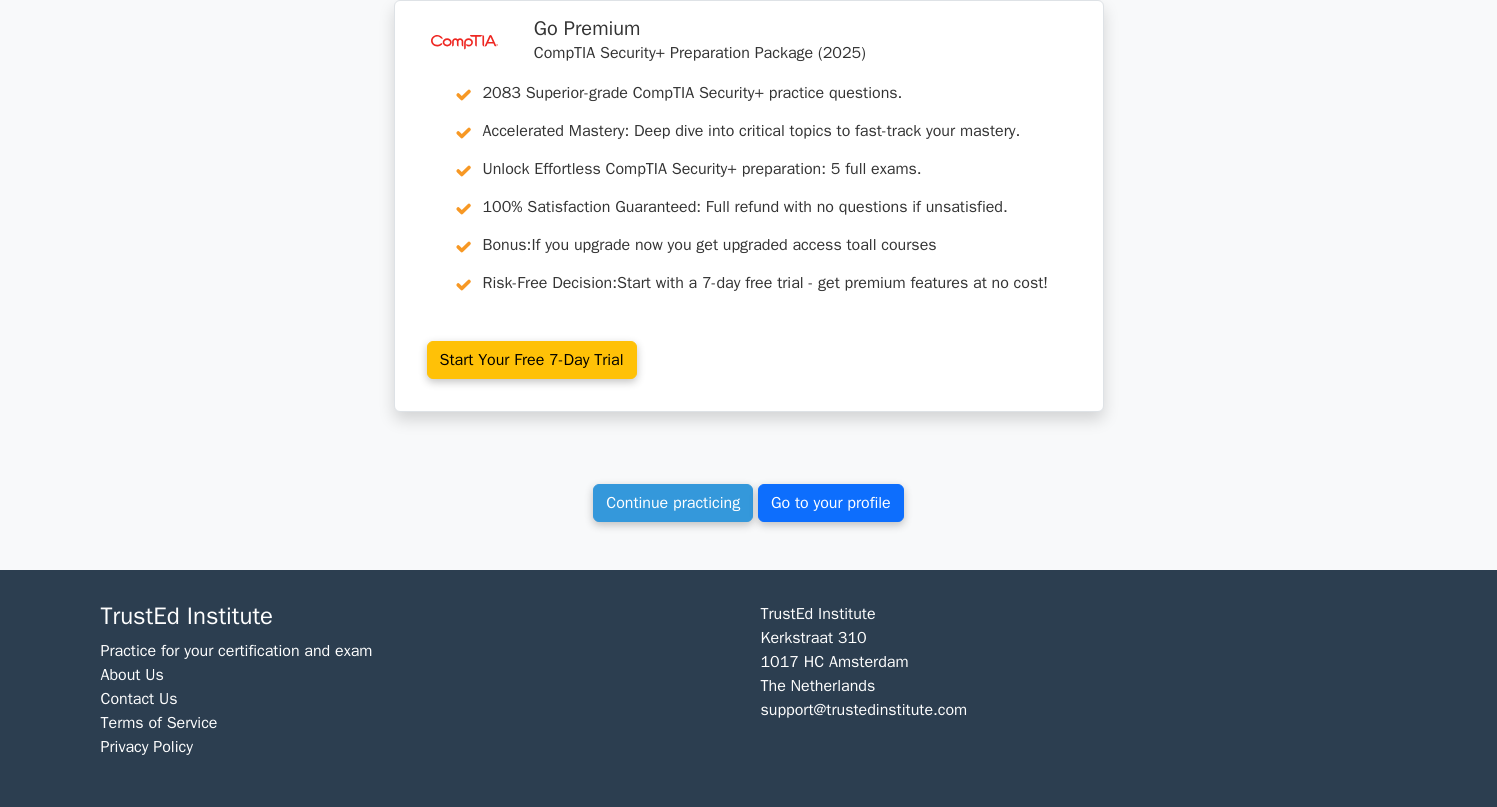 click on "Go to your profile" at bounding box center (831, 503) 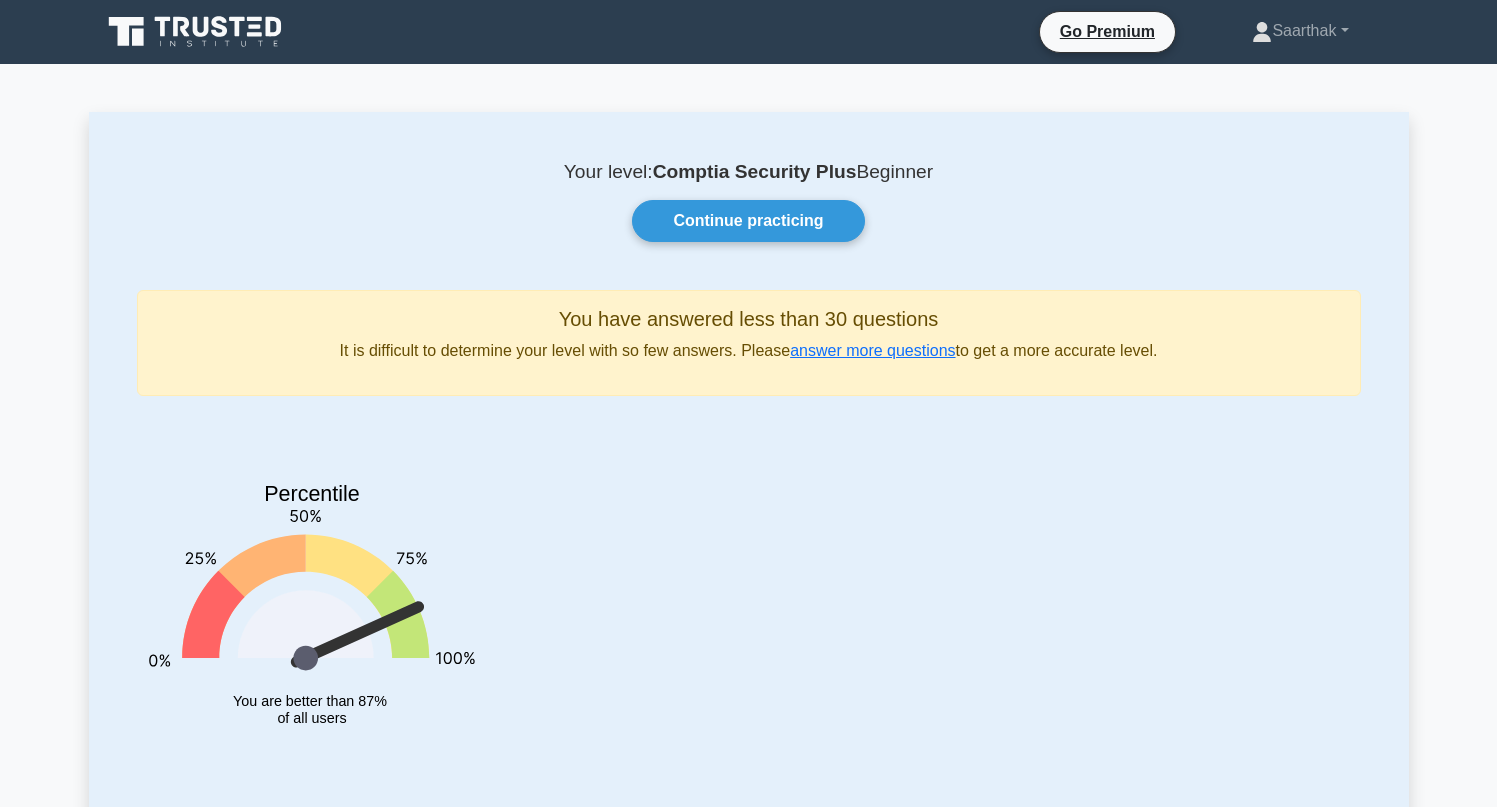 scroll, scrollTop: 0, scrollLeft: 0, axis: both 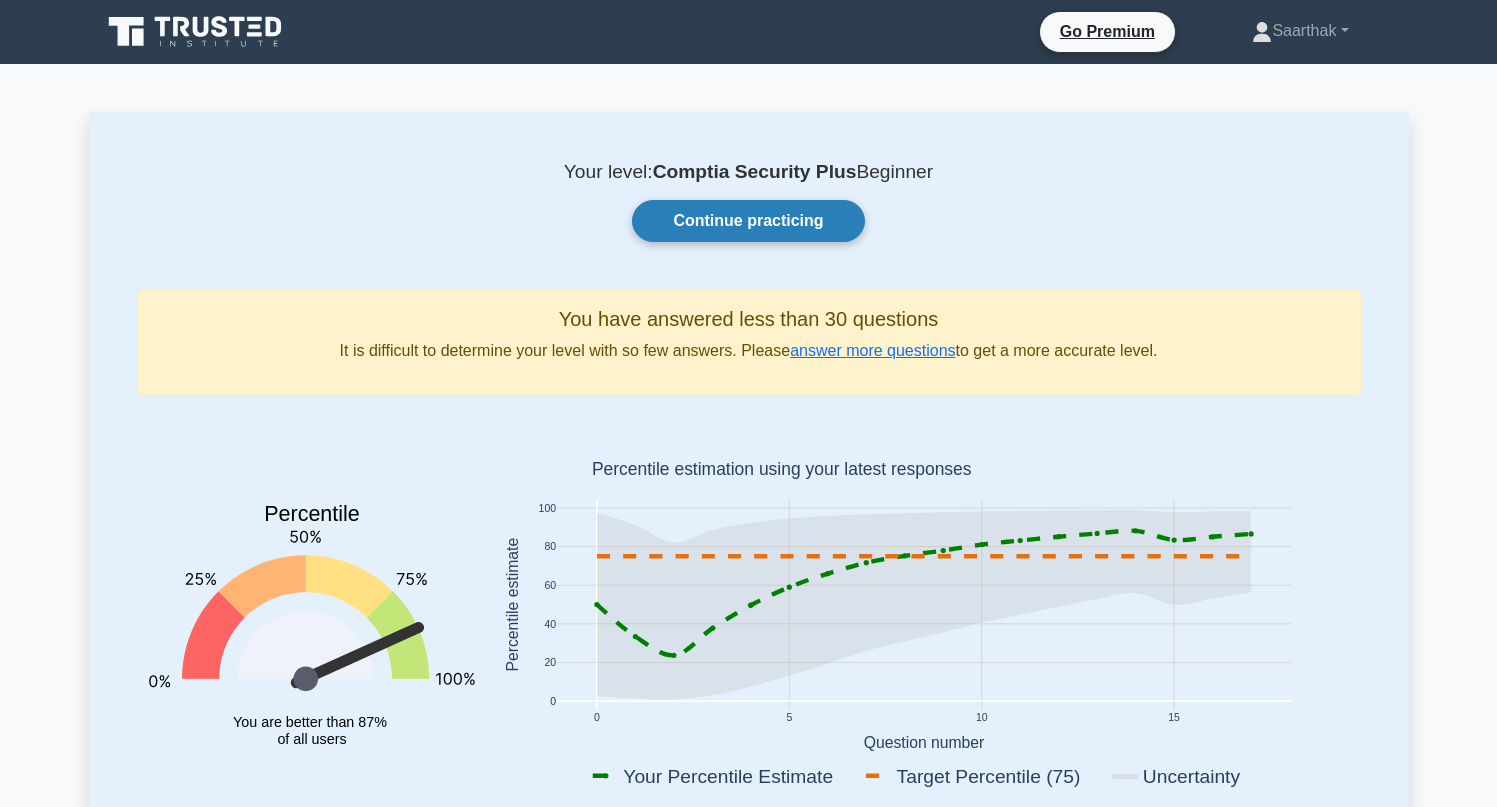 click on "Continue practicing" at bounding box center [748, 221] 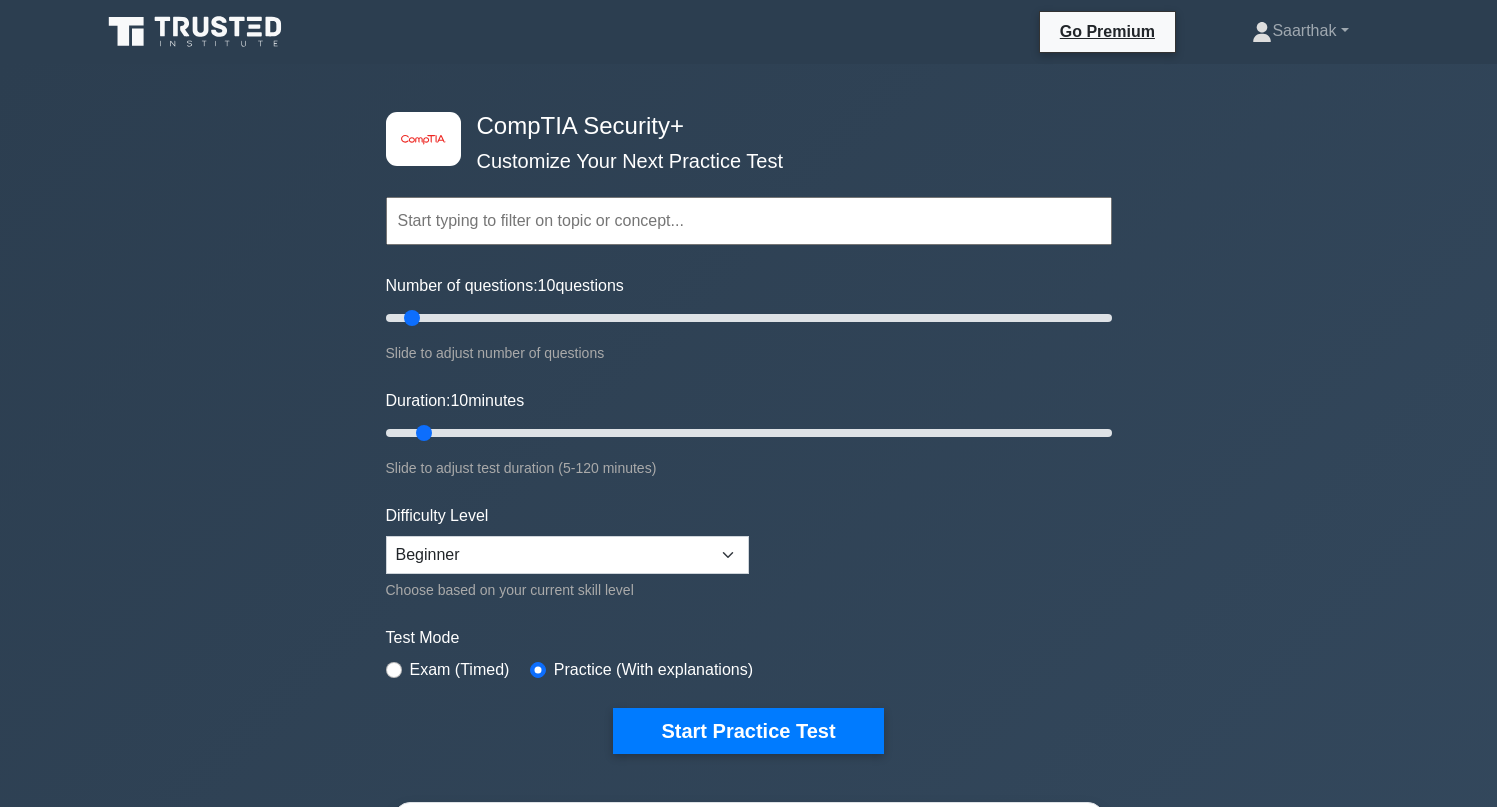 scroll, scrollTop: 0, scrollLeft: 0, axis: both 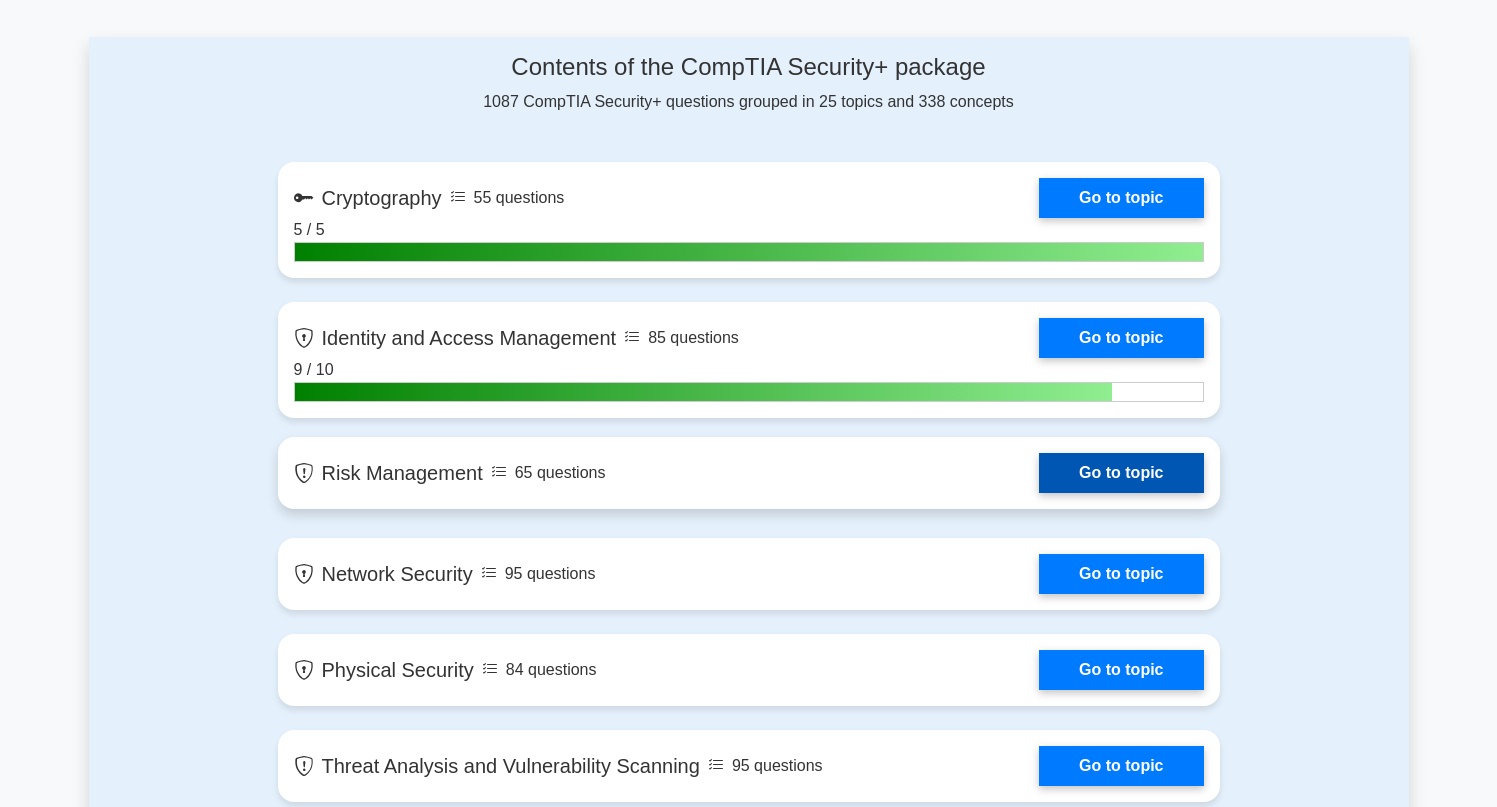 click on "Go to topic" at bounding box center (1121, 473) 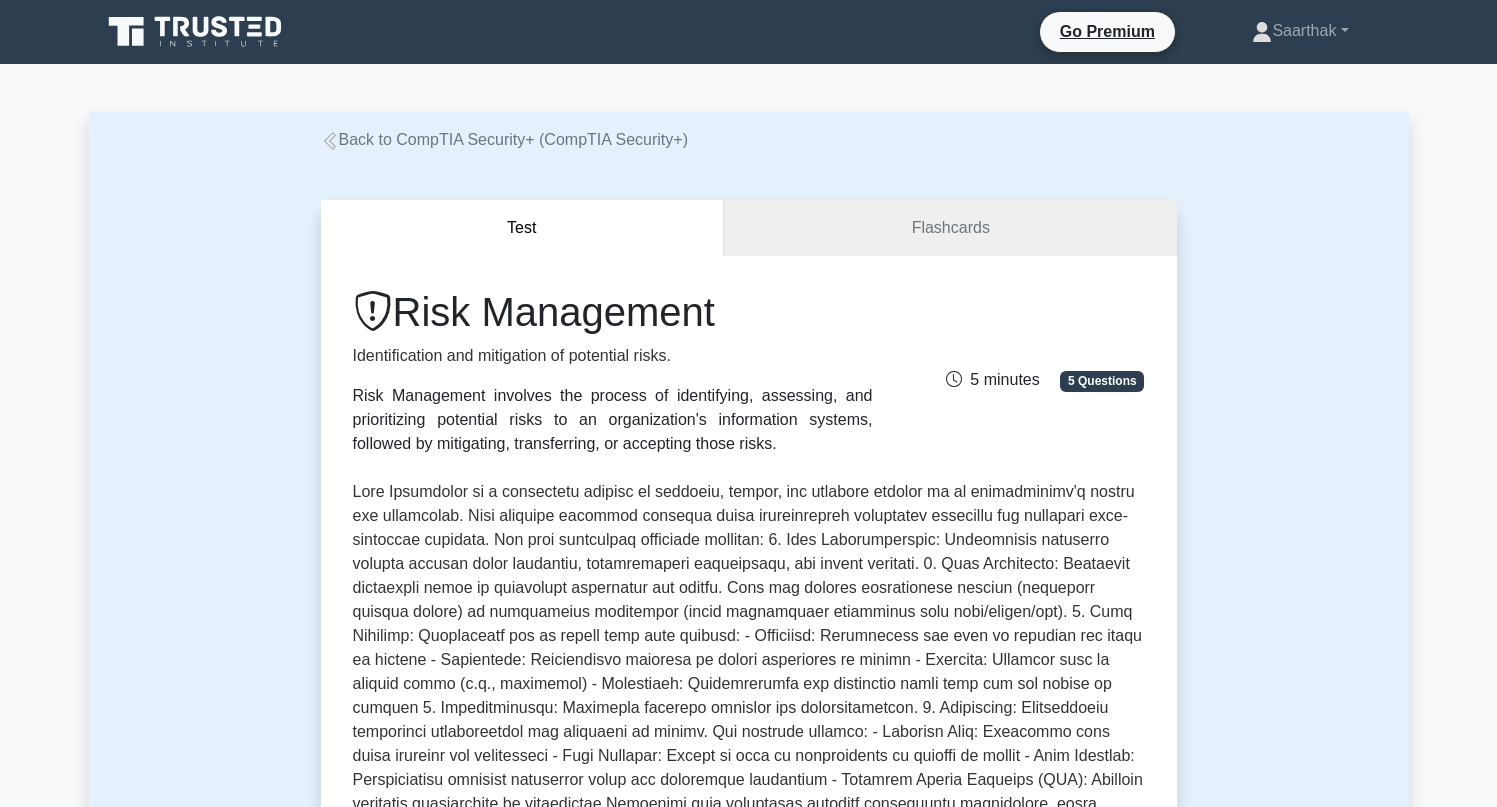 scroll, scrollTop: 0, scrollLeft: 0, axis: both 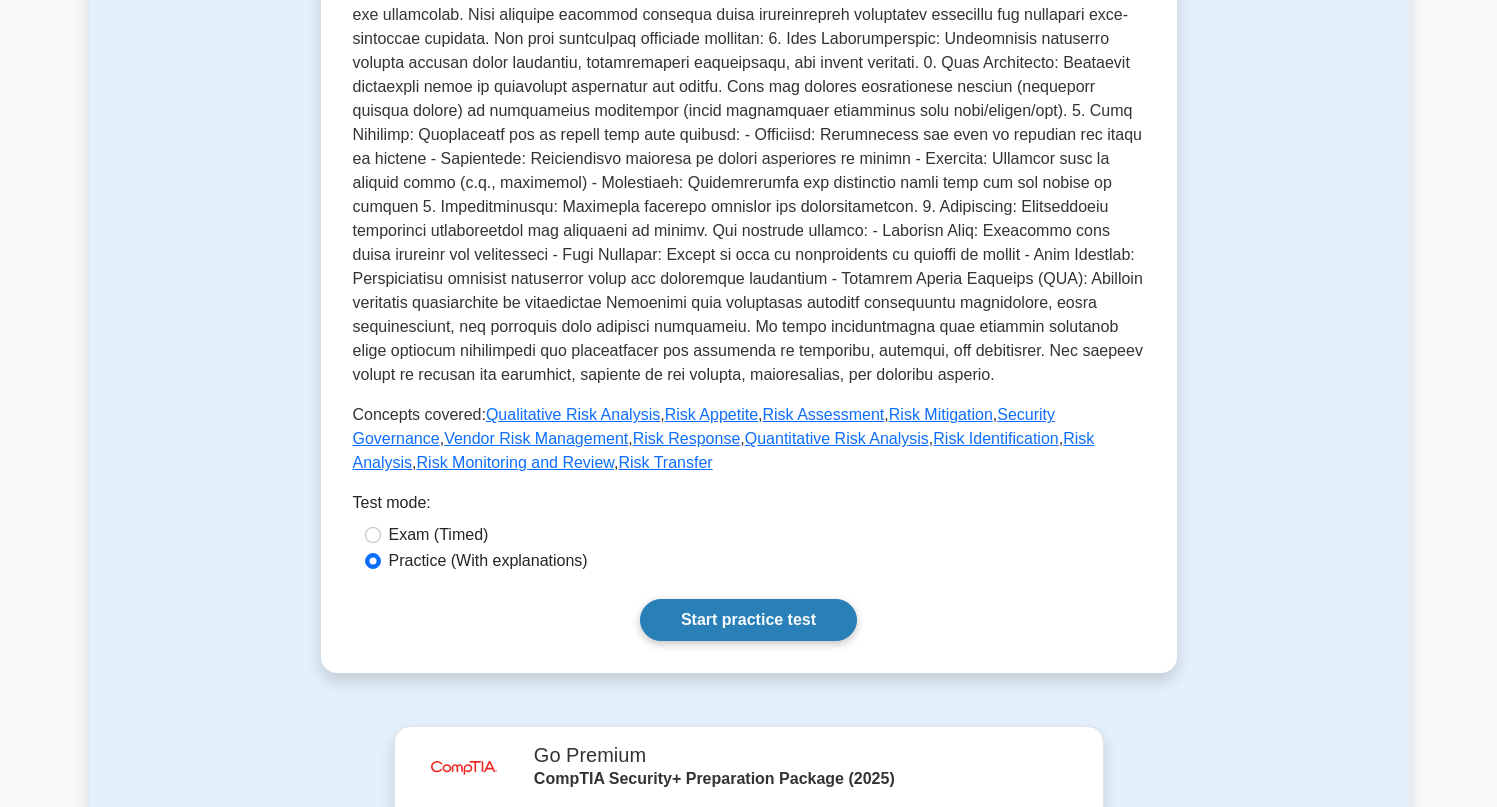click on "Start practice test" at bounding box center [748, 620] 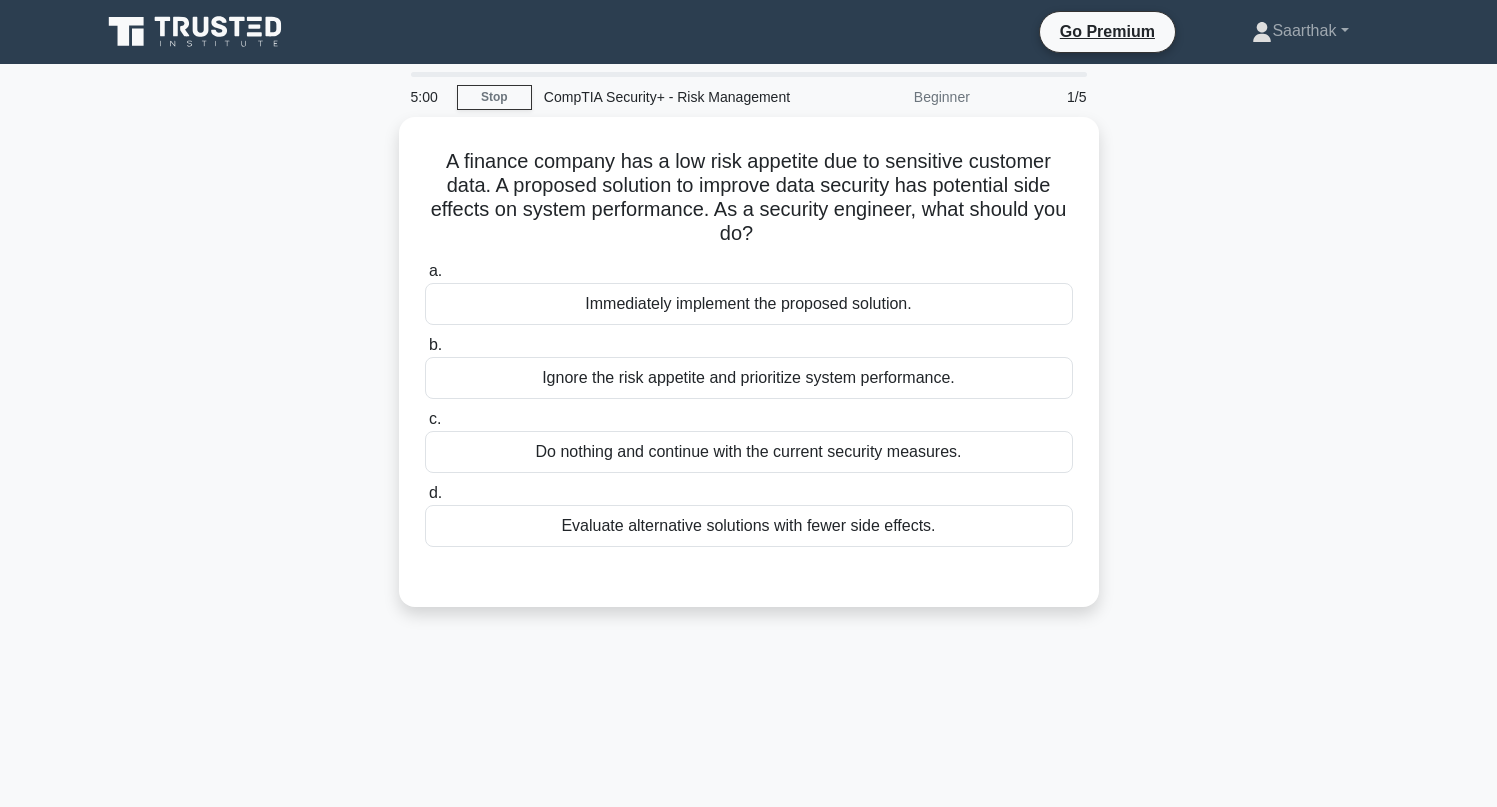 scroll, scrollTop: 0, scrollLeft: 0, axis: both 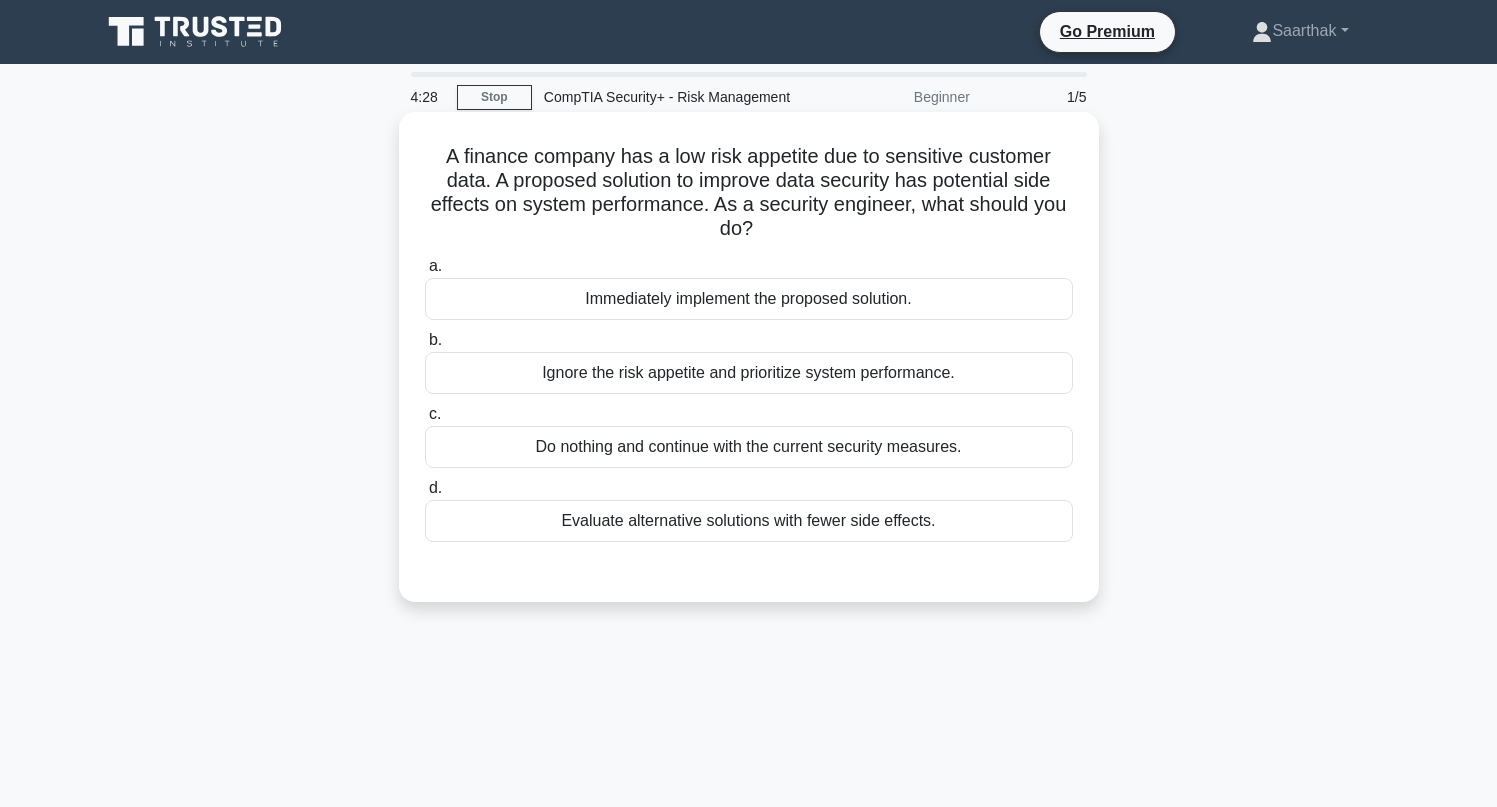 click on "Evaluate alternative solutions with fewer side effects." at bounding box center [749, 521] 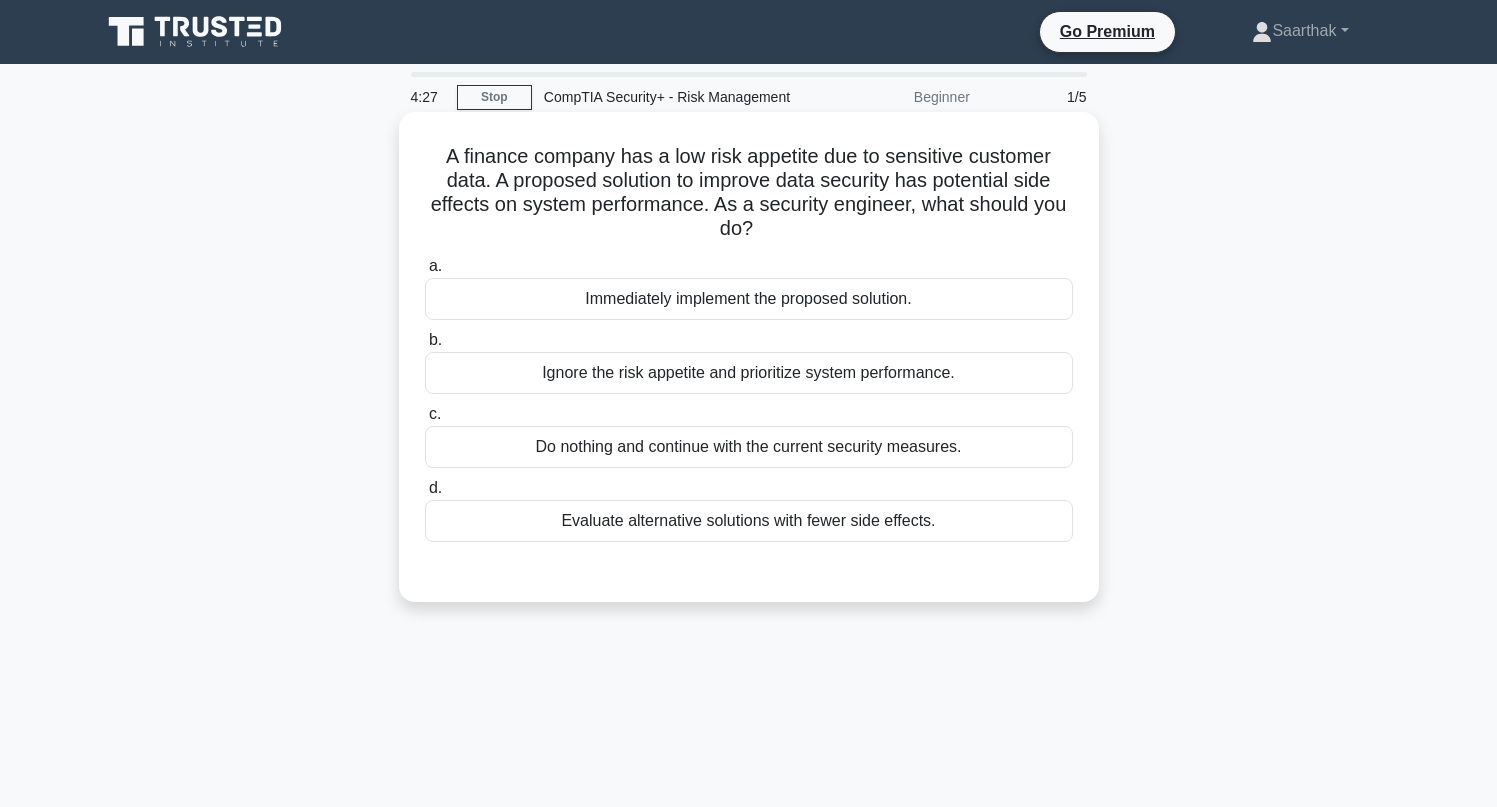 click on "Evaluate alternative solutions with fewer side effects." at bounding box center (749, 521) 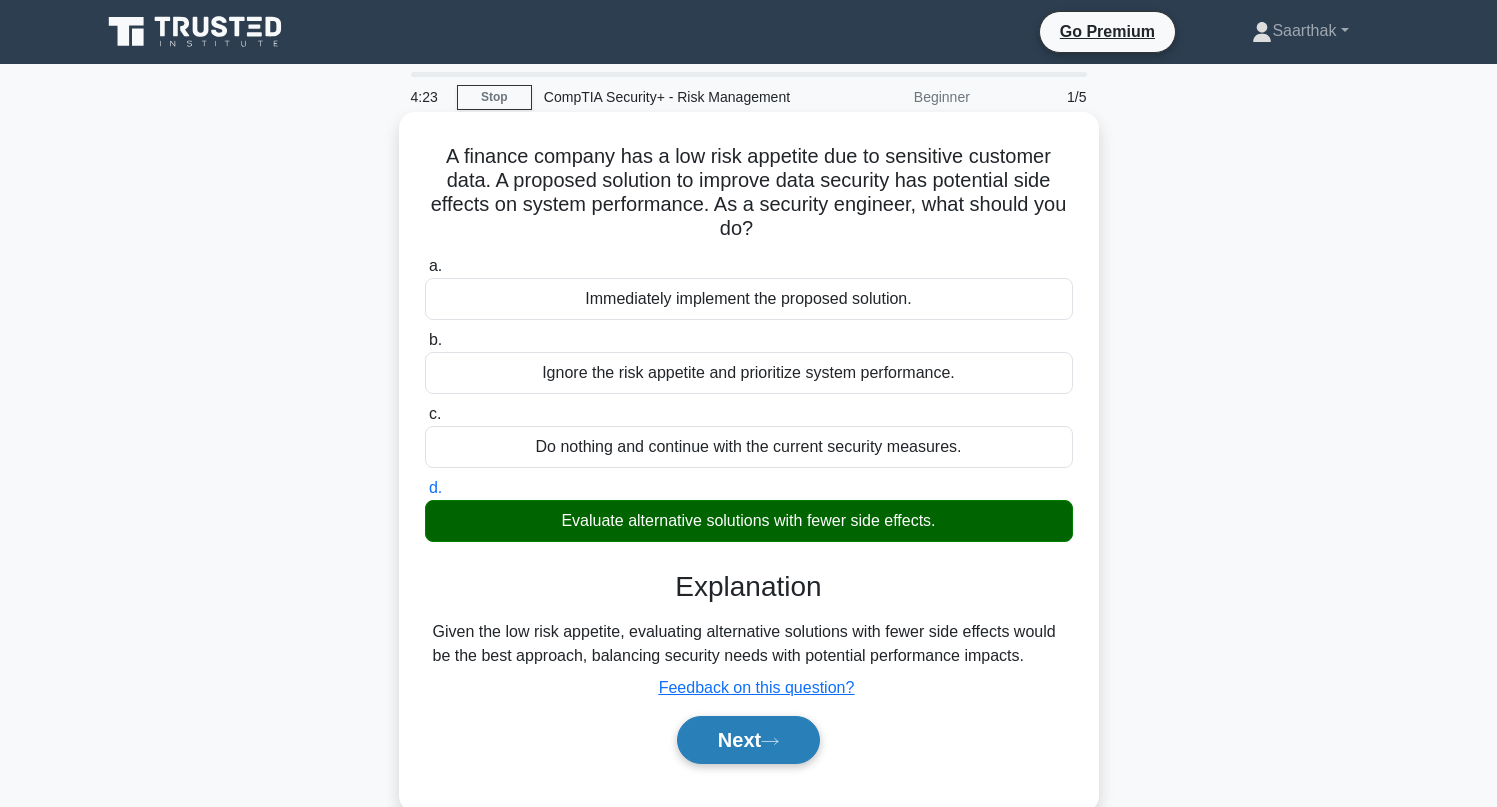click on "Next" at bounding box center (748, 740) 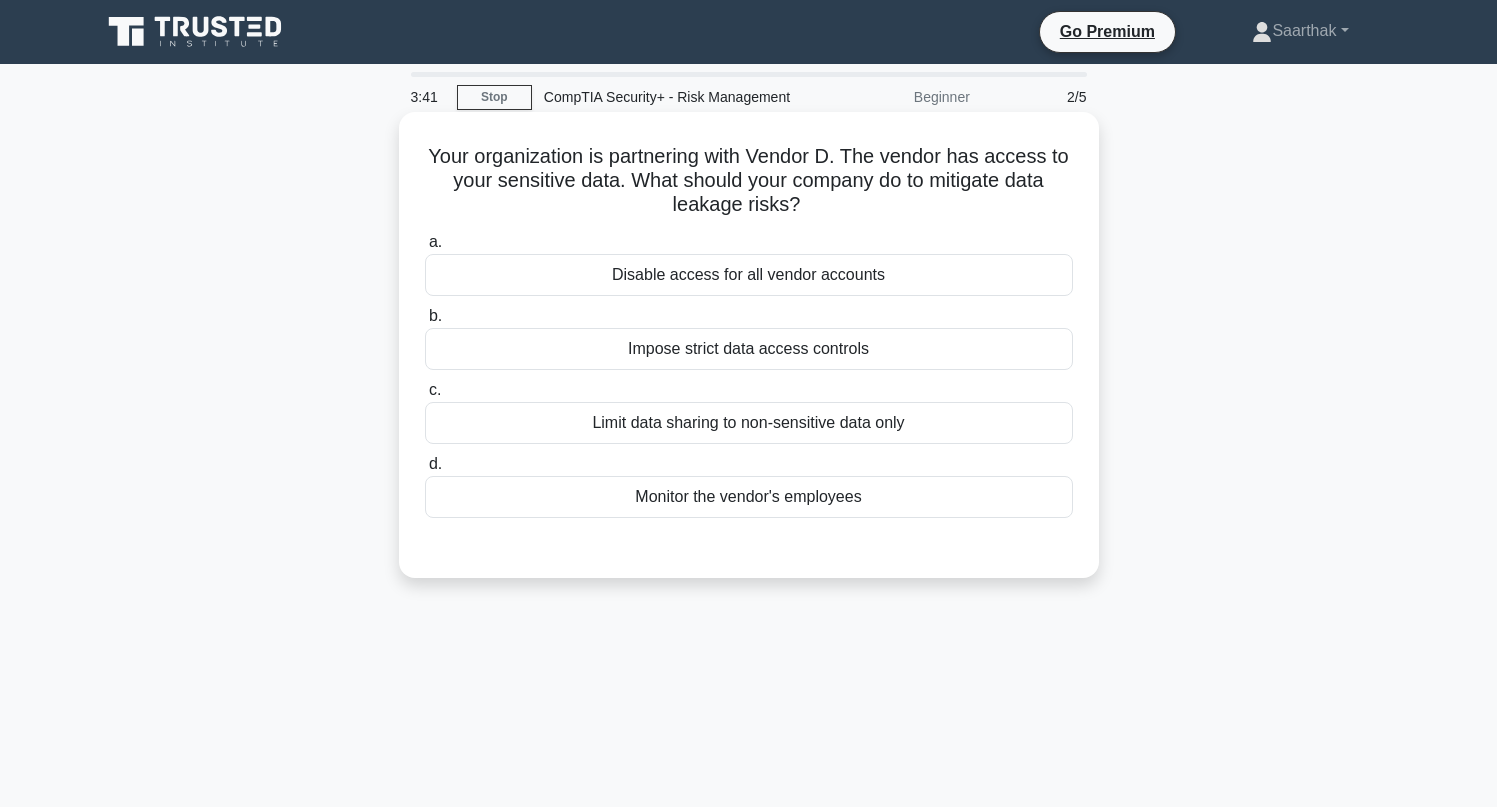 click on "Impose strict data access controls" at bounding box center [749, 349] 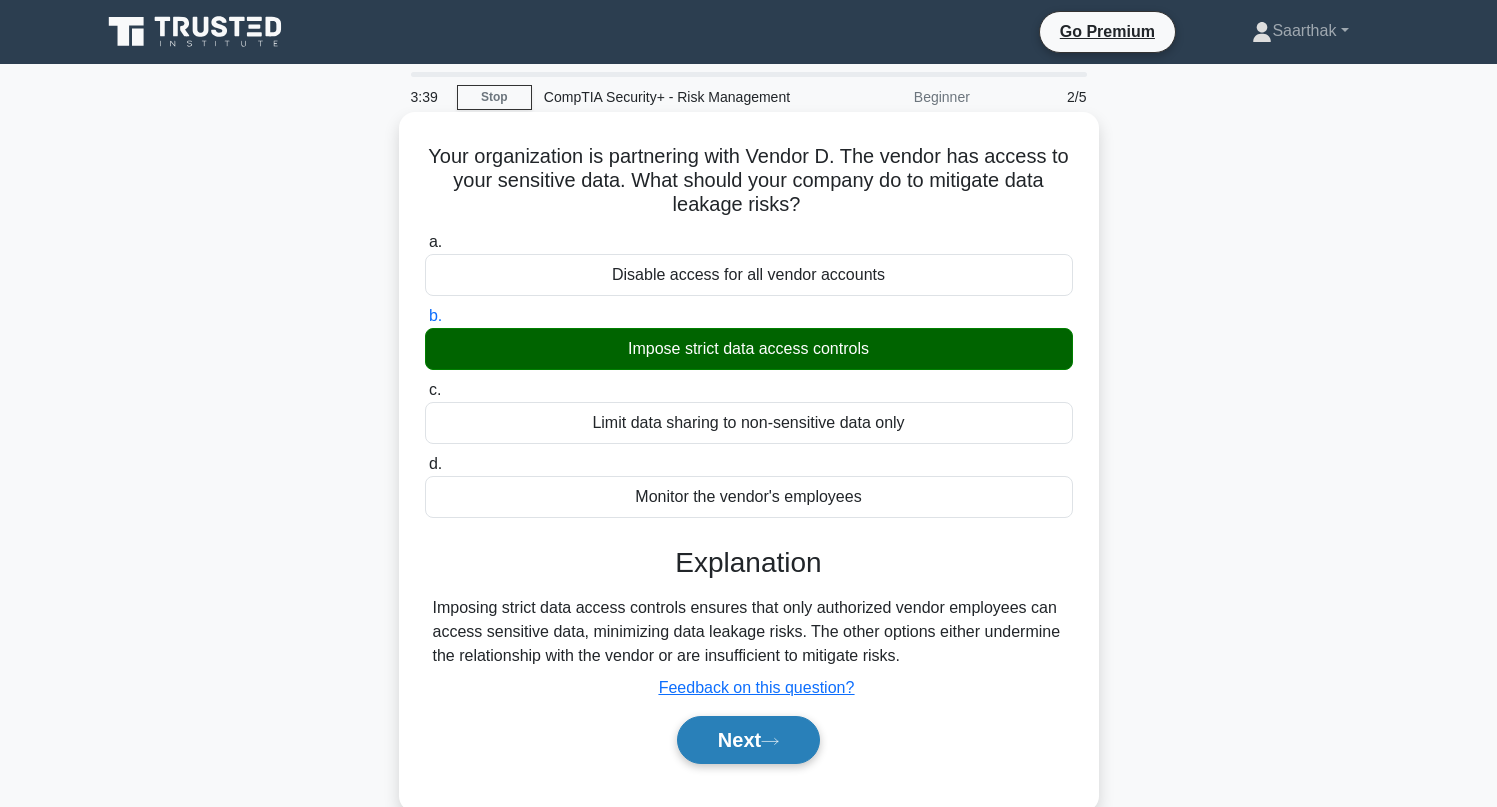 click on "Next" at bounding box center (748, 740) 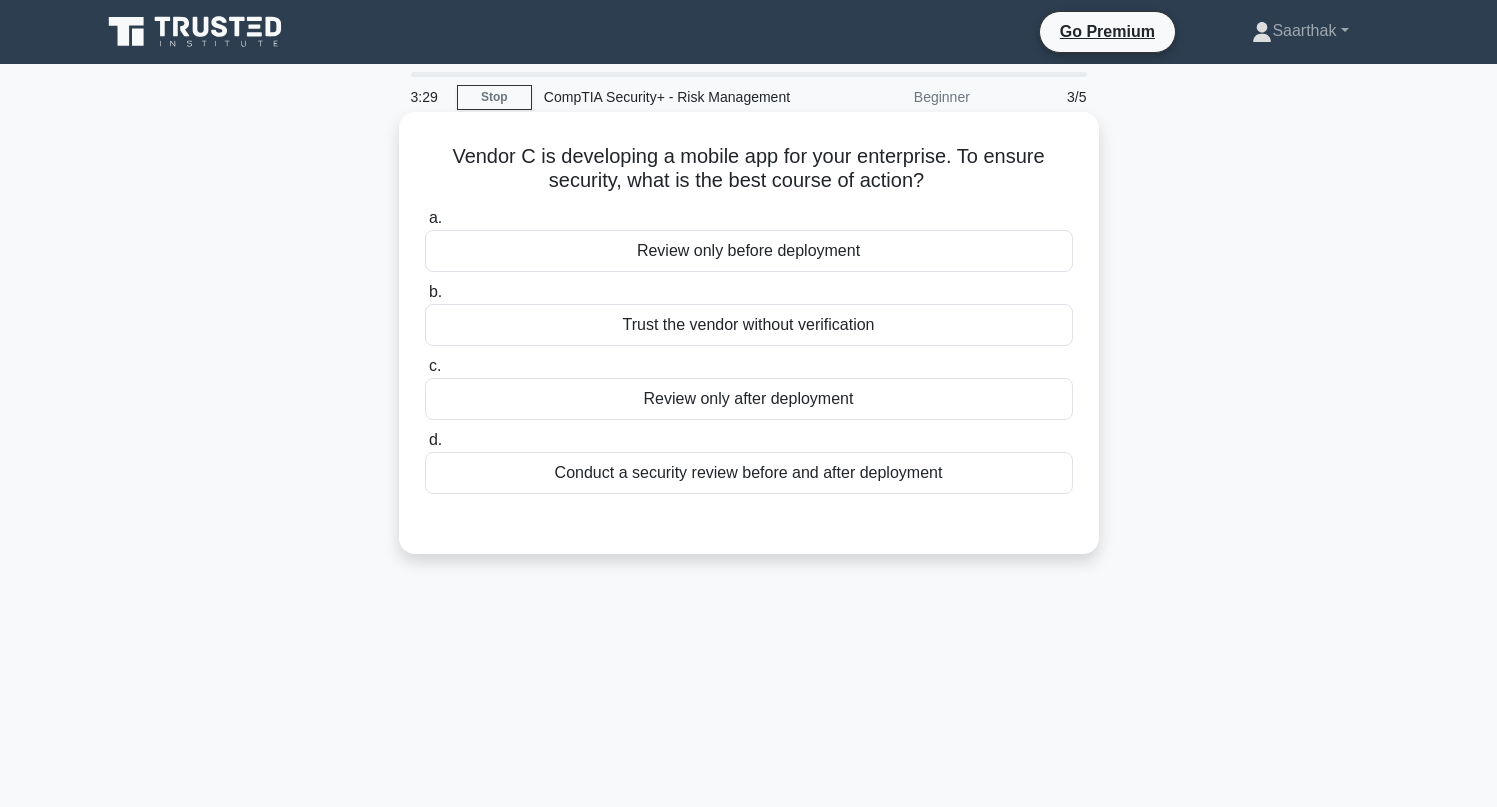 click on "Conduct a security review before and after deployment" at bounding box center (749, 473) 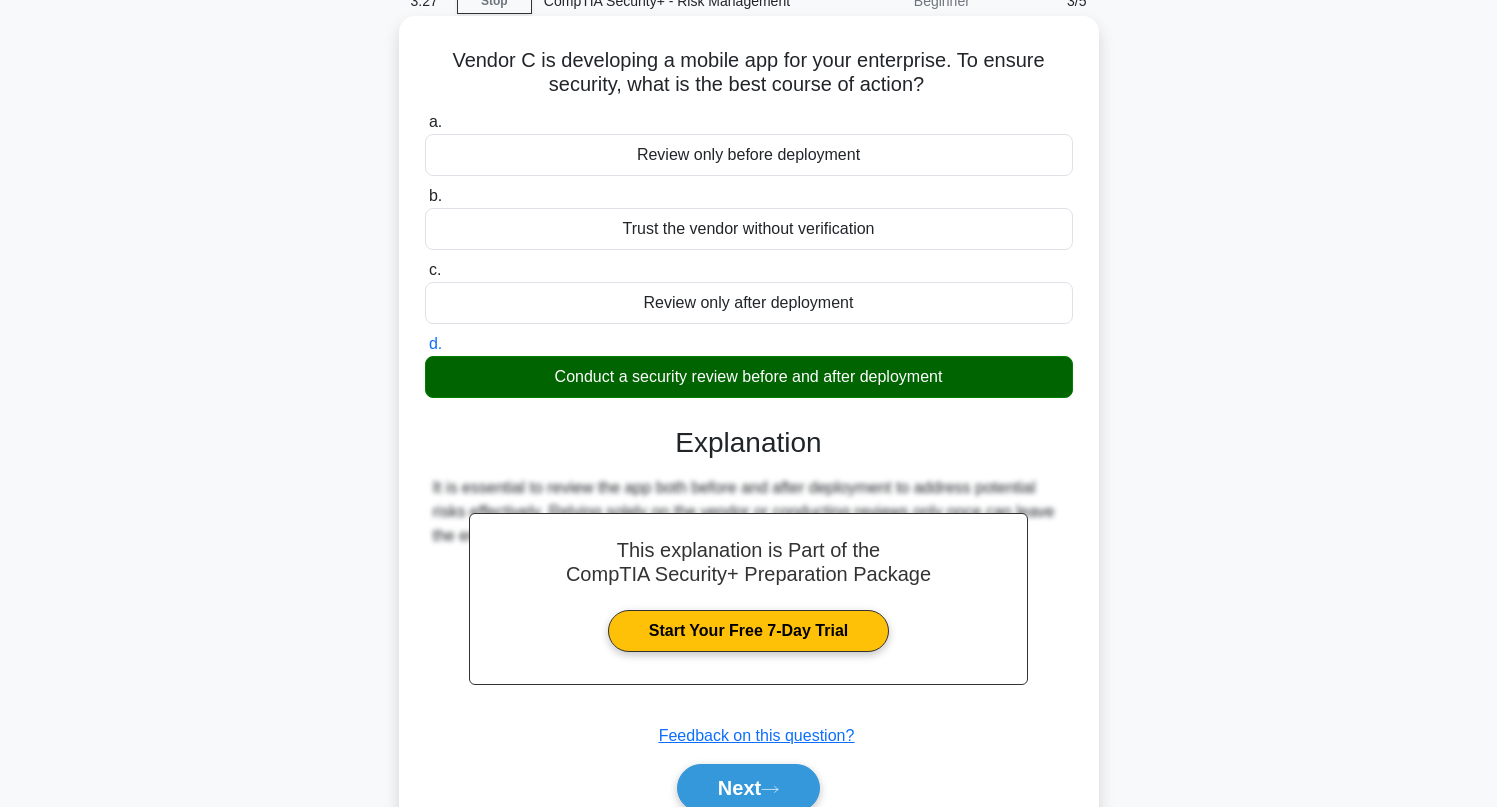 scroll, scrollTop: 202, scrollLeft: 0, axis: vertical 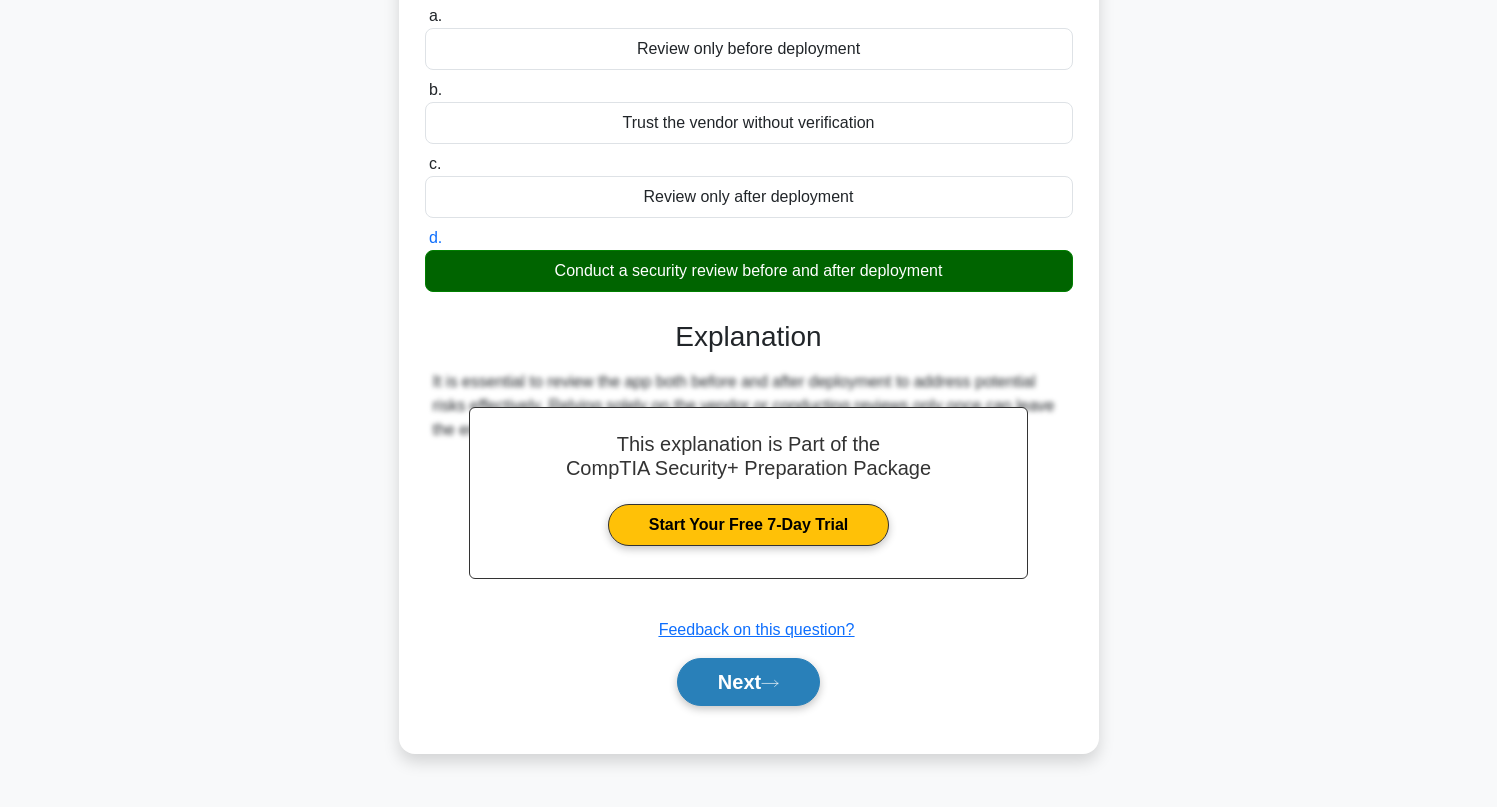 click on "Next" at bounding box center (748, 682) 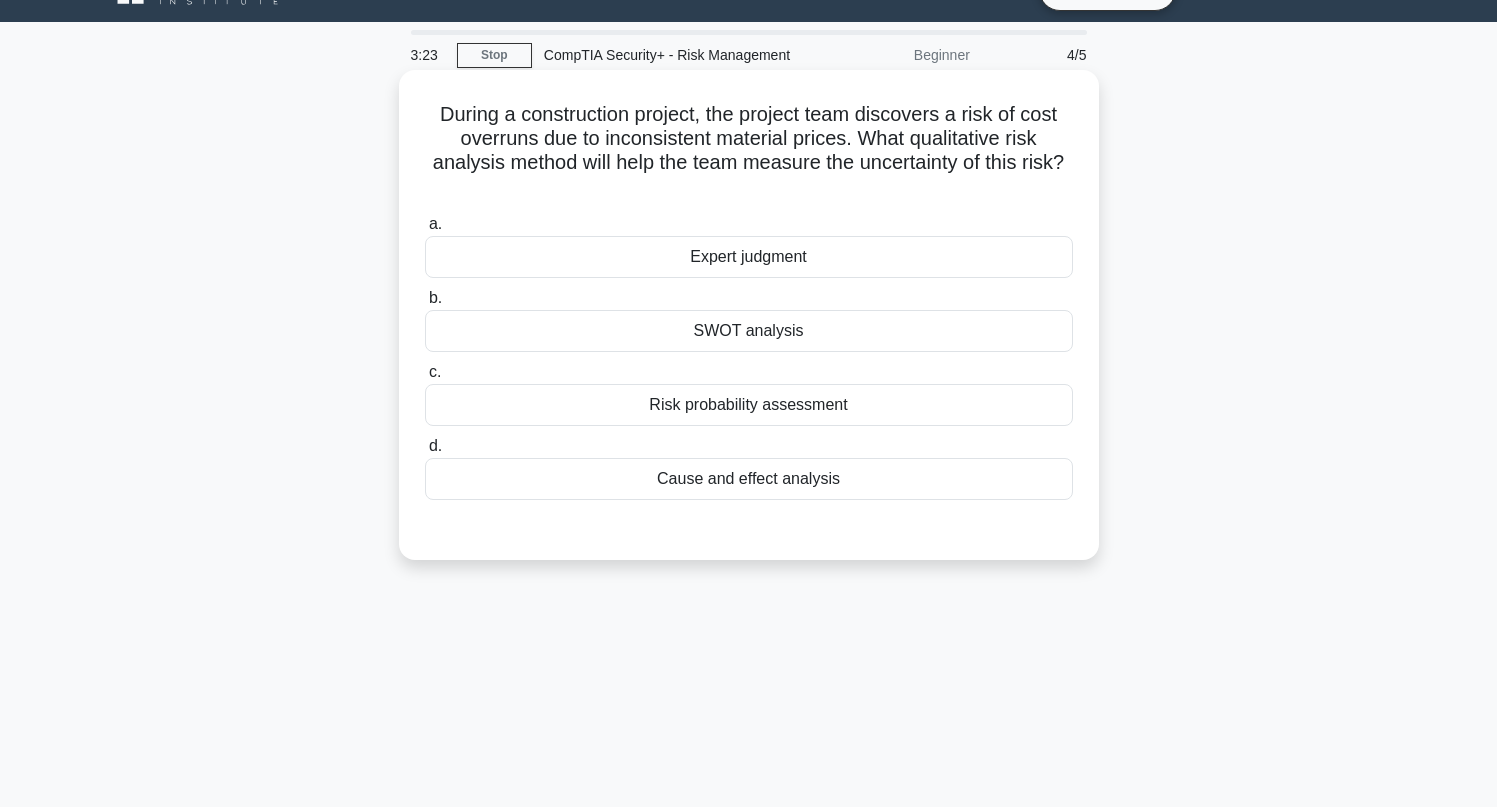 scroll, scrollTop: 39, scrollLeft: 0, axis: vertical 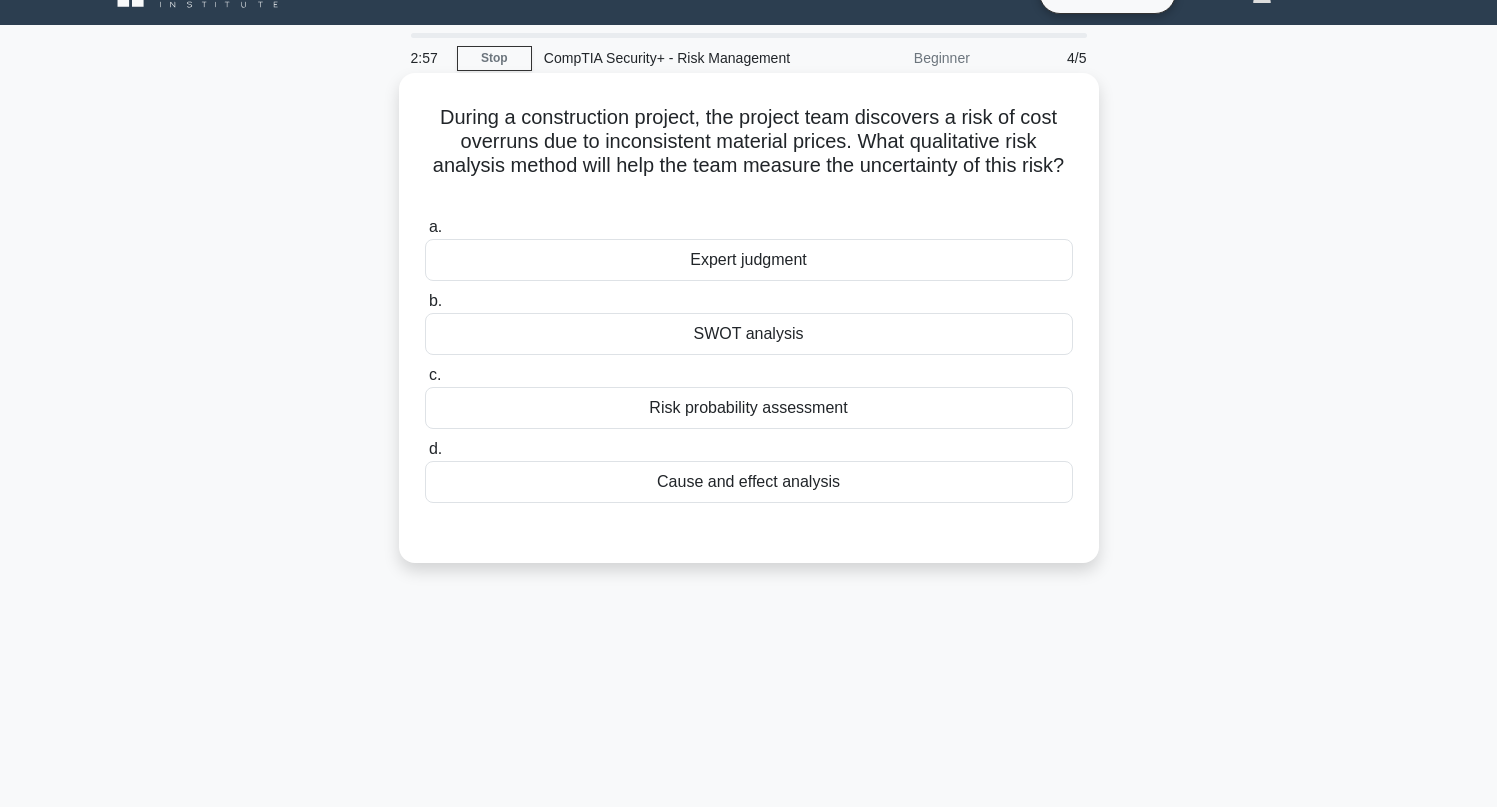 click on "Risk probability assessment" at bounding box center [749, 408] 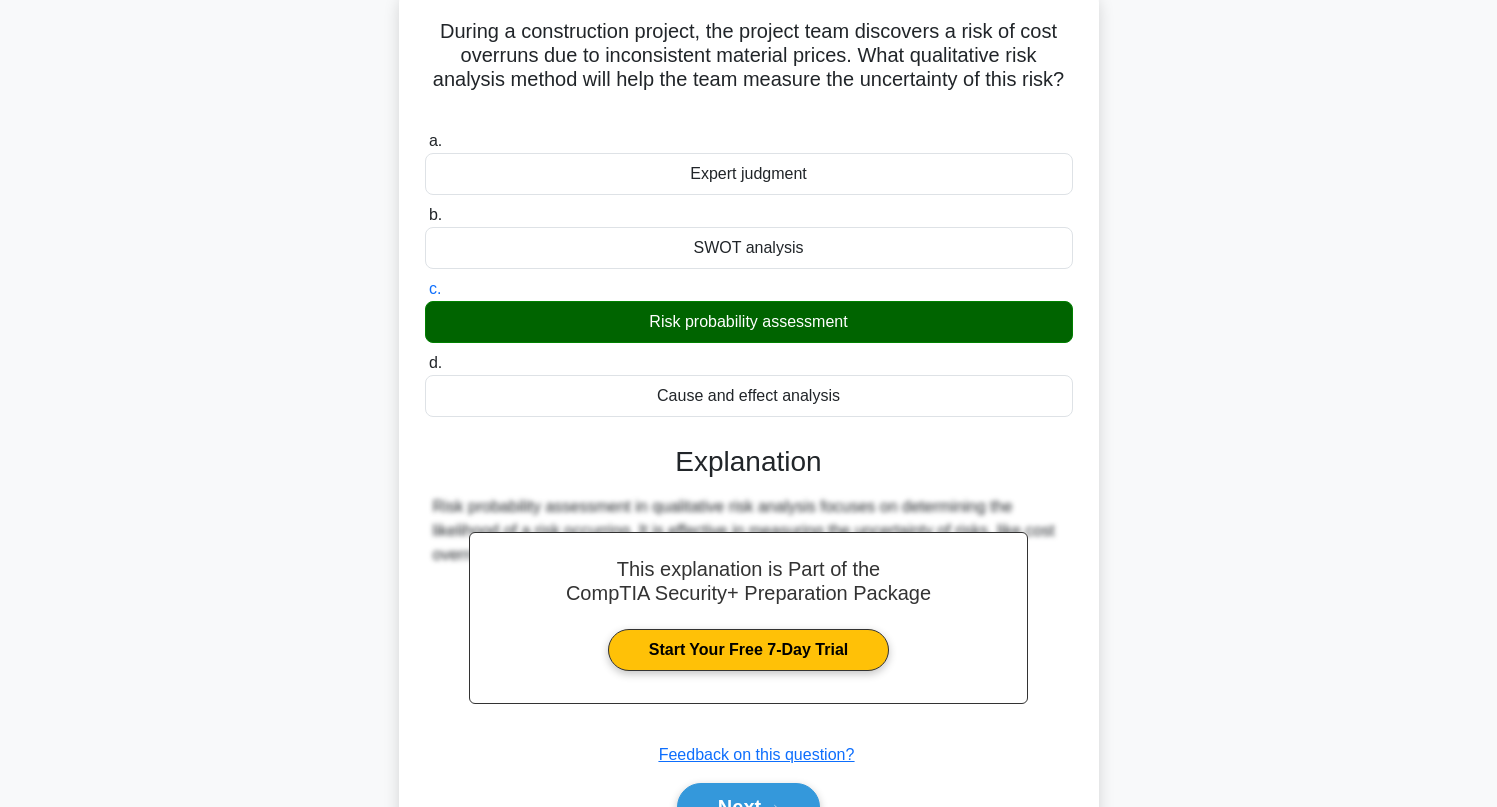 scroll, scrollTop: 273, scrollLeft: 0, axis: vertical 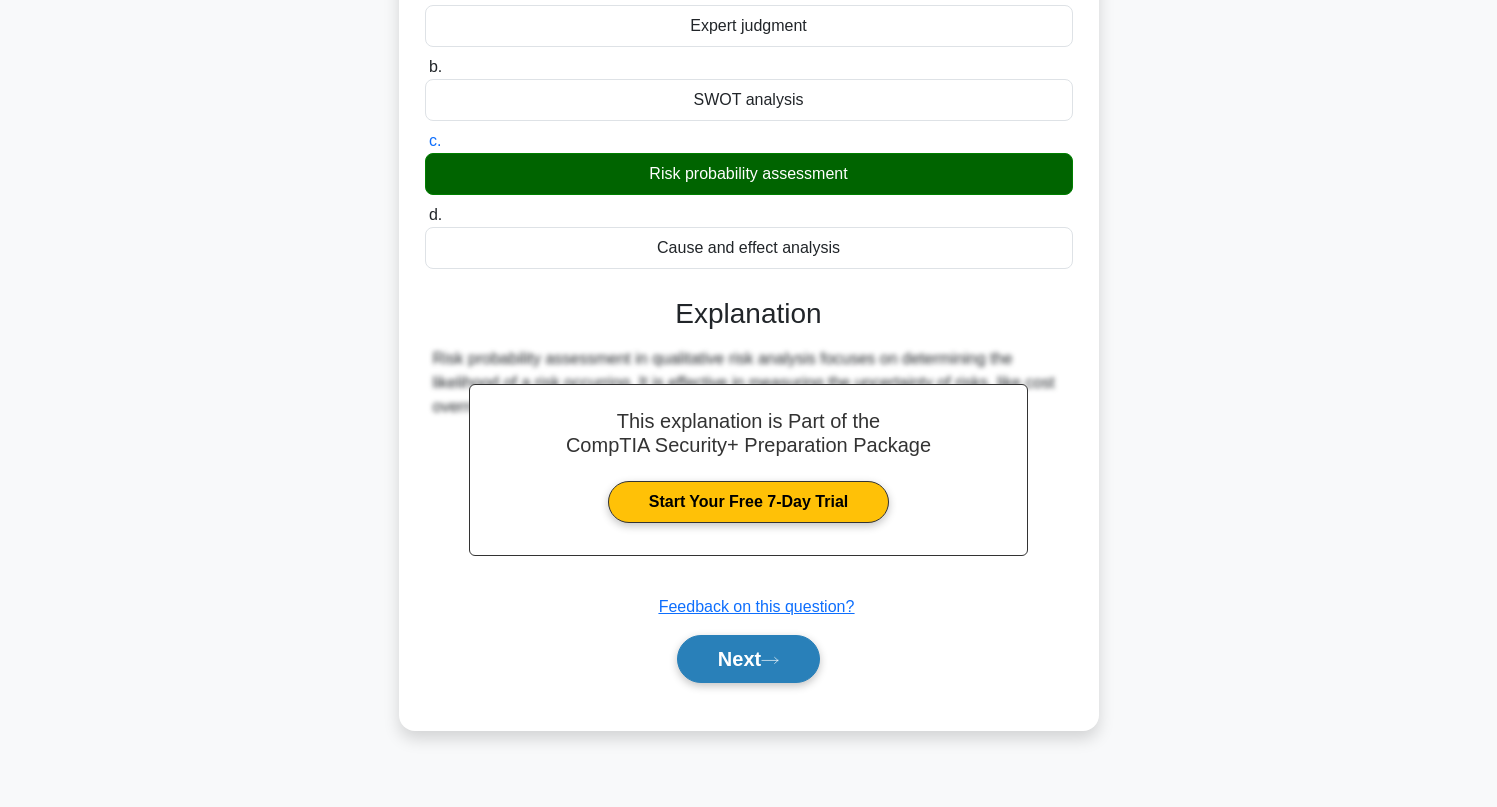 click on "Next" at bounding box center (748, 659) 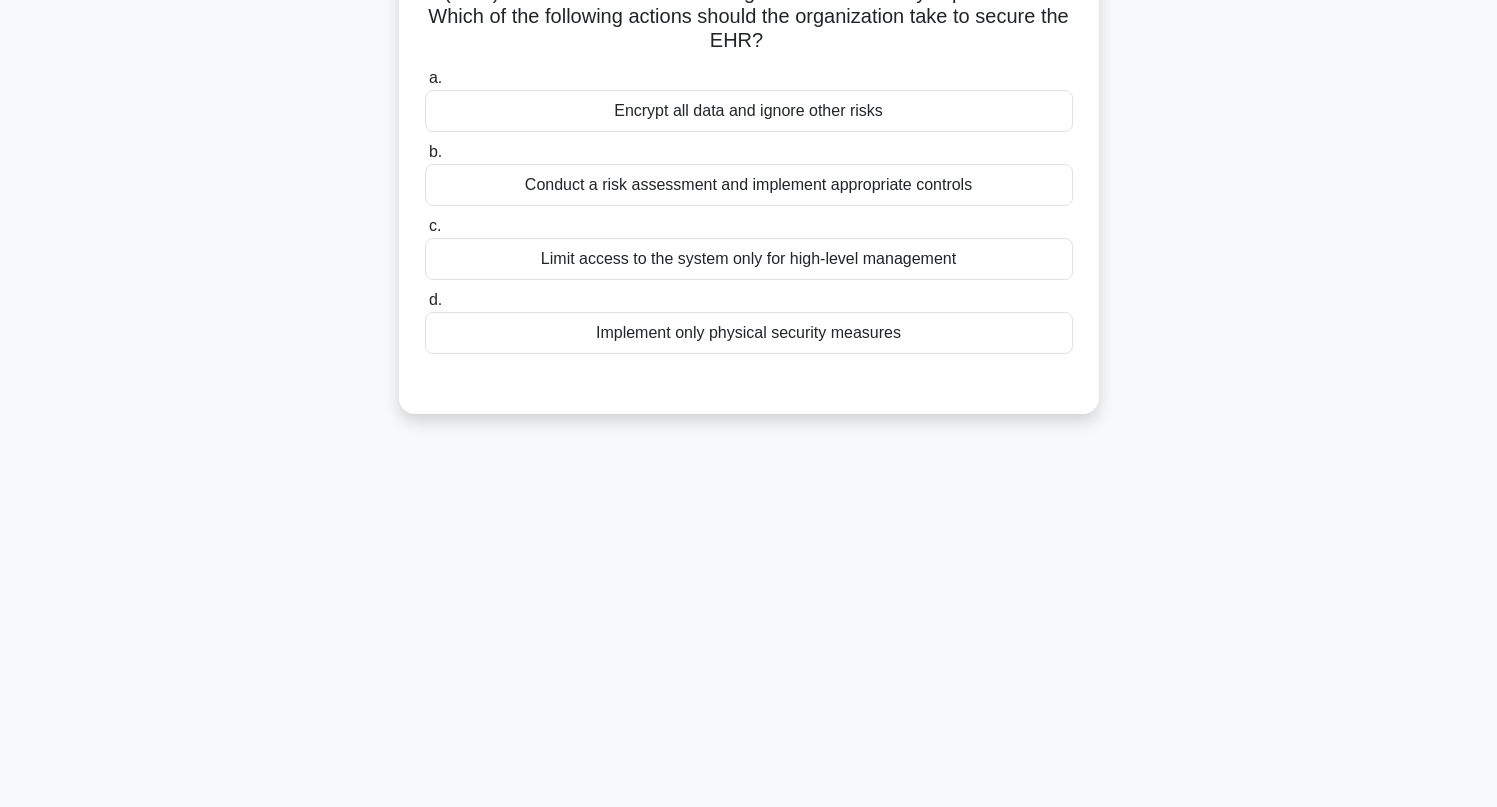 scroll, scrollTop: 89, scrollLeft: 0, axis: vertical 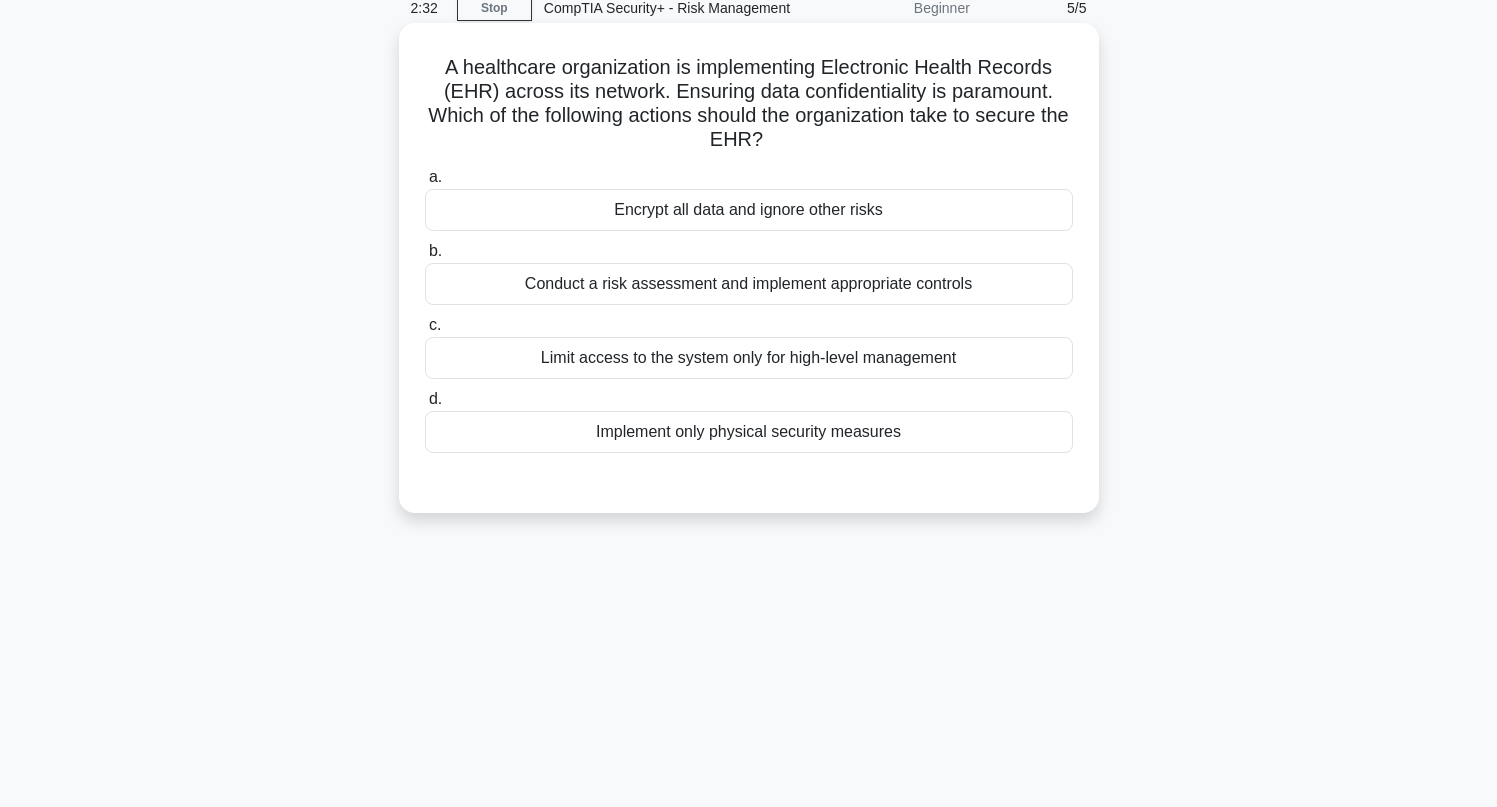 click on "Conduct a risk assessment and implement appropriate controls" at bounding box center [749, 284] 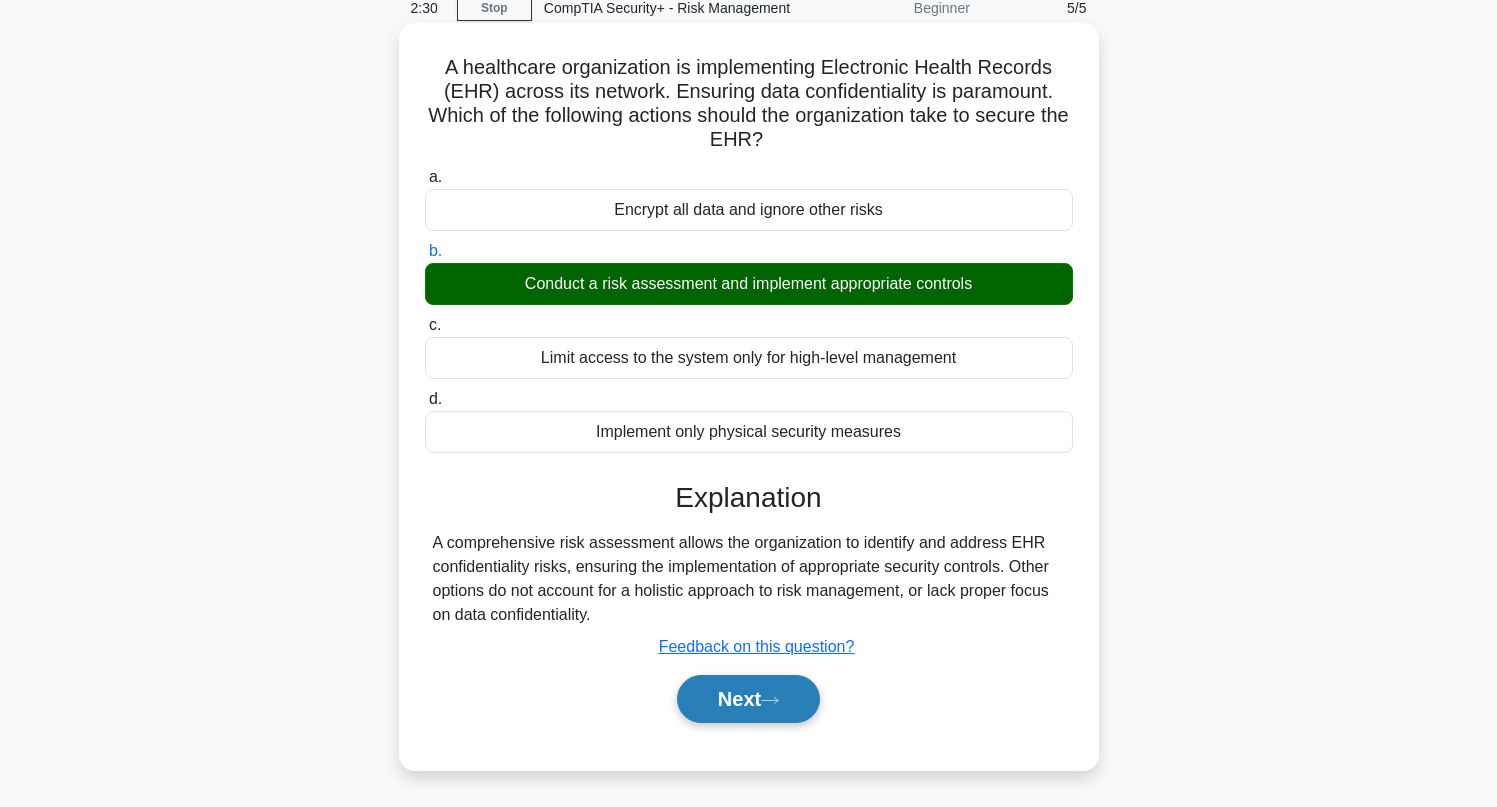 click on "Next" at bounding box center [748, 699] 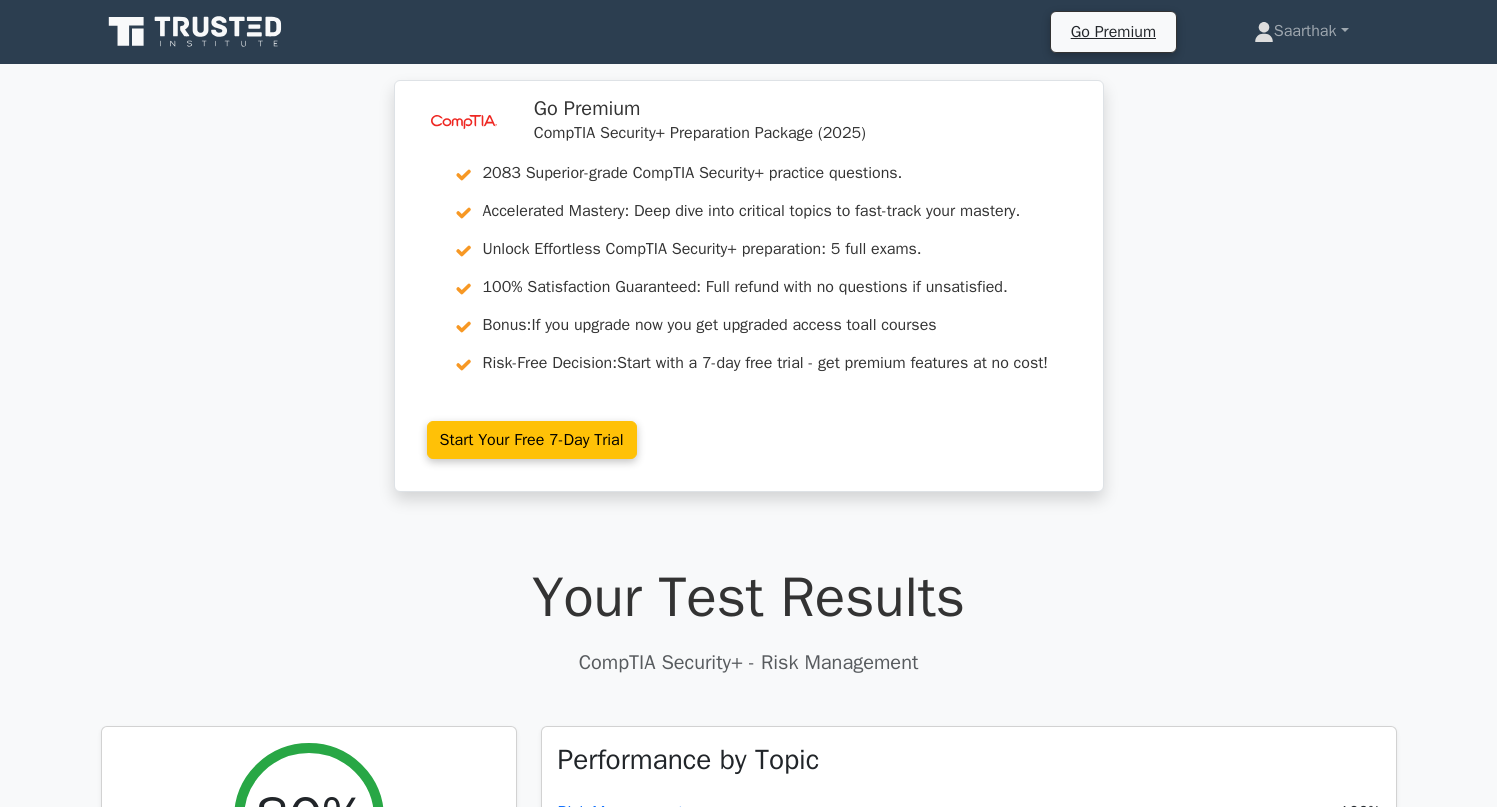 scroll, scrollTop: 0, scrollLeft: 0, axis: both 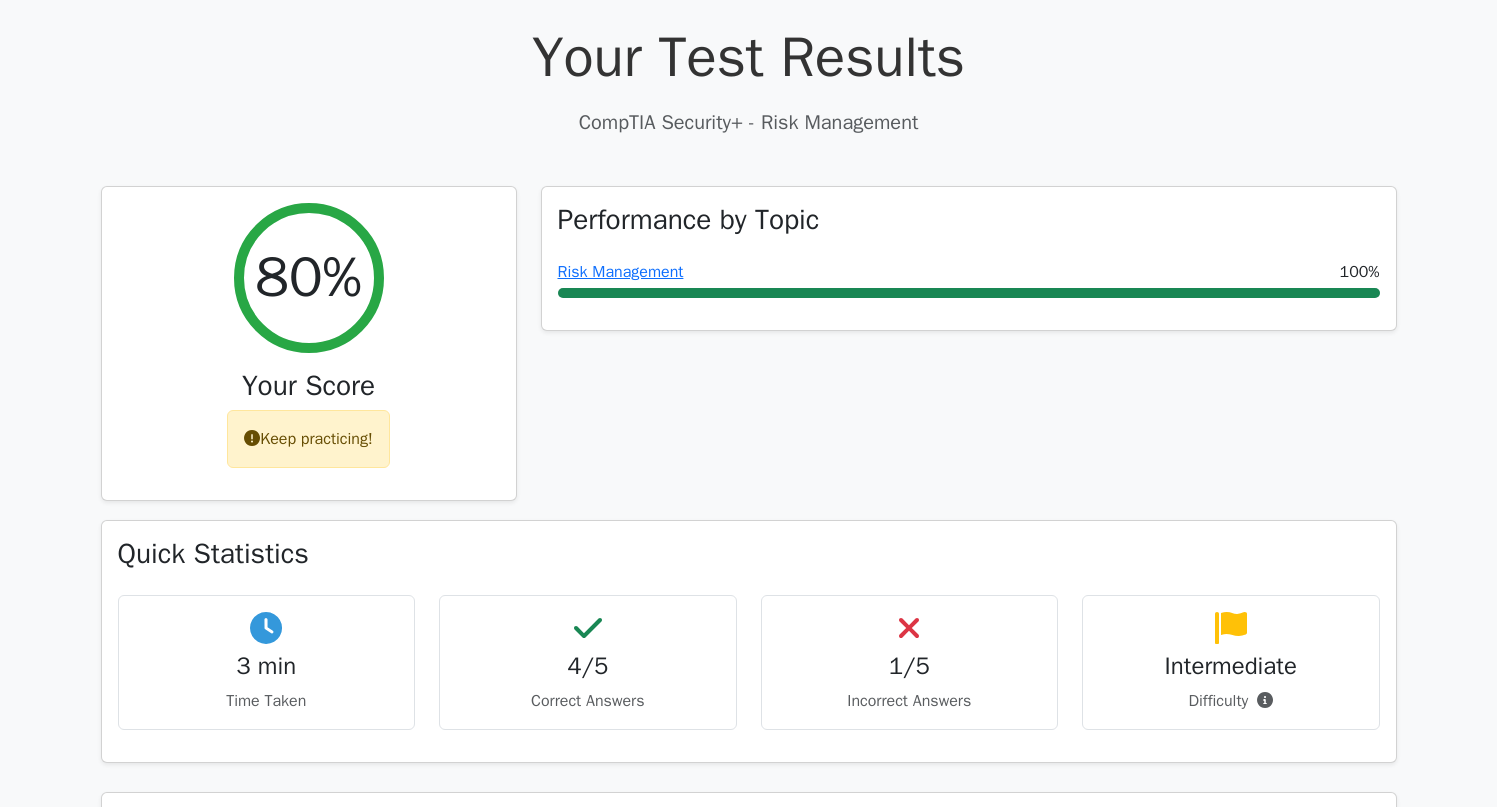 click at bounding box center [909, 628] 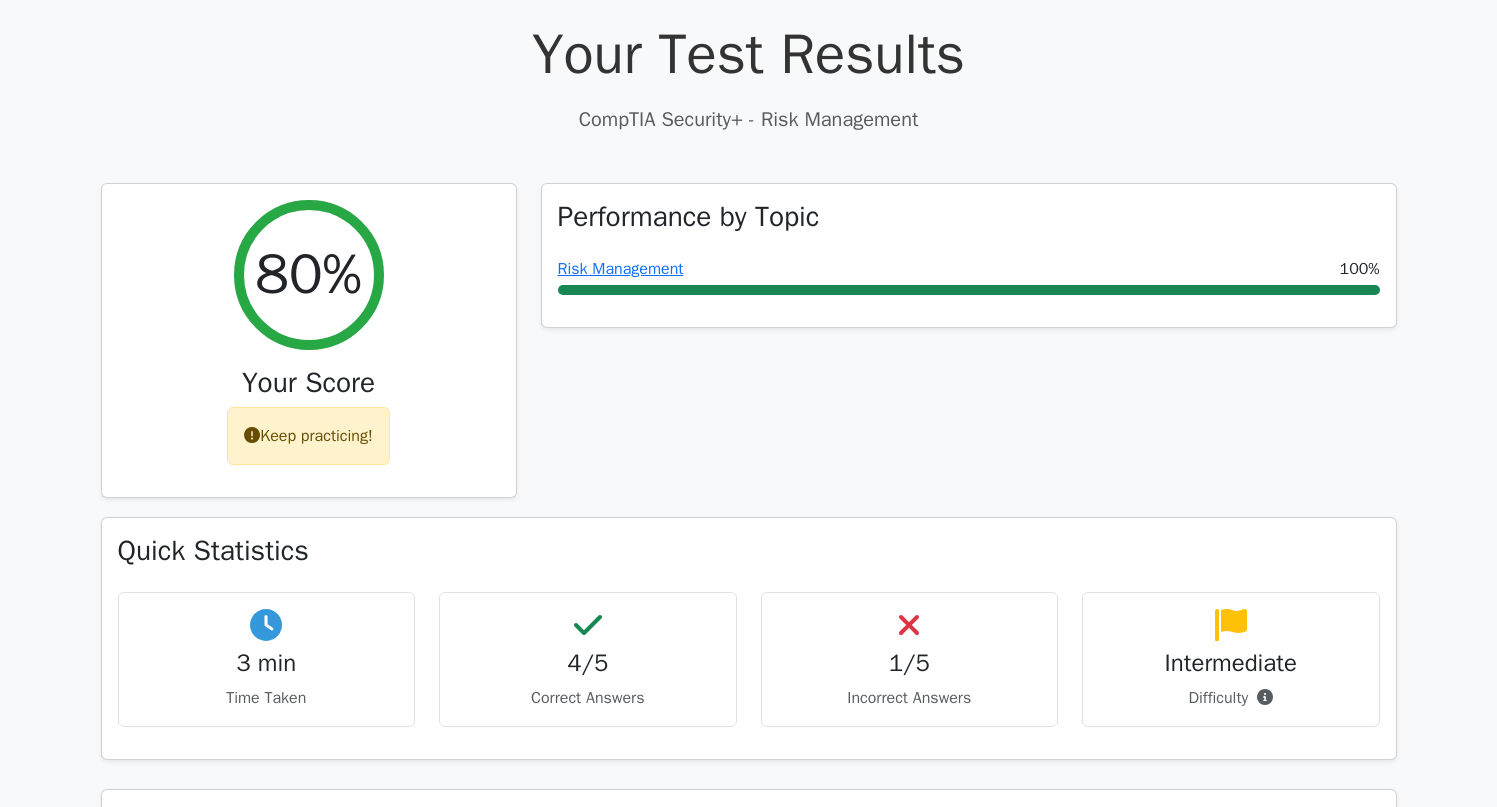 scroll, scrollTop: 544, scrollLeft: 0, axis: vertical 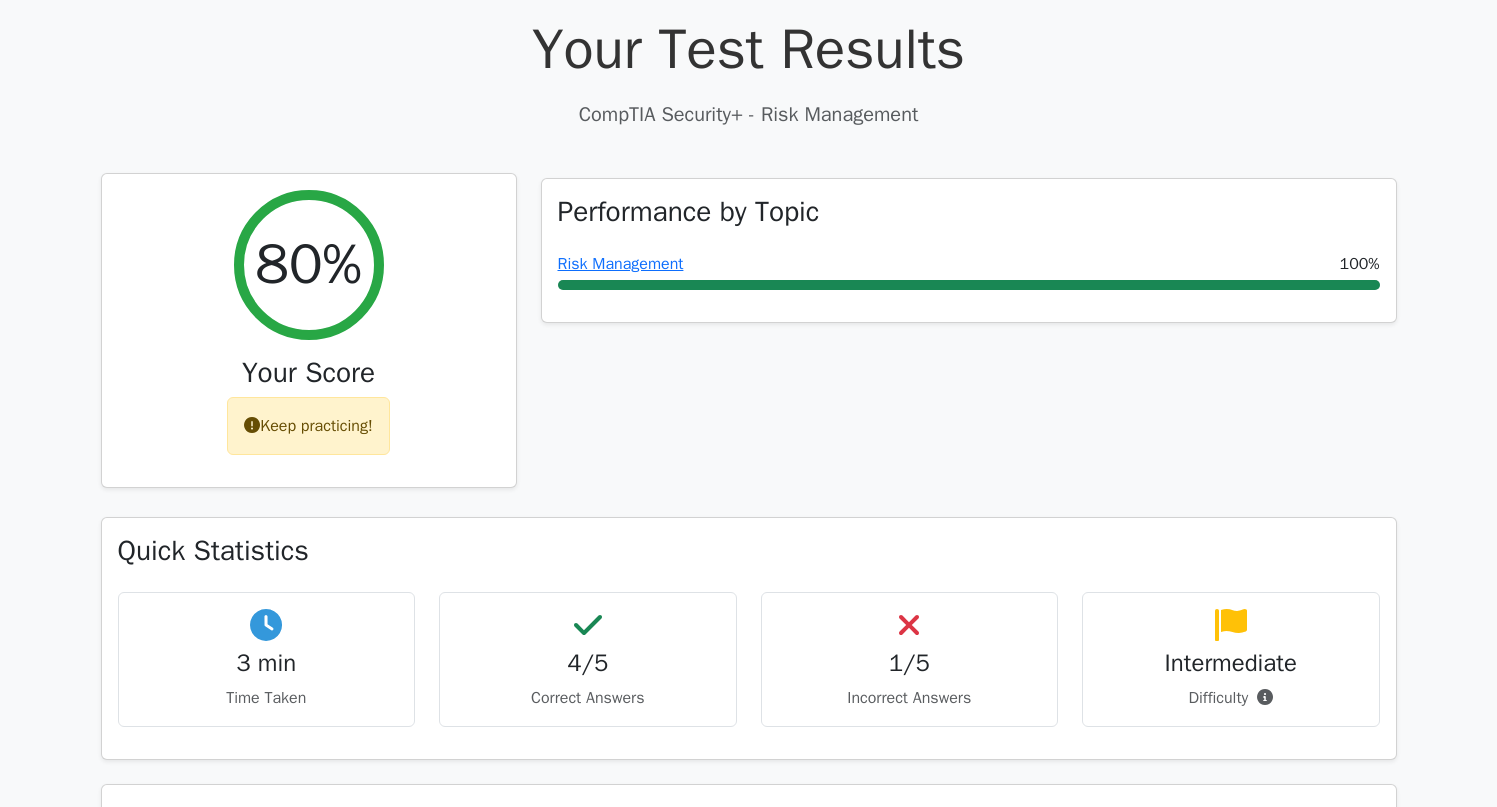 click on "Keep practicing!" at bounding box center [308, 426] 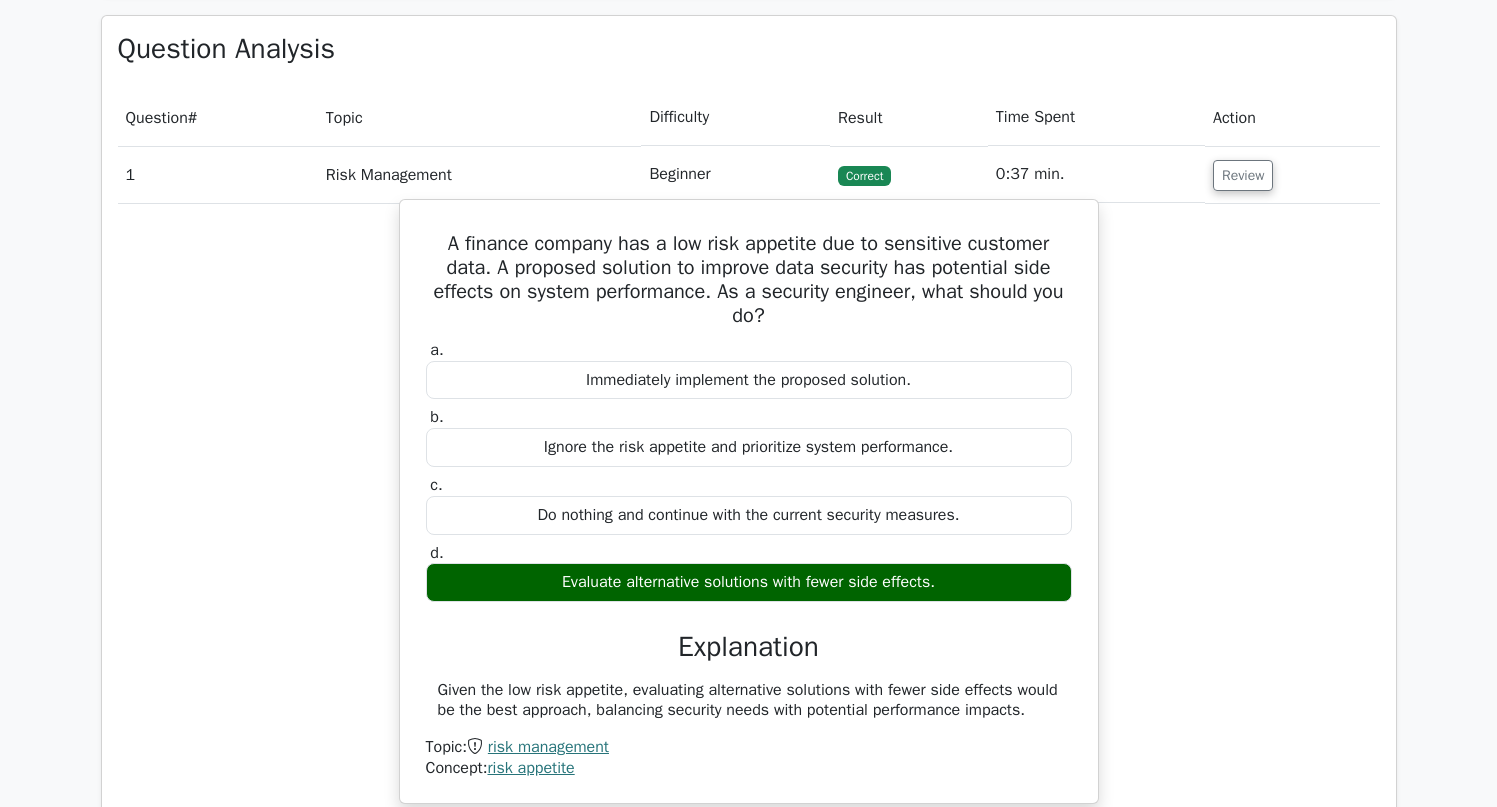 scroll, scrollTop: 1493, scrollLeft: 0, axis: vertical 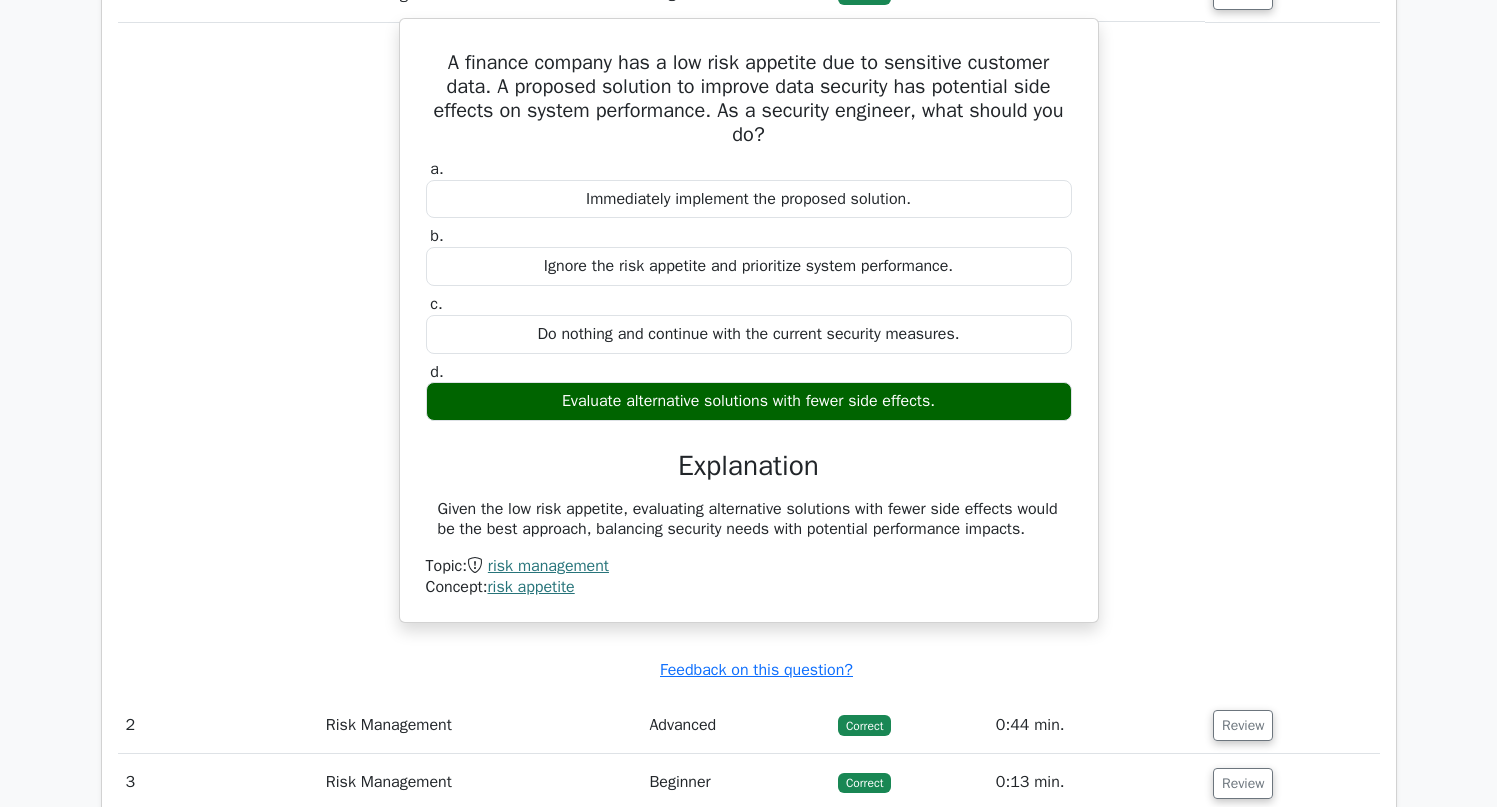 click on "Evaluate alternative solutions with fewer side effects." at bounding box center (749, 401) 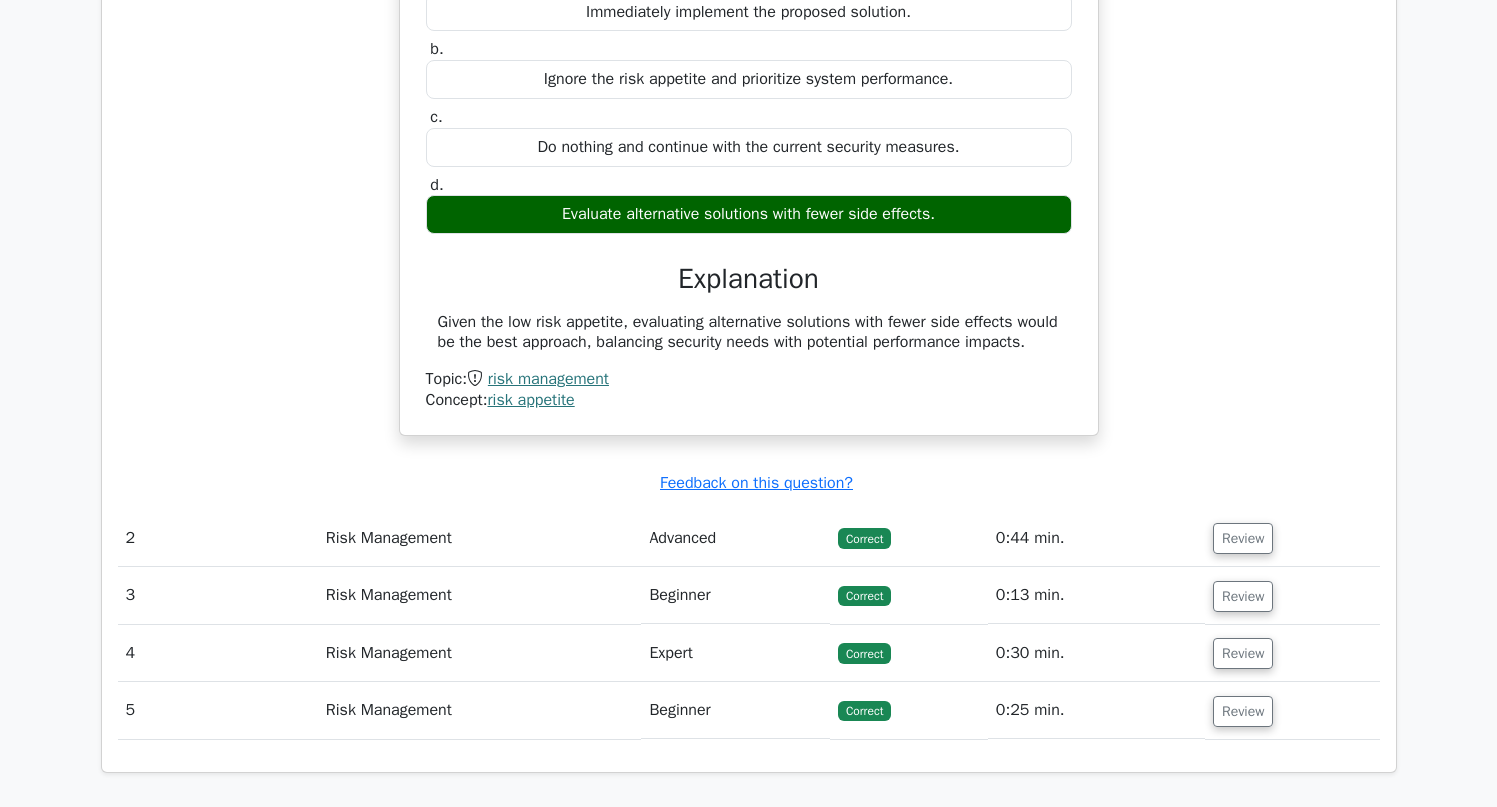 scroll, scrollTop: 1923, scrollLeft: 0, axis: vertical 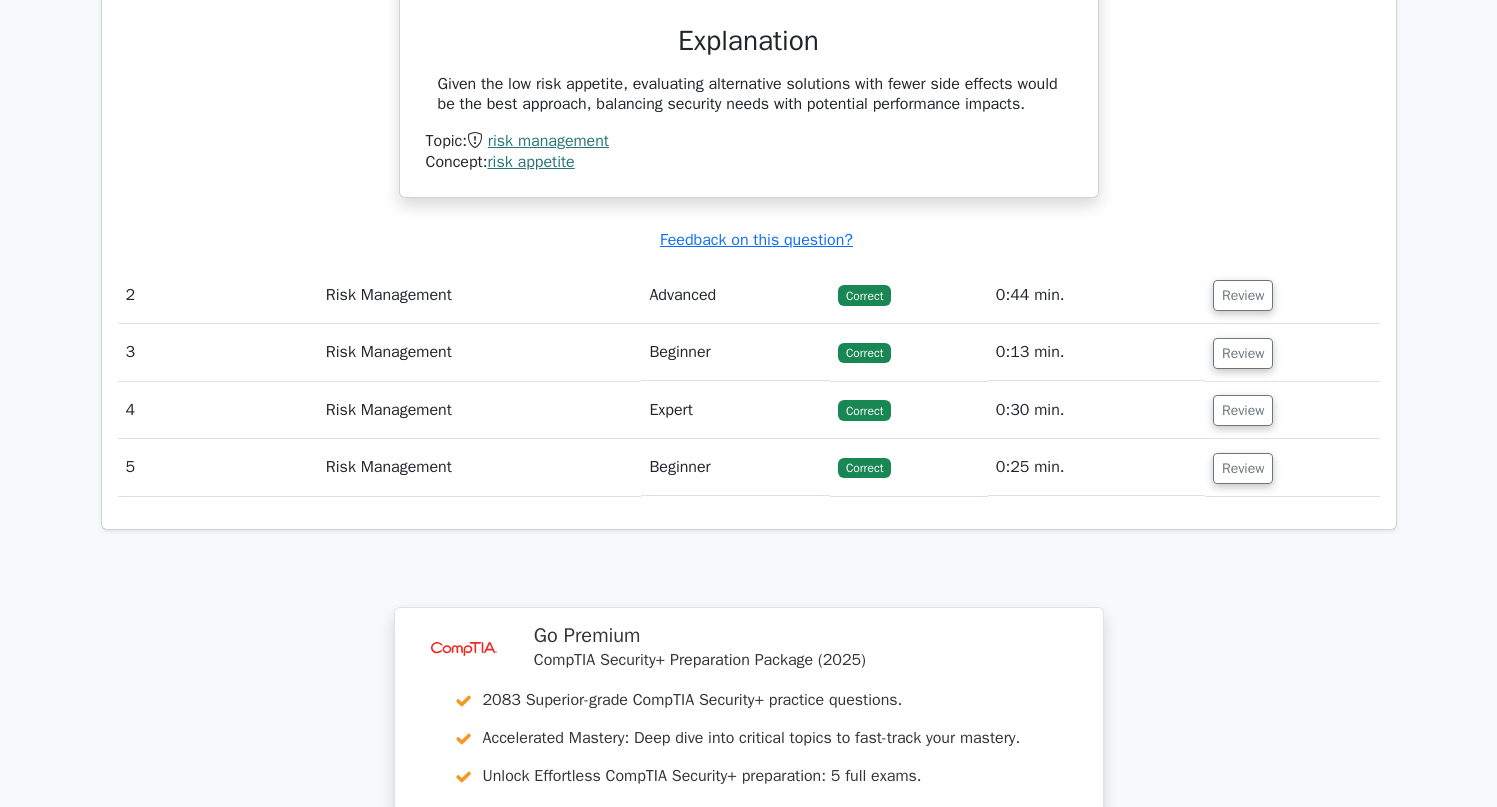 click on "Review" at bounding box center [1292, 295] 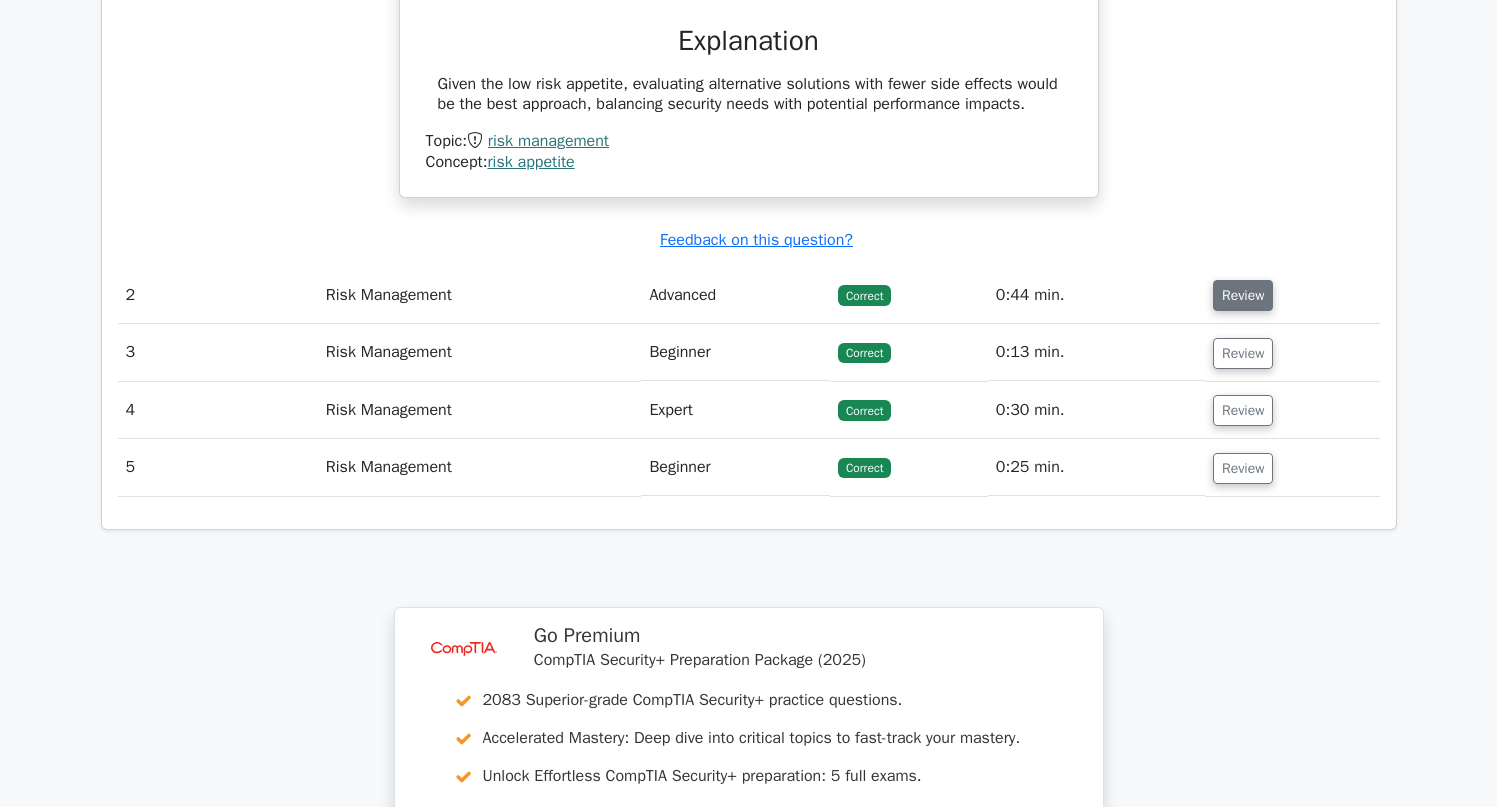 click on "Review" at bounding box center (1243, 295) 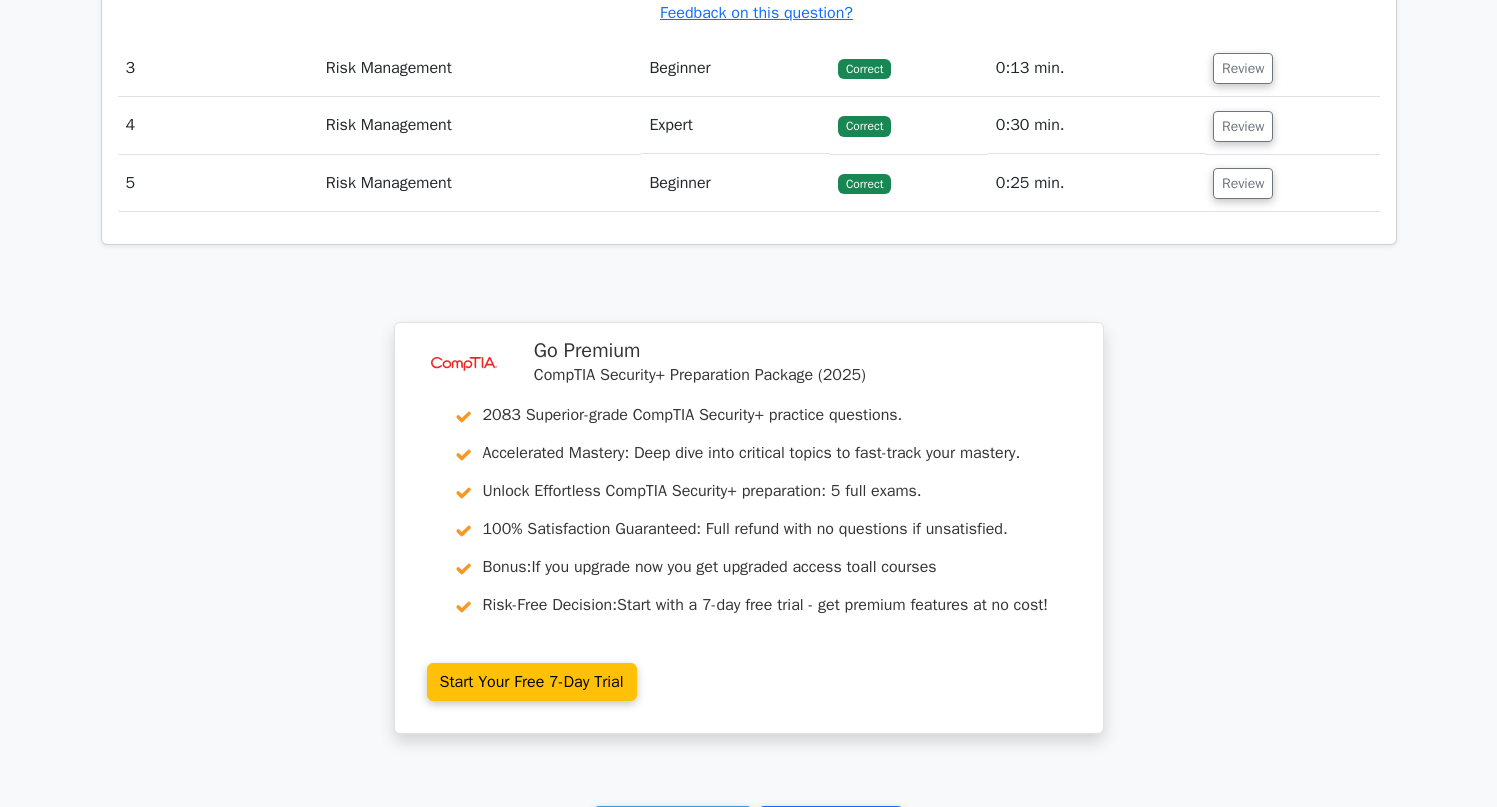 scroll, scrollTop: 3033, scrollLeft: 0, axis: vertical 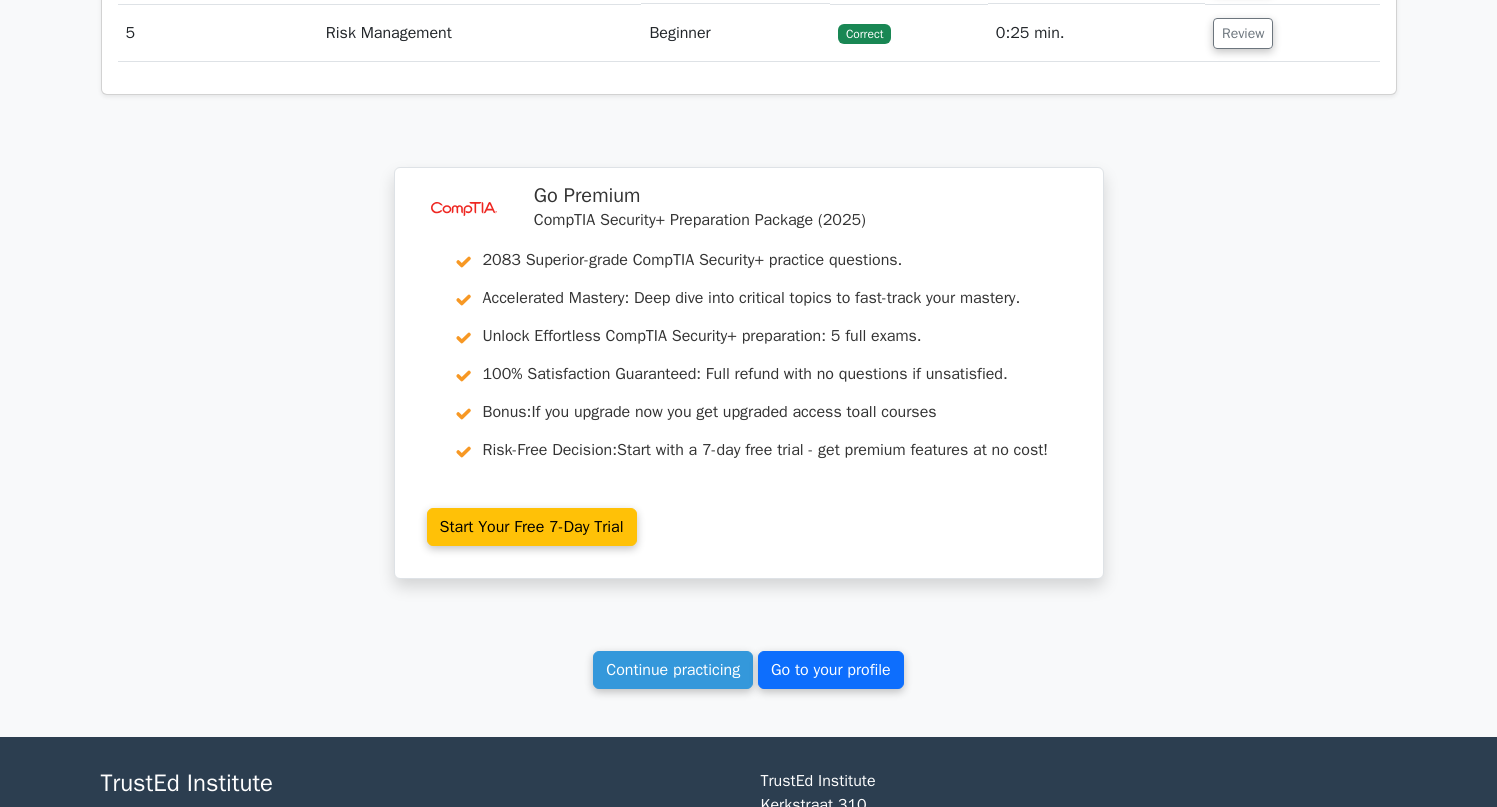 click on "Go to your profile" at bounding box center (831, 670) 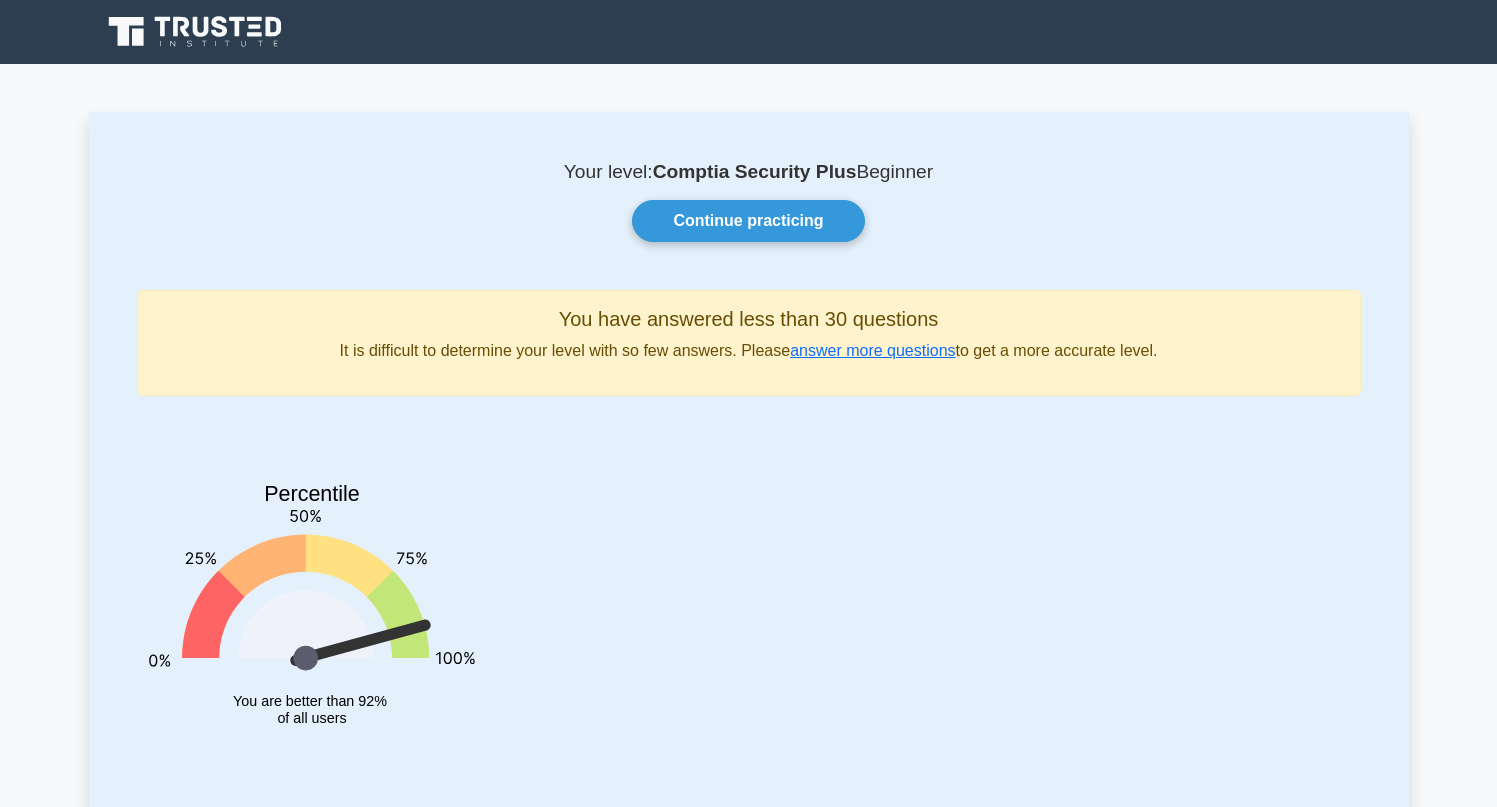 scroll, scrollTop: 0, scrollLeft: 0, axis: both 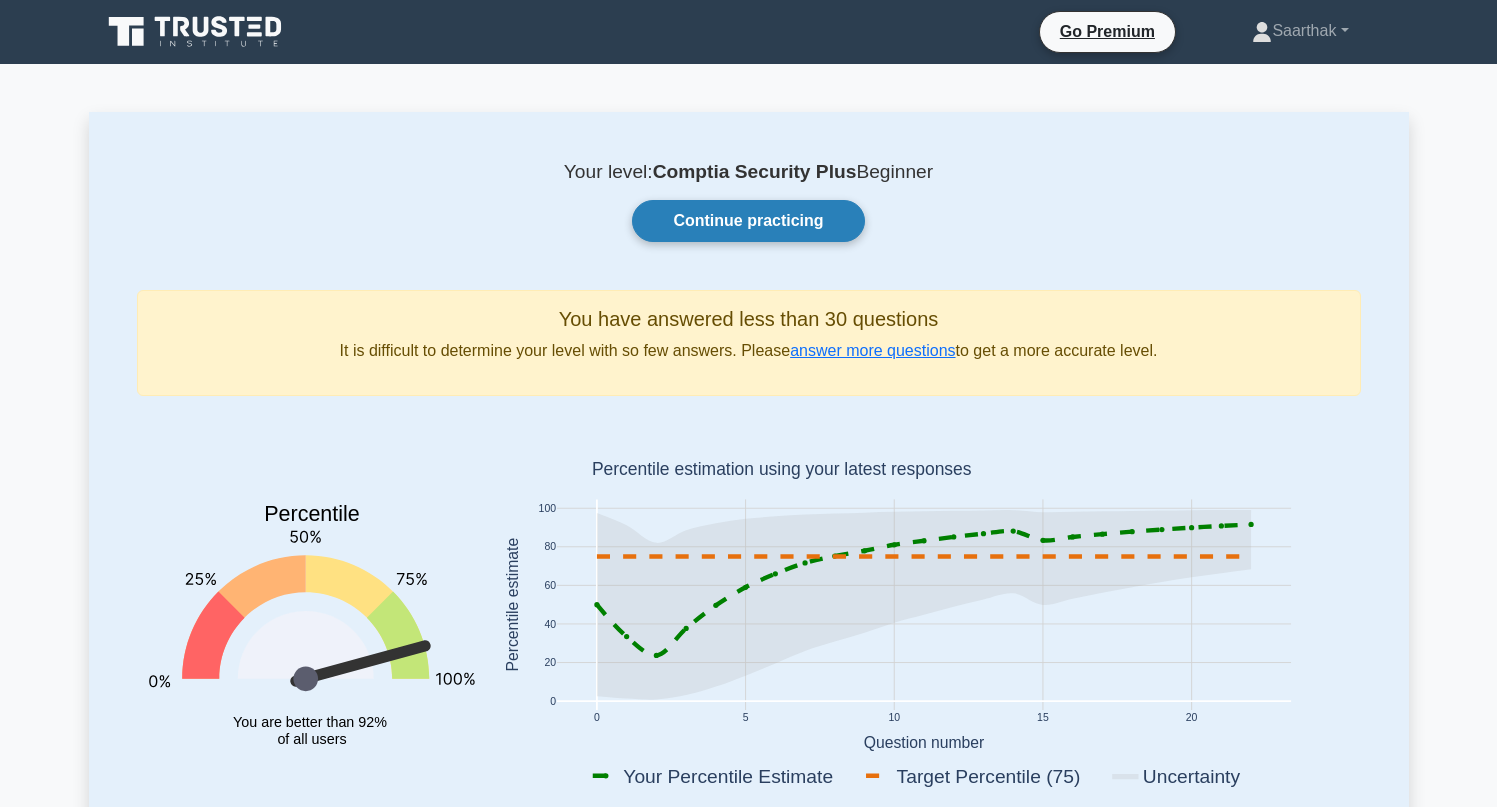 click on "Continue practicing" at bounding box center (748, 221) 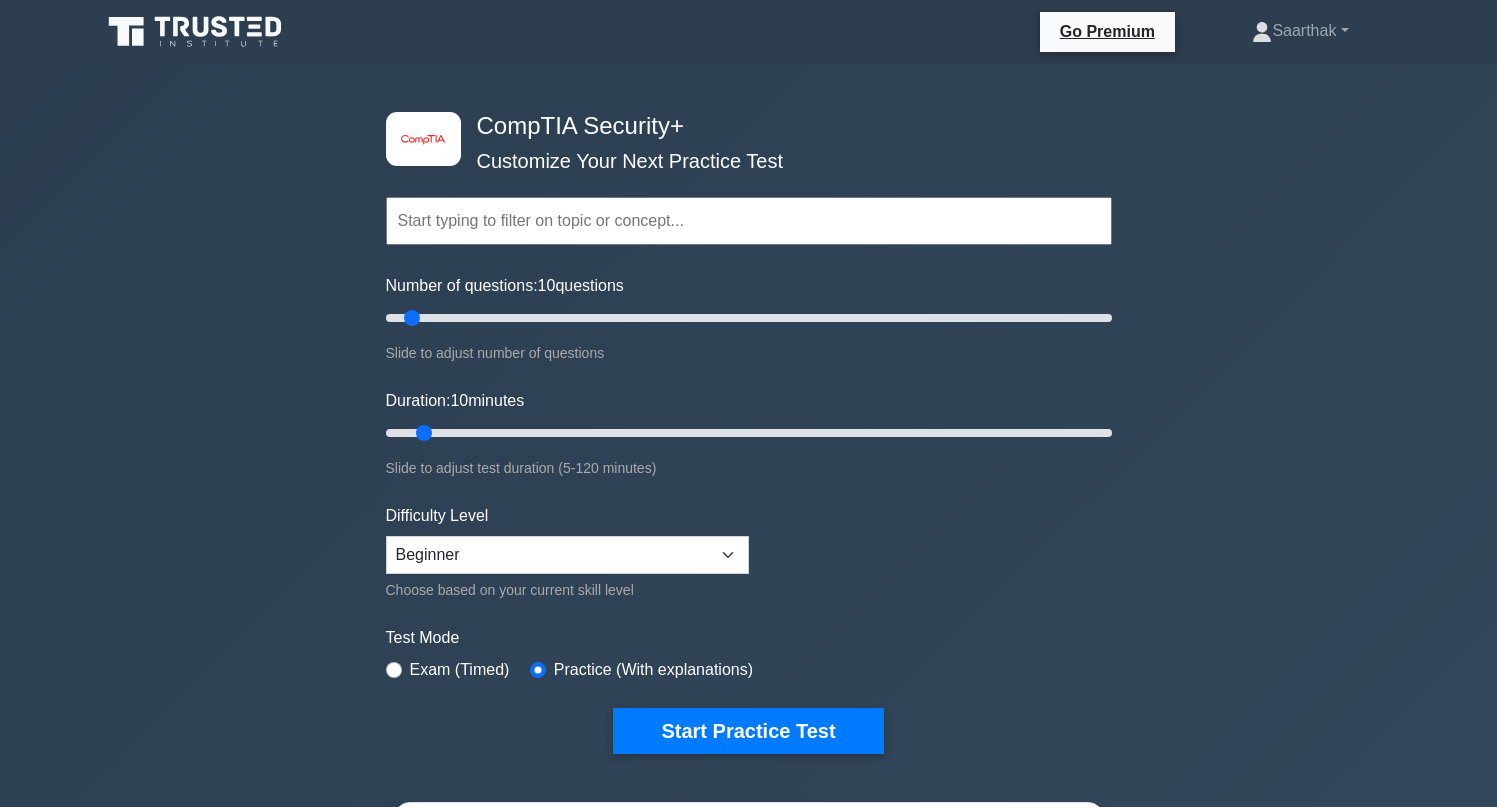 scroll, scrollTop: 0, scrollLeft: 0, axis: both 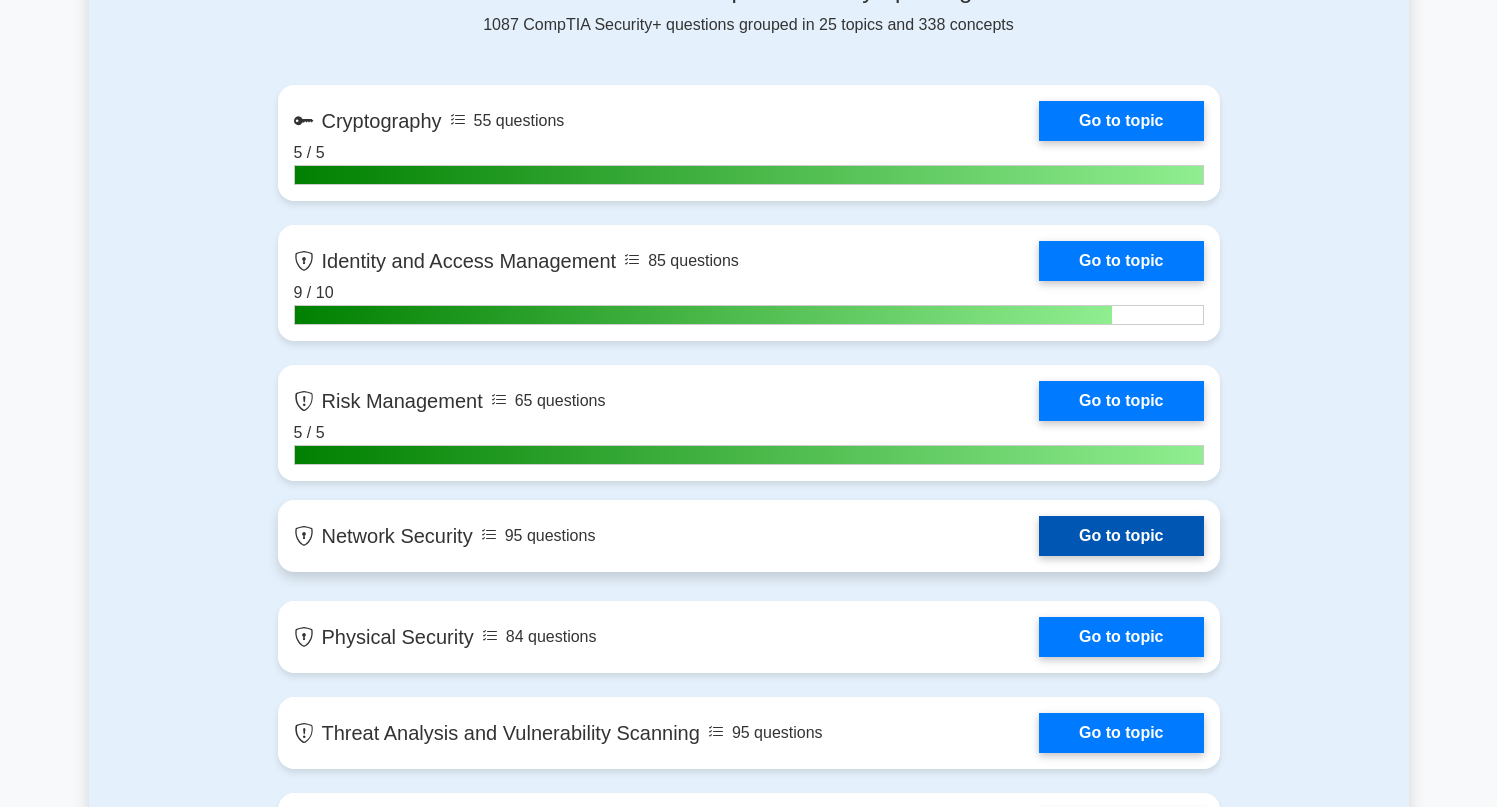 click on "Go to topic" at bounding box center [1121, 536] 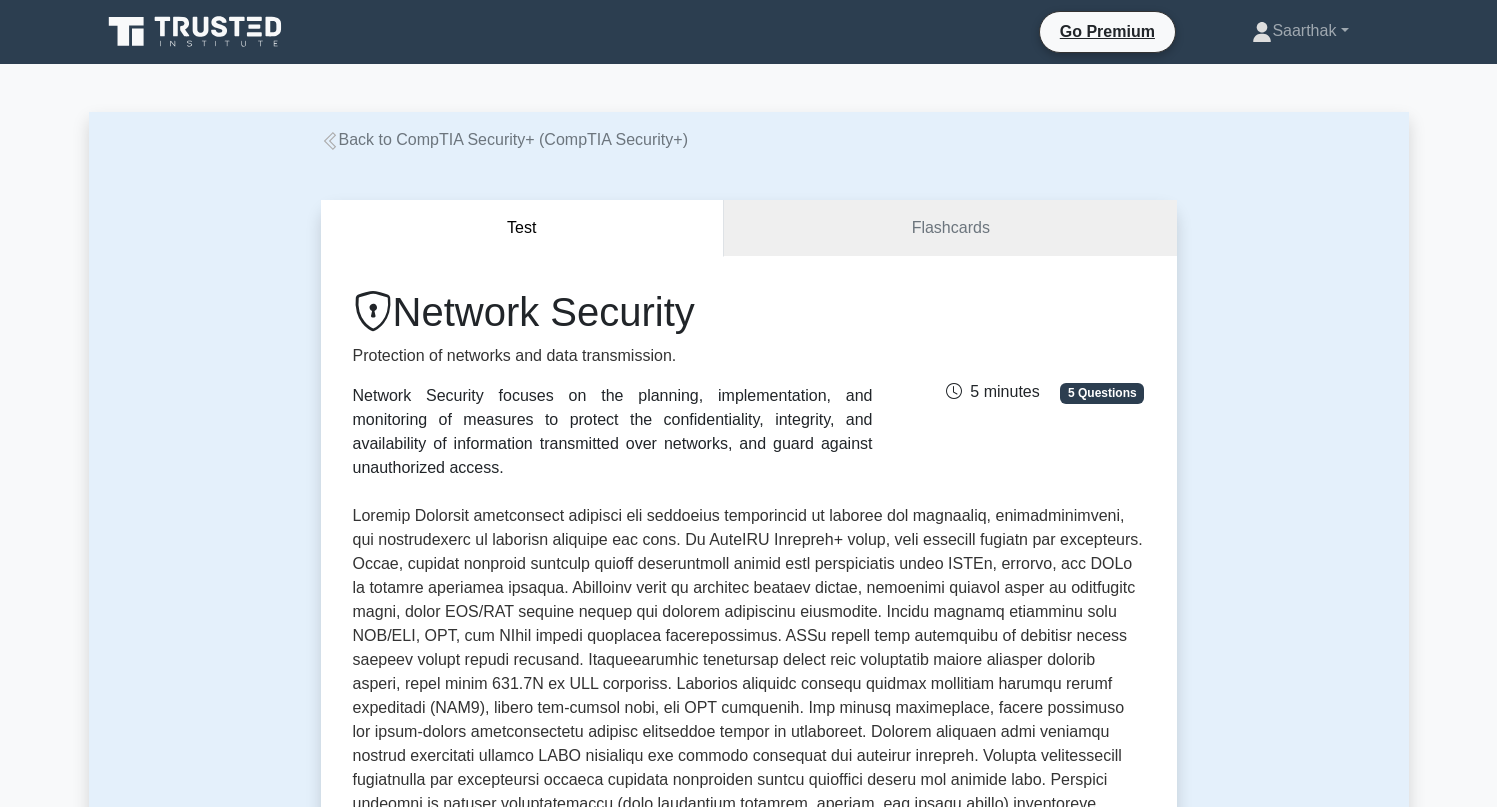 scroll, scrollTop: 0, scrollLeft: 0, axis: both 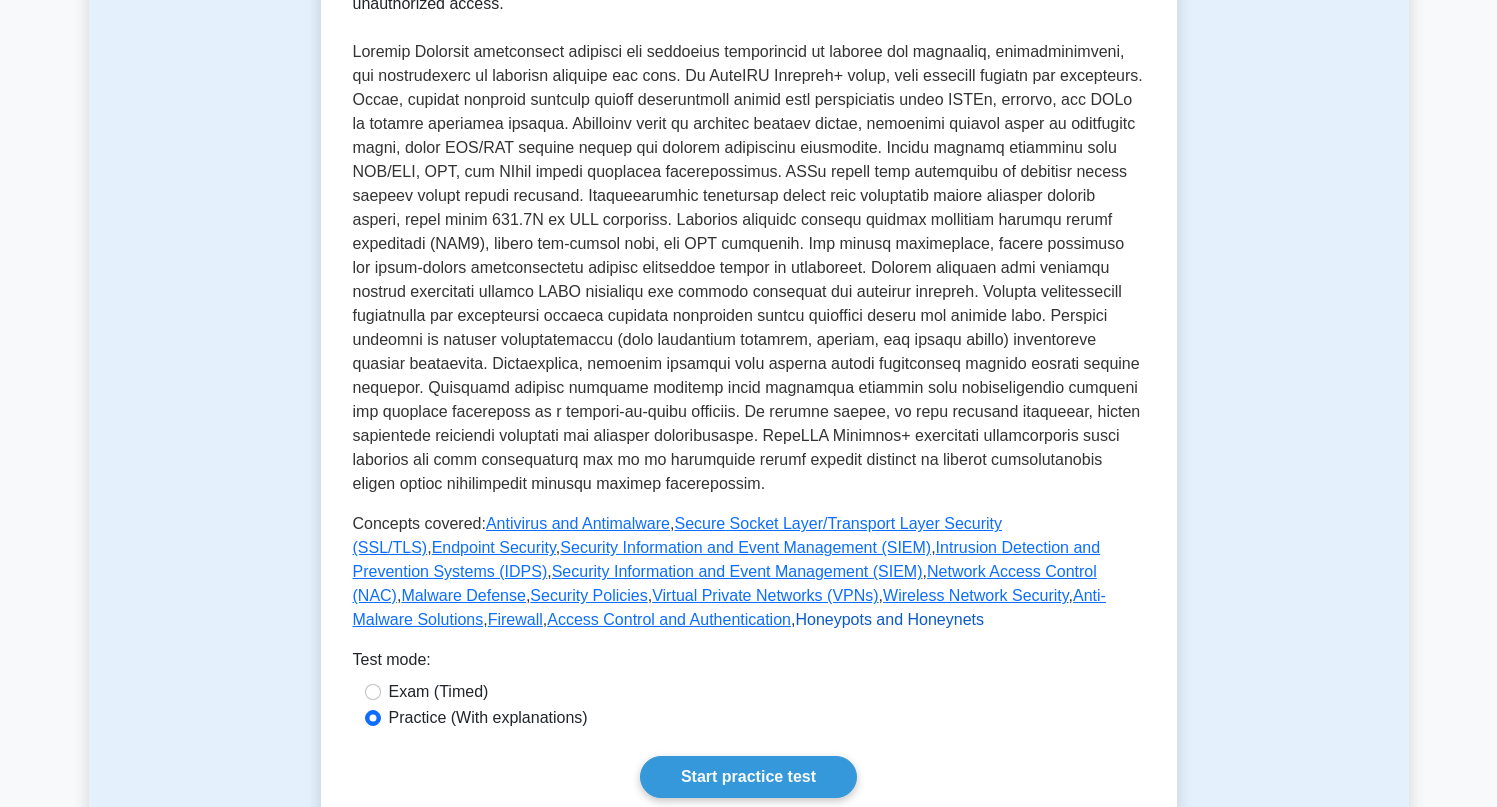 click on "Honeypots and Honeynets" at bounding box center [889, 619] 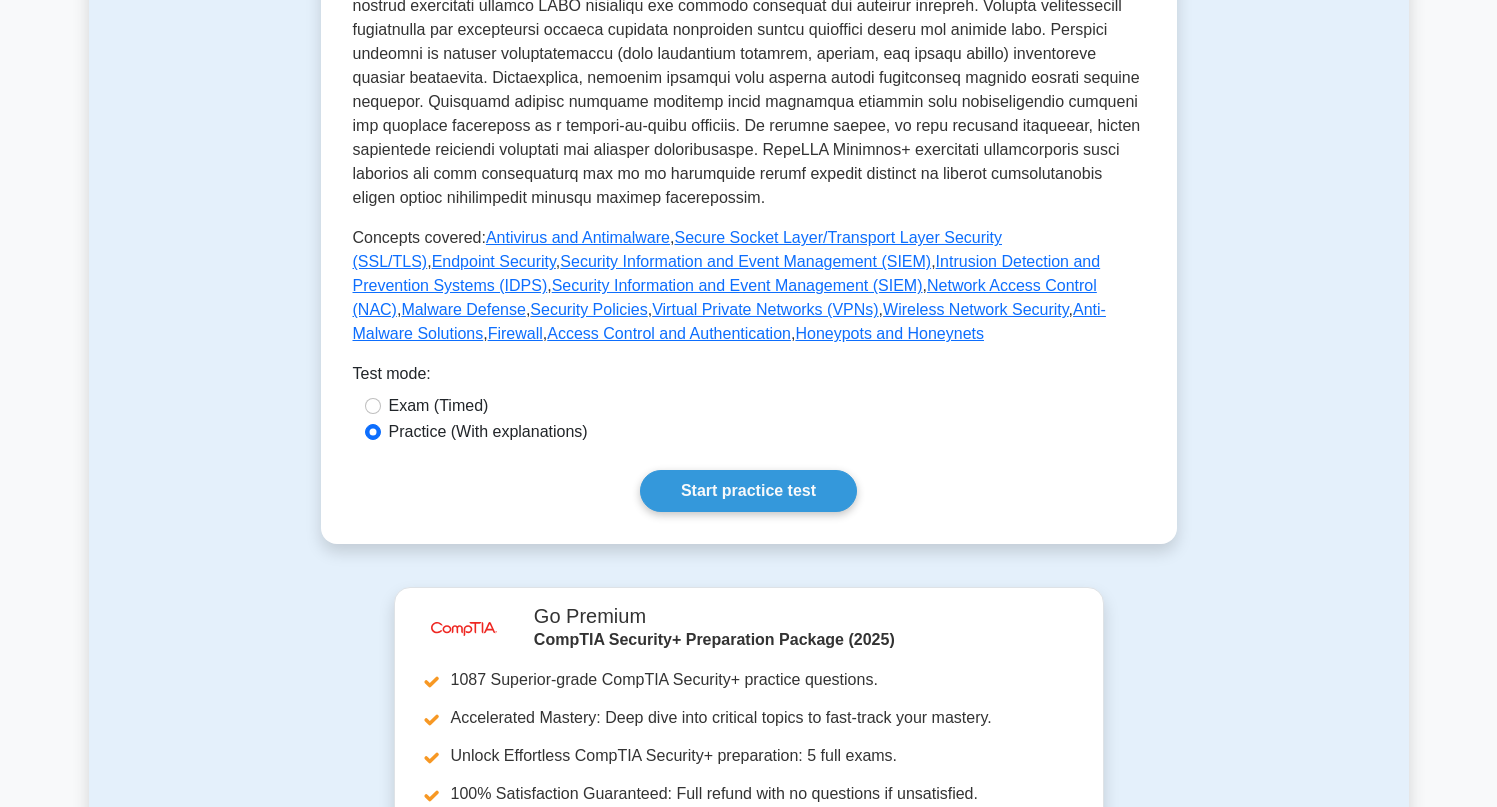 scroll, scrollTop: 784, scrollLeft: 0, axis: vertical 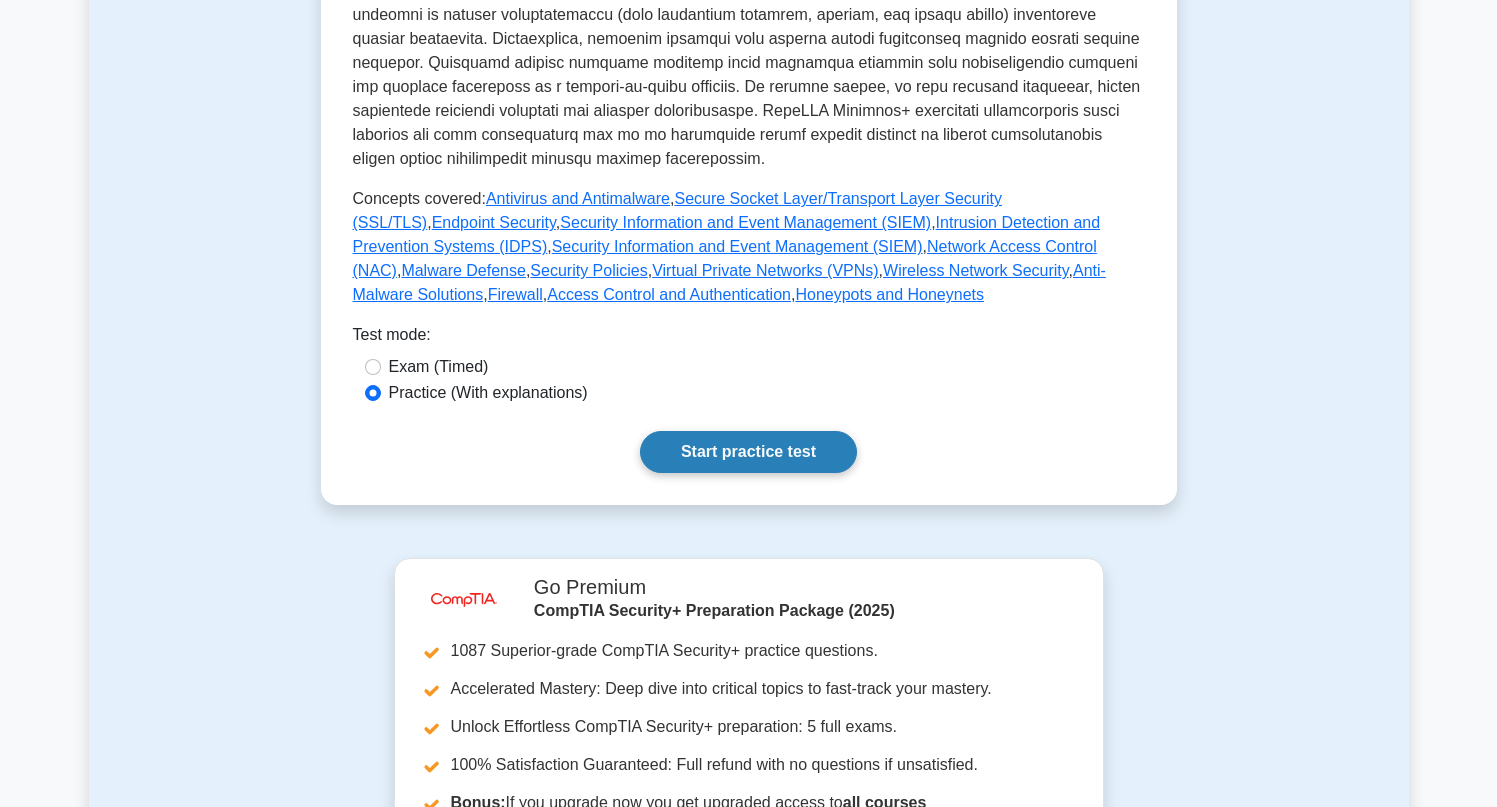 click on "Start practice test" at bounding box center [748, 452] 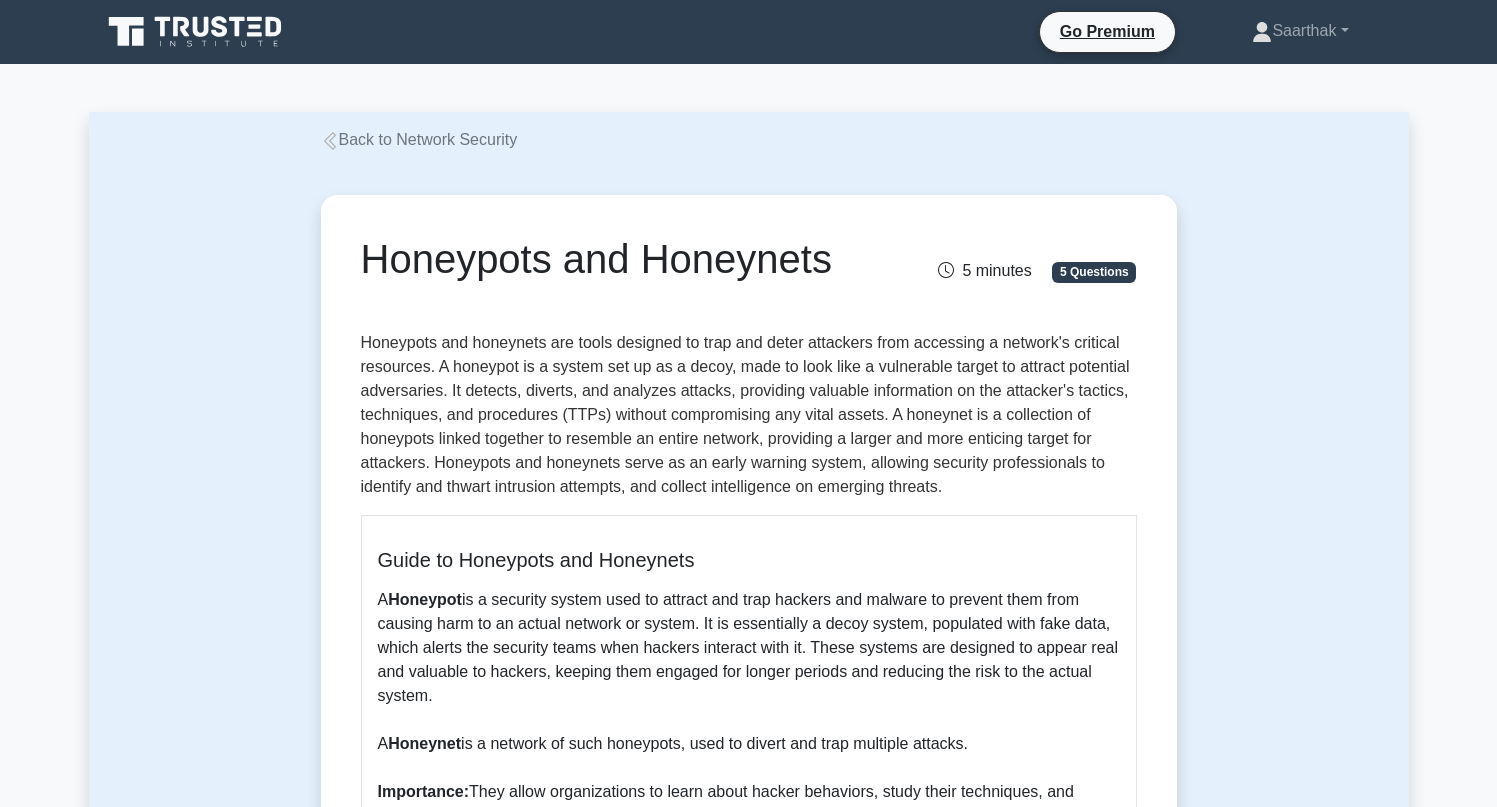 scroll, scrollTop: 0, scrollLeft: 0, axis: both 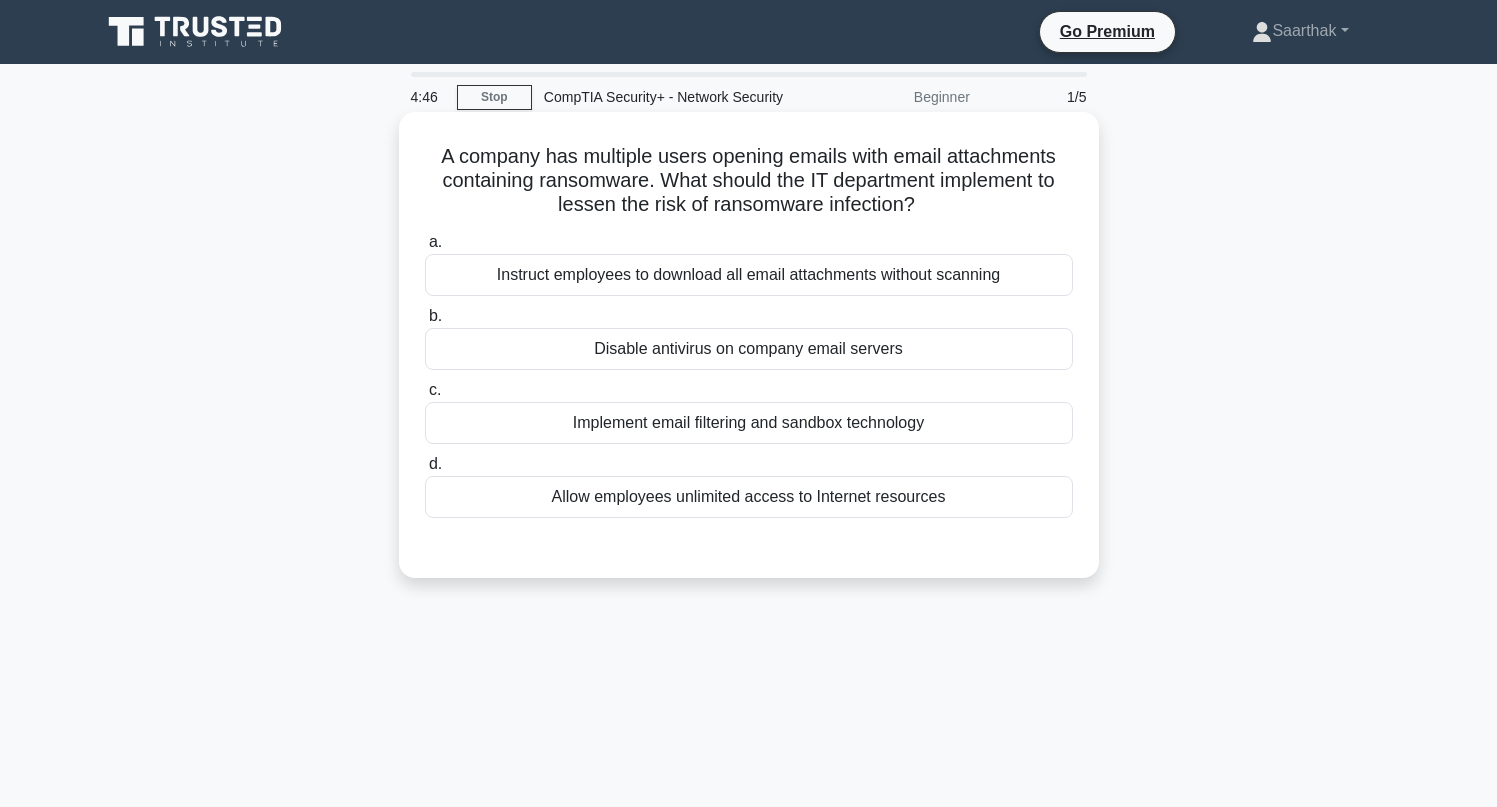 click on "Implement email filtering and sandbox technology" at bounding box center [749, 423] 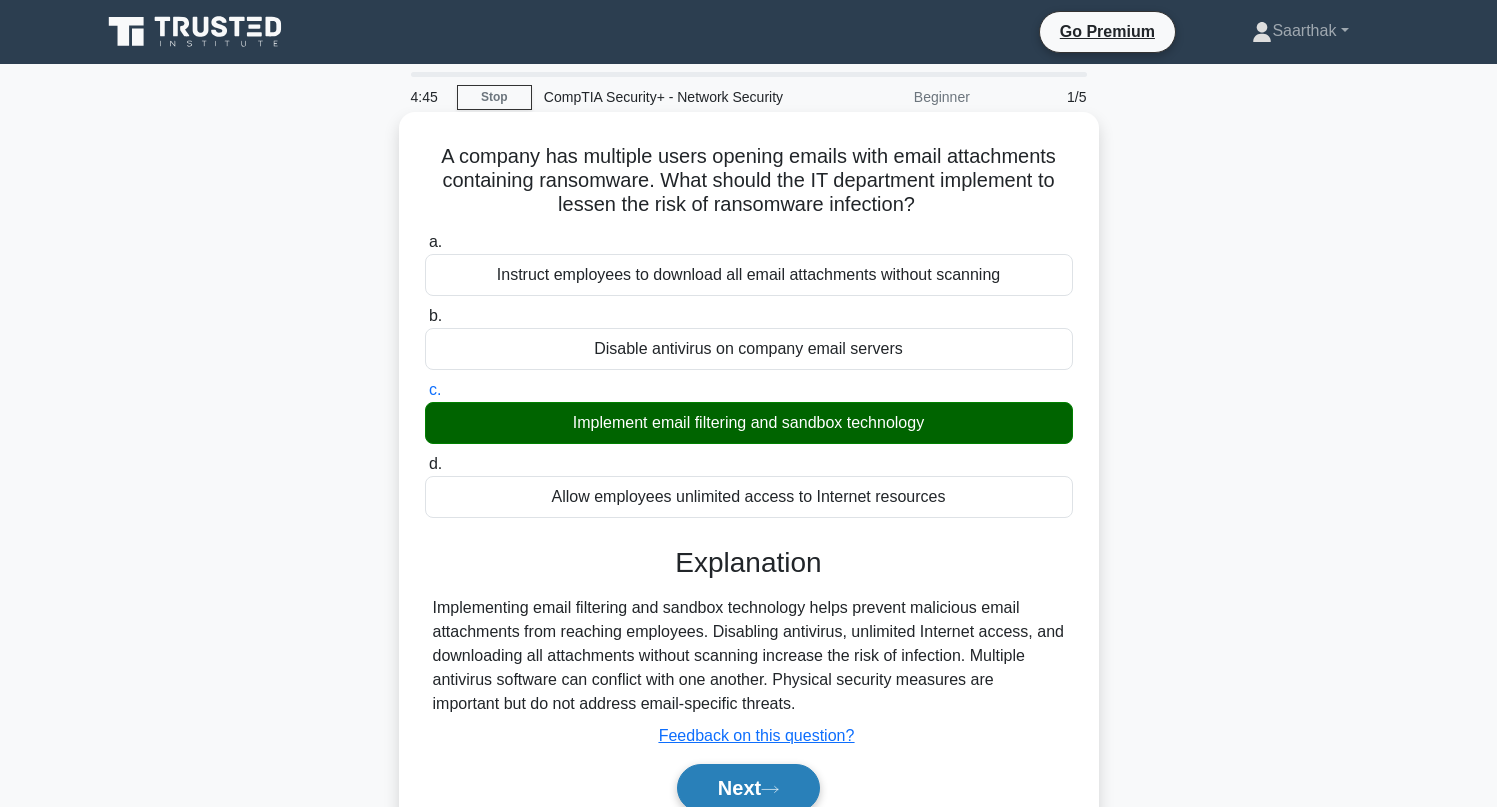 click on "Next" at bounding box center (748, 788) 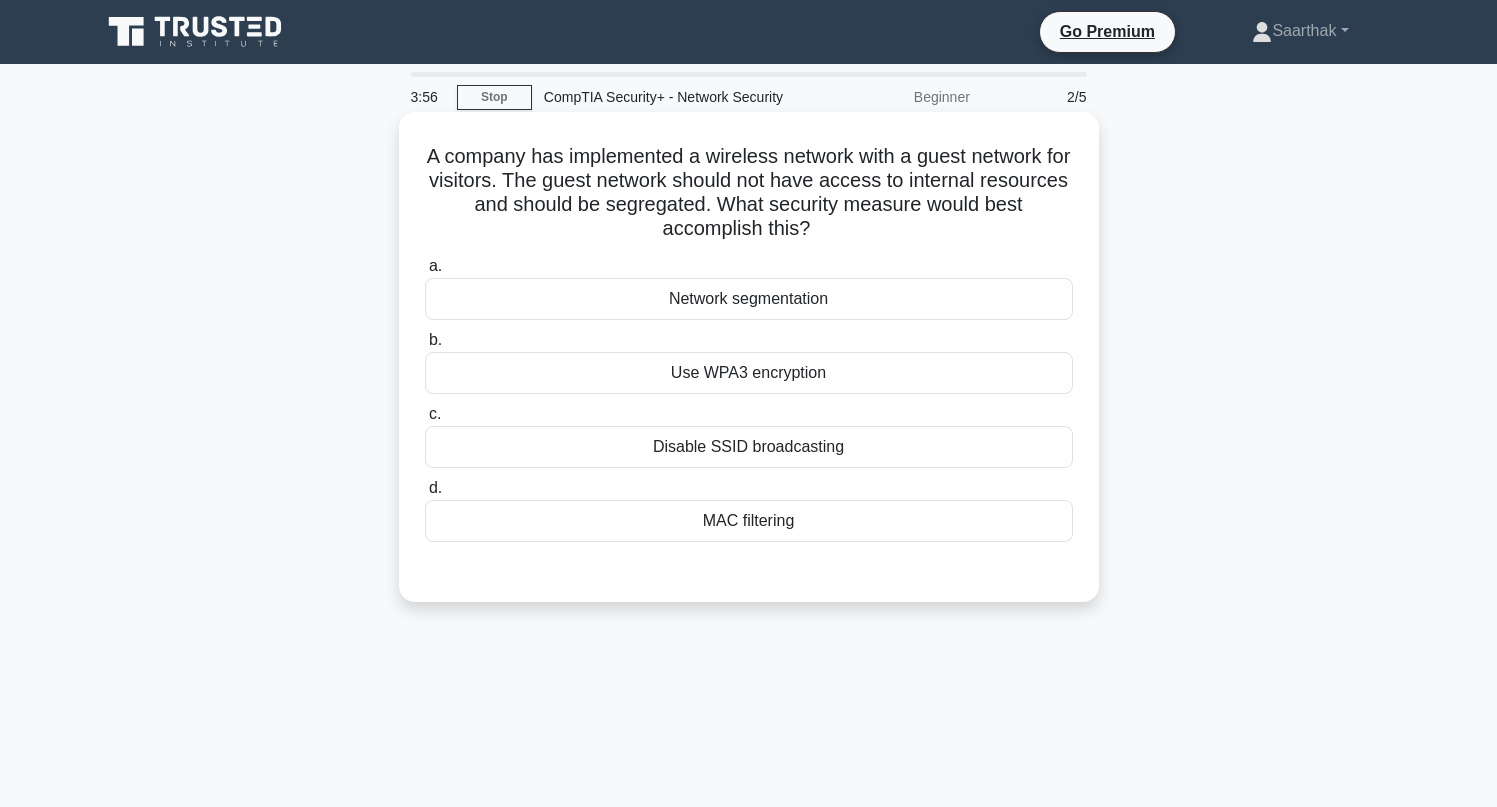 click on "Network segmentation" at bounding box center [749, 299] 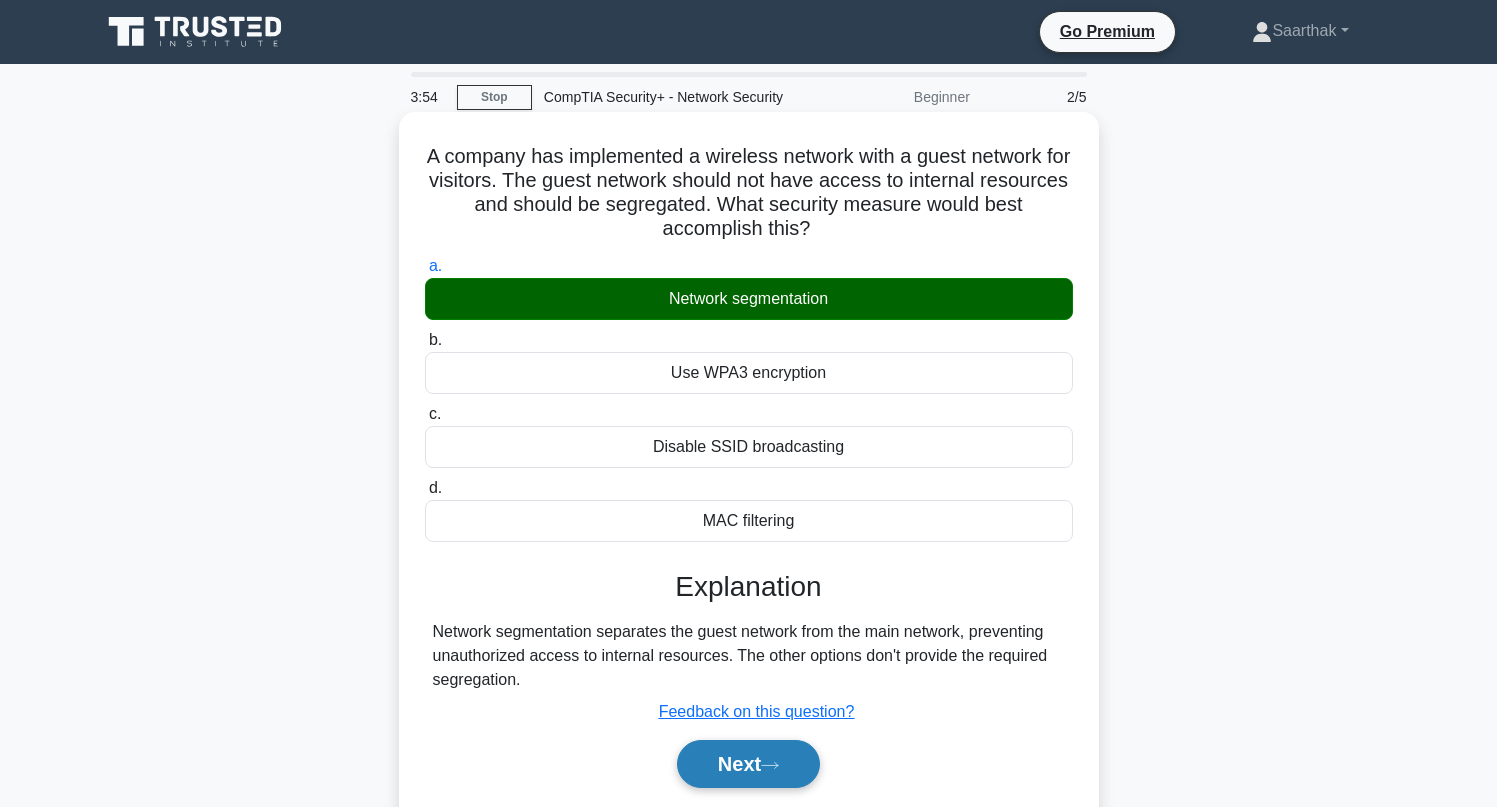 click on "Next" at bounding box center [748, 764] 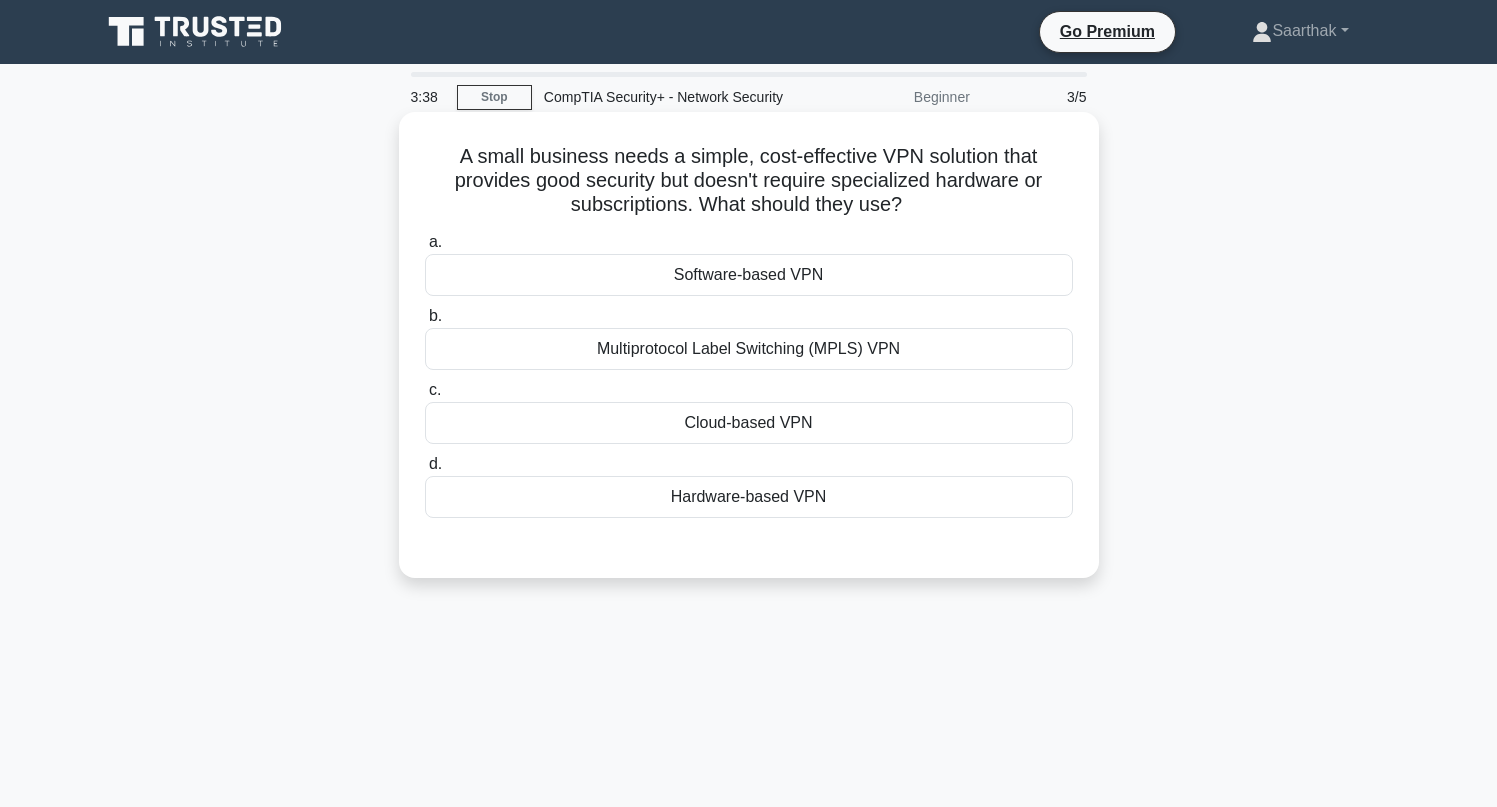 click on "Software-based VPN" at bounding box center (749, 275) 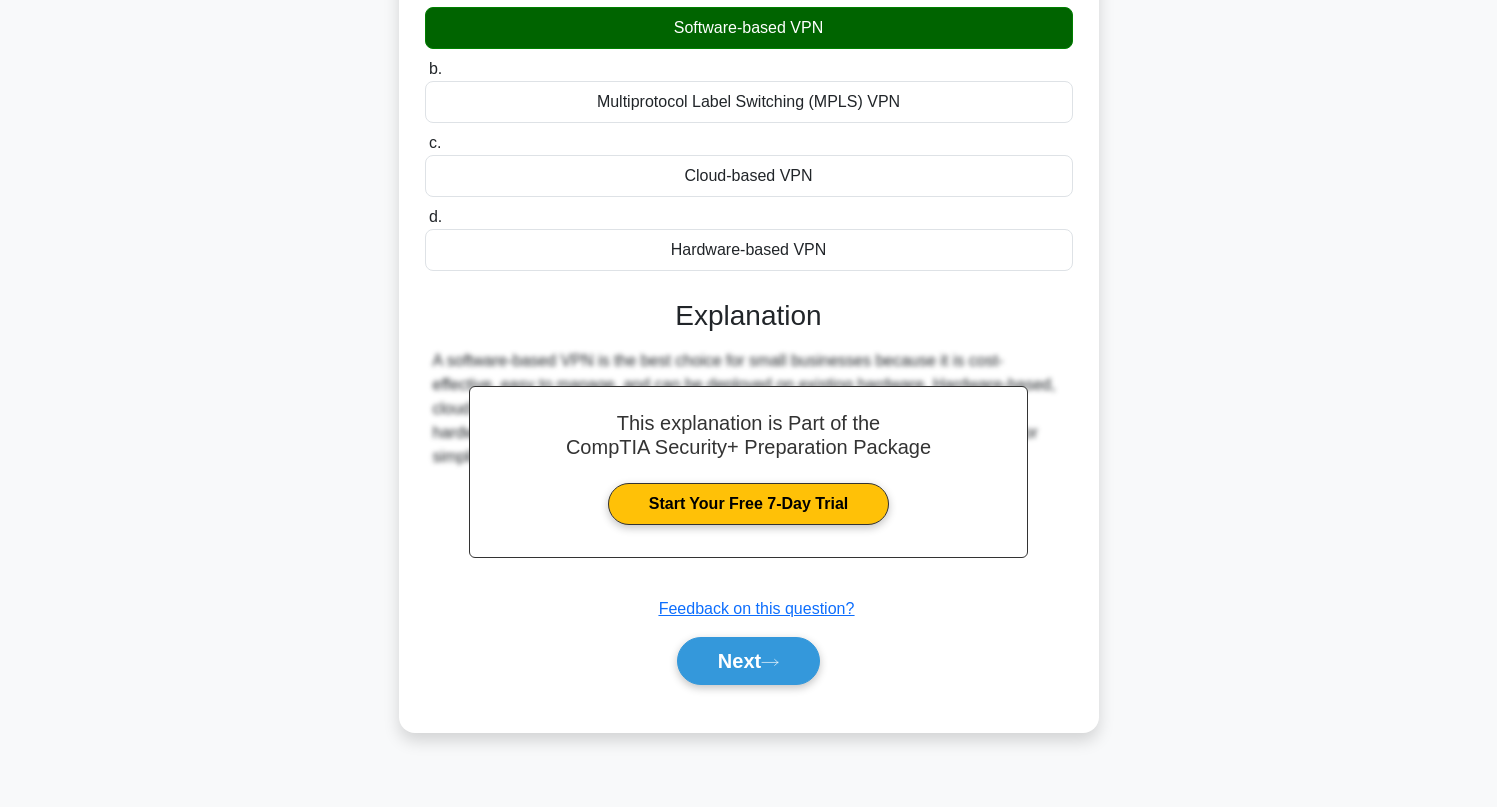 scroll, scrollTop: 273, scrollLeft: 0, axis: vertical 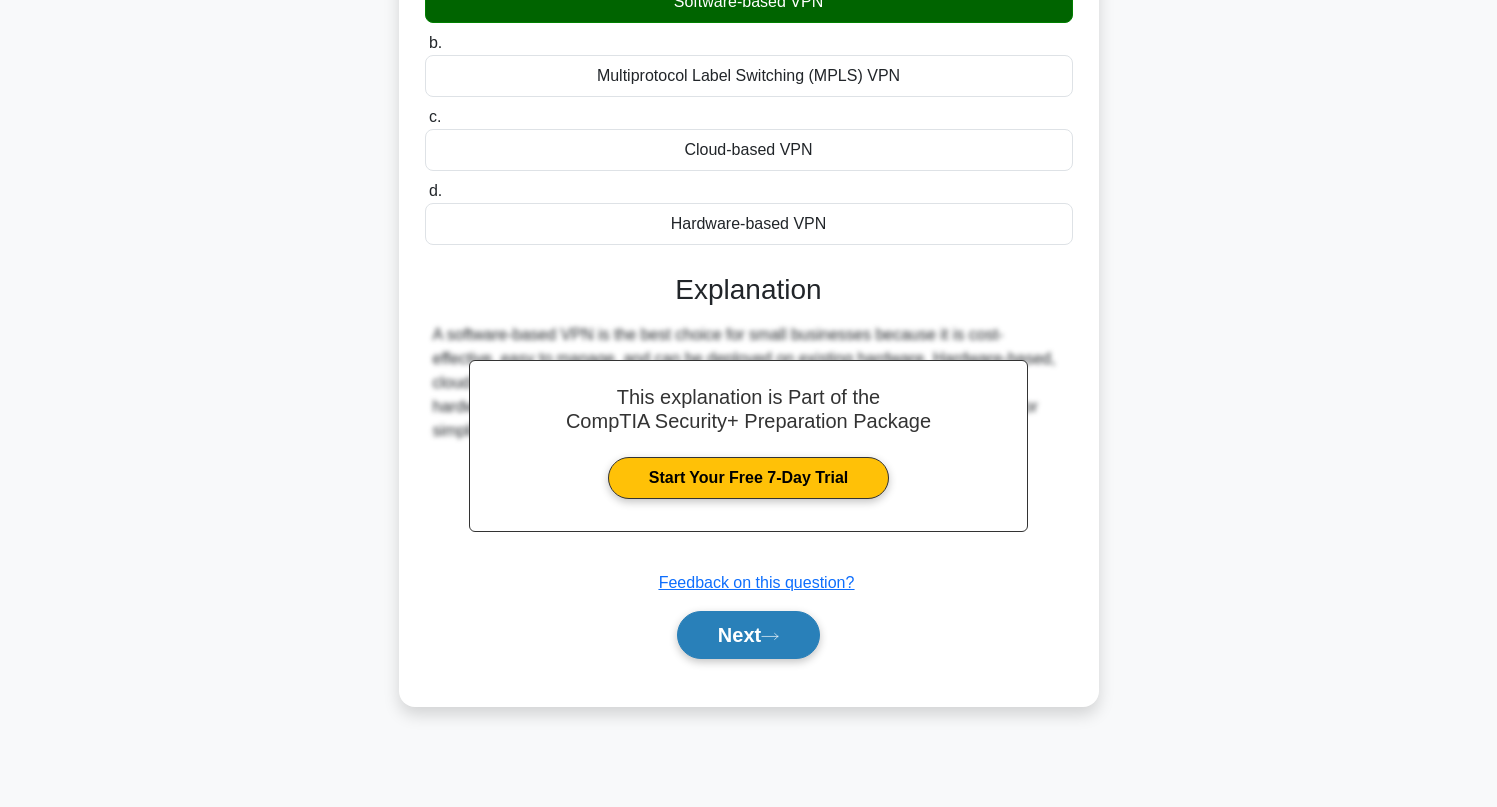 click 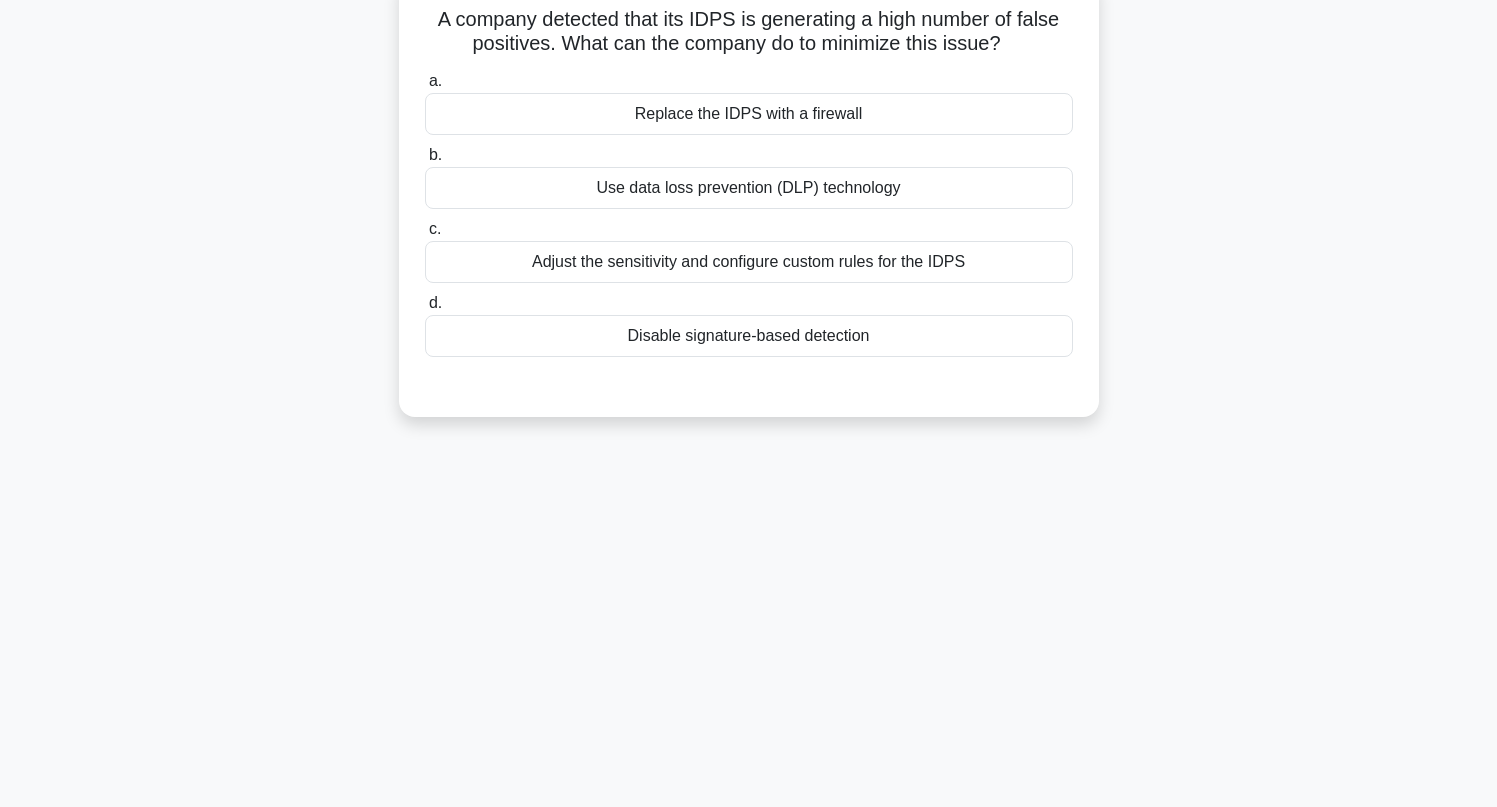scroll, scrollTop: 0, scrollLeft: 0, axis: both 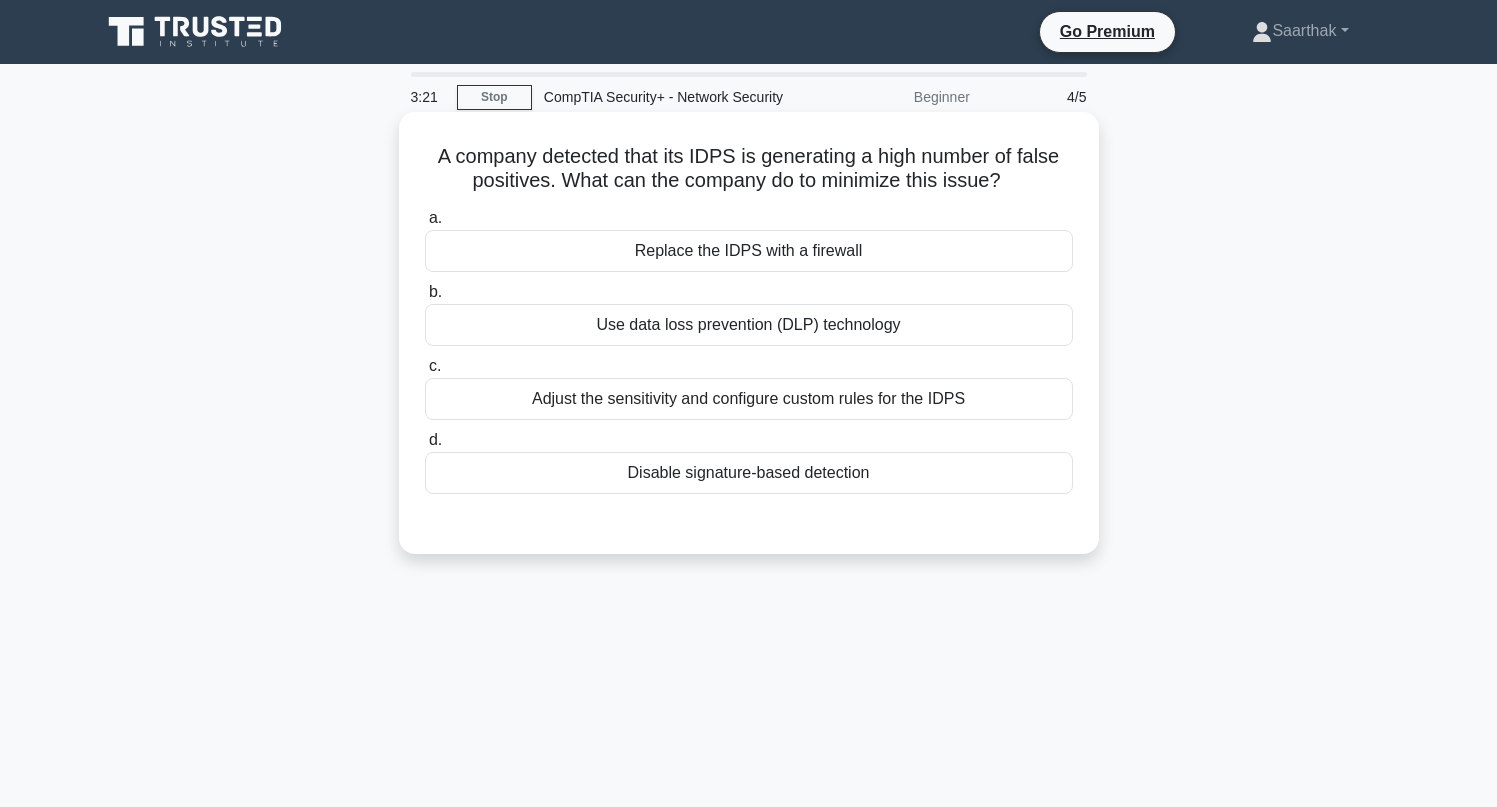 click on "Adjust the sensitivity and configure custom rules for the IDPS" at bounding box center (749, 399) 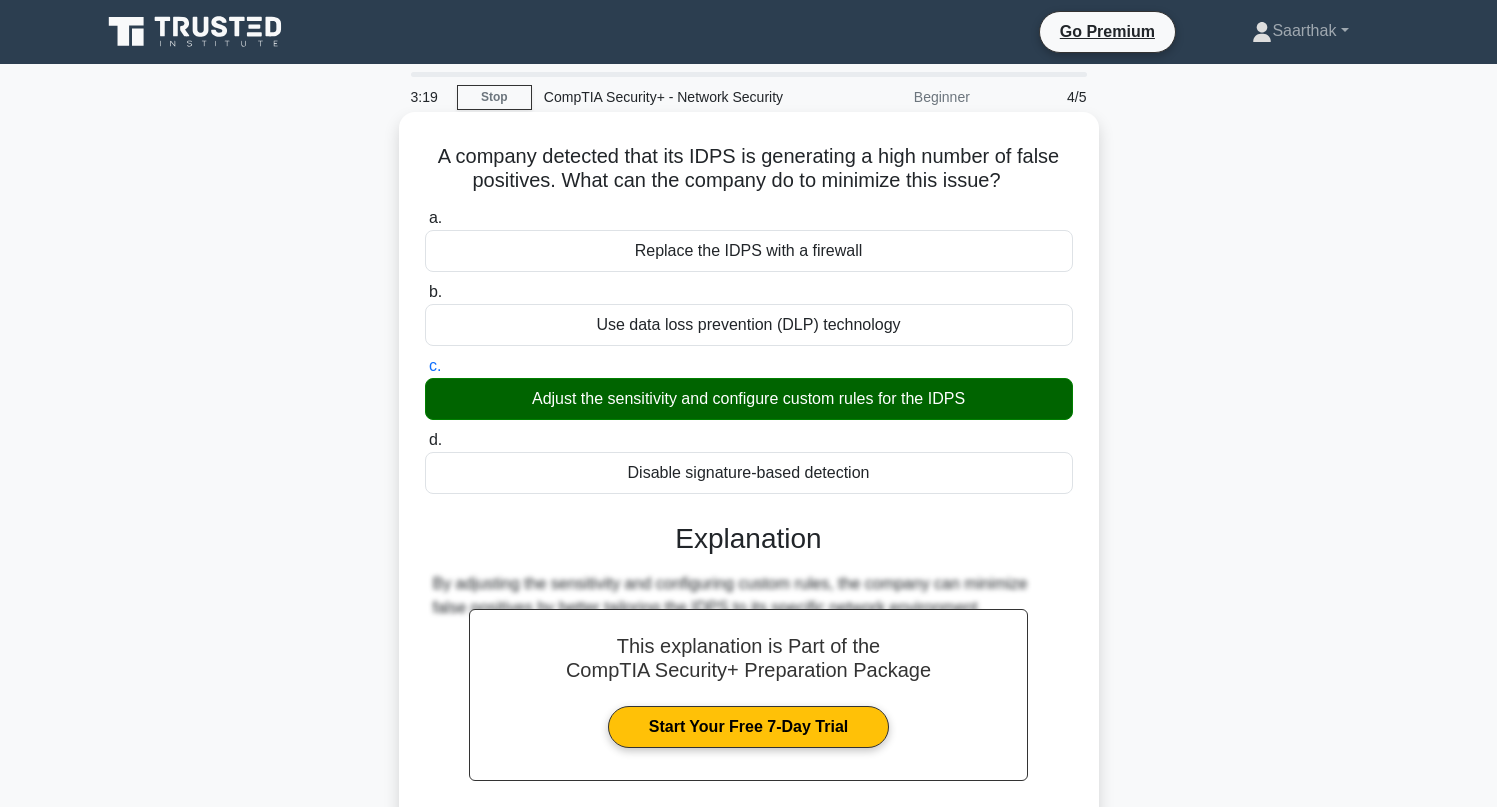 scroll, scrollTop: 273, scrollLeft: 0, axis: vertical 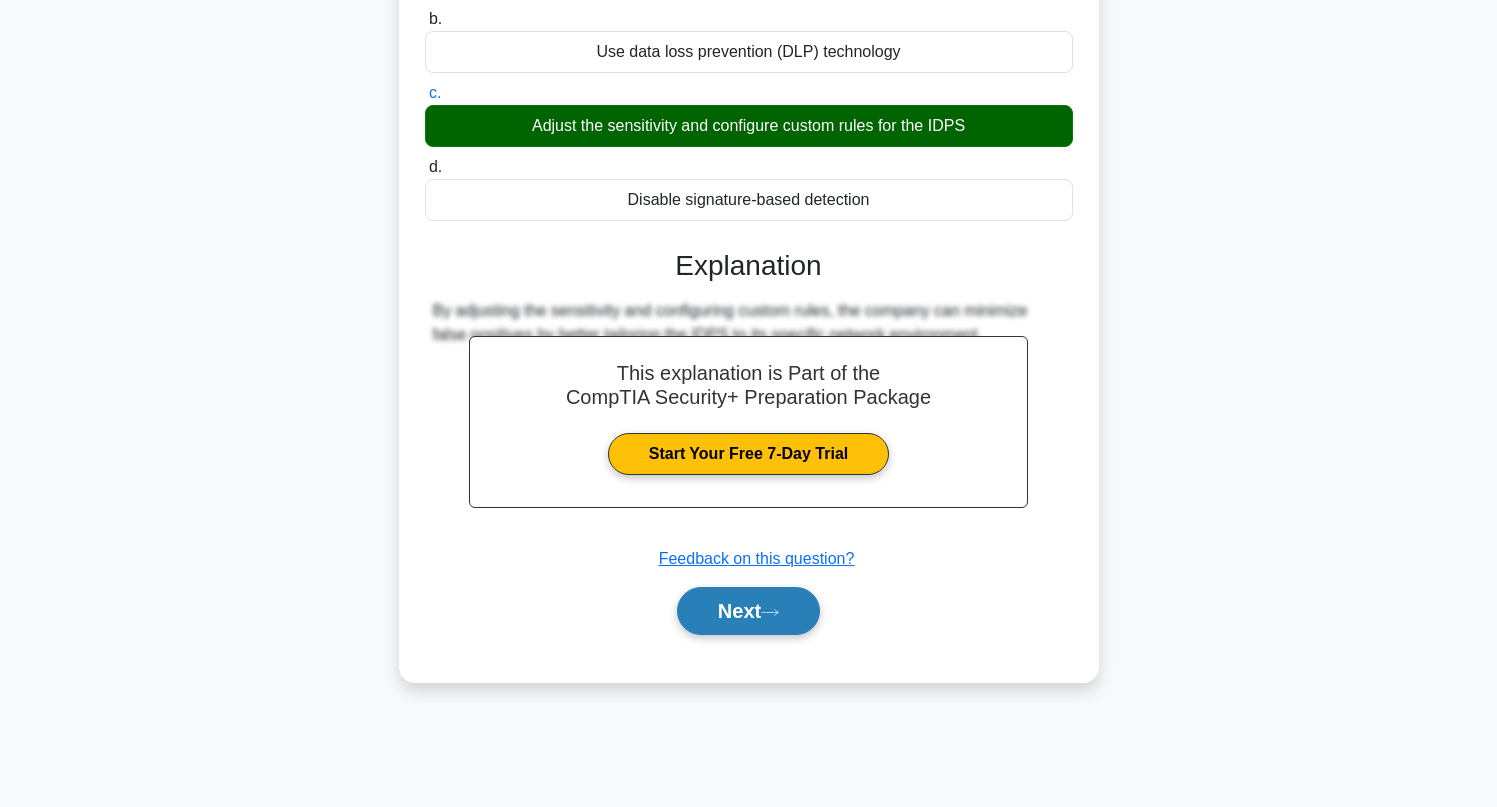 click on "Next" at bounding box center (748, 611) 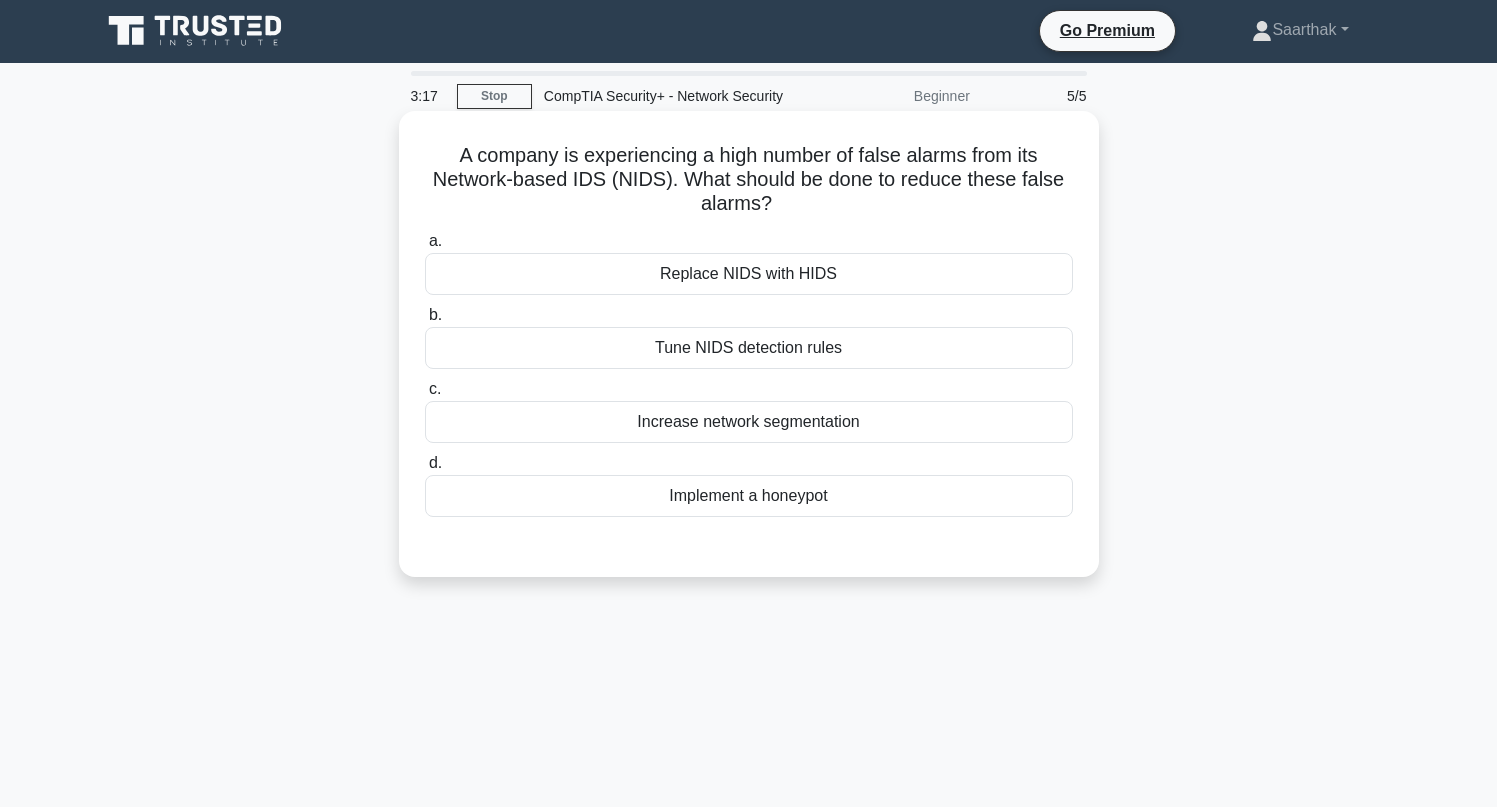 scroll, scrollTop: 0, scrollLeft: 0, axis: both 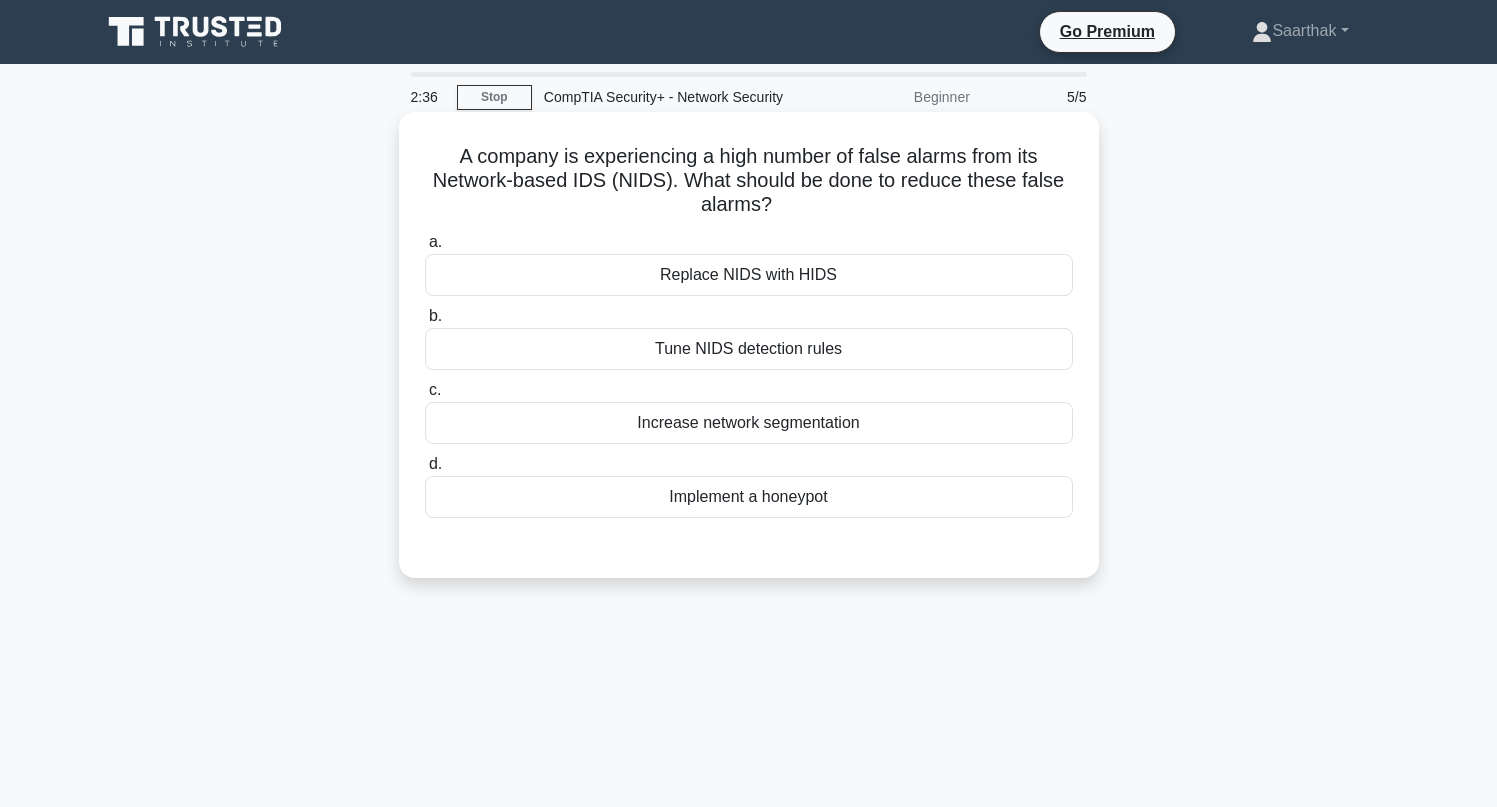 click on "Replace NIDS with HIDS" at bounding box center [749, 275] 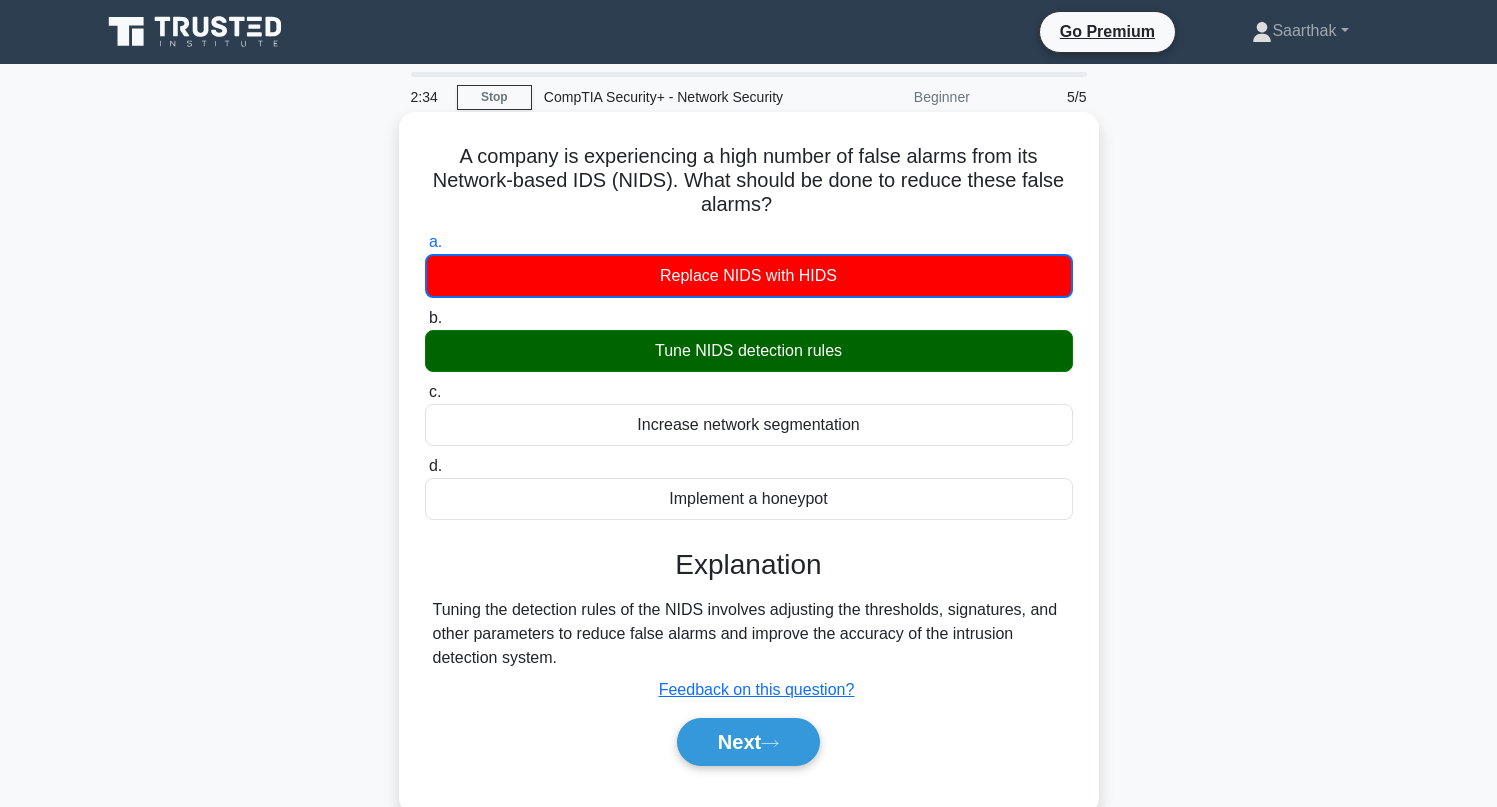 click on "Tune NIDS detection rules" at bounding box center (749, 351) 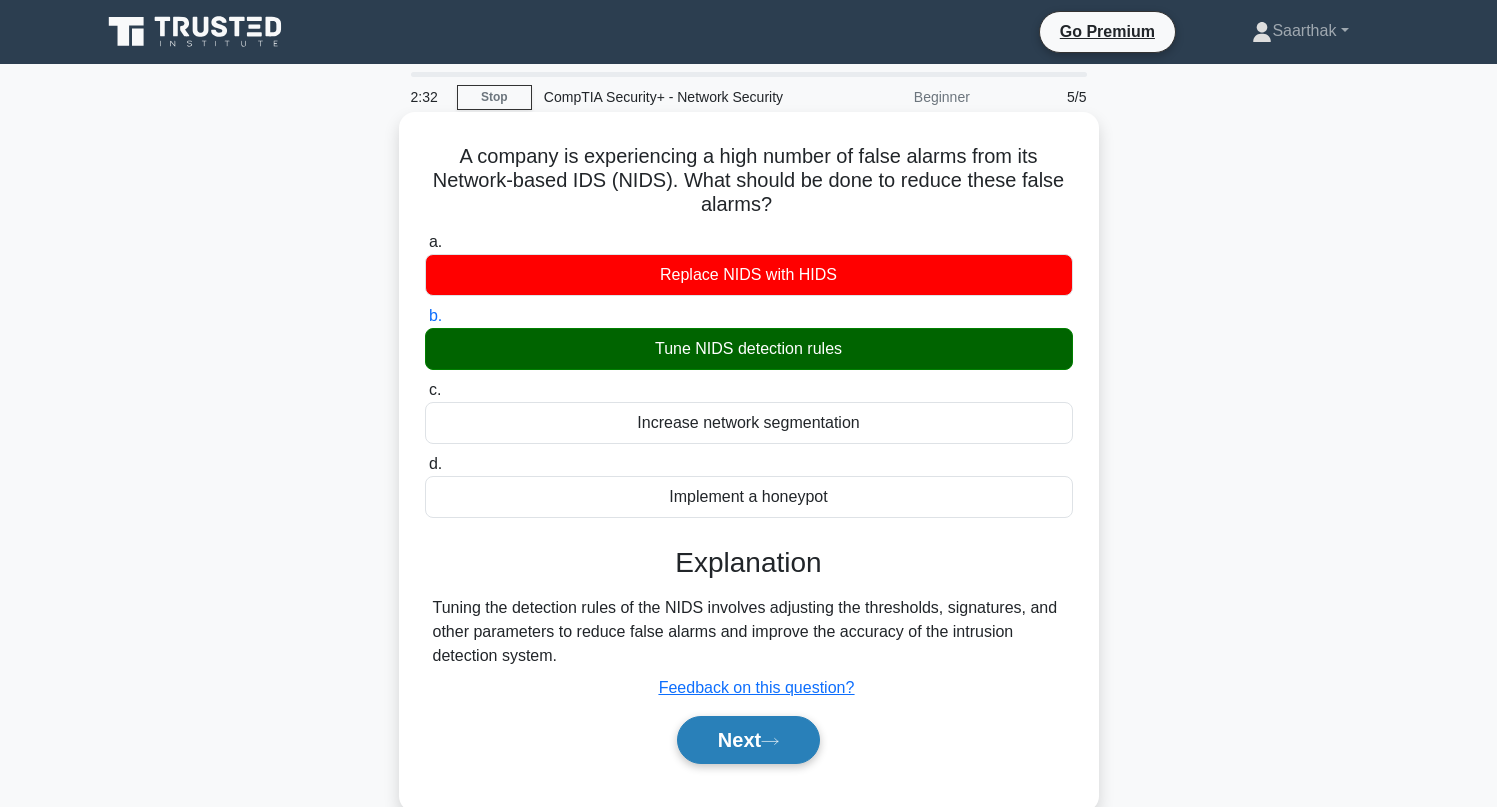click on "Next" at bounding box center [748, 740] 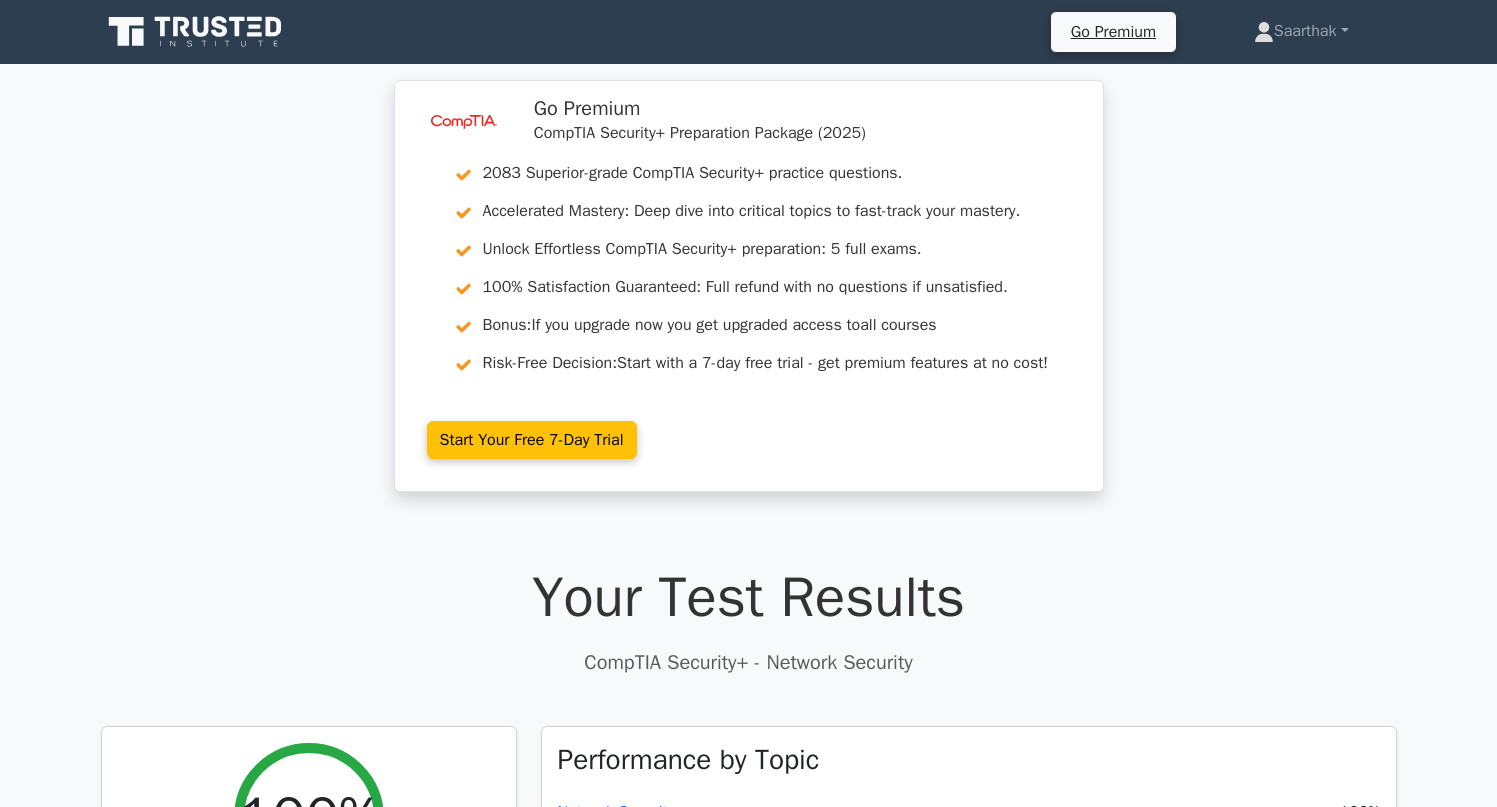 scroll, scrollTop: 0, scrollLeft: 0, axis: both 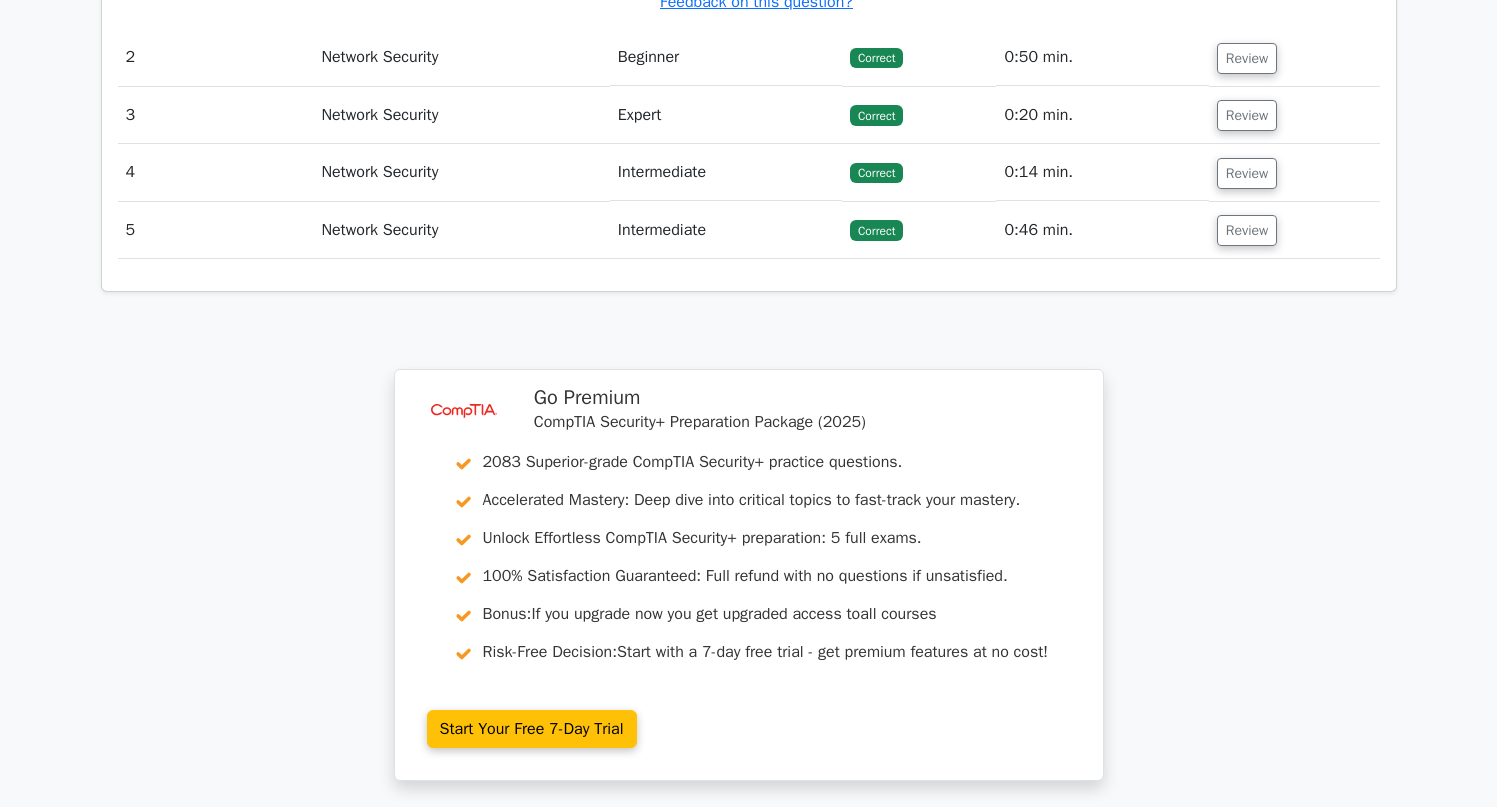 click on "Intermediate" at bounding box center (726, 230) 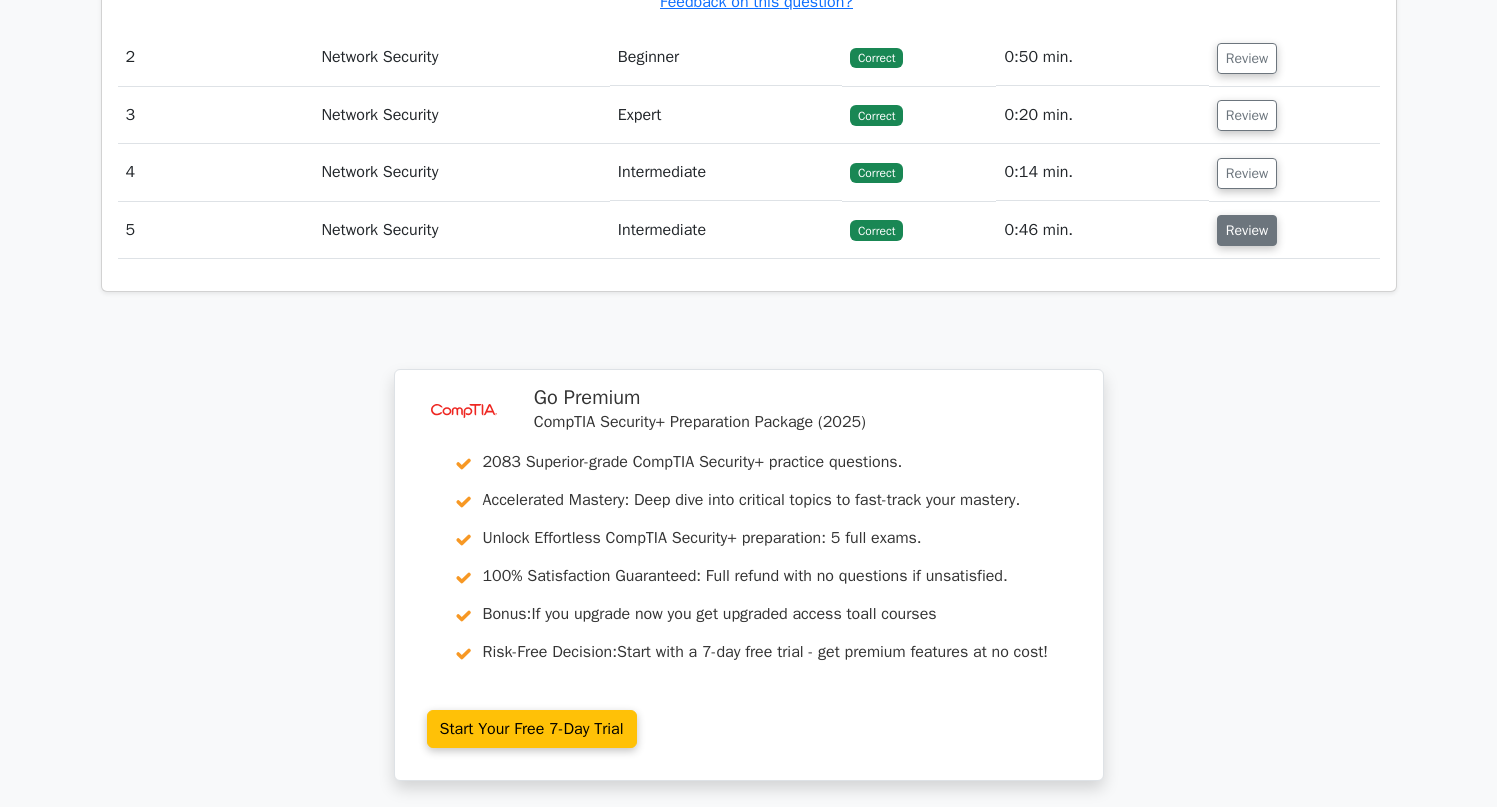 click on "Review" at bounding box center [1247, 230] 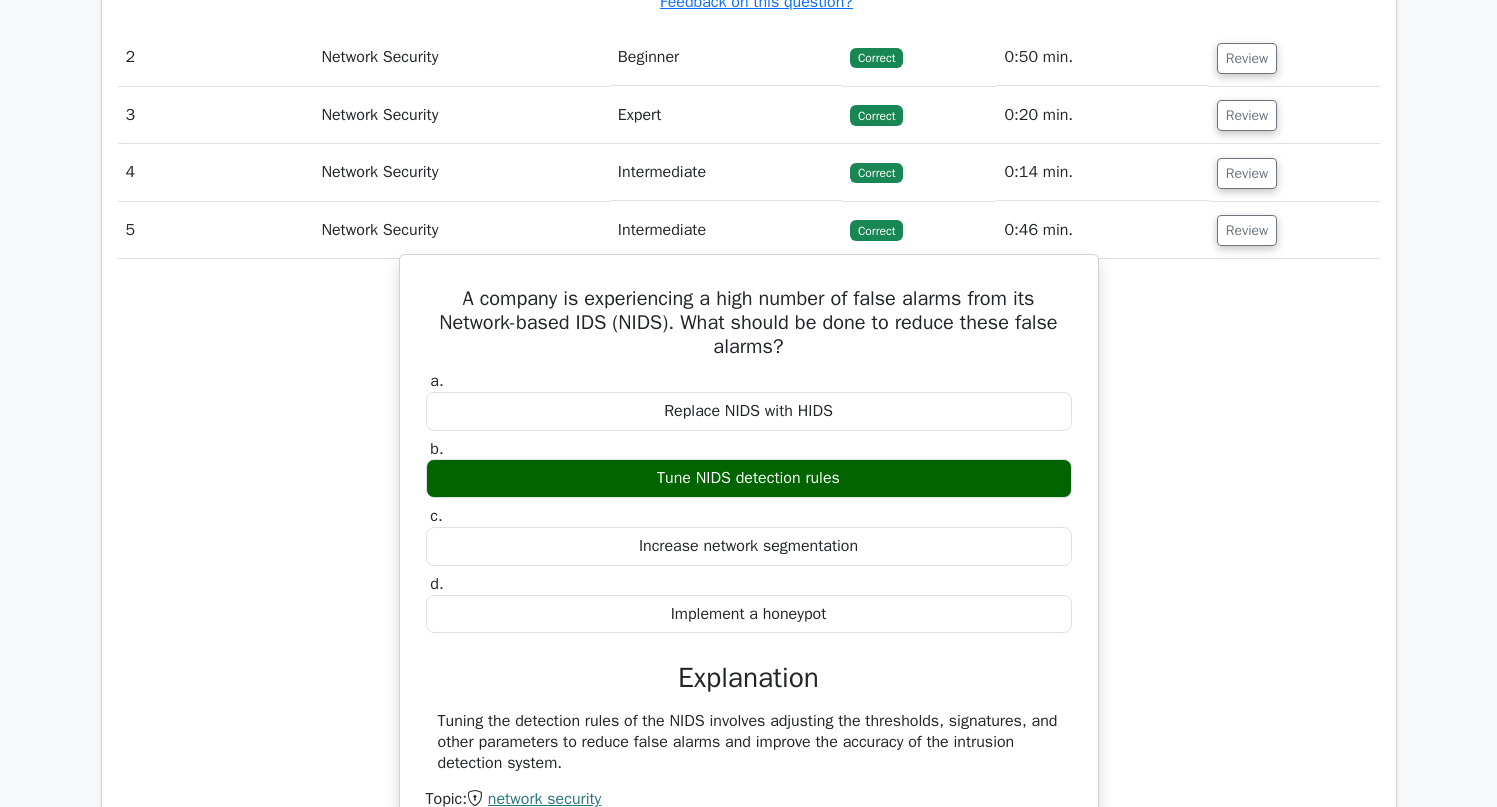 click on "Tune NIDS detection rules" at bounding box center [749, 478] 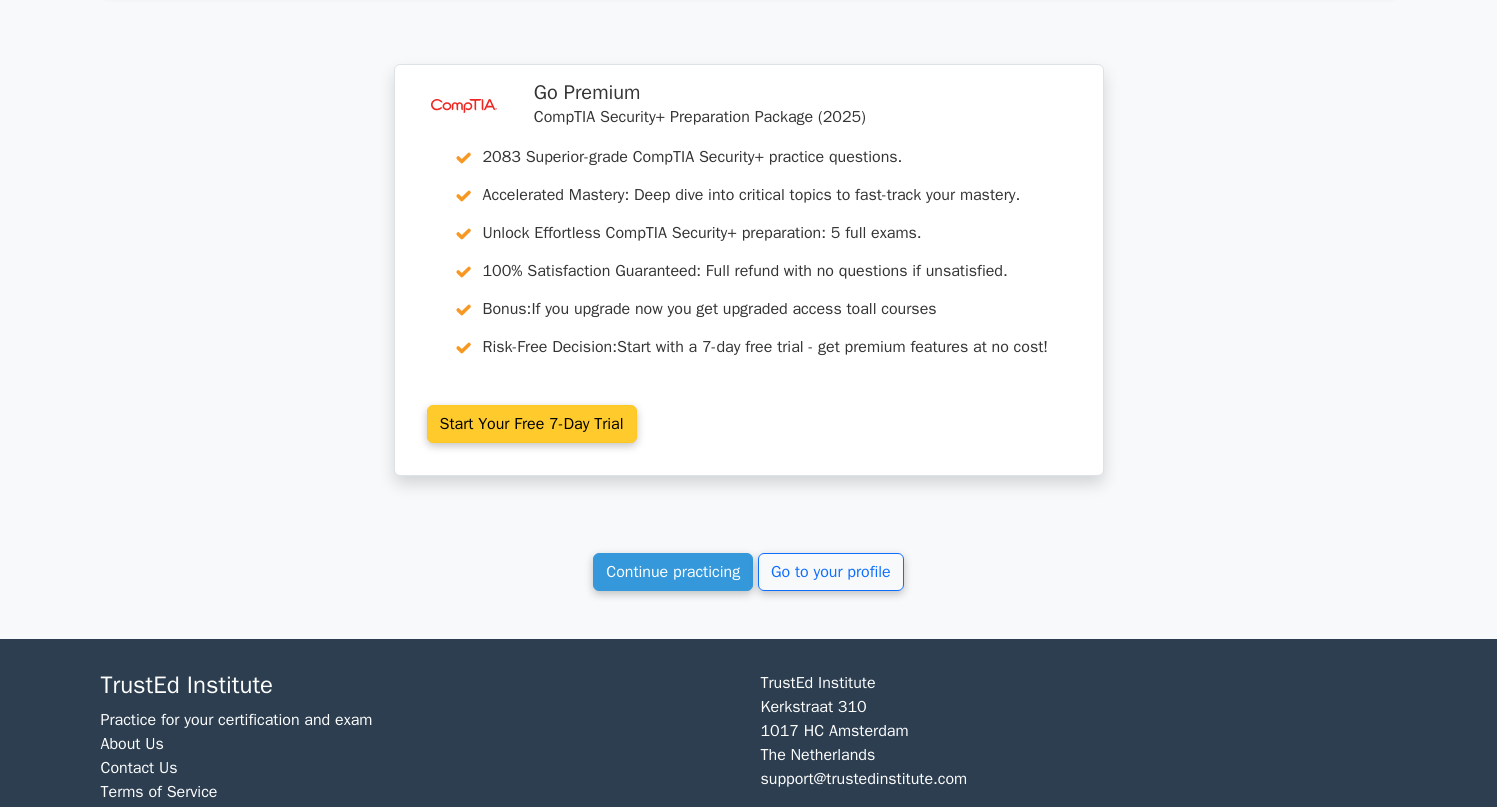 scroll, scrollTop: 3175, scrollLeft: 0, axis: vertical 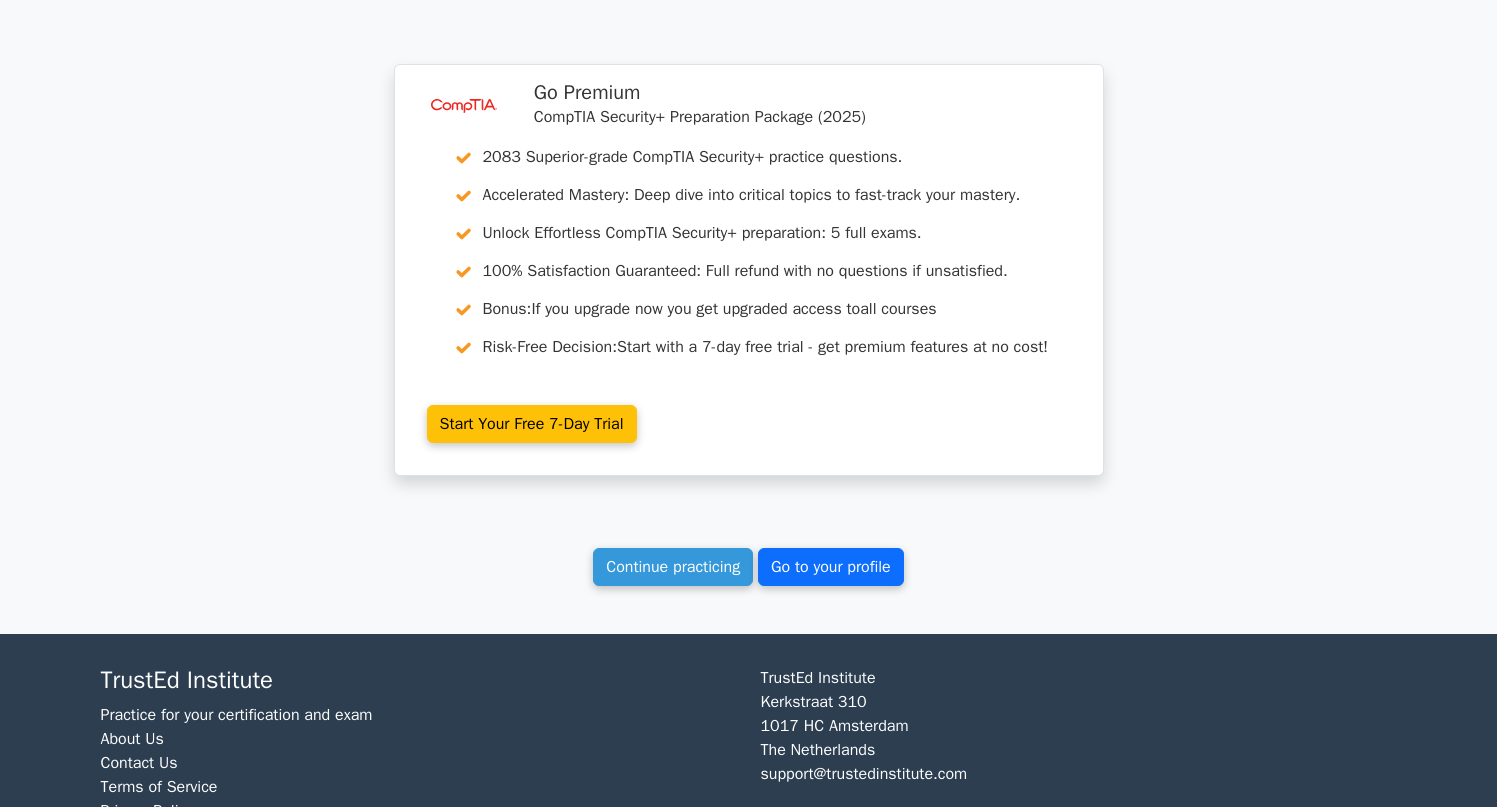 click on "Go to your profile" at bounding box center (831, 567) 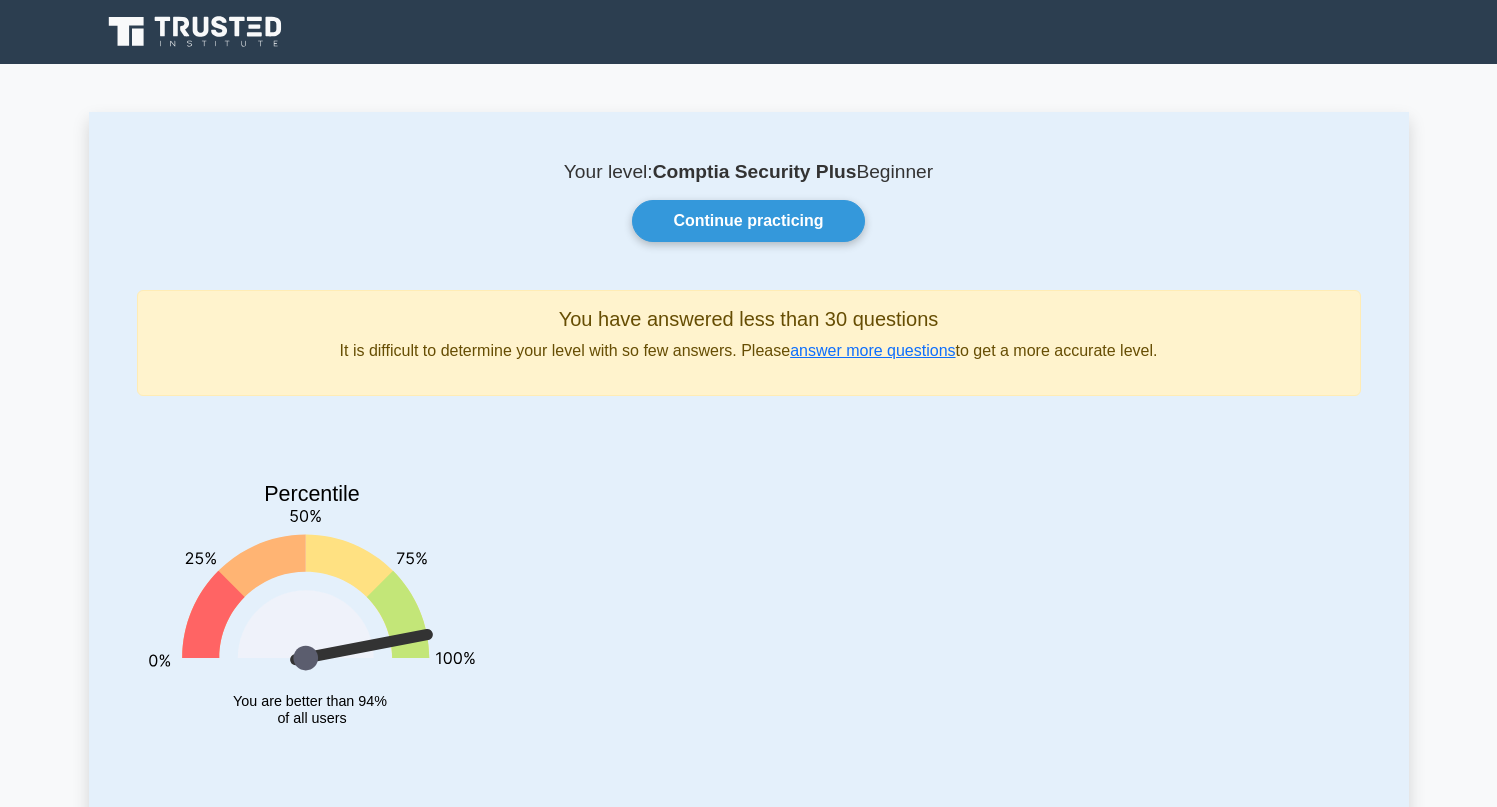 scroll, scrollTop: 0, scrollLeft: 0, axis: both 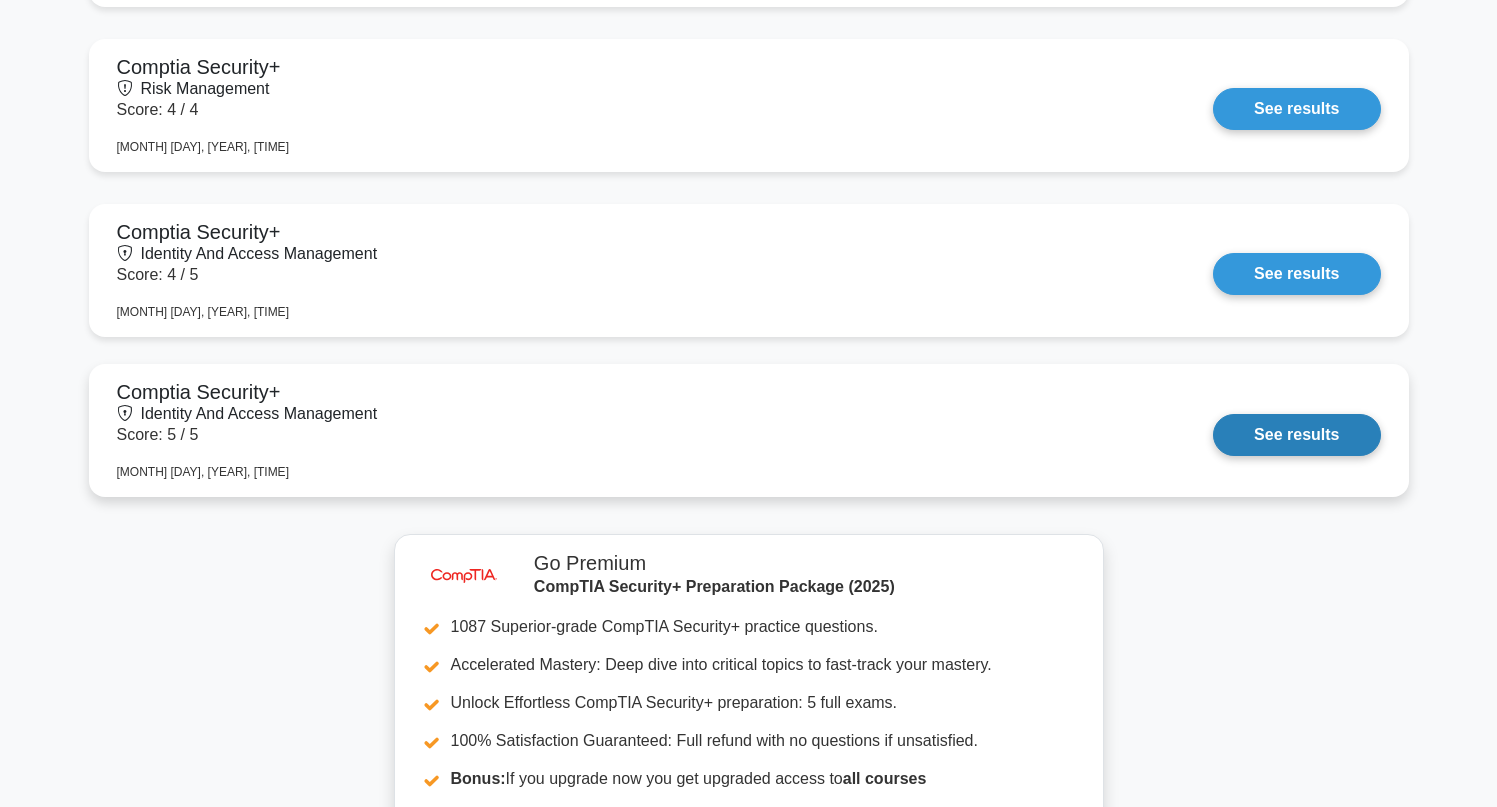 click on "See results" at bounding box center (1296, 435) 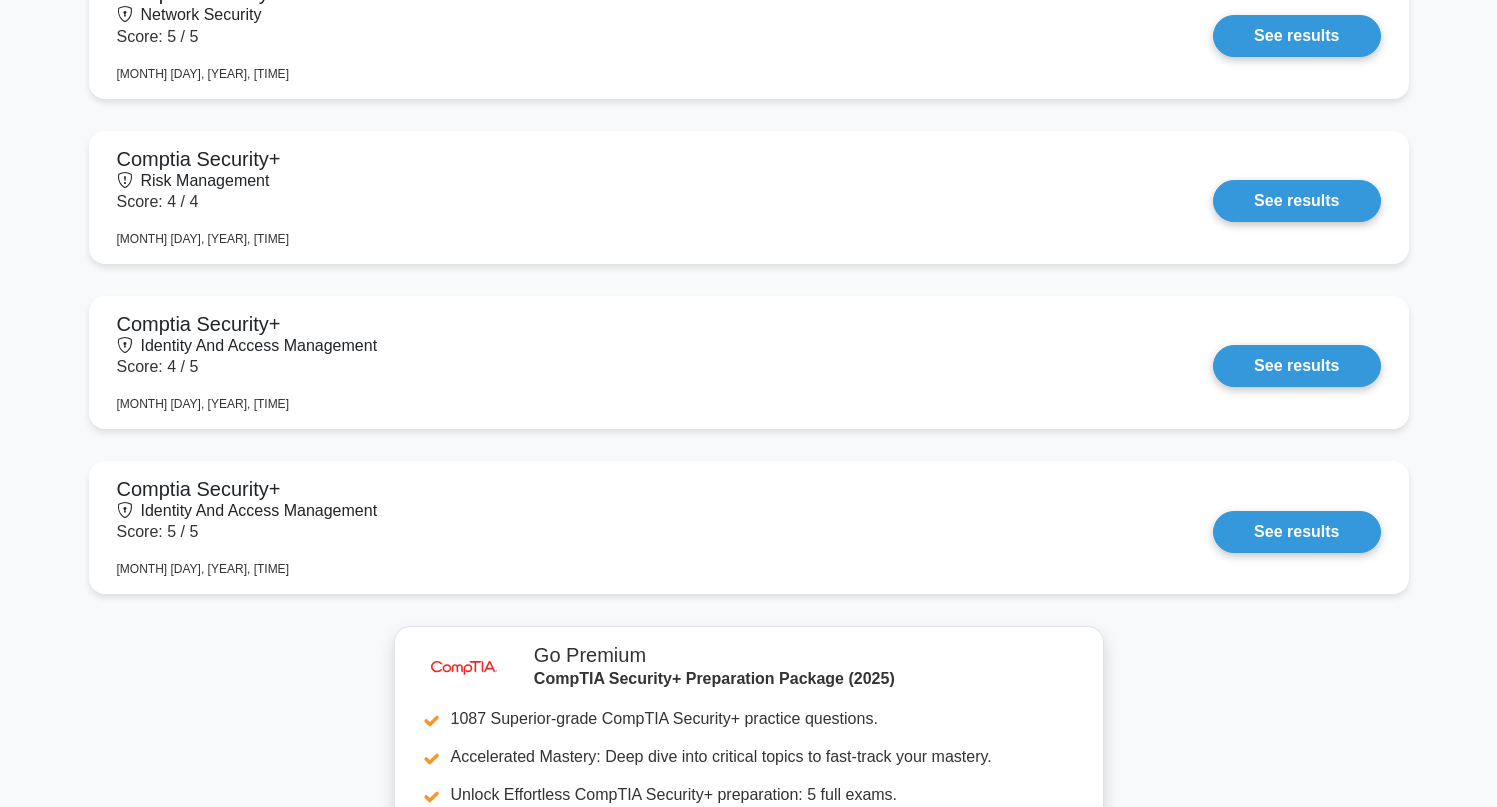 scroll, scrollTop: 1562, scrollLeft: 0, axis: vertical 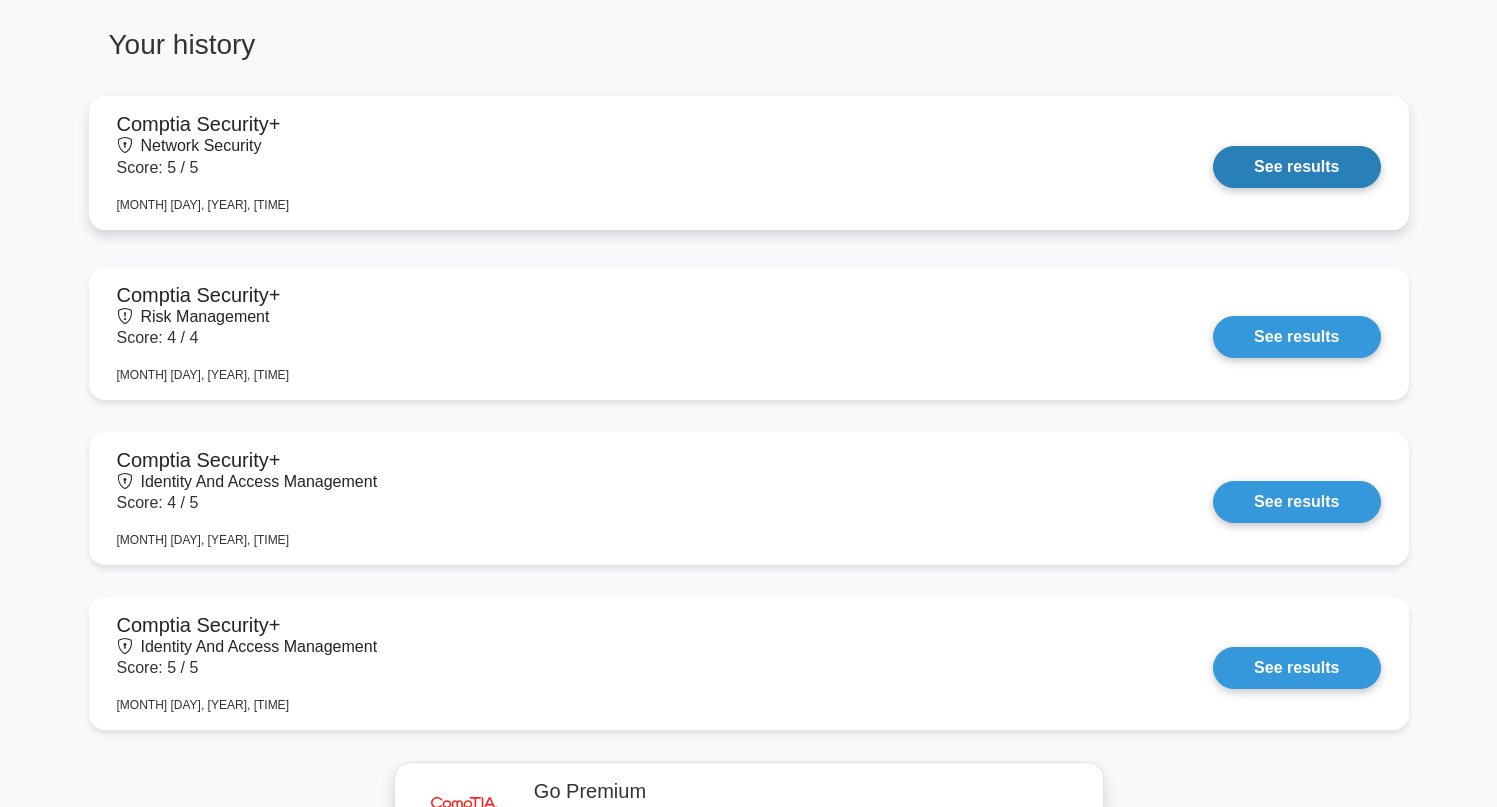 click on "See results" at bounding box center (1296, 167) 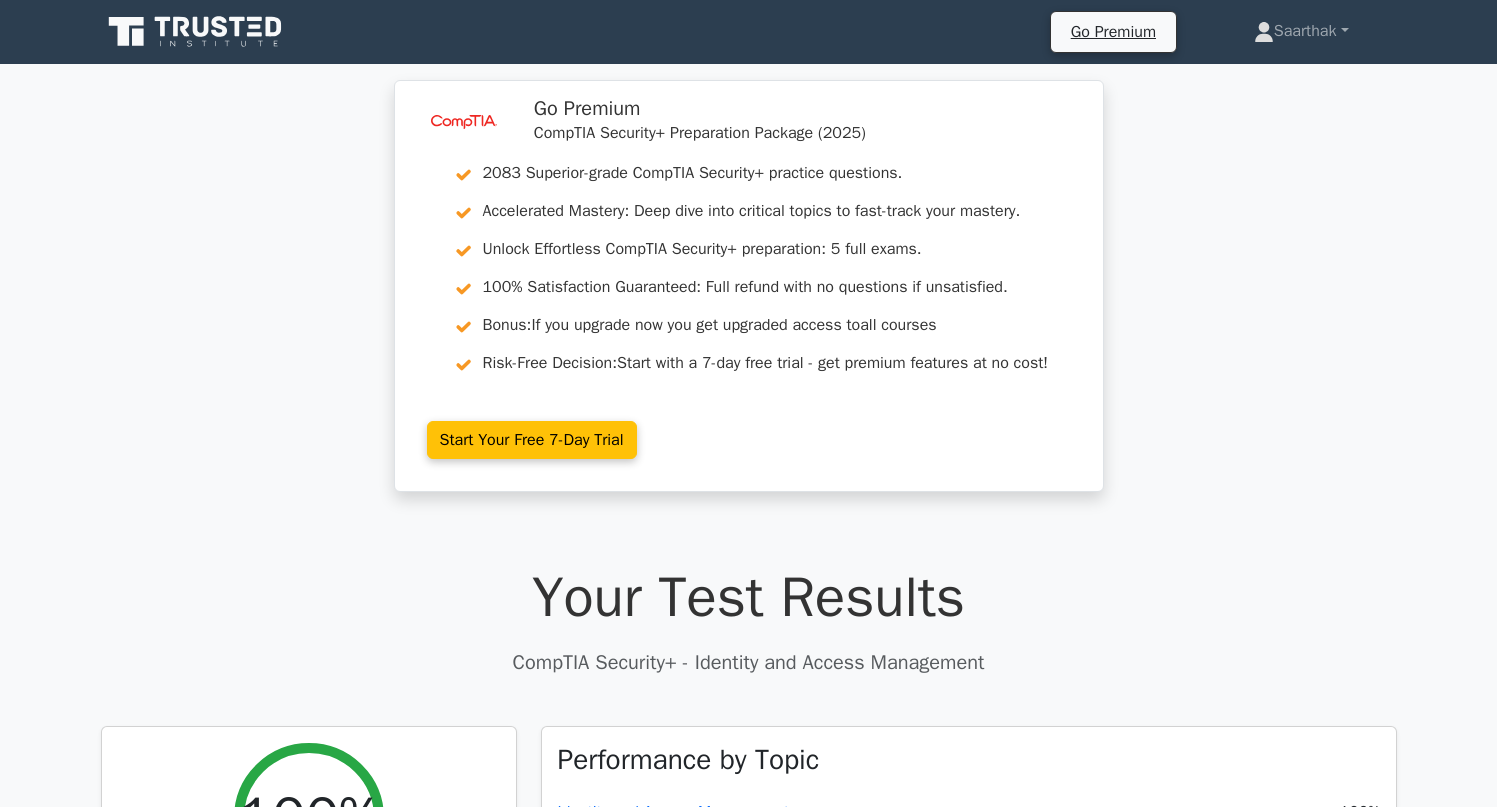 scroll, scrollTop: 0, scrollLeft: 0, axis: both 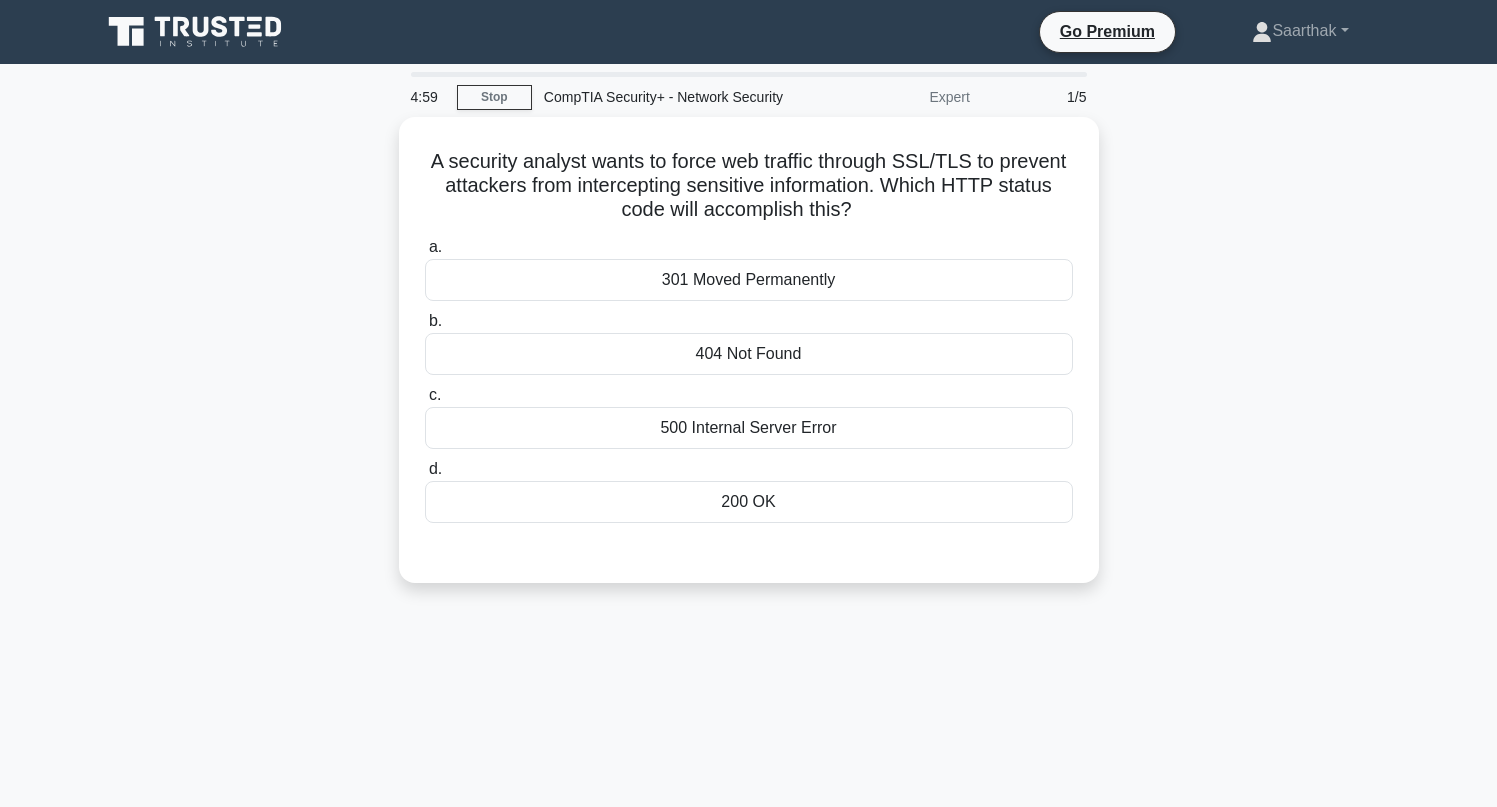 click on "4:59
Stop
CompTIA Security+  - Network Security
Expert
1/5" at bounding box center [749, 97] 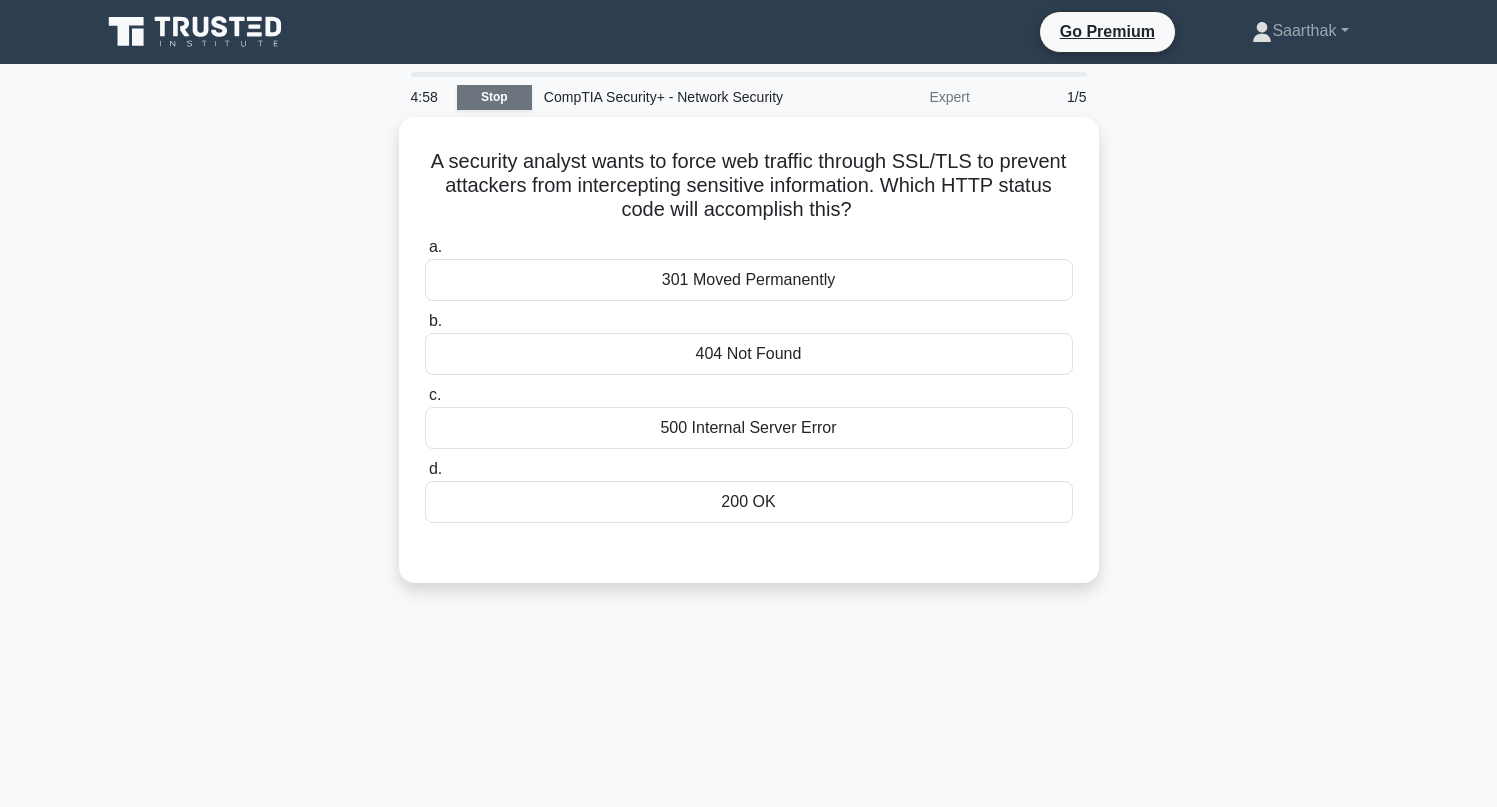 click on "Stop" at bounding box center [494, 97] 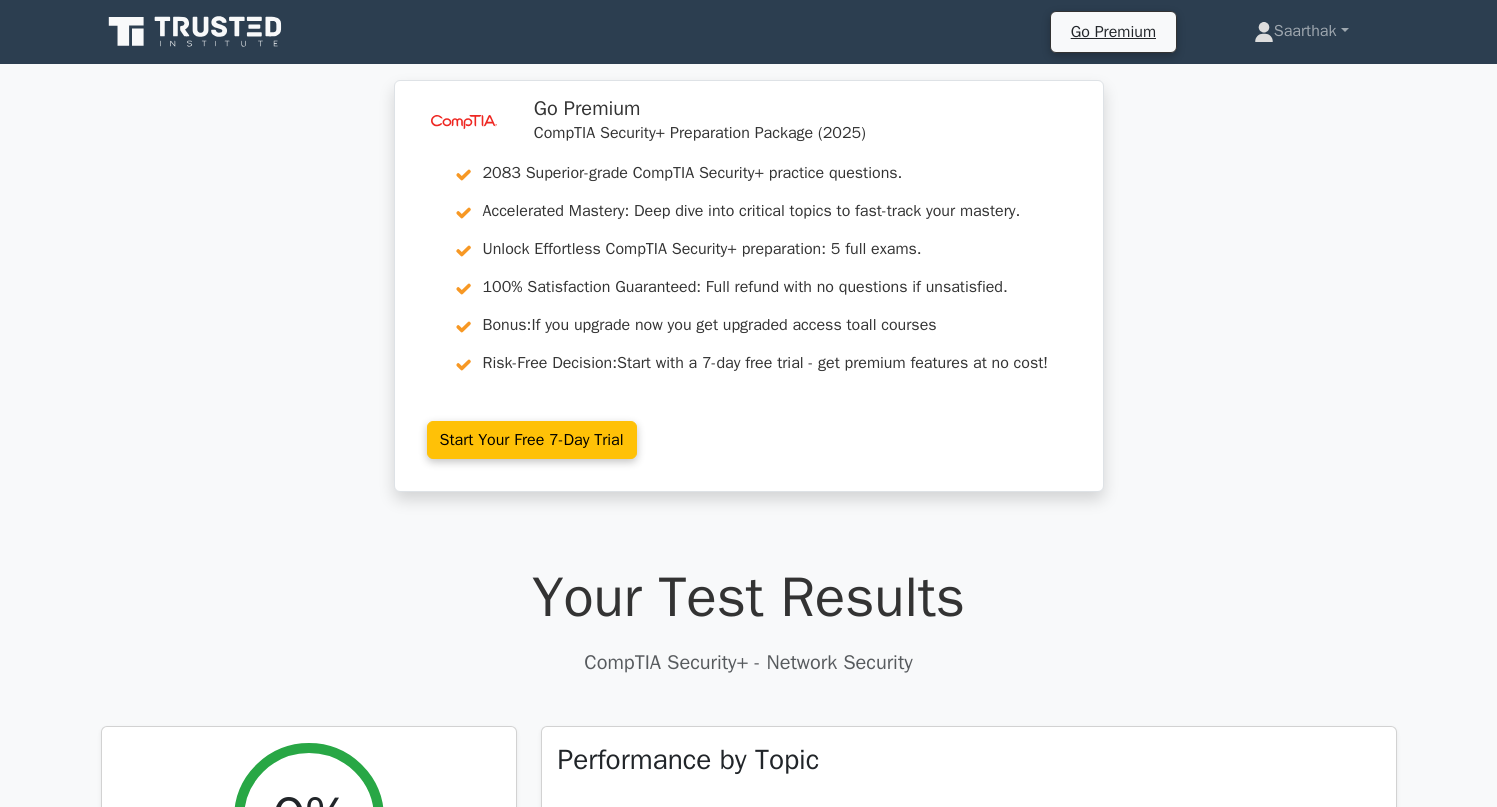 scroll, scrollTop: 0, scrollLeft: 0, axis: both 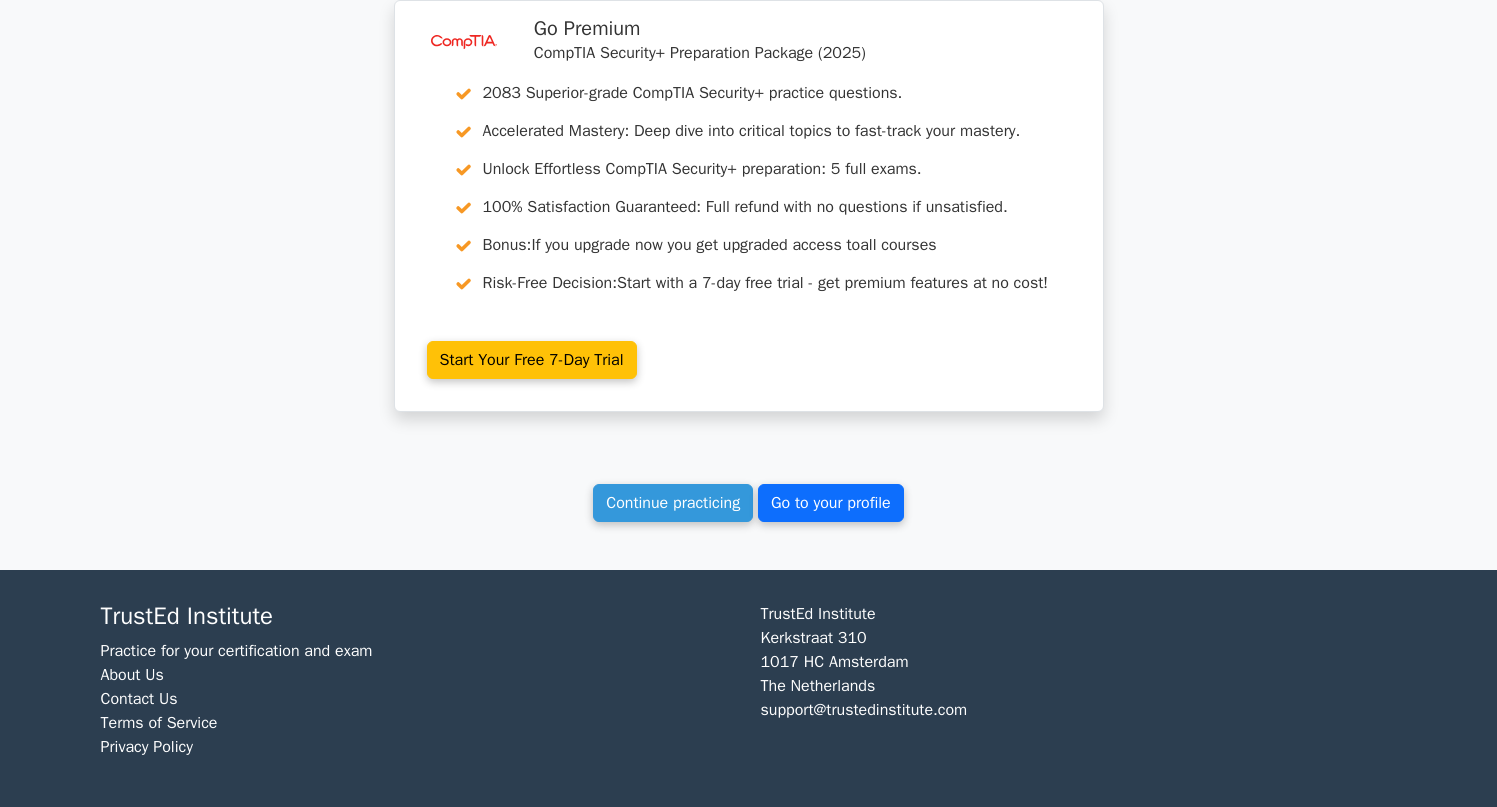 click on "Go to your profile" at bounding box center (831, 503) 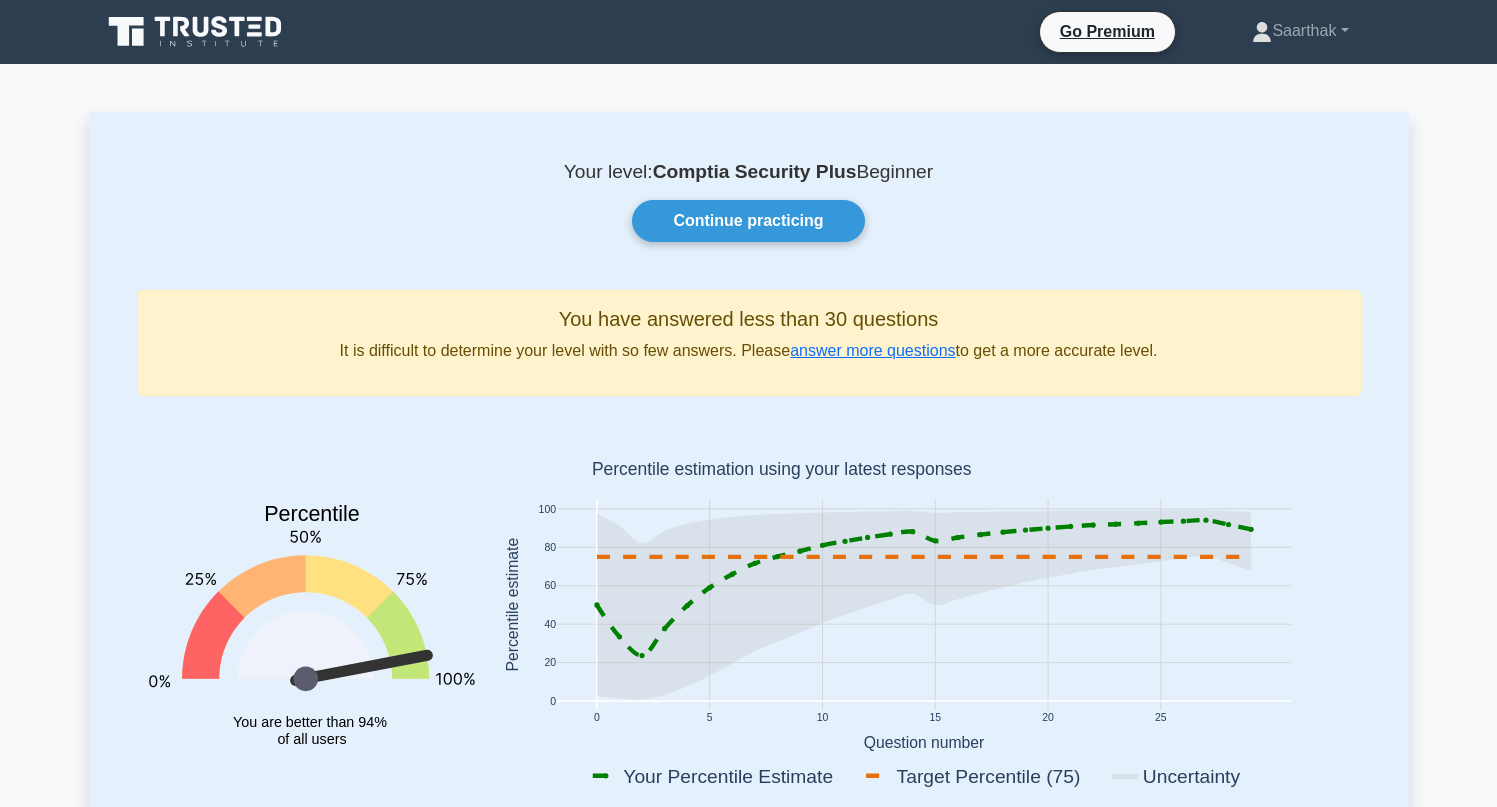 scroll, scrollTop: 0, scrollLeft: 0, axis: both 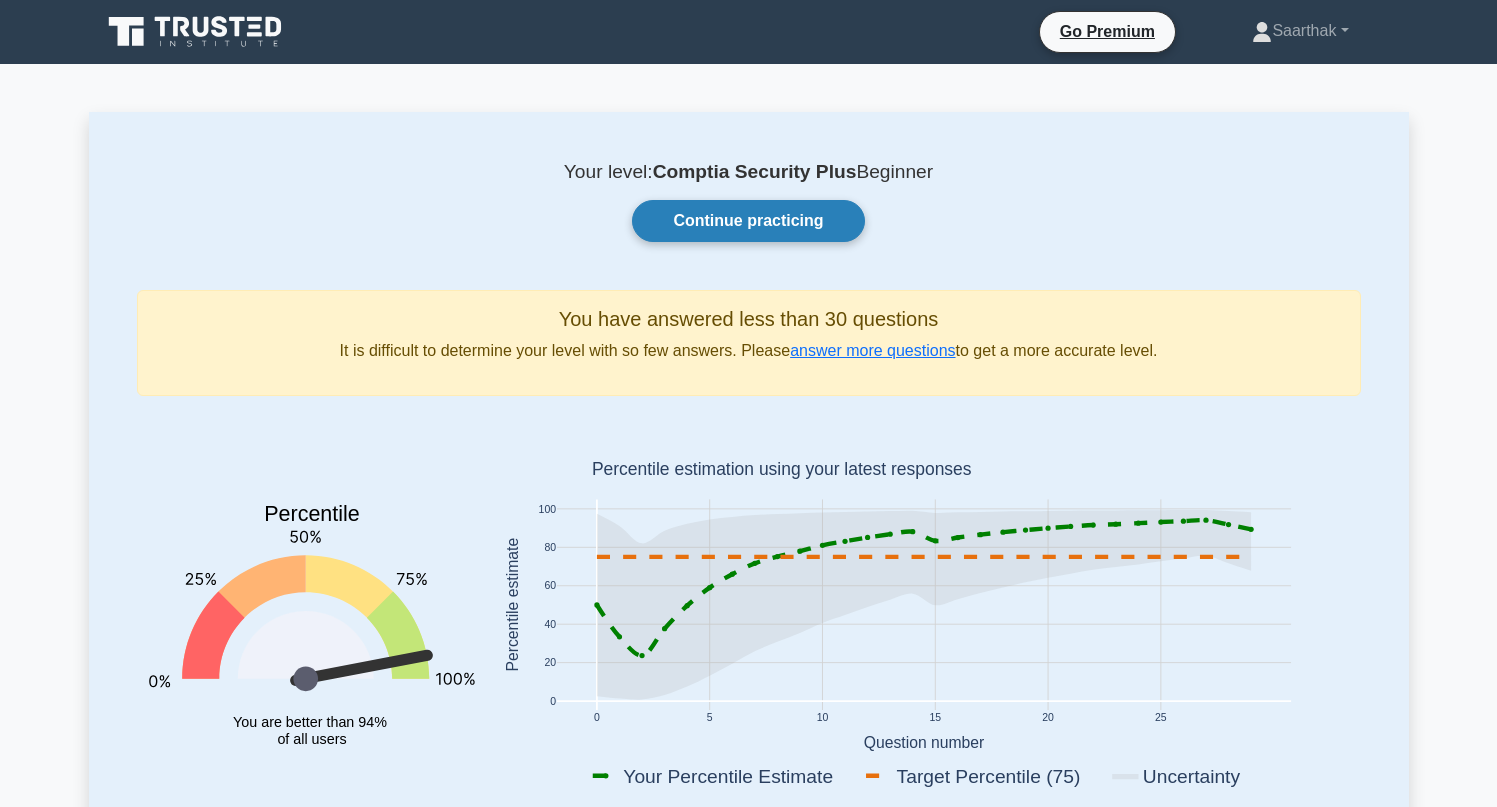 click on "Continue practicing" at bounding box center [748, 221] 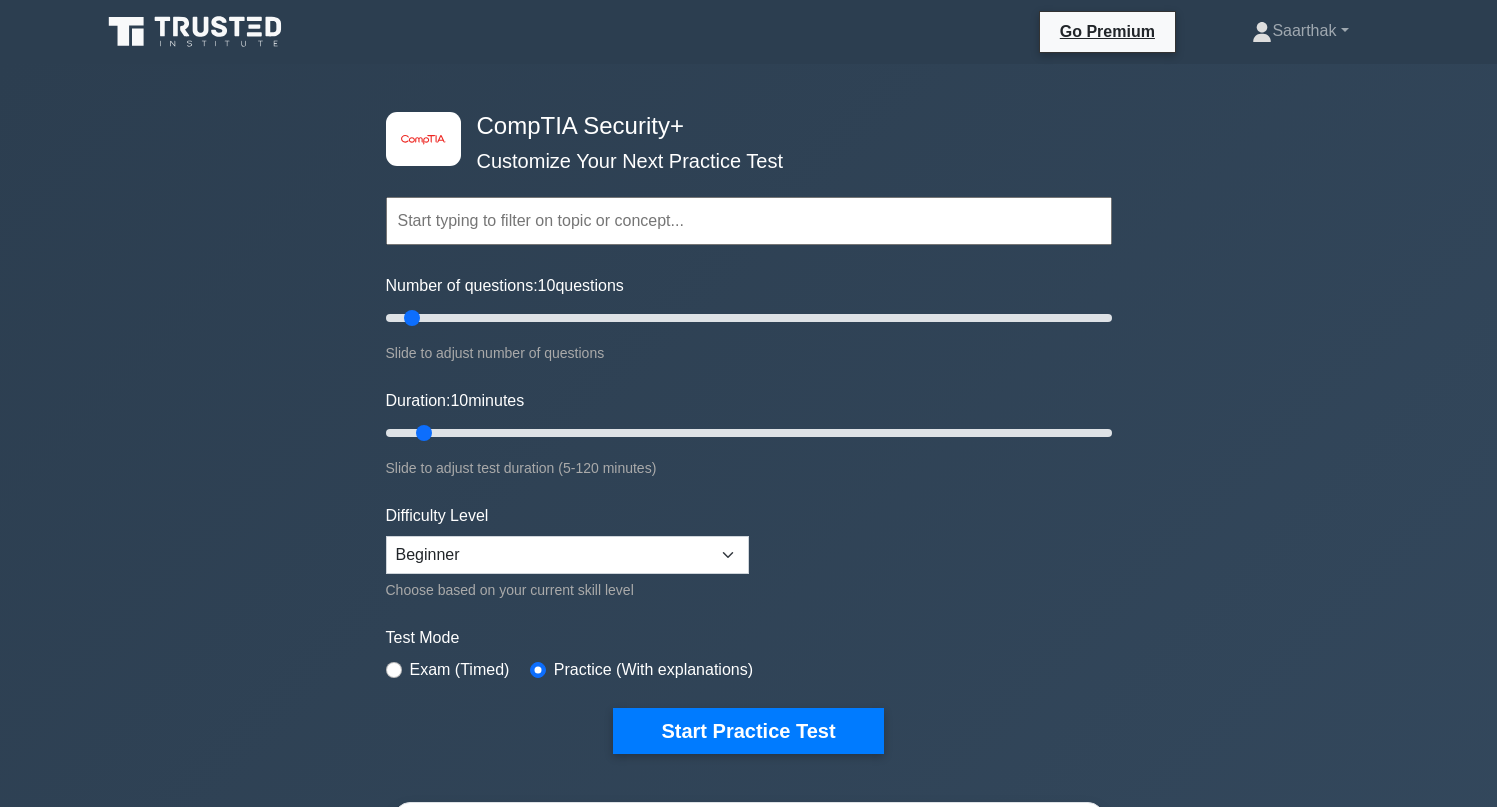 scroll, scrollTop: 0, scrollLeft: 0, axis: both 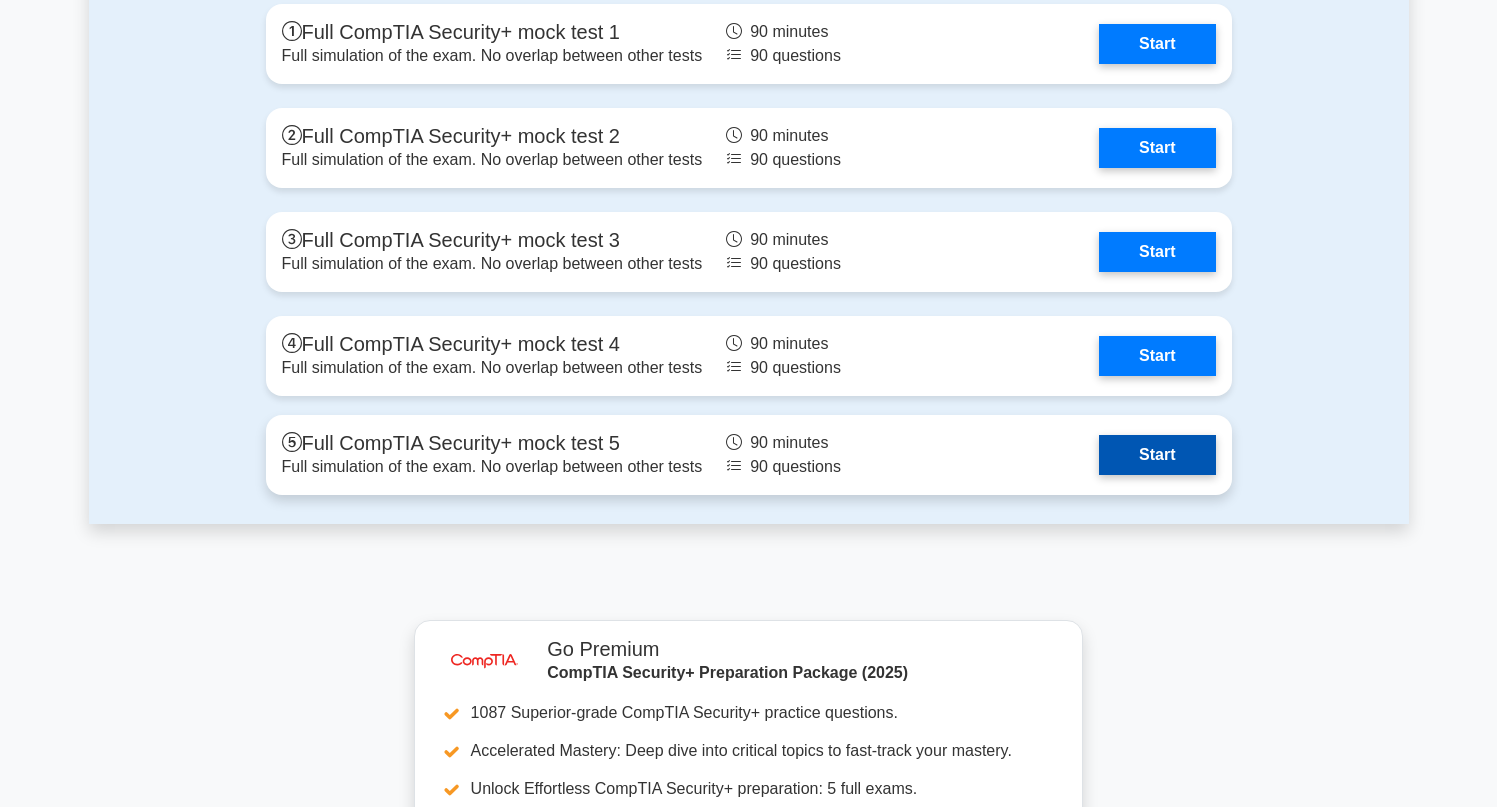 click on "Start" at bounding box center (1157, 455) 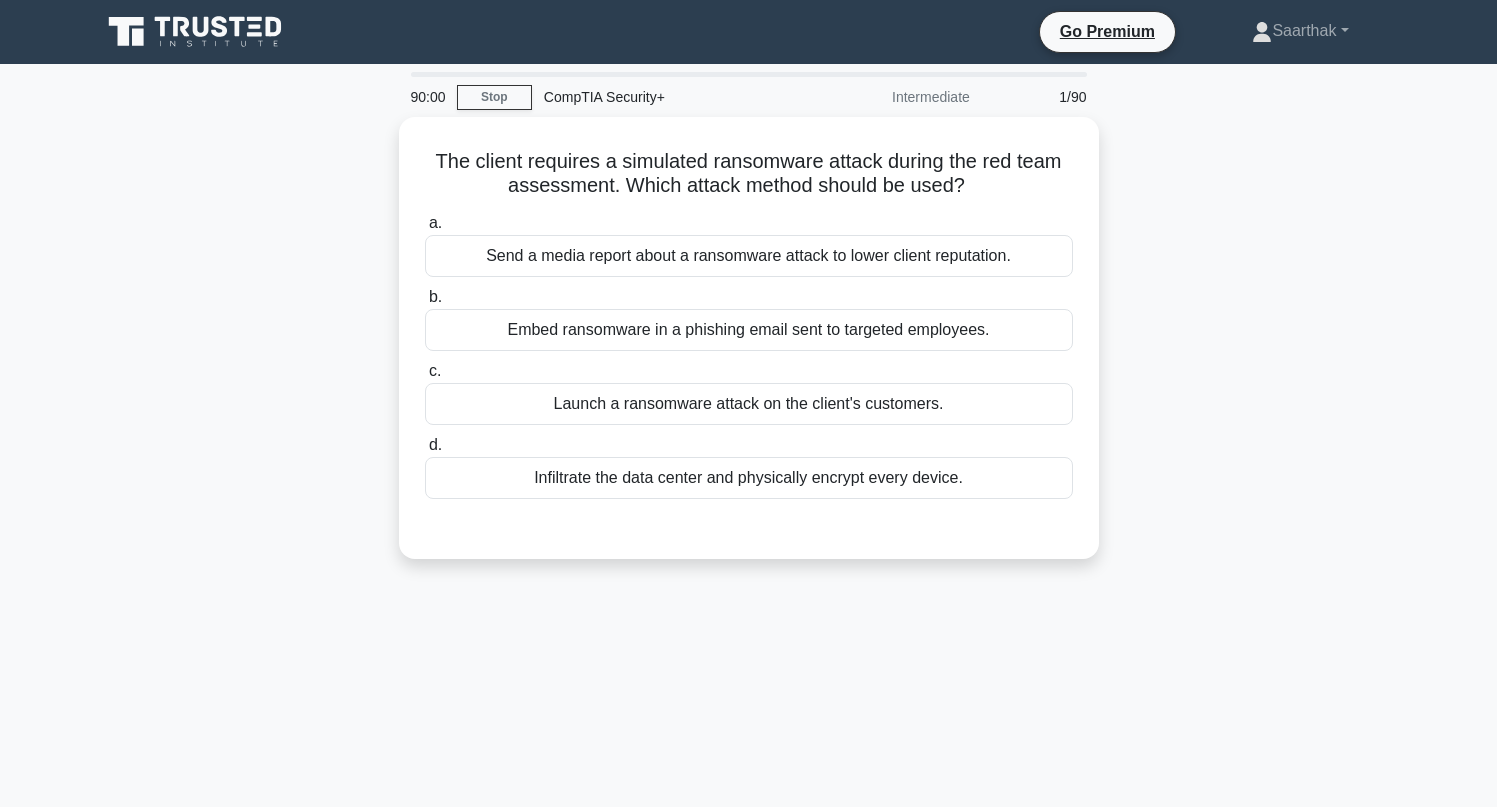 scroll, scrollTop: 0, scrollLeft: 0, axis: both 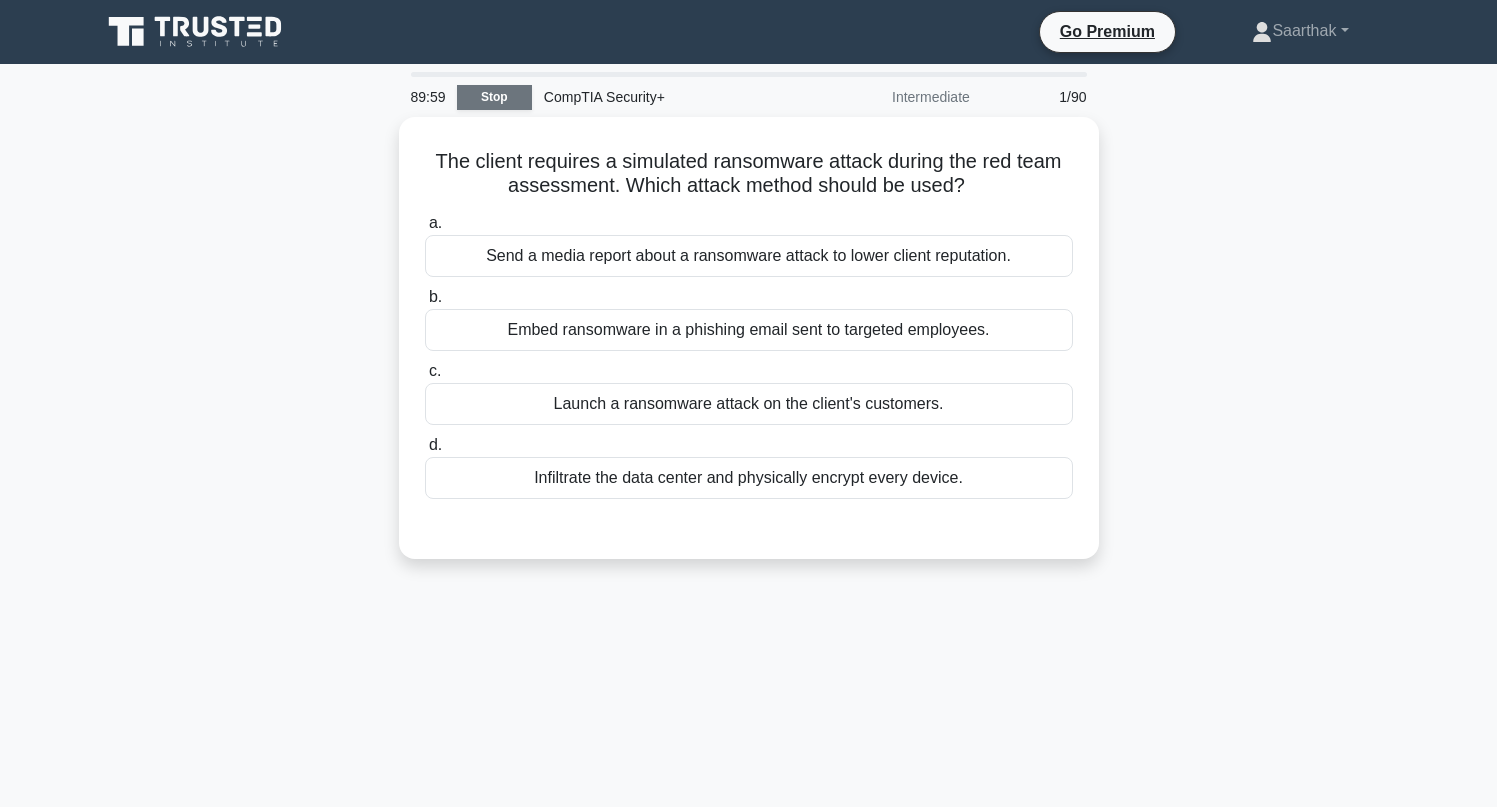 click on "Stop" at bounding box center (494, 97) 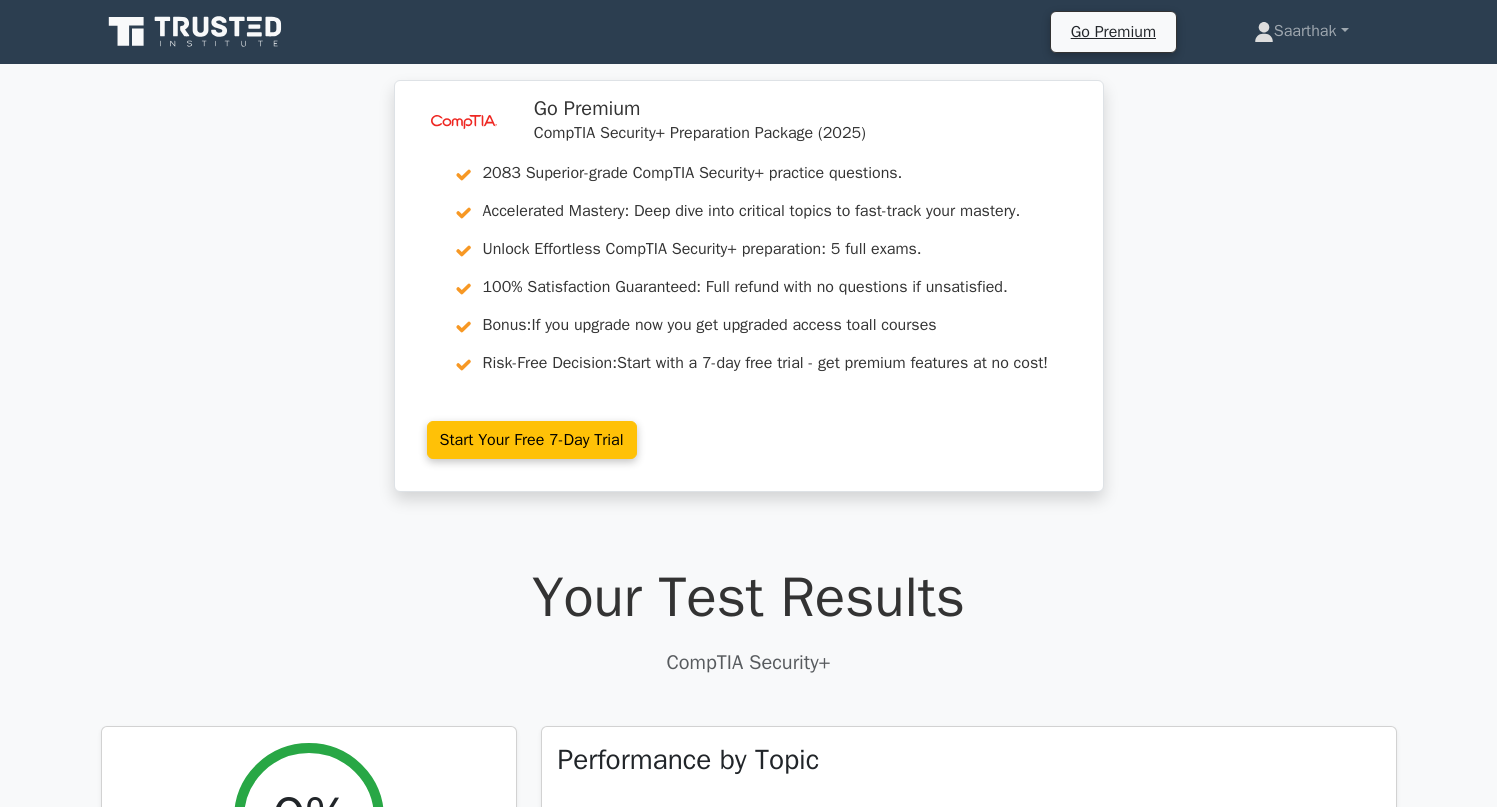 scroll, scrollTop: 0, scrollLeft: 0, axis: both 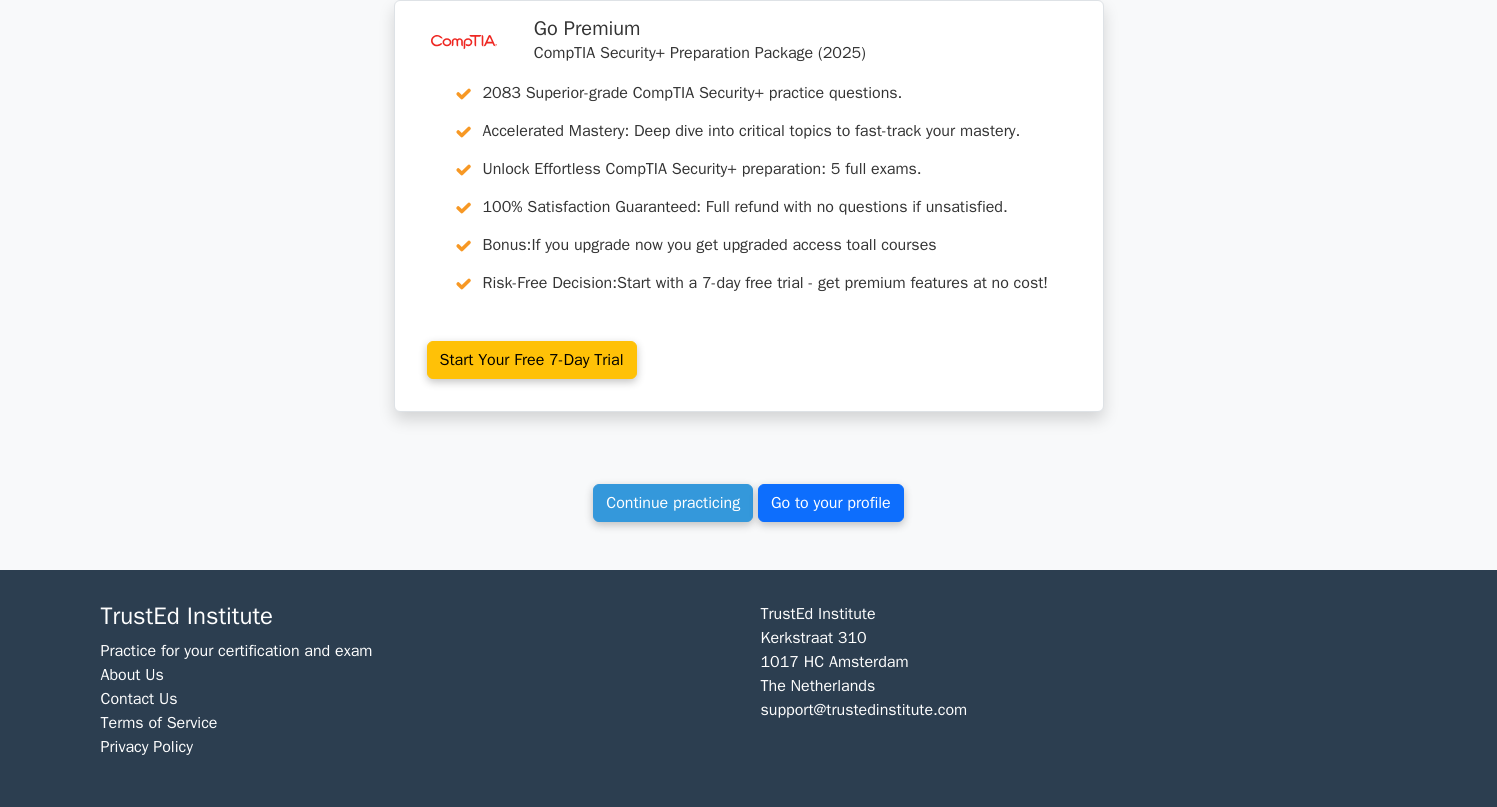 click on "Go to your profile" at bounding box center (831, 503) 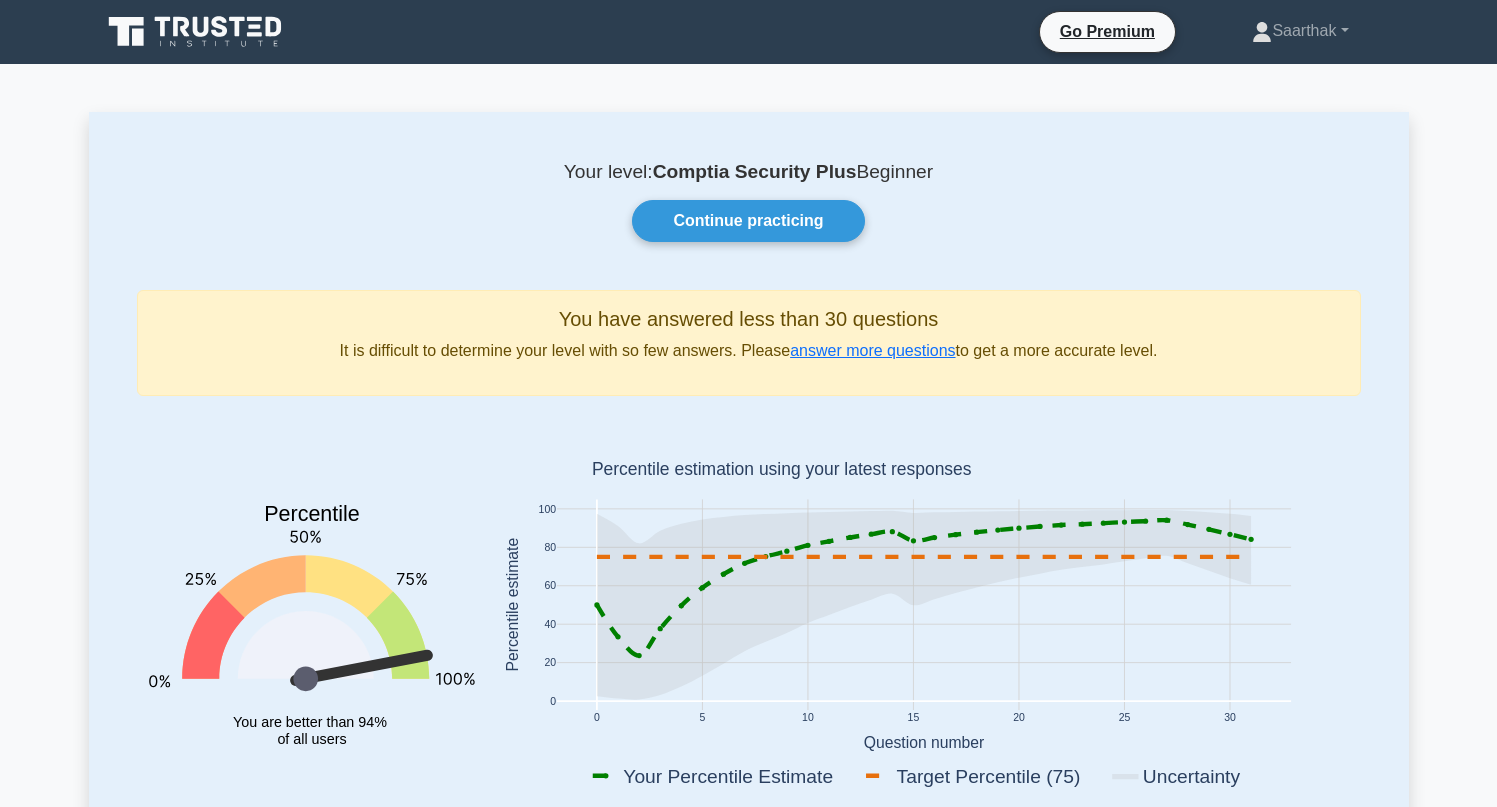 scroll, scrollTop: 0, scrollLeft: 0, axis: both 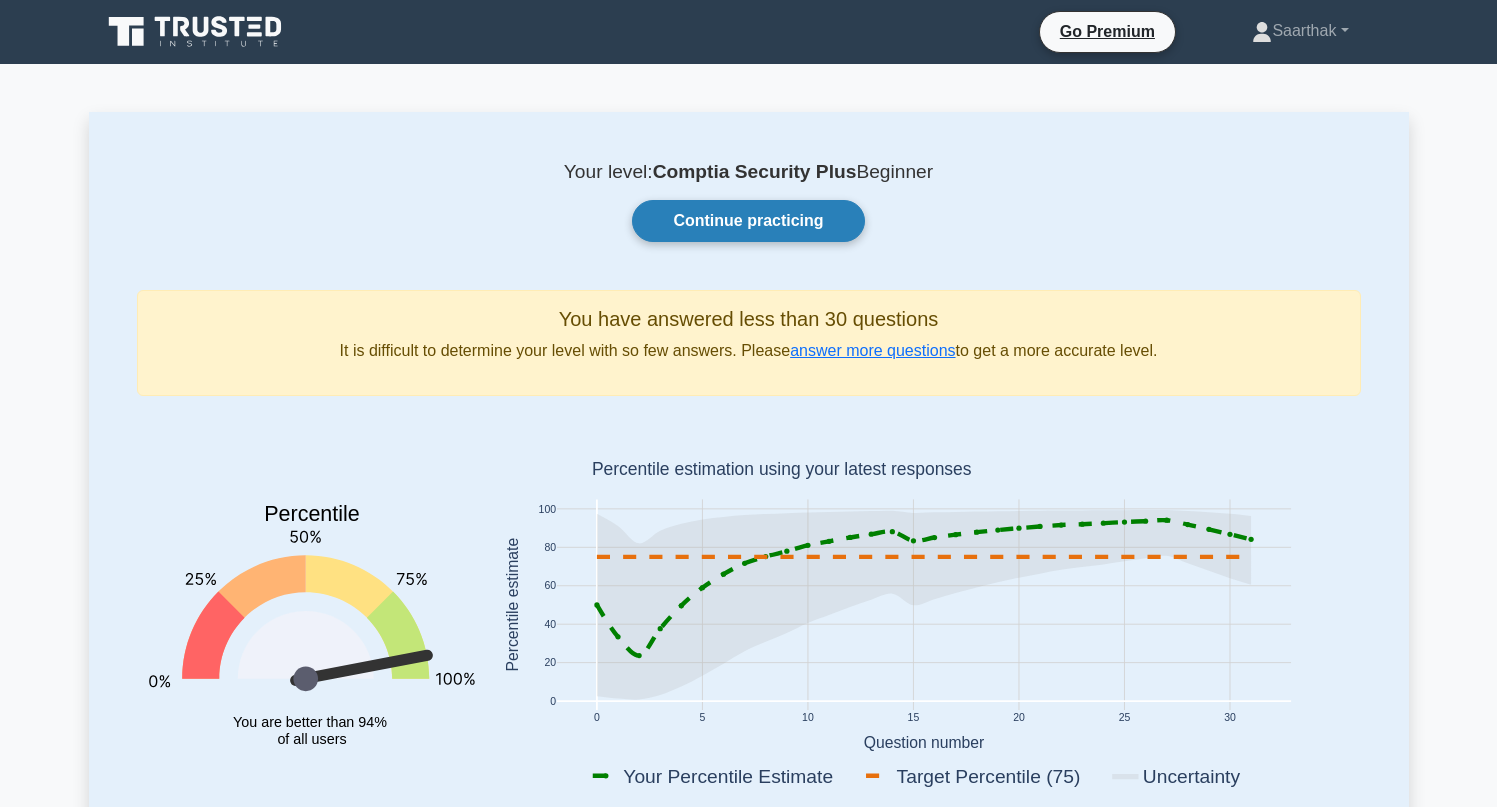 click on "Continue practicing" at bounding box center (748, 221) 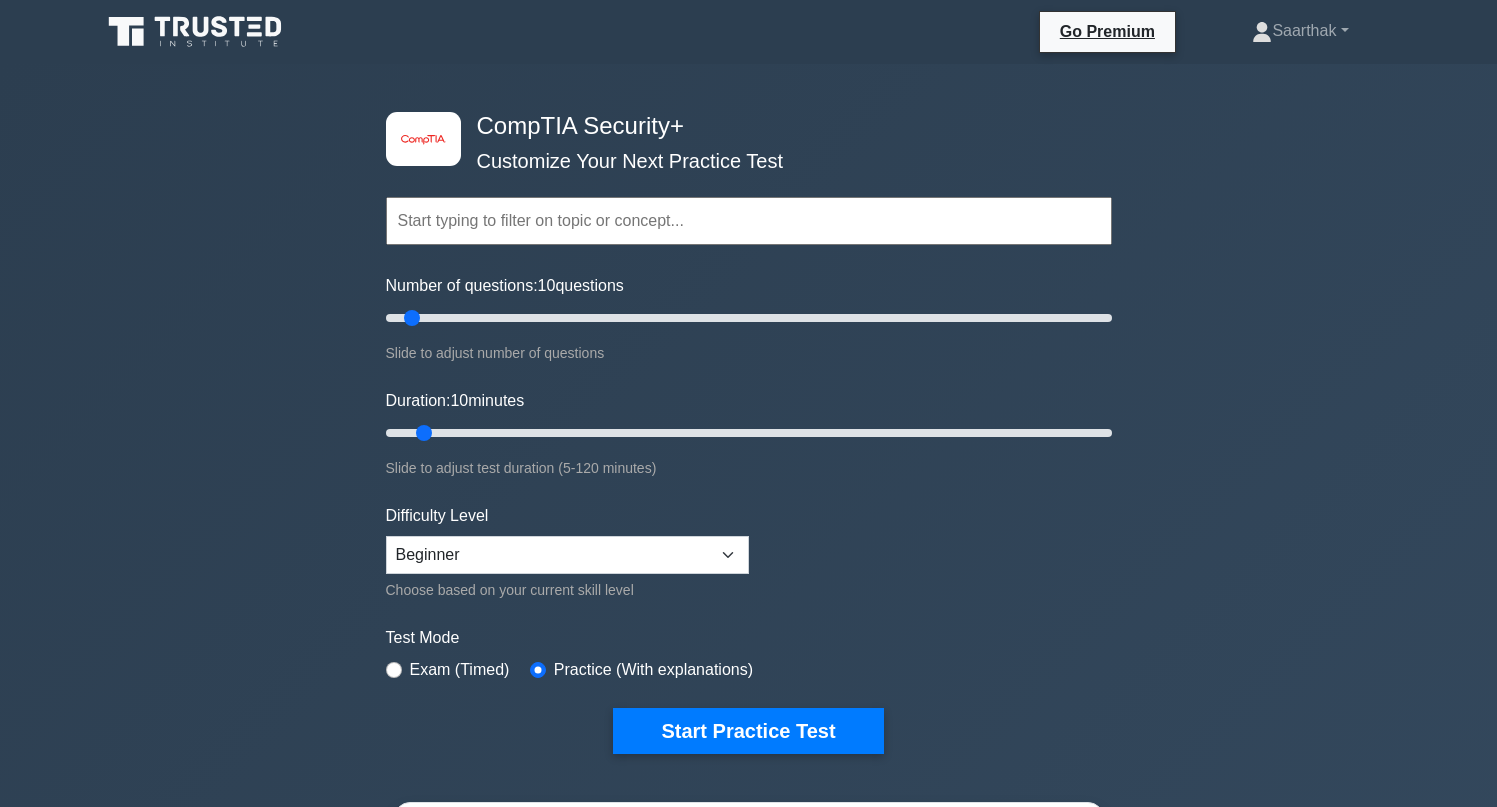 scroll, scrollTop: 0, scrollLeft: 0, axis: both 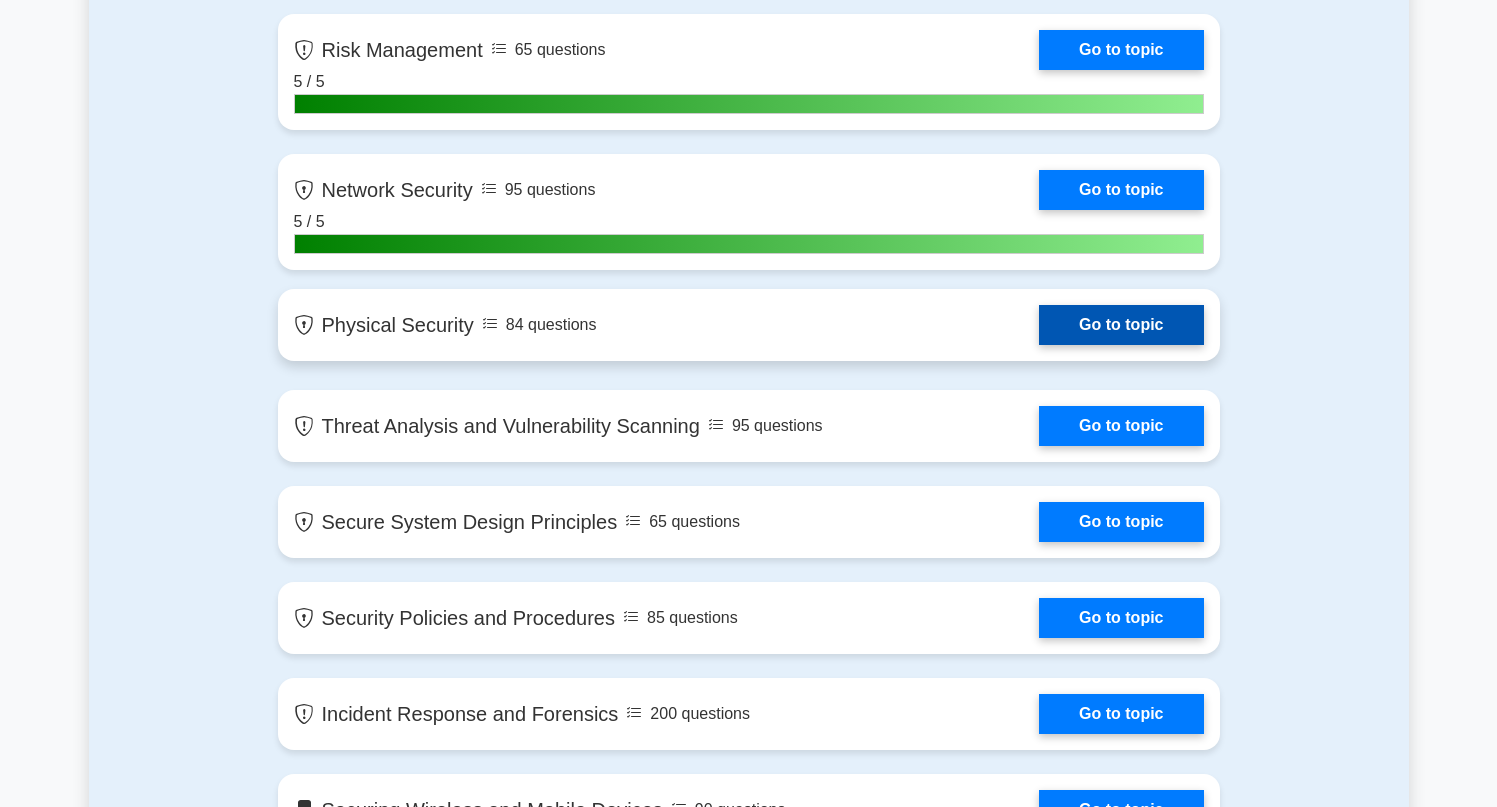 click on "Go to topic" at bounding box center [1121, 325] 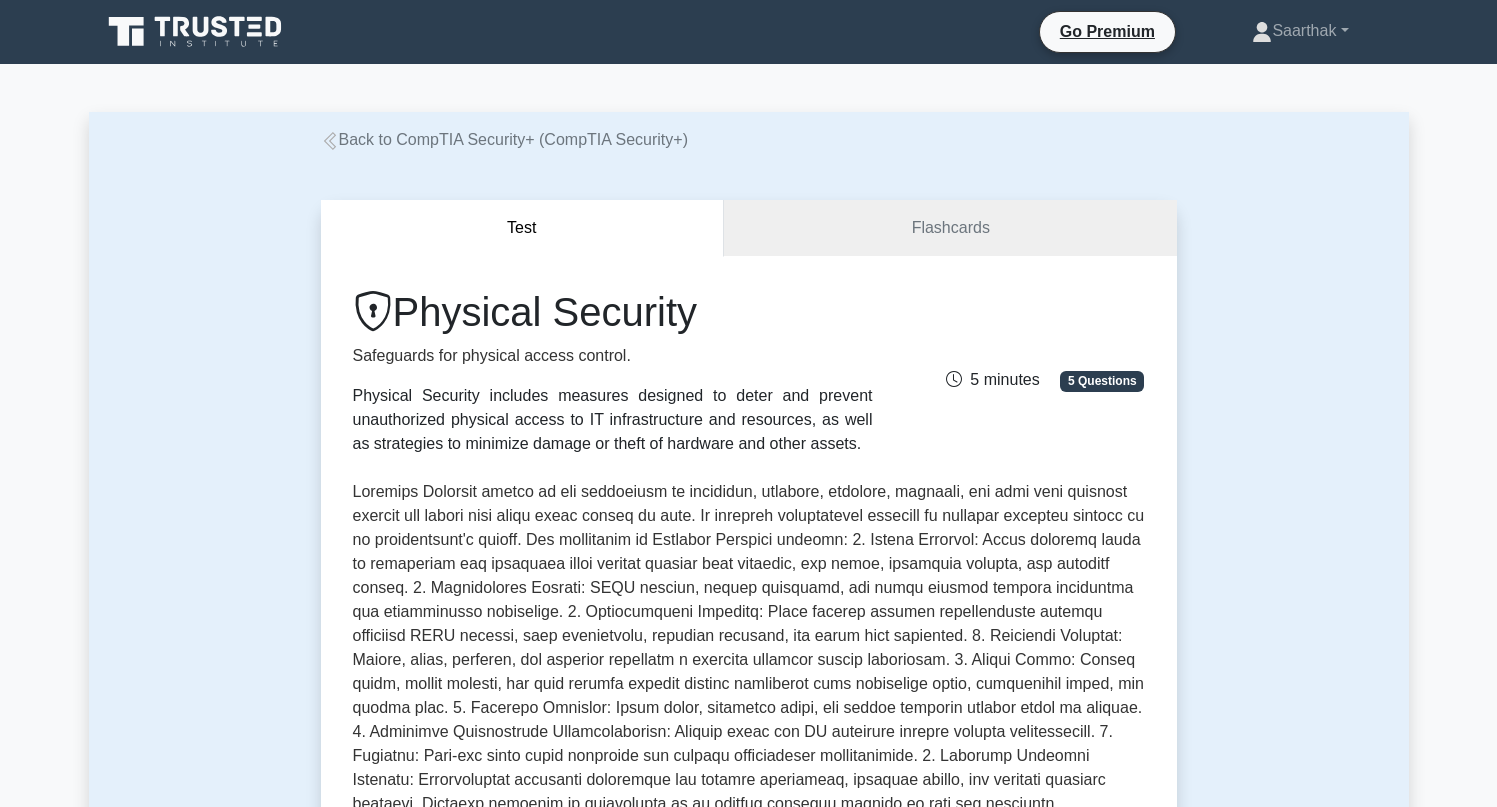 scroll, scrollTop: 0, scrollLeft: 0, axis: both 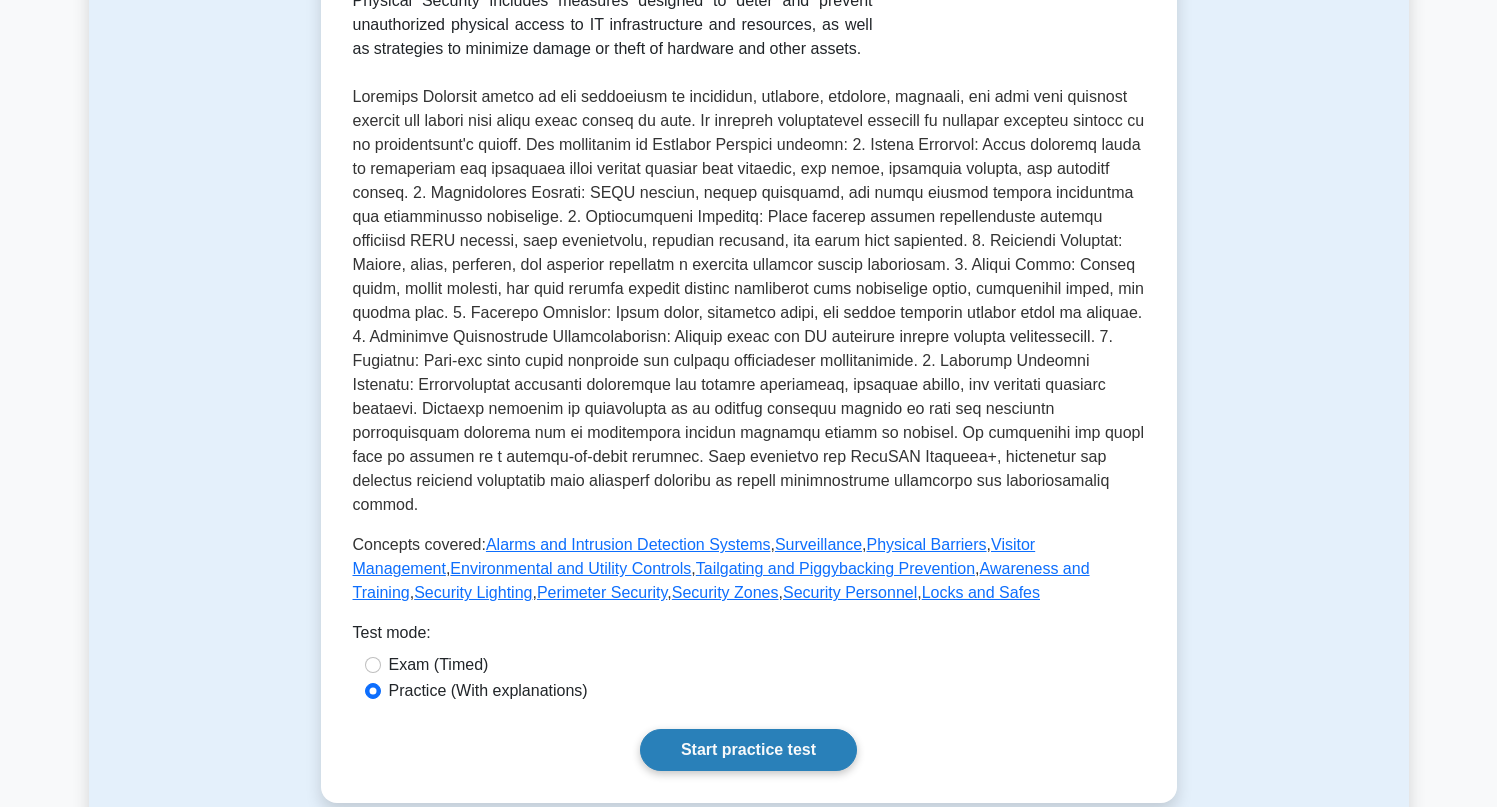 click on "Start practice test" at bounding box center [748, 750] 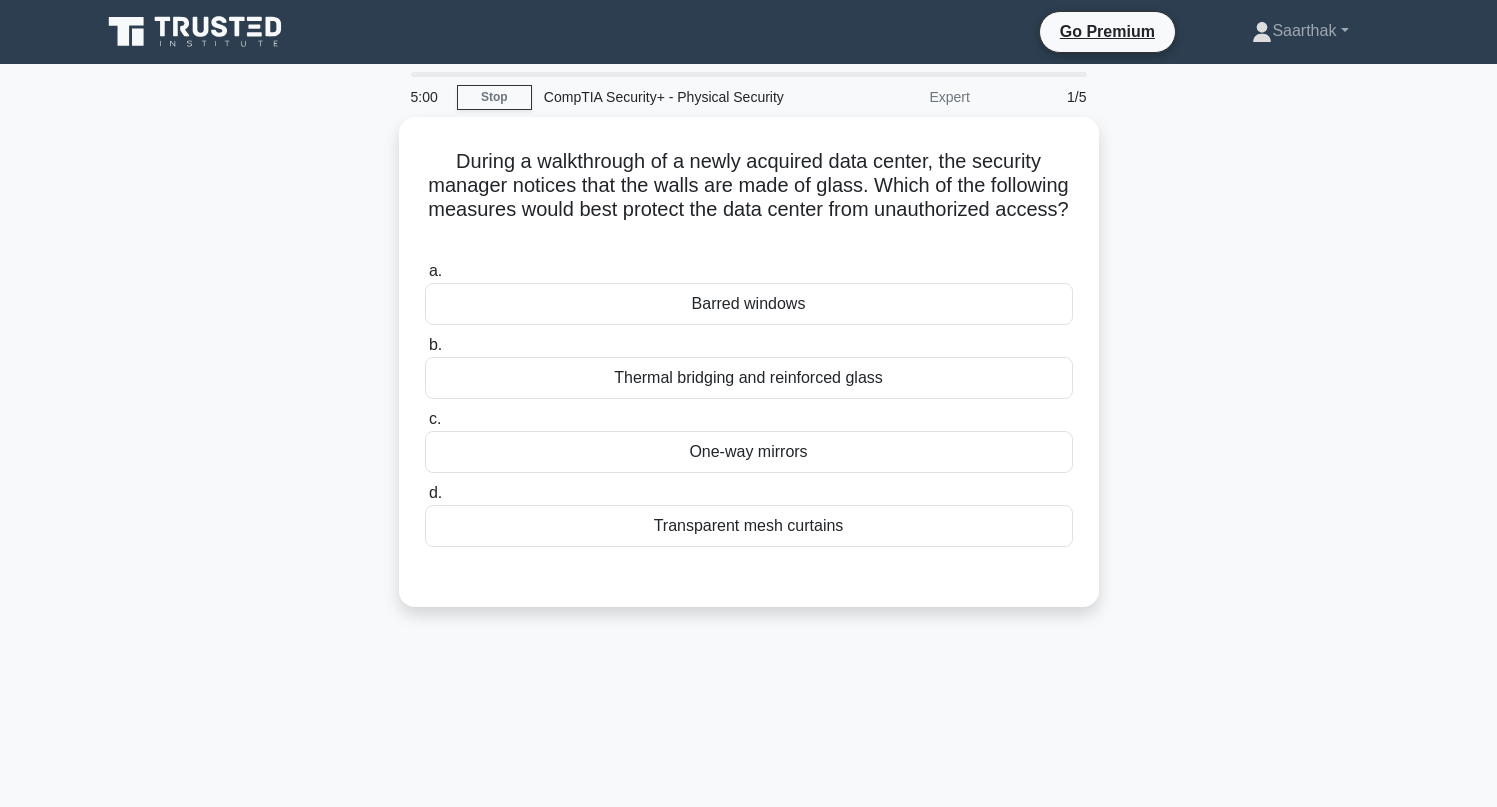 scroll, scrollTop: 0, scrollLeft: 0, axis: both 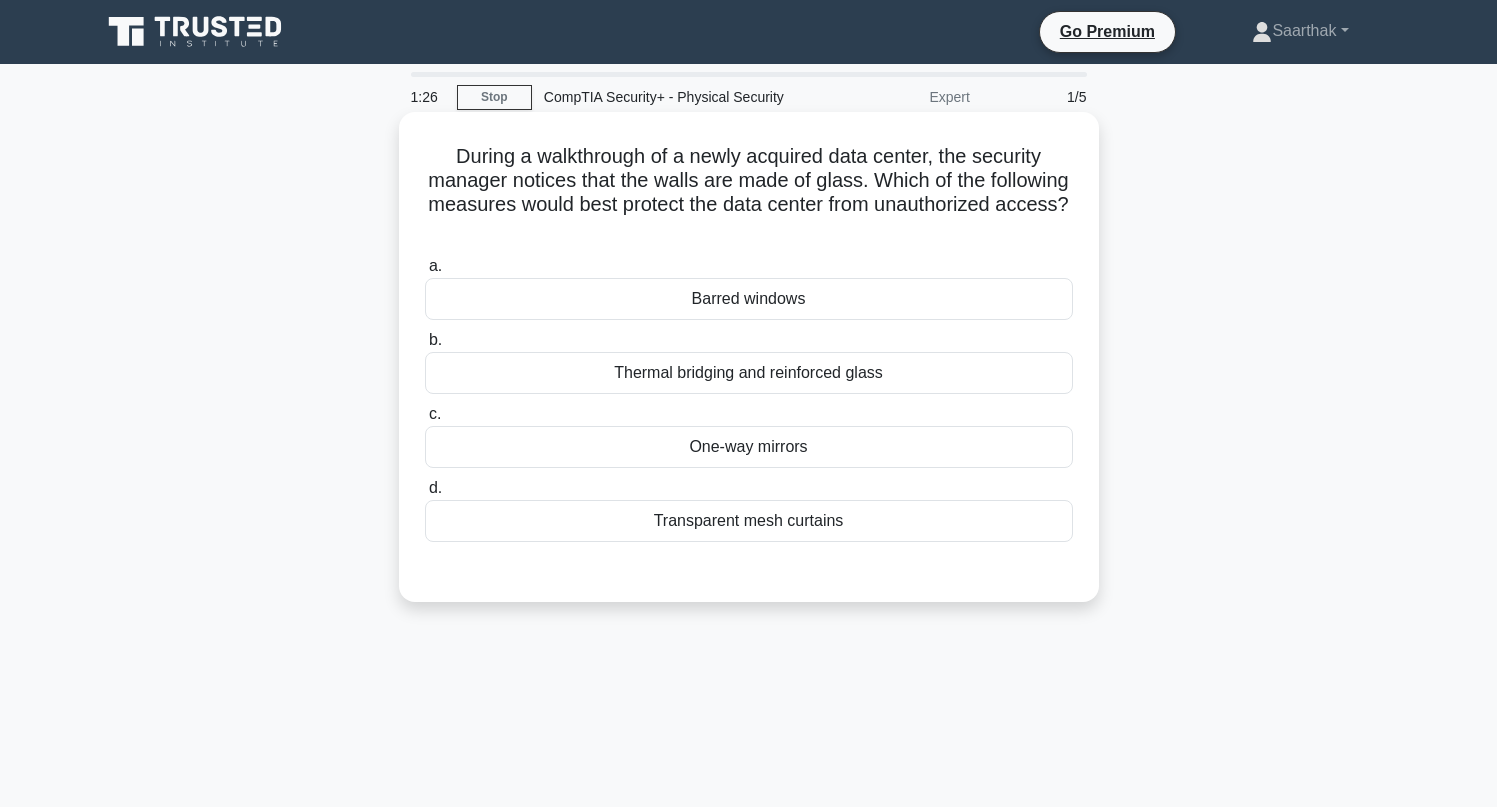 click on "Thermal bridging and reinforced glass" at bounding box center (749, 373) 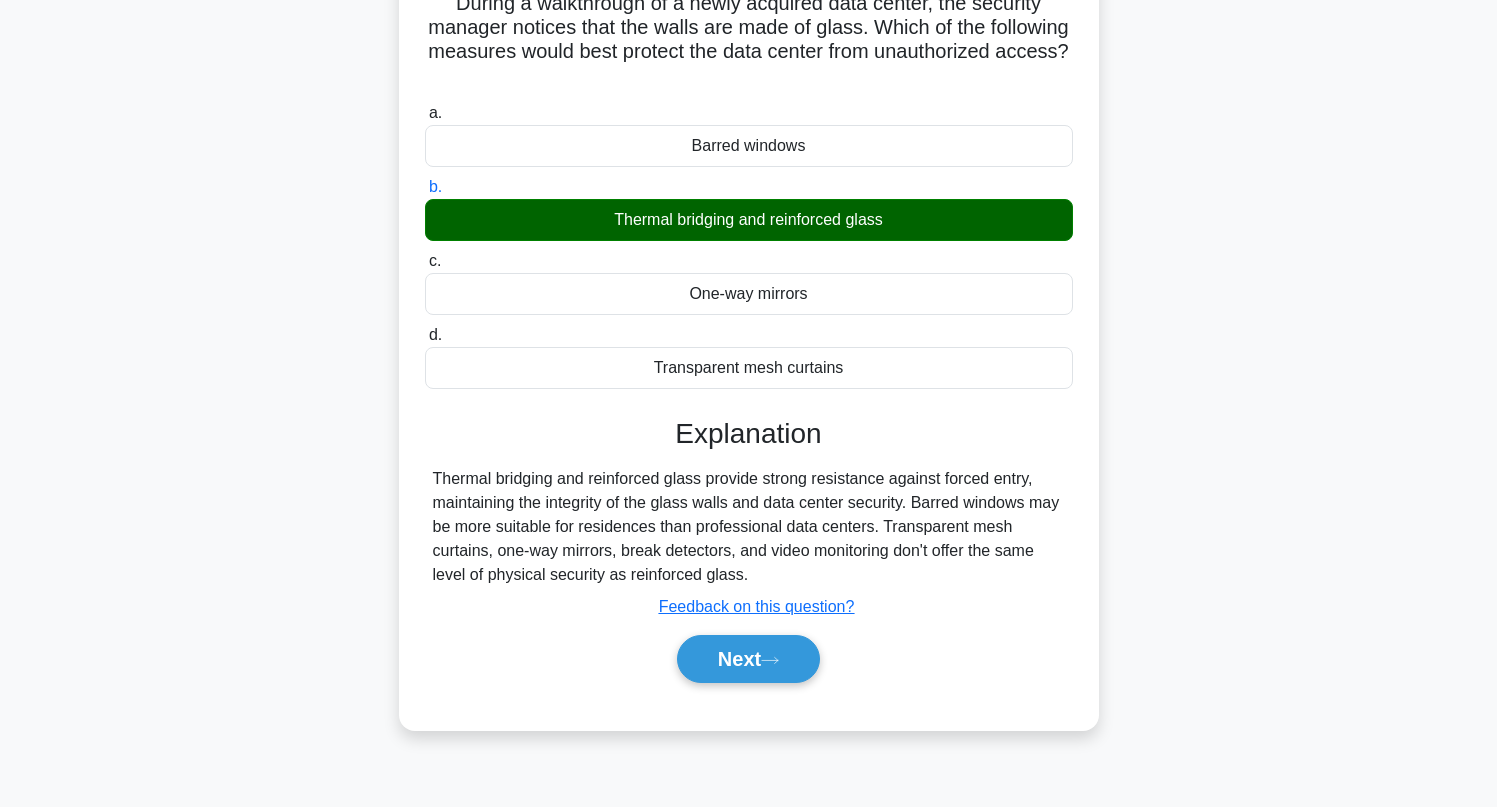 scroll, scrollTop: 273, scrollLeft: 0, axis: vertical 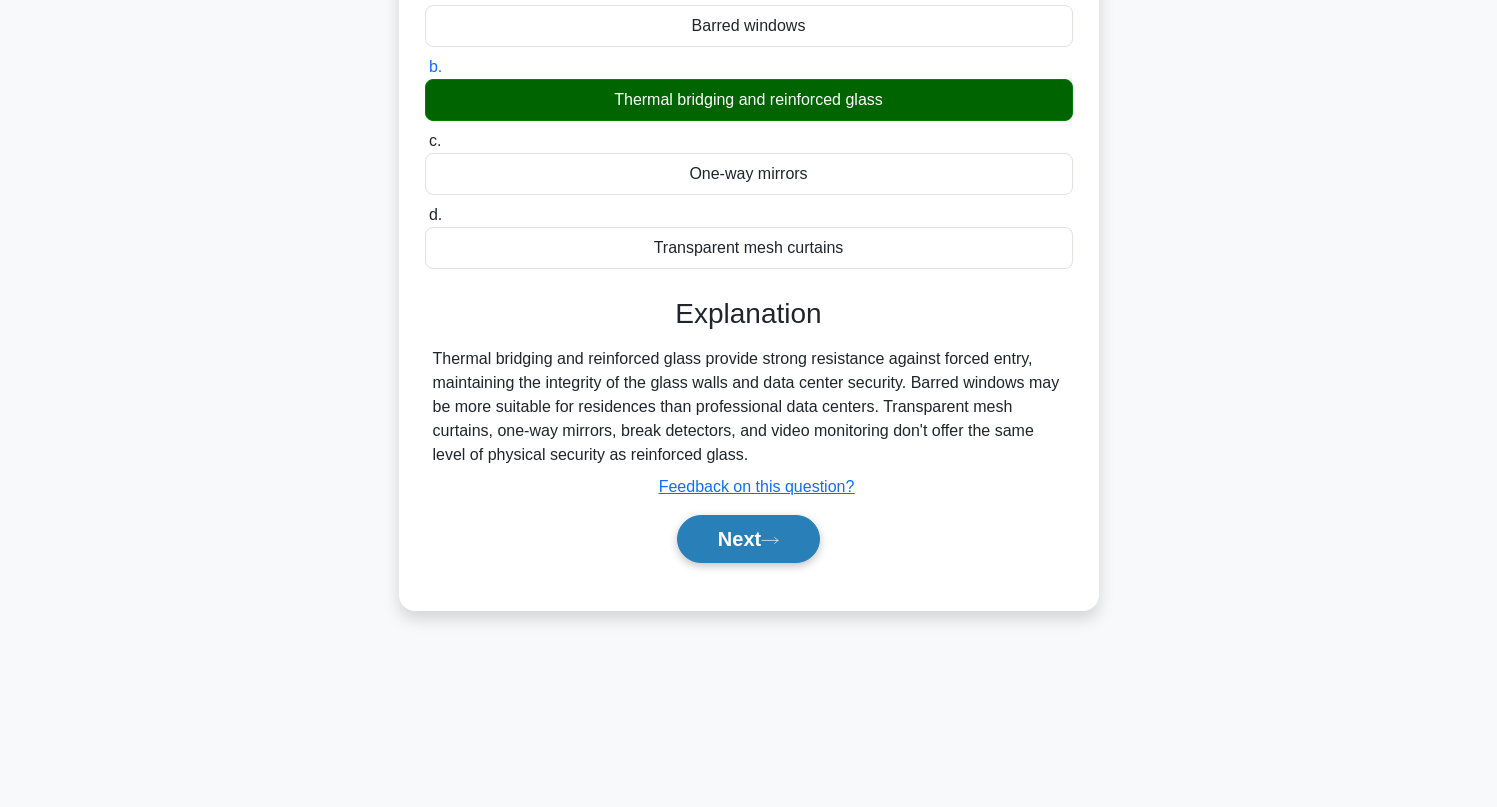 click on "Next" at bounding box center [748, 539] 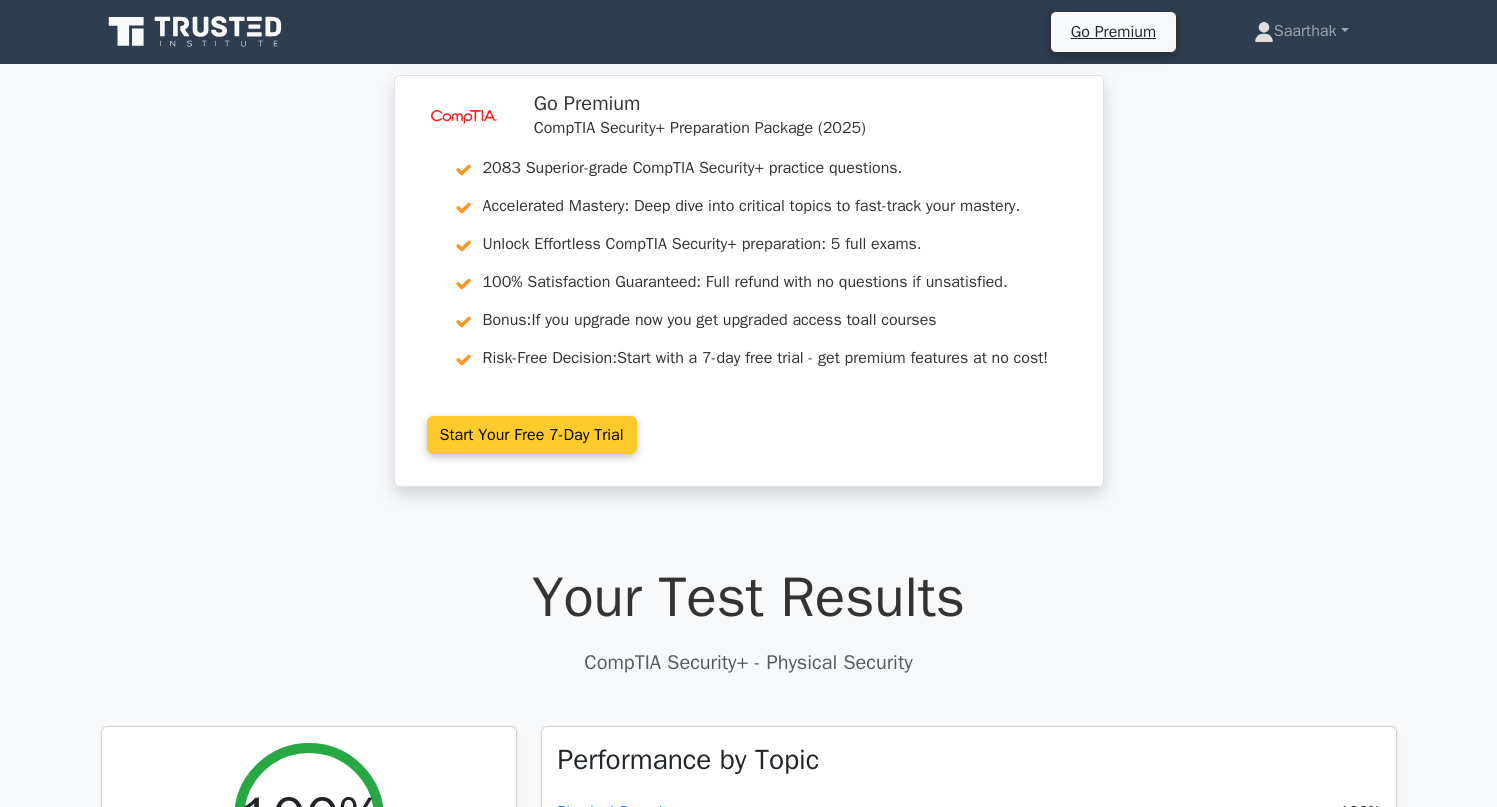 scroll, scrollTop: 0, scrollLeft: 0, axis: both 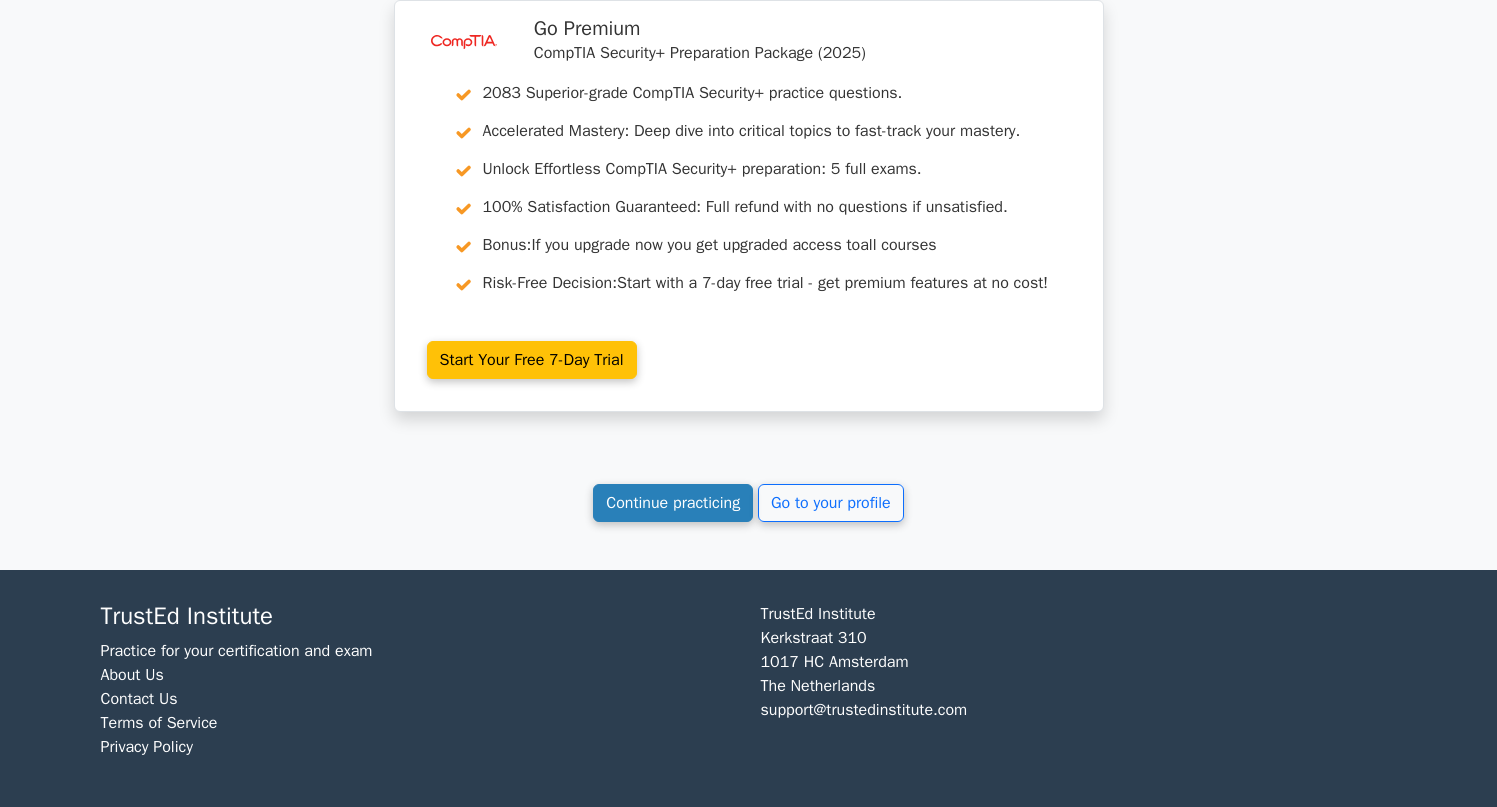 click on "Continue practicing" at bounding box center [673, 503] 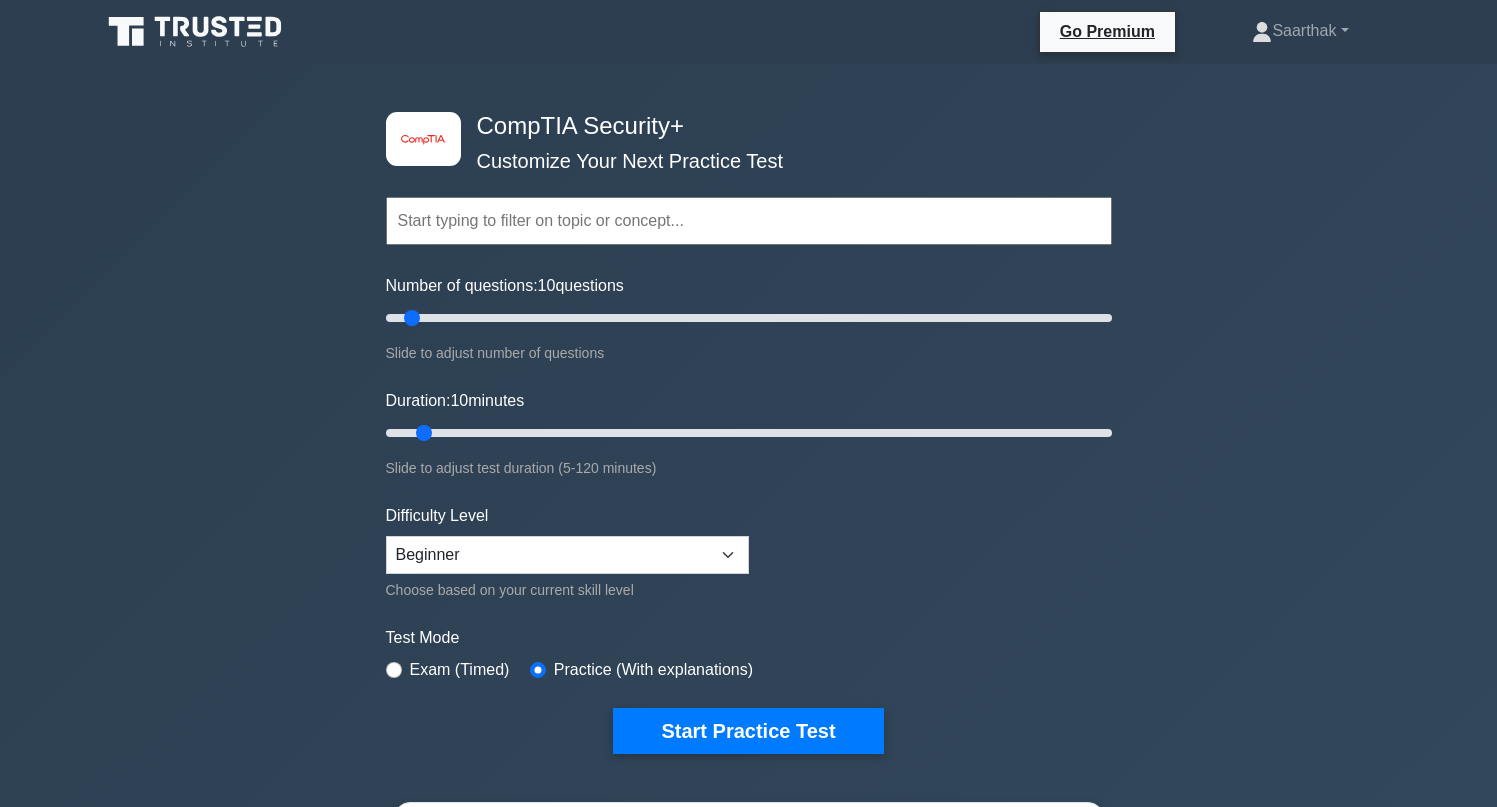 scroll, scrollTop: 0, scrollLeft: 0, axis: both 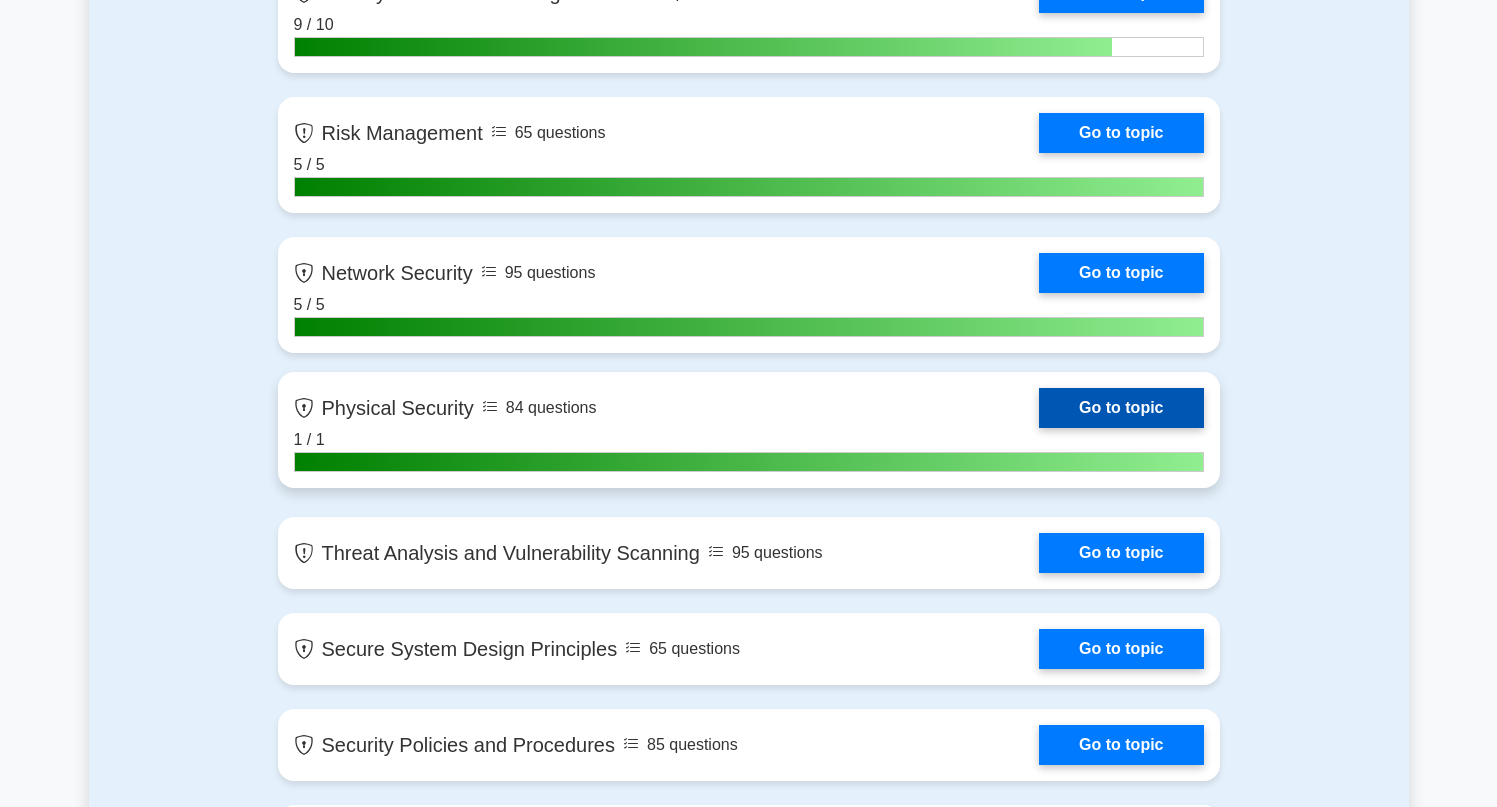 click on "Go to topic" at bounding box center (1121, 408) 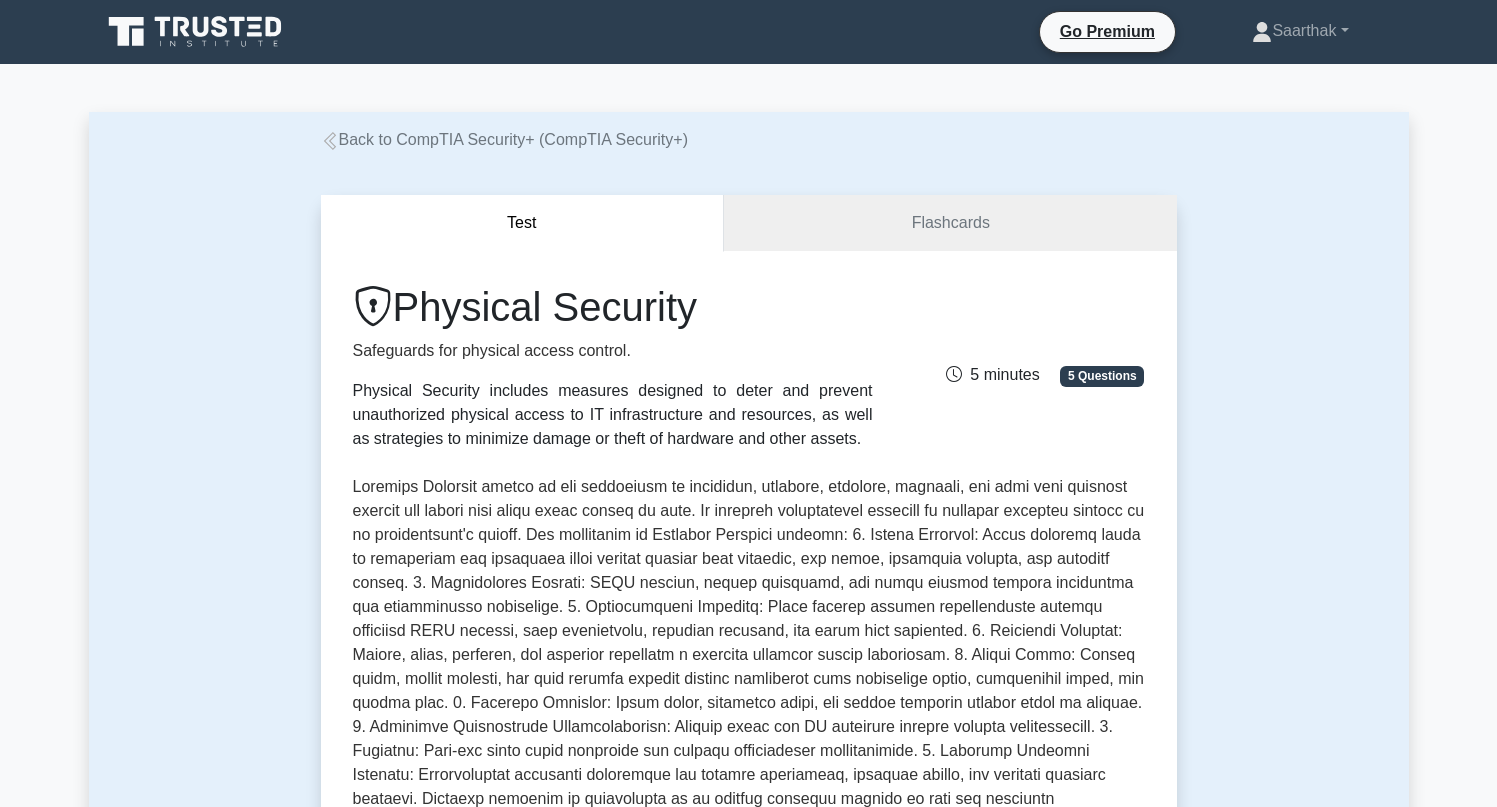 scroll, scrollTop: 0, scrollLeft: 0, axis: both 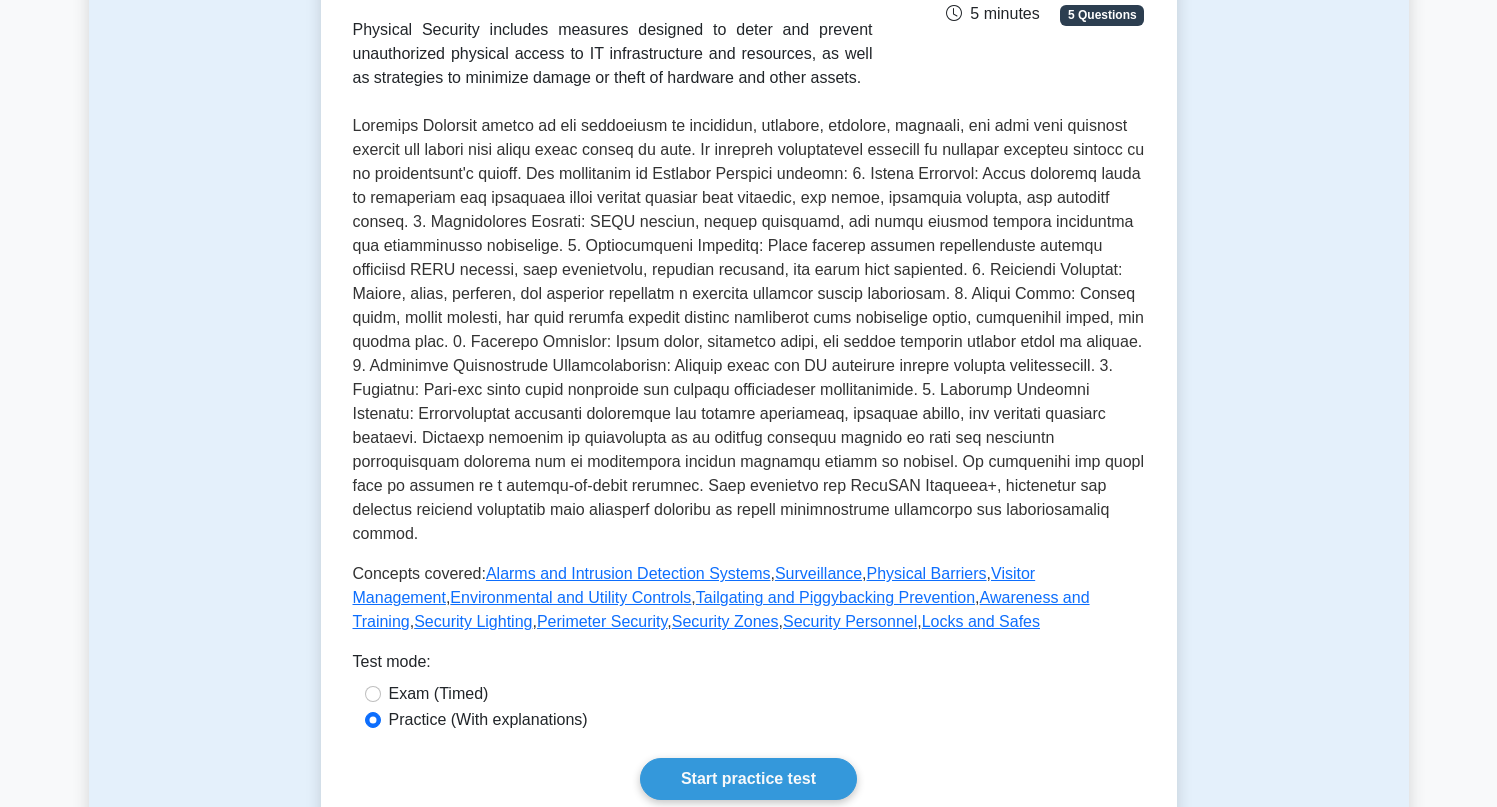 click on "Physical Security
Safeguards for physical access control.
Physical Security includes measures designed to deter and prevent unauthorized physical access to IT infrastructure and resources, as well as strategies to minimize damage or theft of hardware and other assets.
[TIME] minutes
[NUMBER] Questions
Concepts covered:  Alarms and Intrusion Detection Systems ,  Surveillance ,  ,  ,  ," at bounding box center [749, 361] 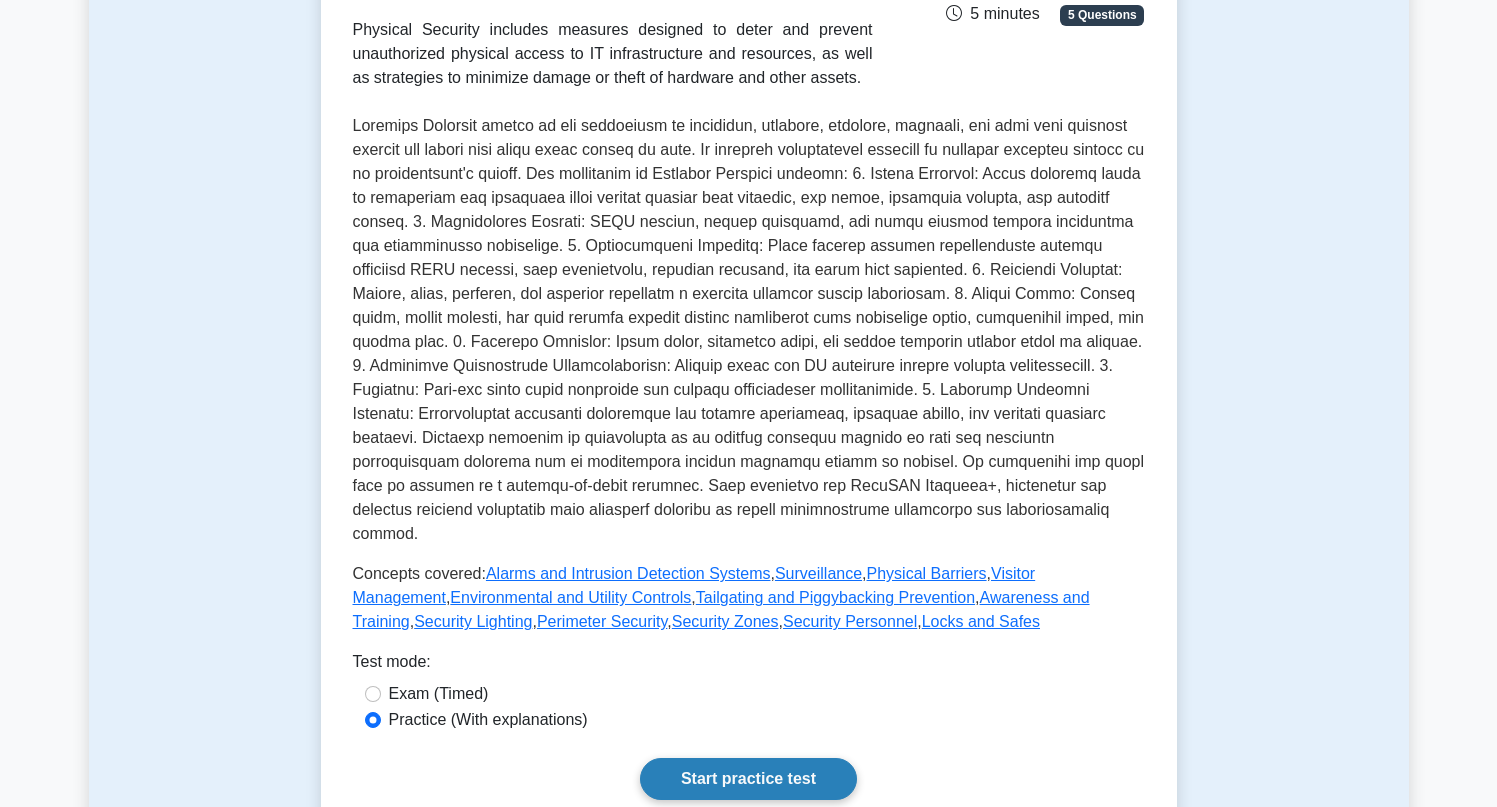 click on "Start practice test" at bounding box center [748, 779] 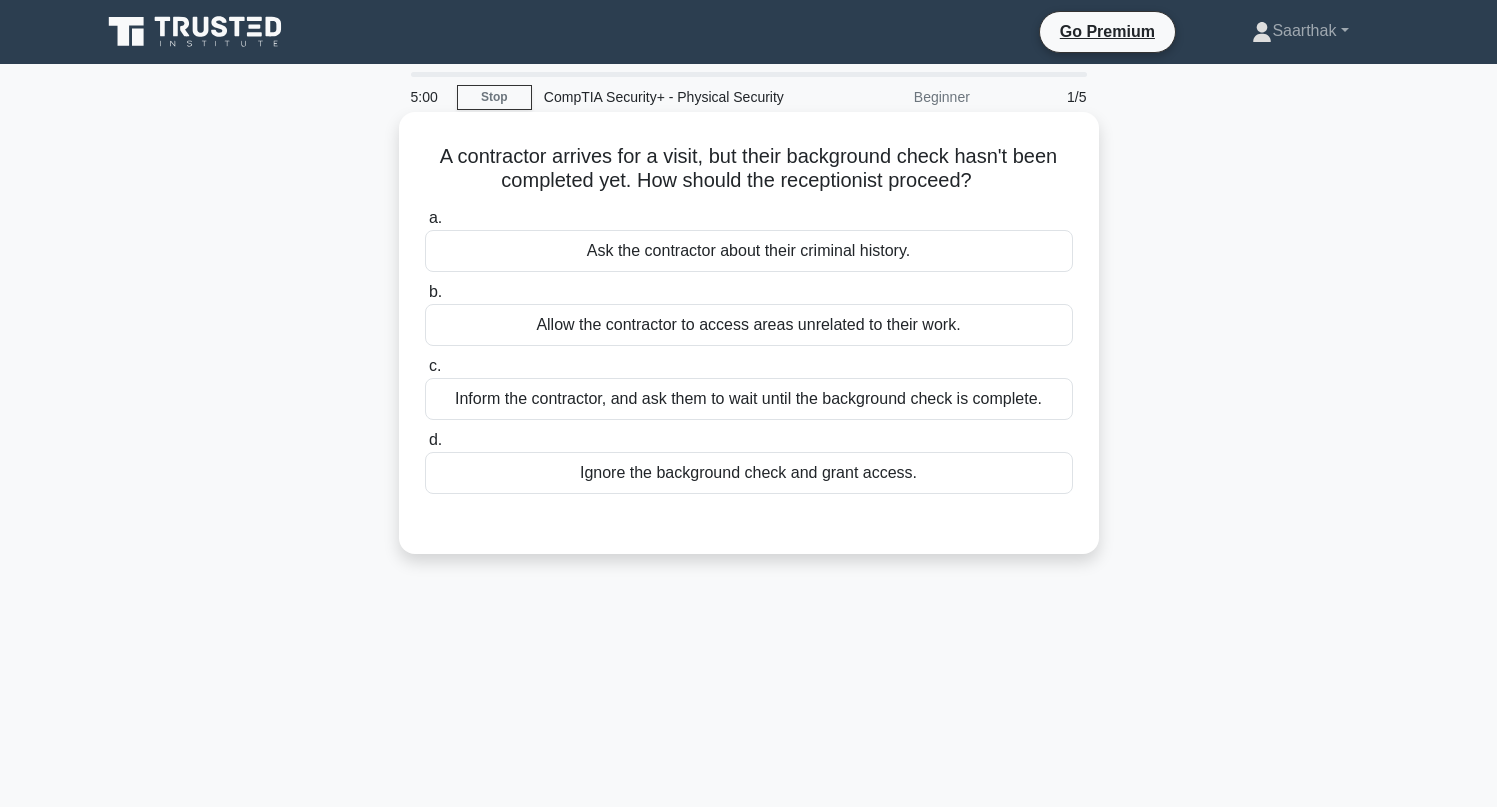 scroll, scrollTop: 0, scrollLeft: 0, axis: both 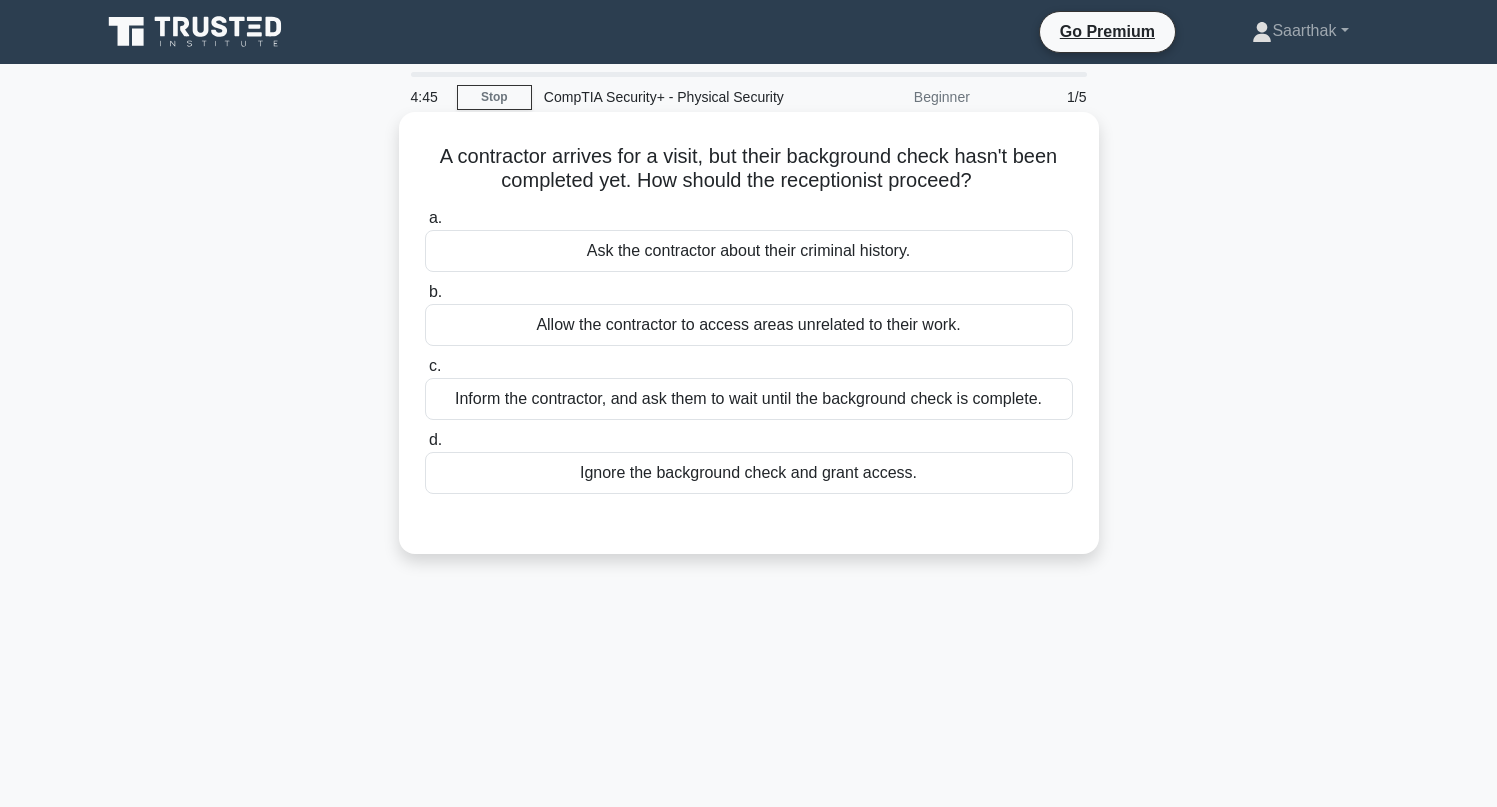 click on "Inform the contractor, and ask them to wait until the background check is complete." at bounding box center [749, 399] 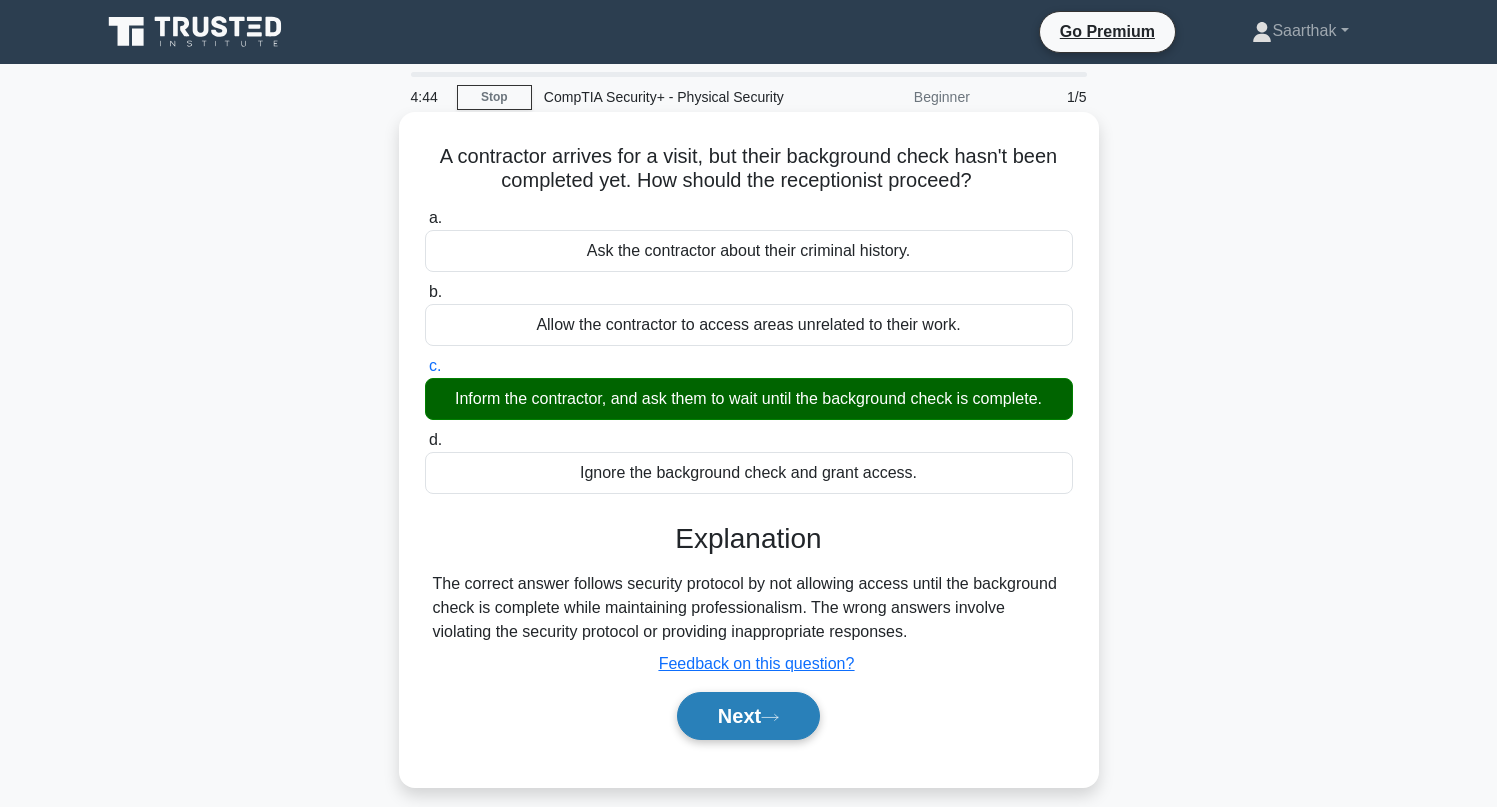 click on "Next" at bounding box center (748, 716) 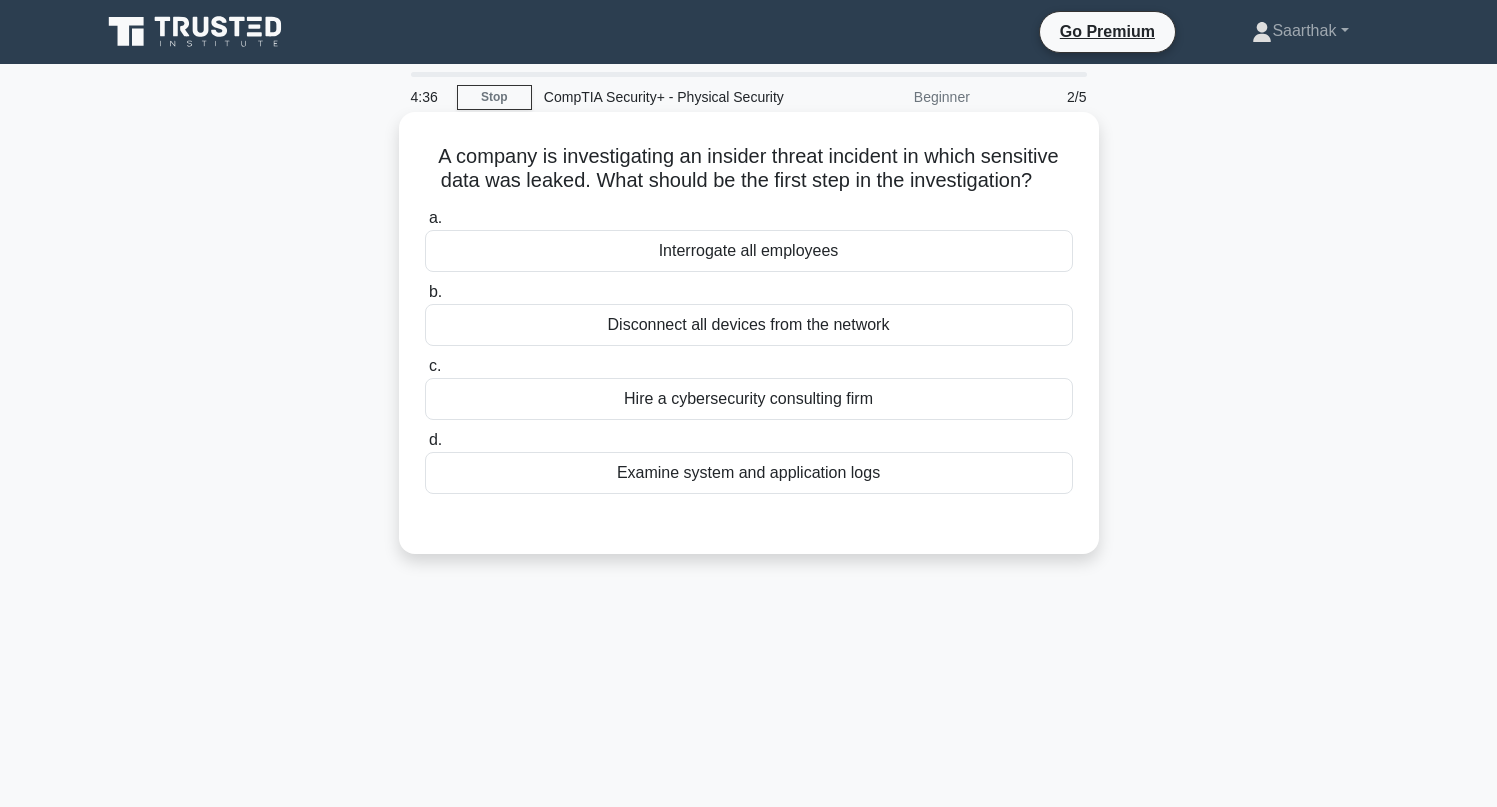 click on "Examine system and application logs" at bounding box center (749, 473) 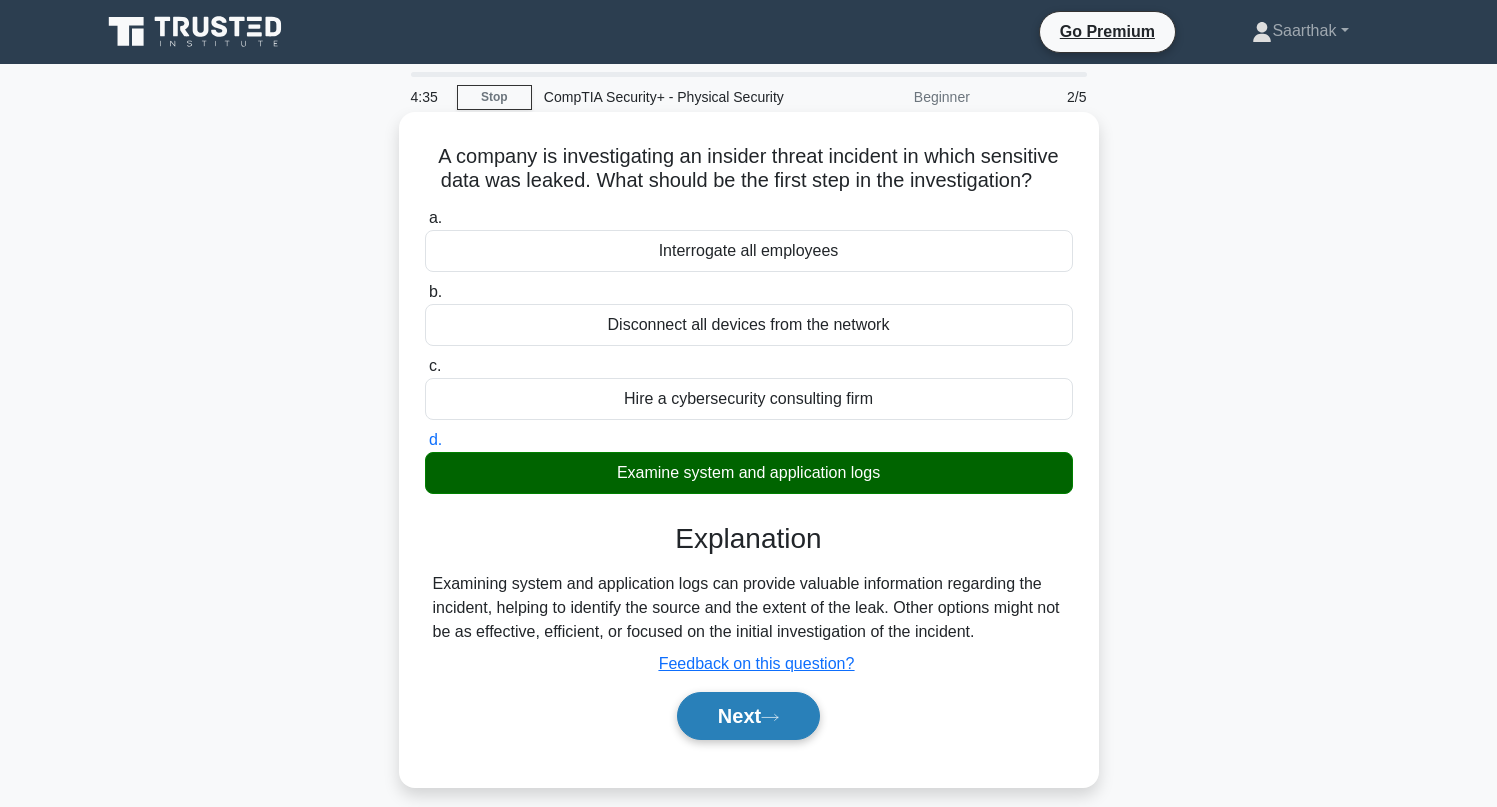 click on "Next" at bounding box center [748, 716] 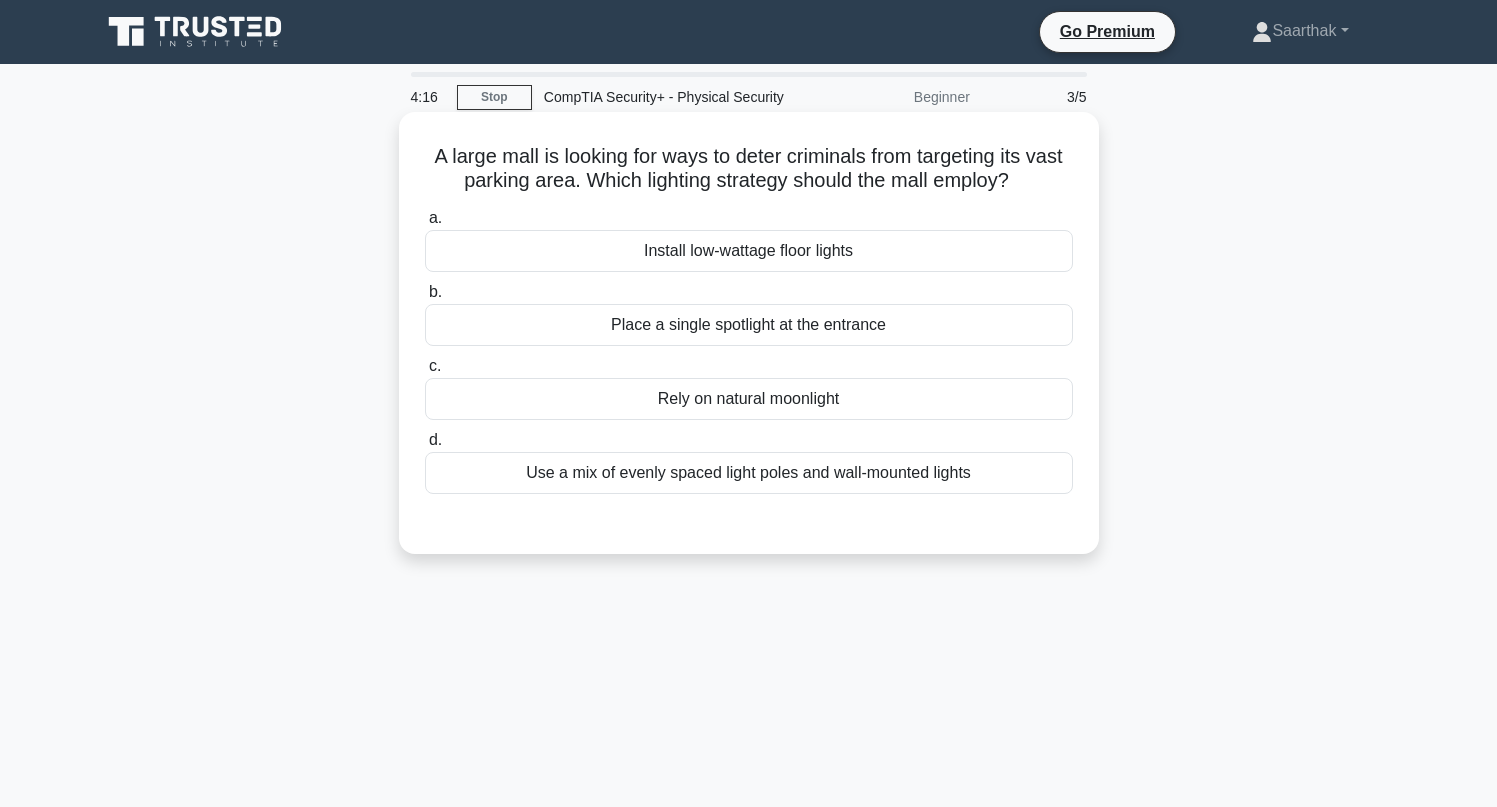 click on "Use a mix of evenly spaced light poles and wall-mounted lights" at bounding box center [749, 473] 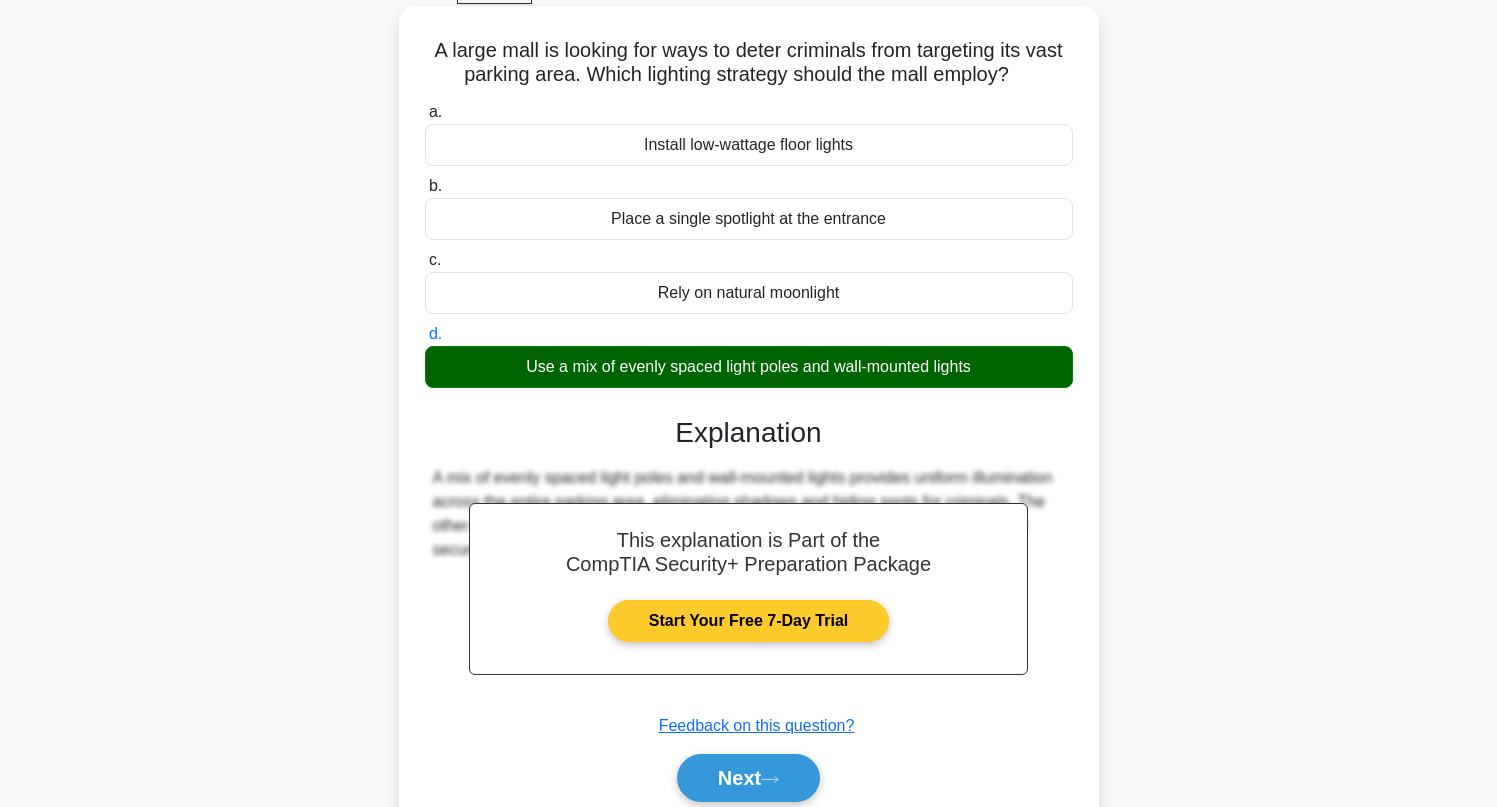scroll, scrollTop: 201, scrollLeft: 0, axis: vertical 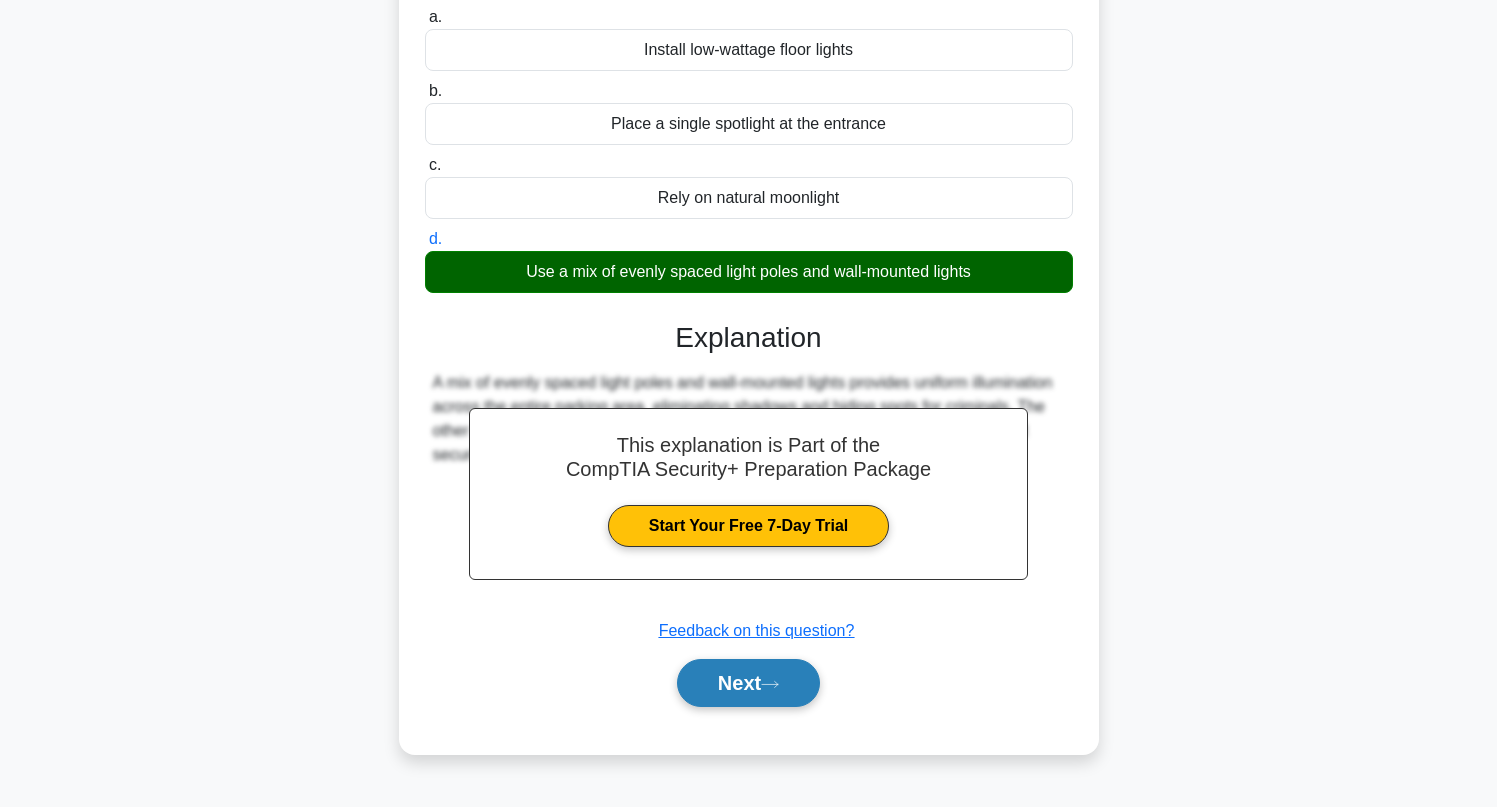 click on "Next" at bounding box center [748, 683] 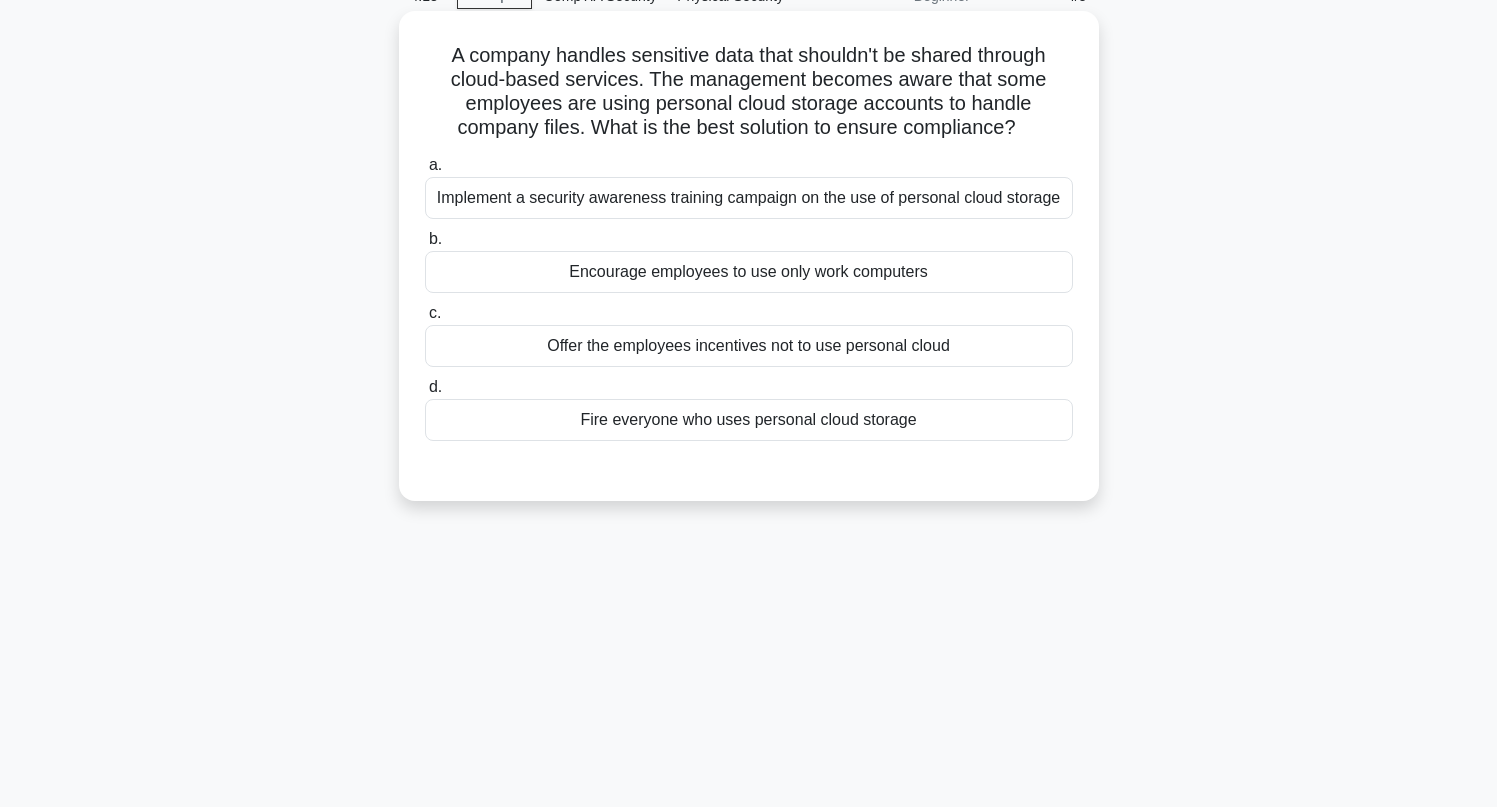 scroll, scrollTop: 0, scrollLeft: 0, axis: both 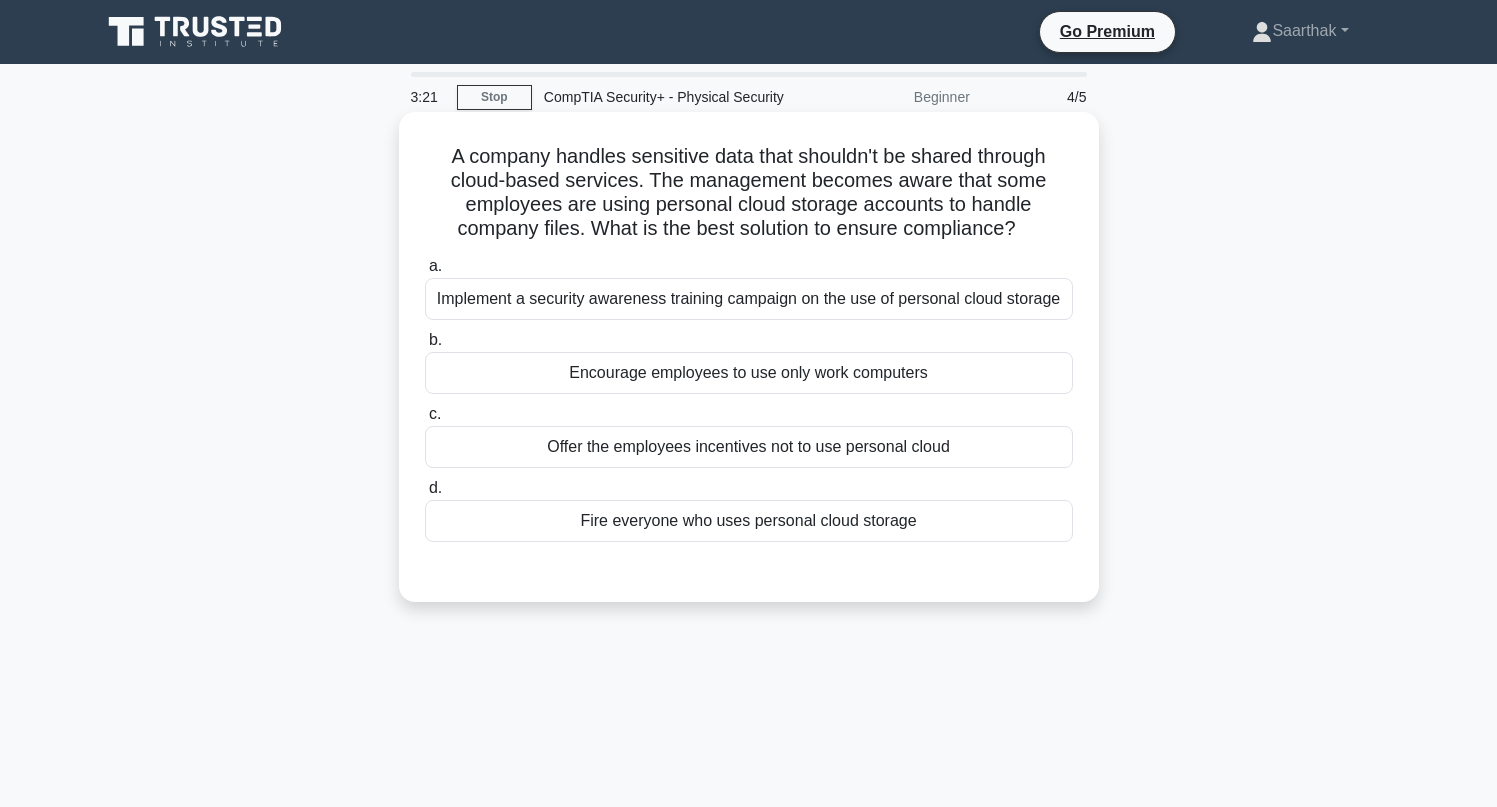 click on "Implement a security awareness training campaign on the use of personal cloud storage" at bounding box center [749, 299] 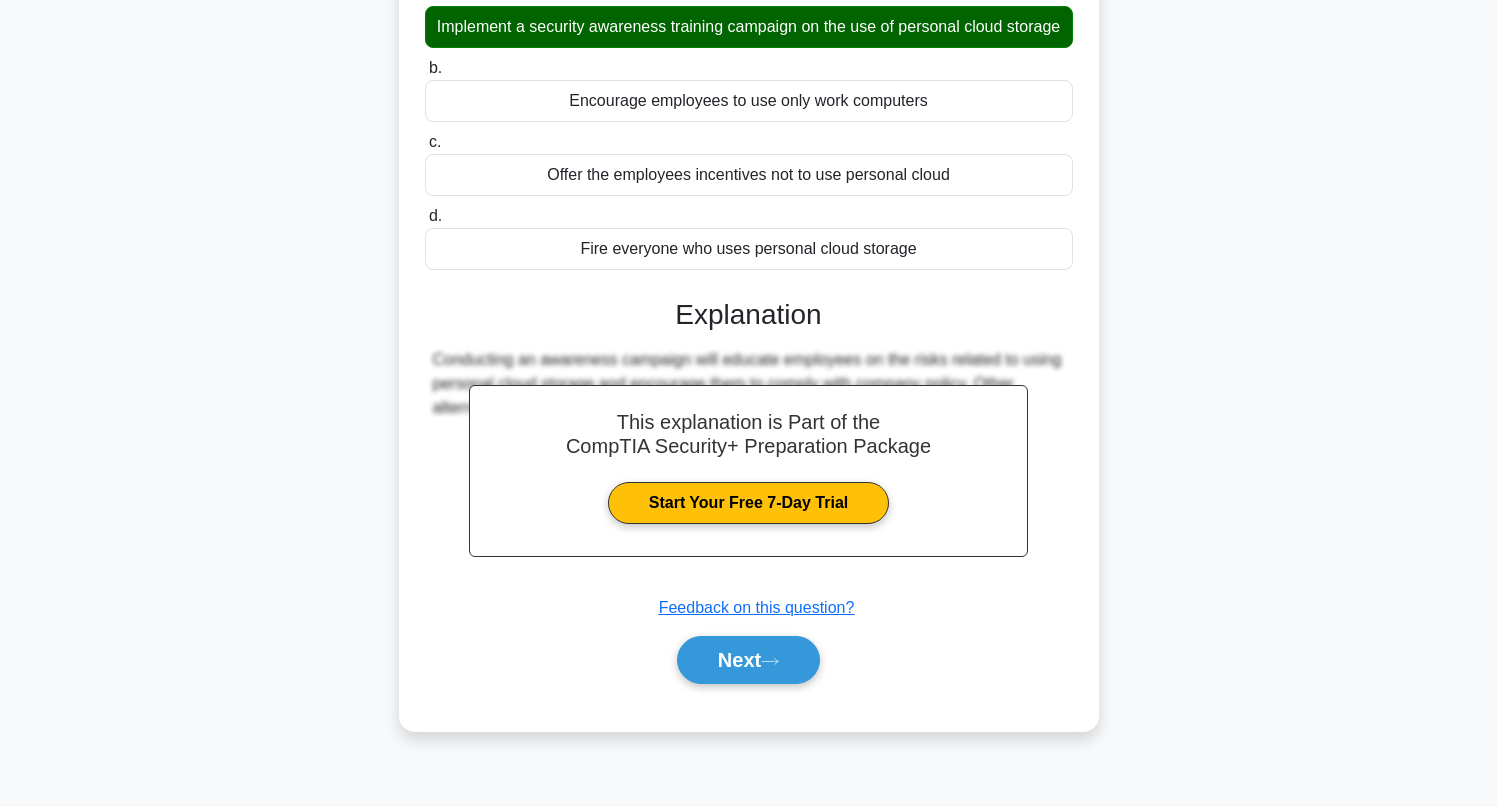 scroll, scrollTop: 273, scrollLeft: 0, axis: vertical 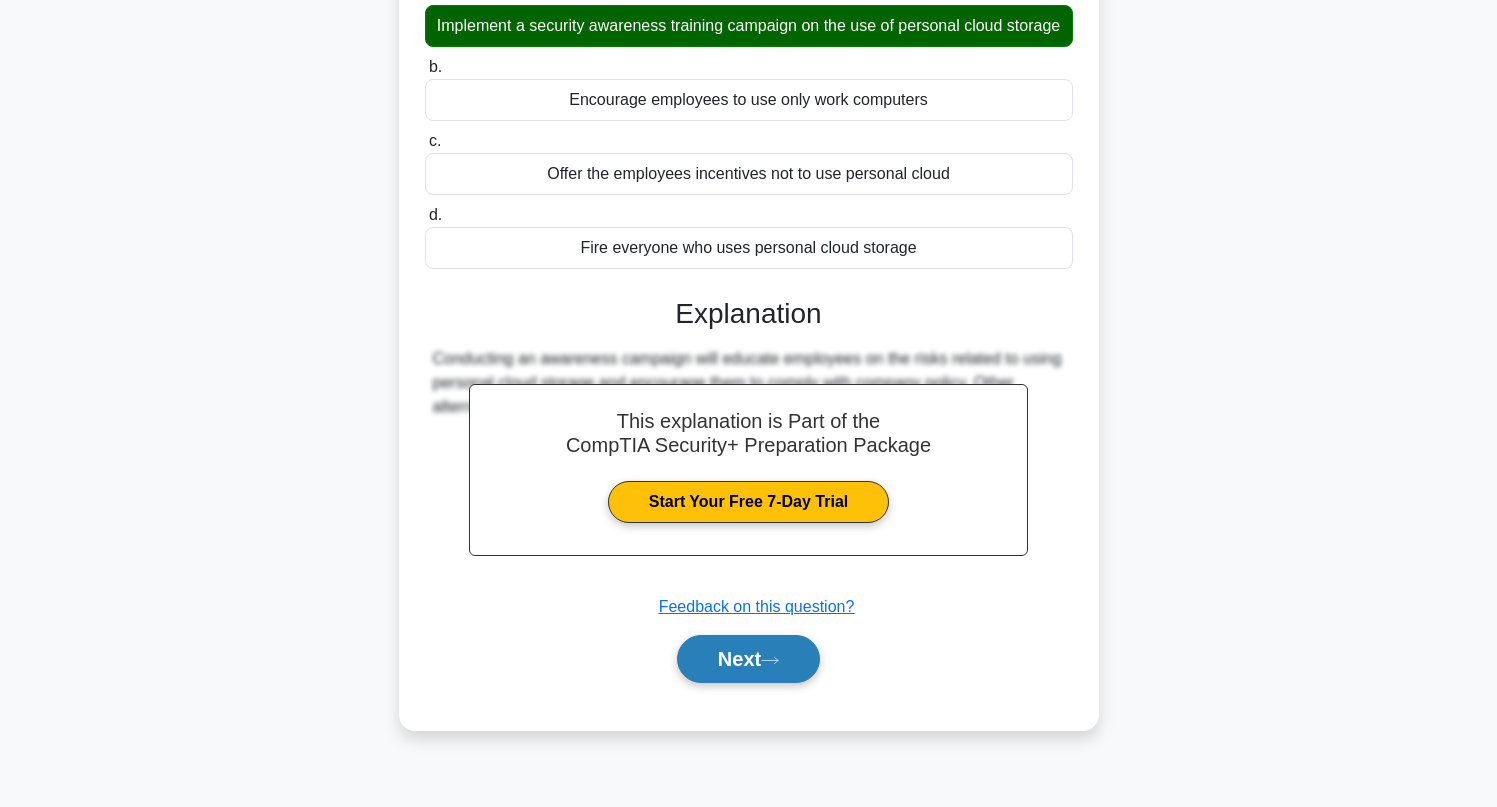 click on "Next" at bounding box center [748, 659] 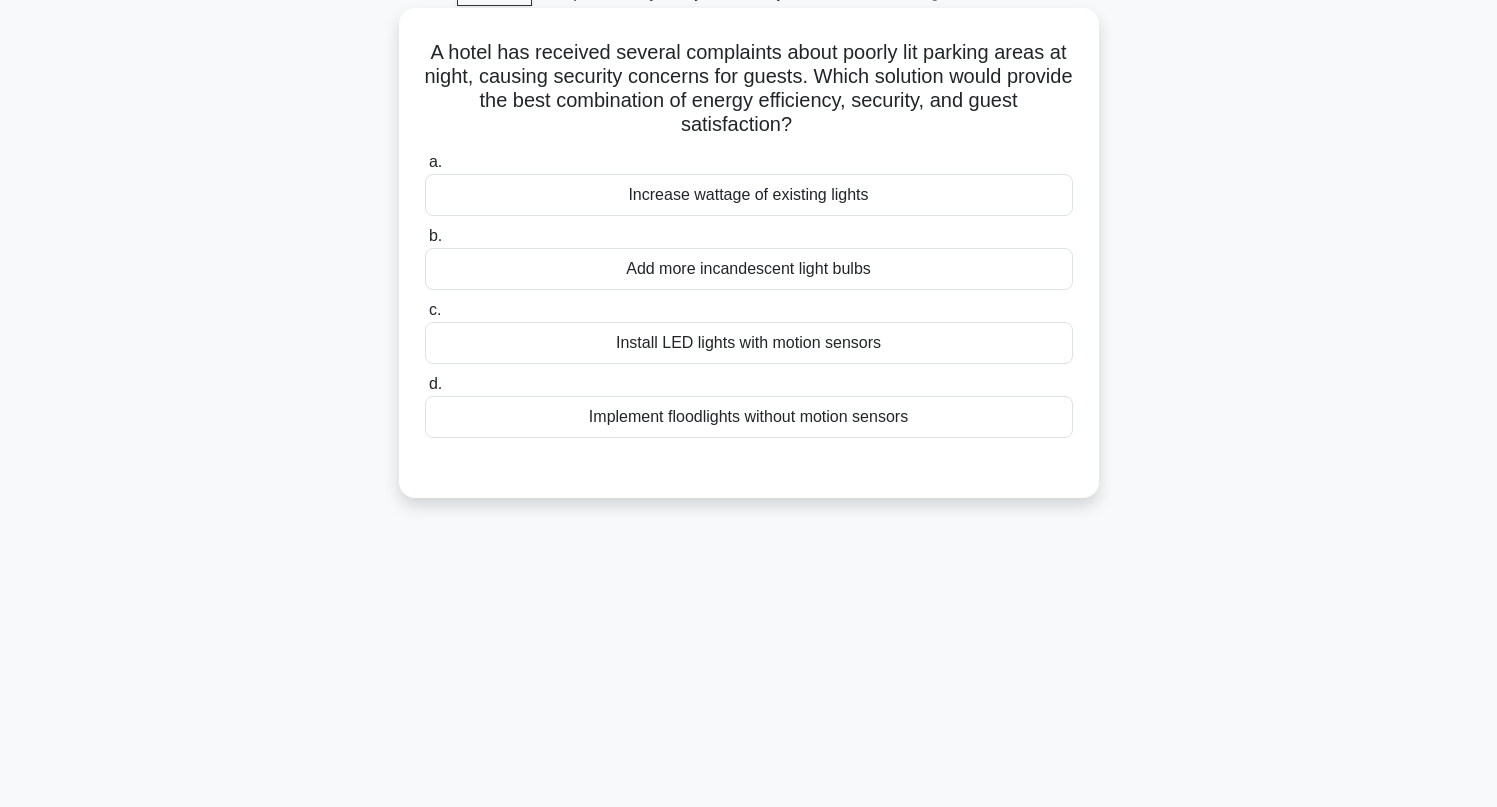 scroll, scrollTop: 0, scrollLeft: 0, axis: both 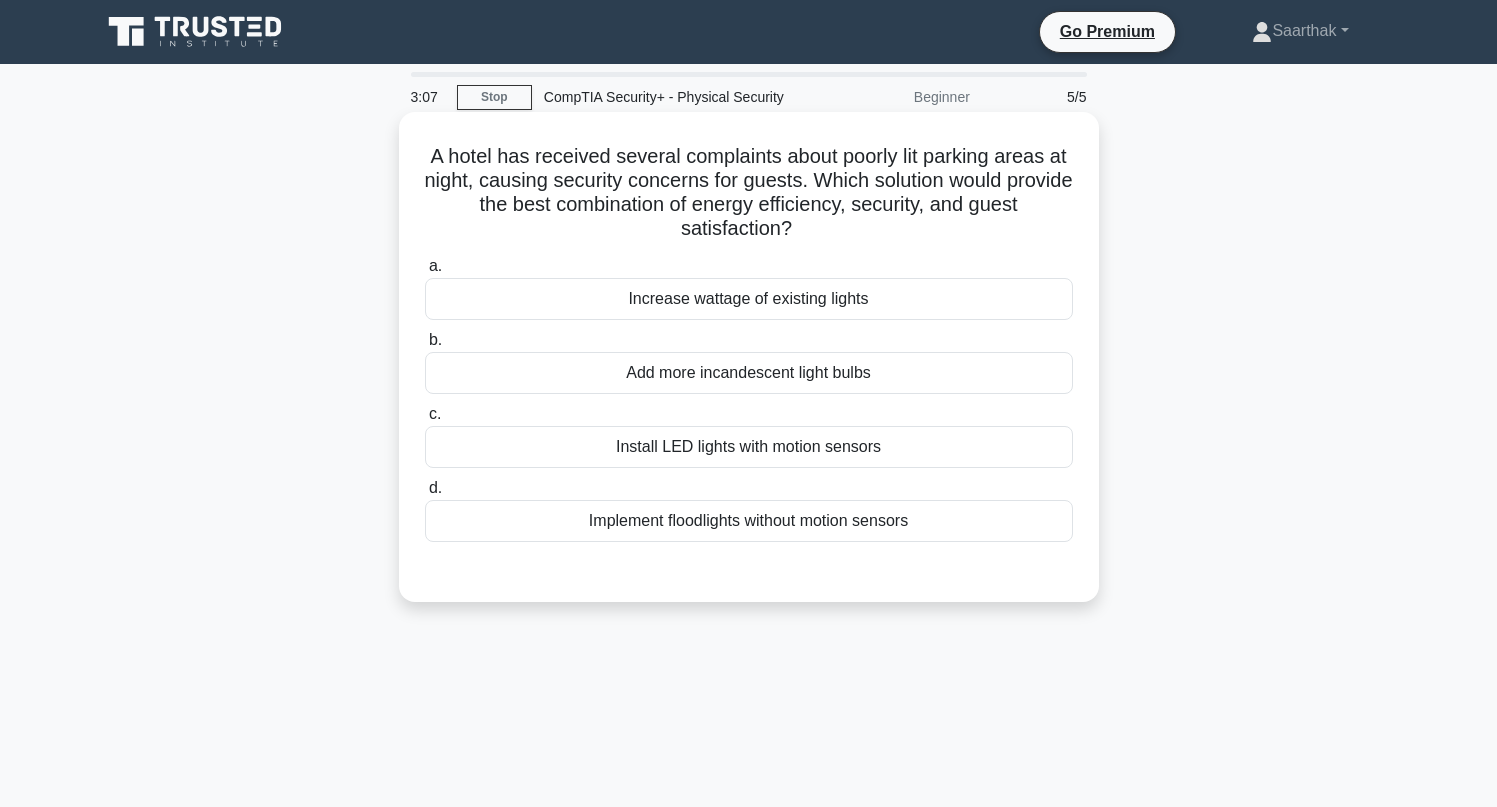 click on "Add more incandescent light bulbs" at bounding box center (749, 373) 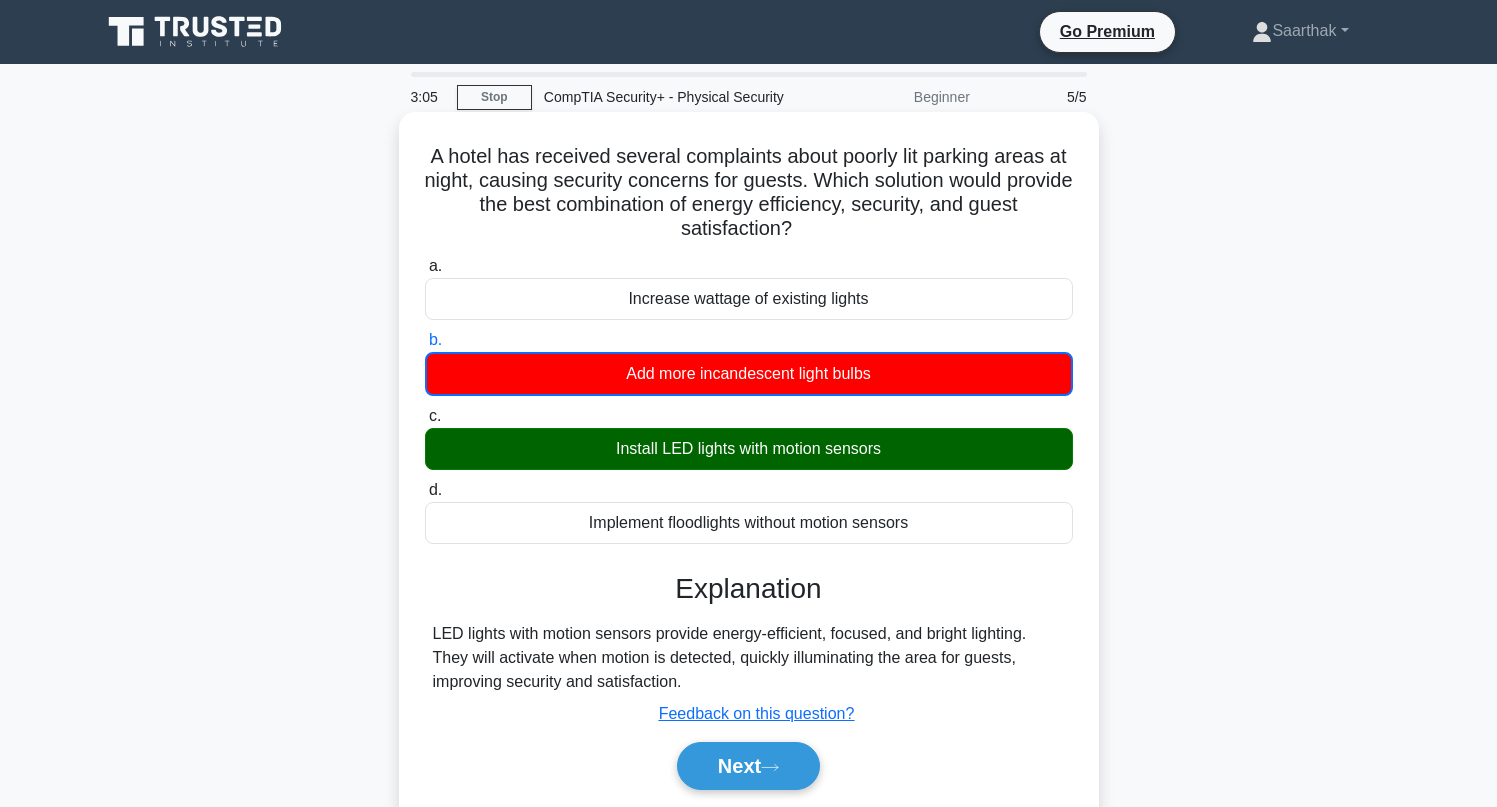 click on "Install LED lights with motion sensors" at bounding box center (749, 449) 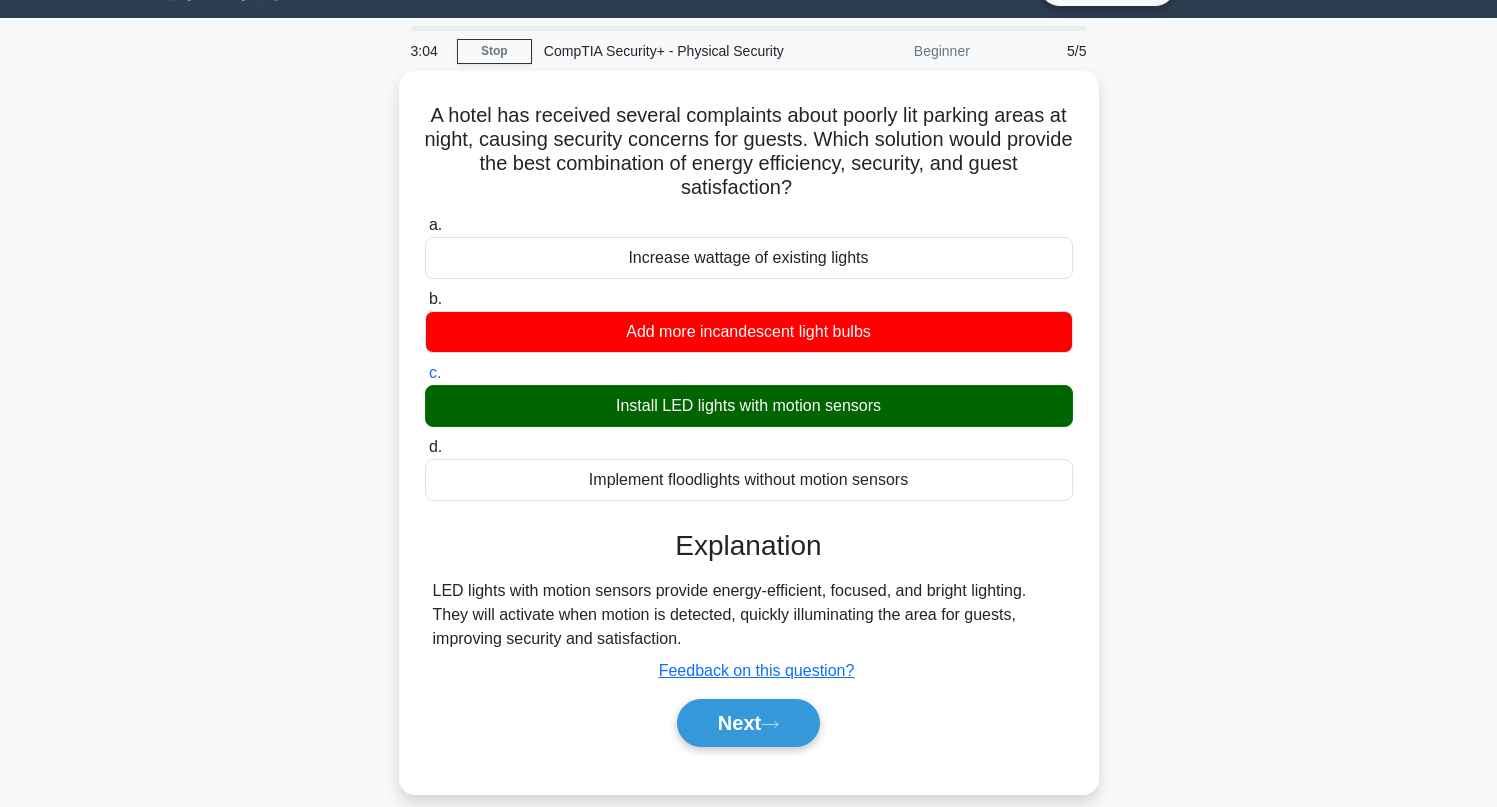 scroll, scrollTop: 65, scrollLeft: 0, axis: vertical 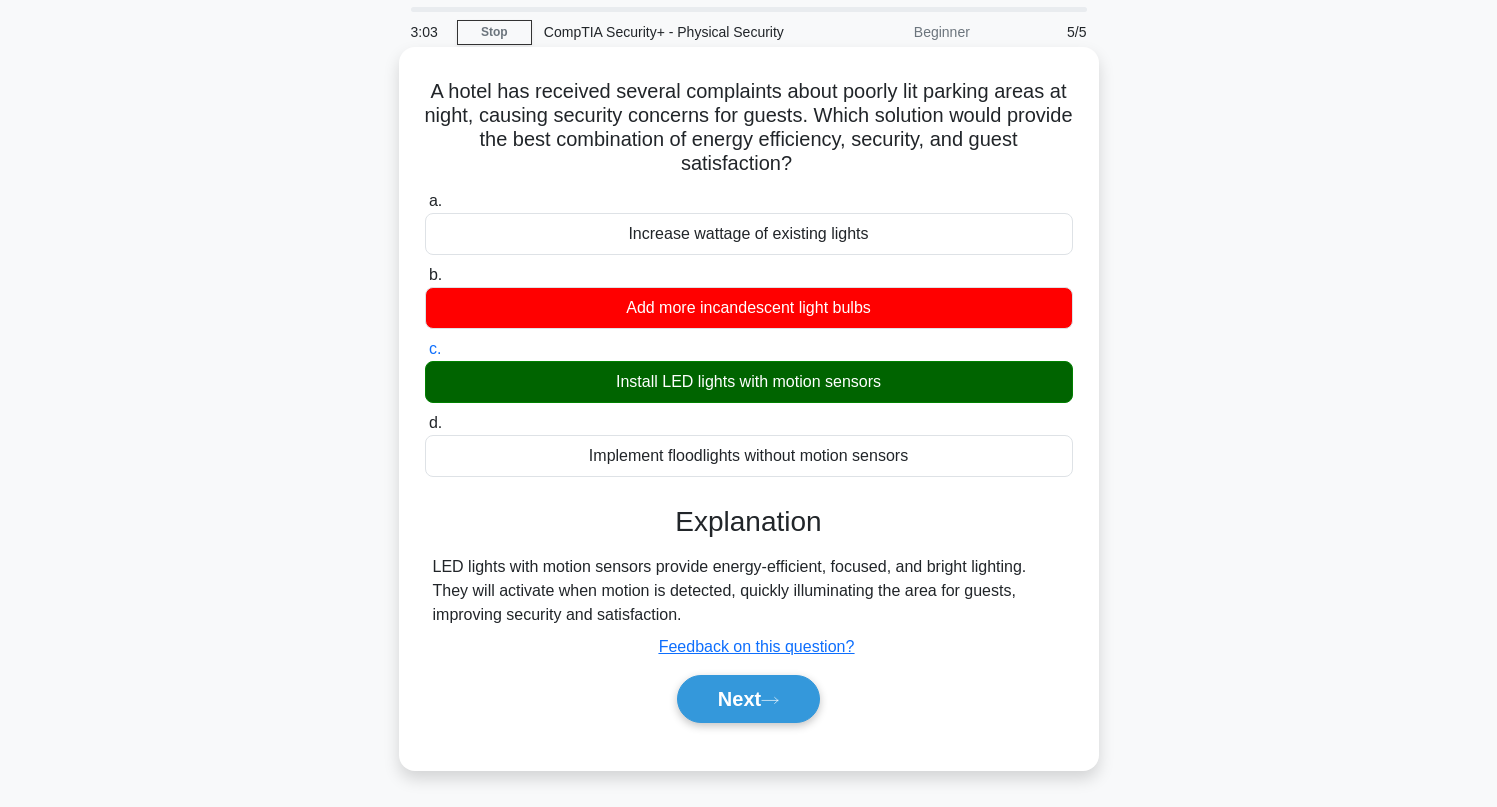click on "Next" at bounding box center (749, 699) 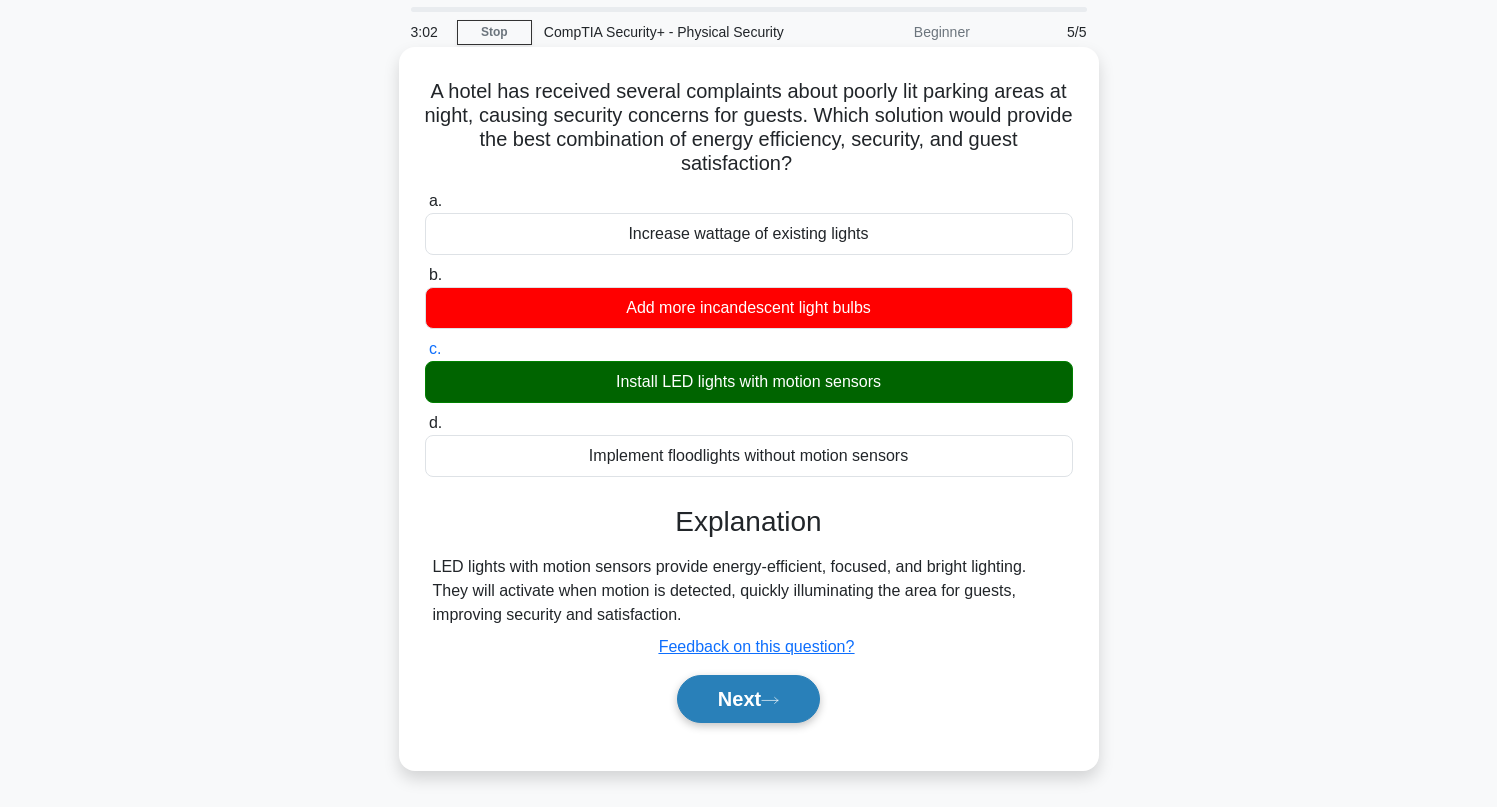 click on "Next" at bounding box center [748, 699] 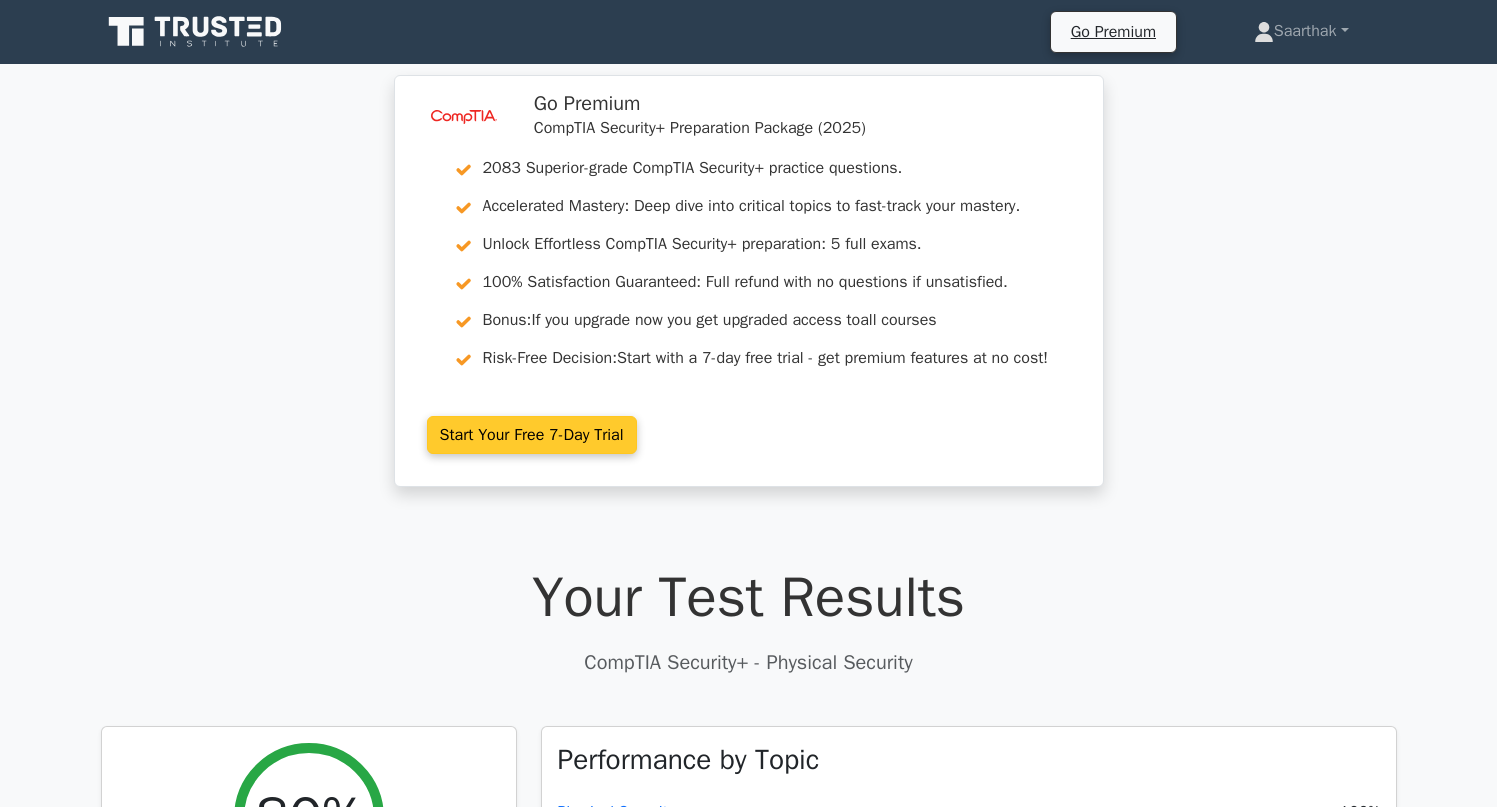 scroll, scrollTop: 0, scrollLeft: 0, axis: both 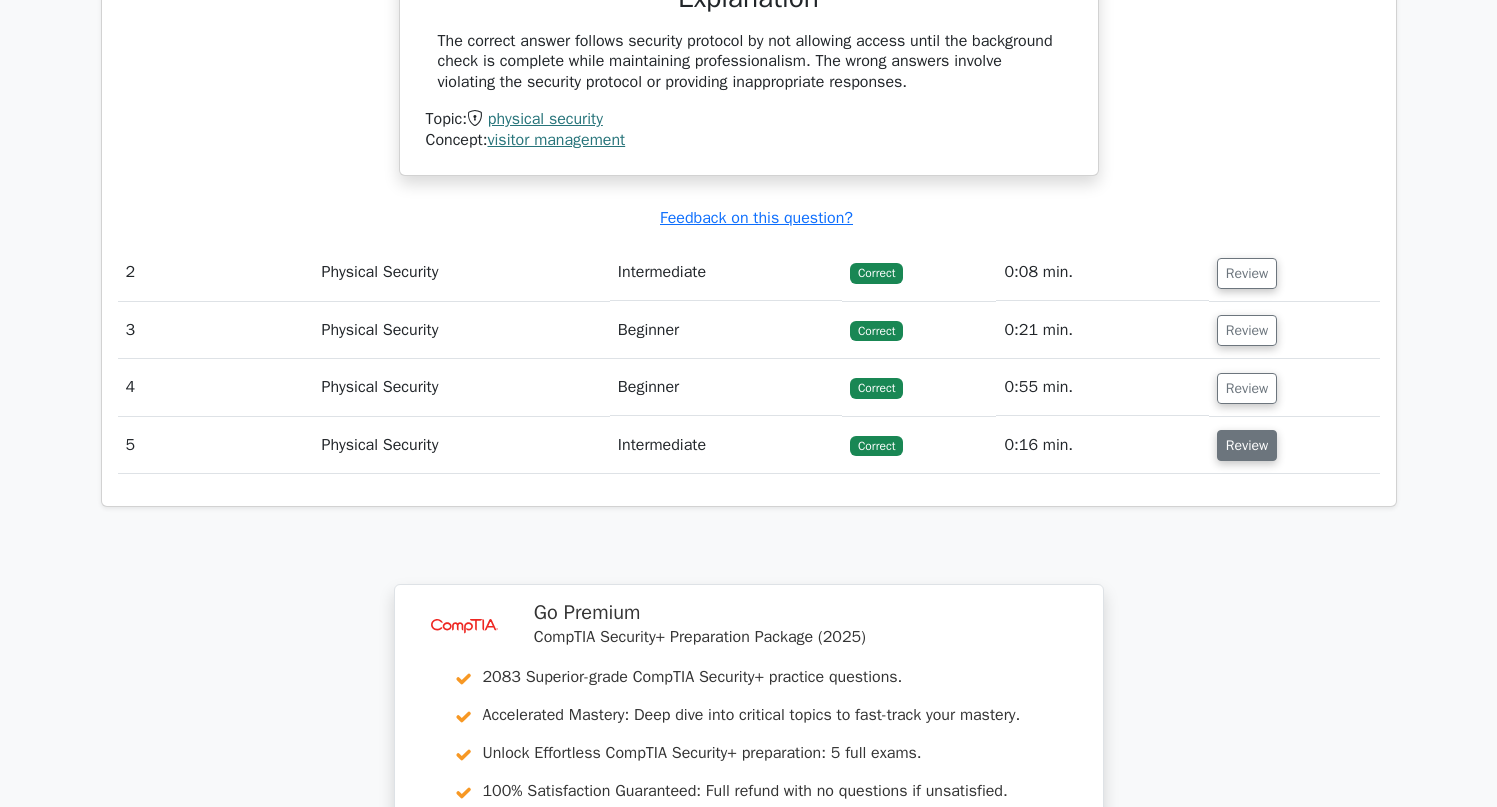 click on "Review" at bounding box center (1247, 445) 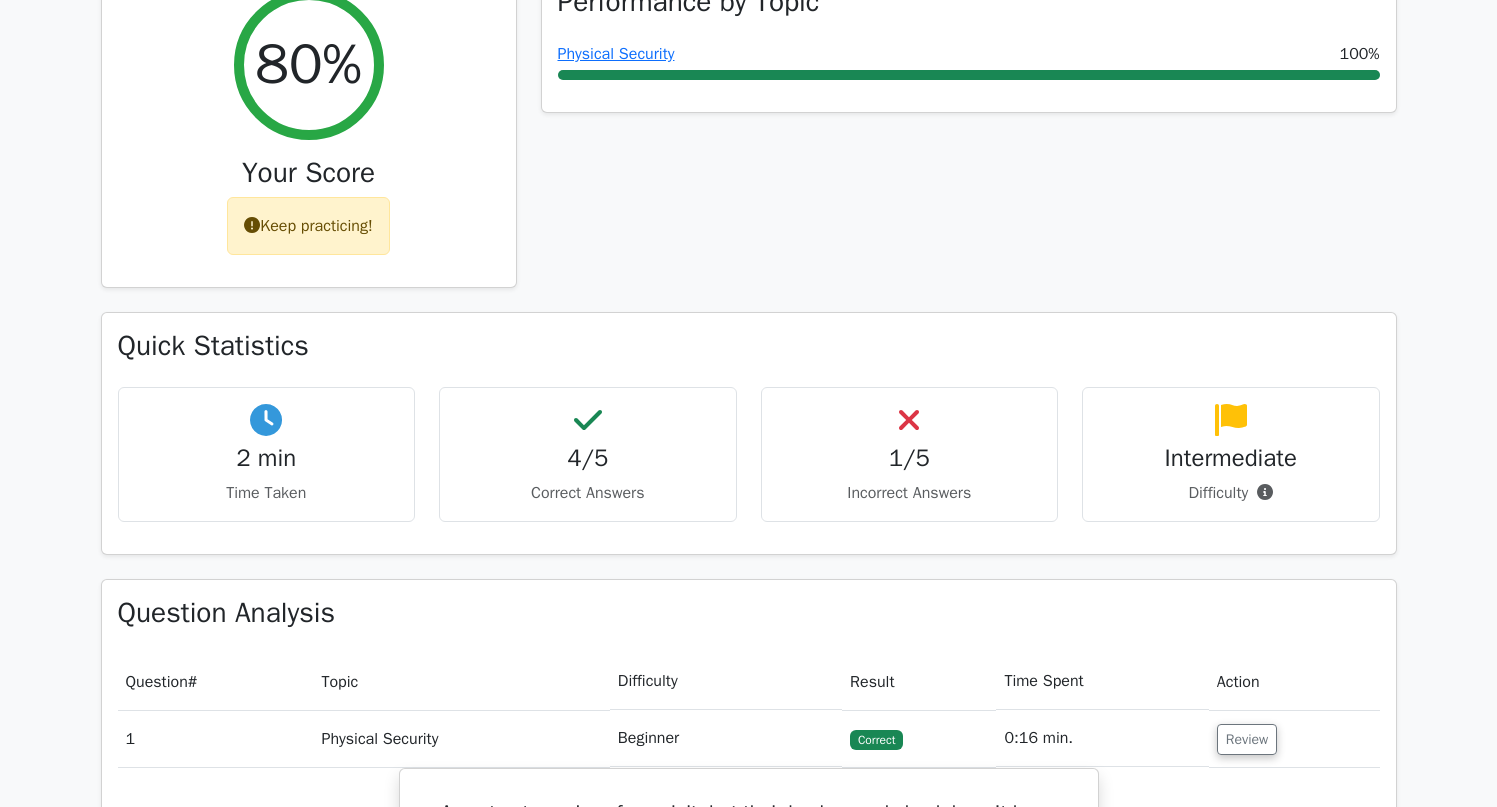scroll, scrollTop: 907, scrollLeft: 0, axis: vertical 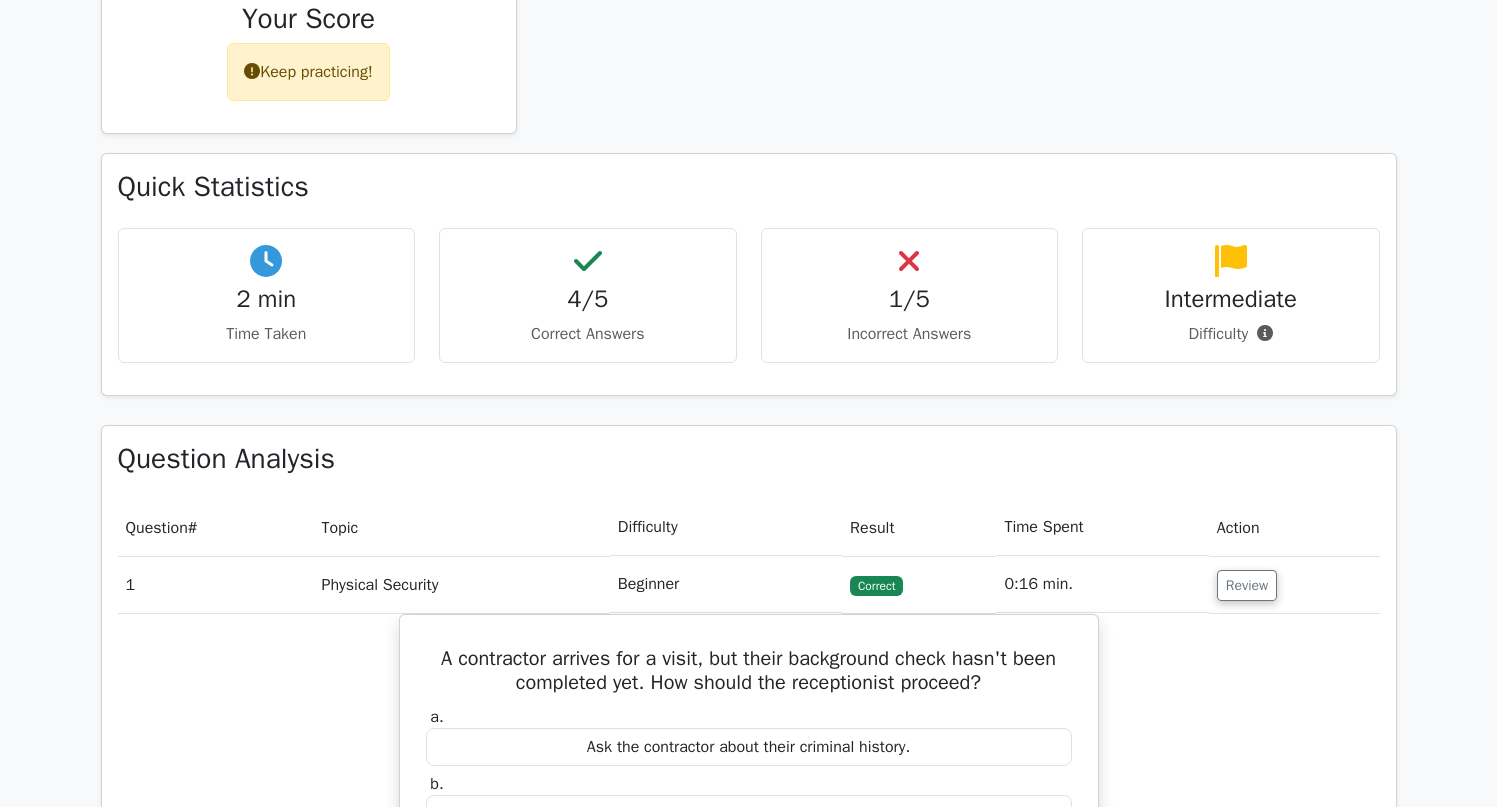 click on "1/5" at bounding box center (910, 299) 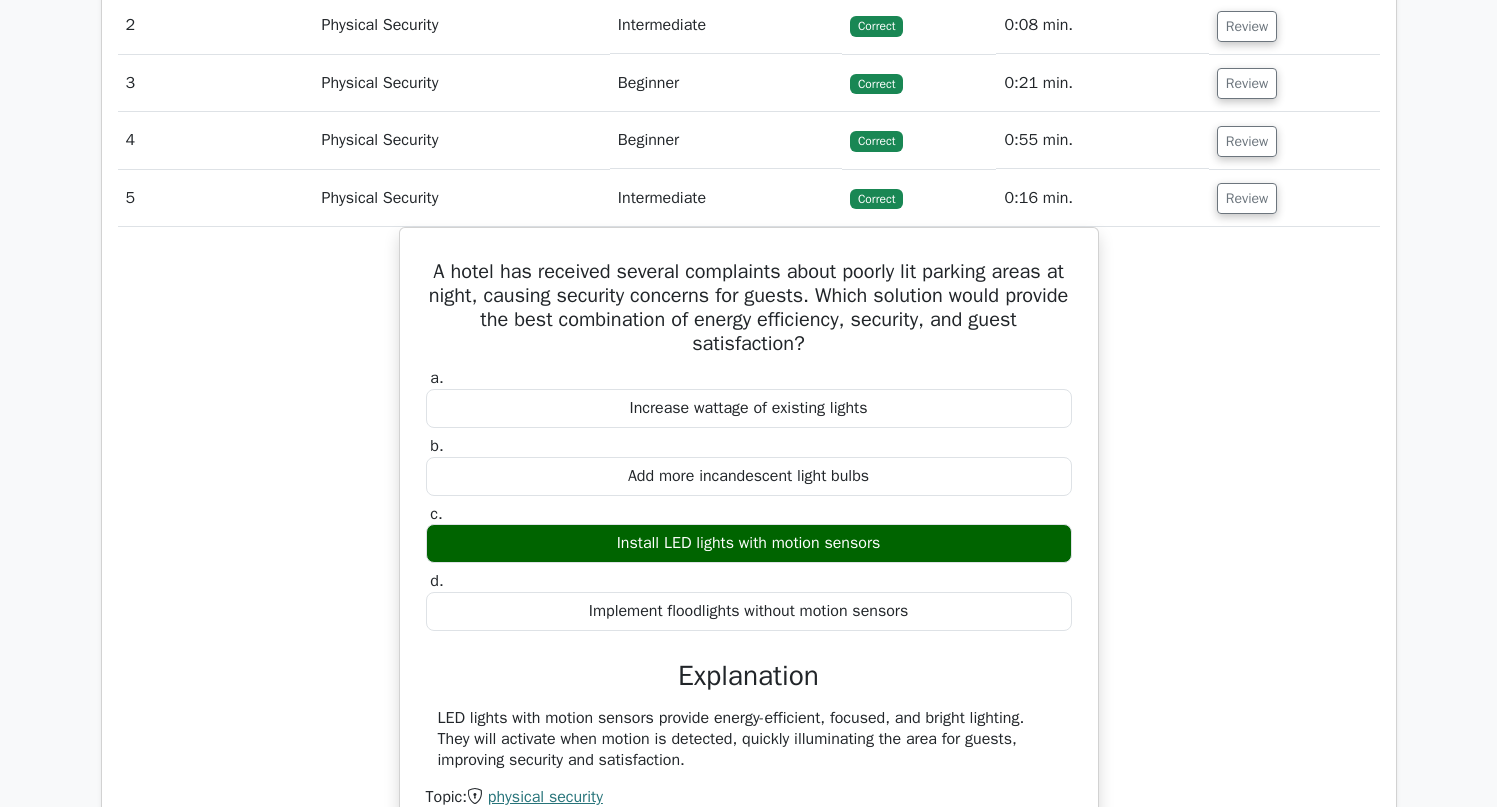 scroll, scrollTop: 3164, scrollLeft: 0, axis: vertical 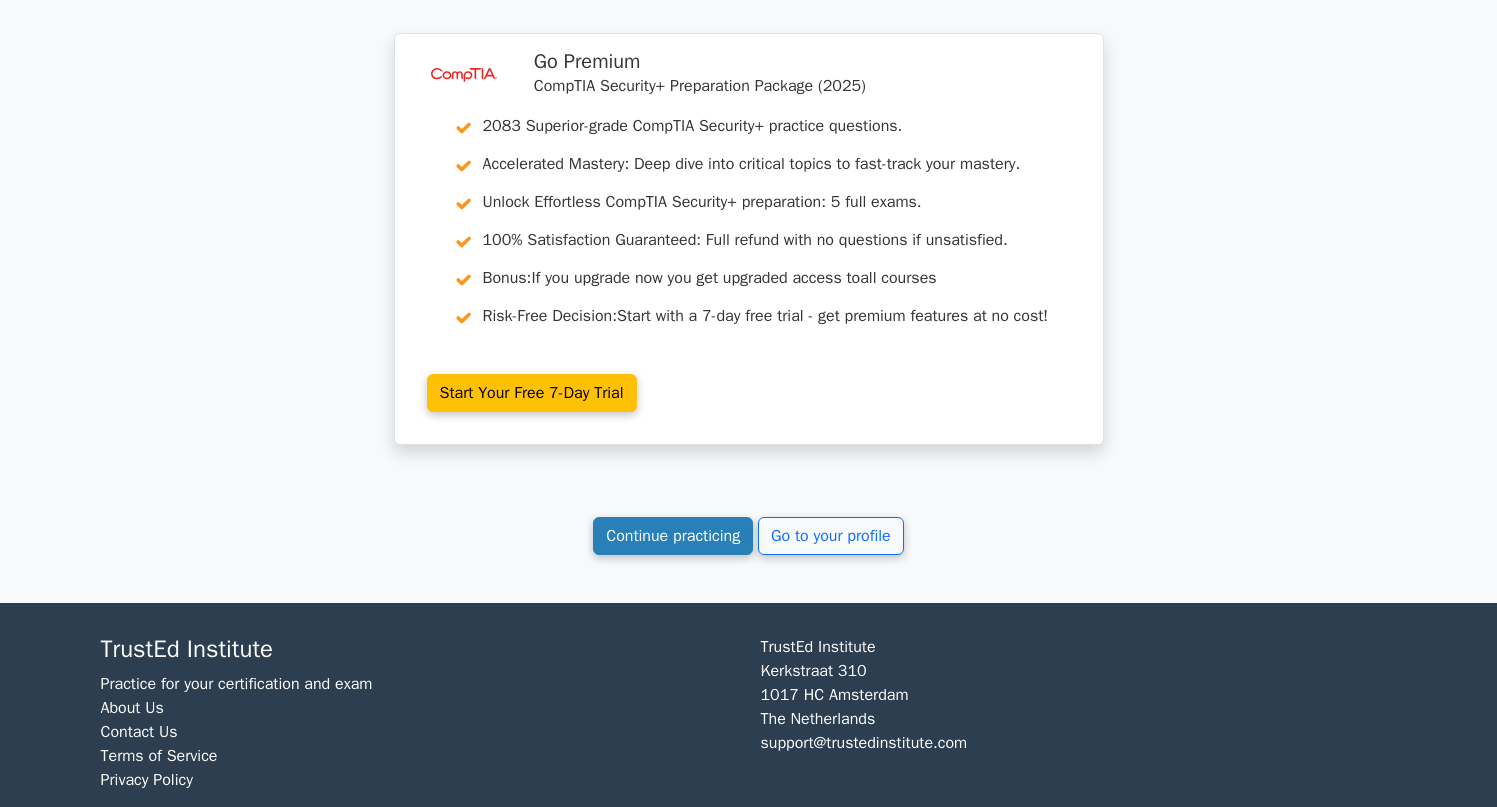 click on "Continue practicing" at bounding box center [673, 536] 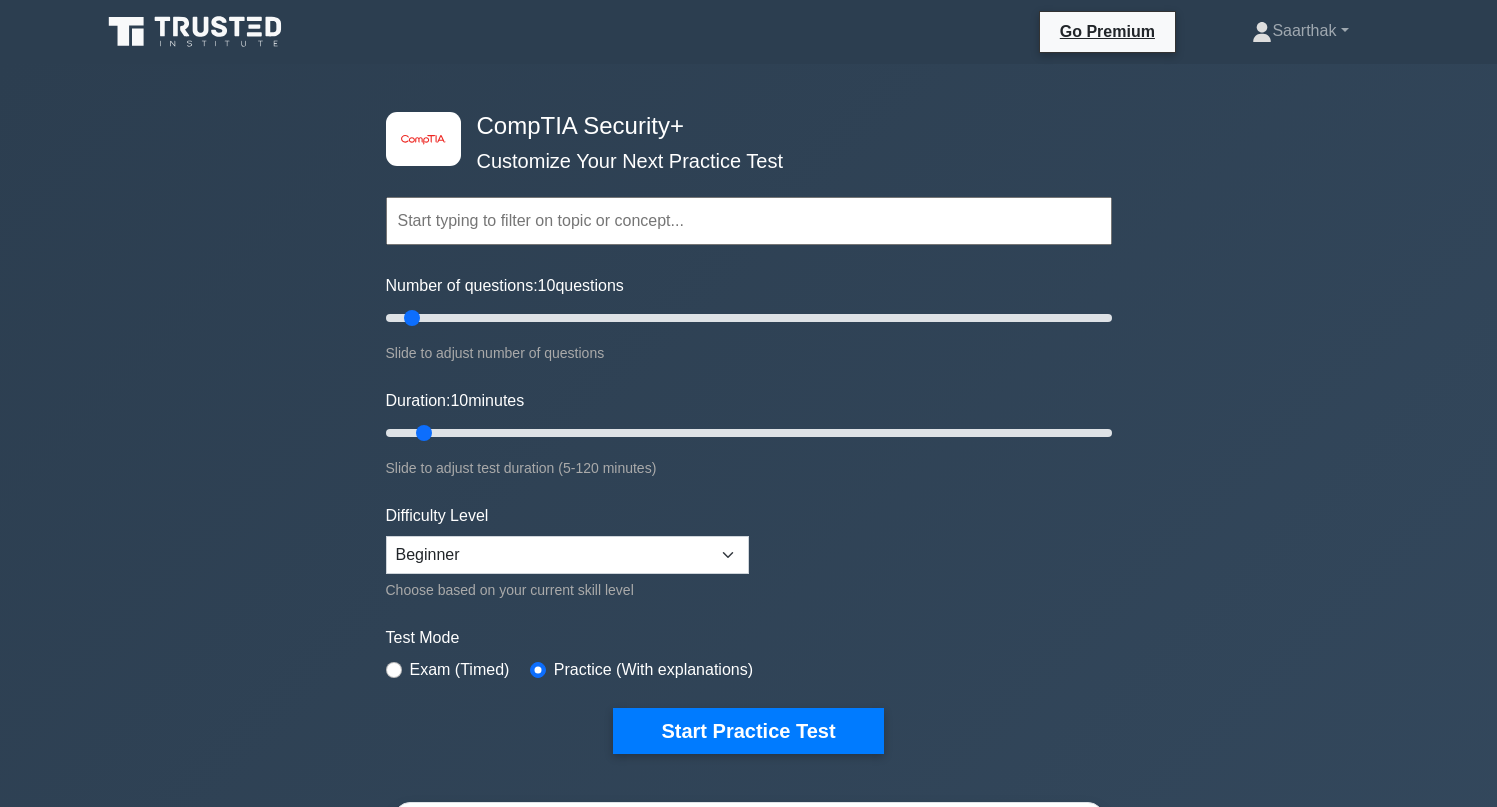 scroll, scrollTop: 0, scrollLeft: 0, axis: both 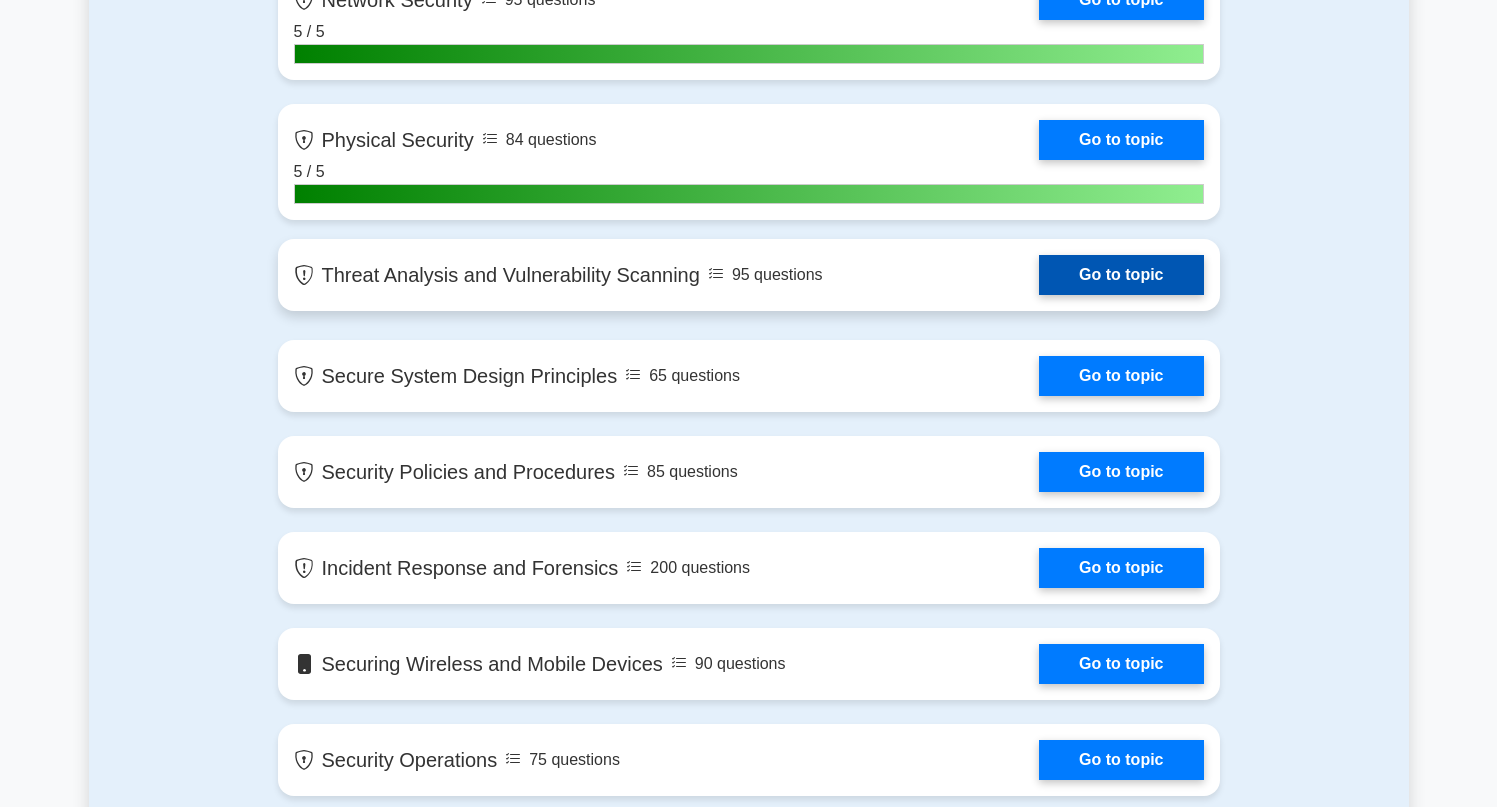 click on "Go to topic" at bounding box center (1121, 275) 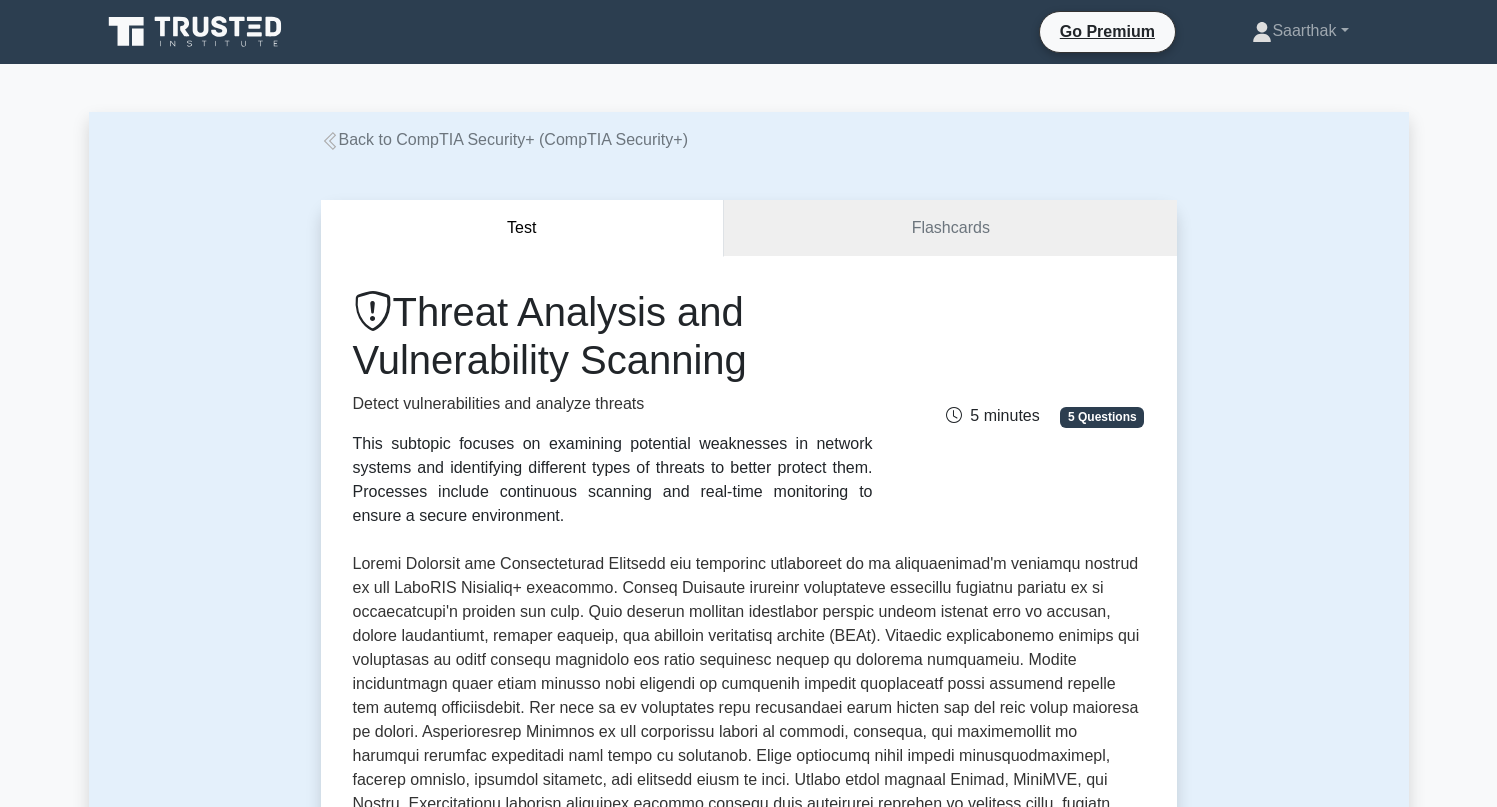 scroll, scrollTop: 0, scrollLeft: 0, axis: both 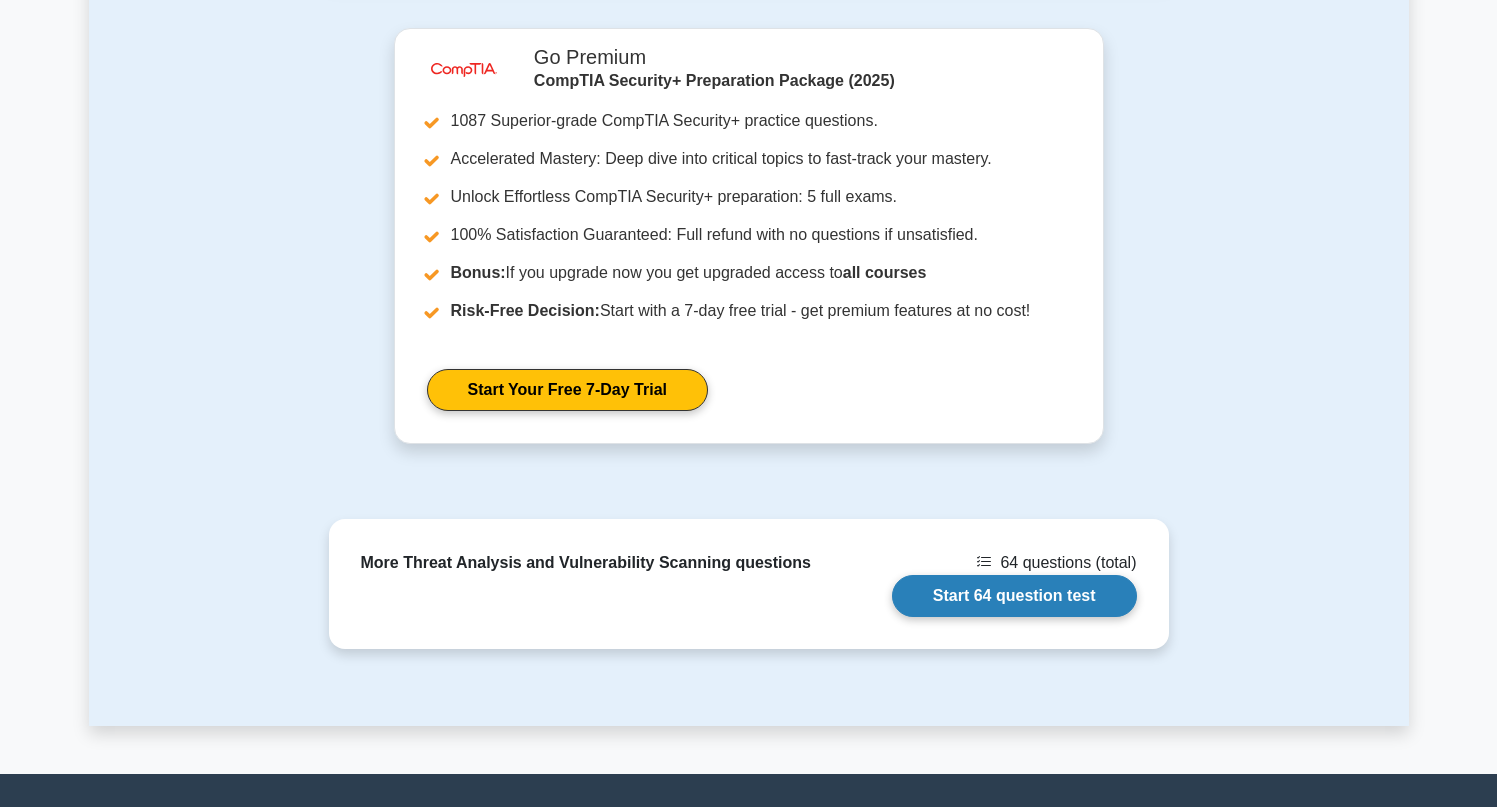 click on "Start 64 question test" at bounding box center (1014, 596) 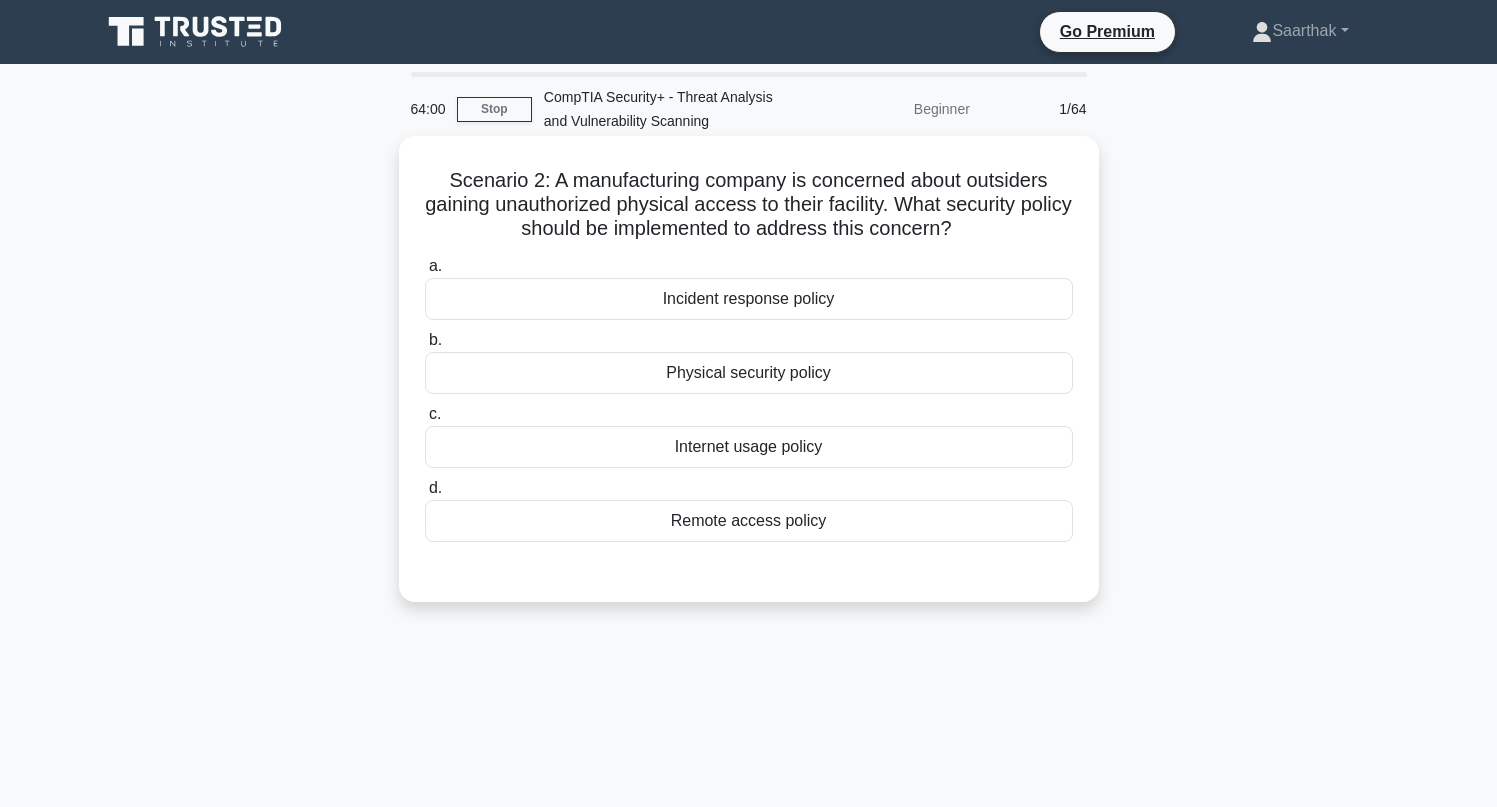 scroll, scrollTop: 0, scrollLeft: 0, axis: both 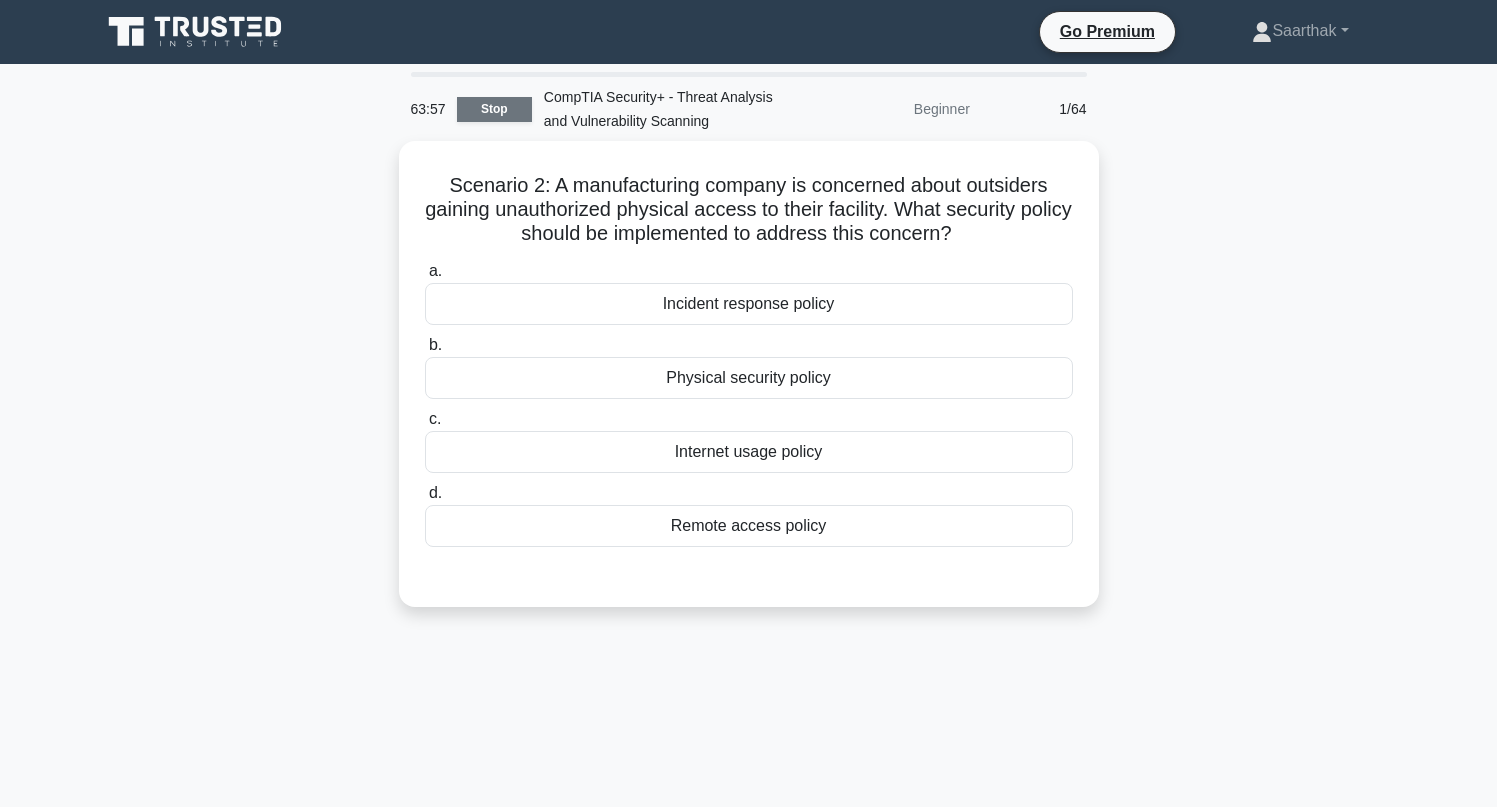 click on "Stop" at bounding box center (494, 109) 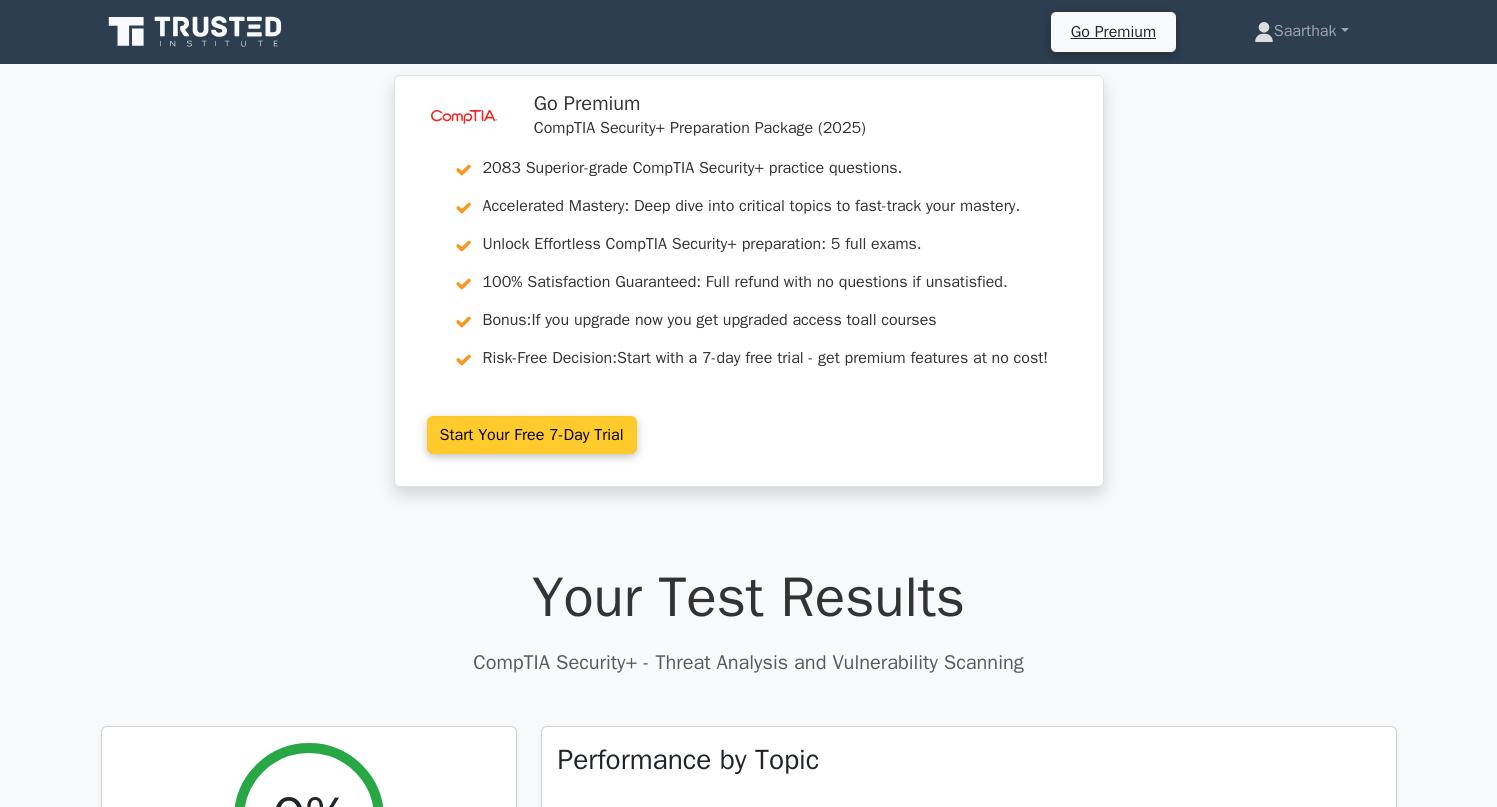 scroll, scrollTop: 0, scrollLeft: 0, axis: both 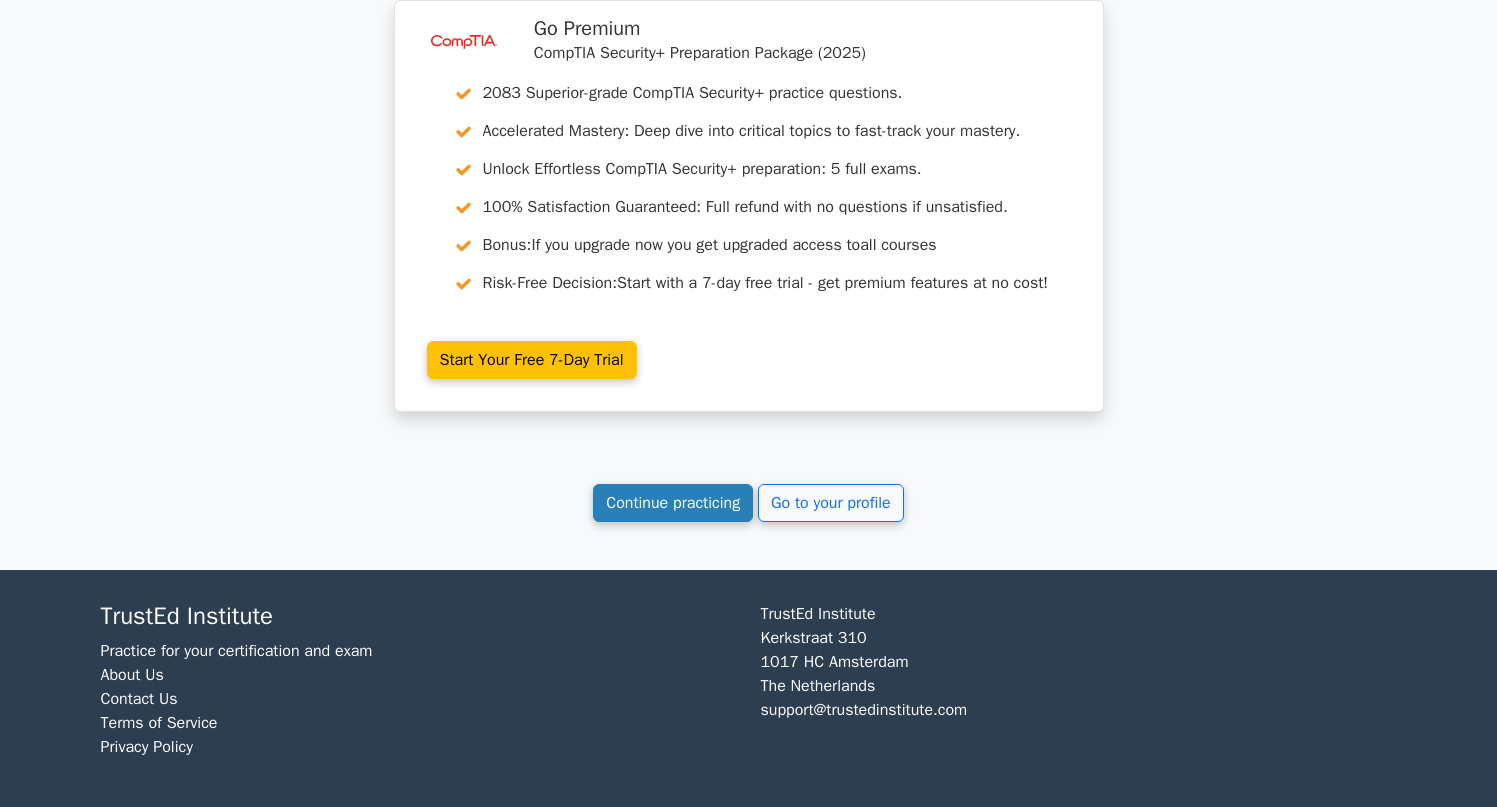 click on "Continue practicing" at bounding box center [673, 503] 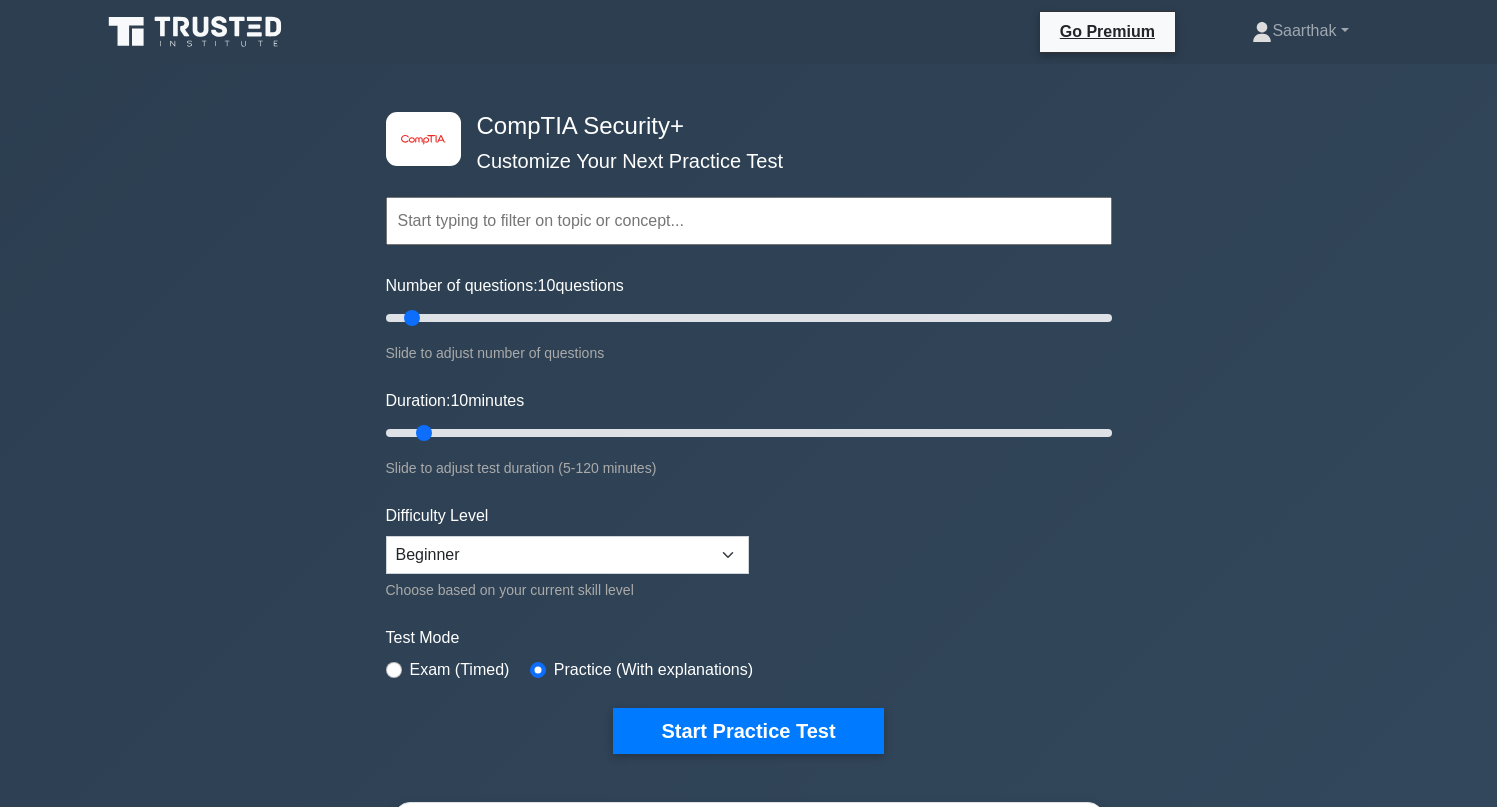 scroll, scrollTop: 930, scrollLeft: 0, axis: vertical 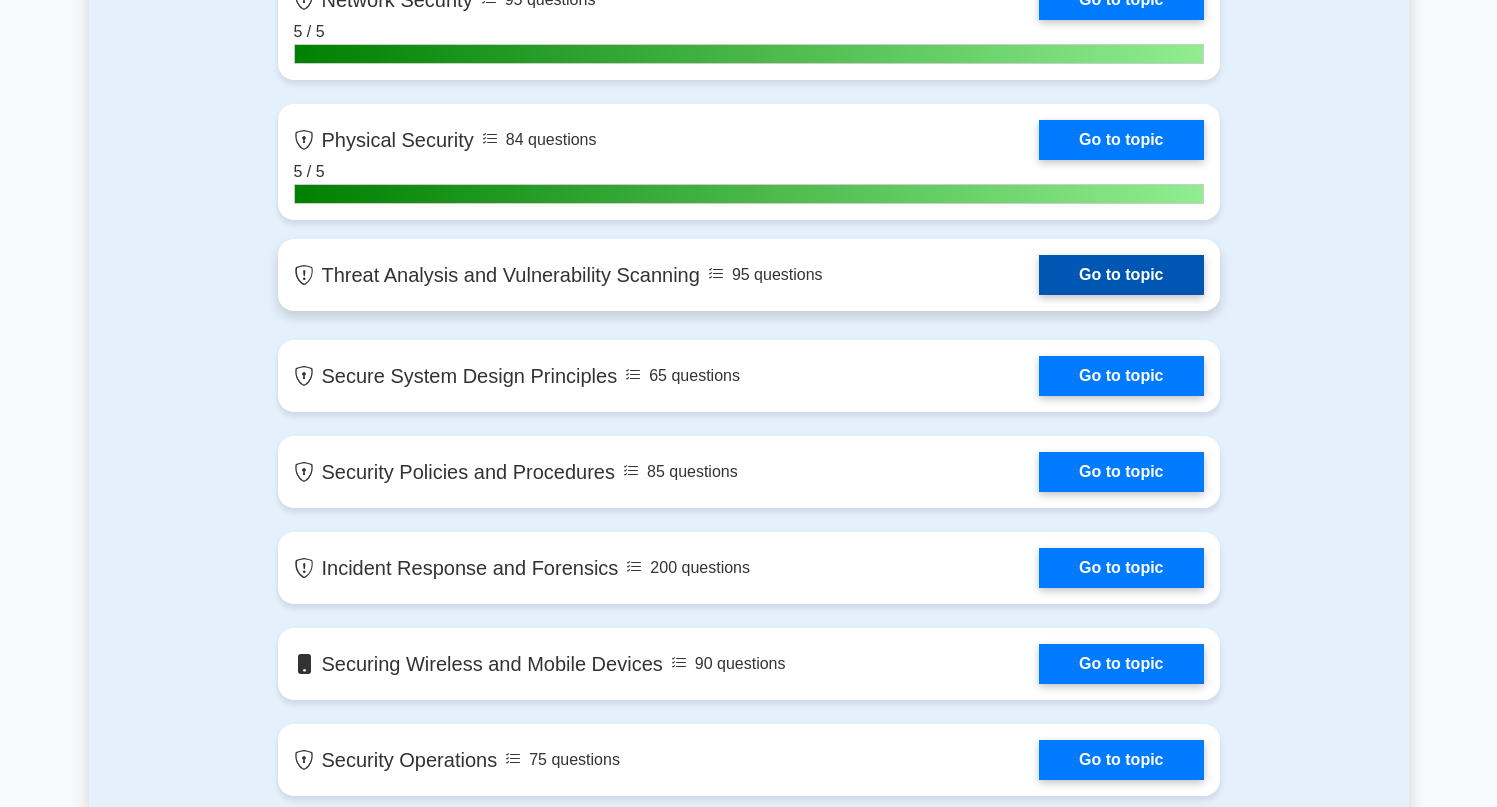 click on "Go to topic" at bounding box center [1121, 275] 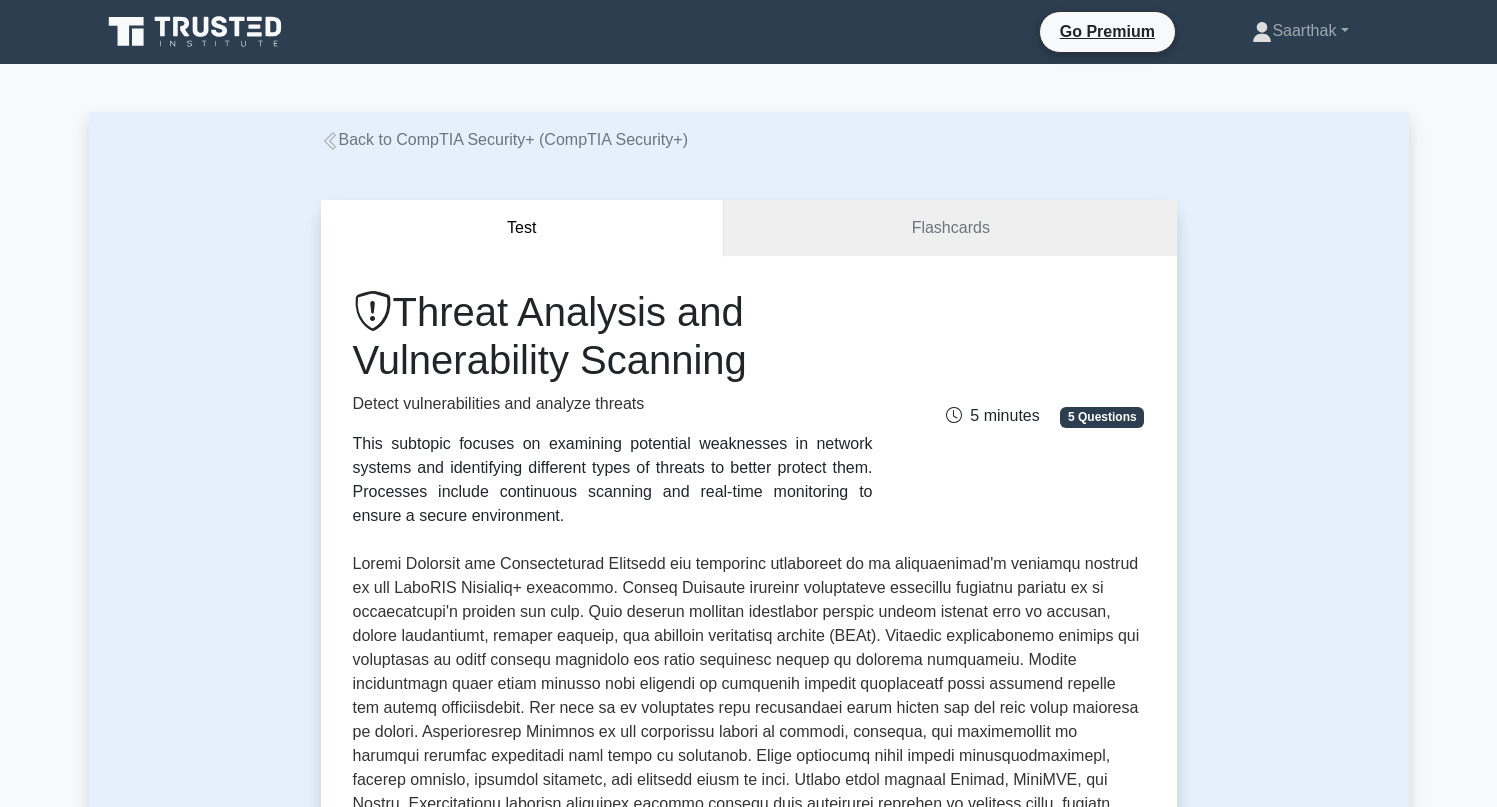 scroll, scrollTop: 0, scrollLeft: 0, axis: both 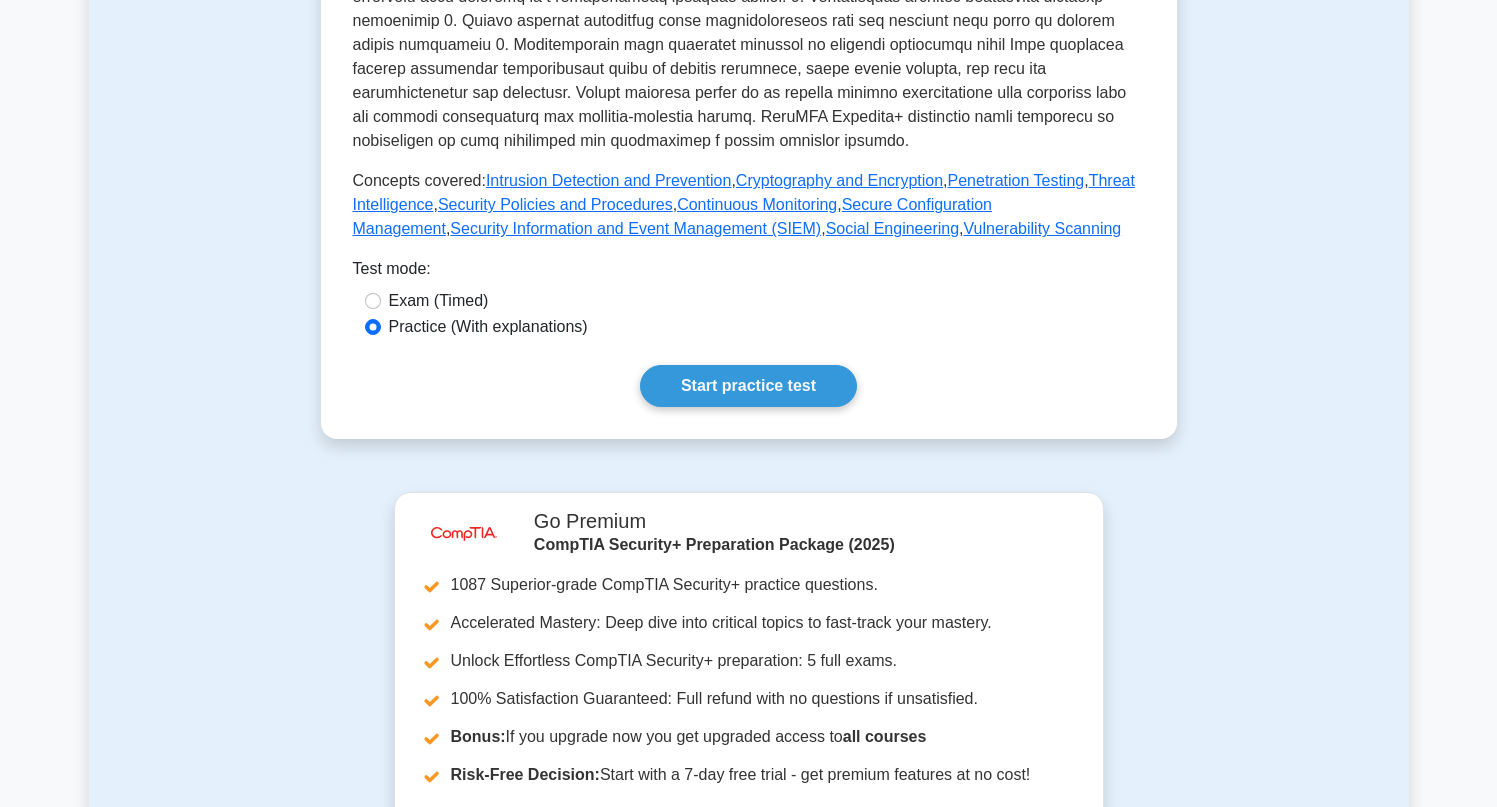 click on "Practice (With explanations)" at bounding box center (488, 327) 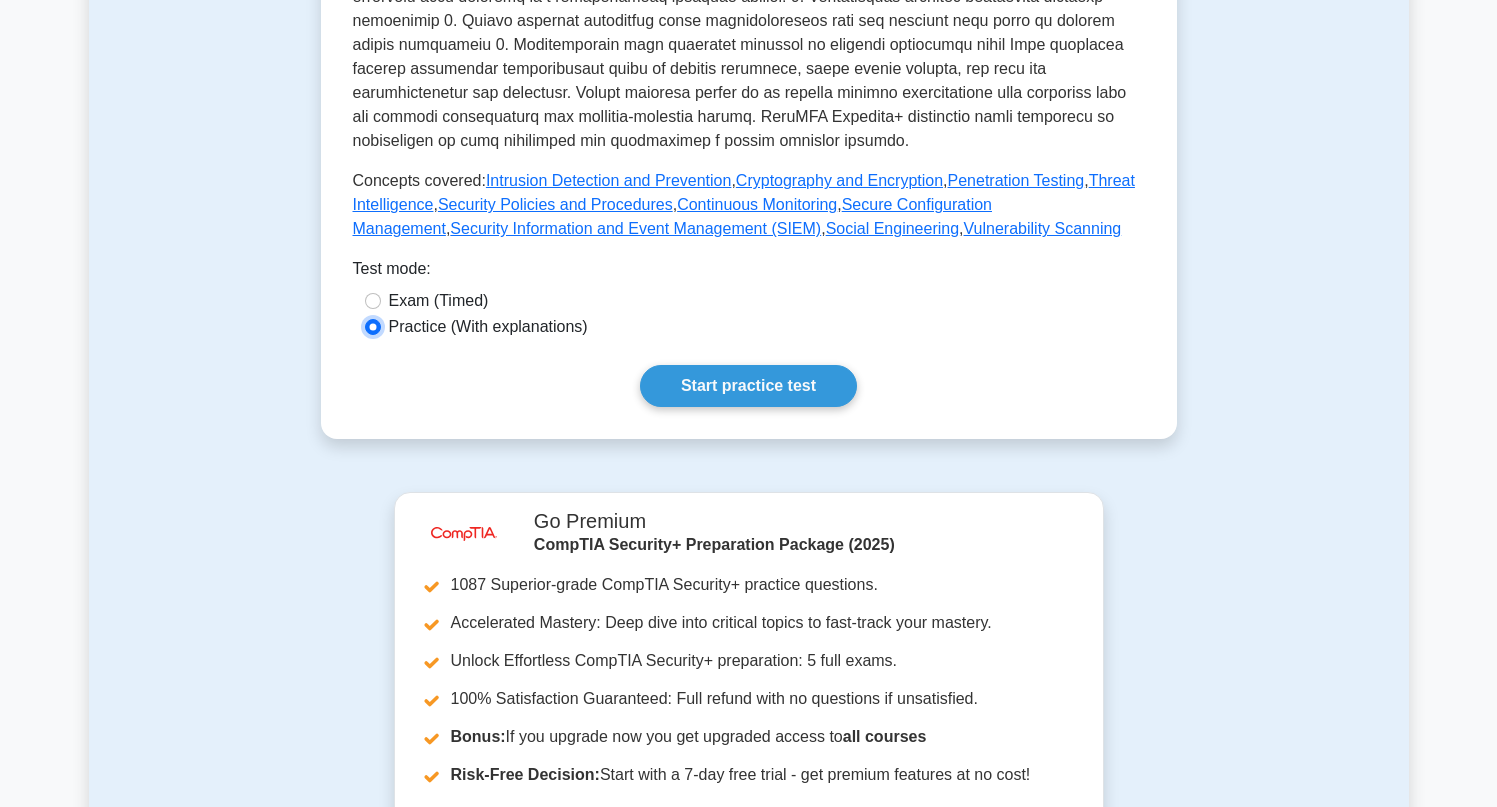 click on "Practice (With explanations)" at bounding box center (373, 327) 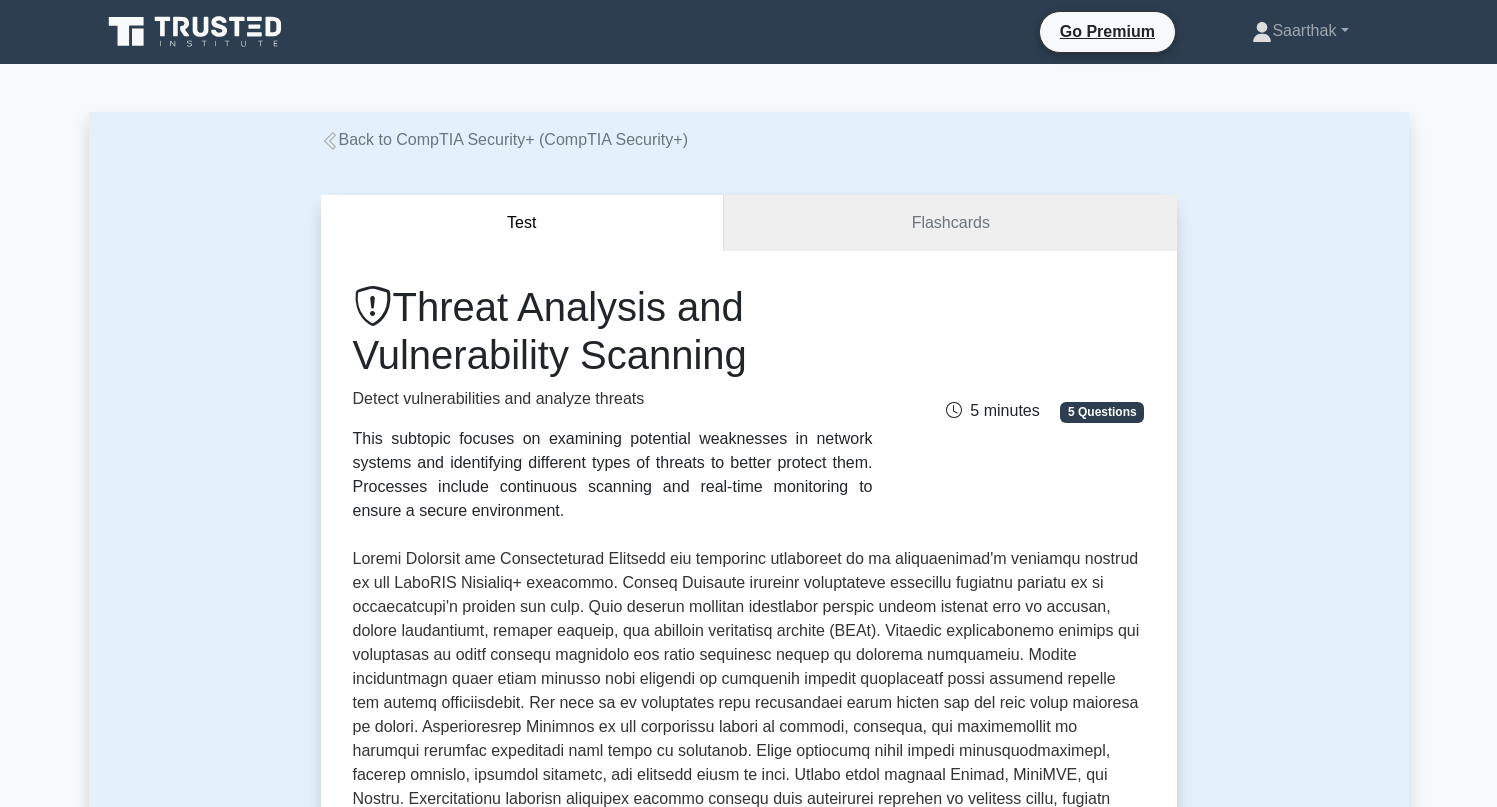 scroll, scrollTop: 970, scrollLeft: 0, axis: vertical 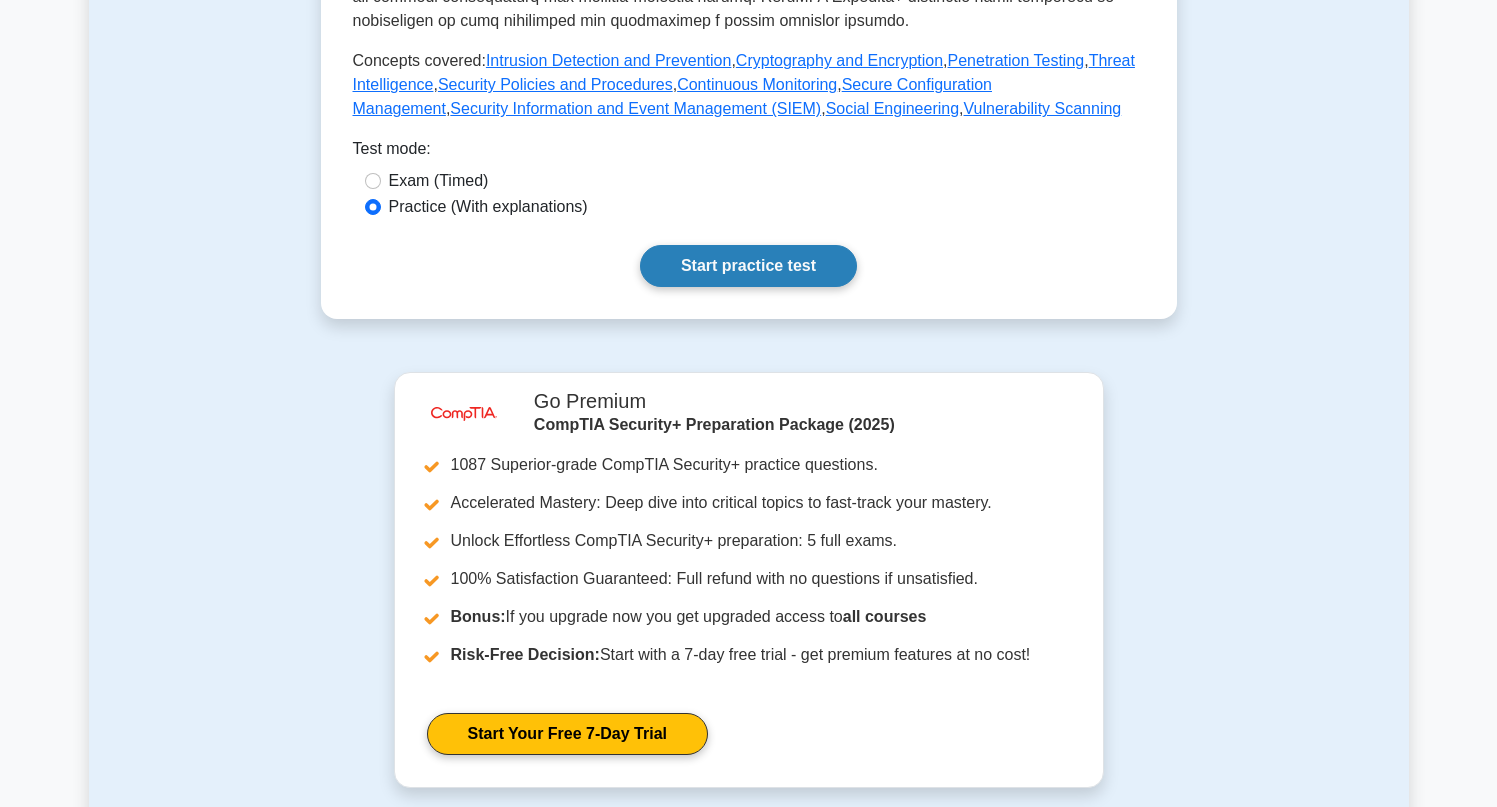 click on "Start practice test" at bounding box center (748, 266) 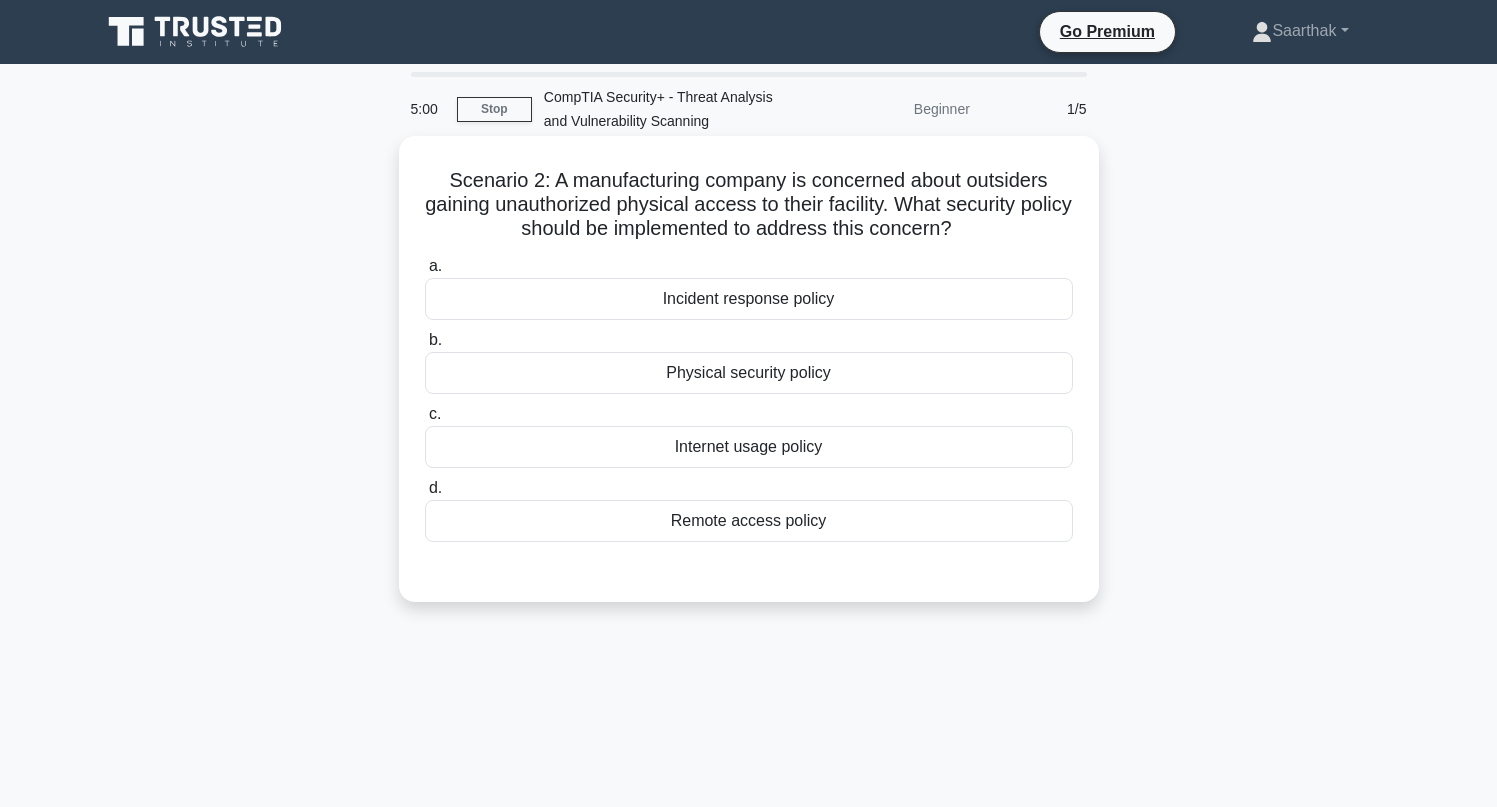 scroll, scrollTop: 0, scrollLeft: 0, axis: both 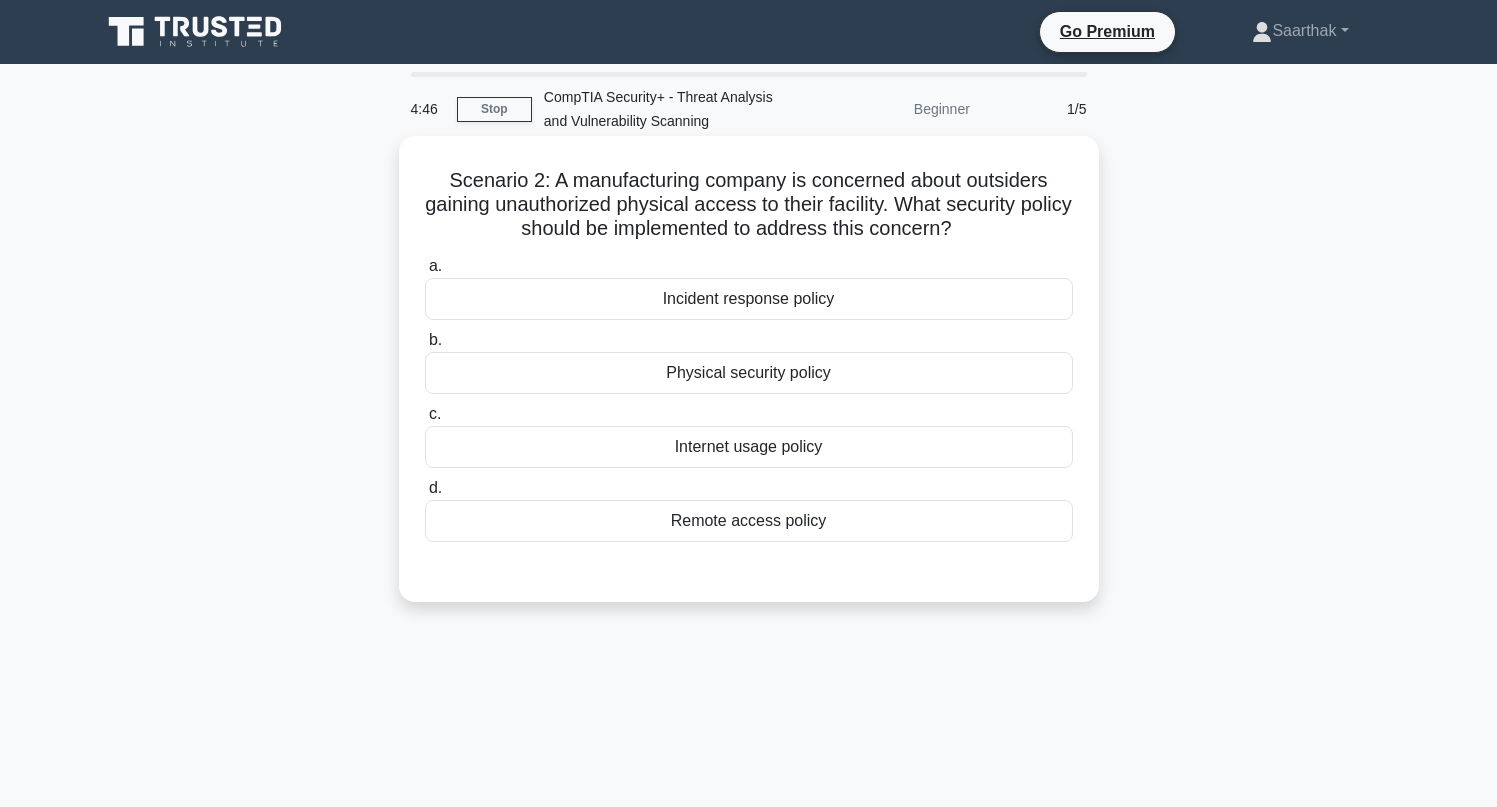 click on "Physical security policy" at bounding box center (749, 373) 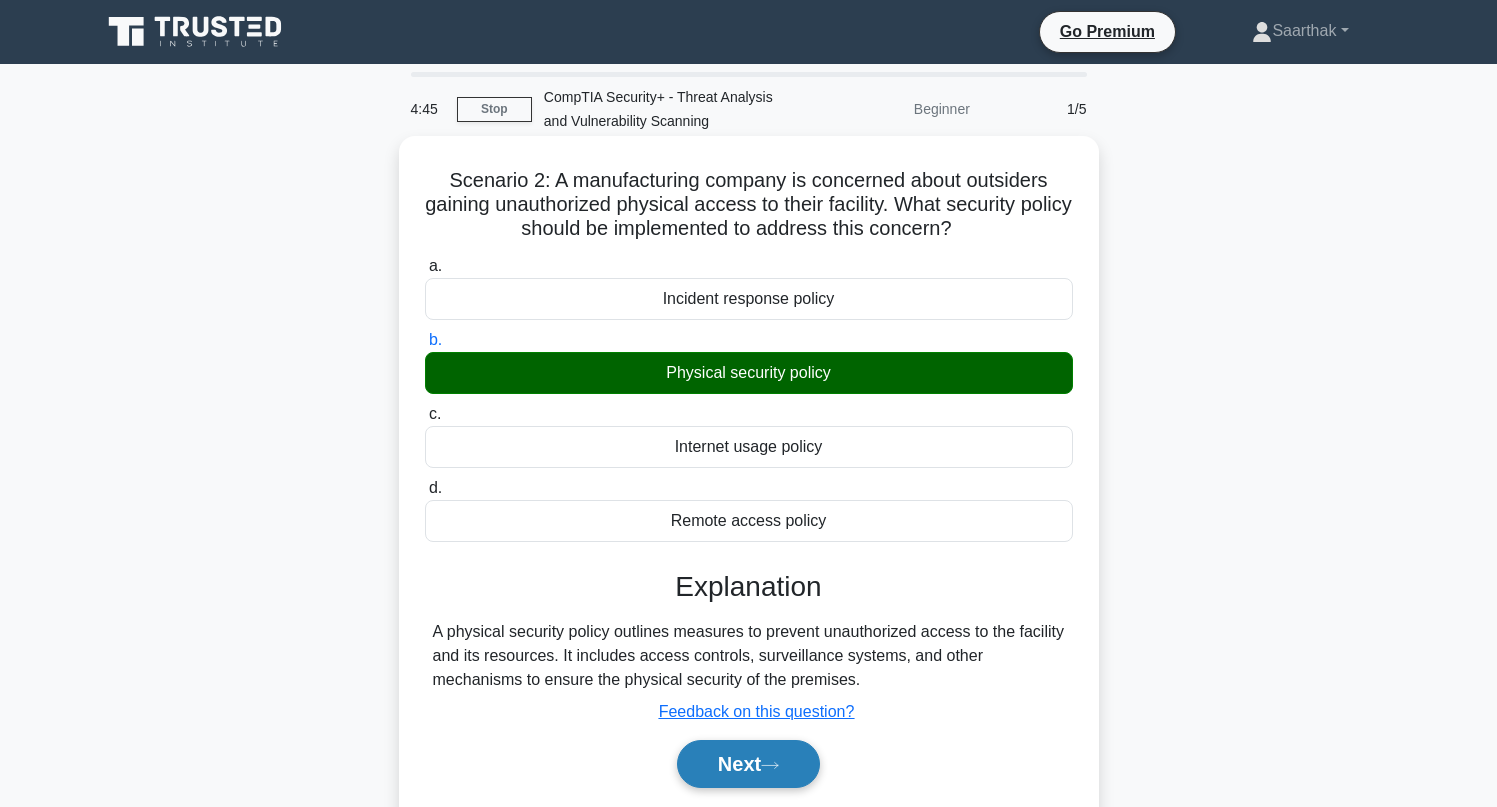 click on "Next" at bounding box center [748, 764] 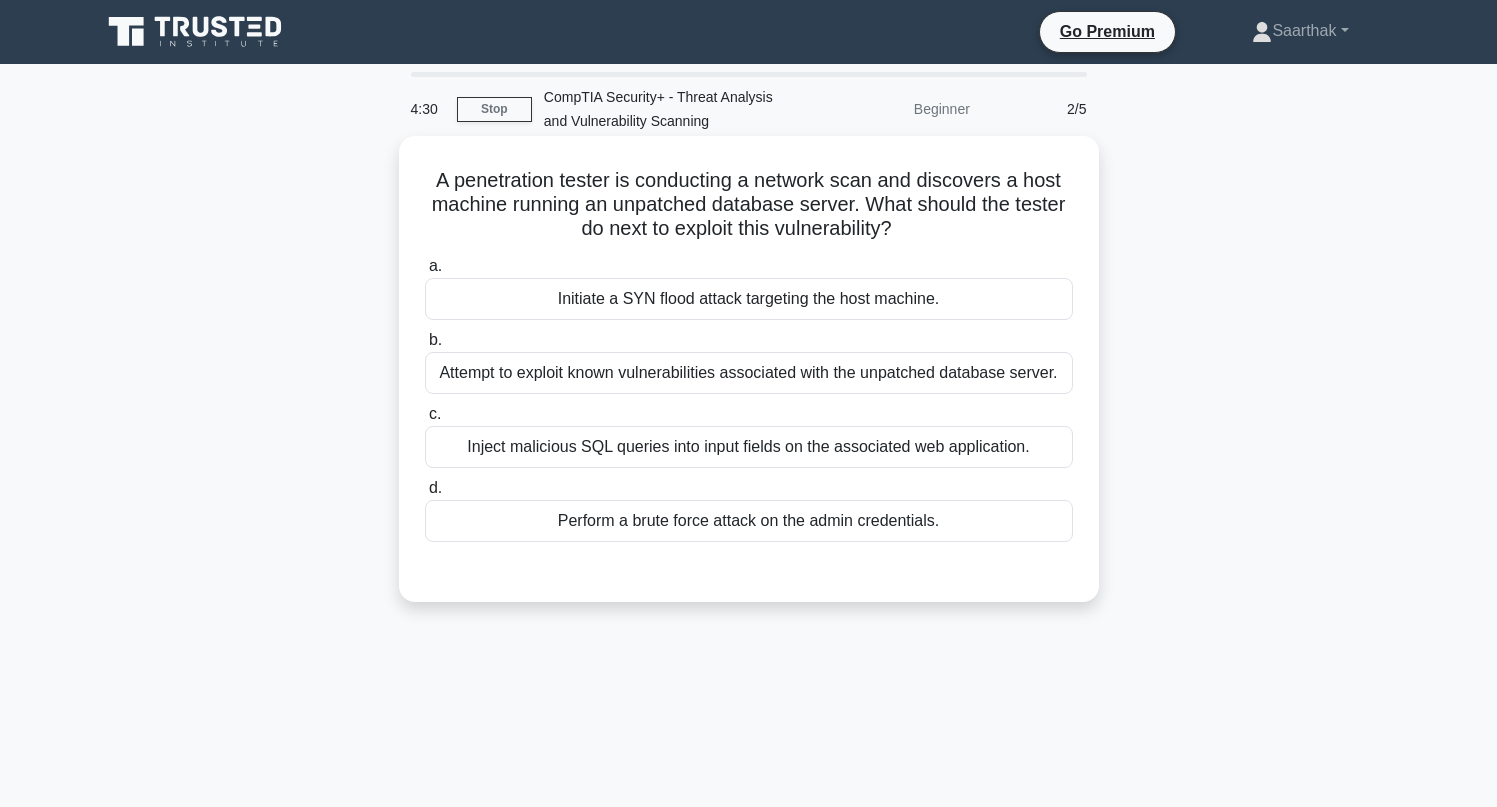 click on "Attempt to exploit known vulnerabilities associated with the unpatched database server." at bounding box center (749, 373) 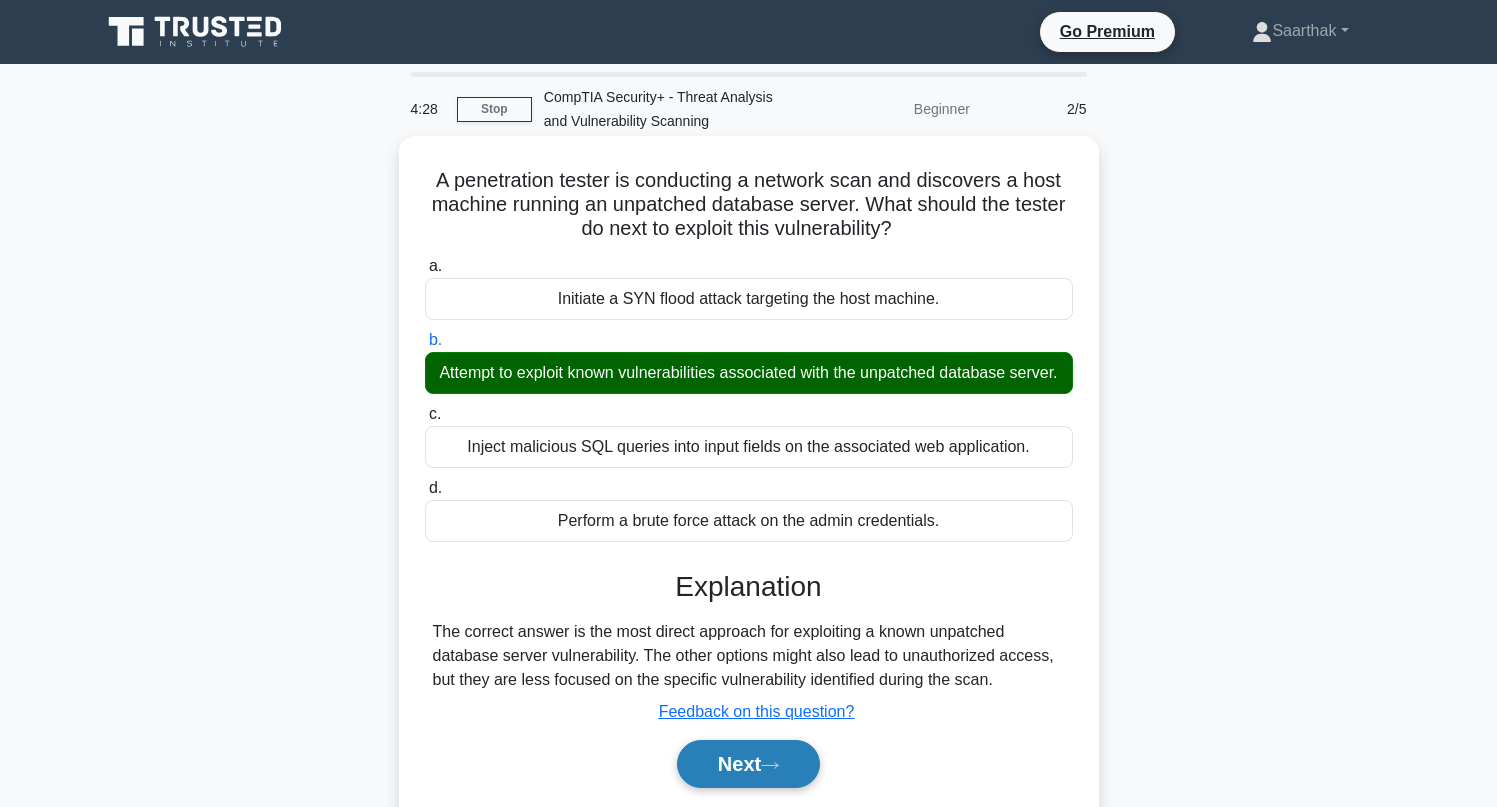 click on "Next" at bounding box center [748, 764] 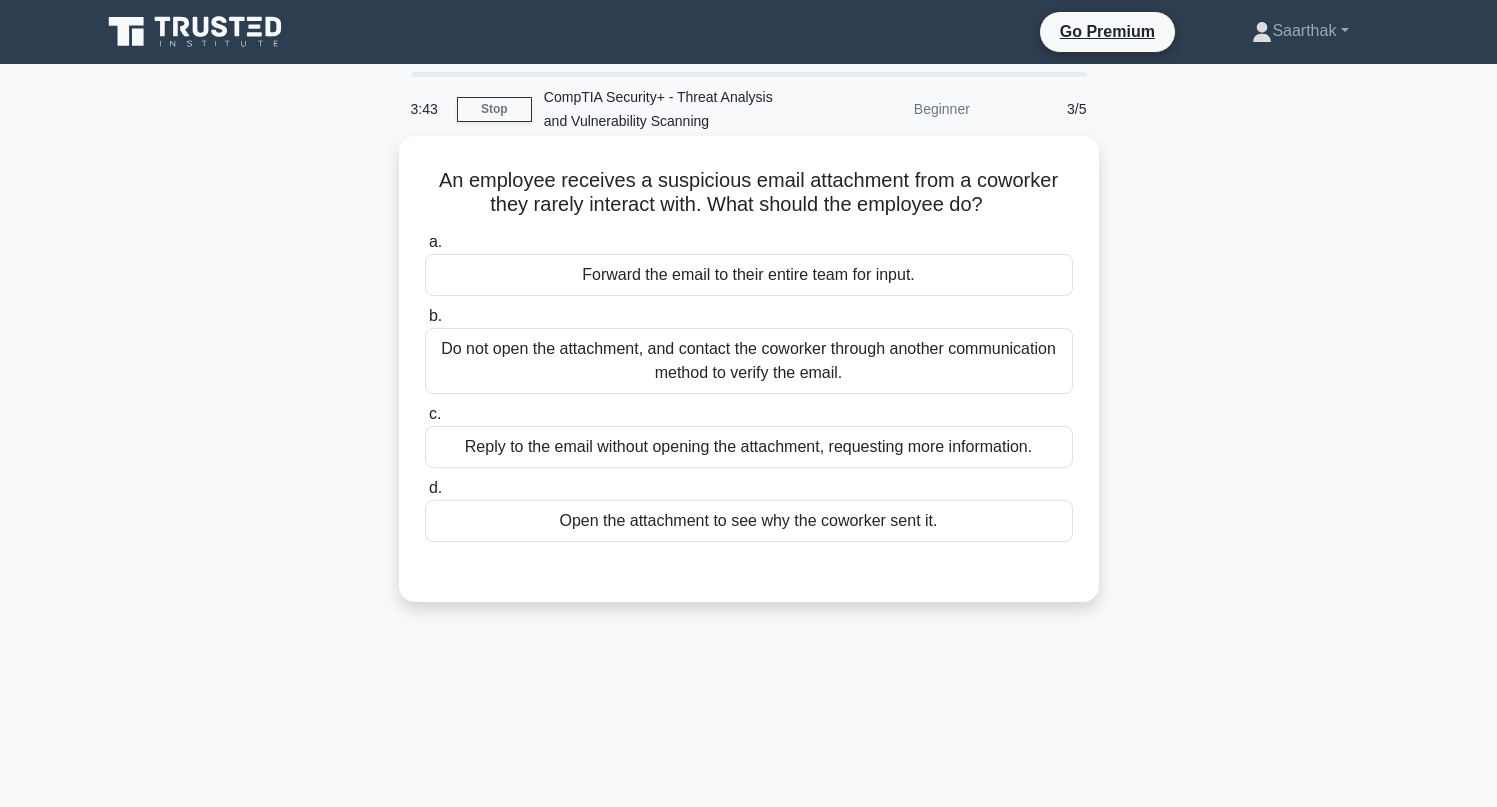 click on "Do not open the attachment, and contact the coworker through another communication method to verify the email." at bounding box center (749, 361) 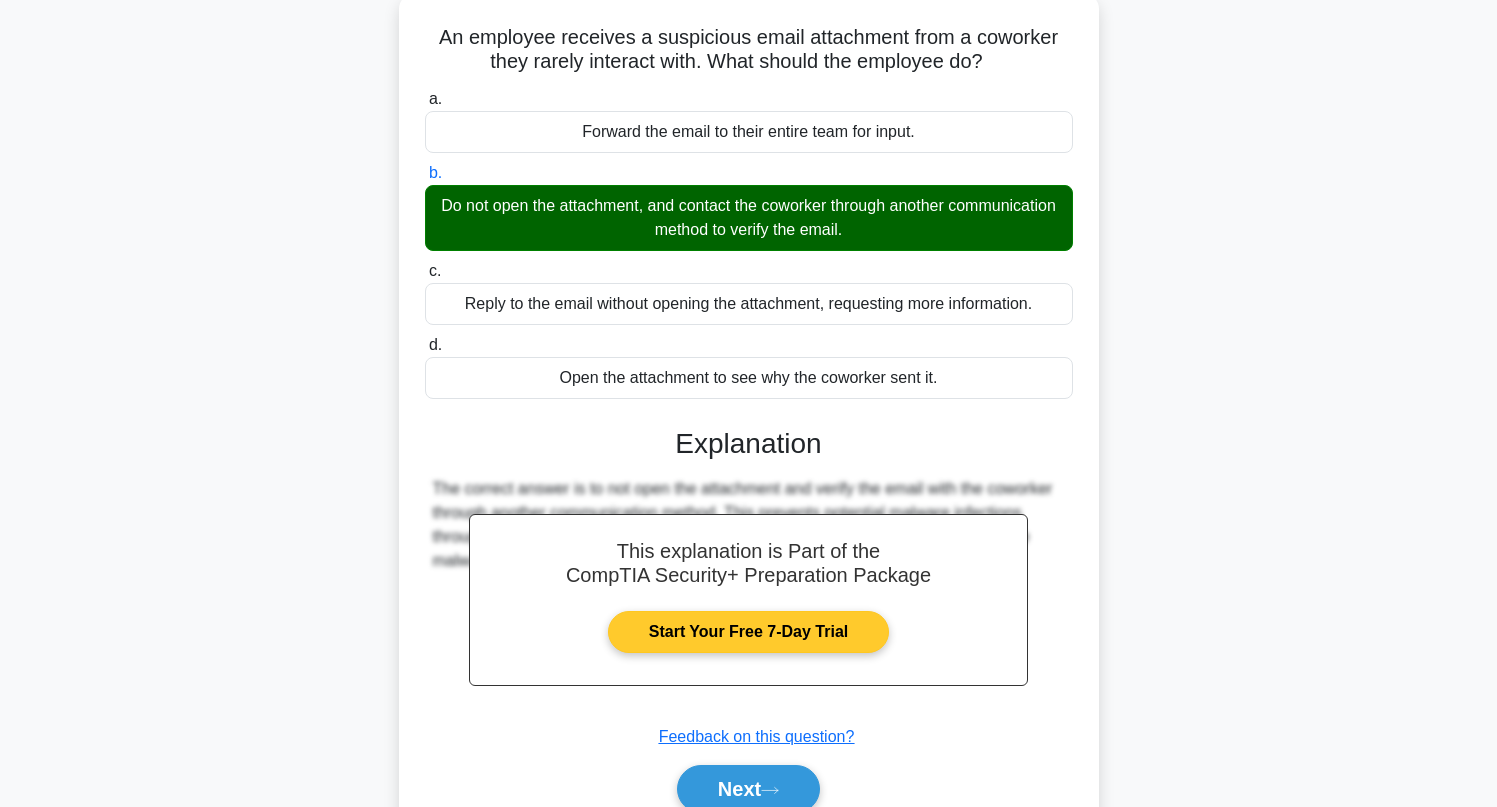 scroll, scrollTop: 248, scrollLeft: 0, axis: vertical 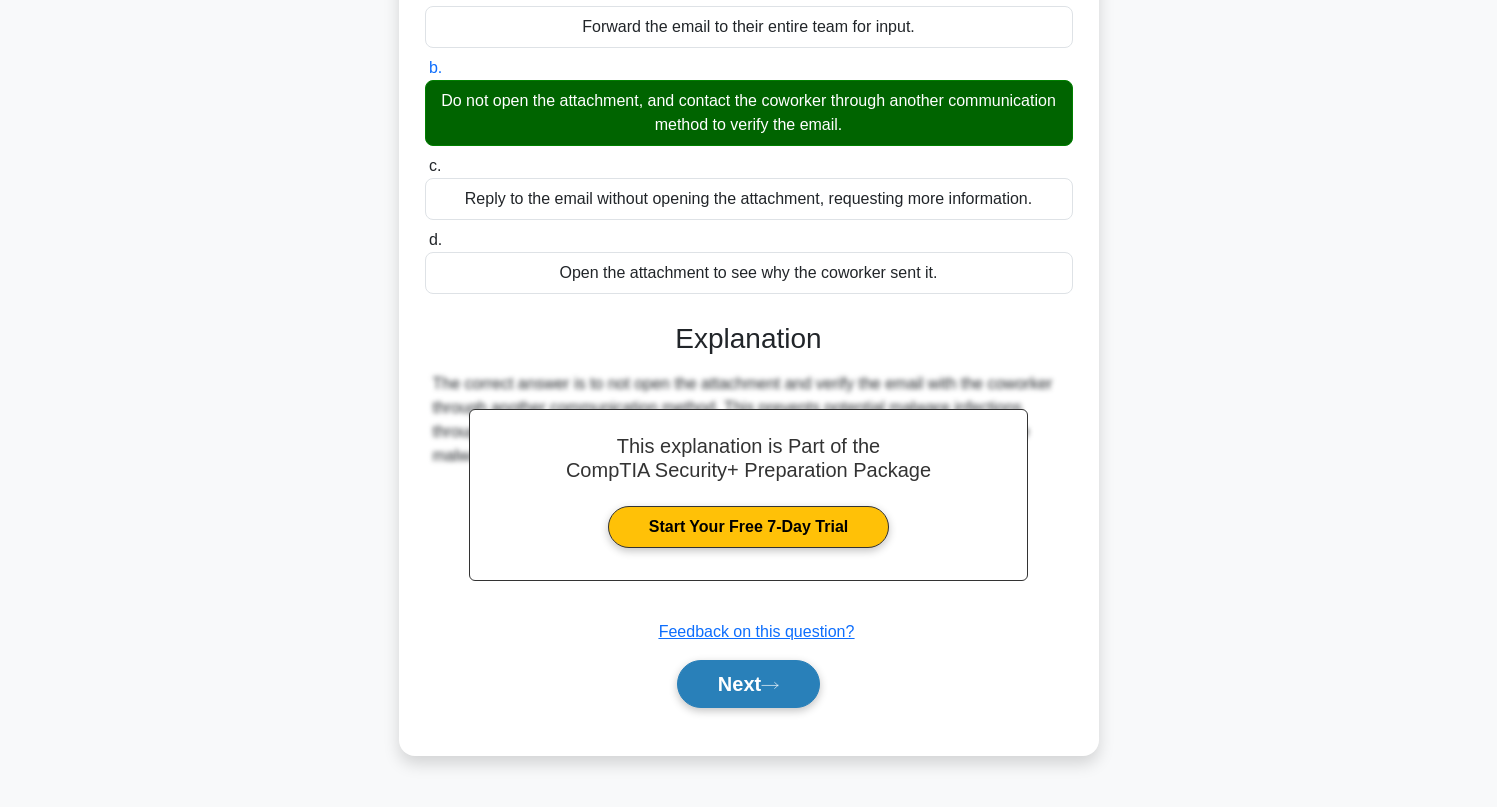 click 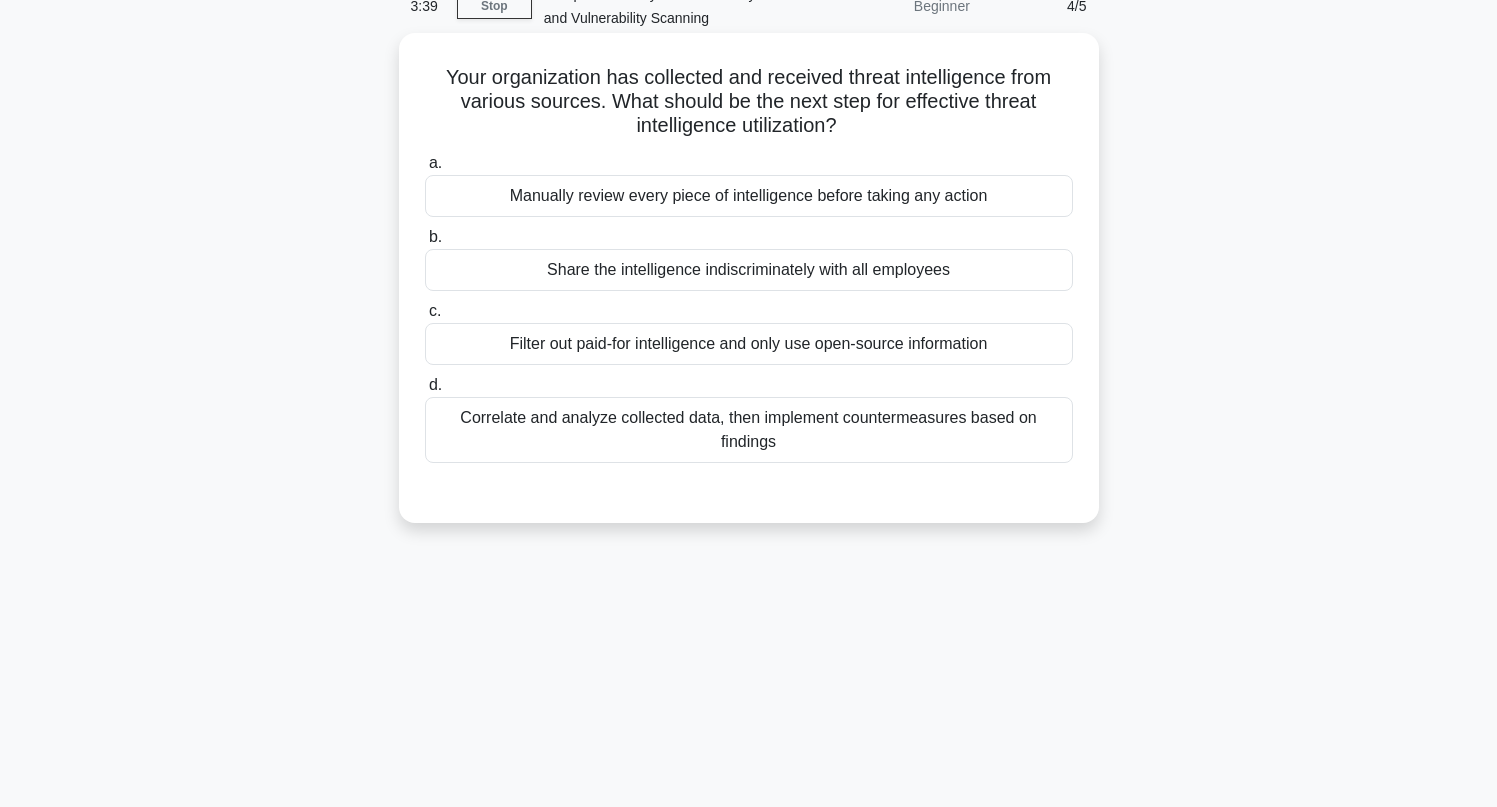 scroll, scrollTop: 0, scrollLeft: 0, axis: both 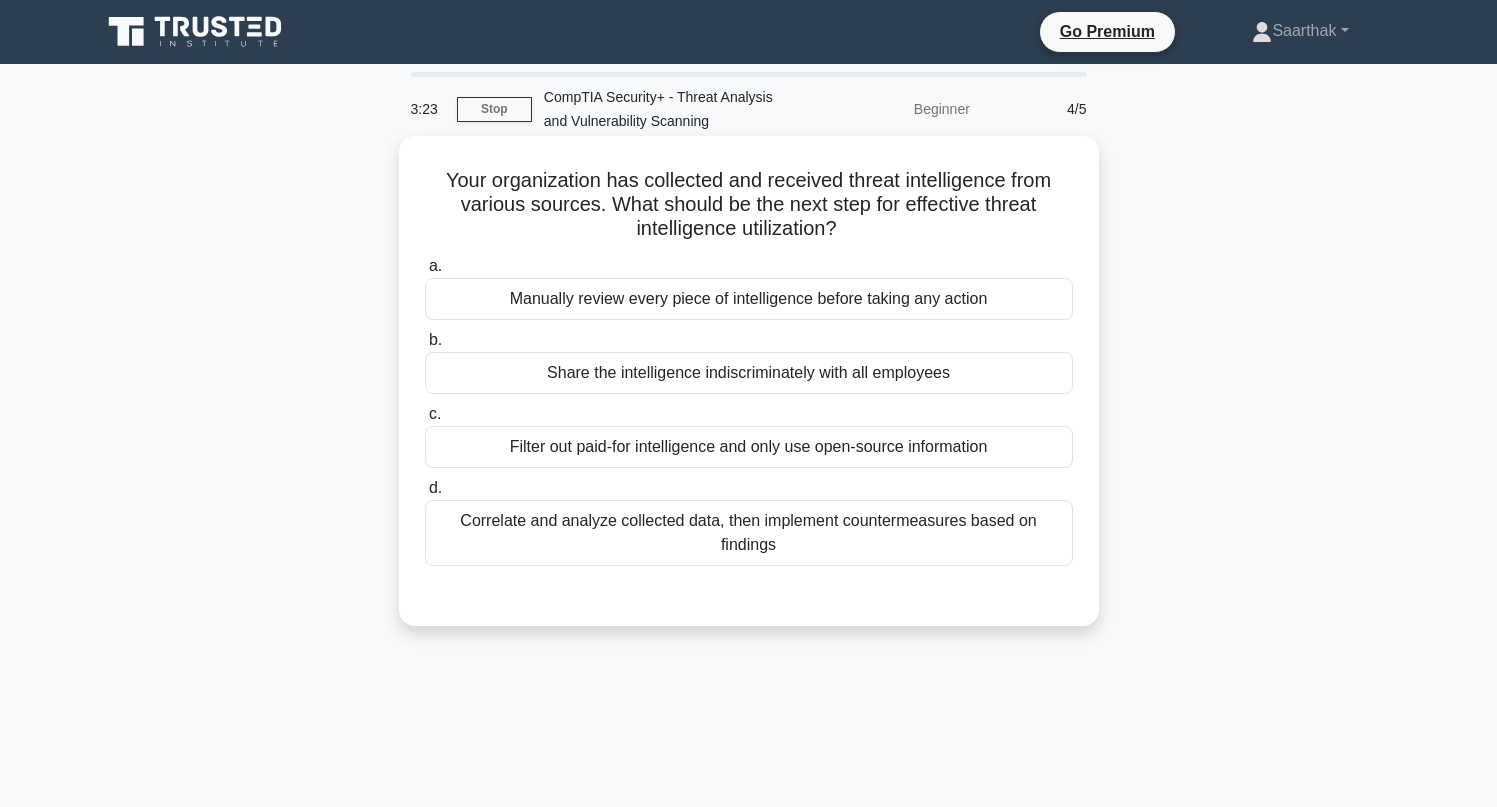 click on "Correlate and analyze collected data, then implement countermeasures based on findings" at bounding box center [749, 533] 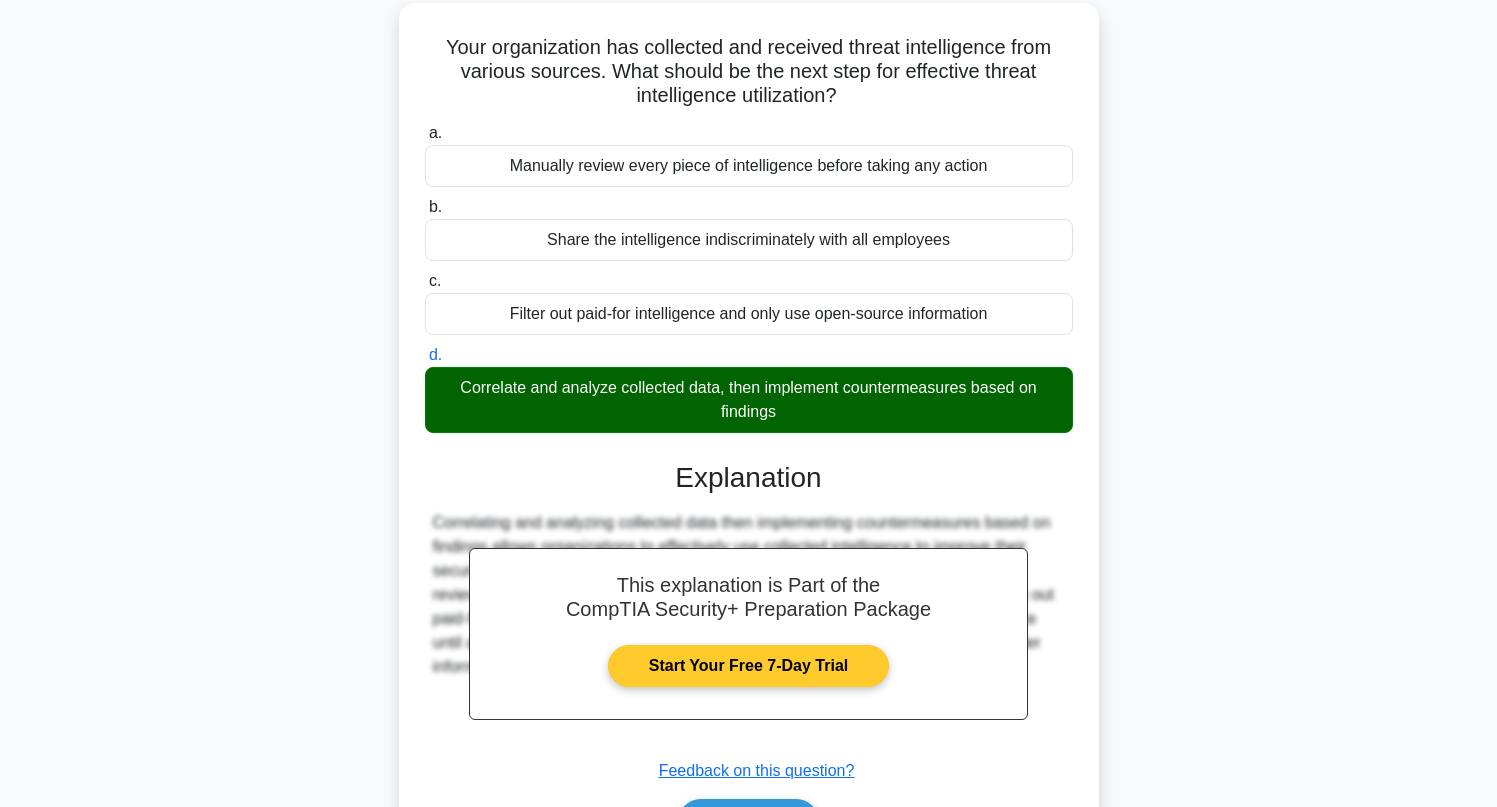 scroll, scrollTop: 273, scrollLeft: 0, axis: vertical 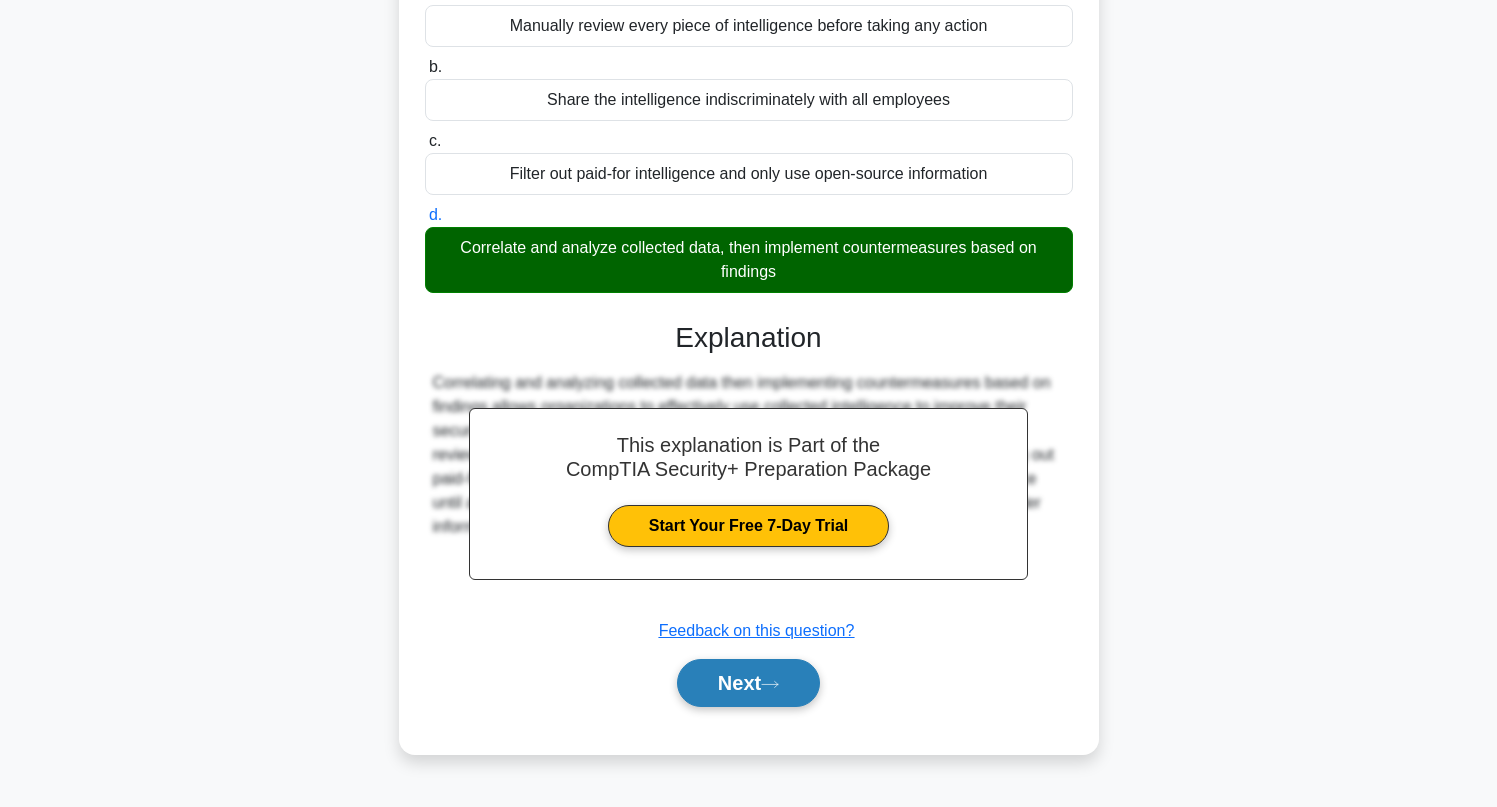 click on "Next" at bounding box center (748, 683) 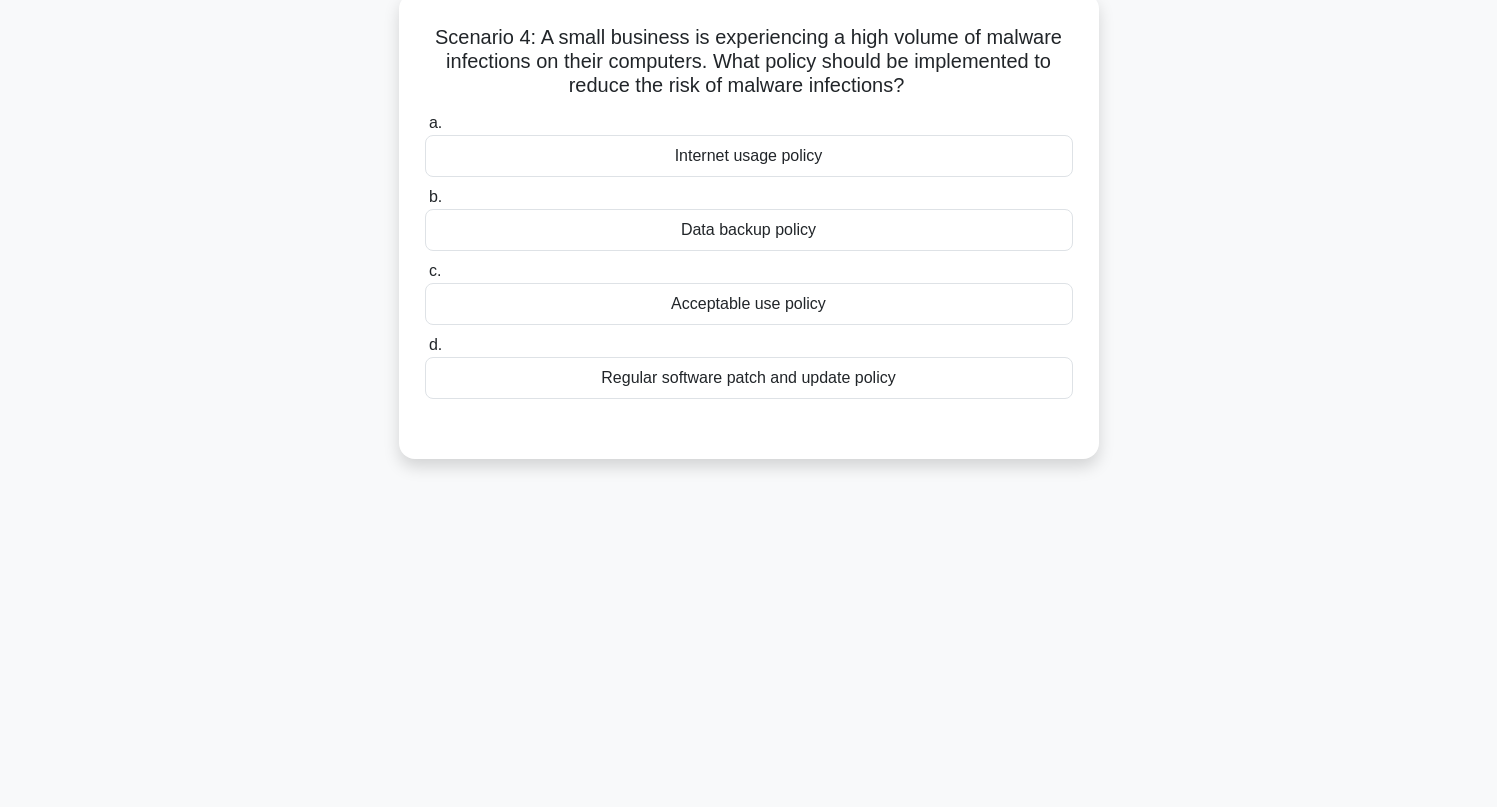 scroll, scrollTop: 0, scrollLeft: 0, axis: both 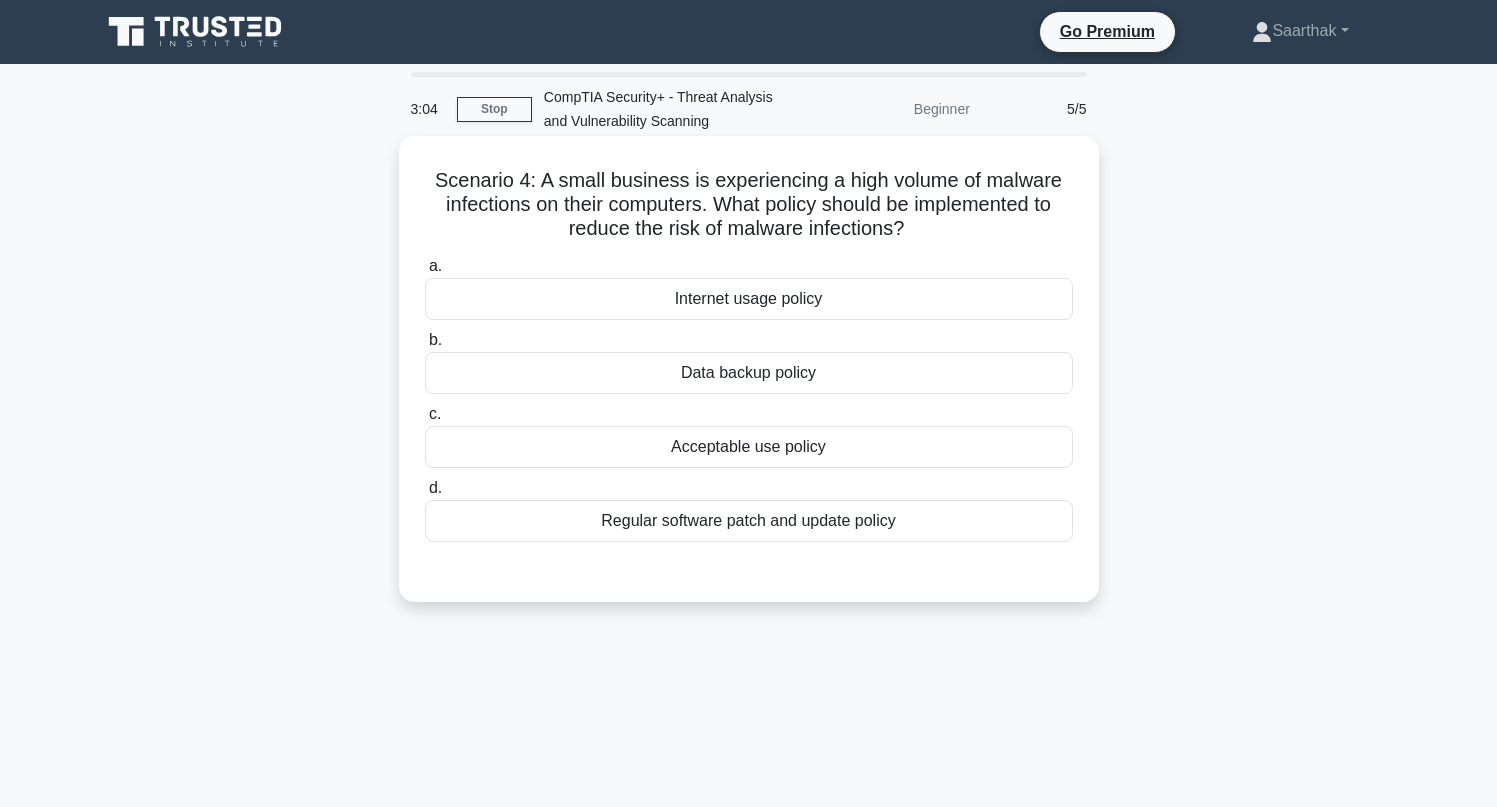 click on "Regular software patch and update policy" at bounding box center [749, 521] 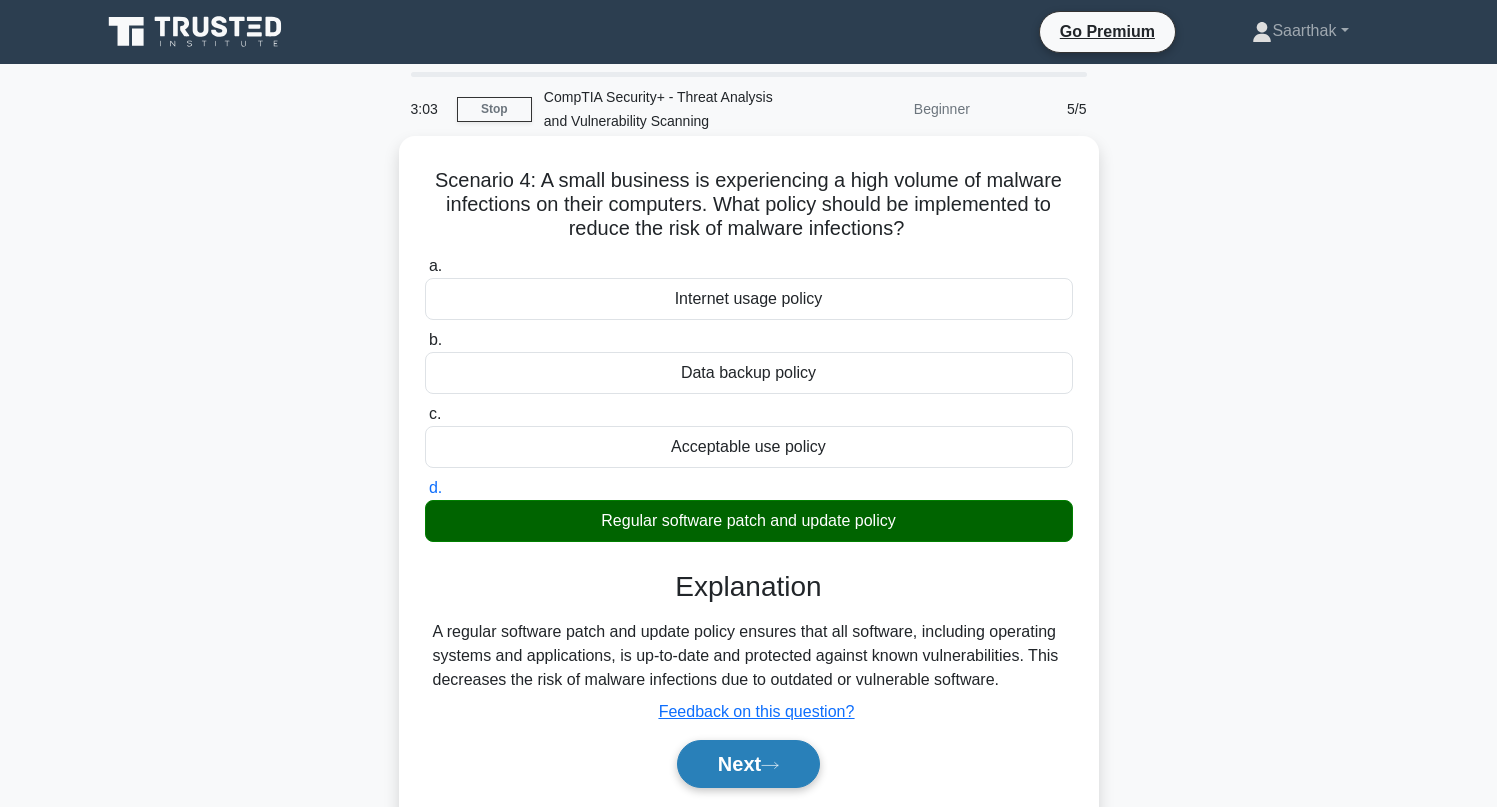 click on "Next" at bounding box center [748, 764] 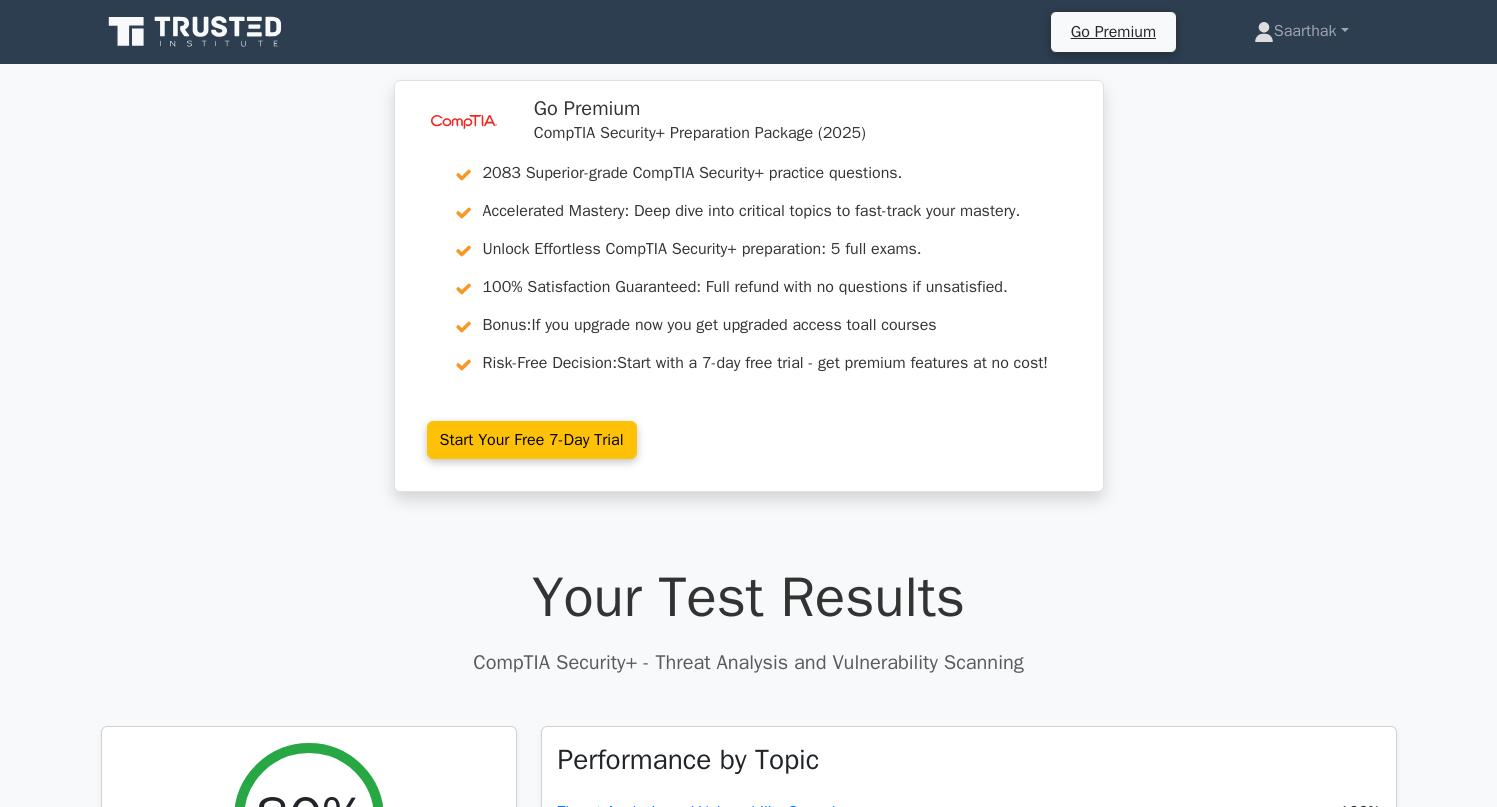scroll, scrollTop: 369, scrollLeft: 0, axis: vertical 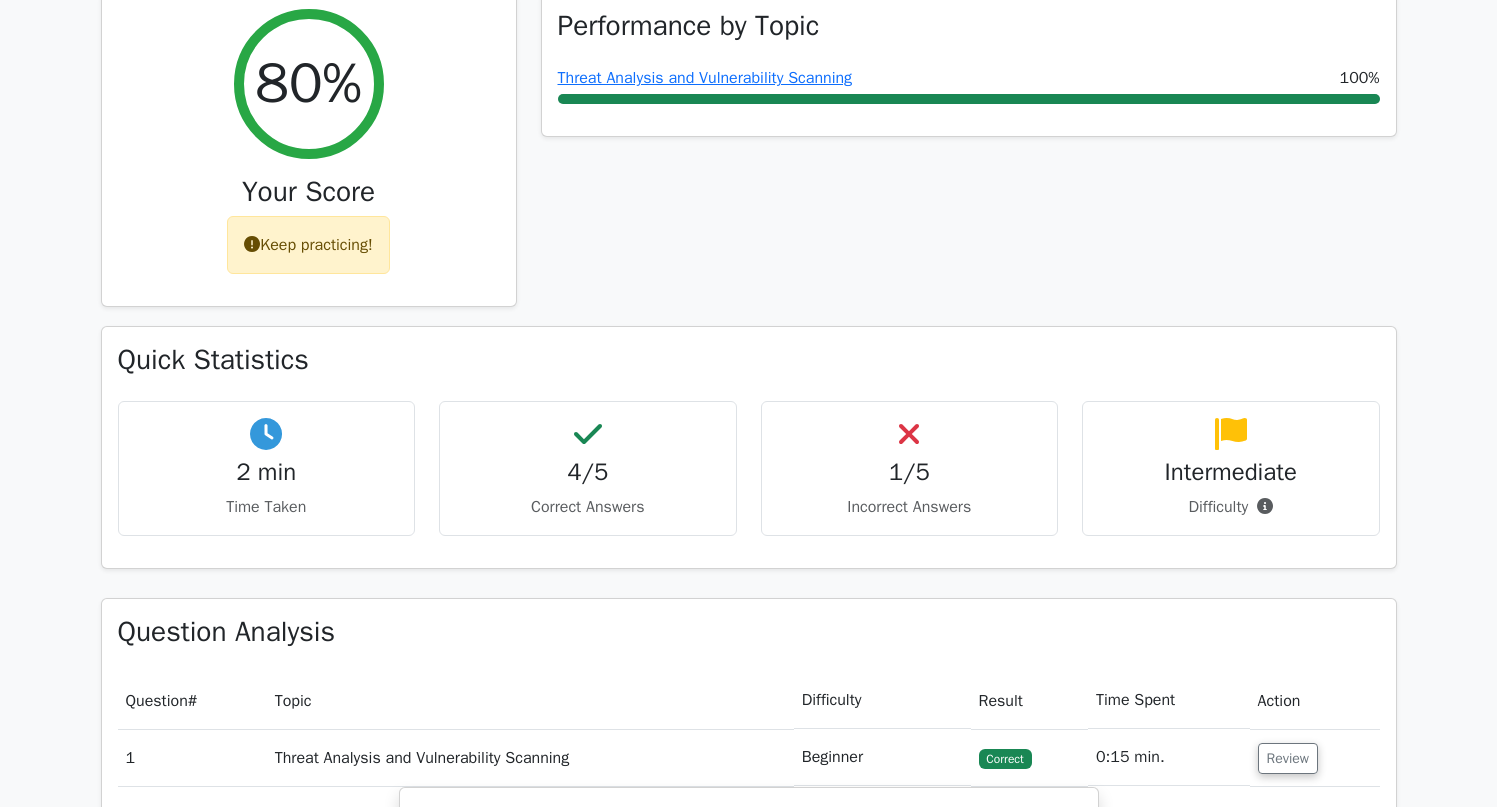 click at bounding box center [909, 434] 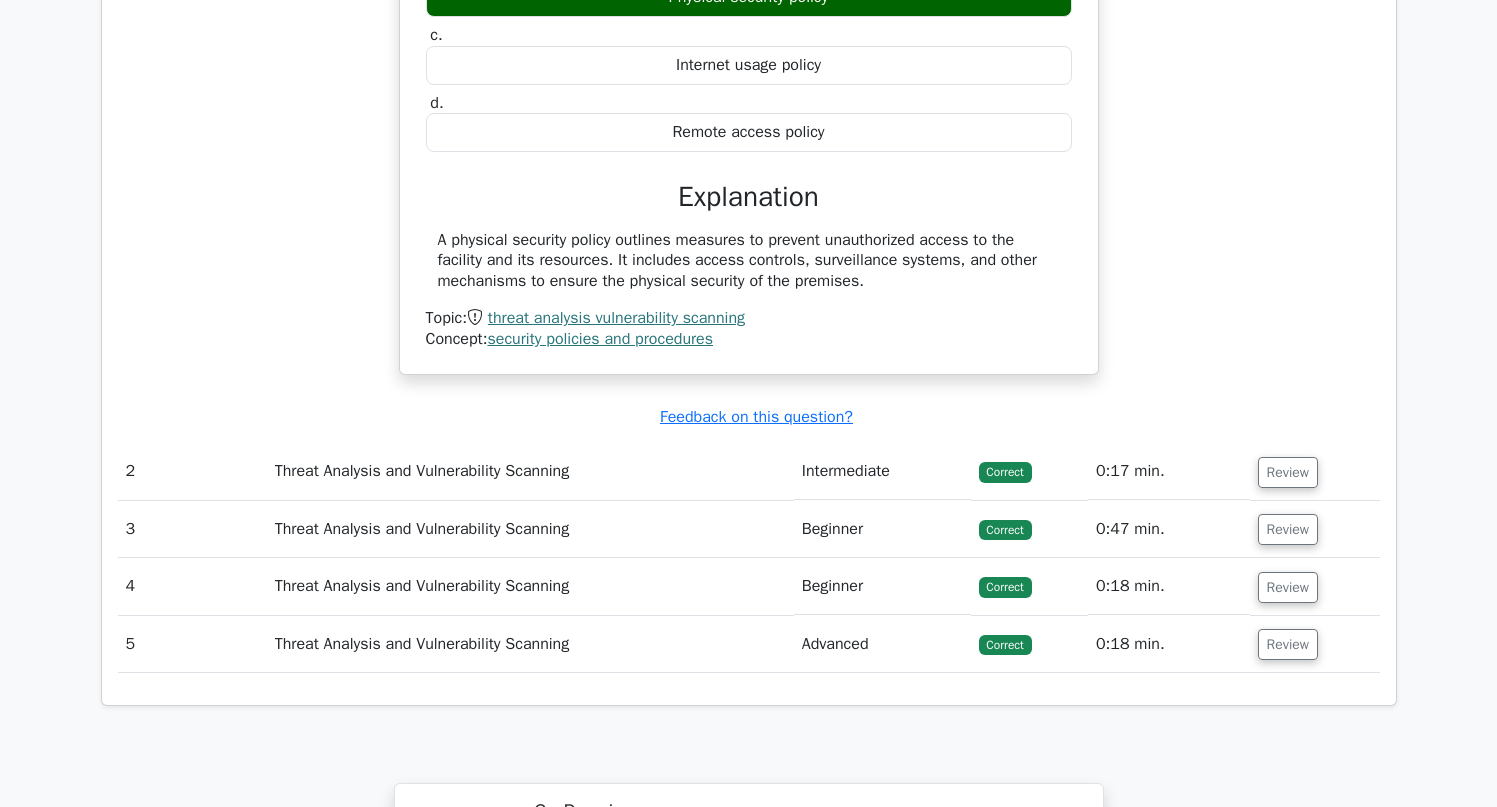 scroll, scrollTop: 1933, scrollLeft: 0, axis: vertical 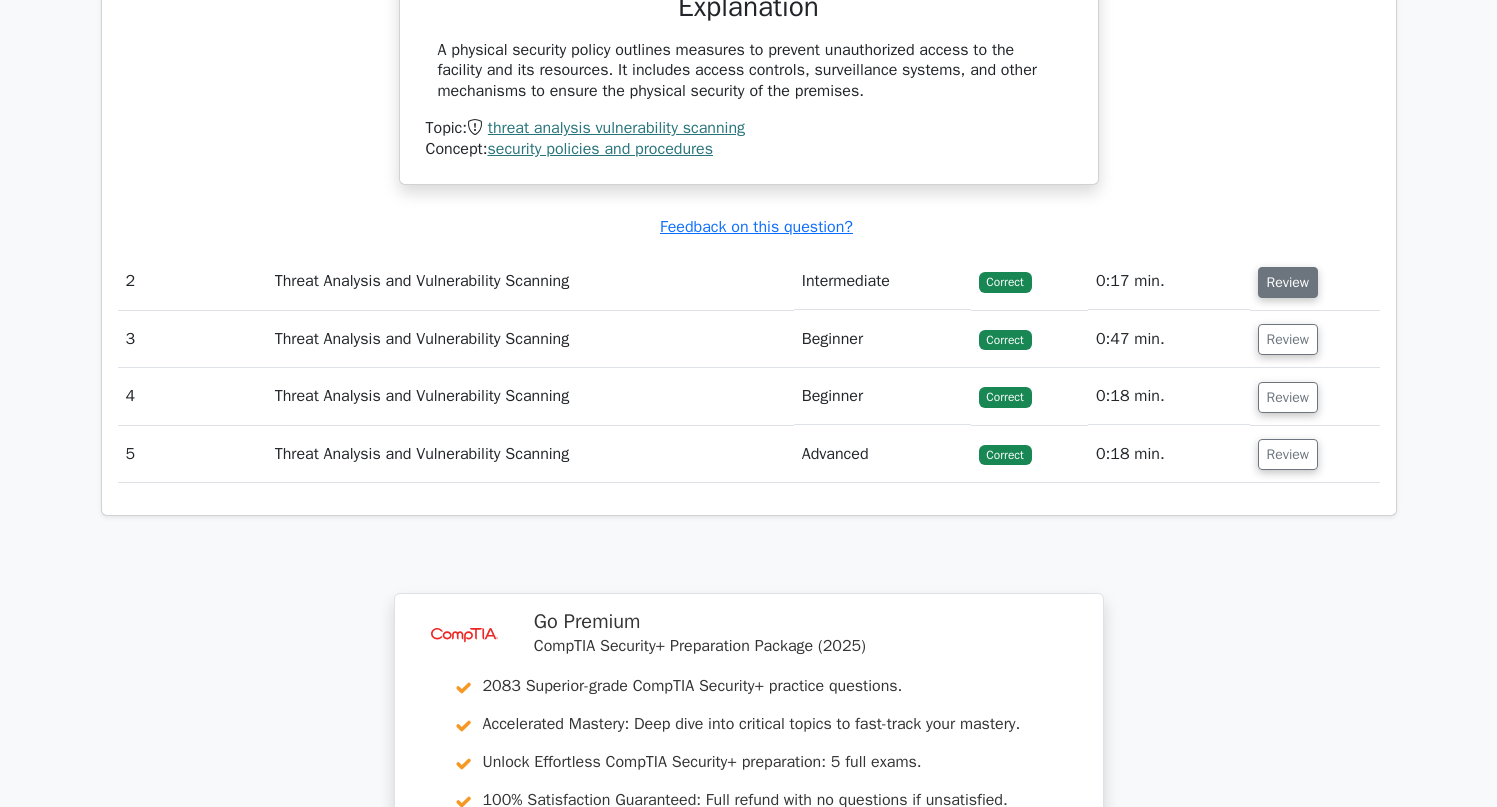 click on "Review" at bounding box center [1288, 282] 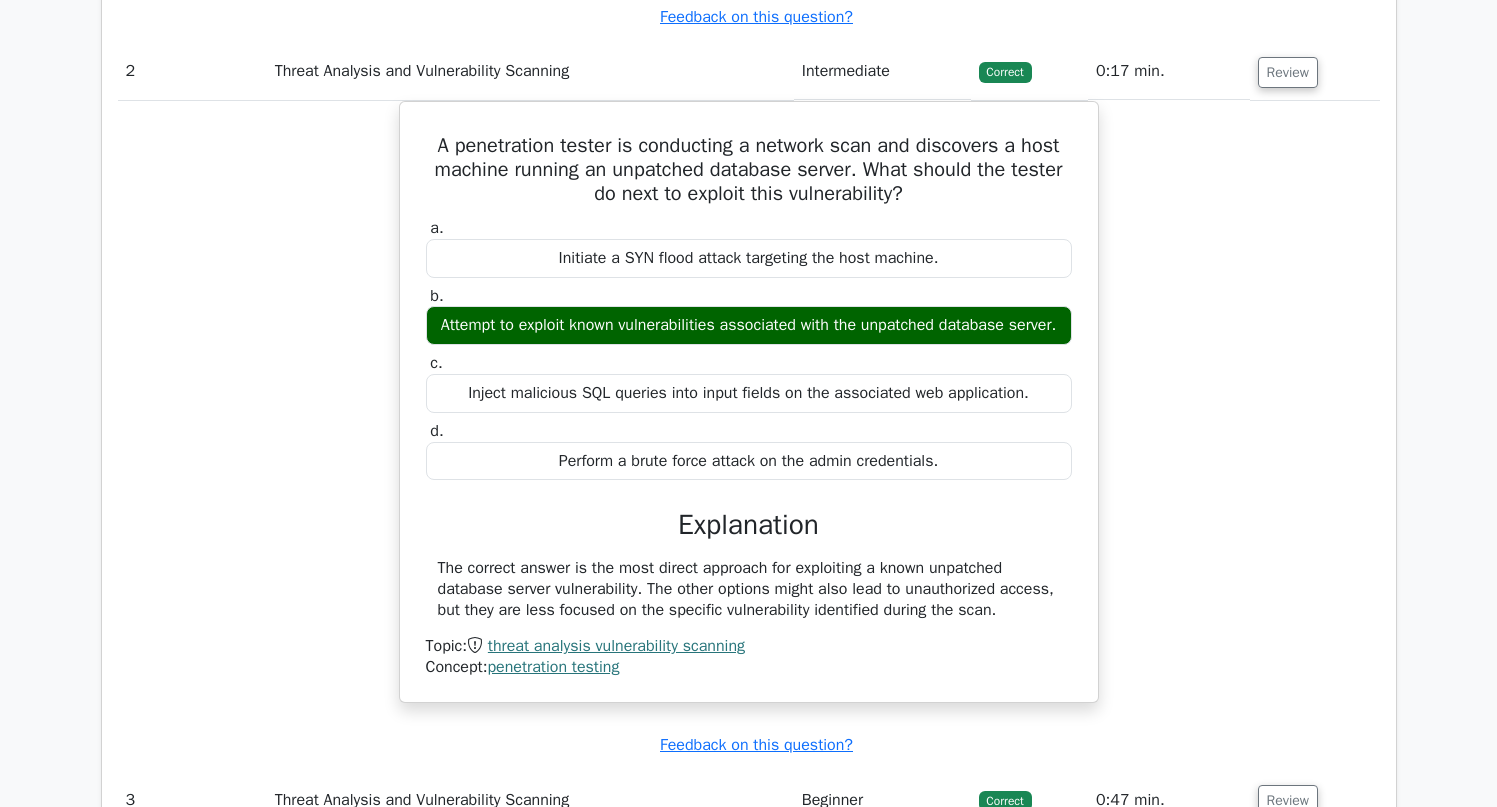 scroll, scrollTop: 2291, scrollLeft: 0, axis: vertical 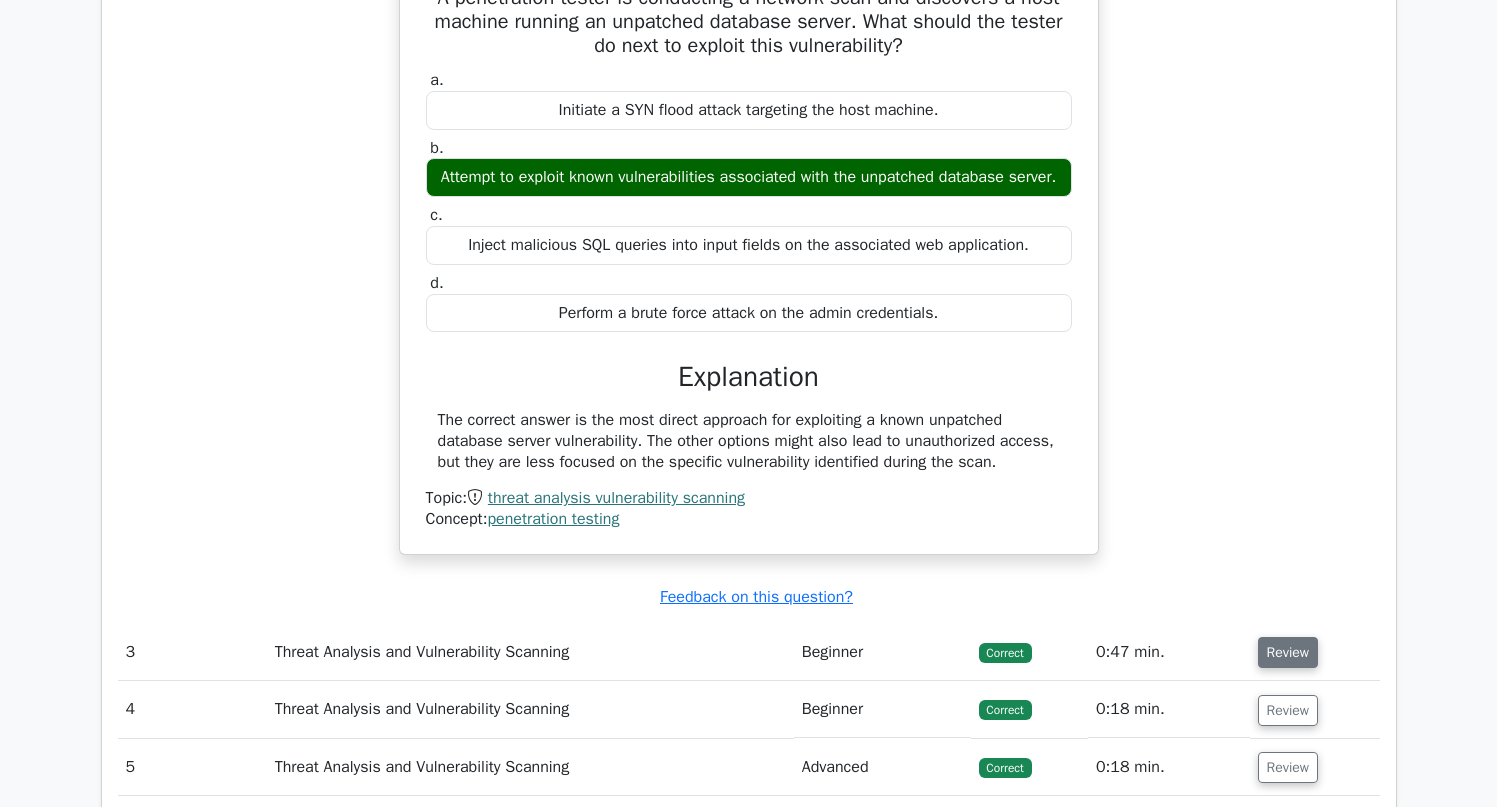 click on "Review" at bounding box center (1315, 652) 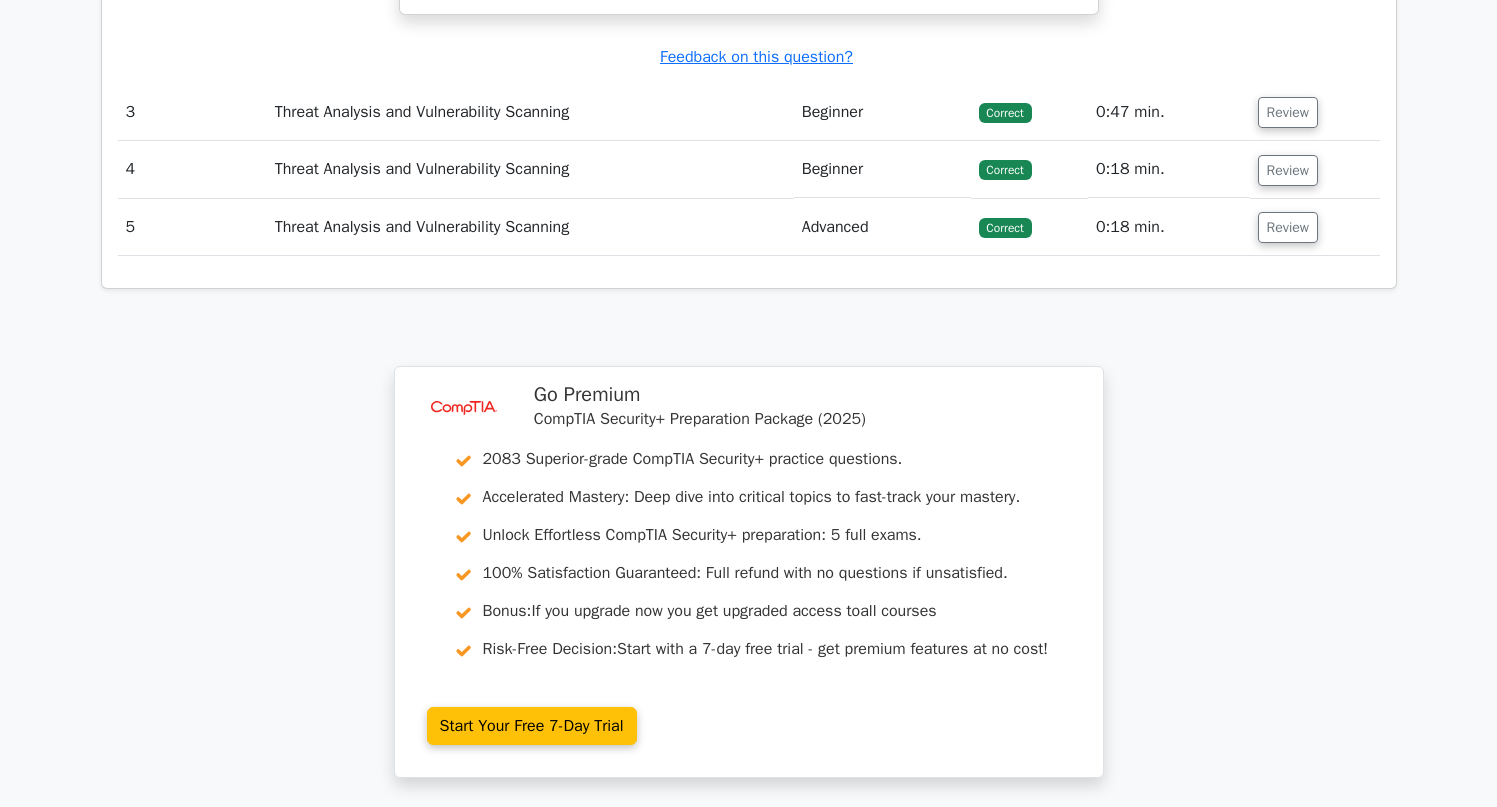 scroll, scrollTop: 2740, scrollLeft: 0, axis: vertical 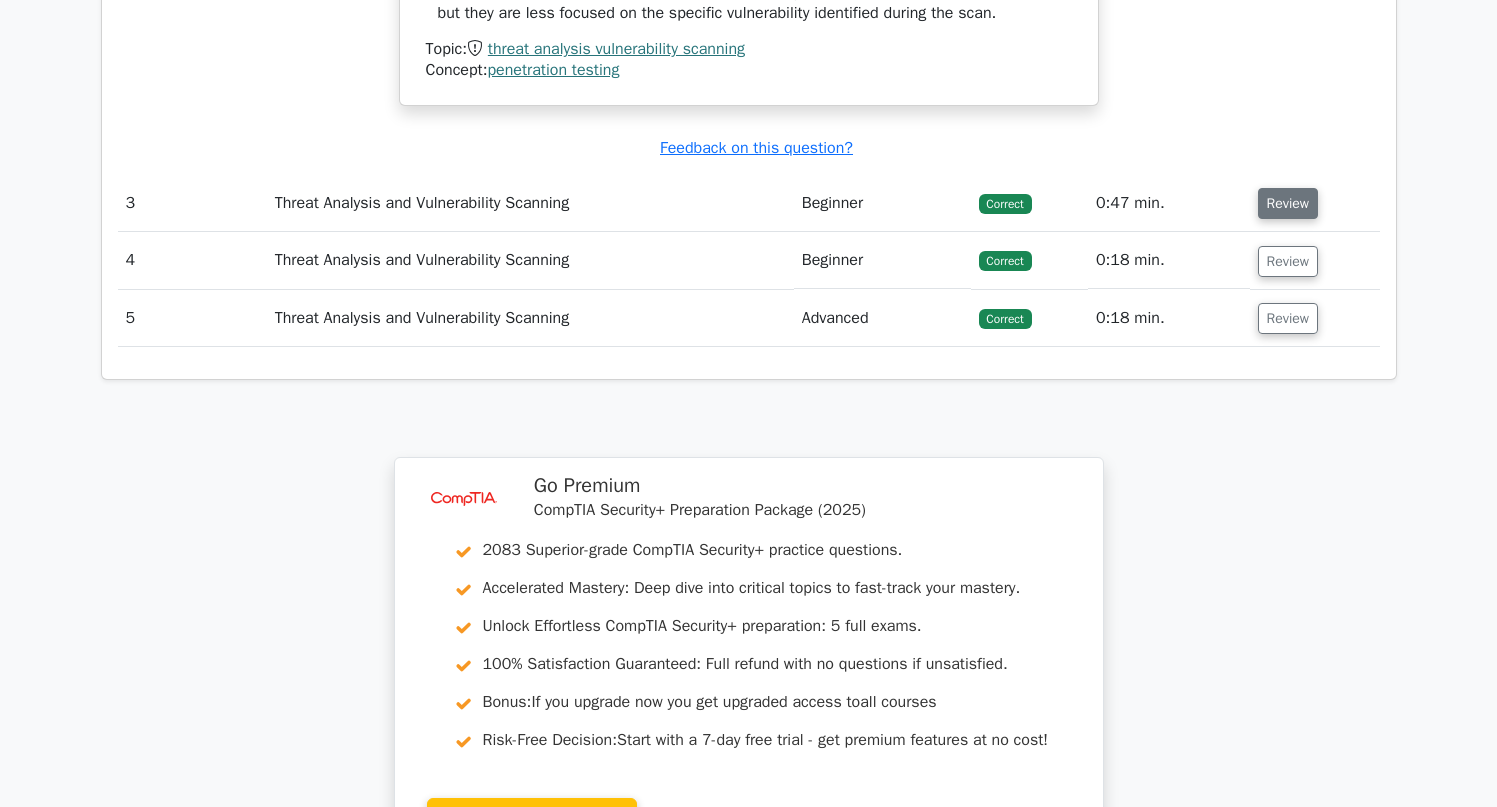click on "Review" at bounding box center (1288, 203) 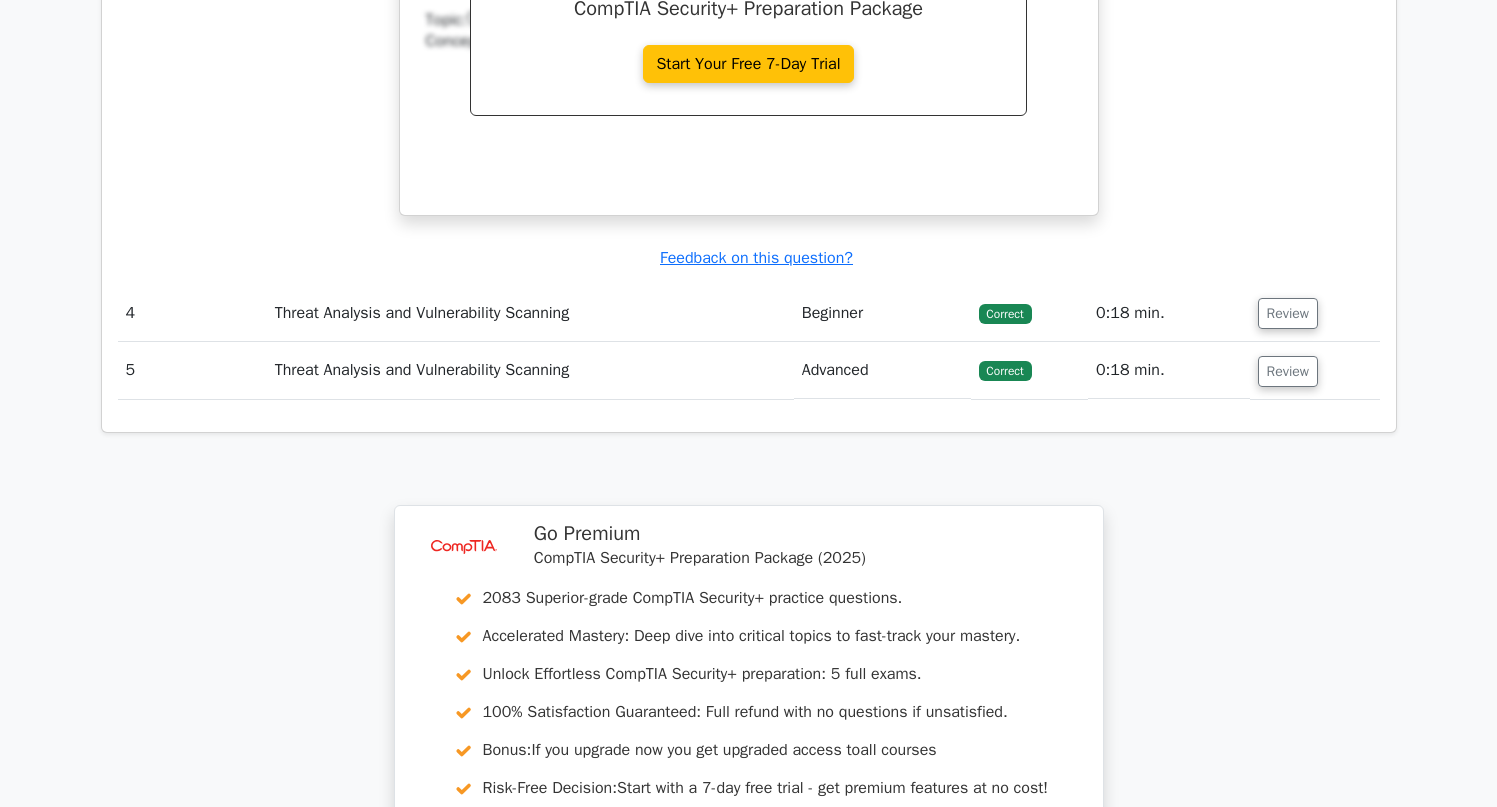 scroll, scrollTop: 3521, scrollLeft: 0, axis: vertical 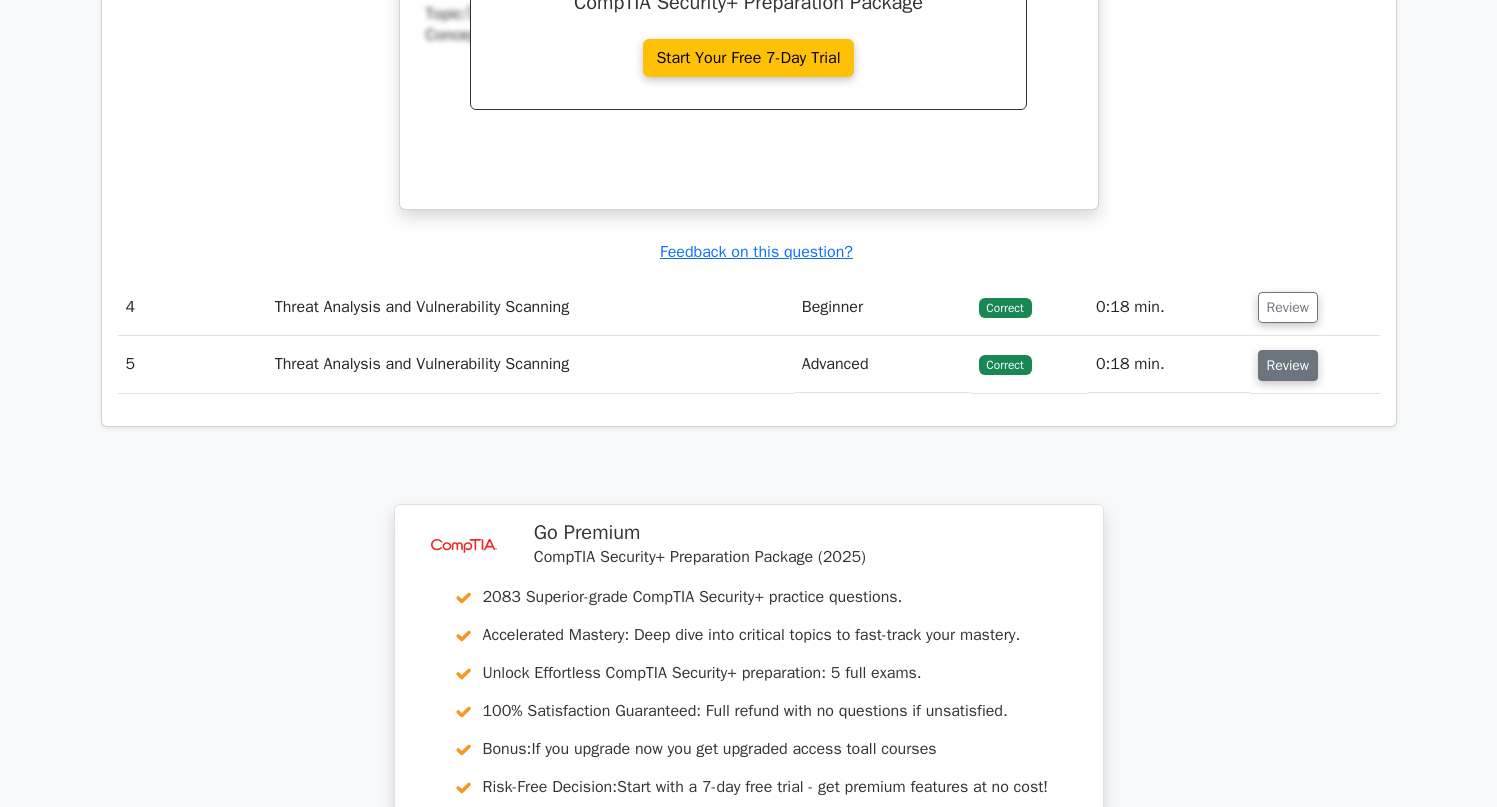 click on "Review" at bounding box center [1288, 365] 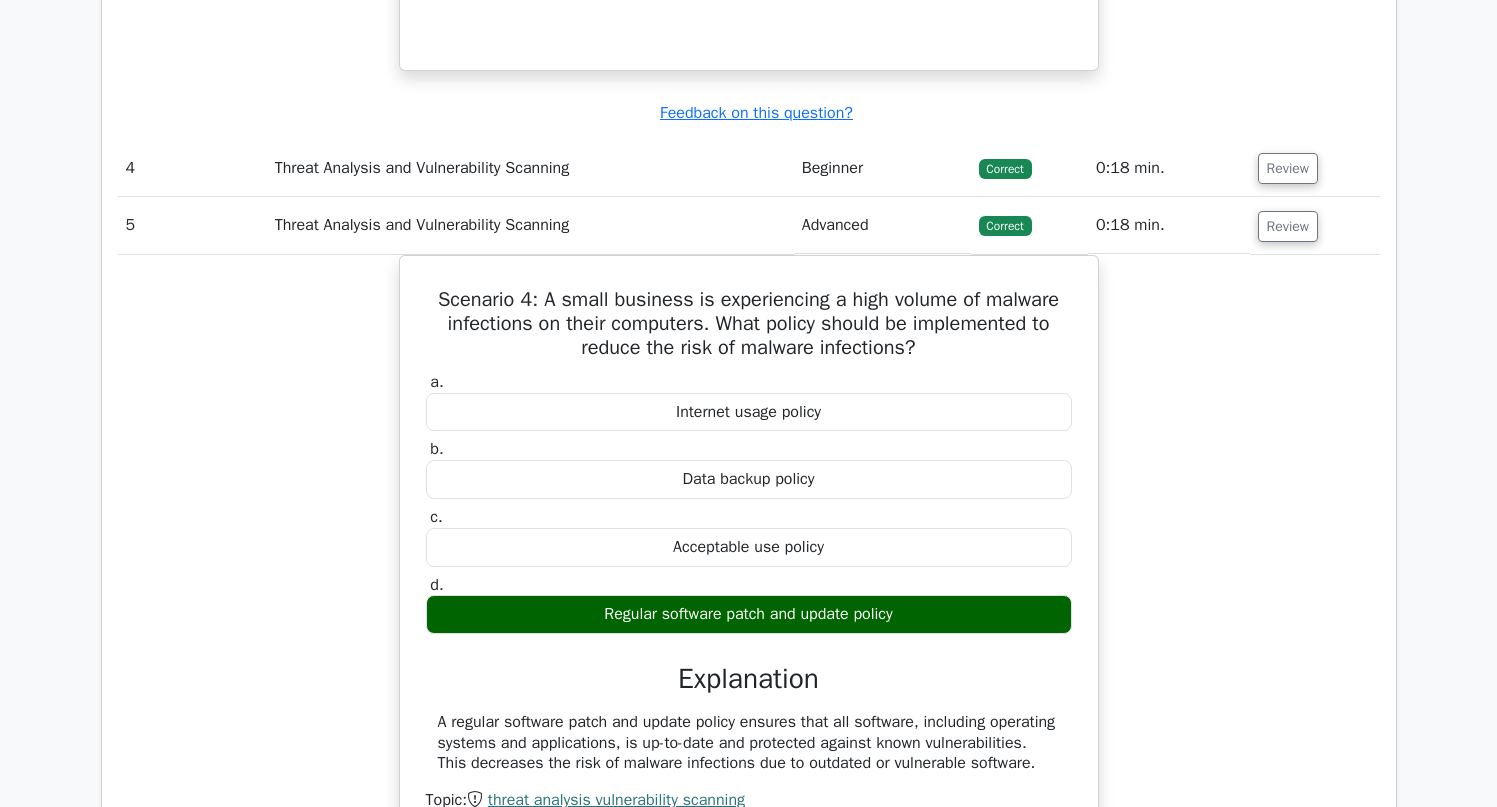 scroll, scrollTop: 3655, scrollLeft: 0, axis: vertical 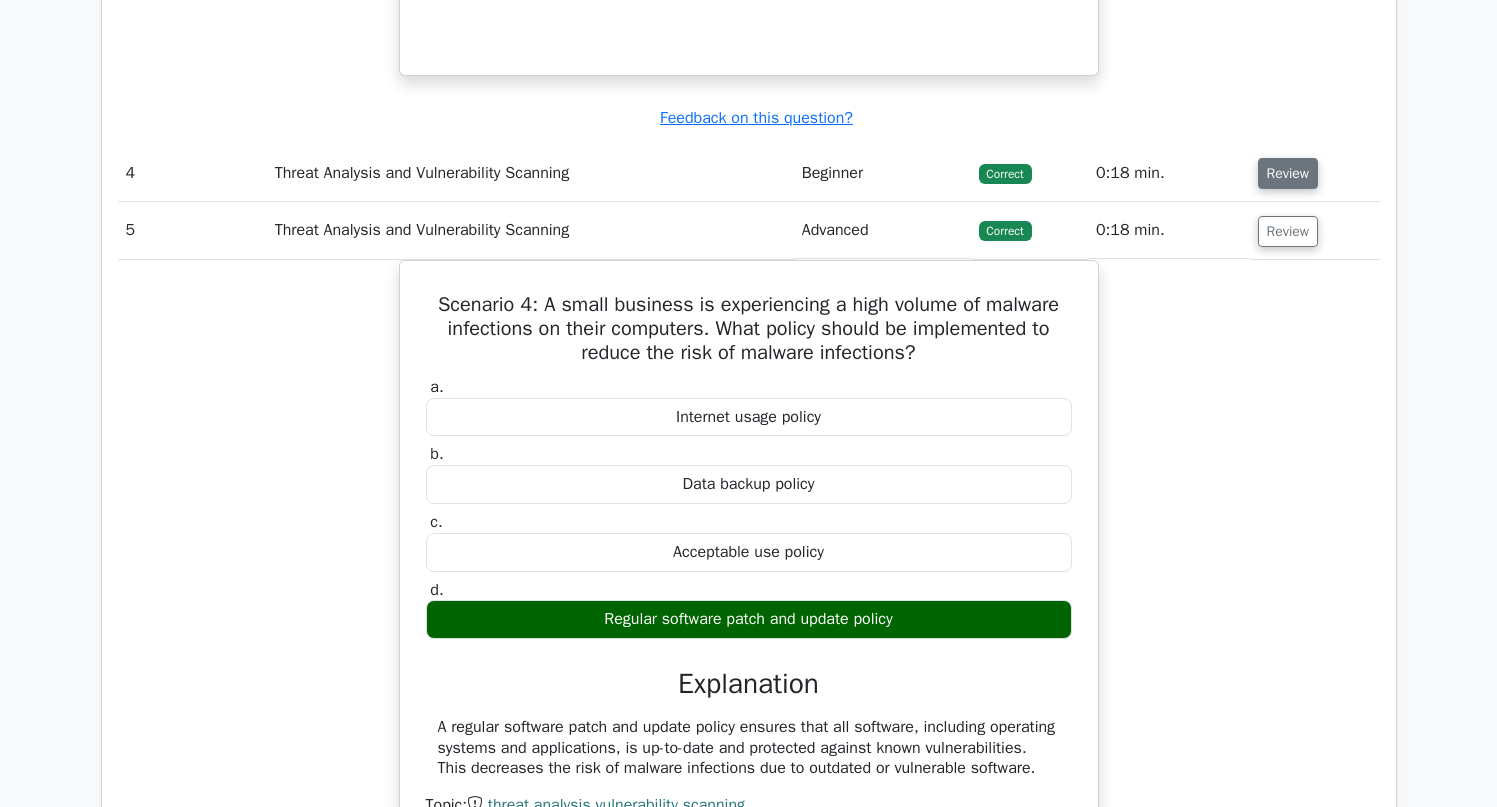 click on "Review" at bounding box center [1288, 173] 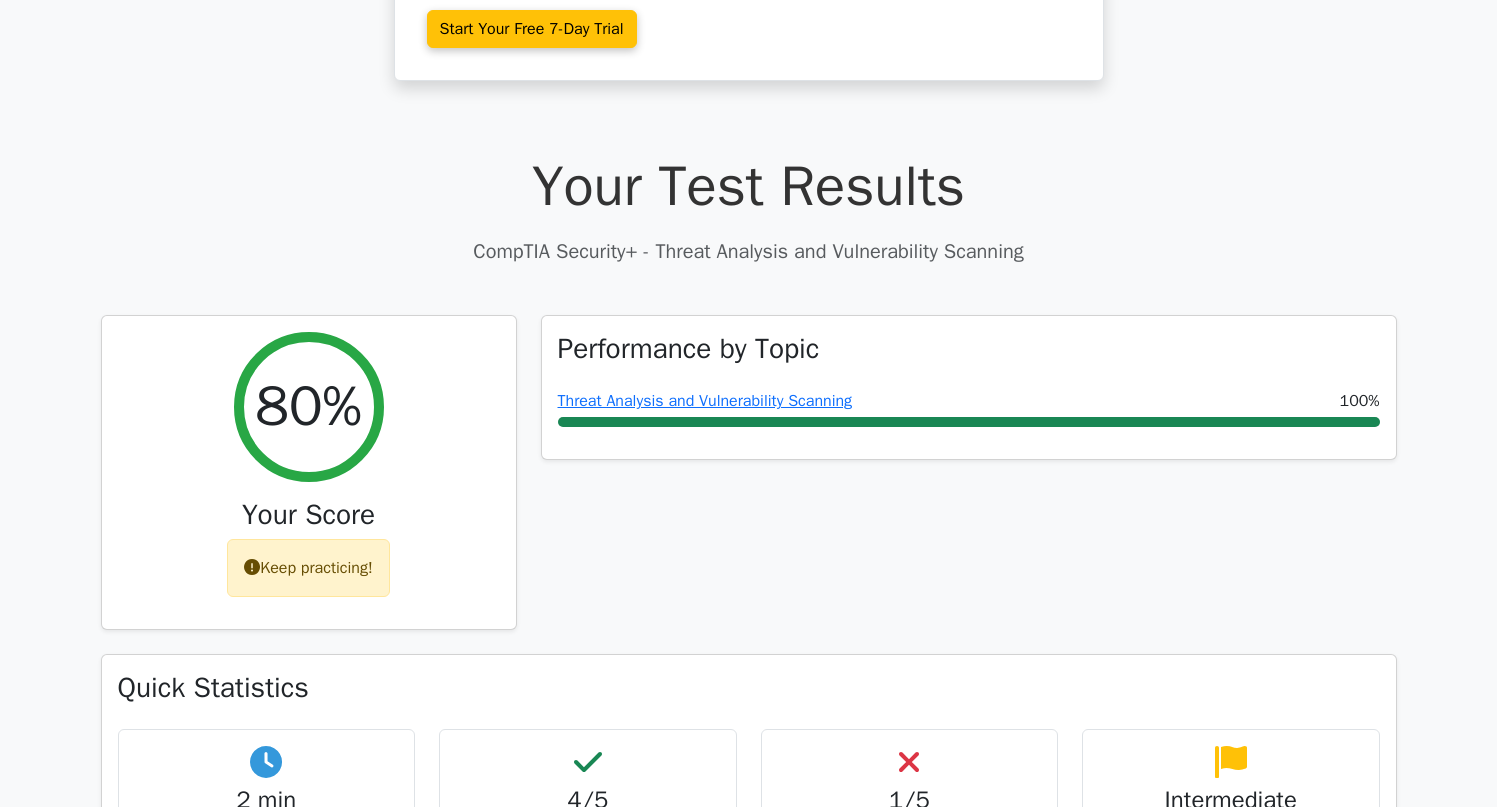scroll, scrollTop: 664, scrollLeft: 0, axis: vertical 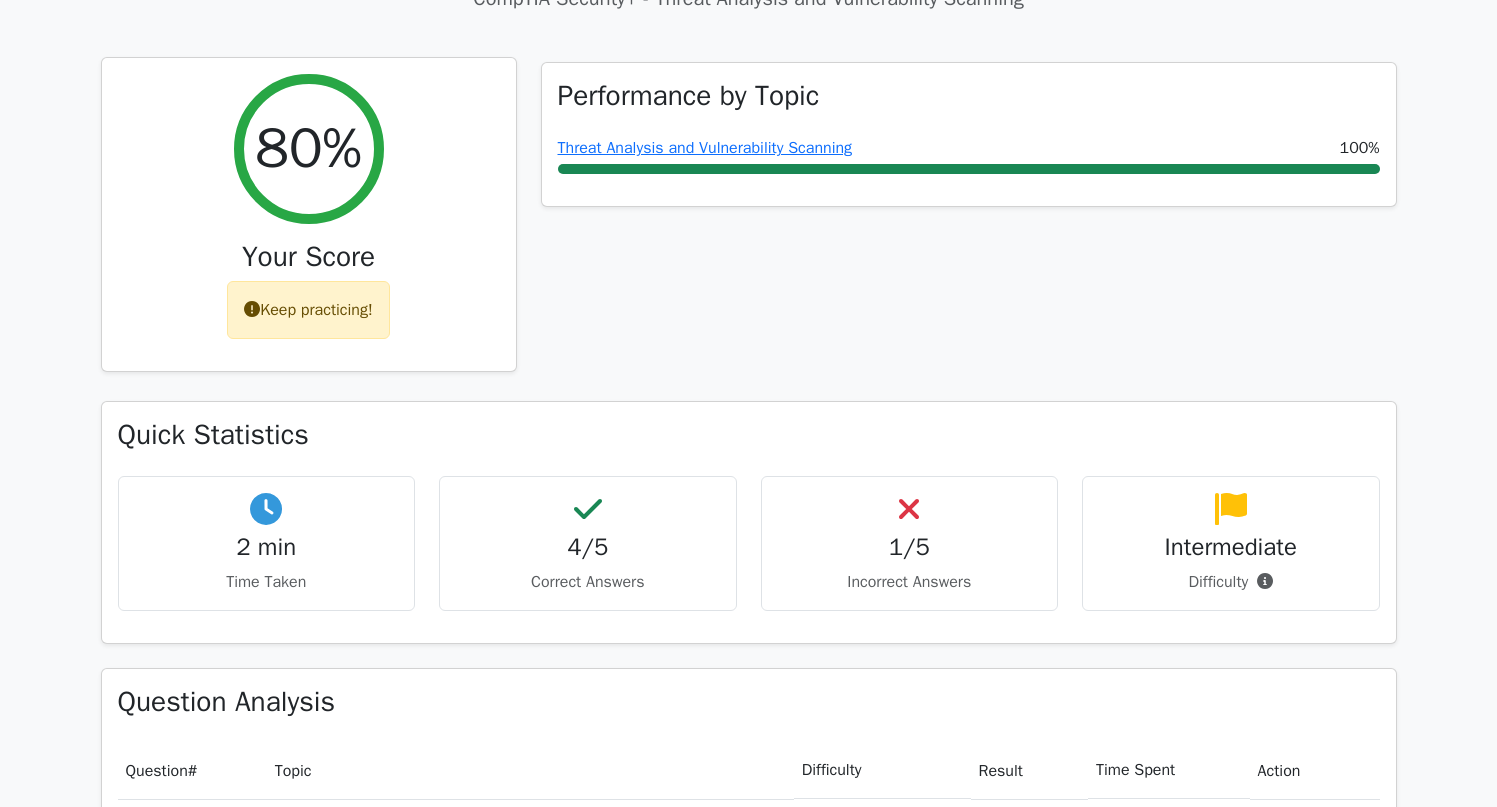 click on "Keep practicing!" at bounding box center (308, 310) 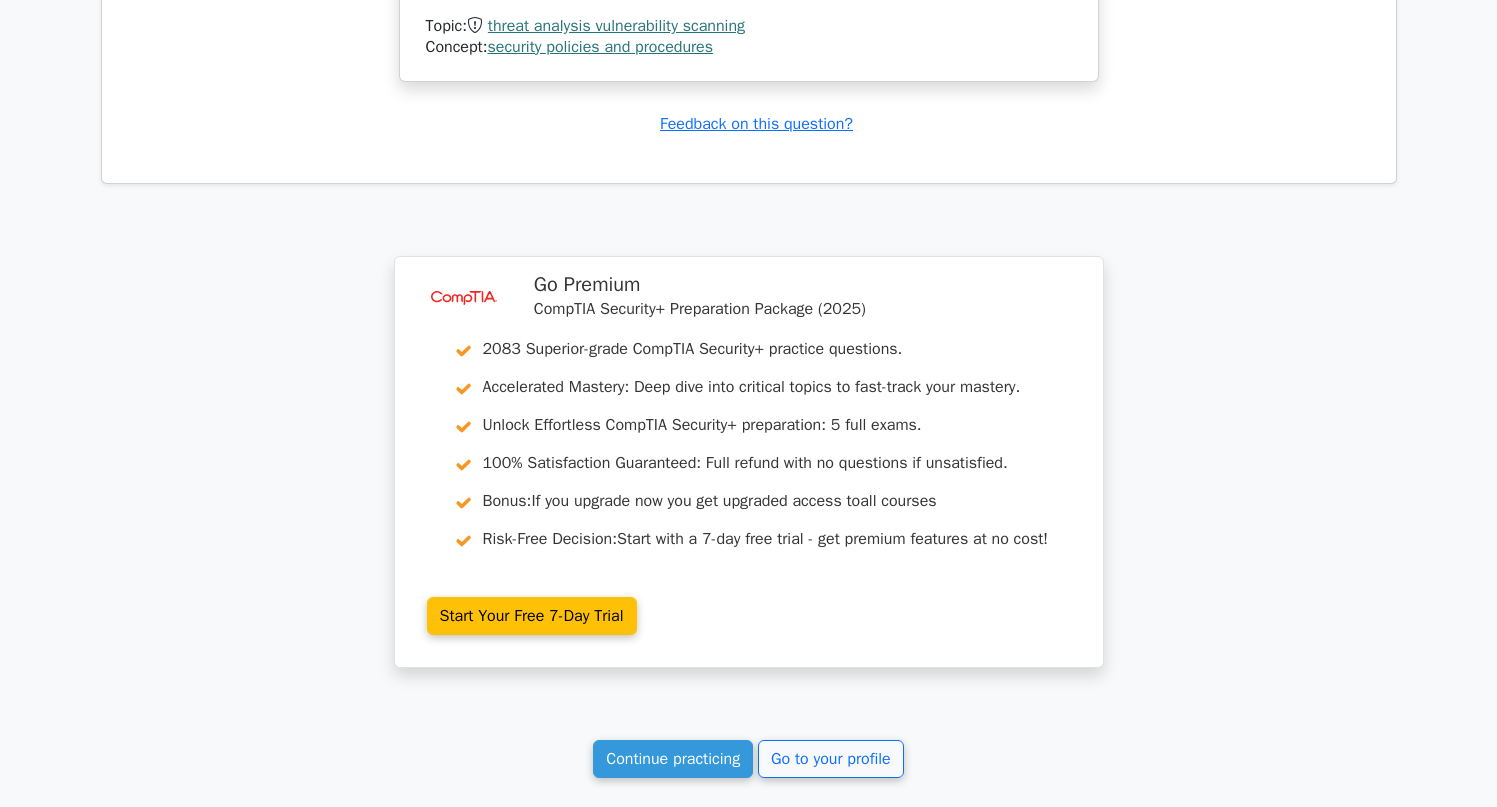 scroll, scrollTop: 5598, scrollLeft: 0, axis: vertical 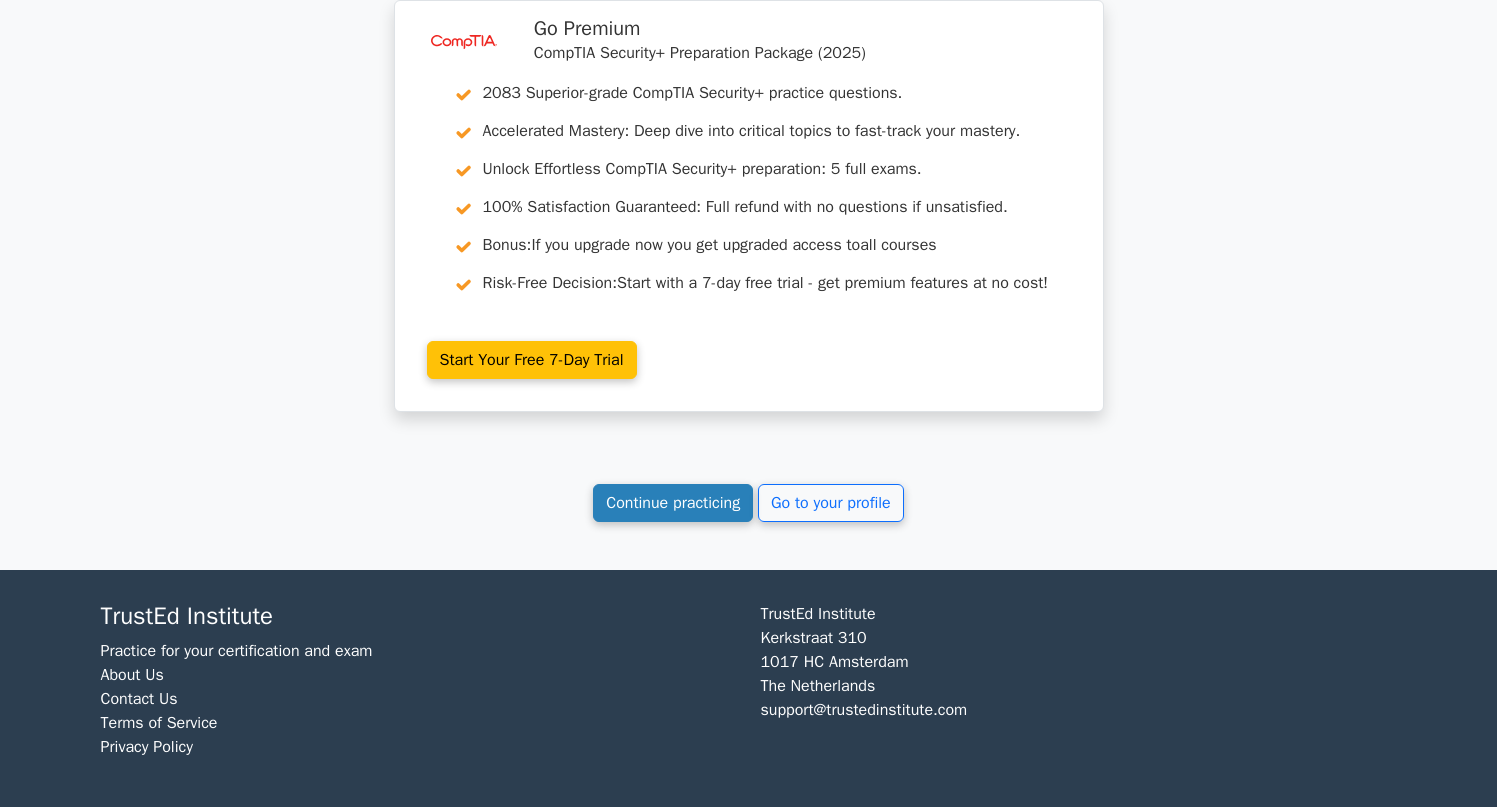 click on "Continue practicing" at bounding box center (673, 503) 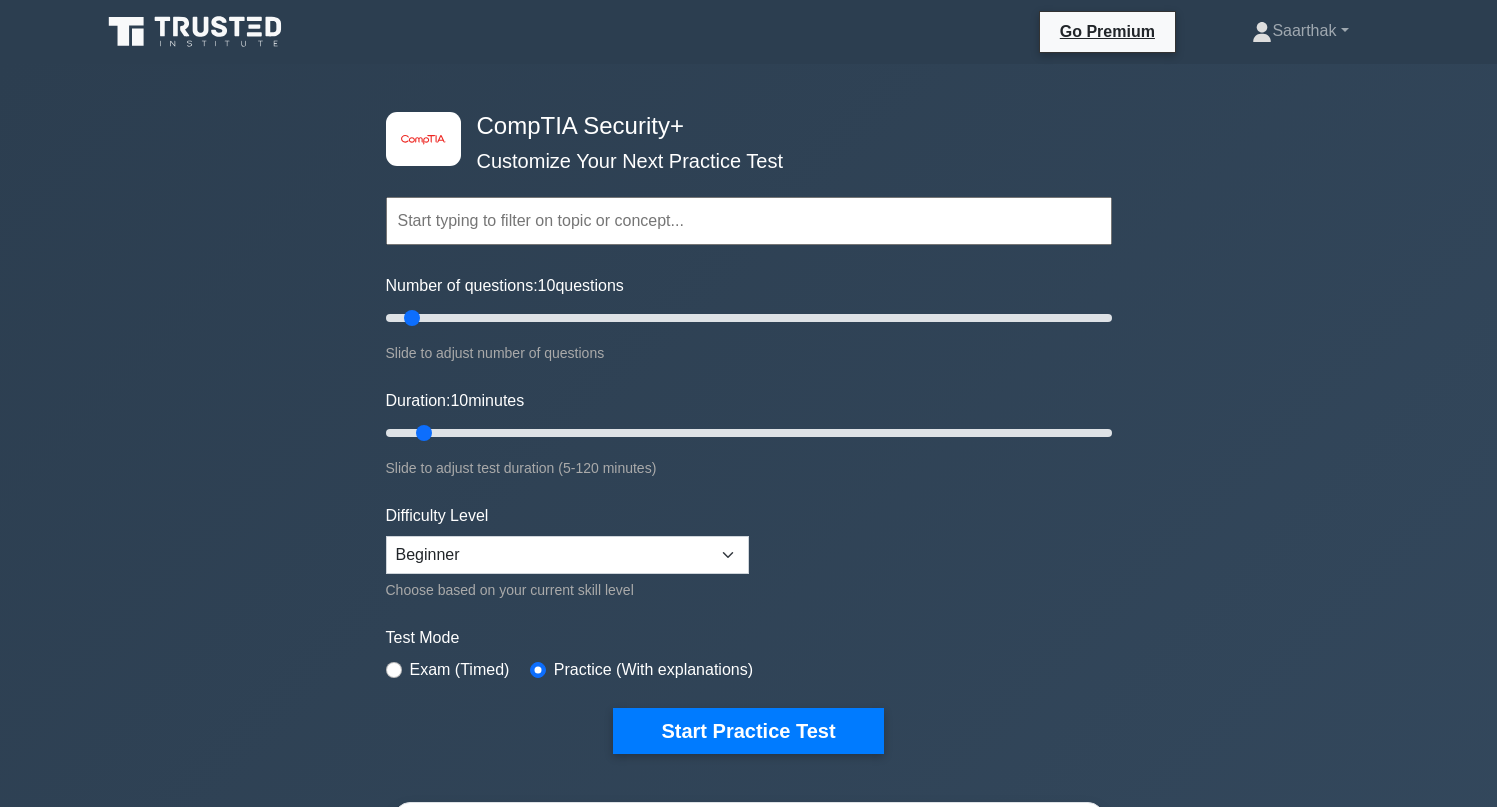 scroll, scrollTop: 0, scrollLeft: 0, axis: both 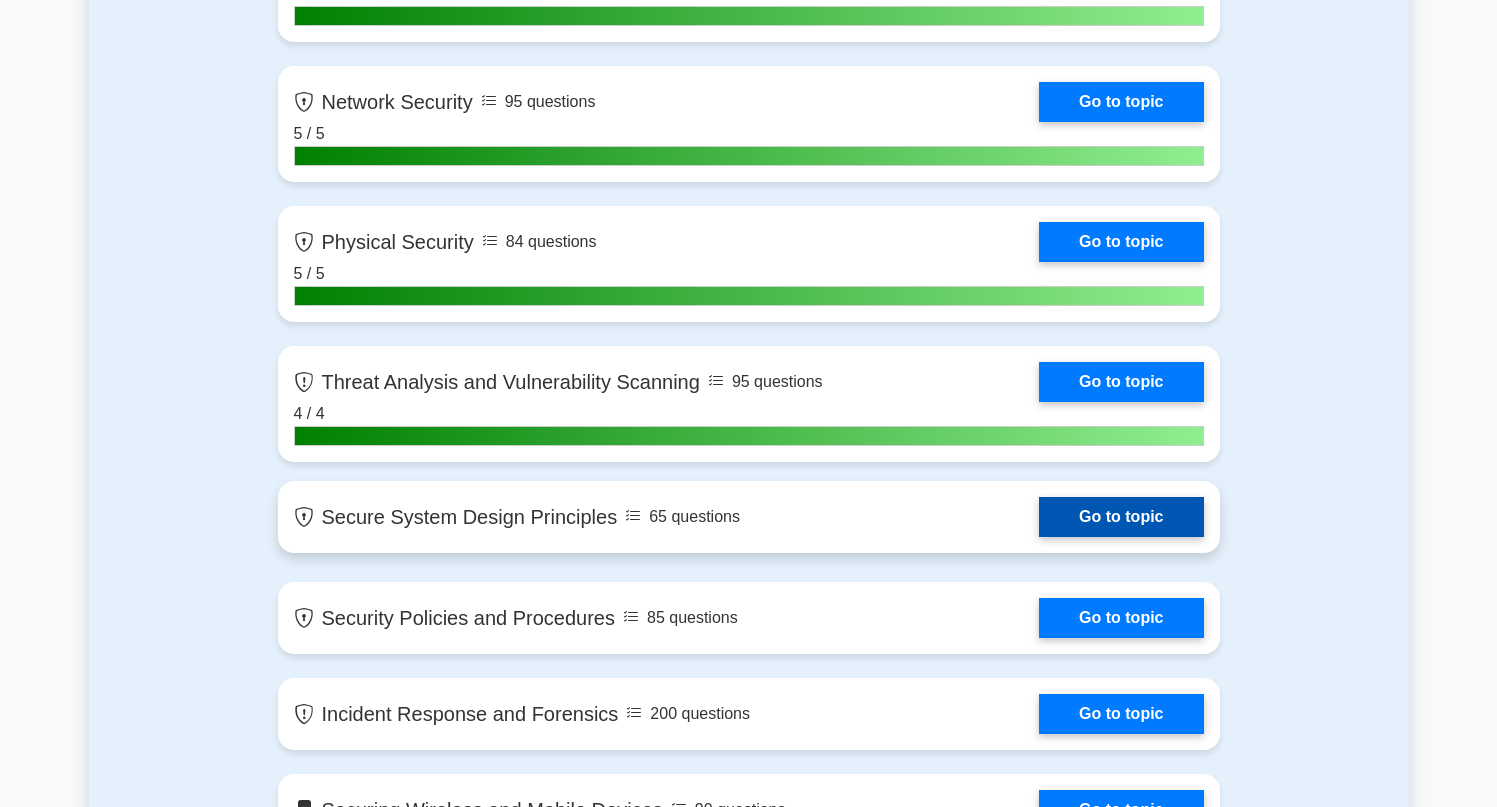 click on "Go to topic" at bounding box center [1121, 517] 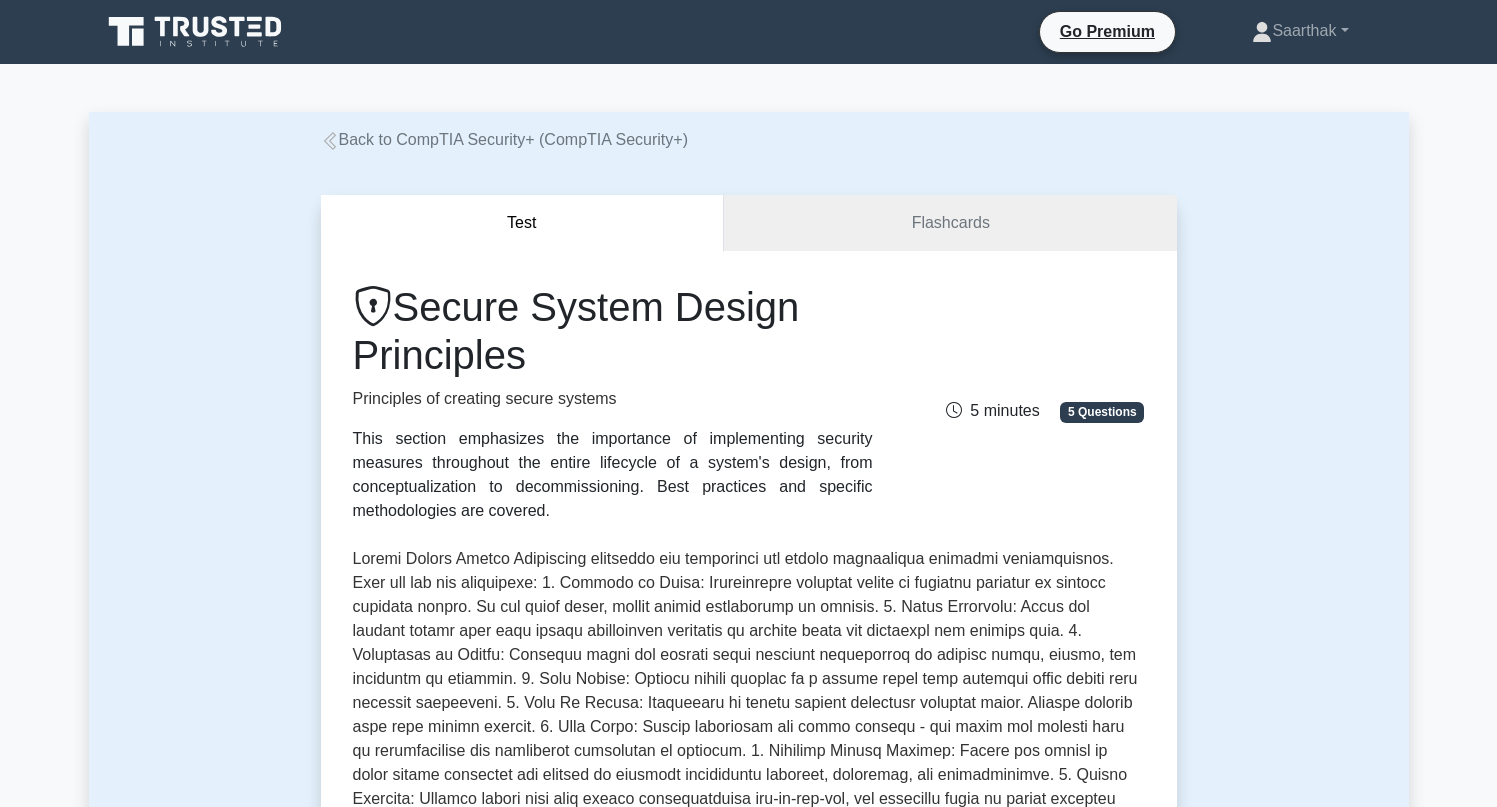 scroll, scrollTop: 0, scrollLeft: 0, axis: both 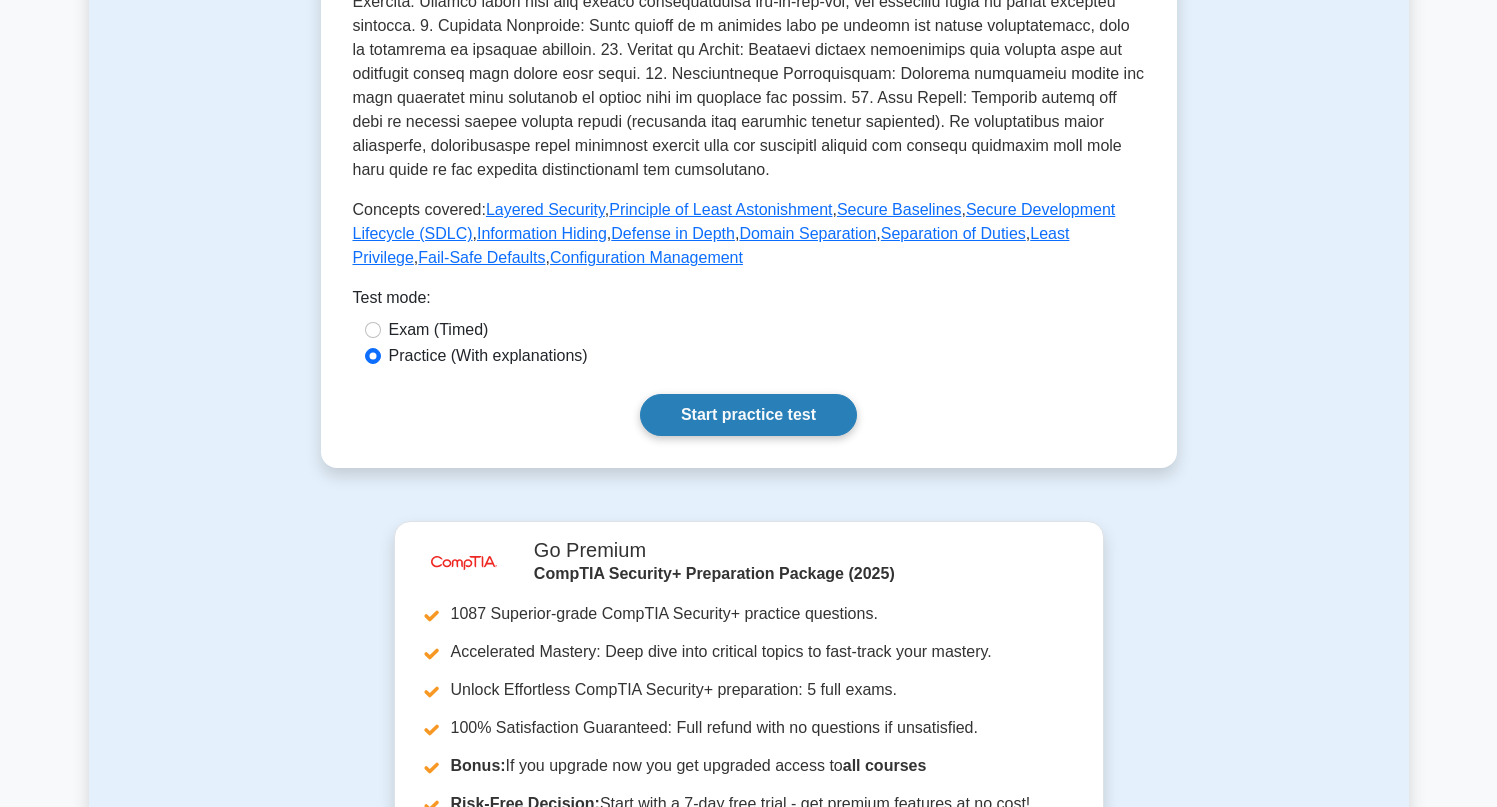click on "Start practice test" at bounding box center [748, 415] 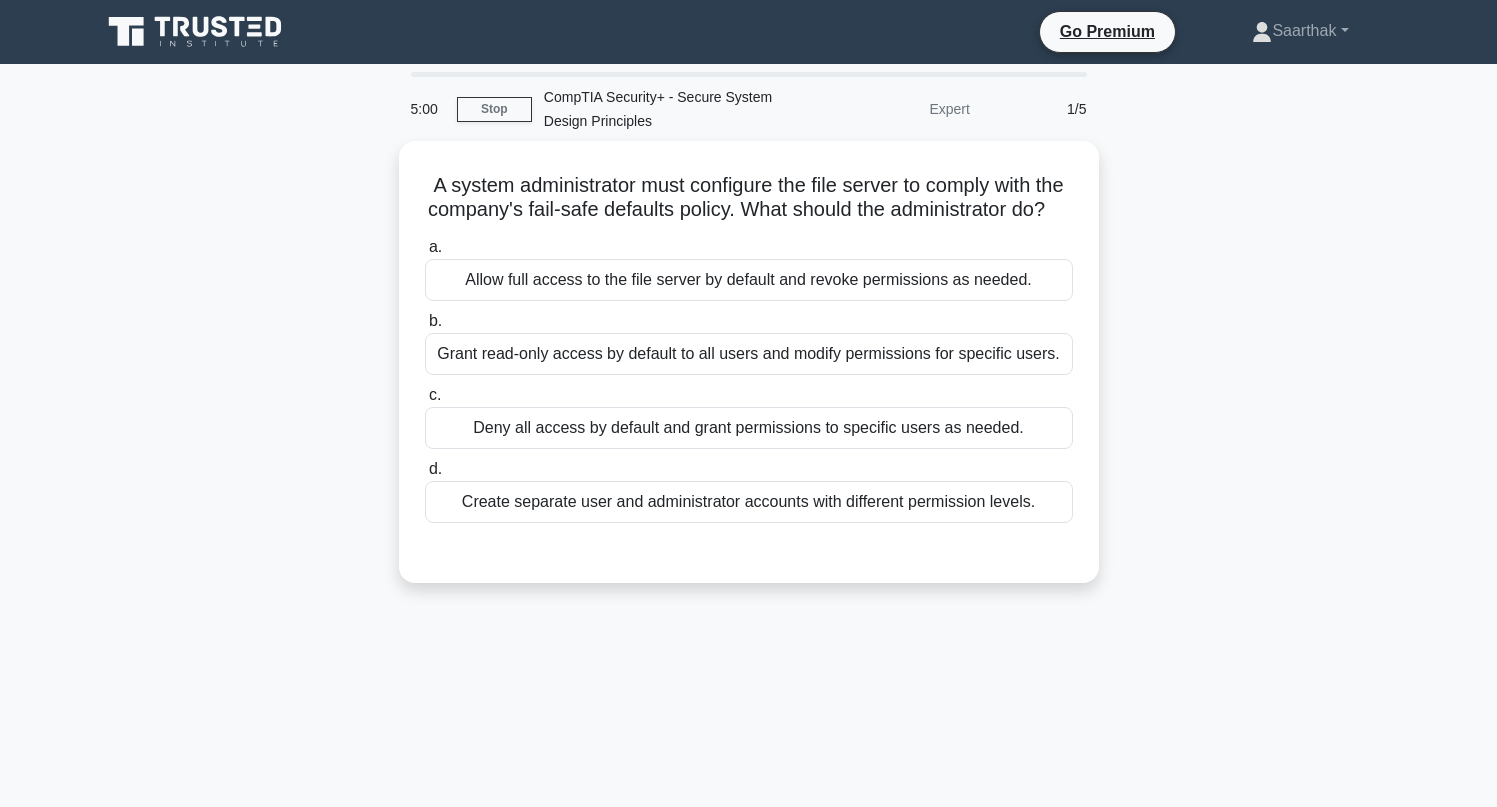 scroll, scrollTop: 0, scrollLeft: 0, axis: both 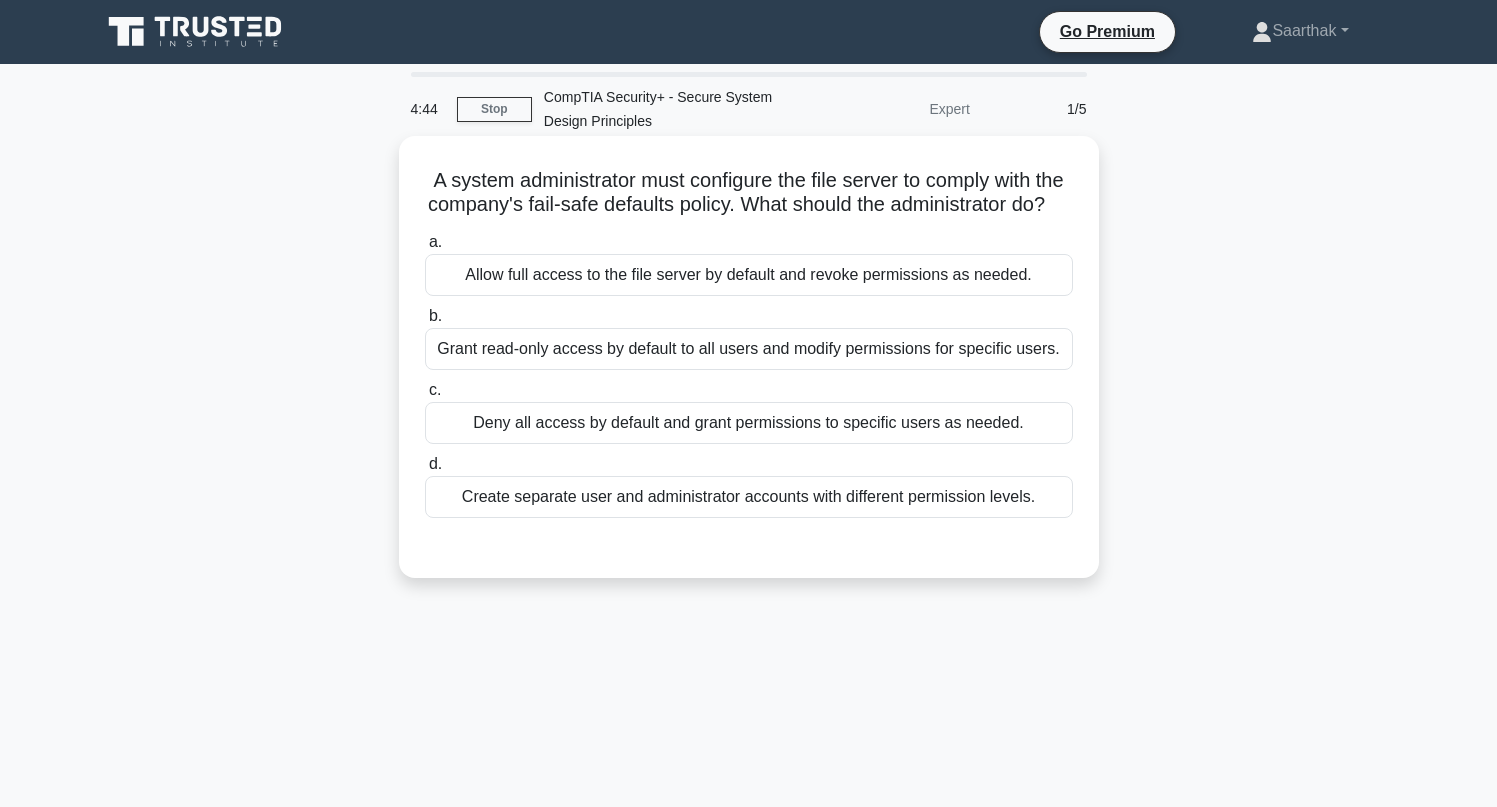 click on "Grant read-only access by default to all users and modify permissions for specific users." at bounding box center [749, 349] 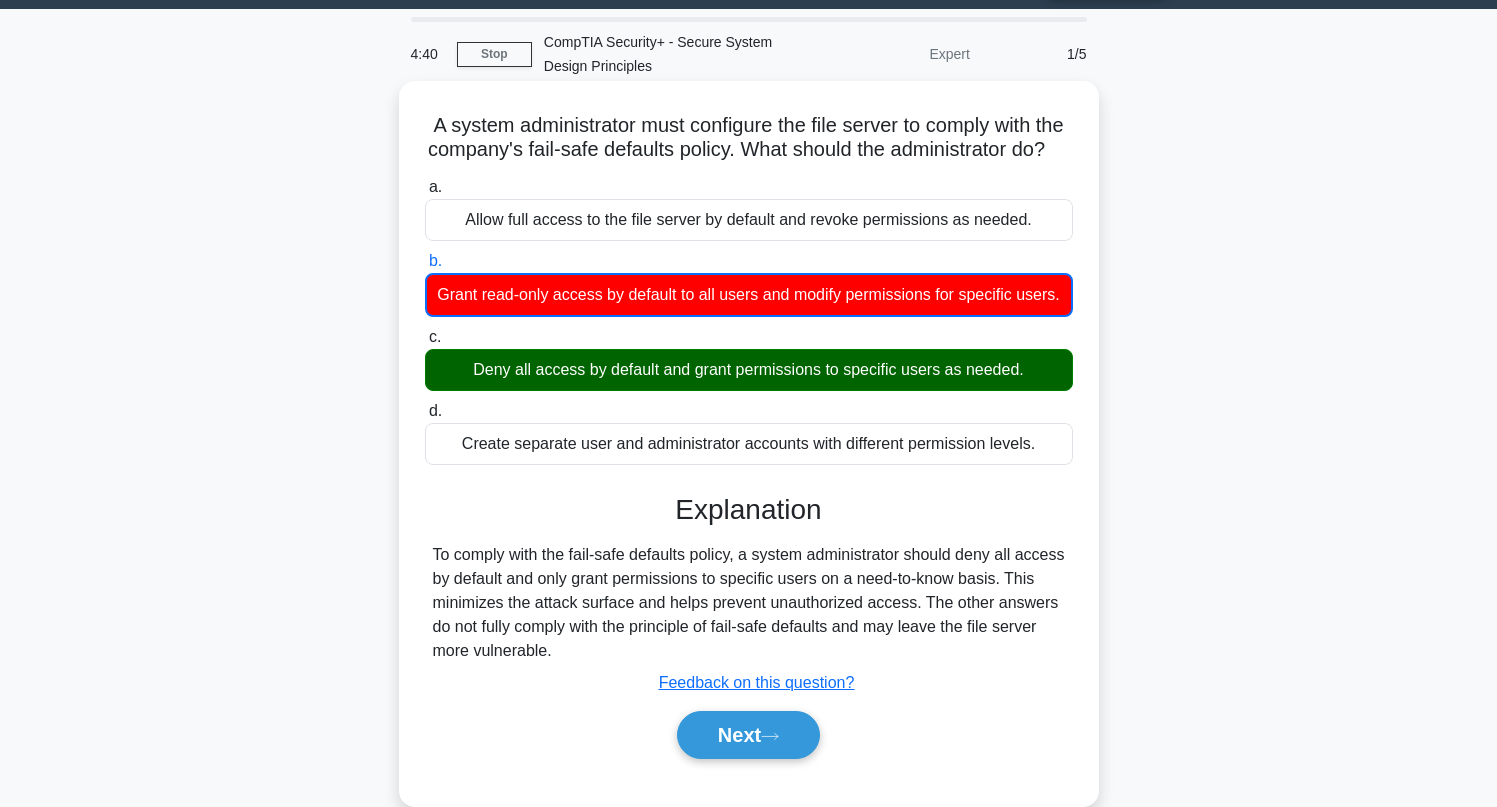 scroll, scrollTop: 82, scrollLeft: 0, axis: vertical 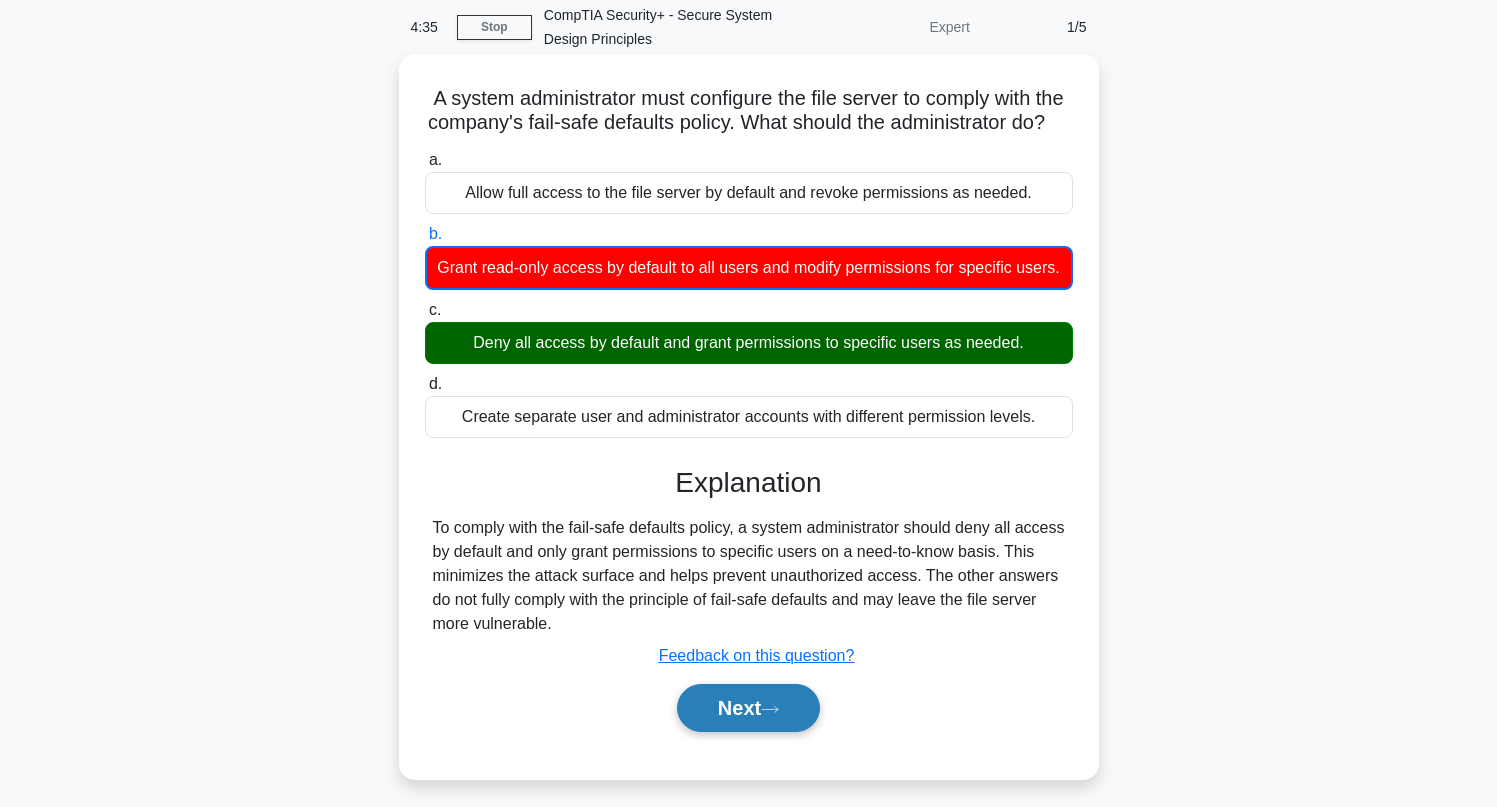 click on "Next" at bounding box center (748, 708) 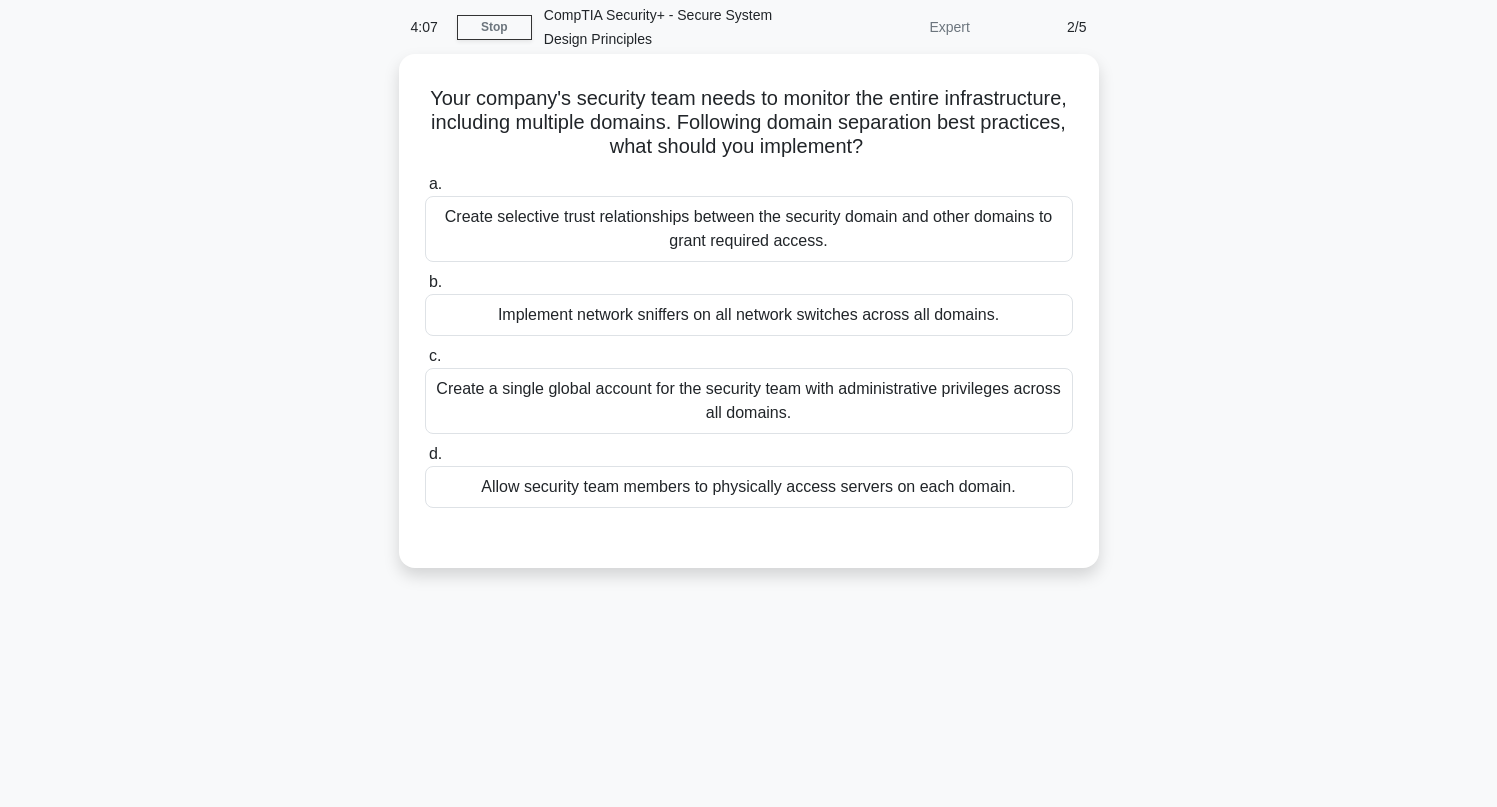 click on "Implement network sniffers on all network switches across all domains." at bounding box center (749, 315) 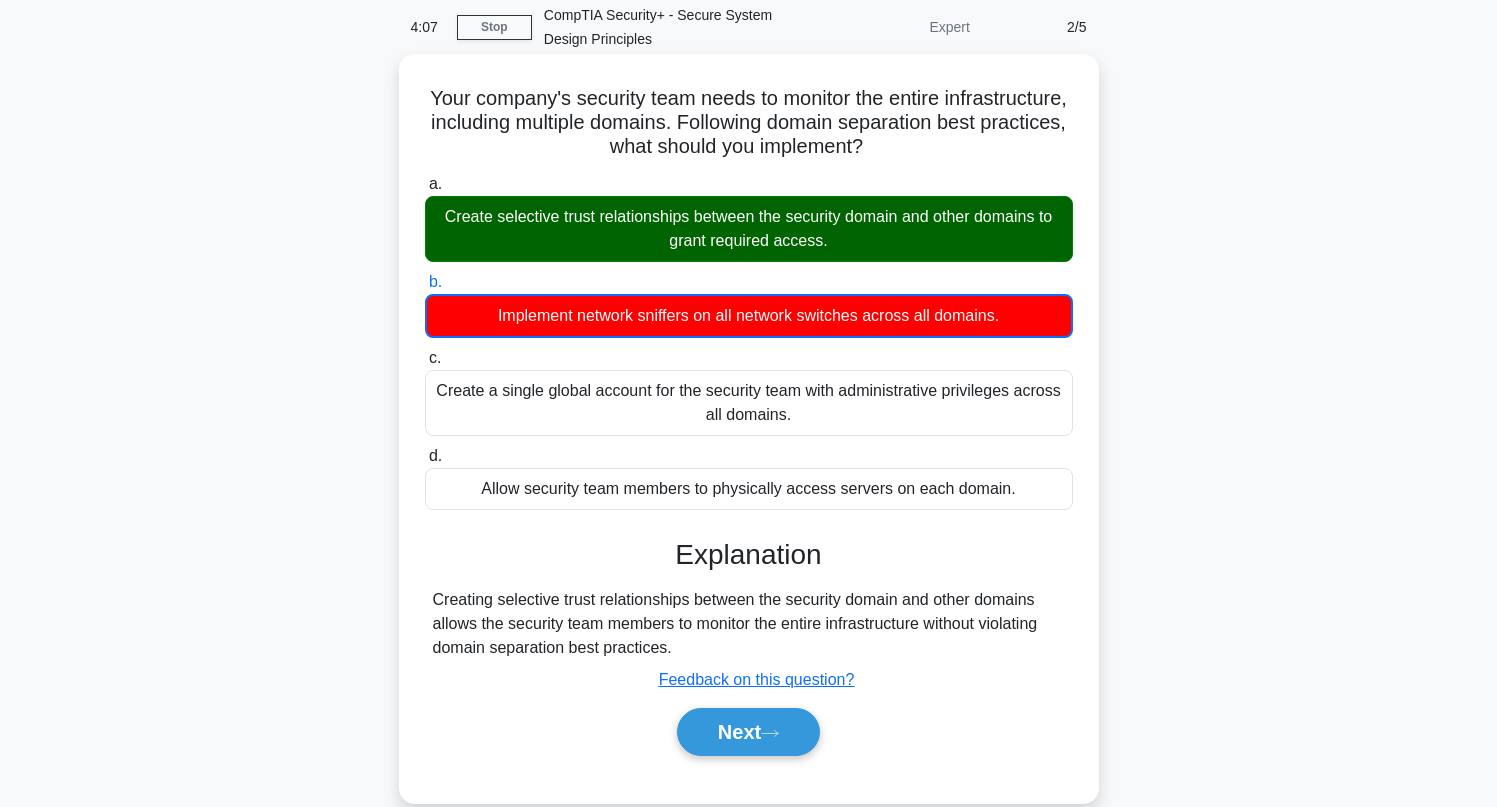 click on "Create selective trust relationships between the security domain and other domains to grant required access." at bounding box center (749, 229) 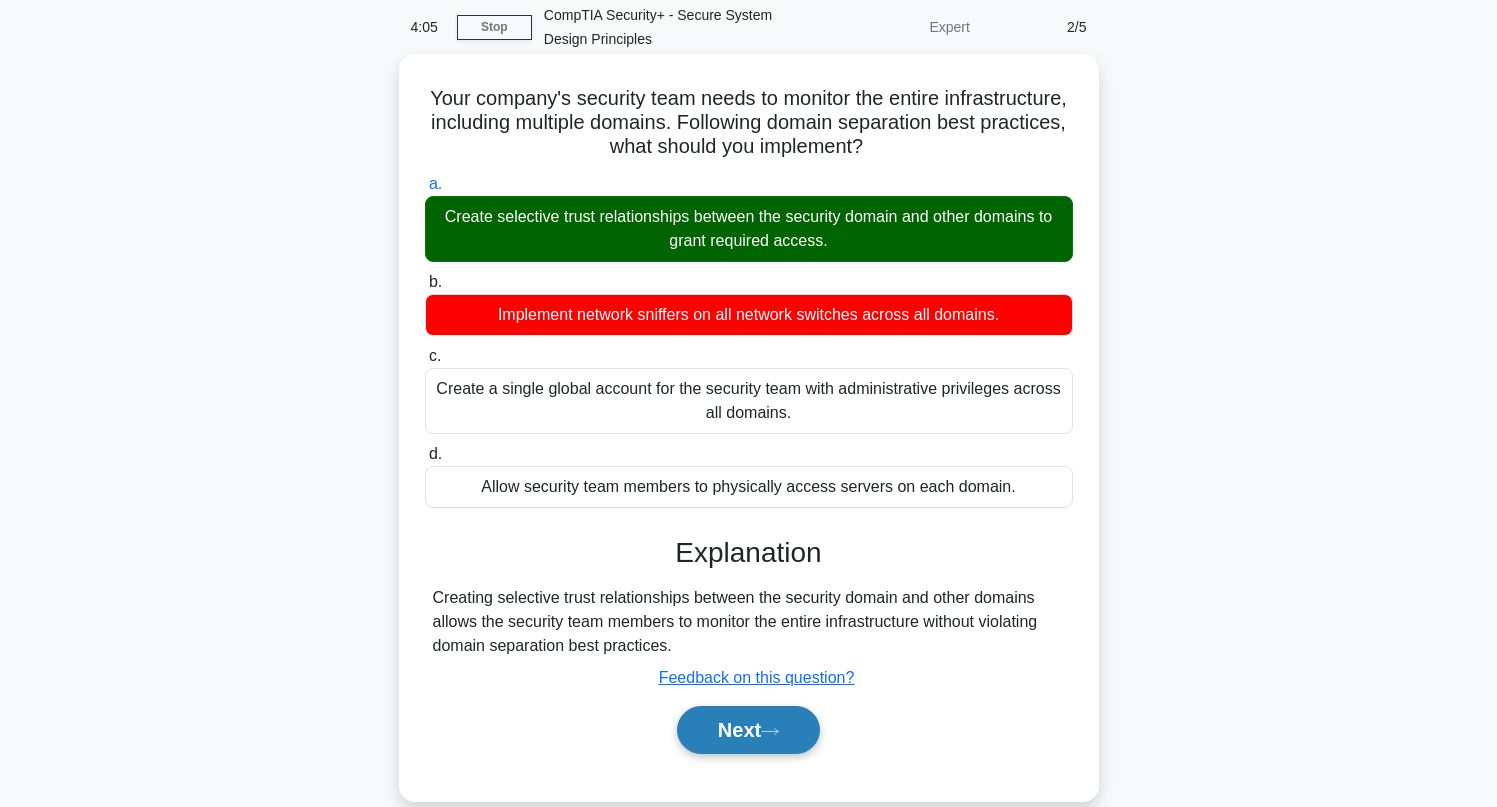 click on "Next" at bounding box center [748, 730] 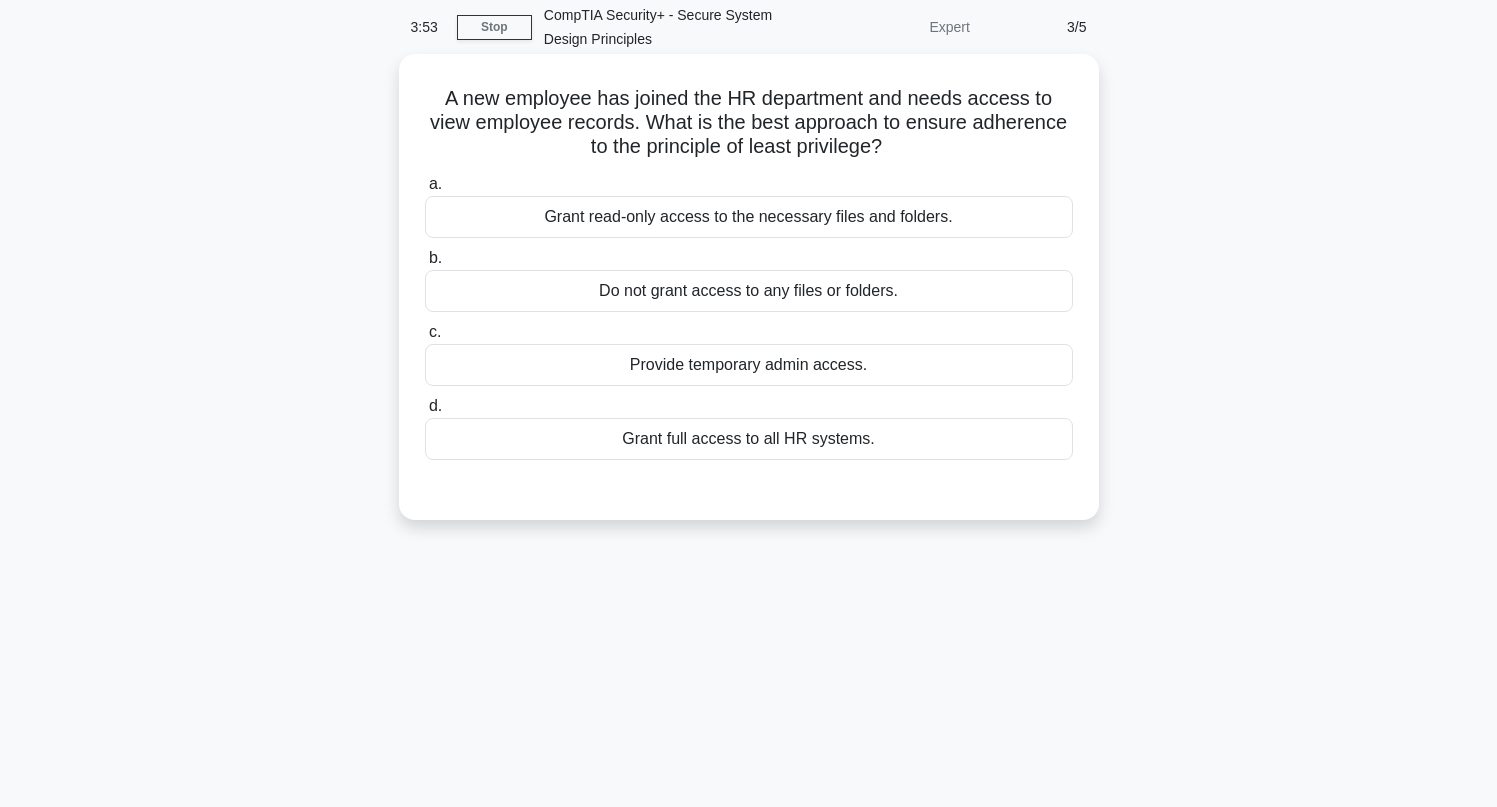 click on "Grant read-only access to the necessary files and folders." at bounding box center (749, 217) 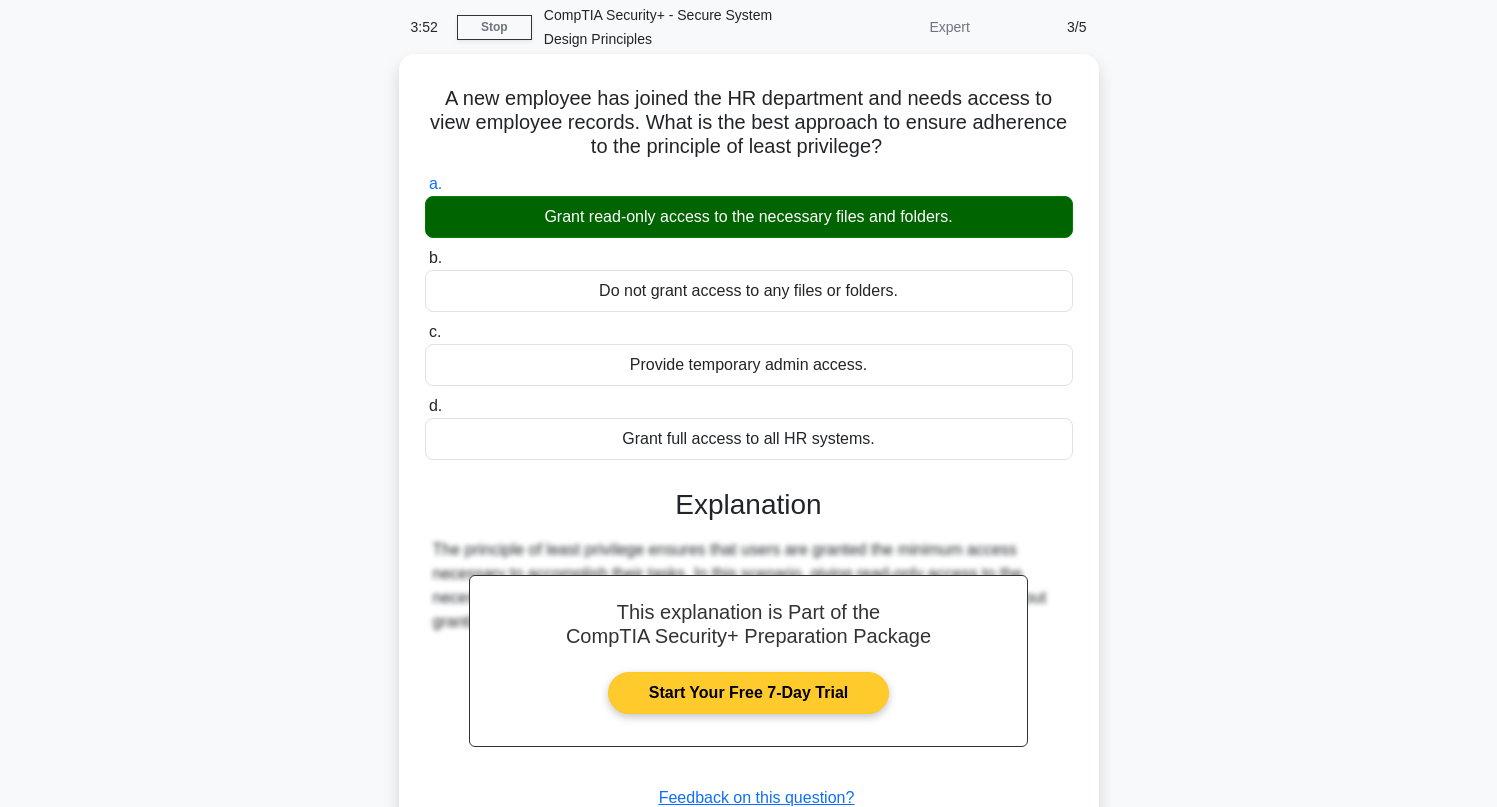 scroll, scrollTop: 273, scrollLeft: 0, axis: vertical 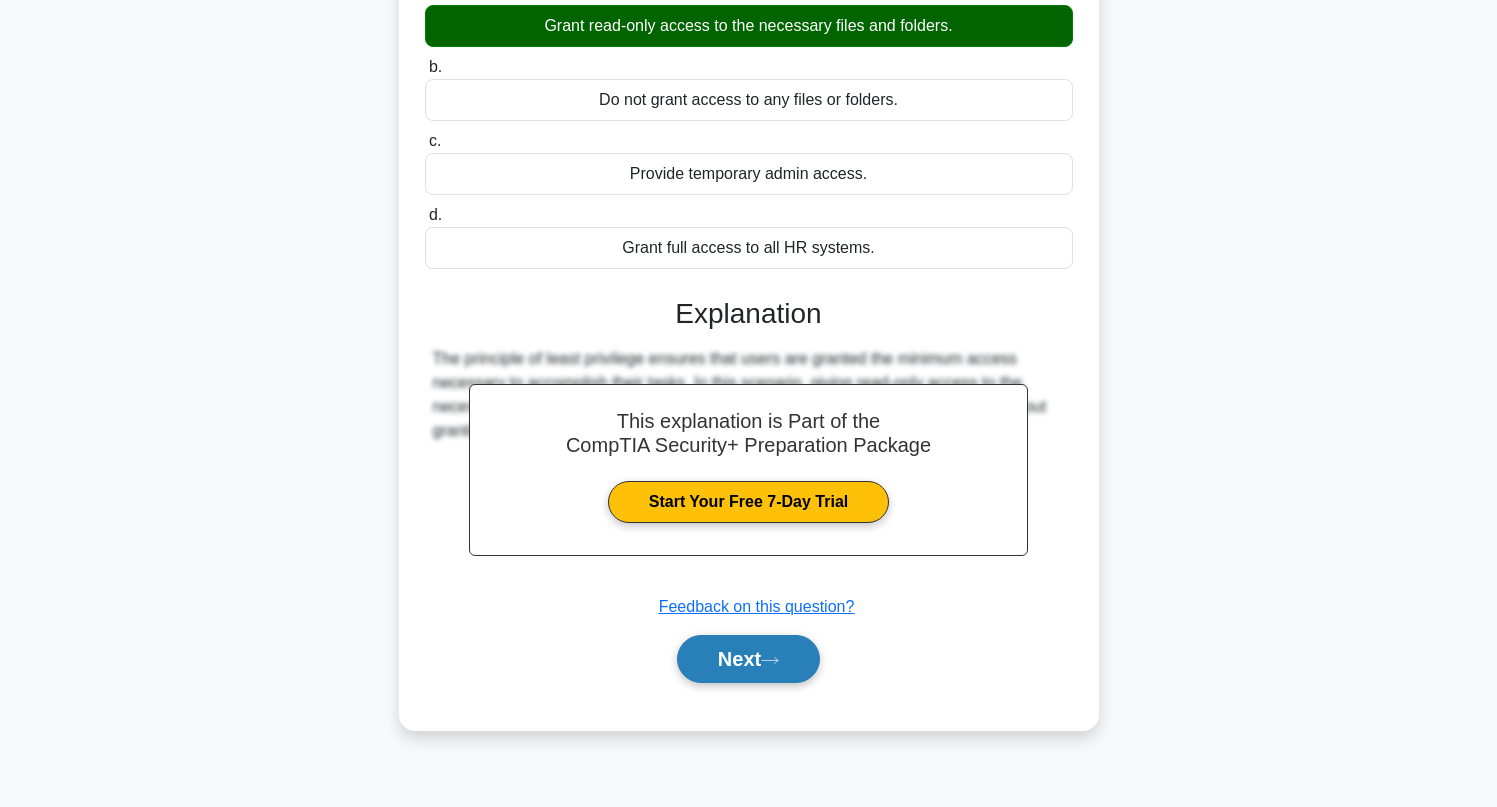 click on "Next" at bounding box center (748, 659) 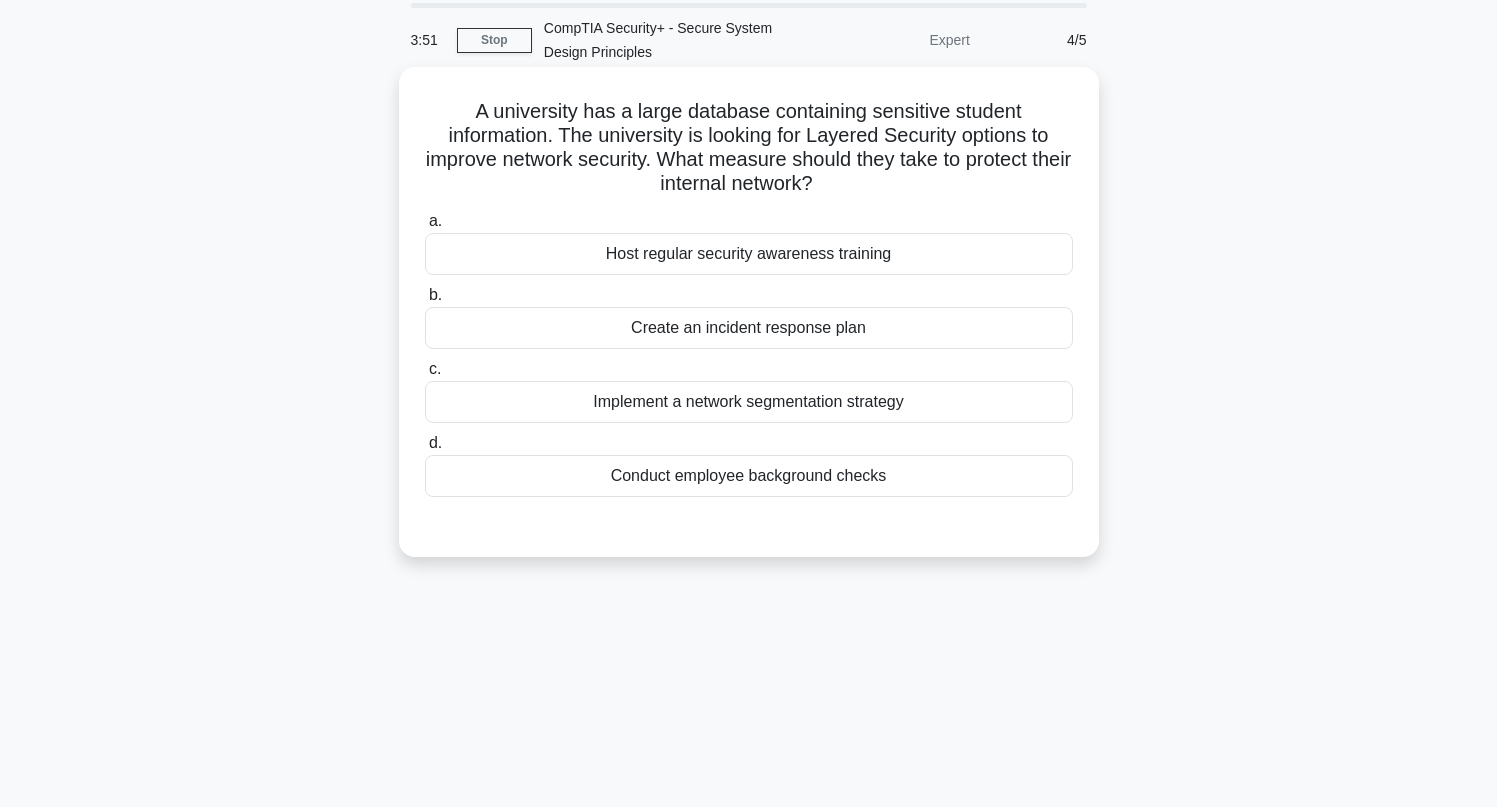 scroll, scrollTop: 0, scrollLeft: 0, axis: both 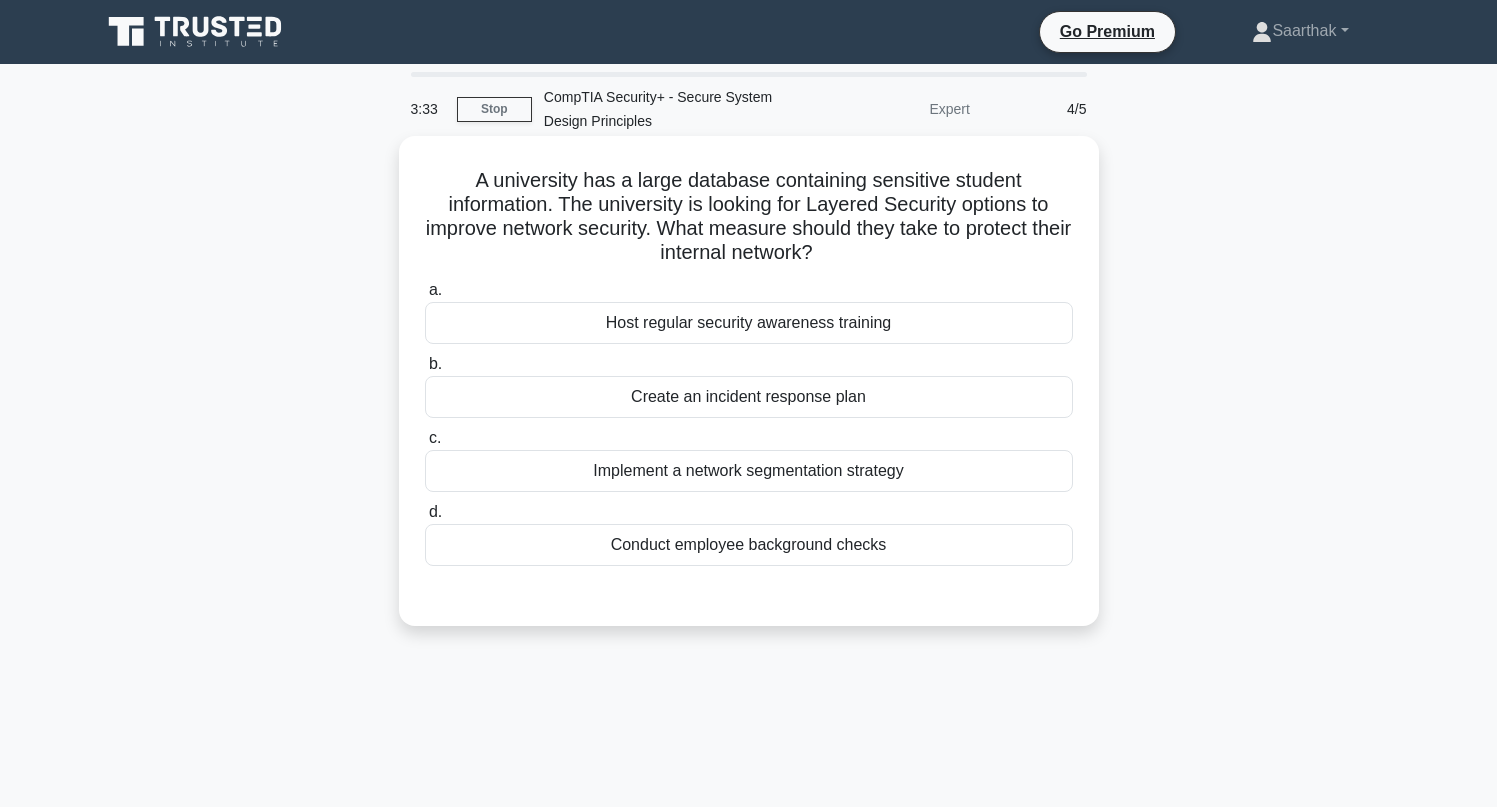click on "Implement a network segmentation strategy" at bounding box center (749, 471) 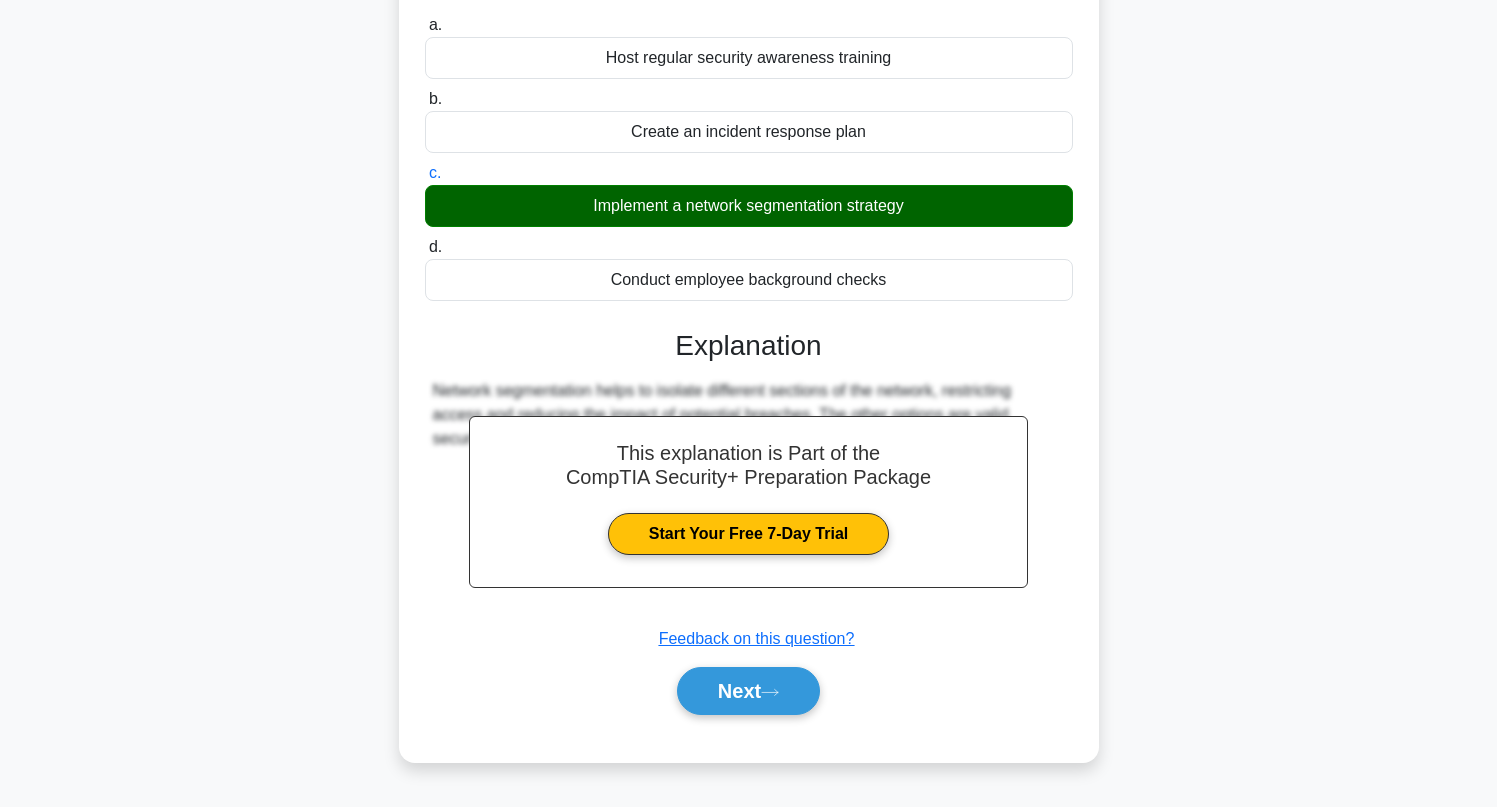 scroll, scrollTop: 273, scrollLeft: 0, axis: vertical 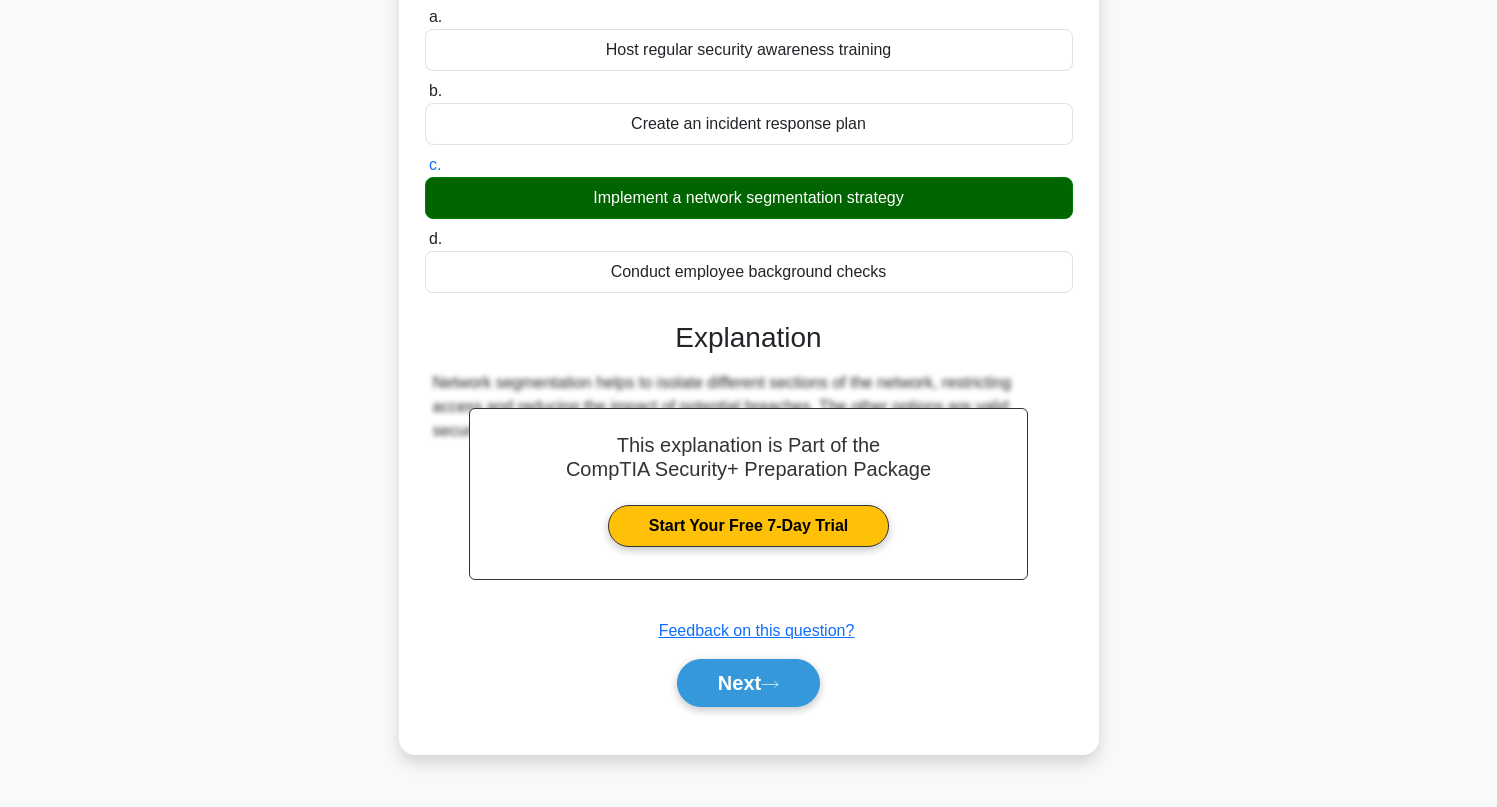 click on "Next" at bounding box center [749, 683] 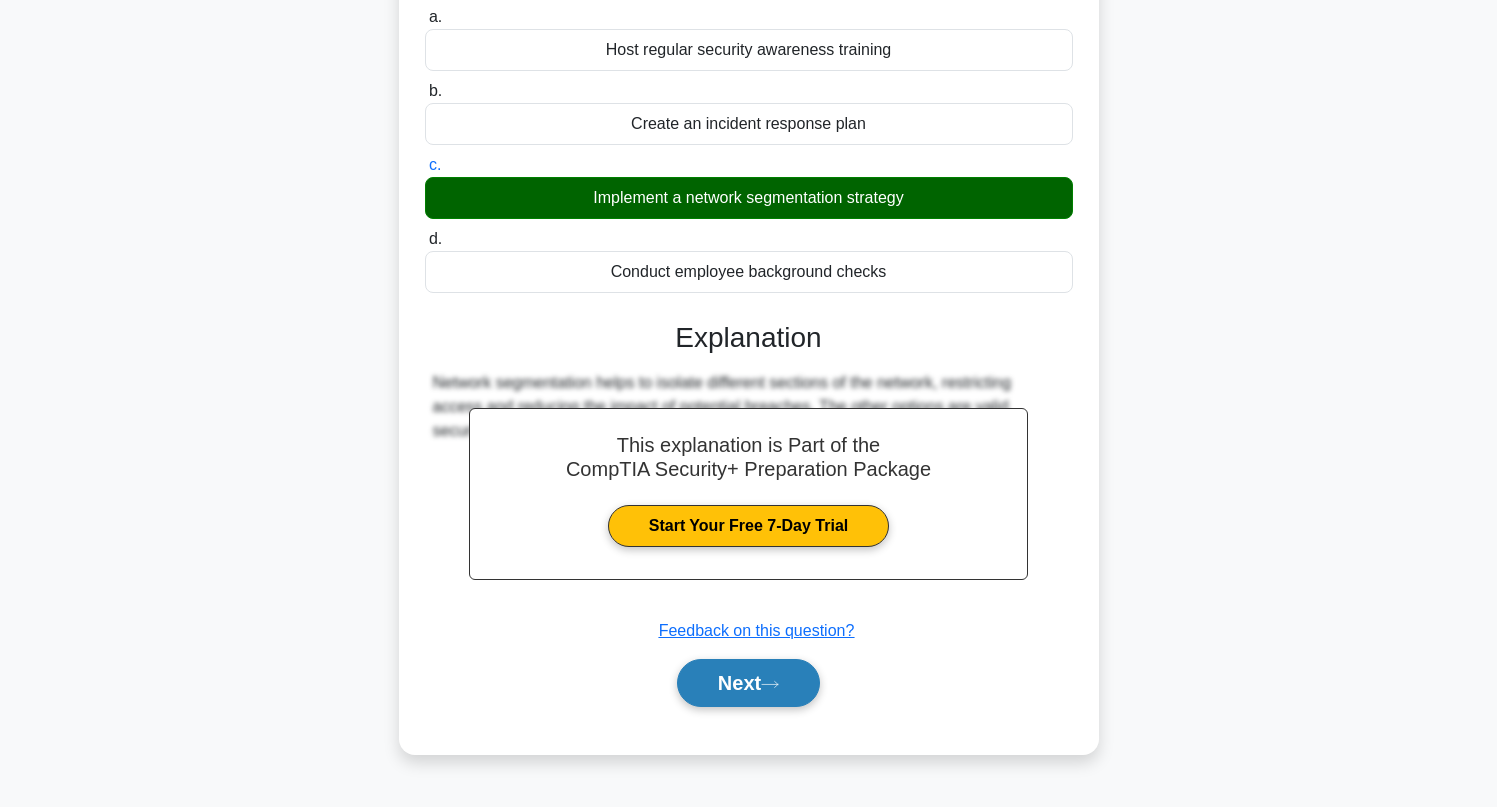 click on "Next" at bounding box center [748, 683] 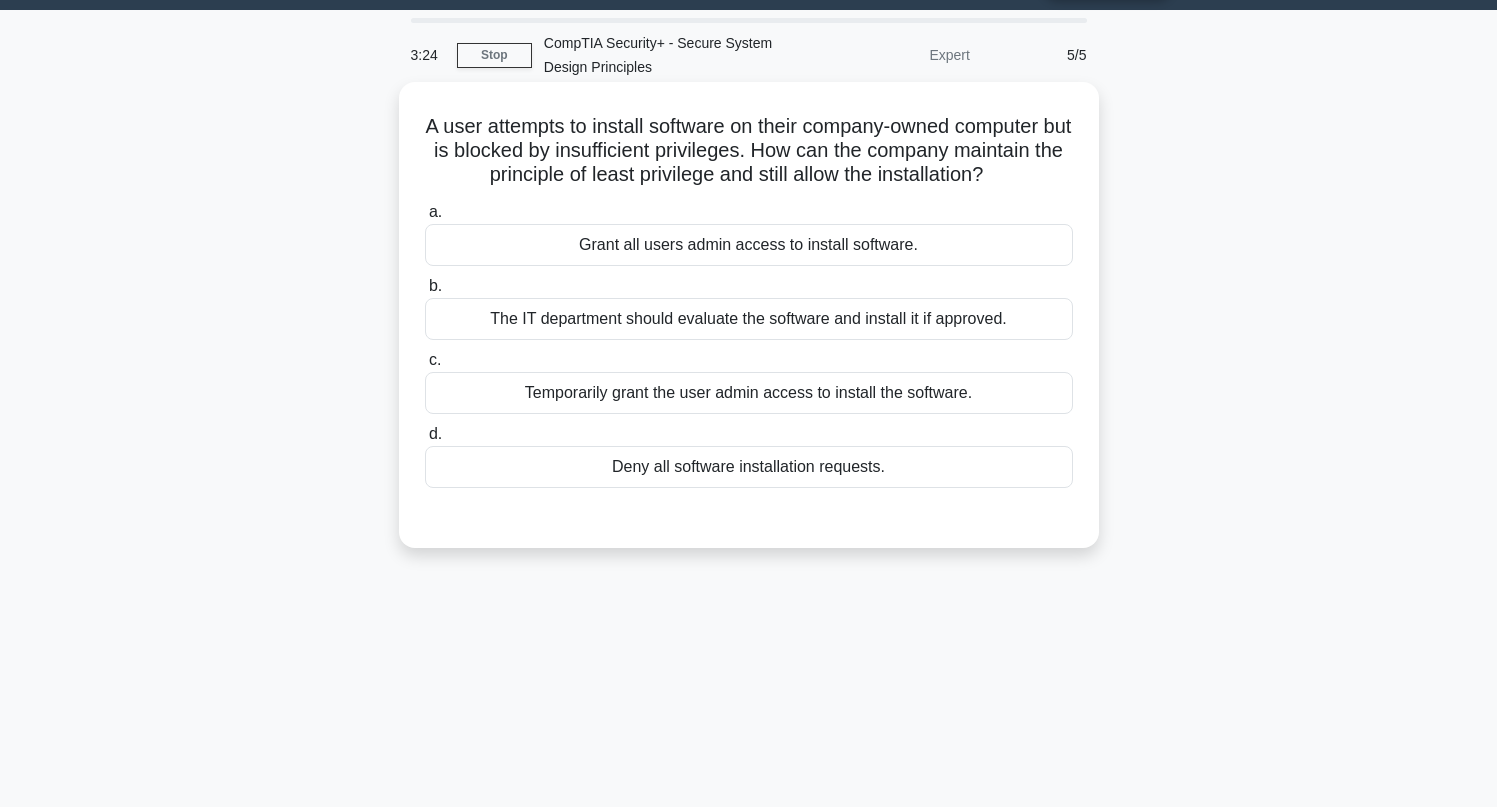 scroll, scrollTop: 53, scrollLeft: 0, axis: vertical 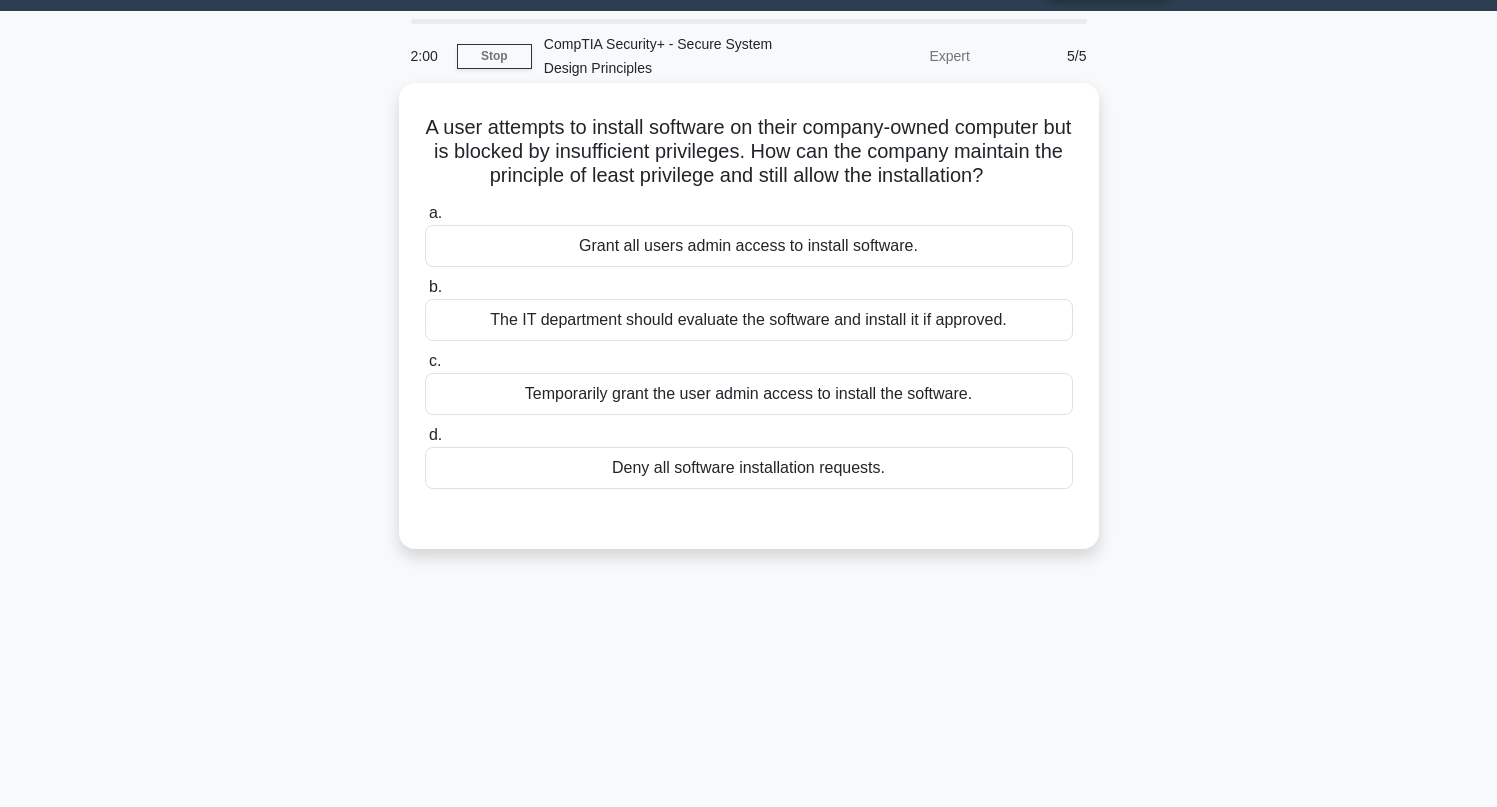 click on "The IT department should evaluate the software and install it if approved." at bounding box center [749, 320] 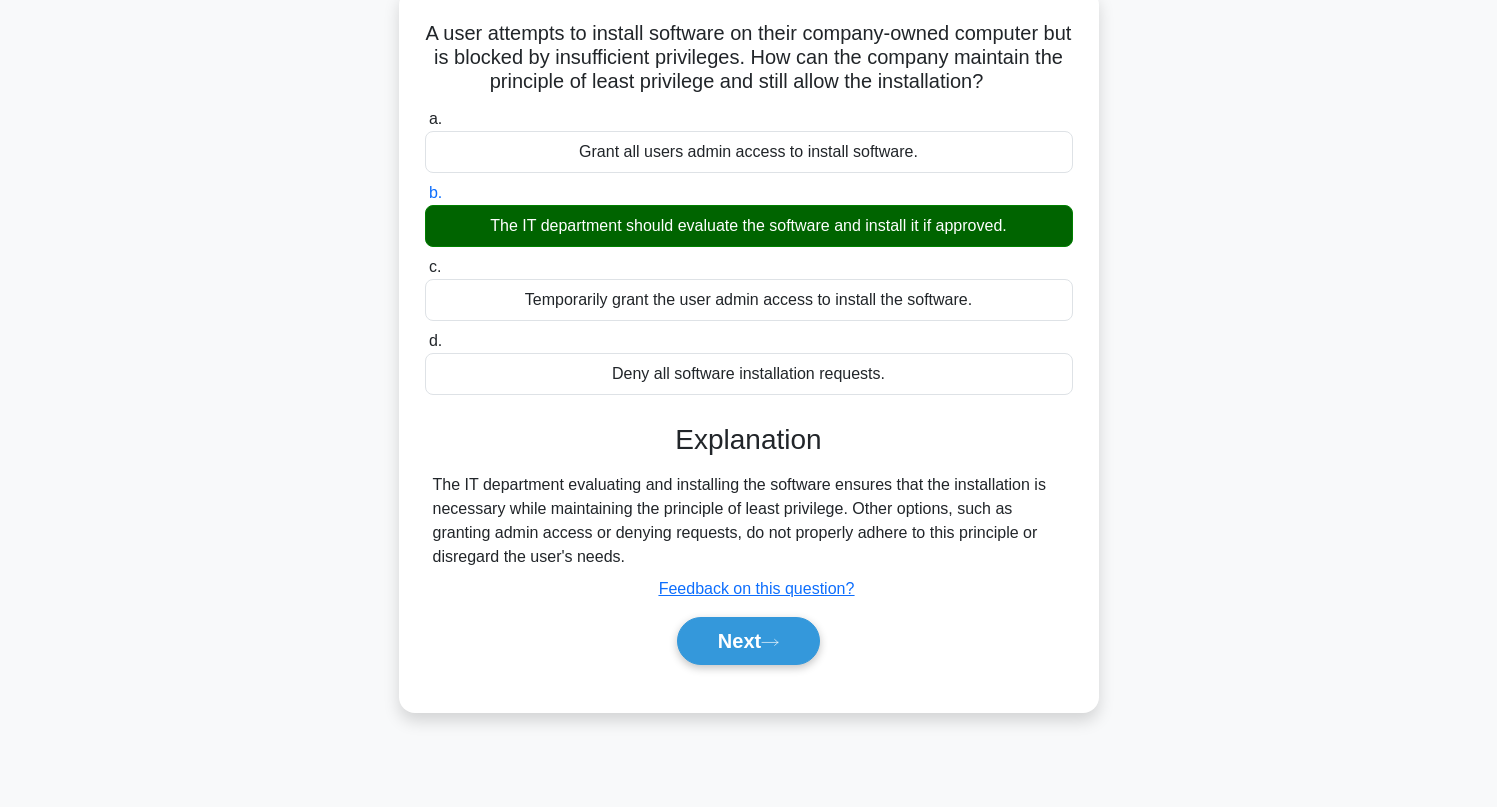 scroll, scrollTop: 273, scrollLeft: 0, axis: vertical 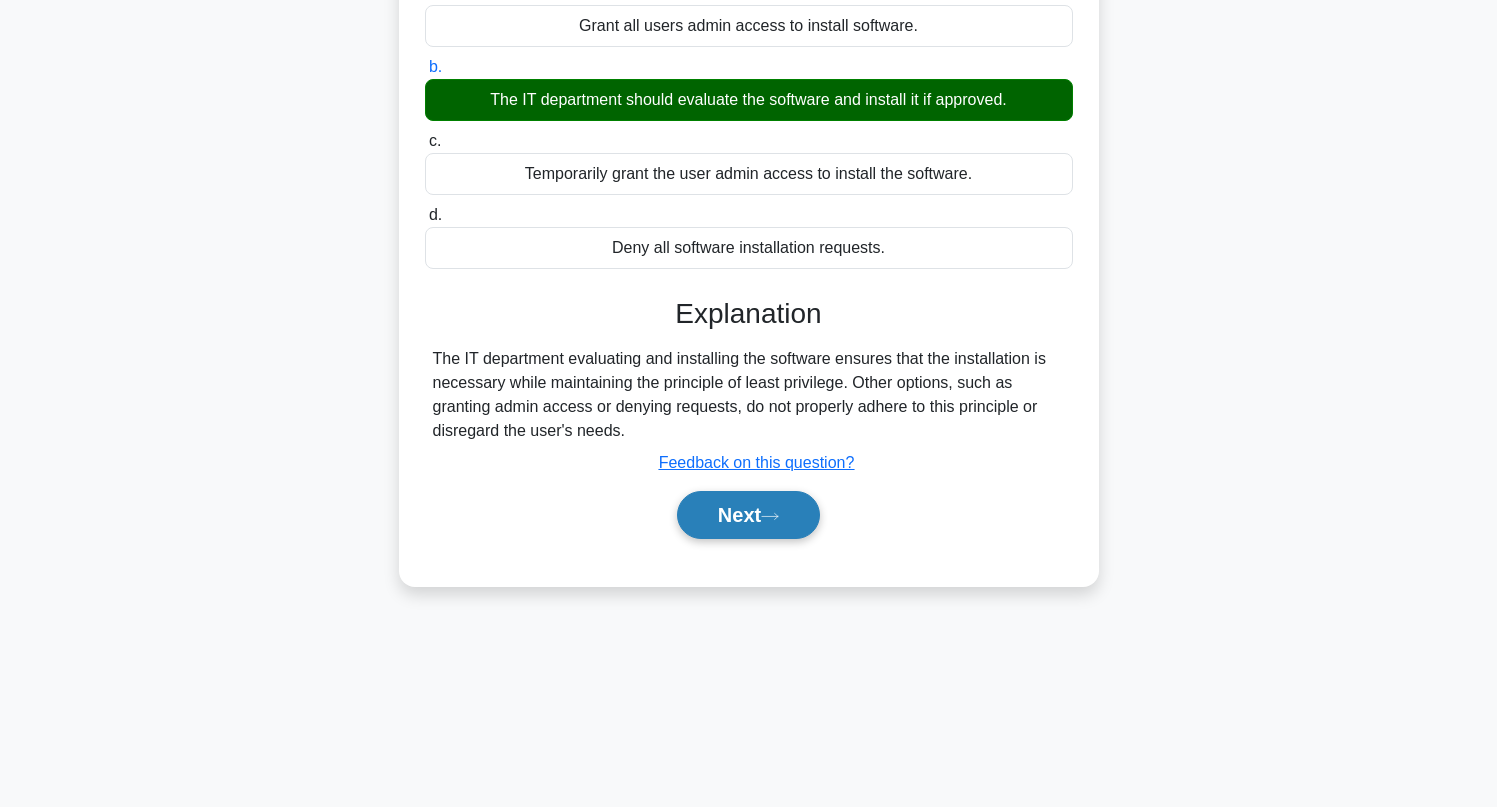 click on "Next" at bounding box center (748, 515) 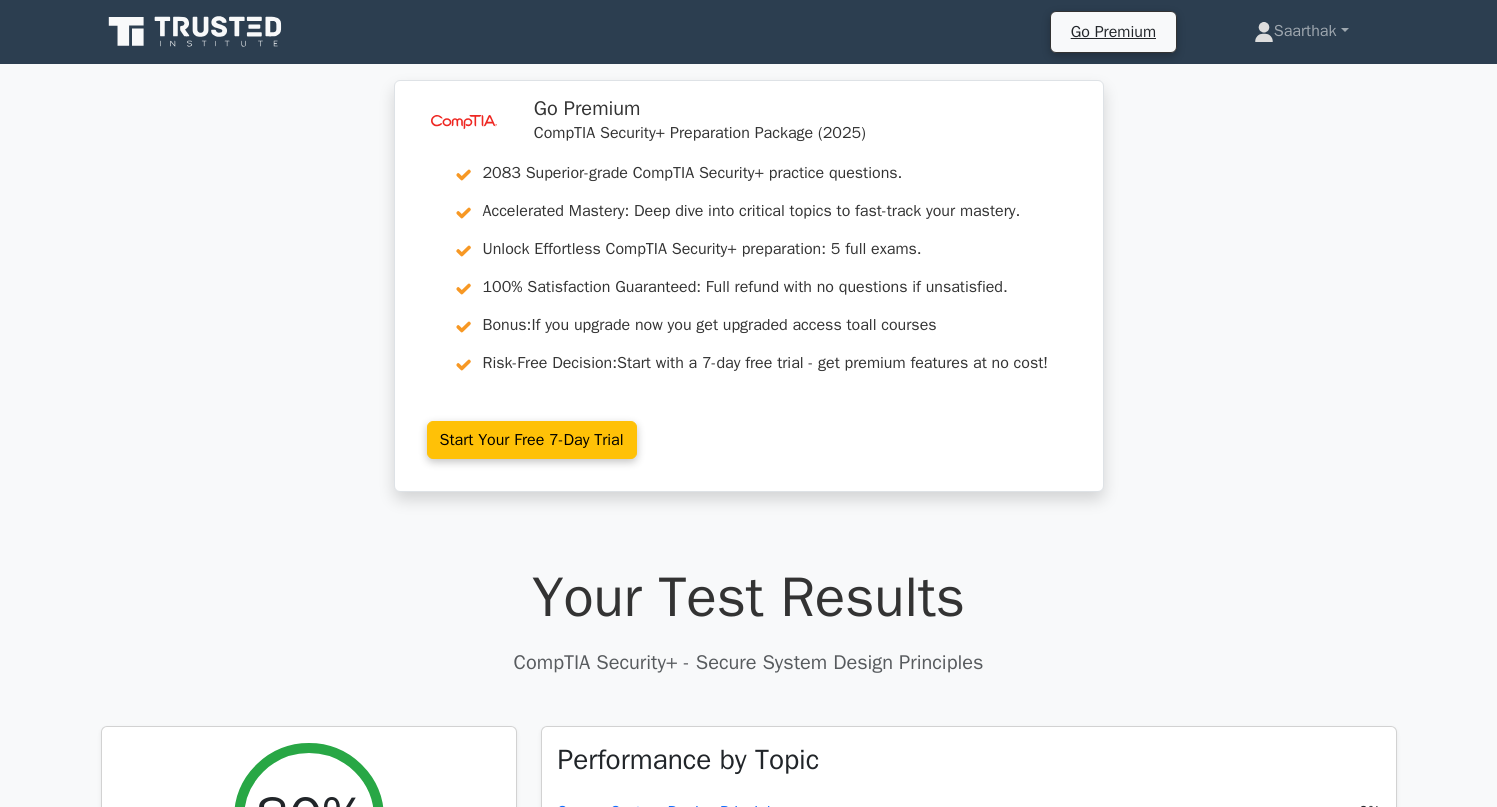 scroll, scrollTop: 5, scrollLeft: 0, axis: vertical 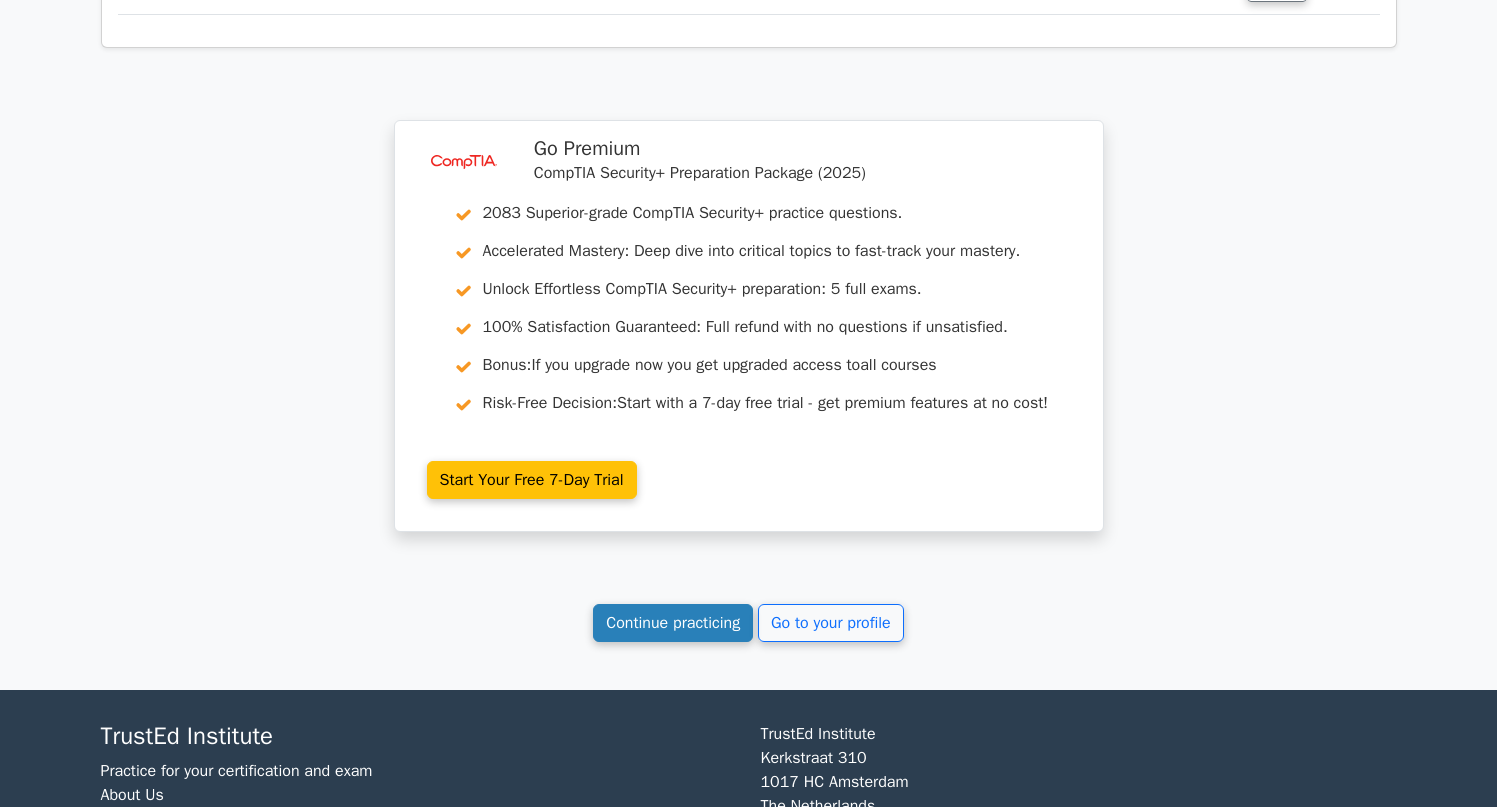 click on "Continue practicing" at bounding box center (673, 623) 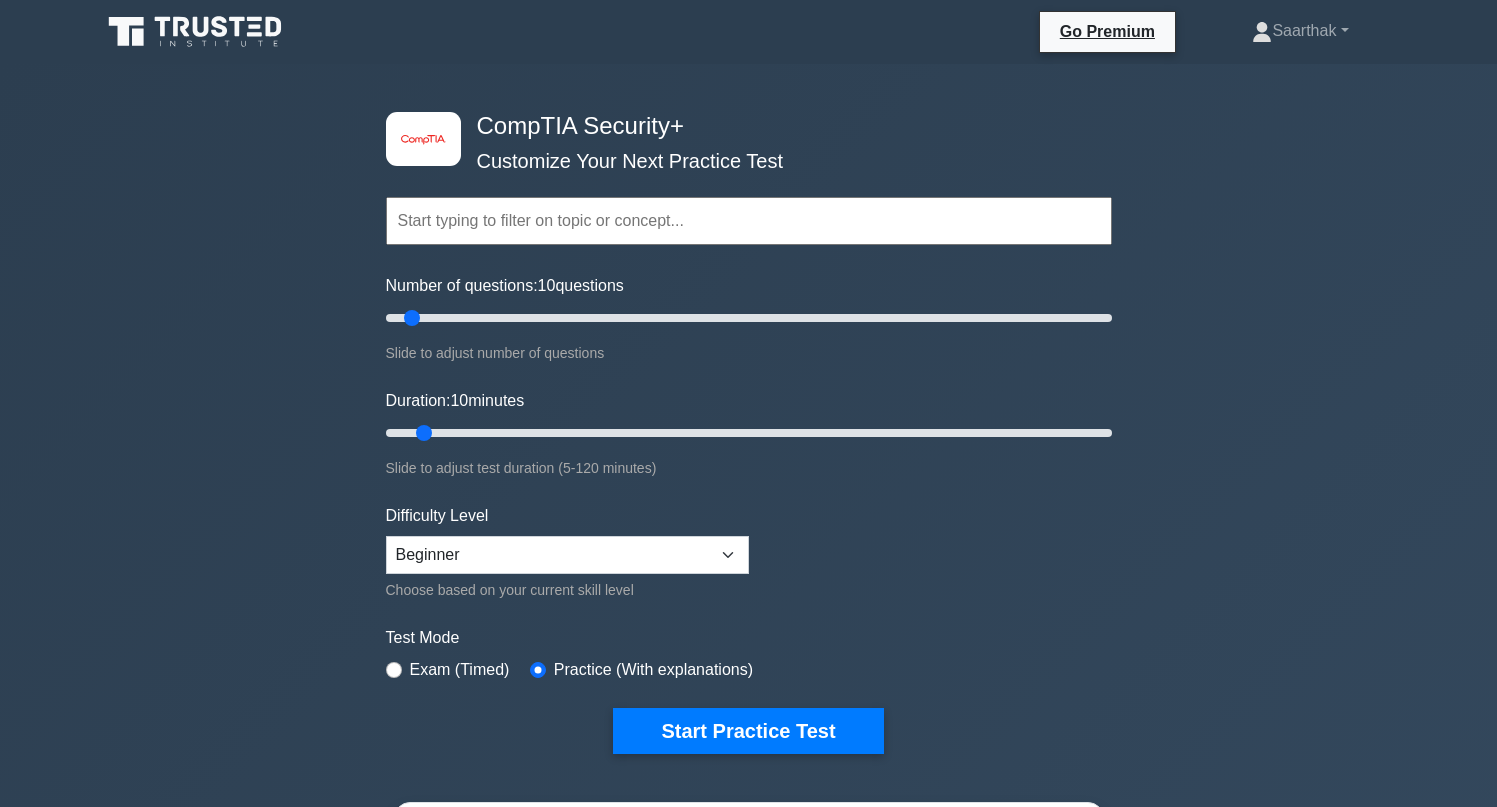 scroll, scrollTop: 683, scrollLeft: 0, axis: vertical 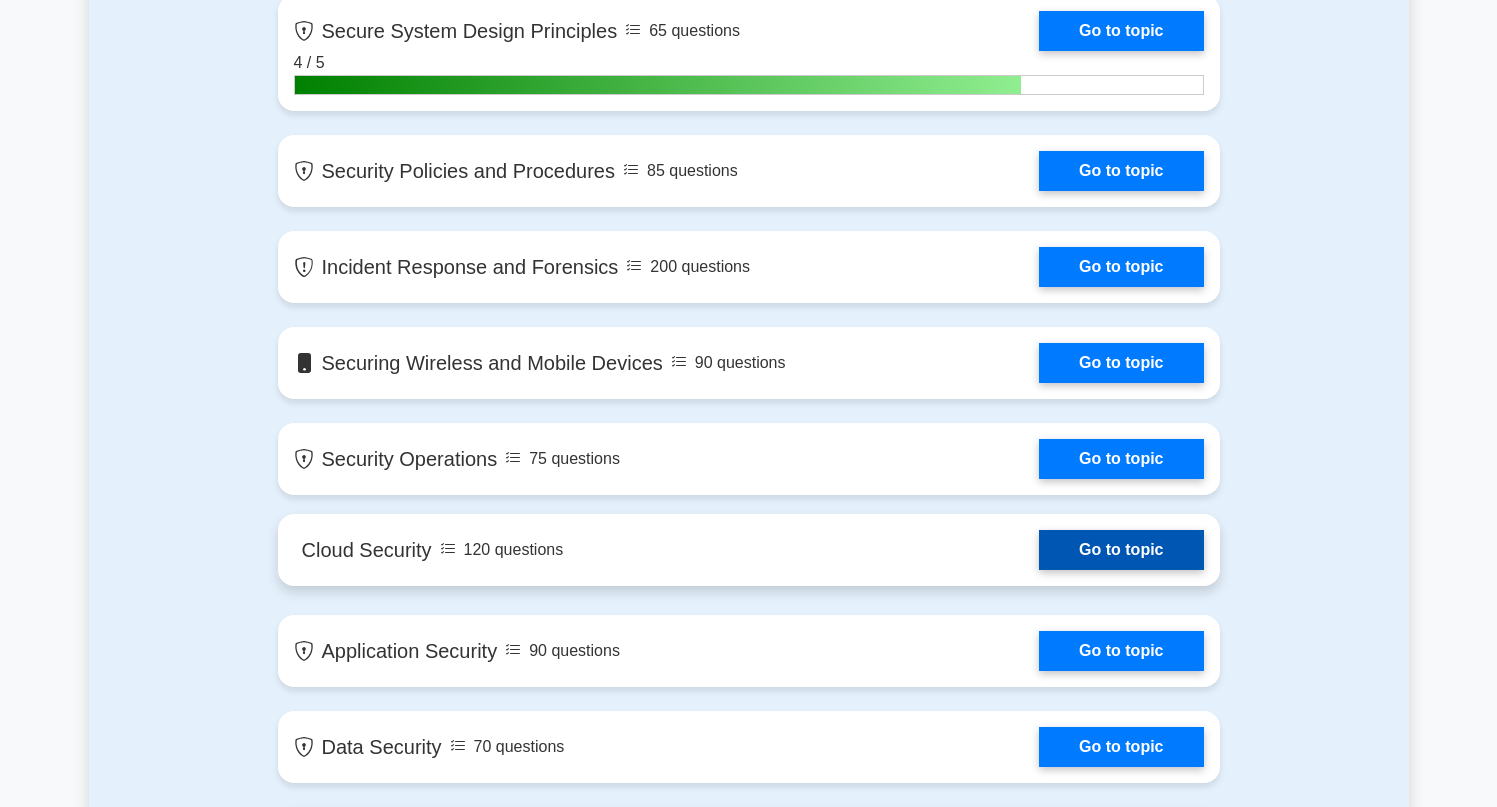 click on "Go to topic" at bounding box center (1121, 550) 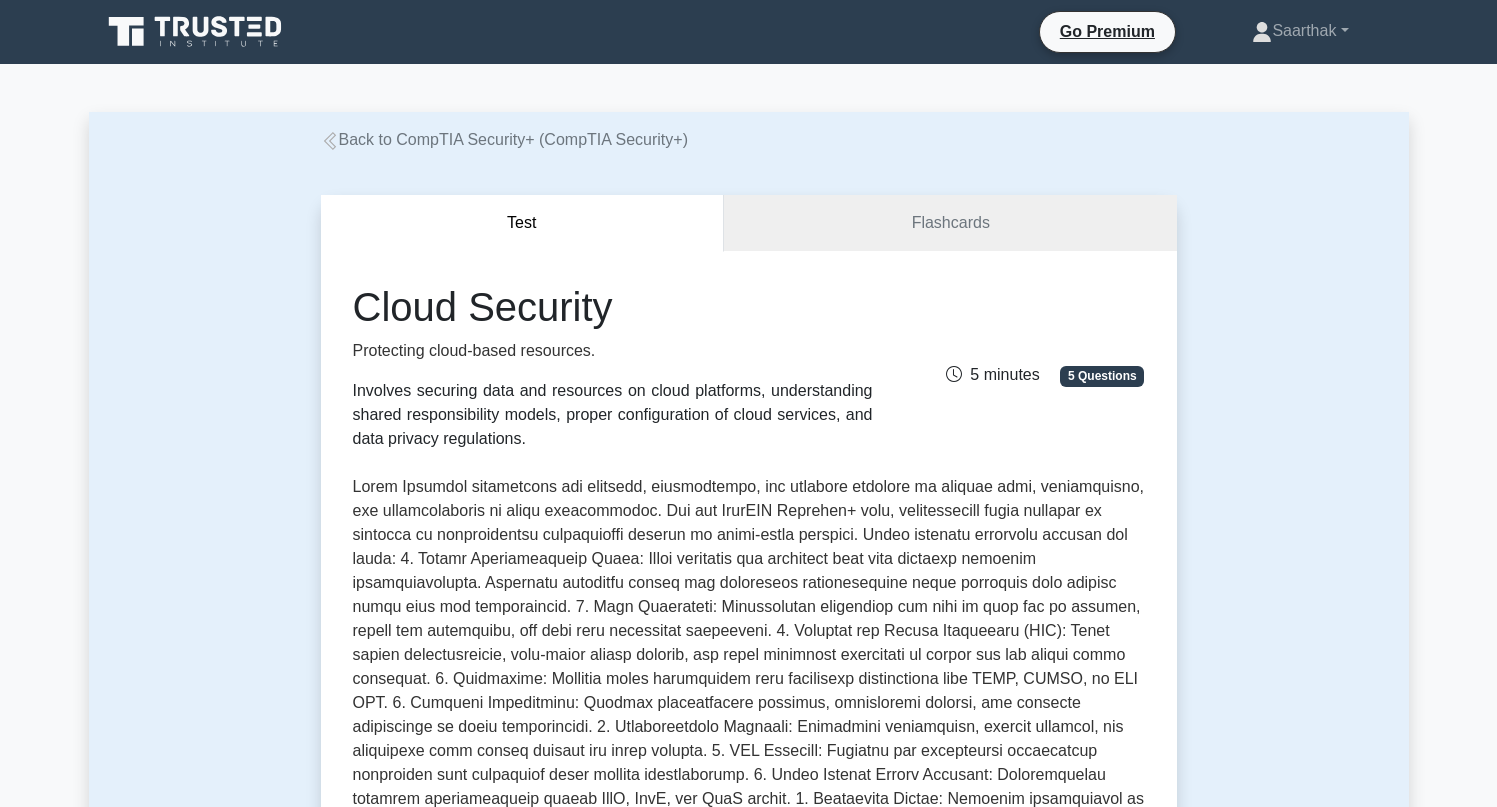 scroll, scrollTop: 0, scrollLeft: 0, axis: both 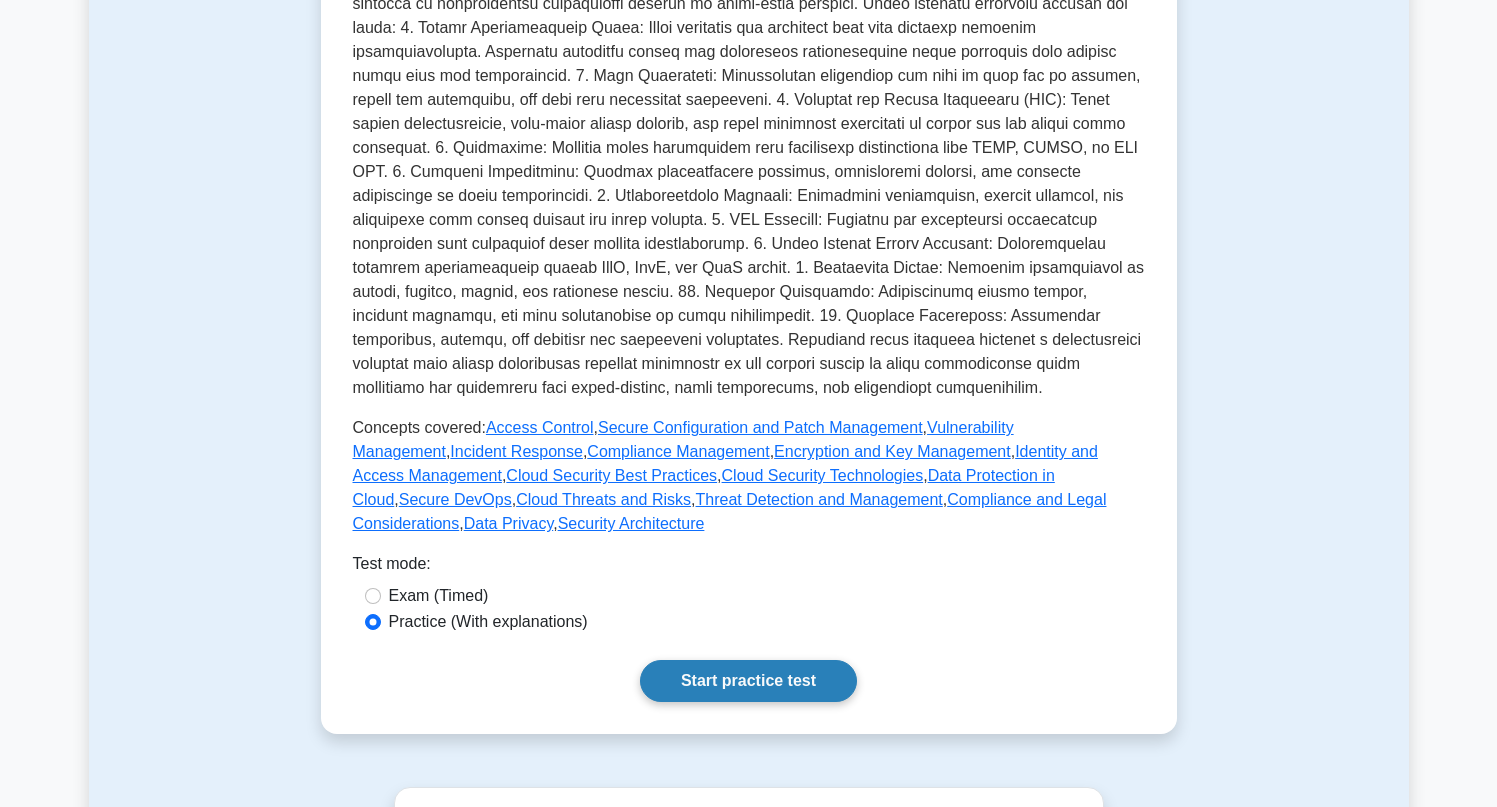 click on "Start practice test" at bounding box center (748, 681) 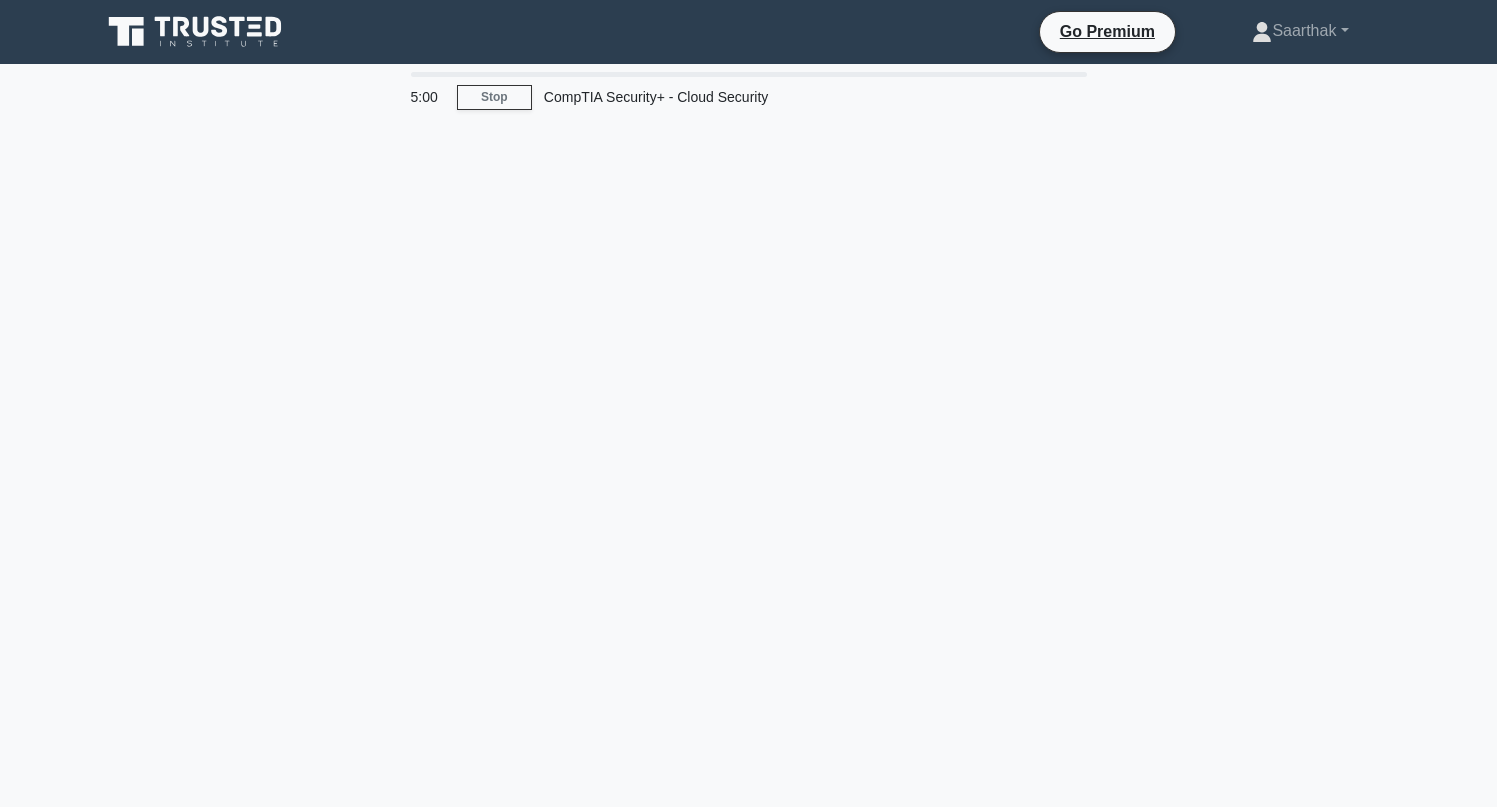 scroll, scrollTop: 0, scrollLeft: 0, axis: both 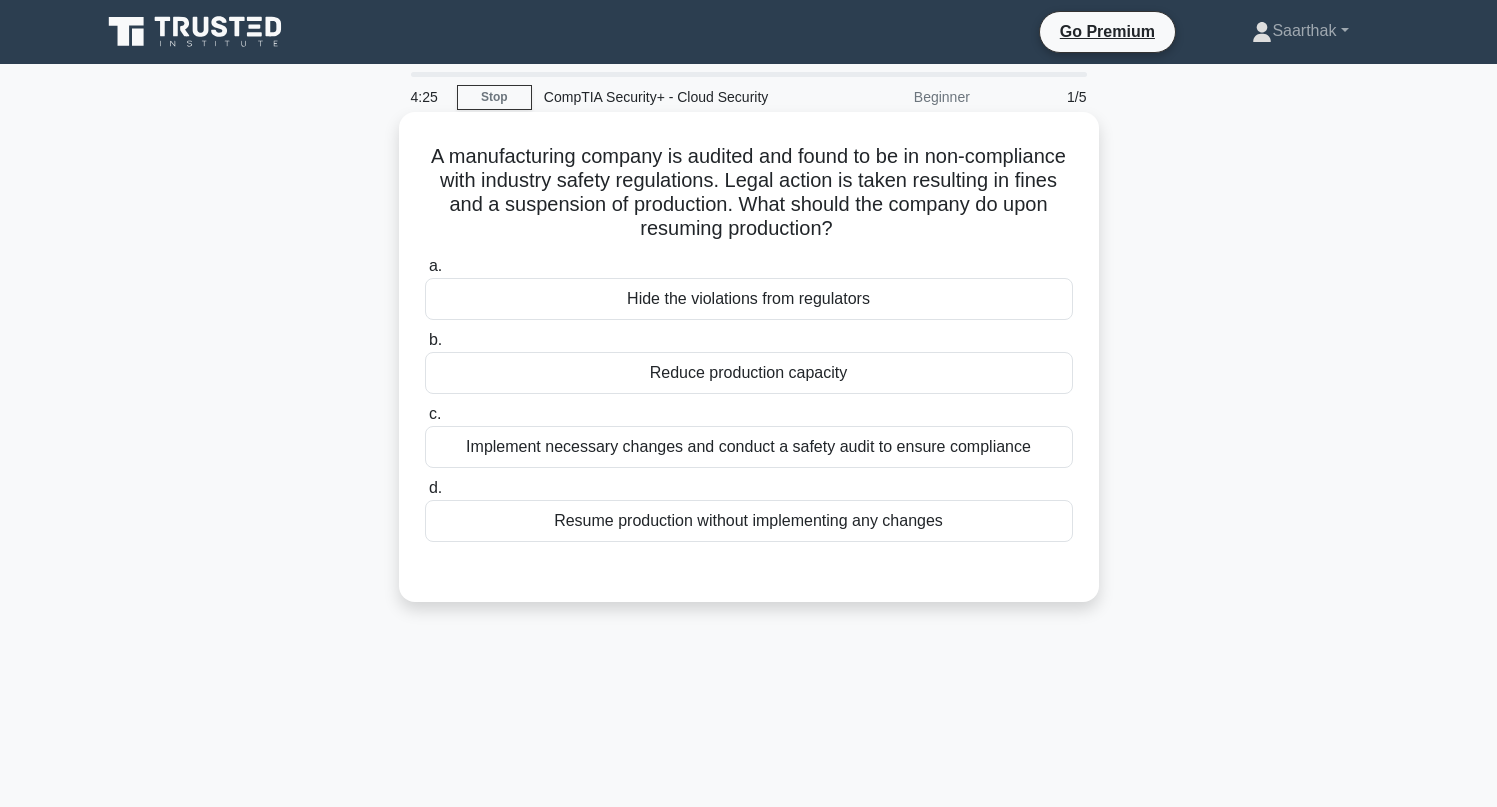 click on "Implement necessary changes and conduct a safety audit to ensure compliance" at bounding box center [749, 447] 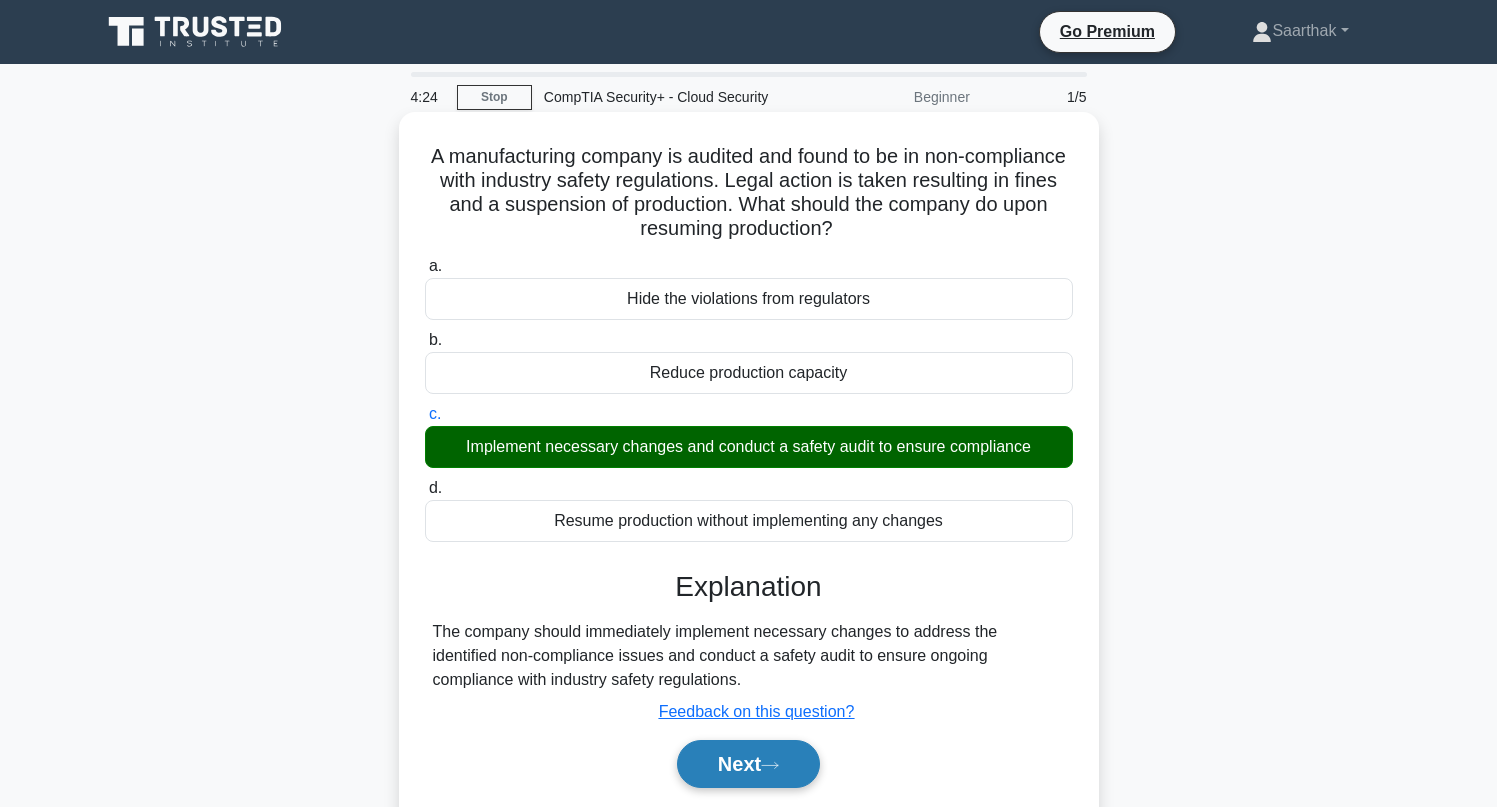 click on "Next" at bounding box center (748, 764) 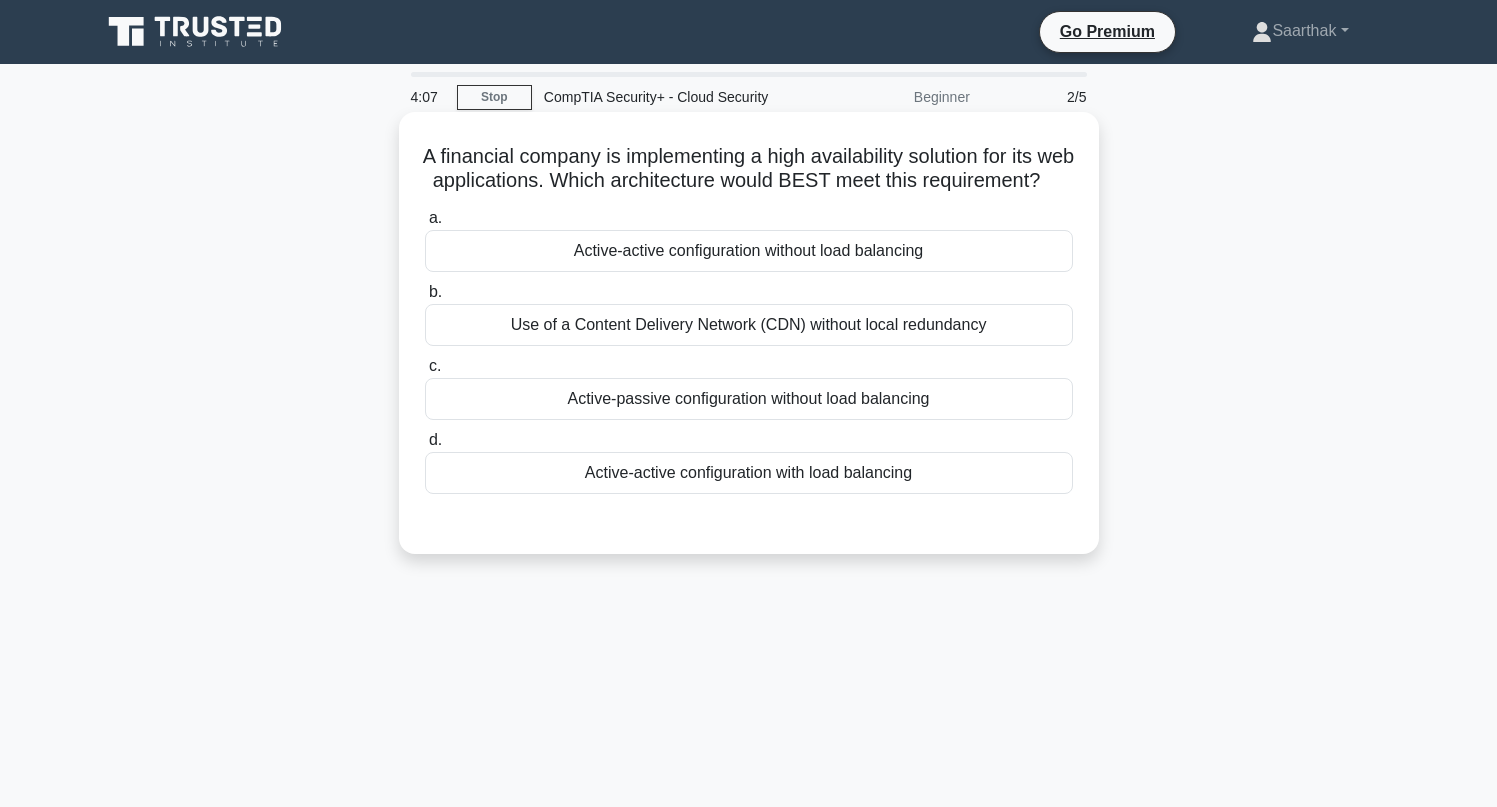 click on "Active-active configuration with load balancing" at bounding box center (749, 473) 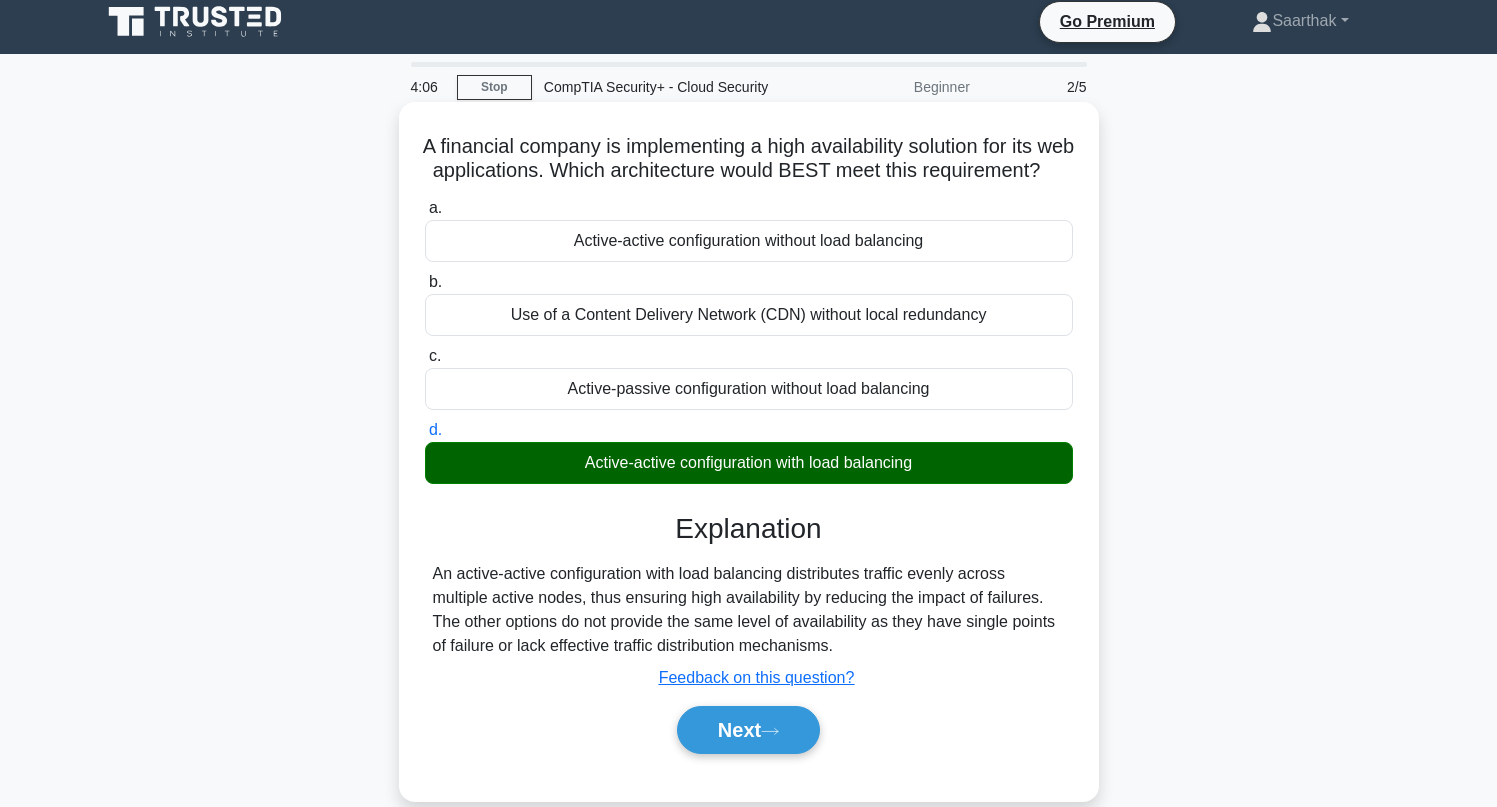 scroll, scrollTop: 24, scrollLeft: 0, axis: vertical 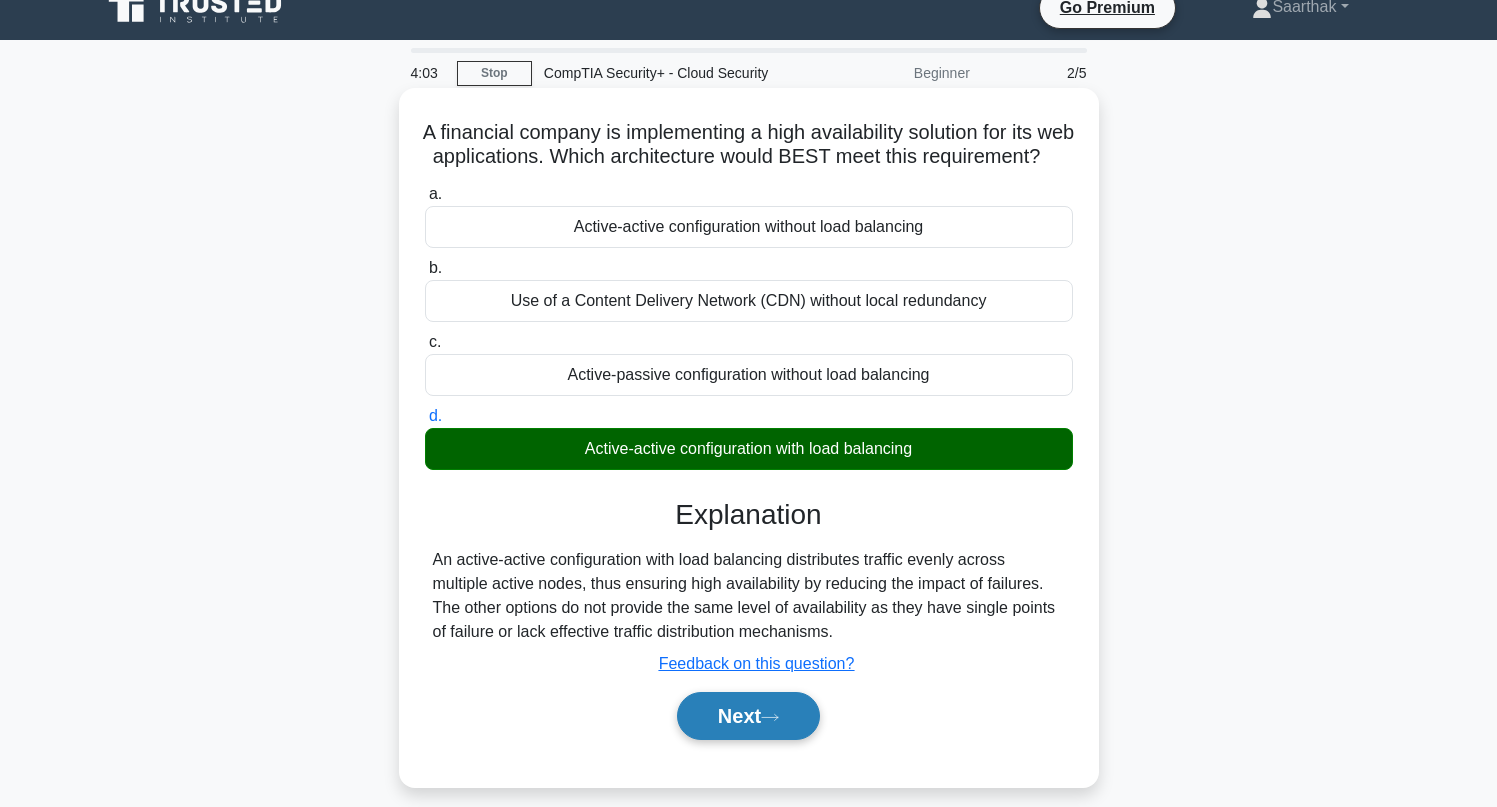 click on "Next" at bounding box center (748, 716) 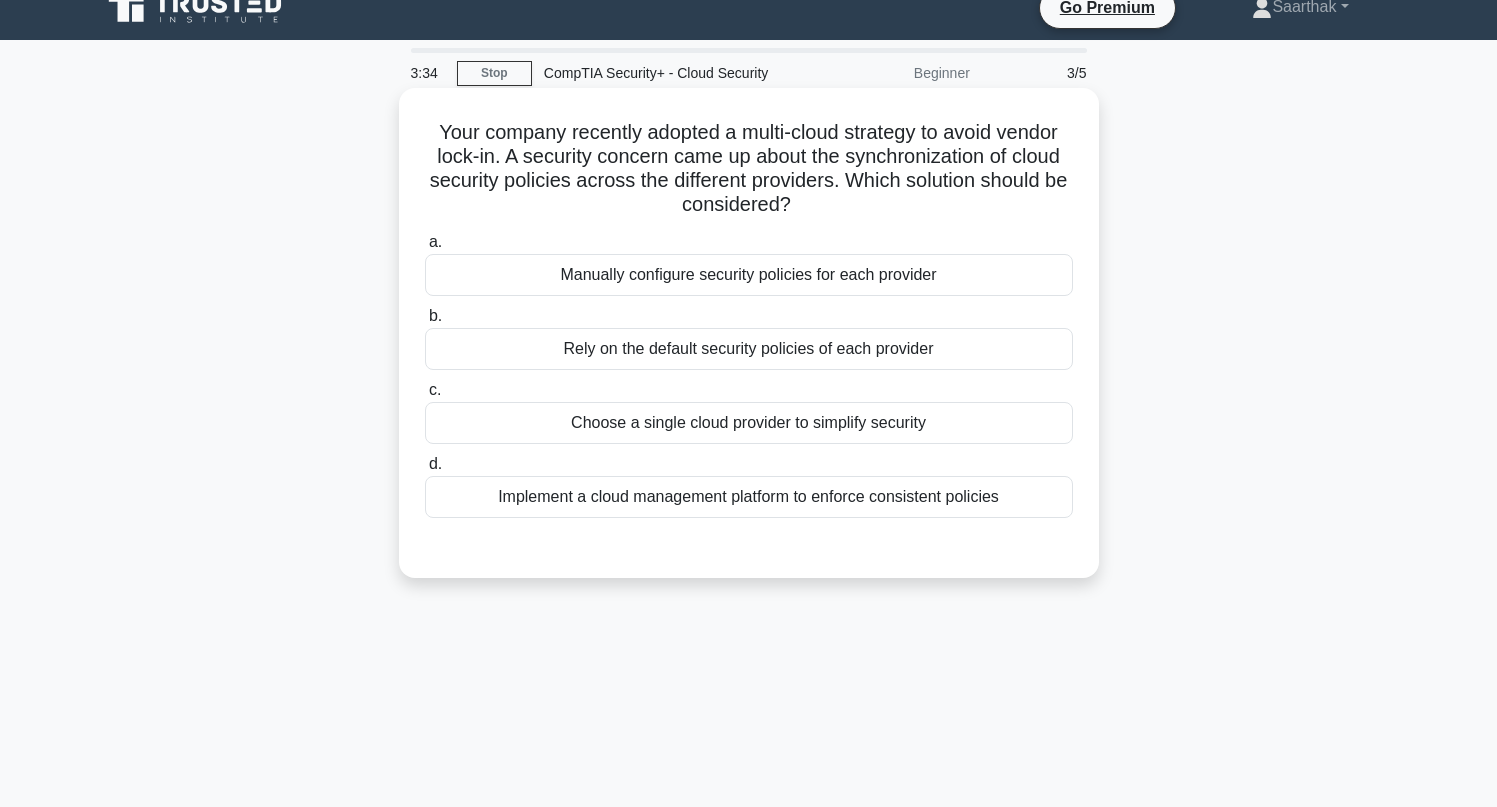 click on "Implement a cloud management platform to enforce consistent policies" at bounding box center [749, 497] 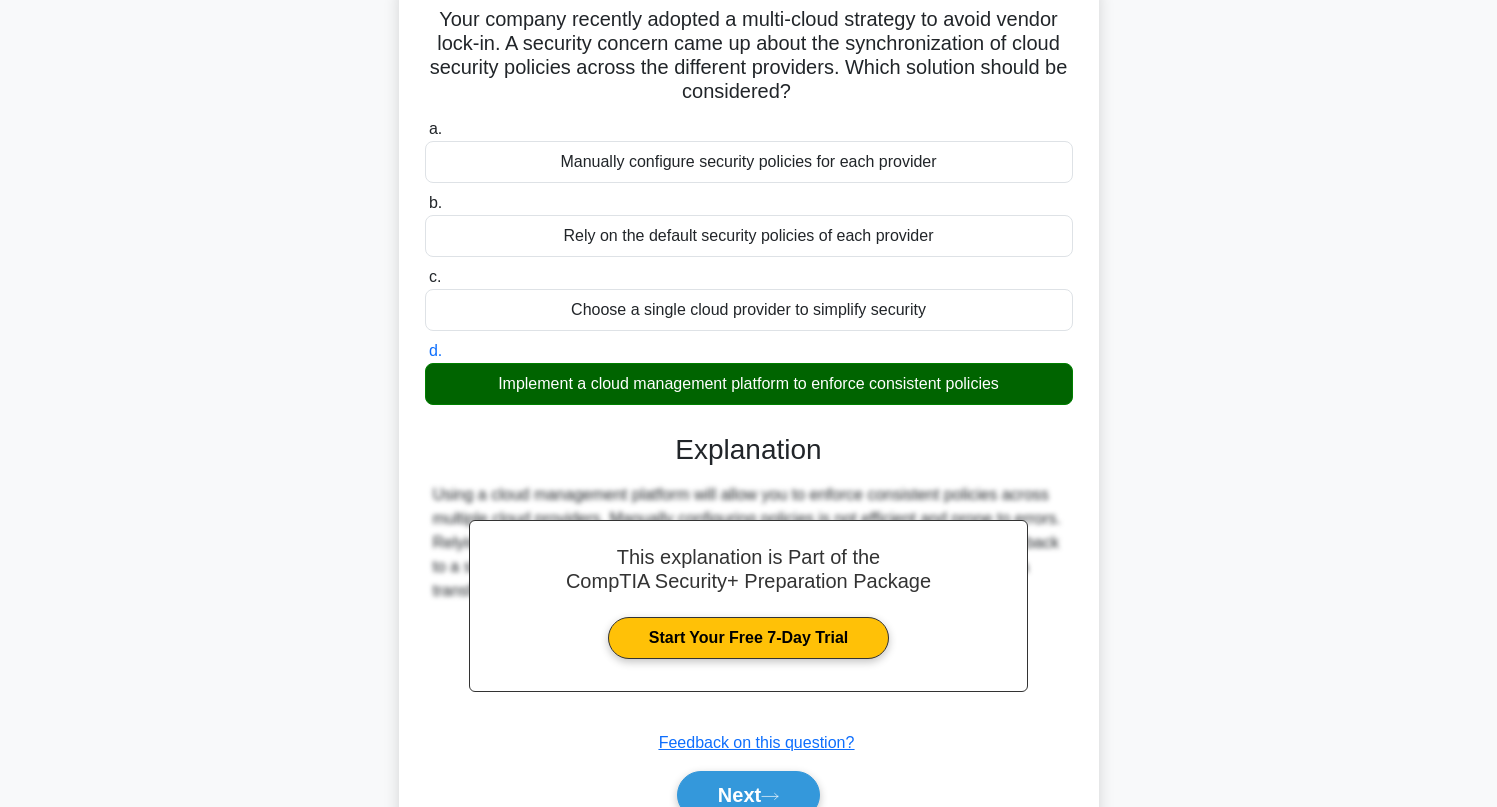 scroll, scrollTop: 273, scrollLeft: 0, axis: vertical 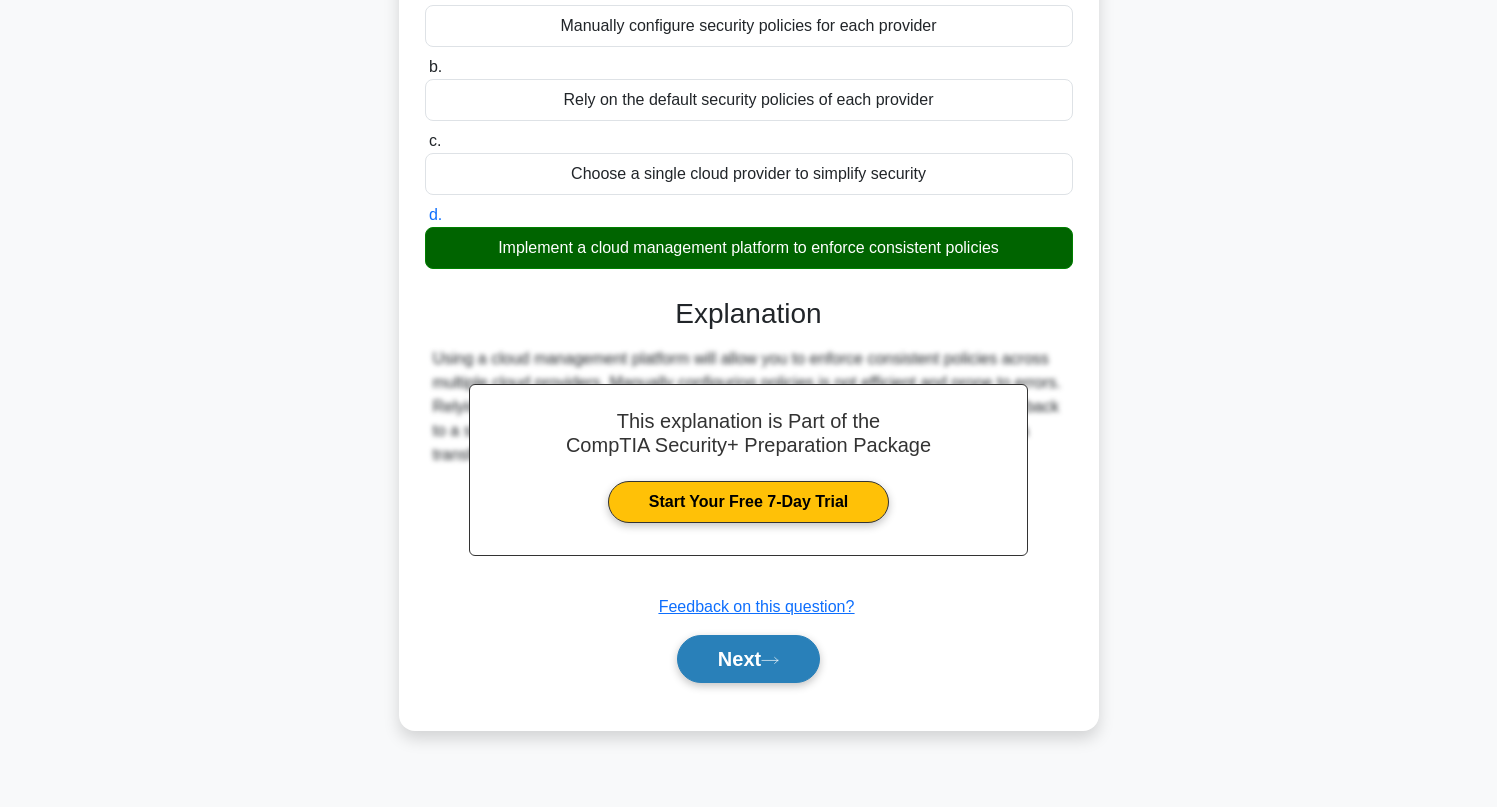 click on "Next" at bounding box center [748, 659] 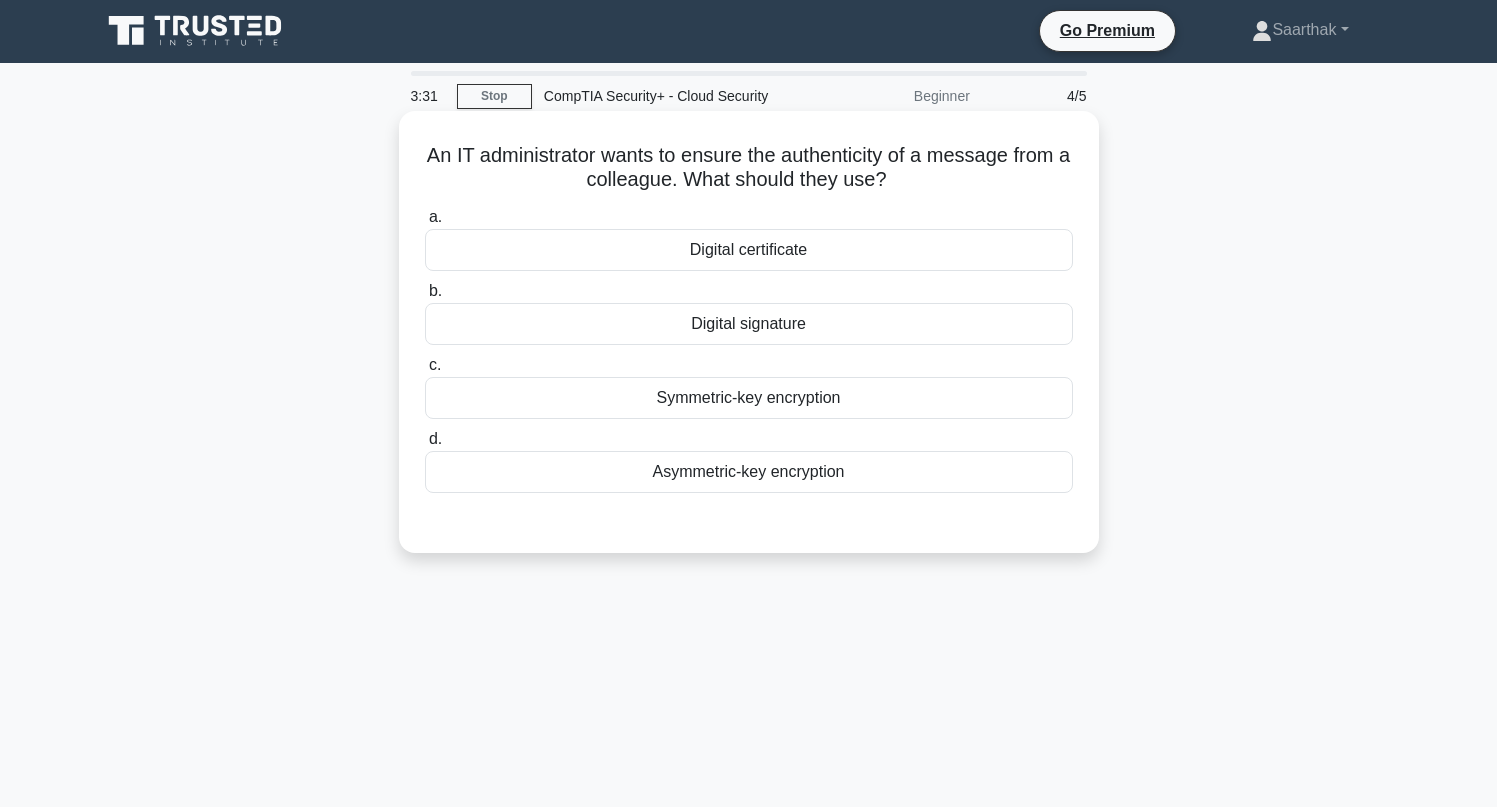 scroll, scrollTop: 0, scrollLeft: 0, axis: both 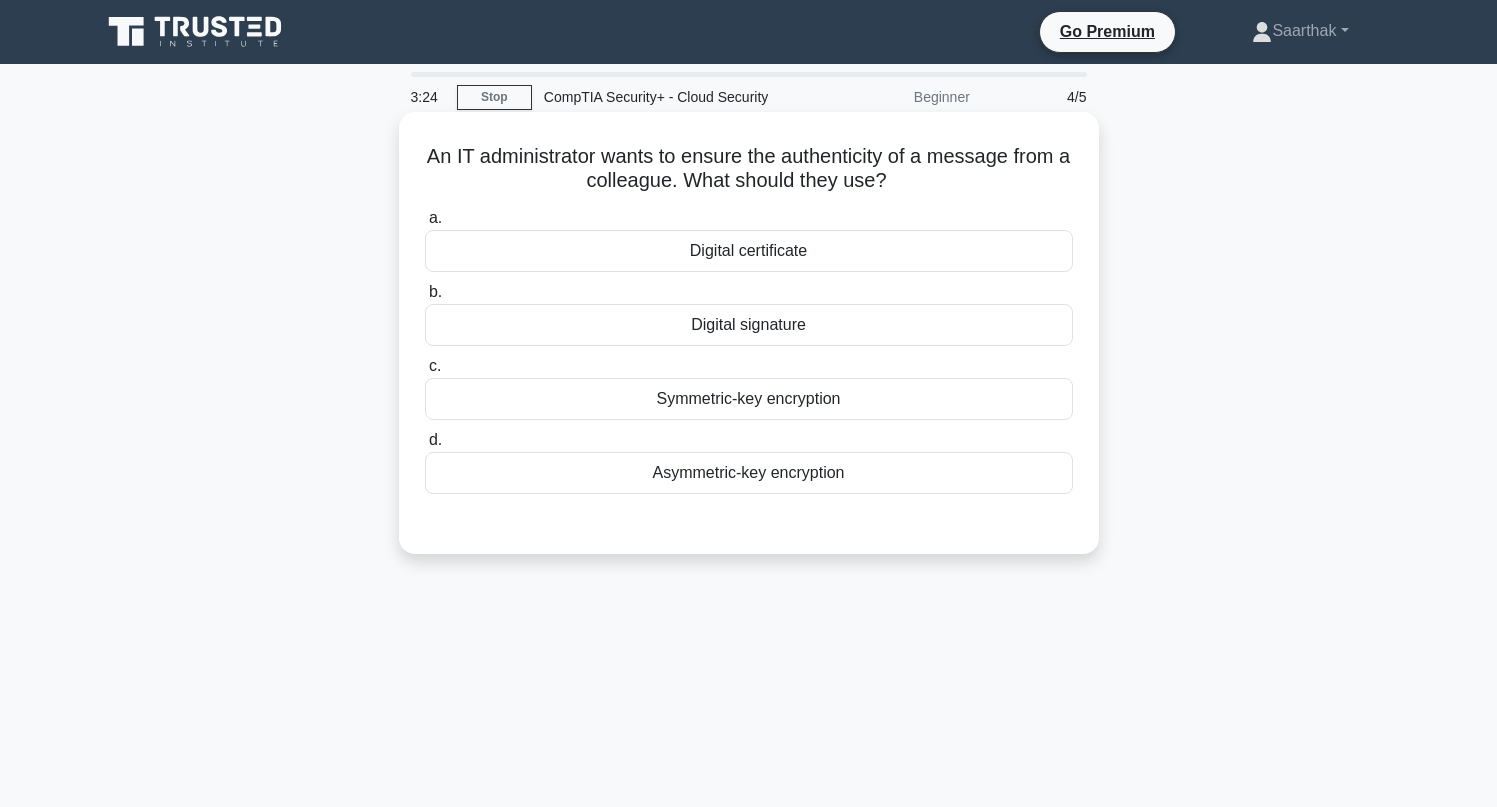 click on "Digital signature" at bounding box center [749, 325] 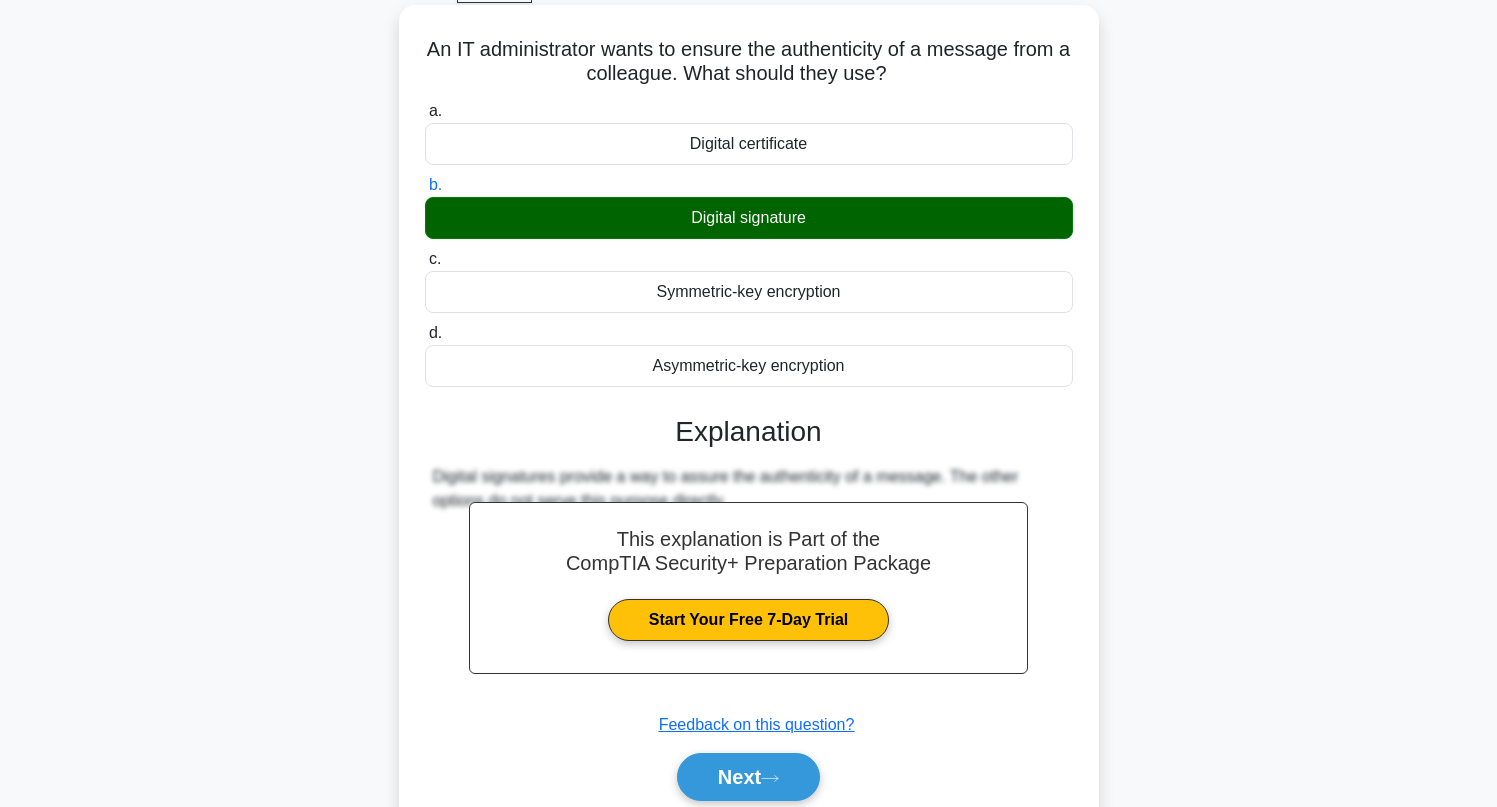 scroll, scrollTop: 273, scrollLeft: 0, axis: vertical 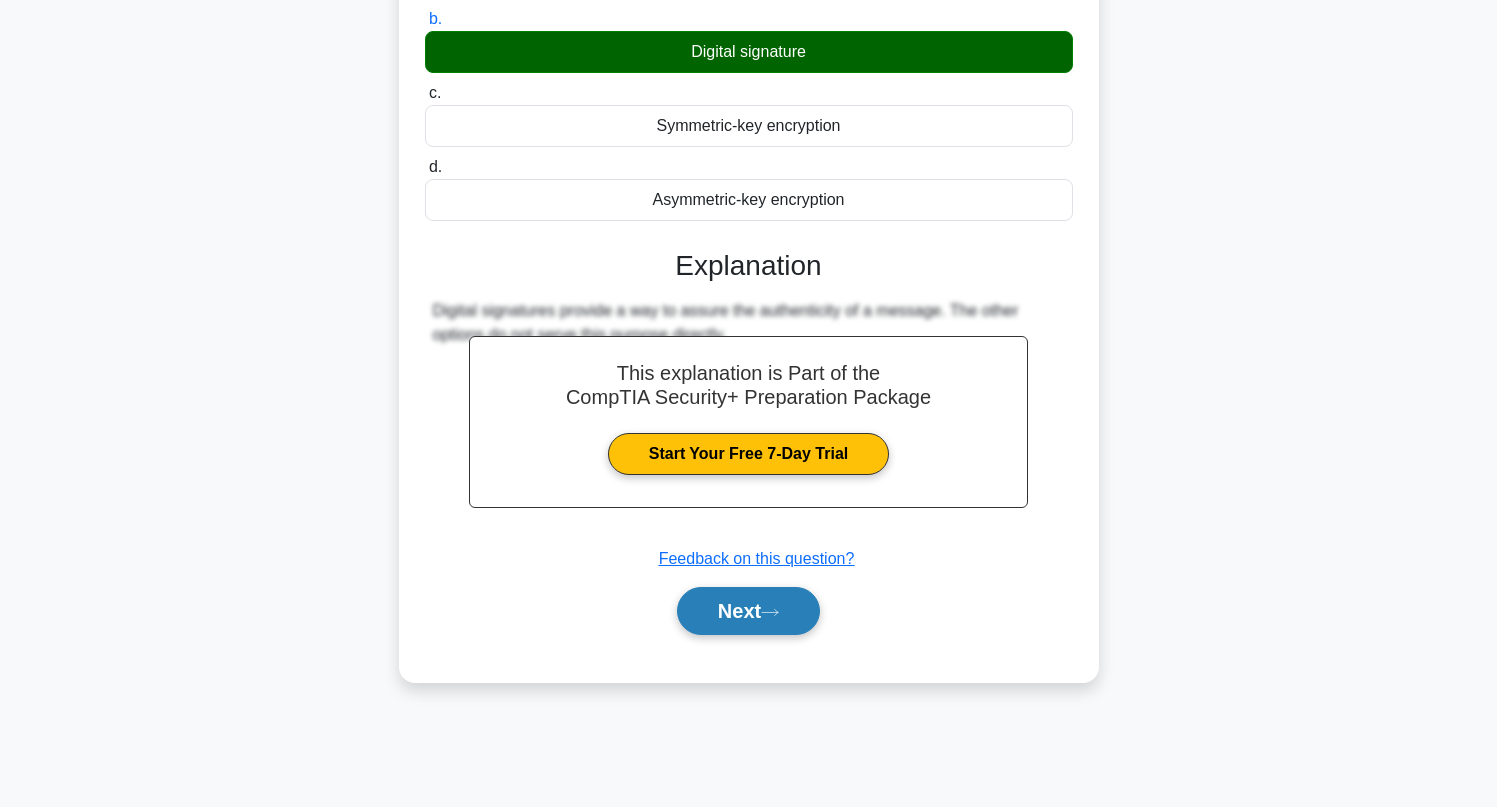 click on "Next" at bounding box center [748, 611] 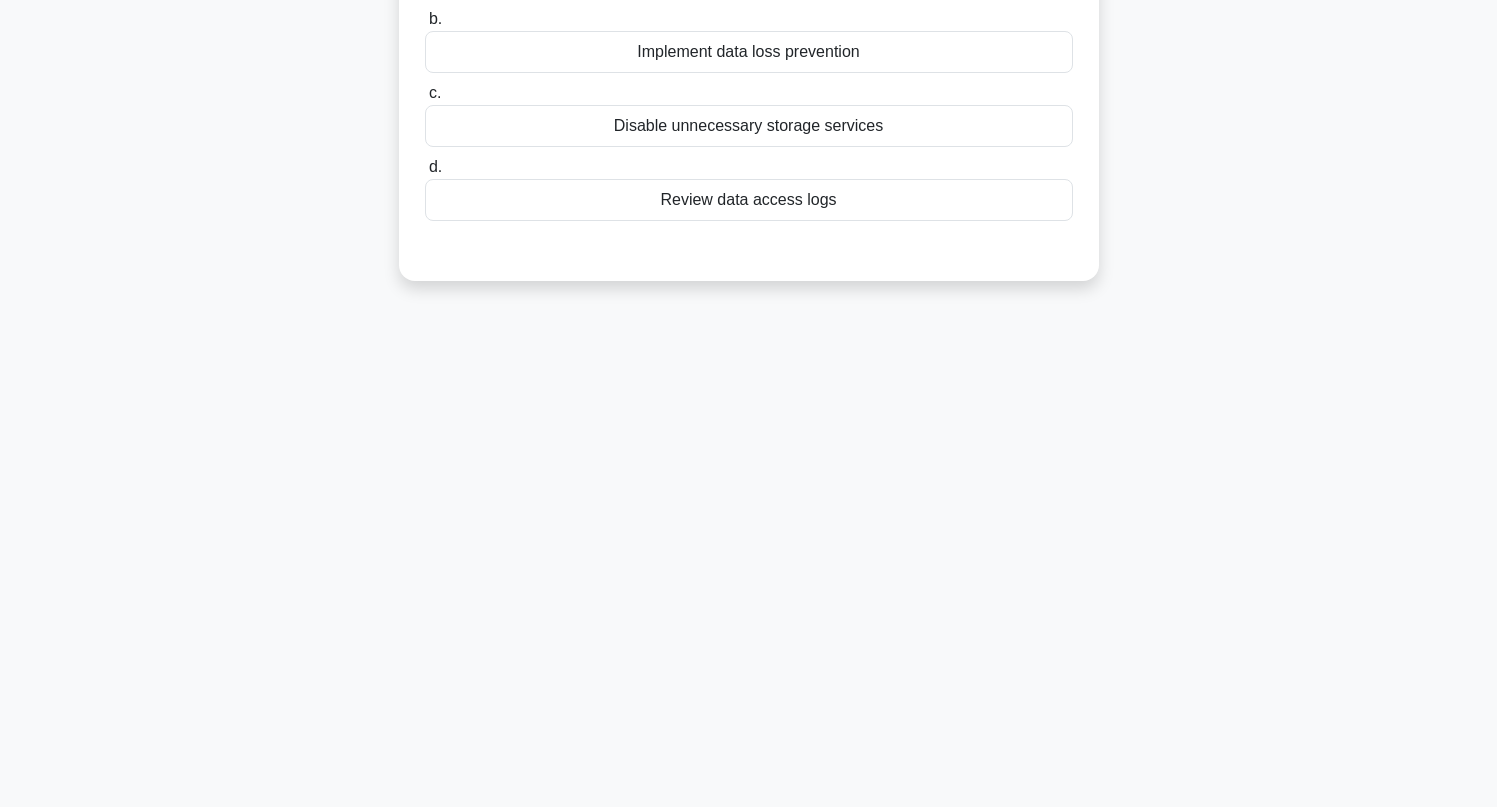scroll, scrollTop: 0, scrollLeft: 0, axis: both 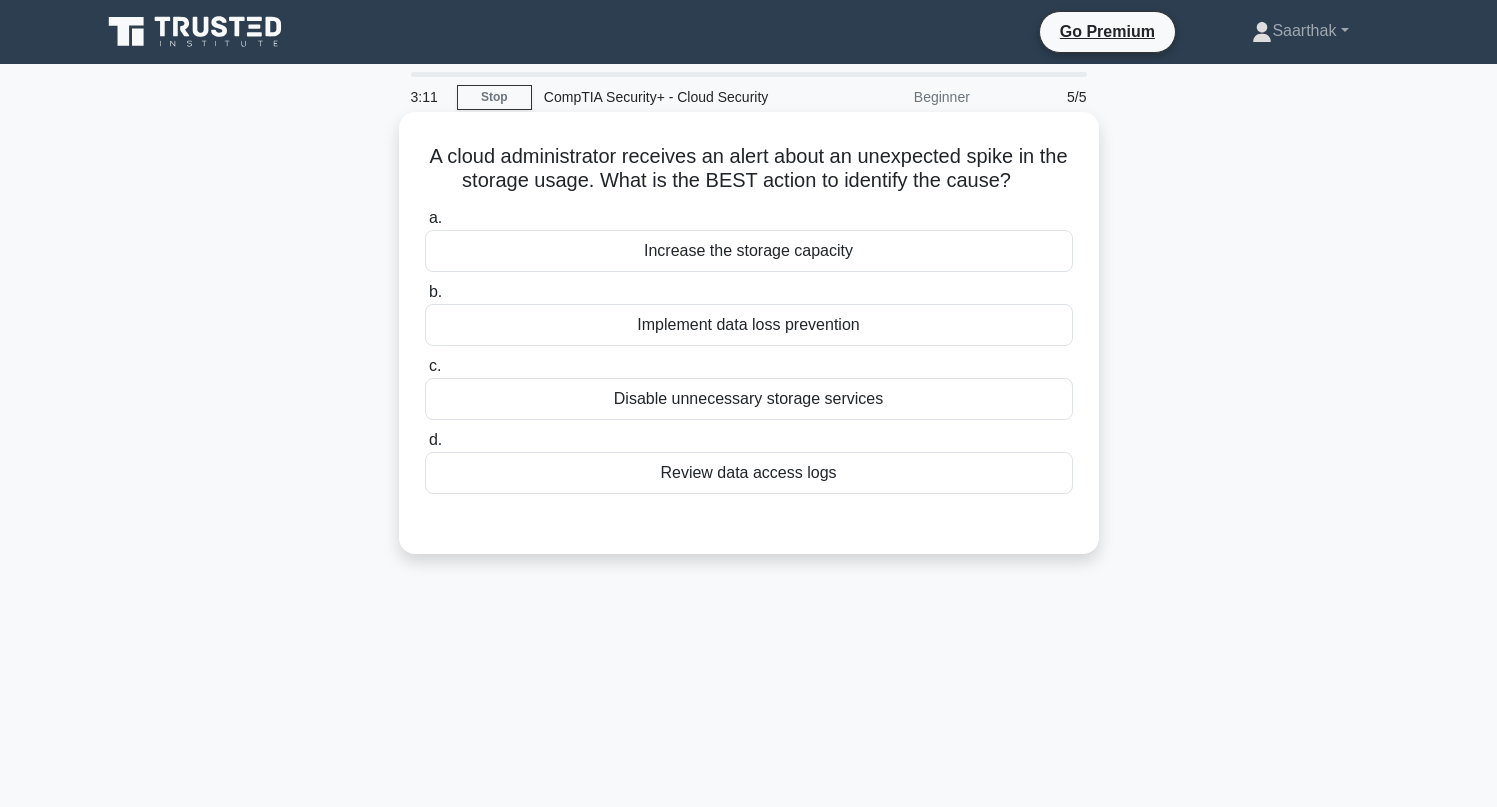 click on "Review data access logs" at bounding box center [749, 473] 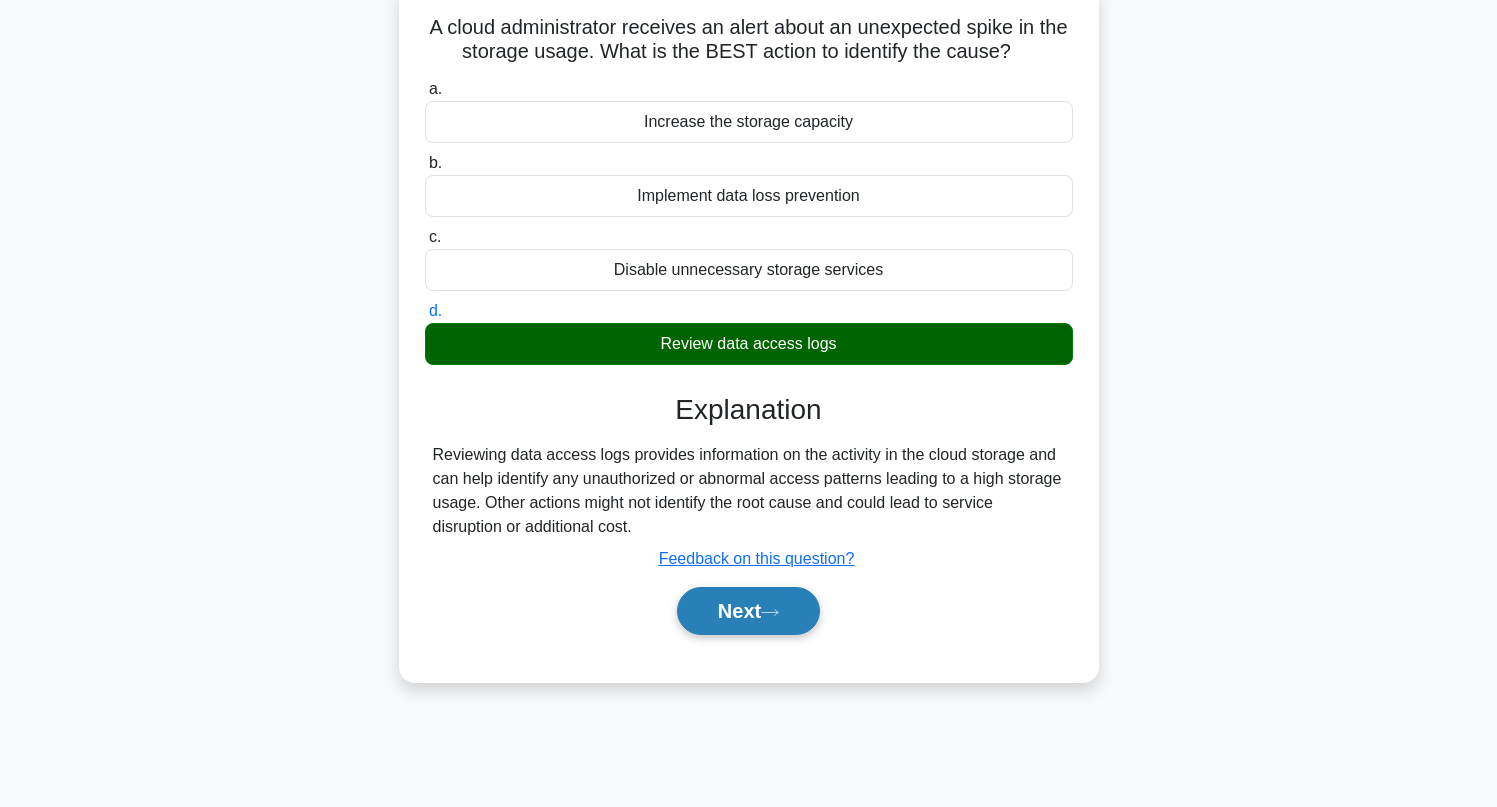 scroll, scrollTop: 273, scrollLeft: 0, axis: vertical 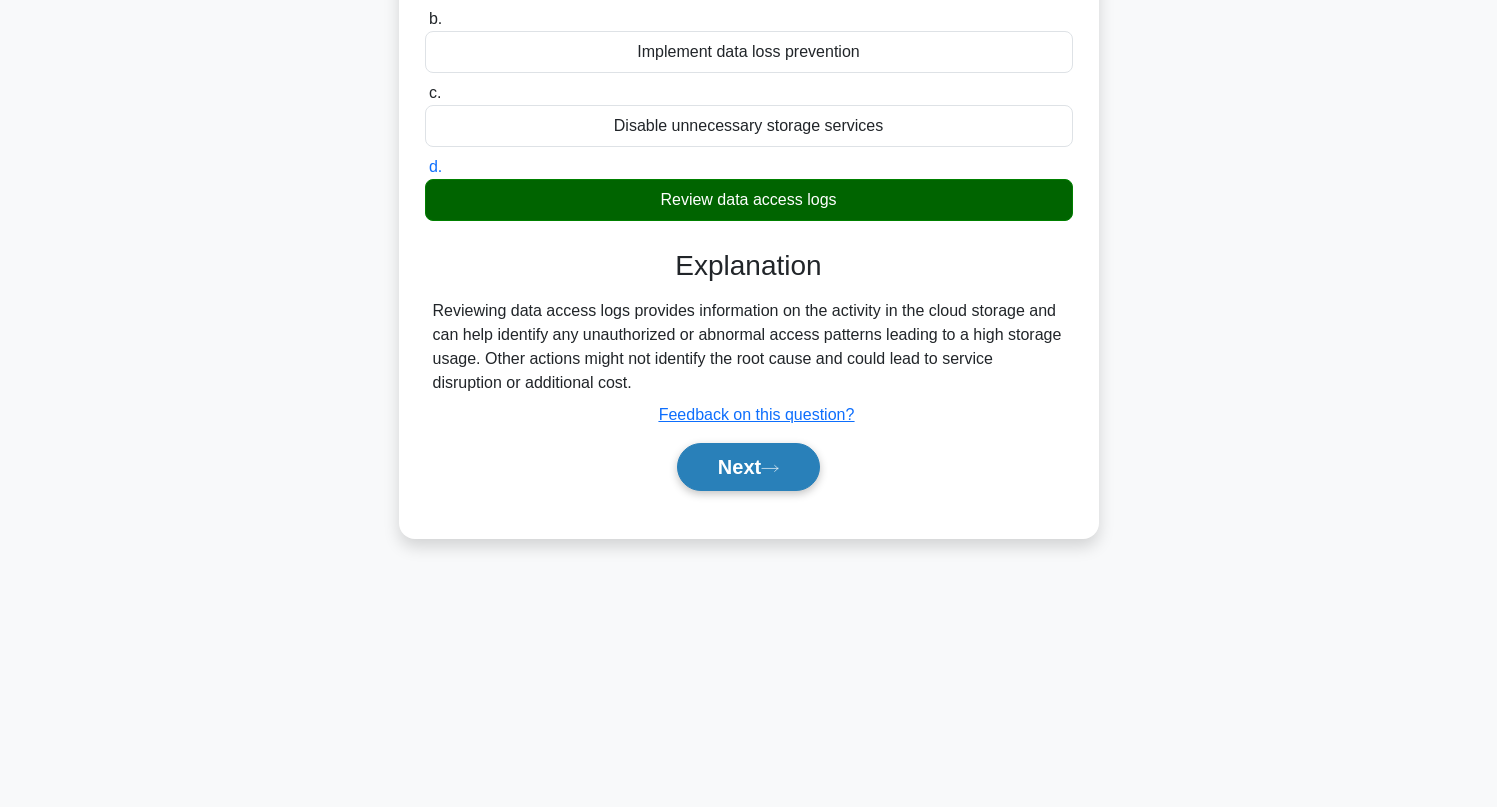 click 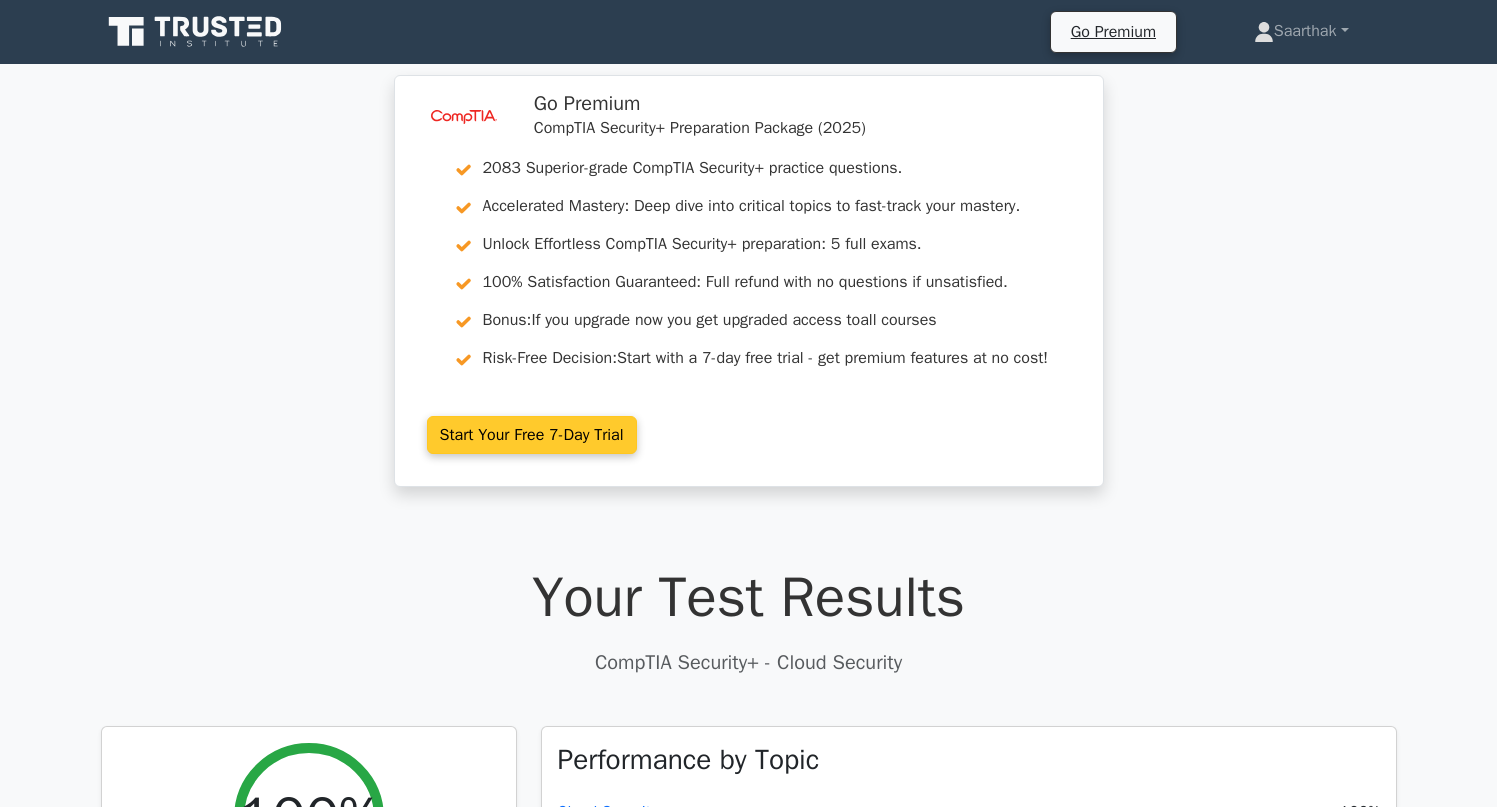 scroll, scrollTop: 0, scrollLeft: 0, axis: both 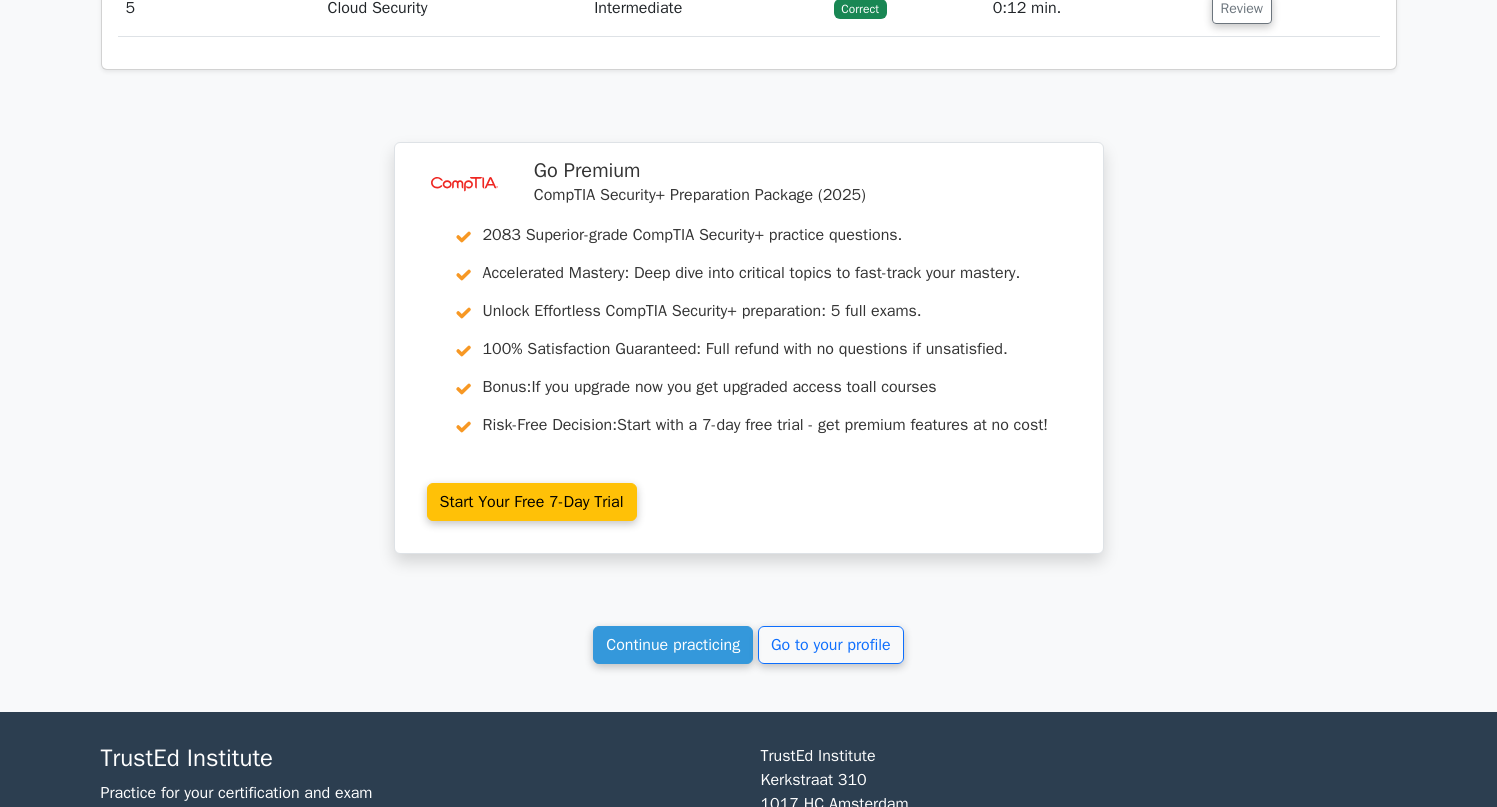 click on "Your Test Results
CompTIA Security+ - Cloud Security
100%
Your Score
Keep practicing!
Performance by Topic
Cloud Security
100%
Quick Statistics 2 min Time Taken 5/5 #" at bounding box center [749, -590] 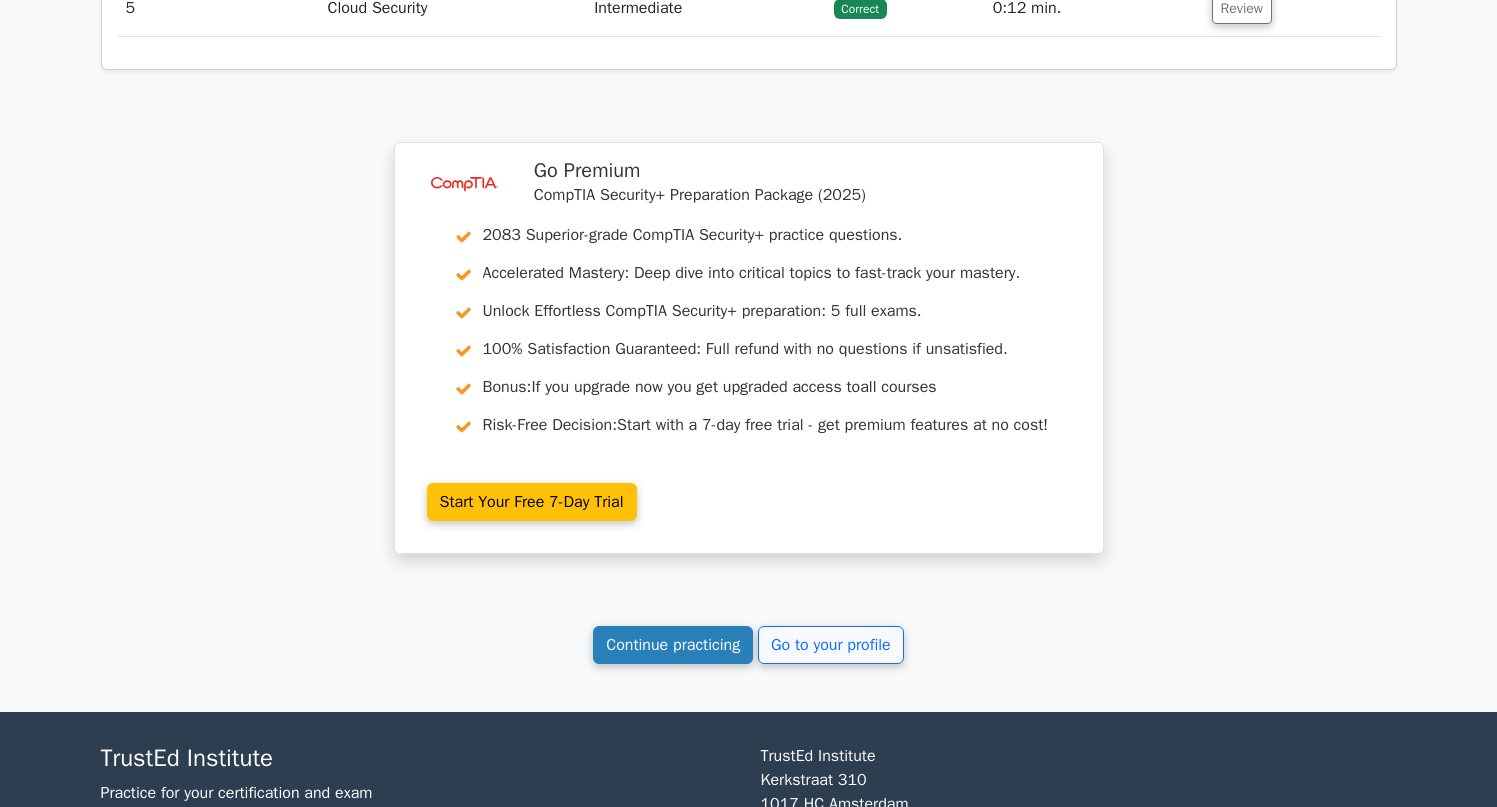 click on "Continue practicing" at bounding box center [673, 645] 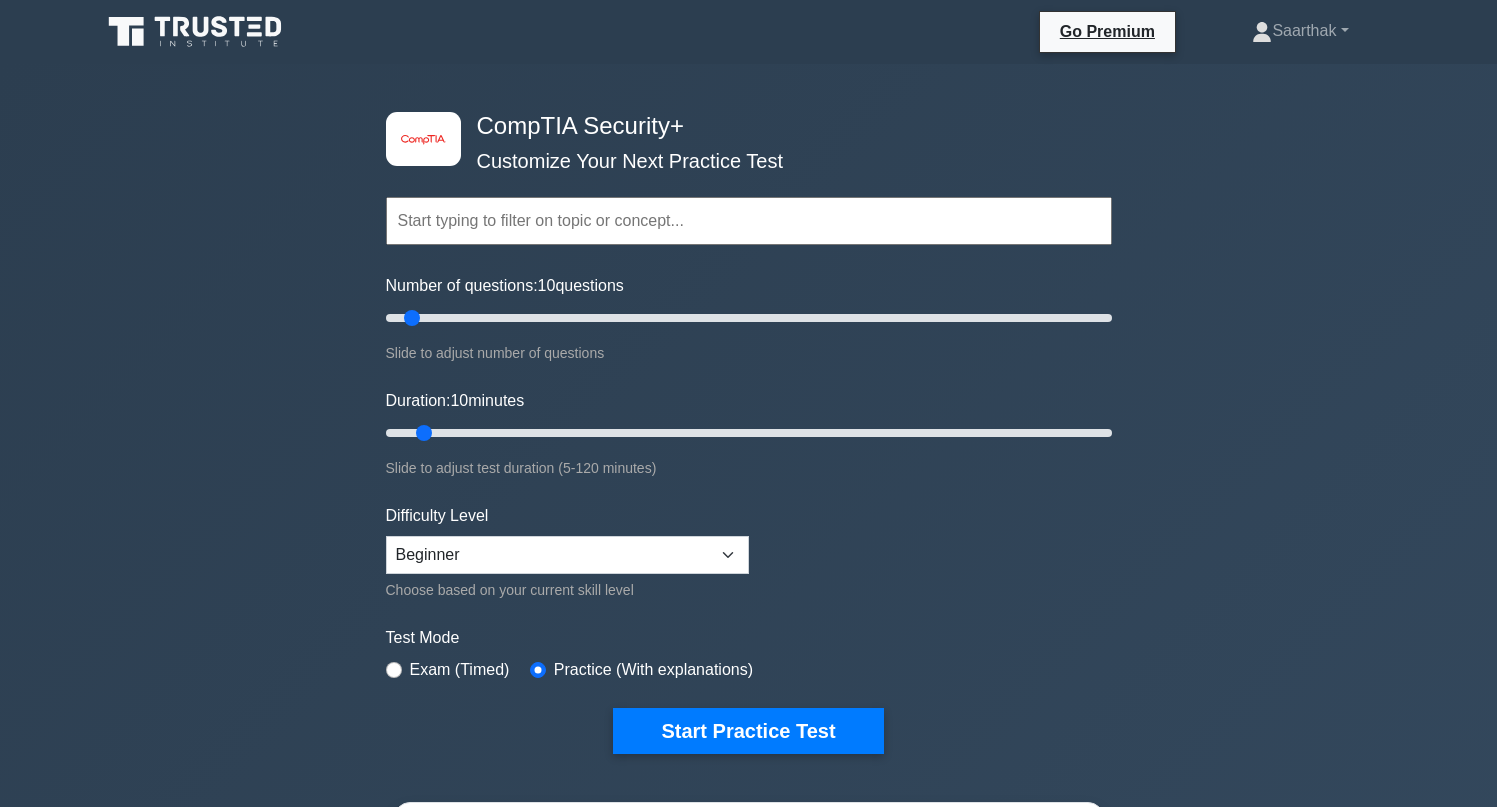 scroll, scrollTop: 679, scrollLeft: 0, axis: vertical 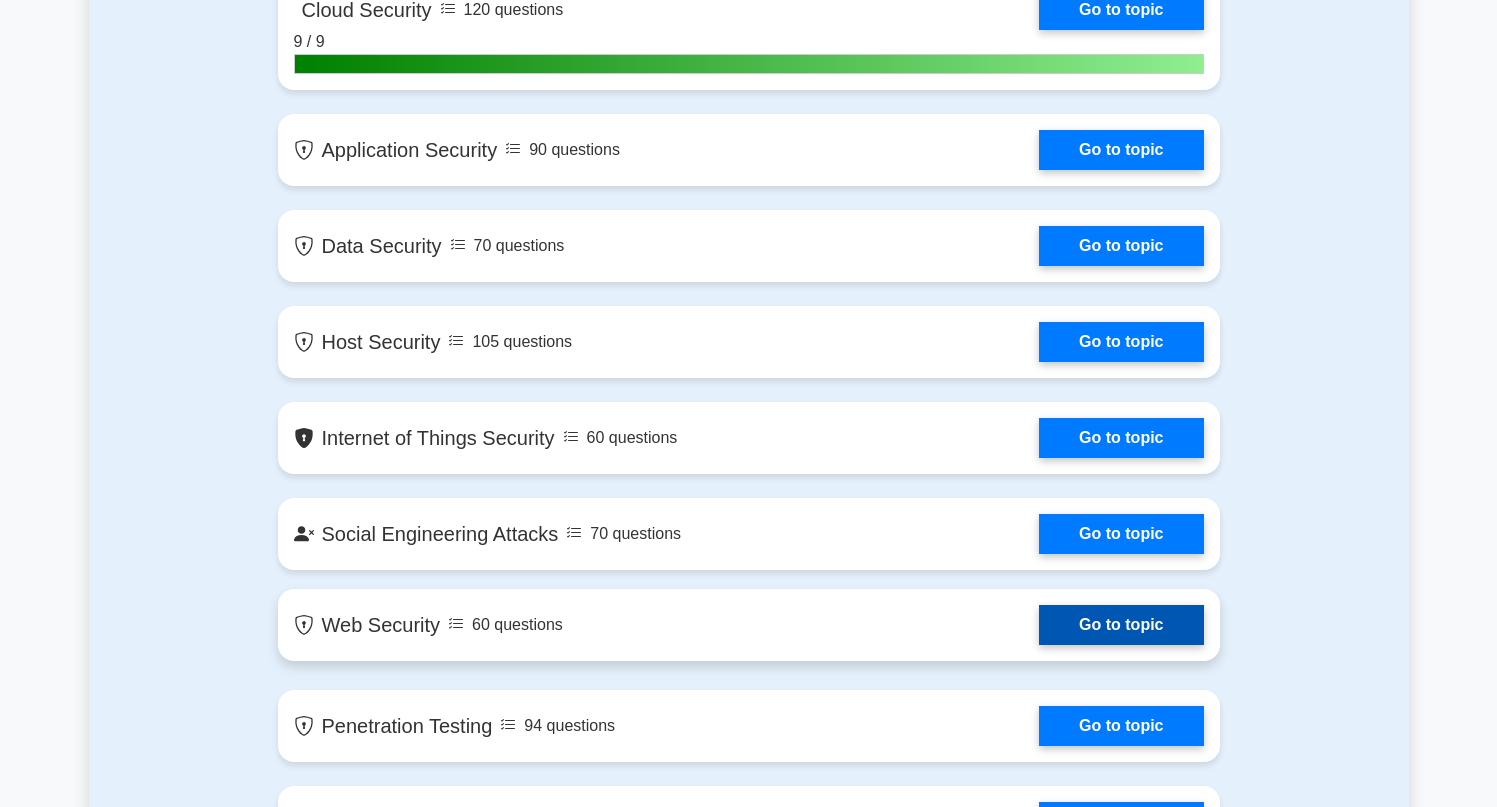 click on "Go to topic" at bounding box center (1121, 625) 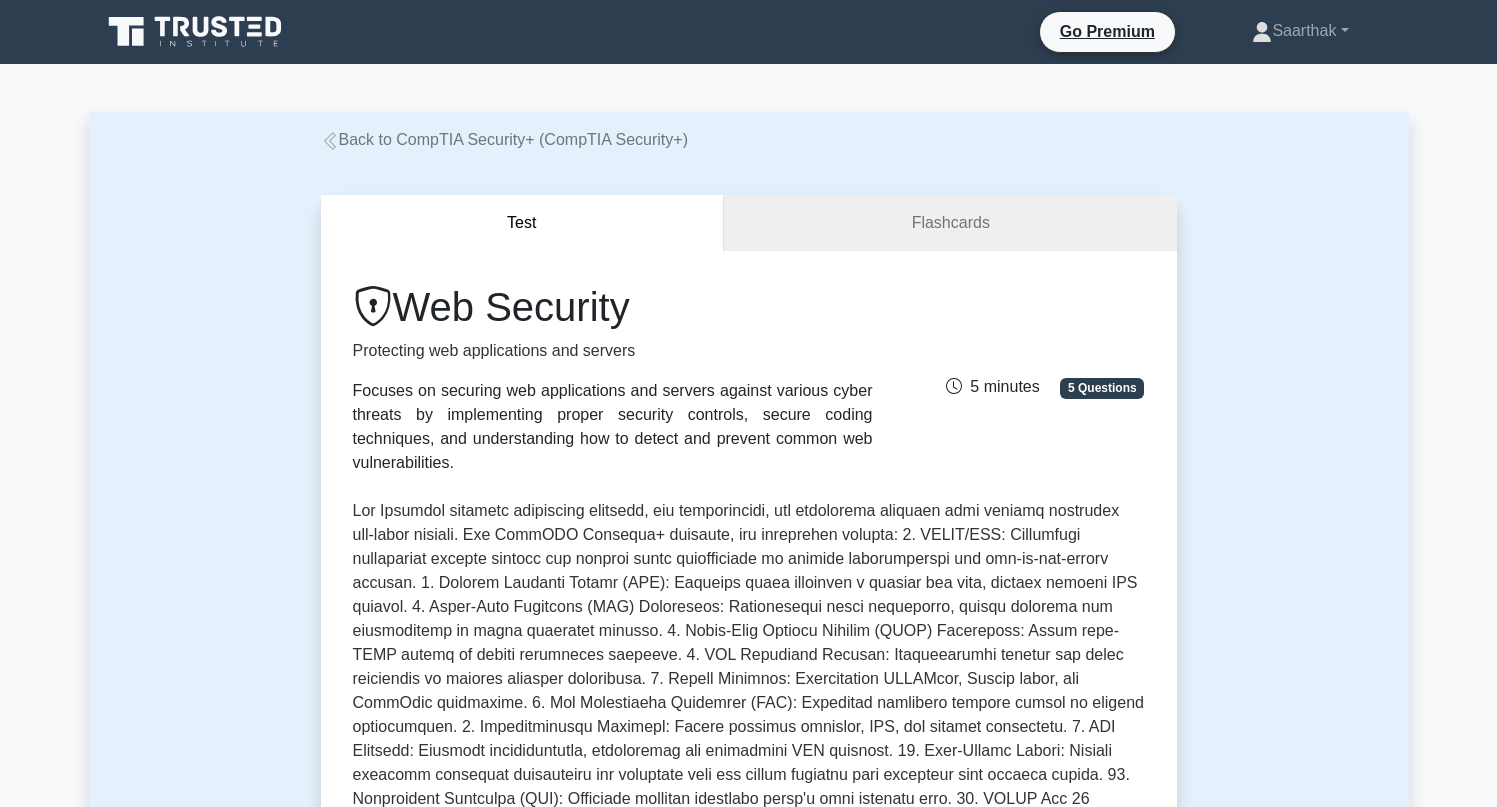 scroll, scrollTop: 0, scrollLeft: 0, axis: both 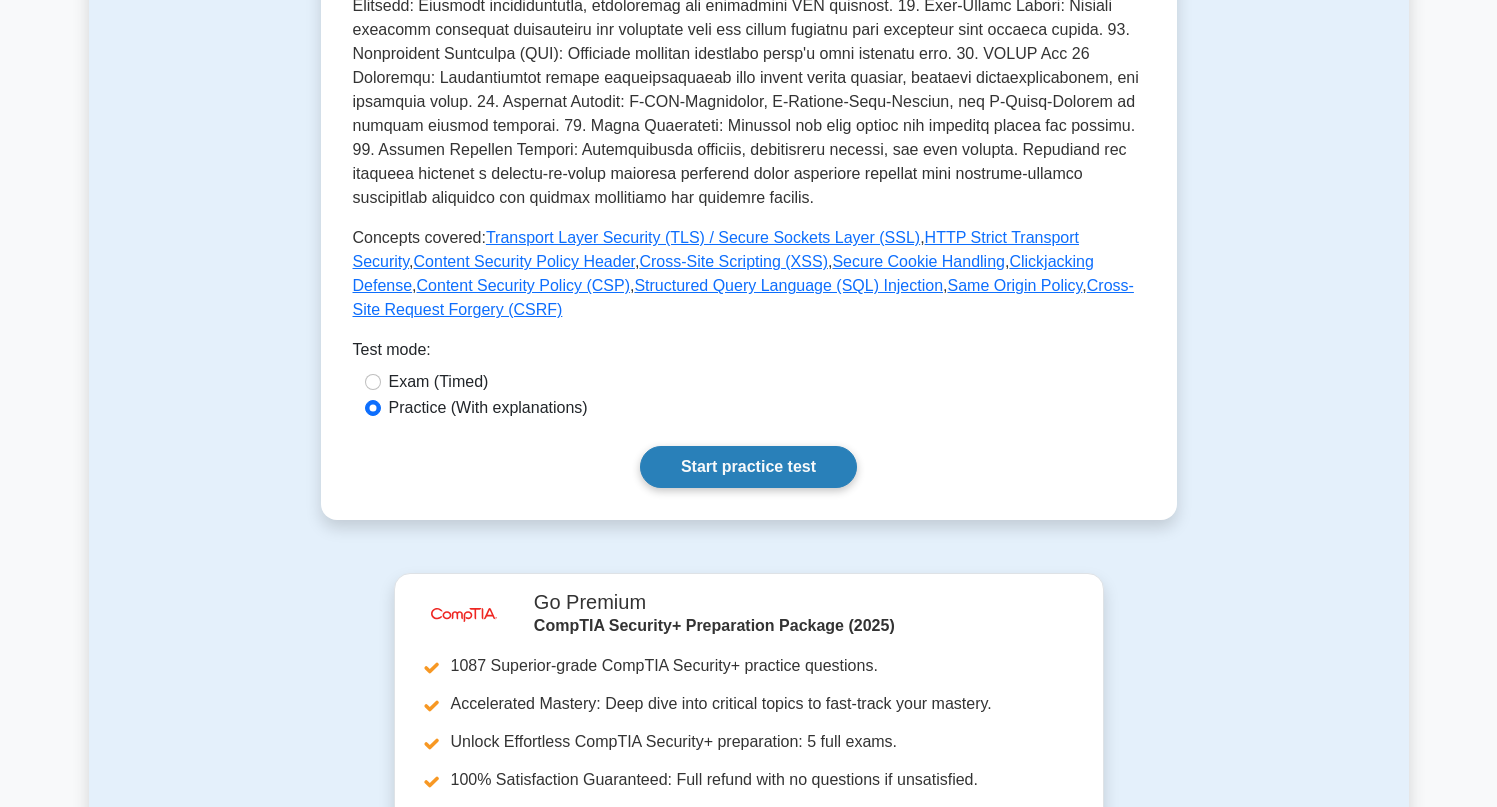 click on "Start practice test" at bounding box center [748, 467] 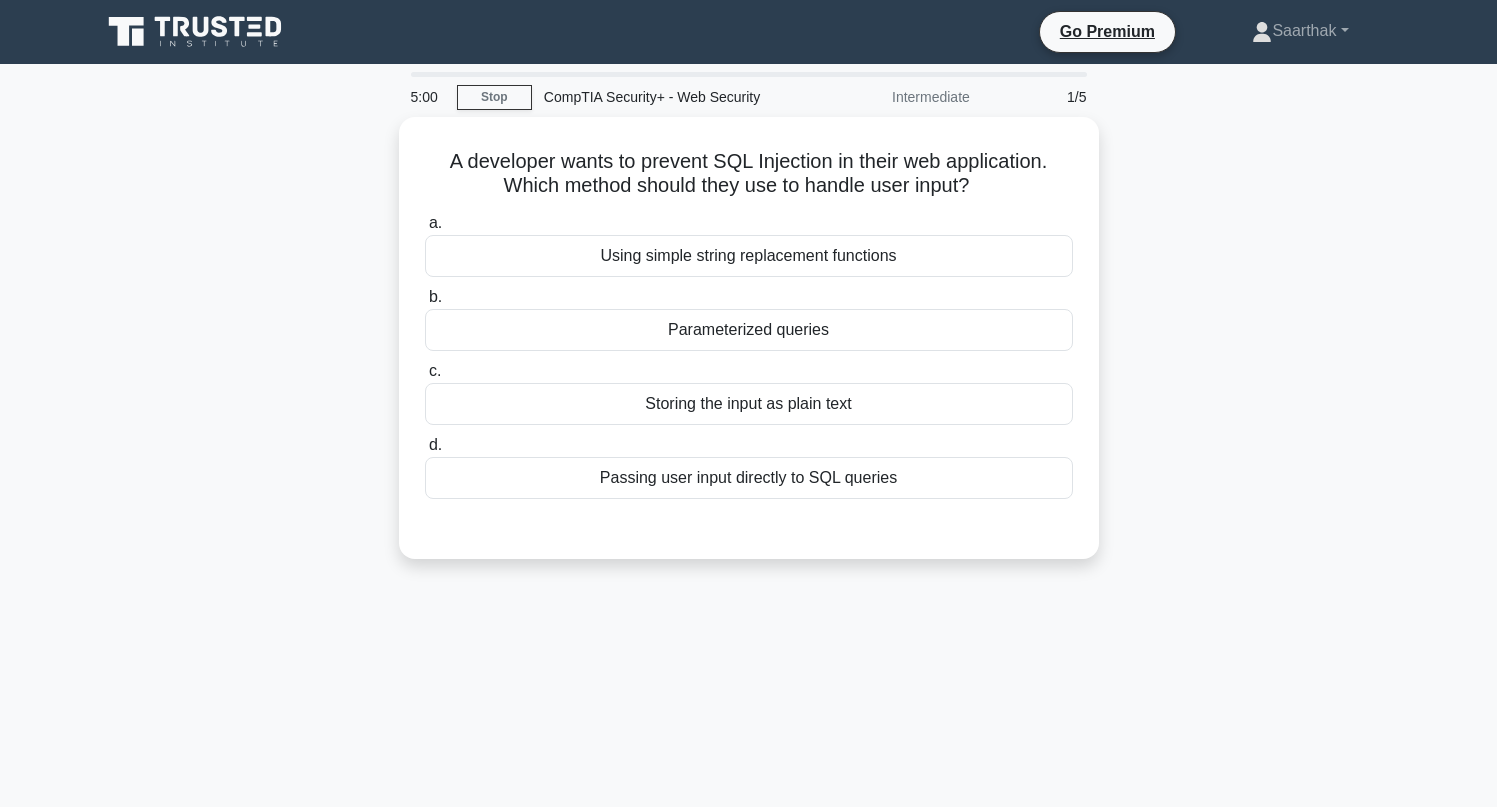 scroll, scrollTop: 0, scrollLeft: 0, axis: both 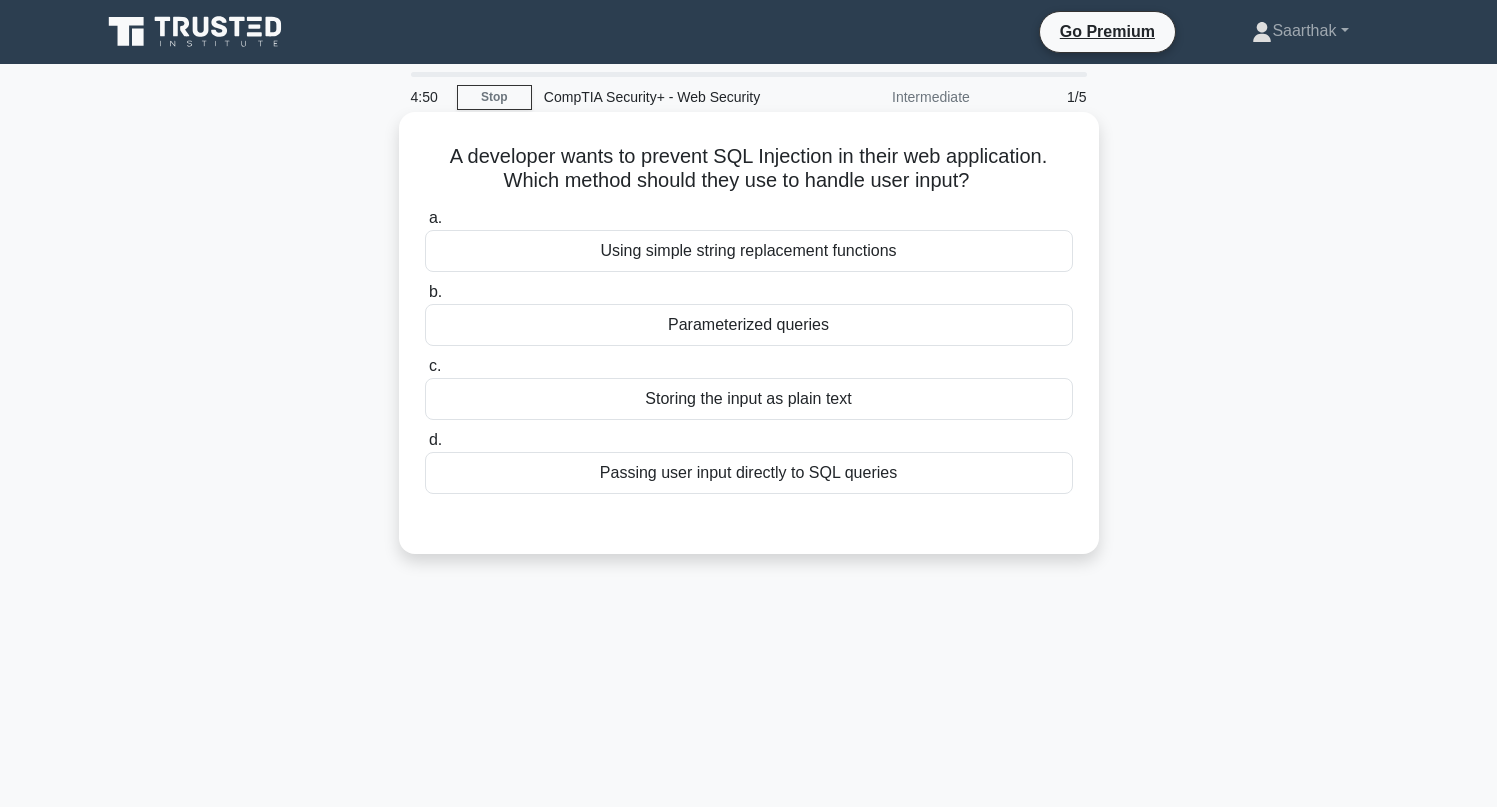 click on "Using simple string replacement functions" at bounding box center [749, 251] 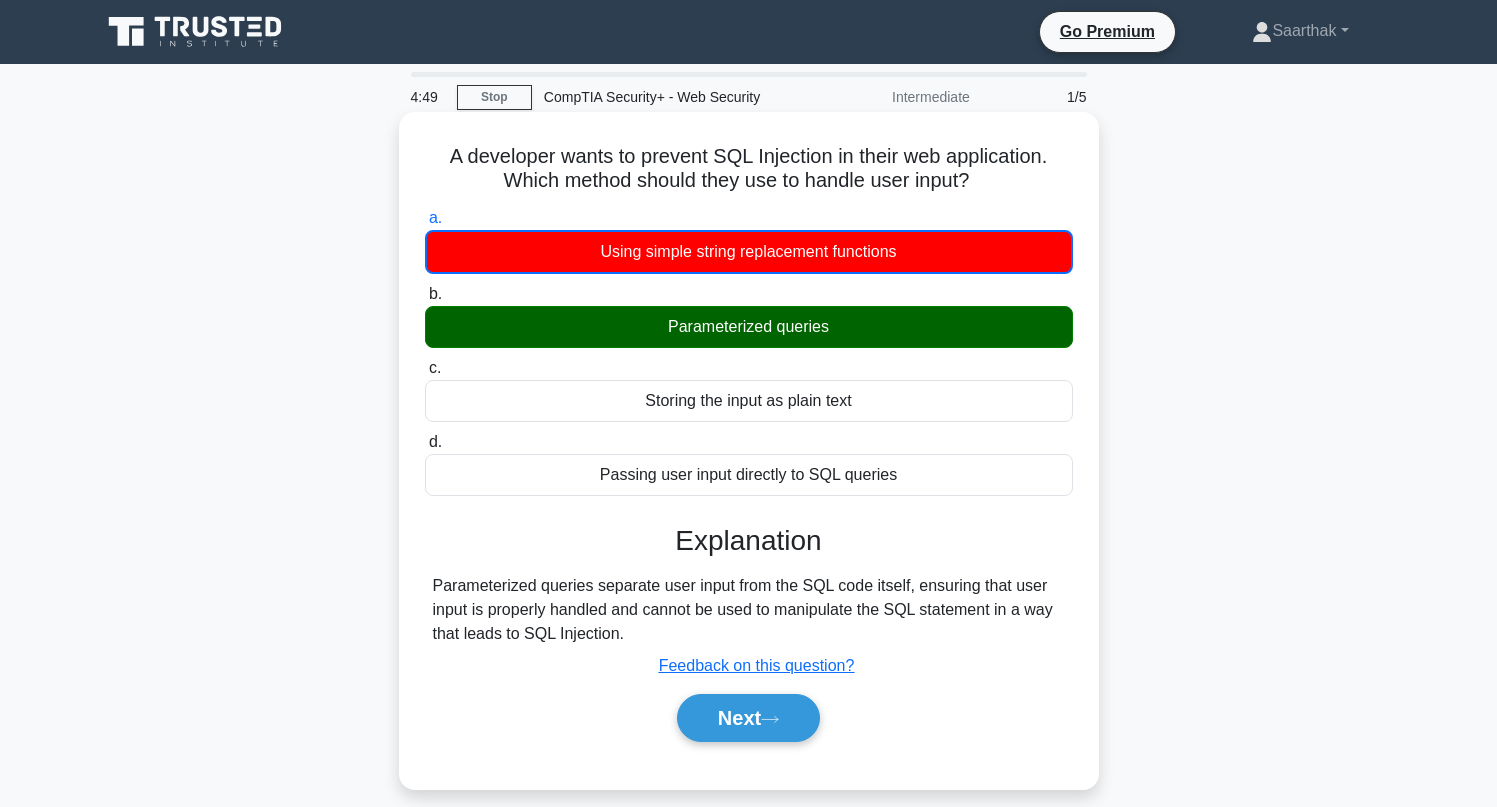 click on "Parameterized queries" at bounding box center (749, 327) 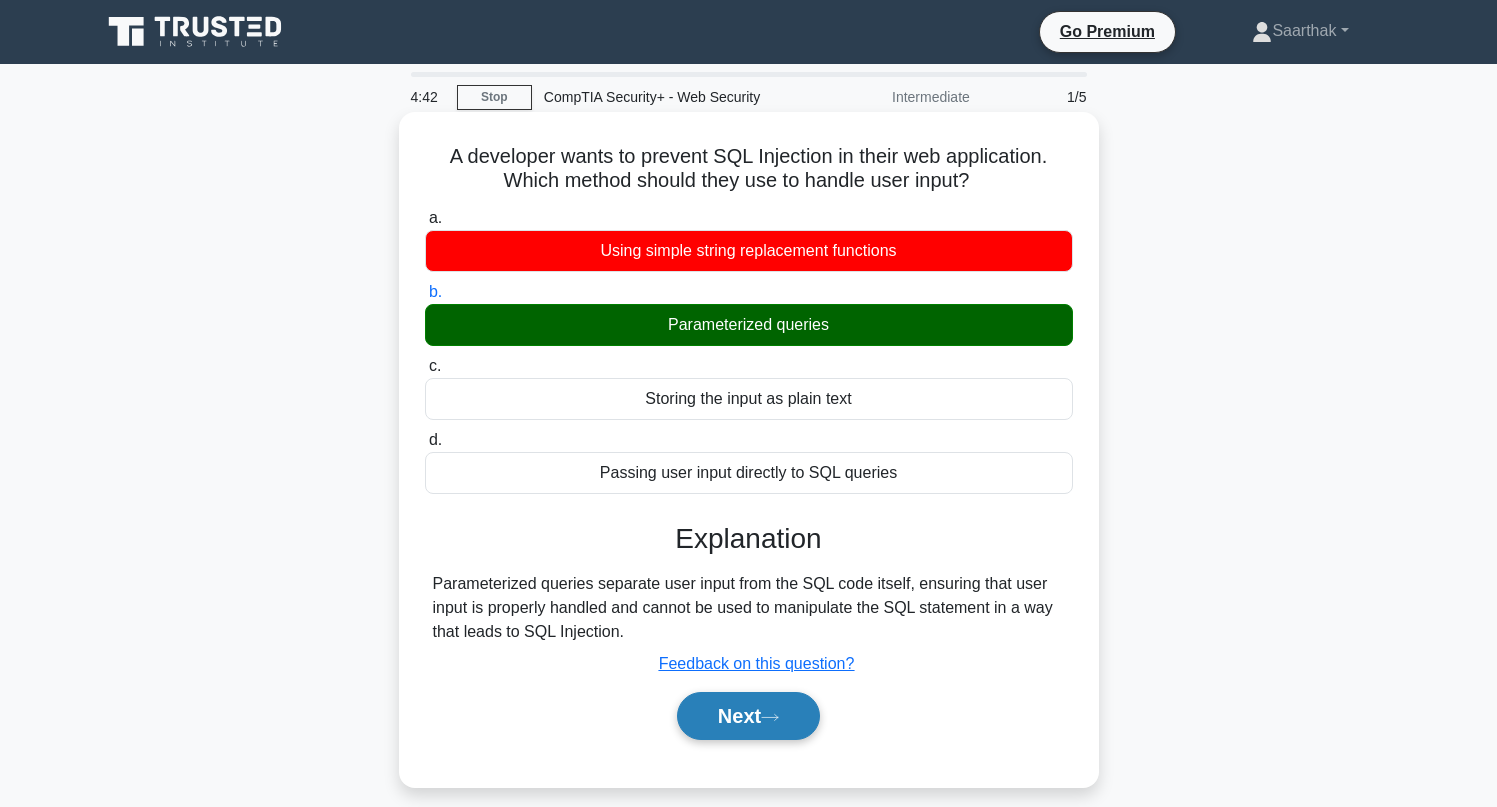 click on "Next" at bounding box center [748, 716] 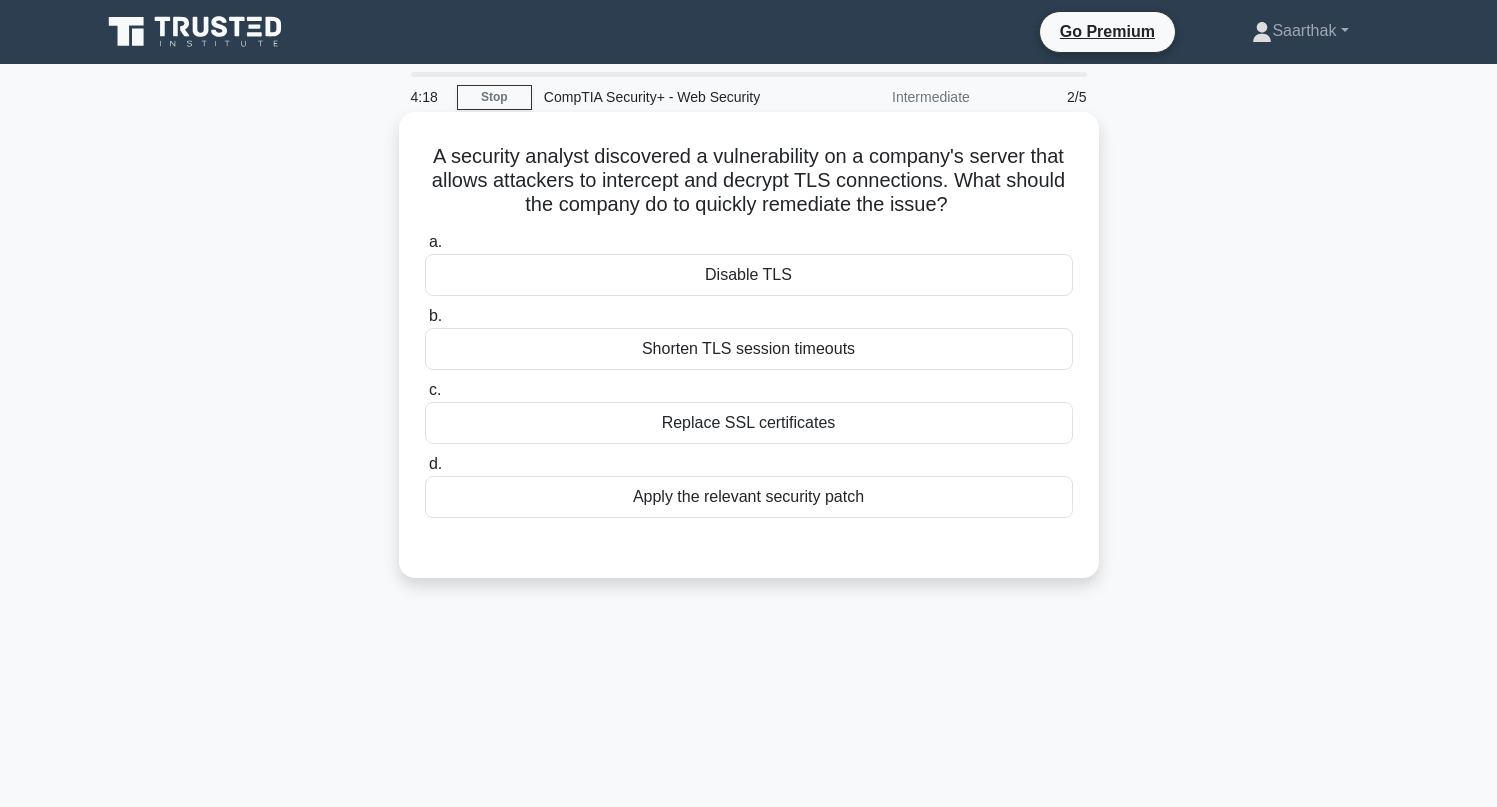 click on "Apply the relevant security patch" at bounding box center [749, 497] 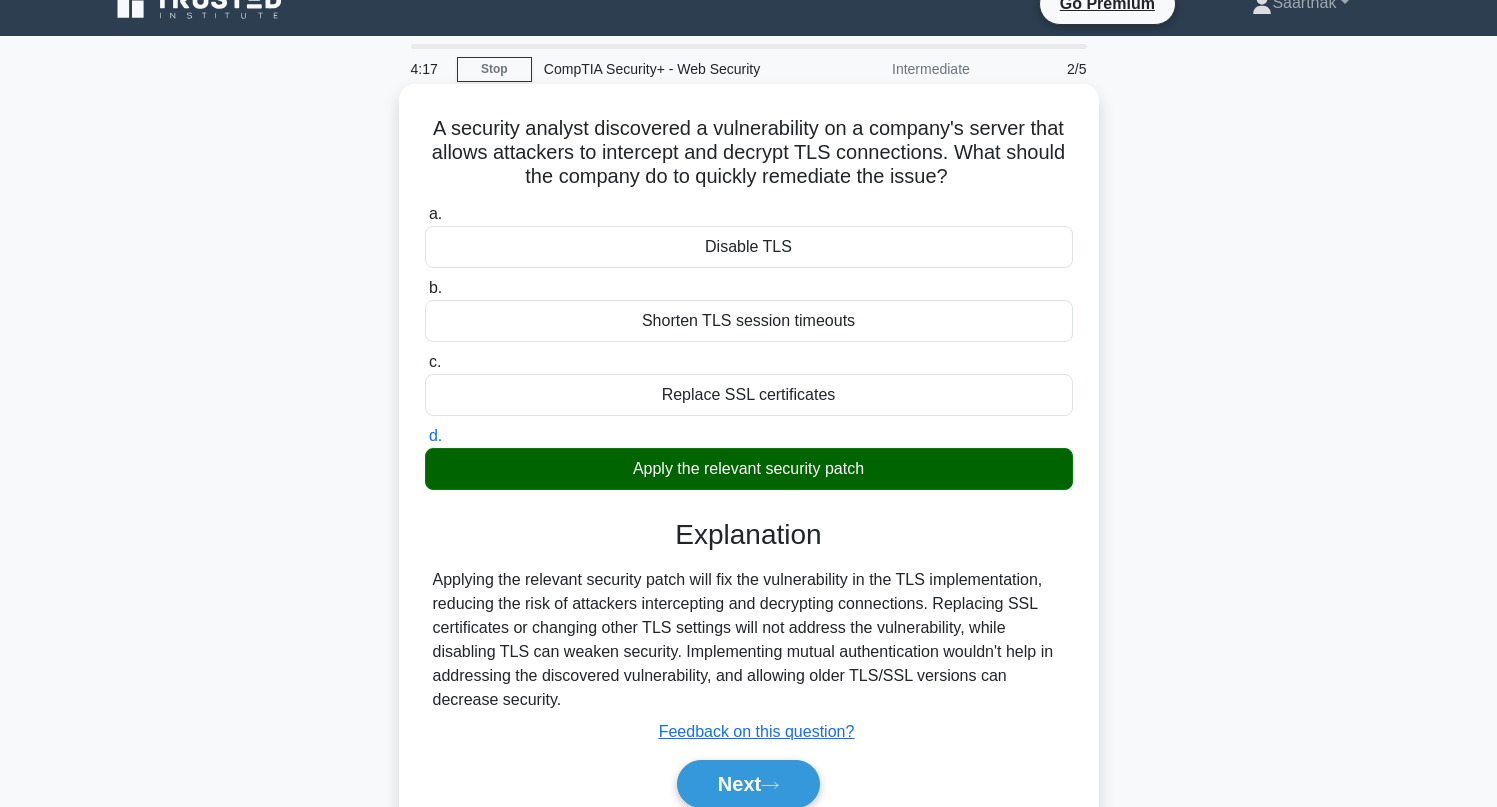 scroll, scrollTop: 41, scrollLeft: 0, axis: vertical 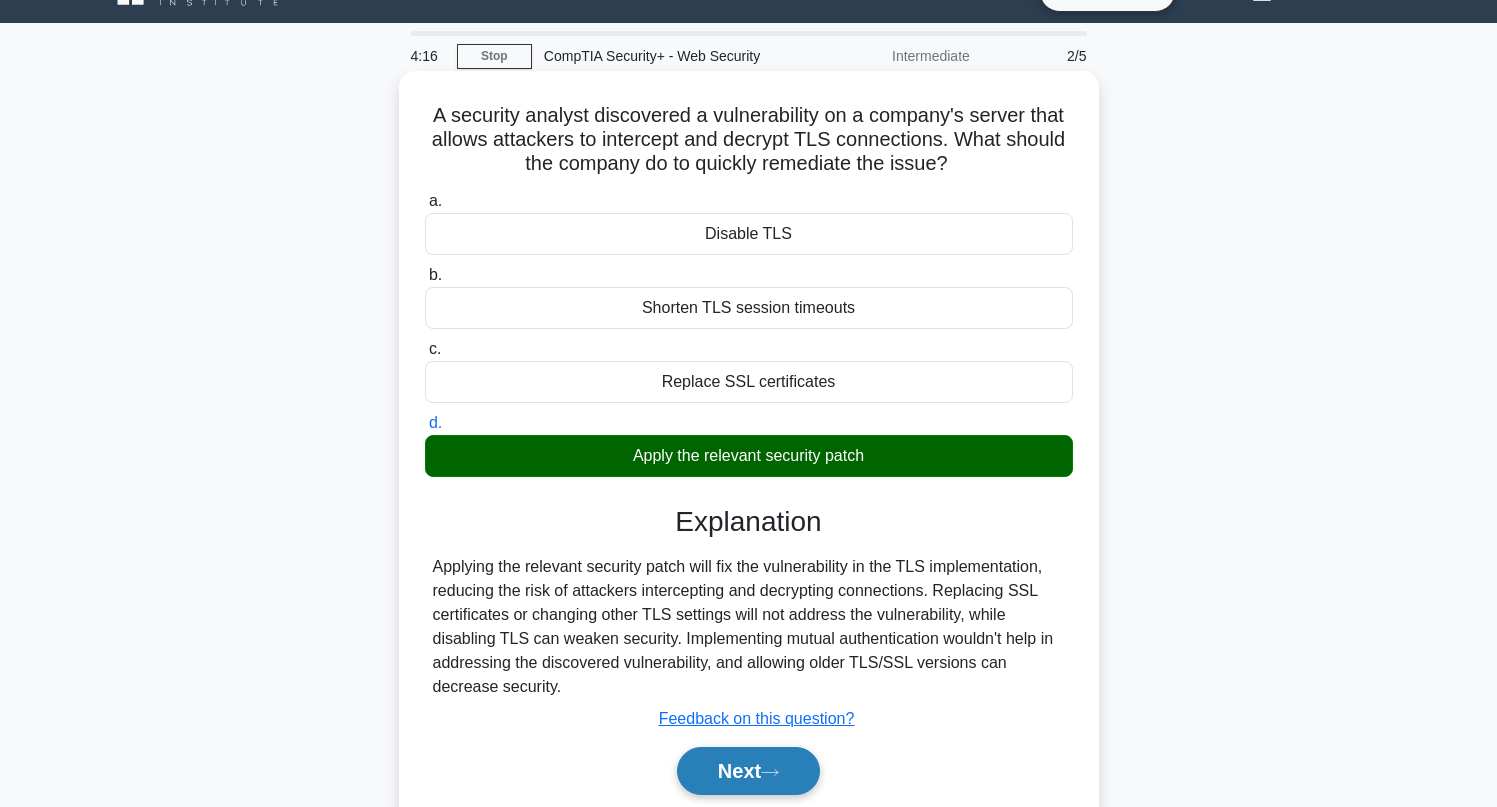 click 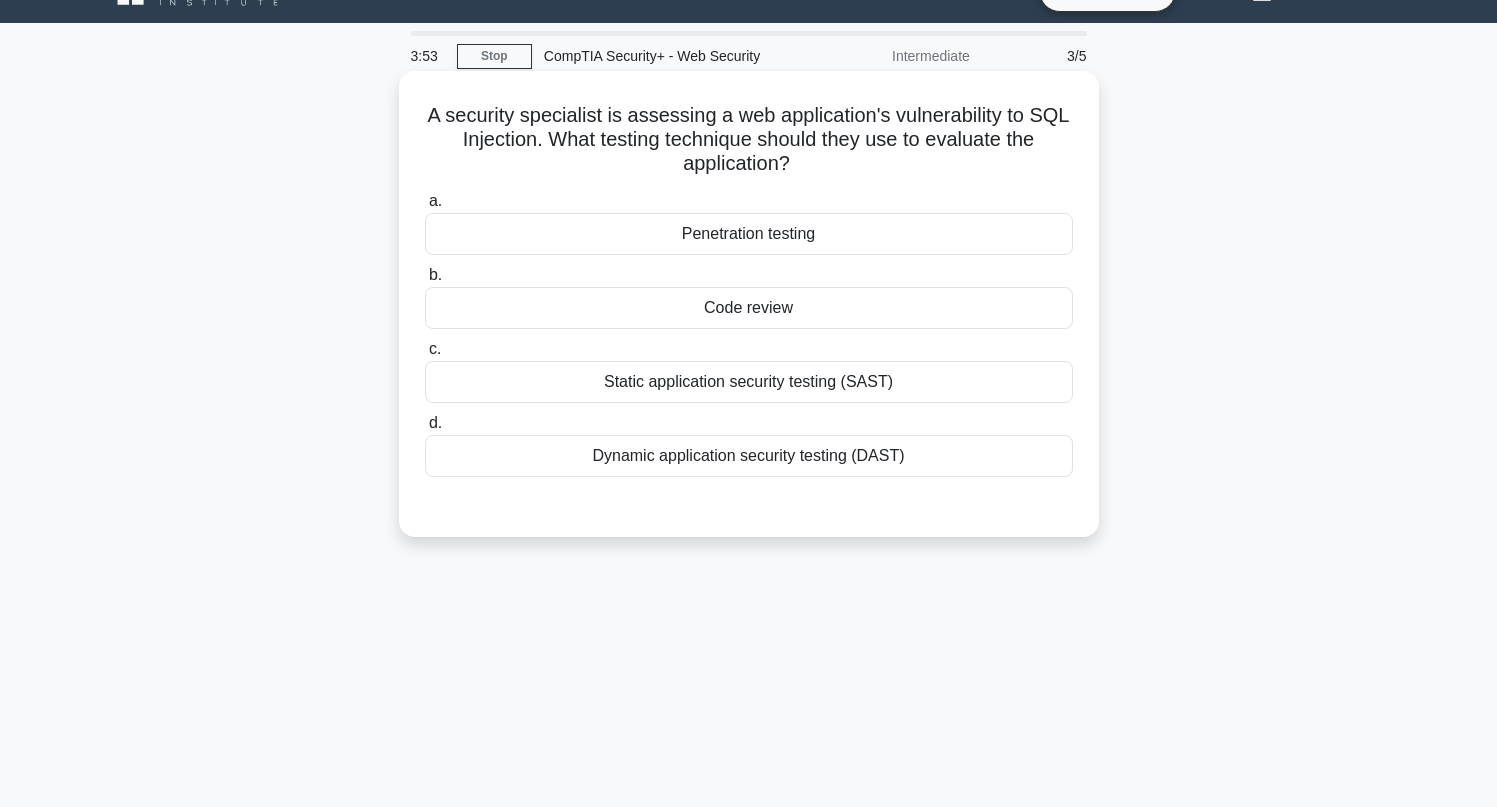 click on "Dynamic application security testing (DAST)" at bounding box center [749, 456] 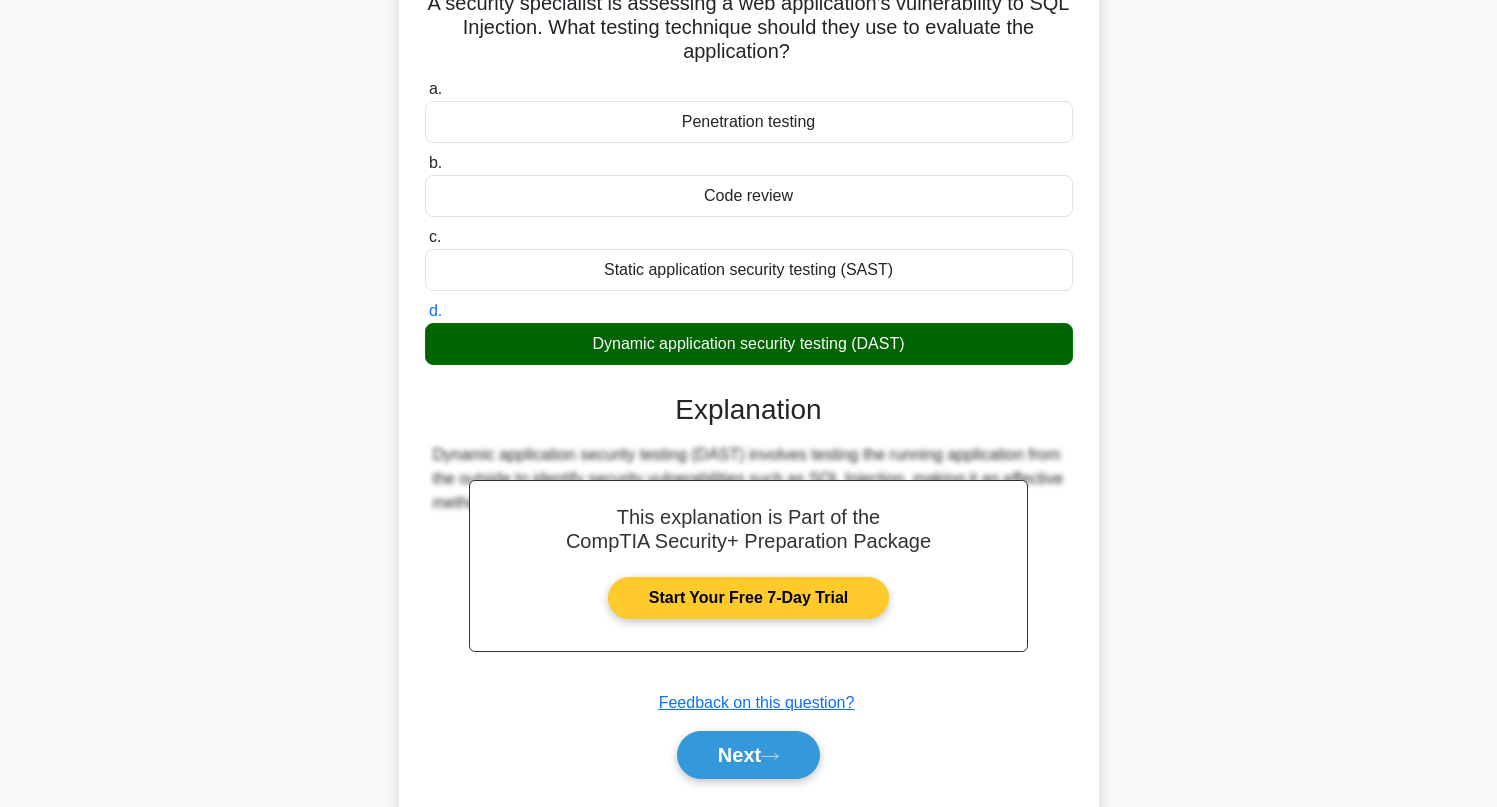 scroll, scrollTop: 273, scrollLeft: 0, axis: vertical 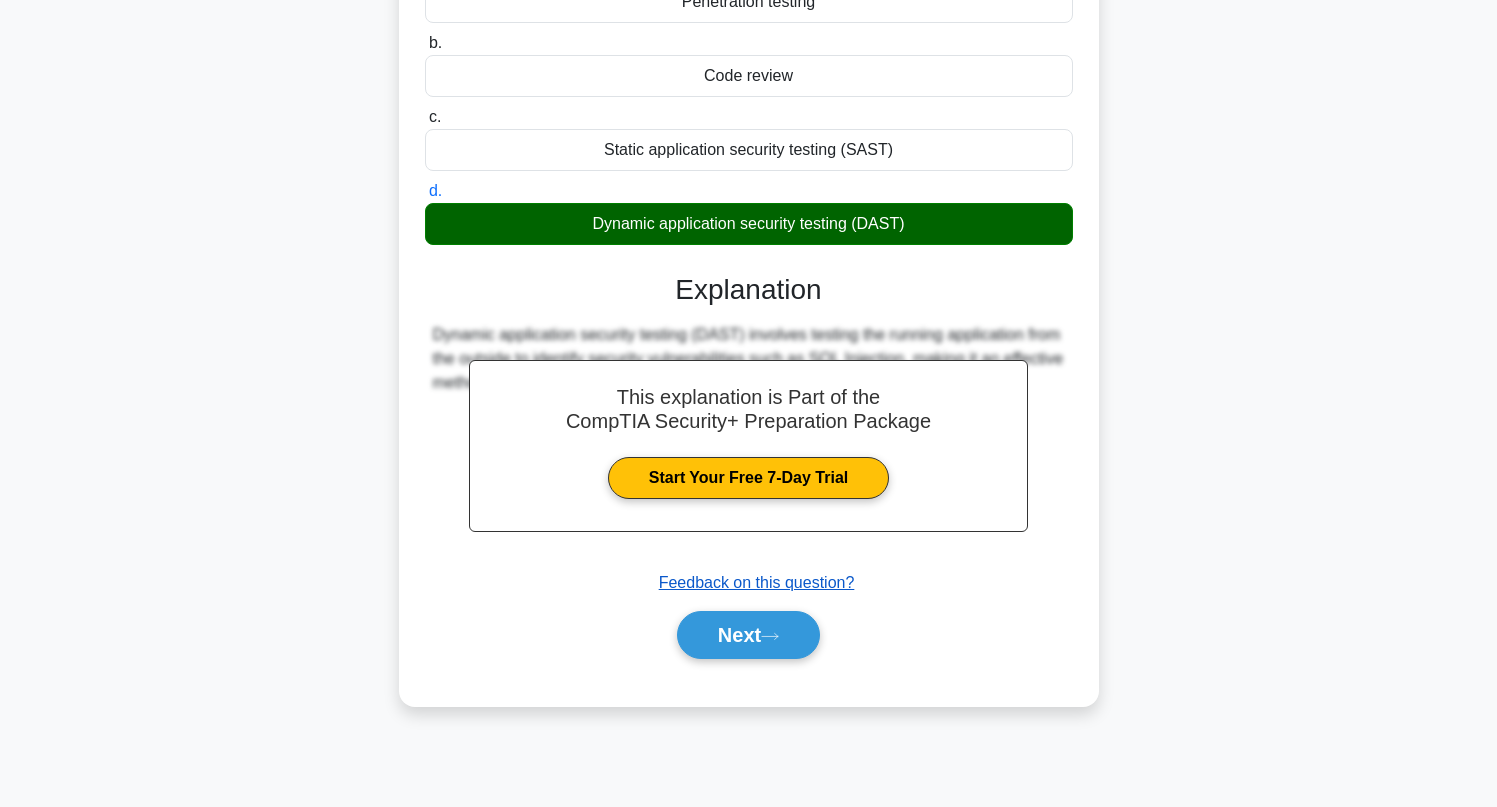 click on "Feedback on this question?" at bounding box center [757, 582] 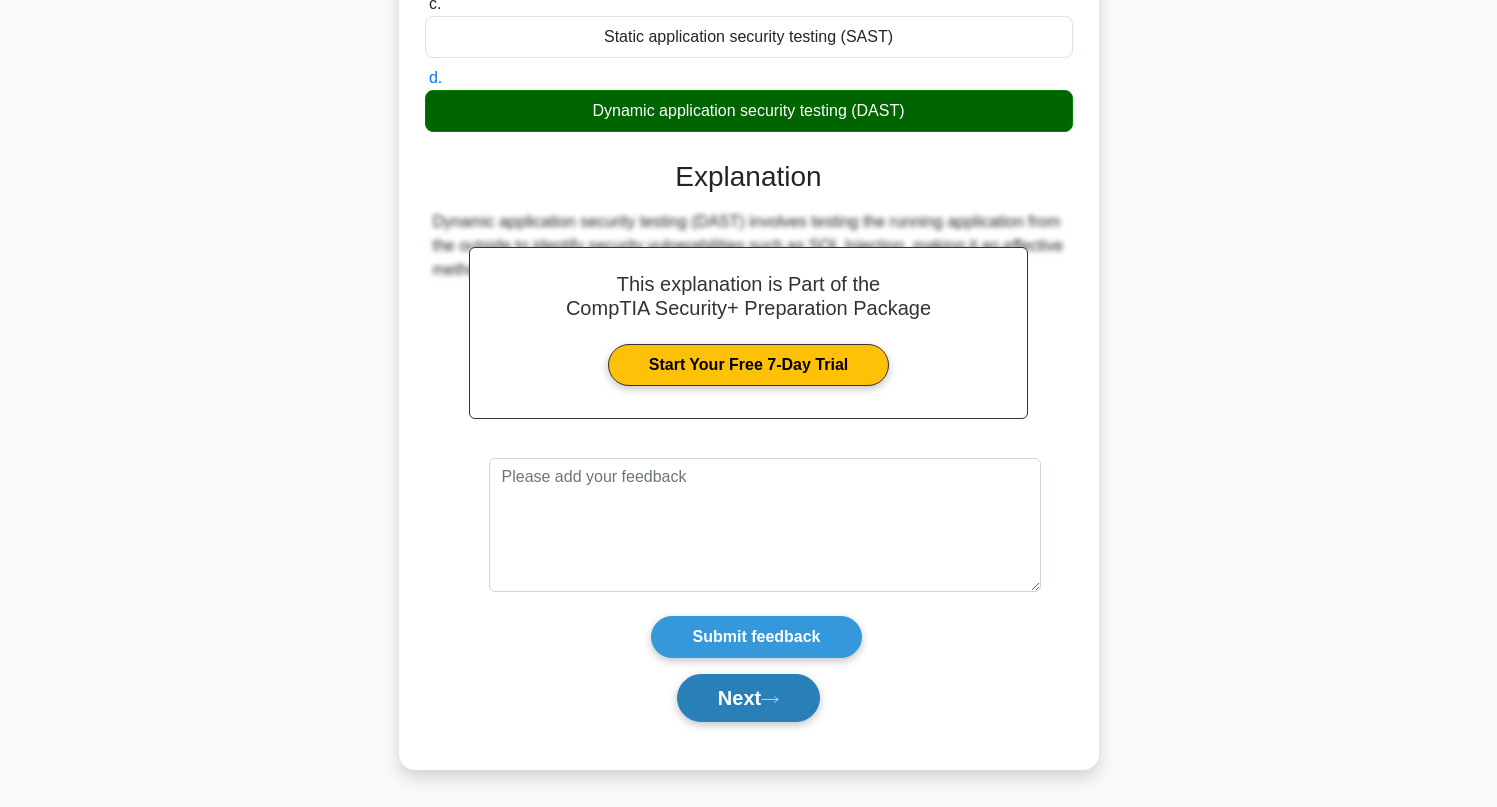 click on "Next" at bounding box center (748, 698) 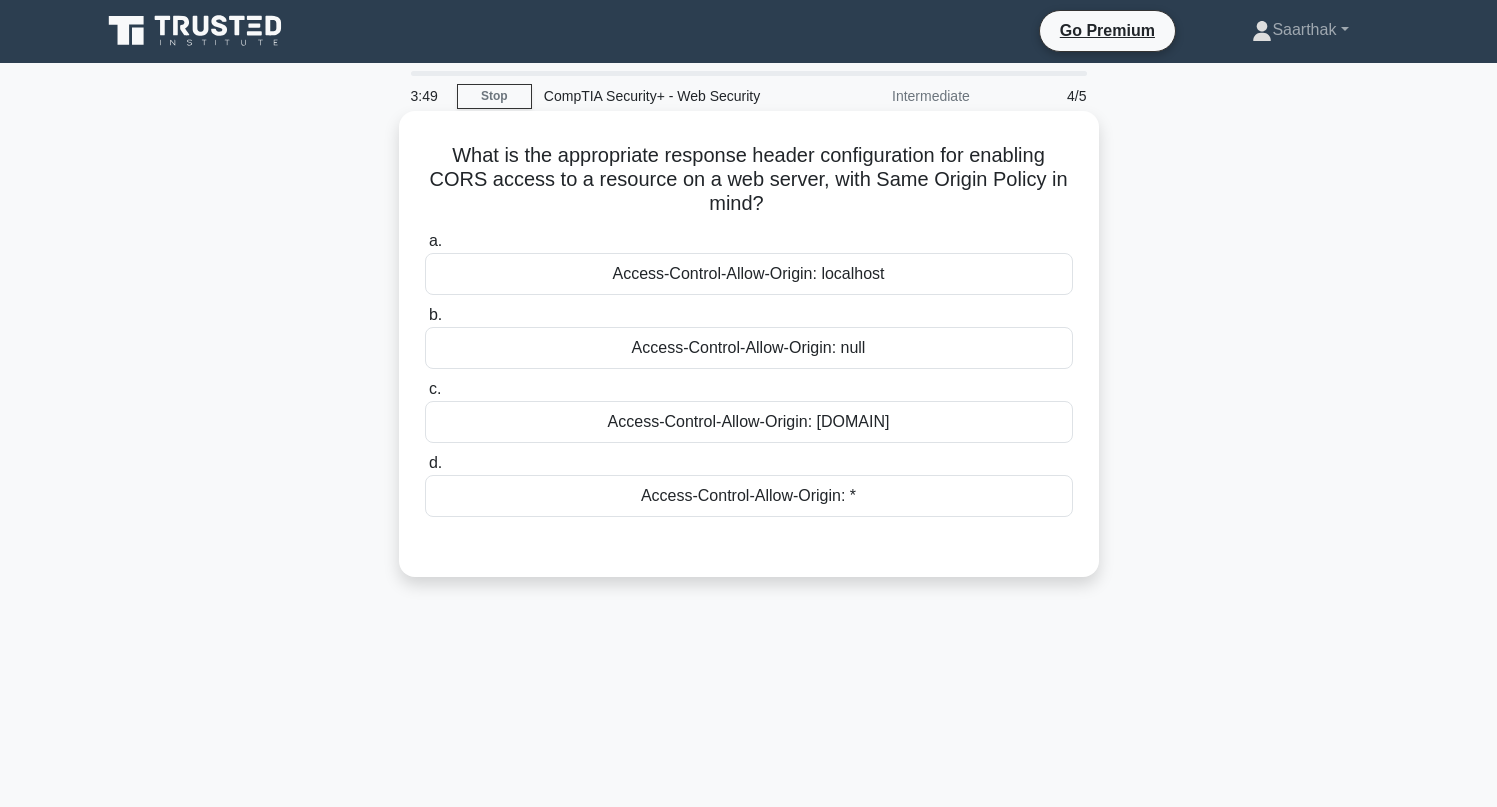 scroll, scrollTop: 0, scrollLeft: 0, axis: both 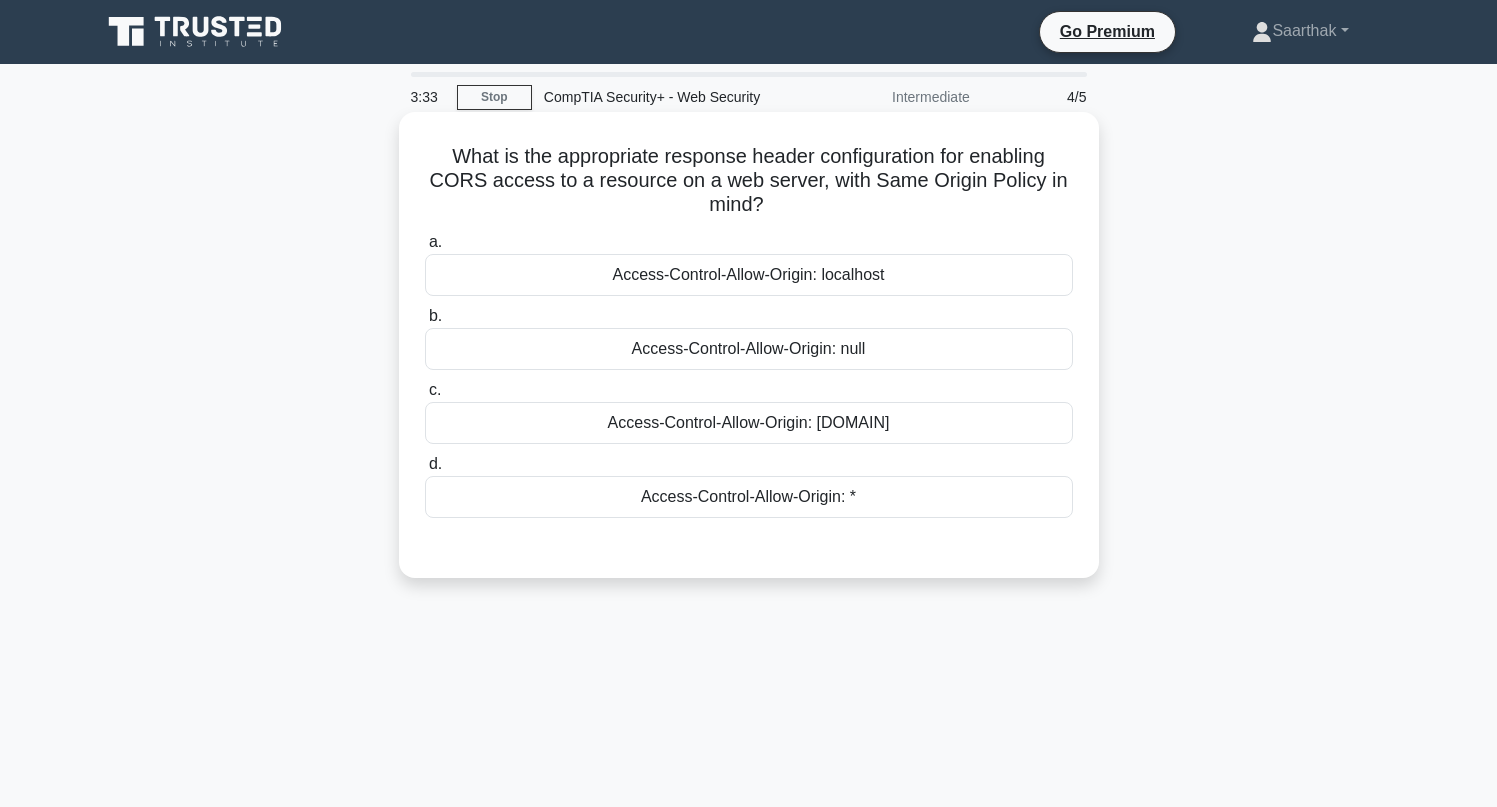 click on "Access-Control-Allow-Origin: specific-domain.com" at bounding box center [749, 423] 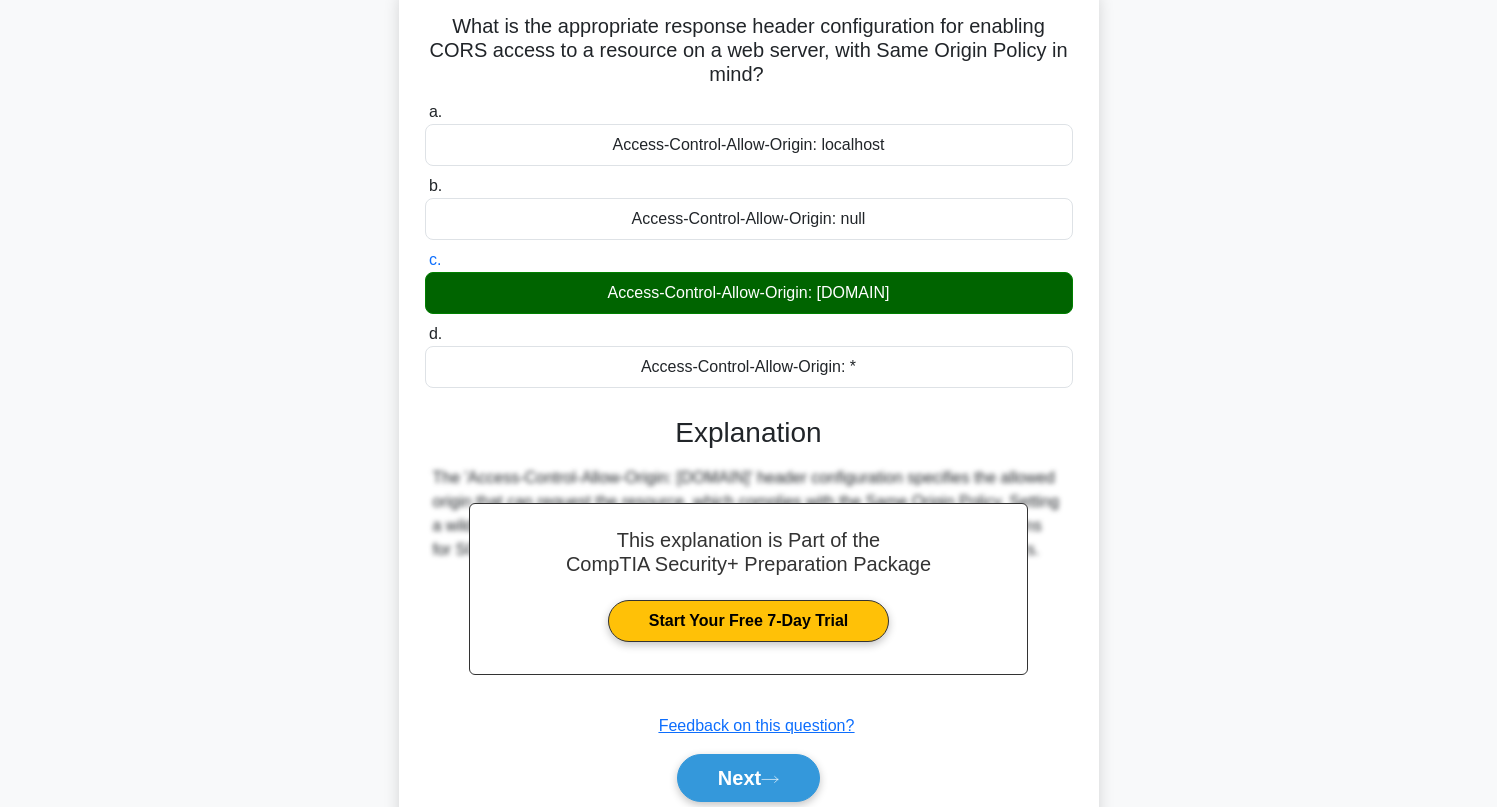 scroll, scrollTop: 273, scrollLeft: 0, axis: vertical 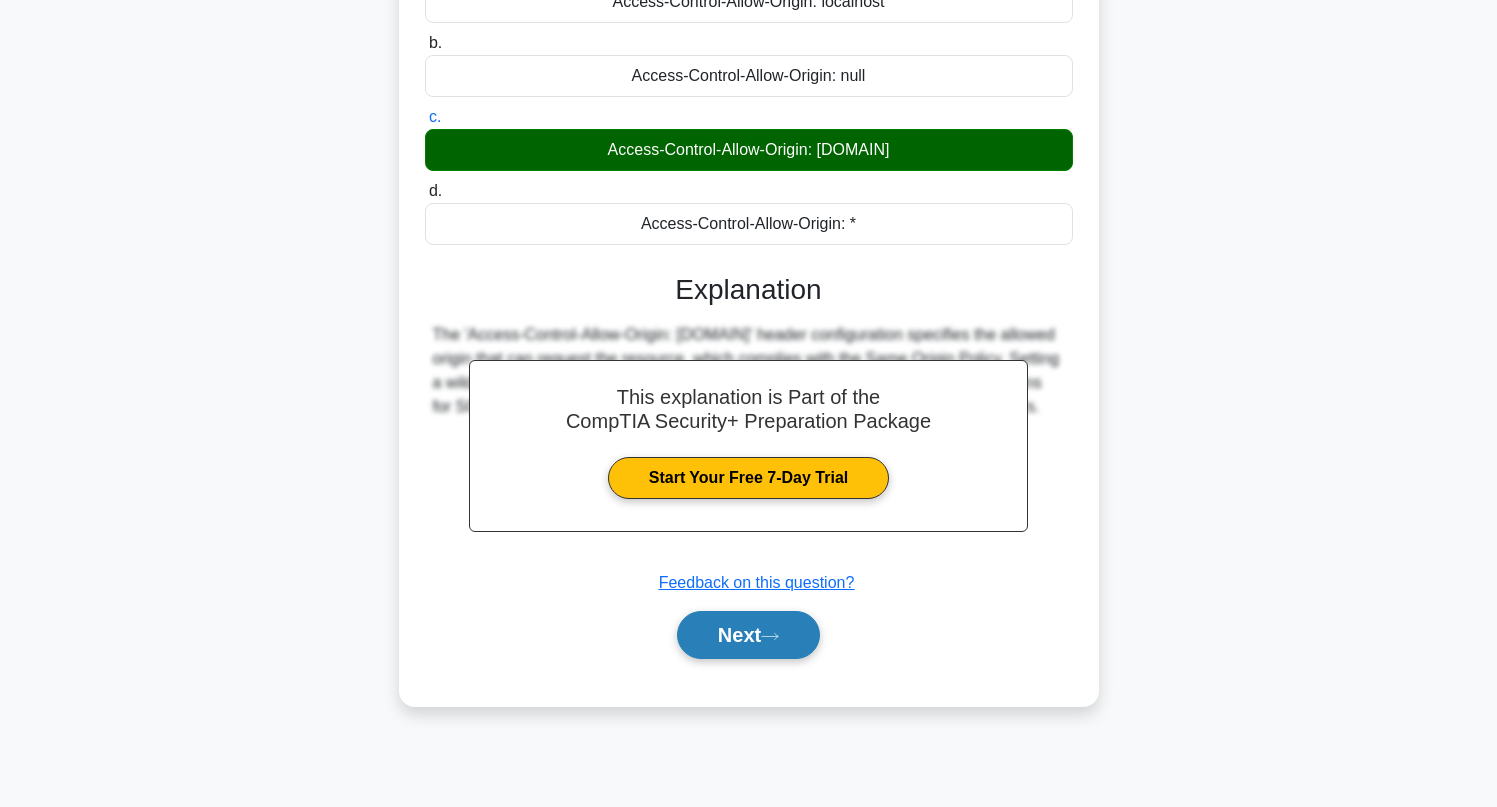 click on "Next" at bounding box center [748, 635] 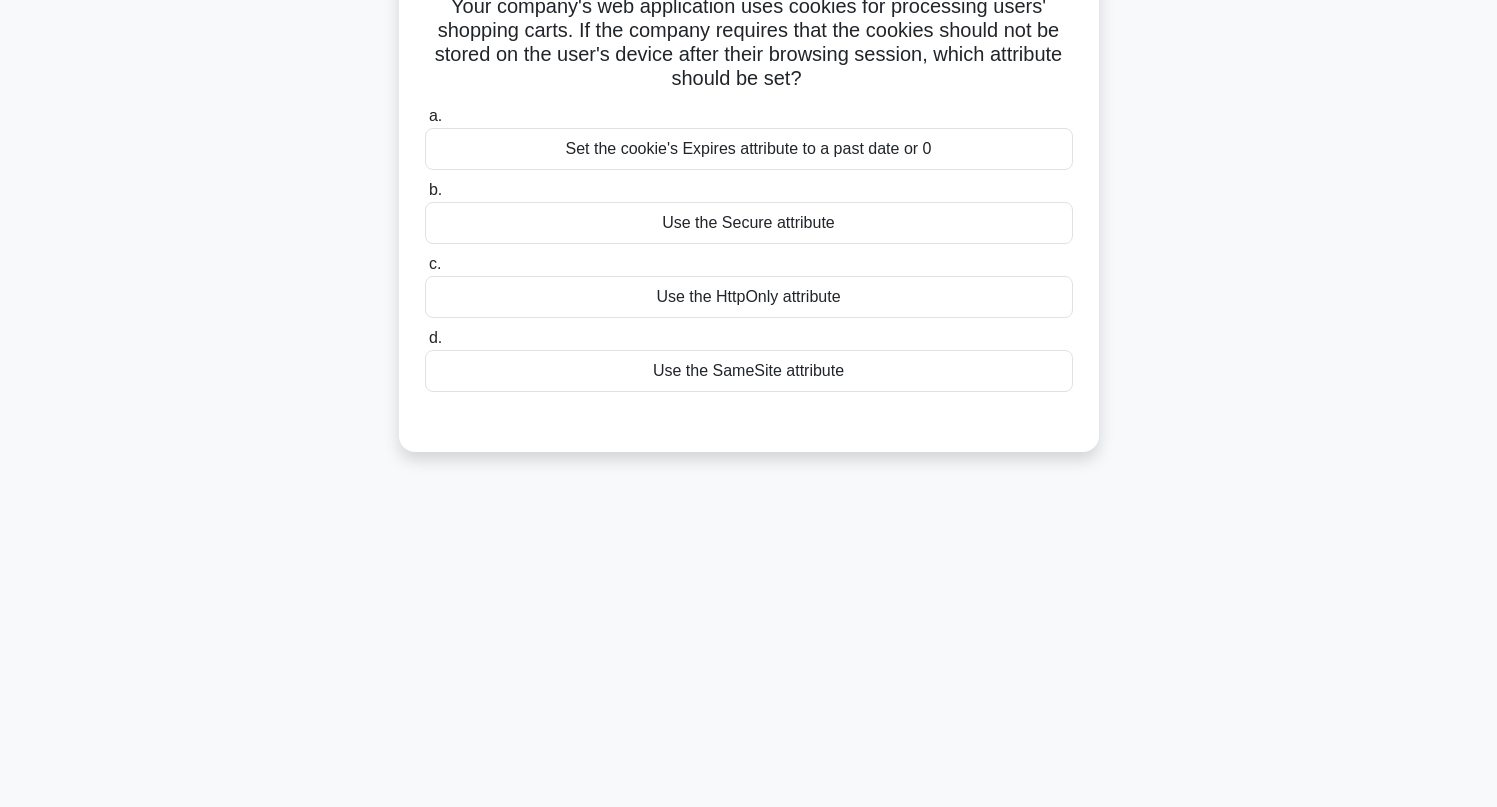scroll, scrollTop: 0, scrollLeft: 0, axis: both 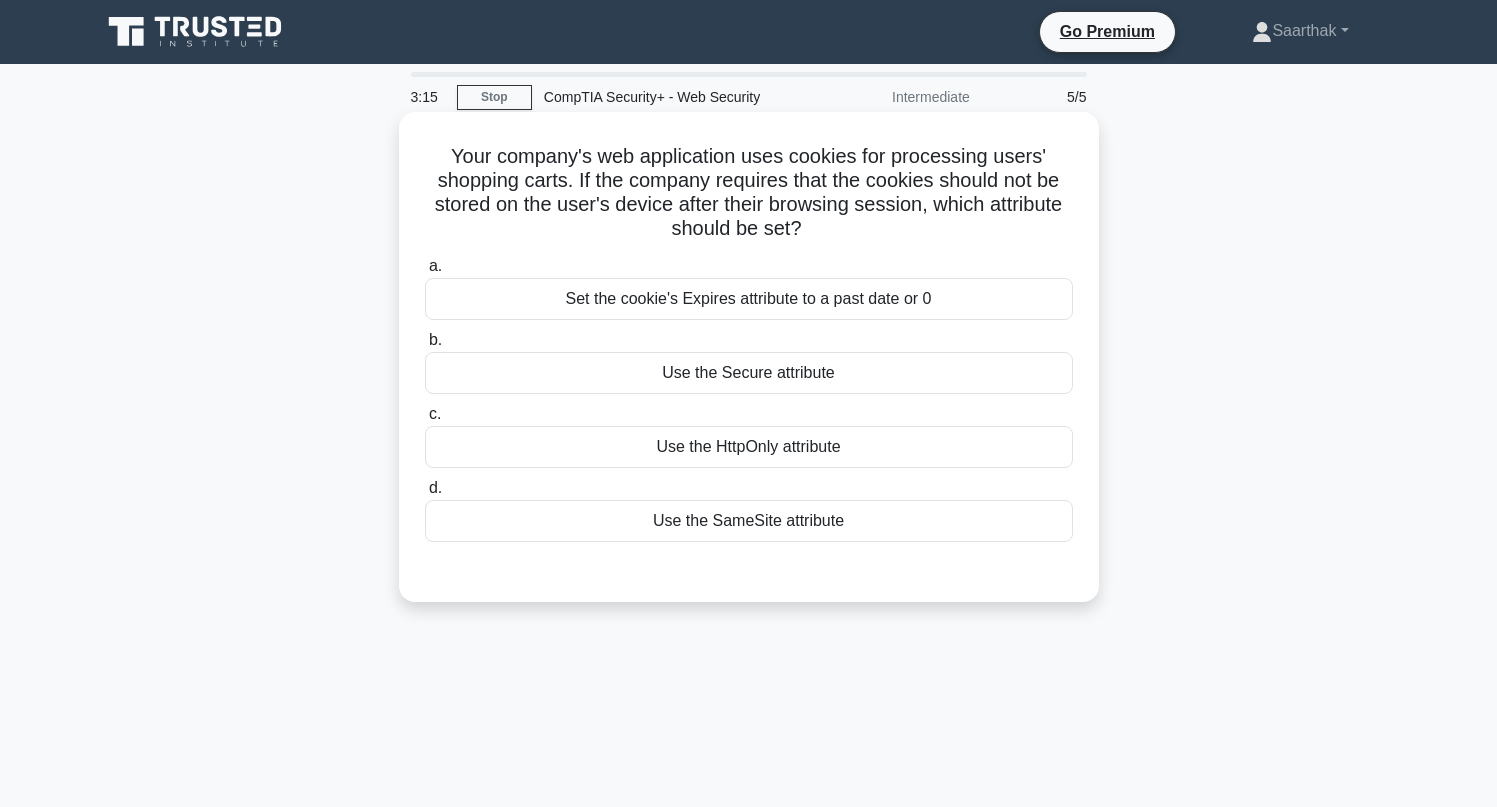 click on "Use the Secure attribute" at bounding box center (749, 373) 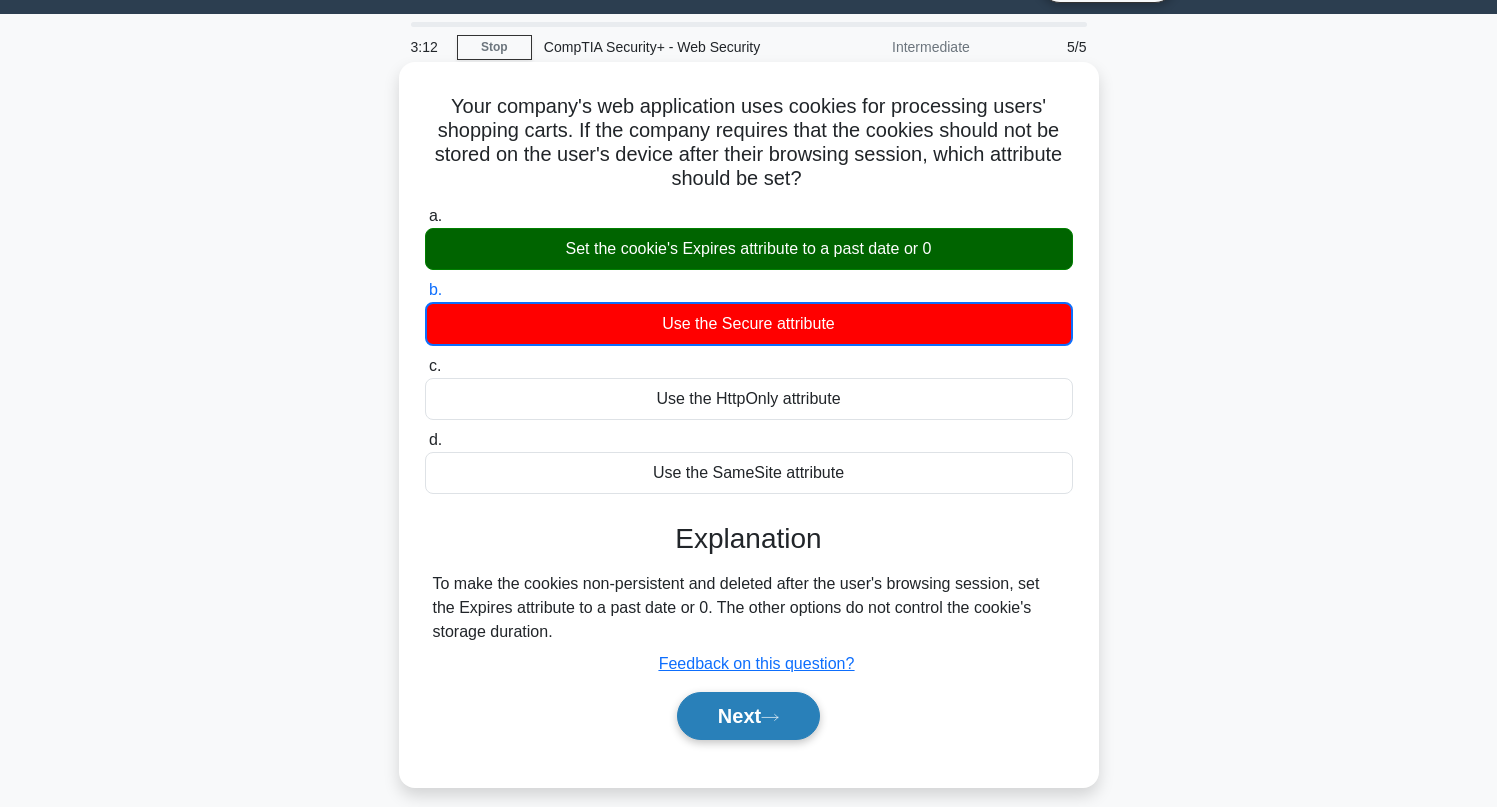 scroll, scrollTop: 66, scrollLeft: 0, axis: vertical 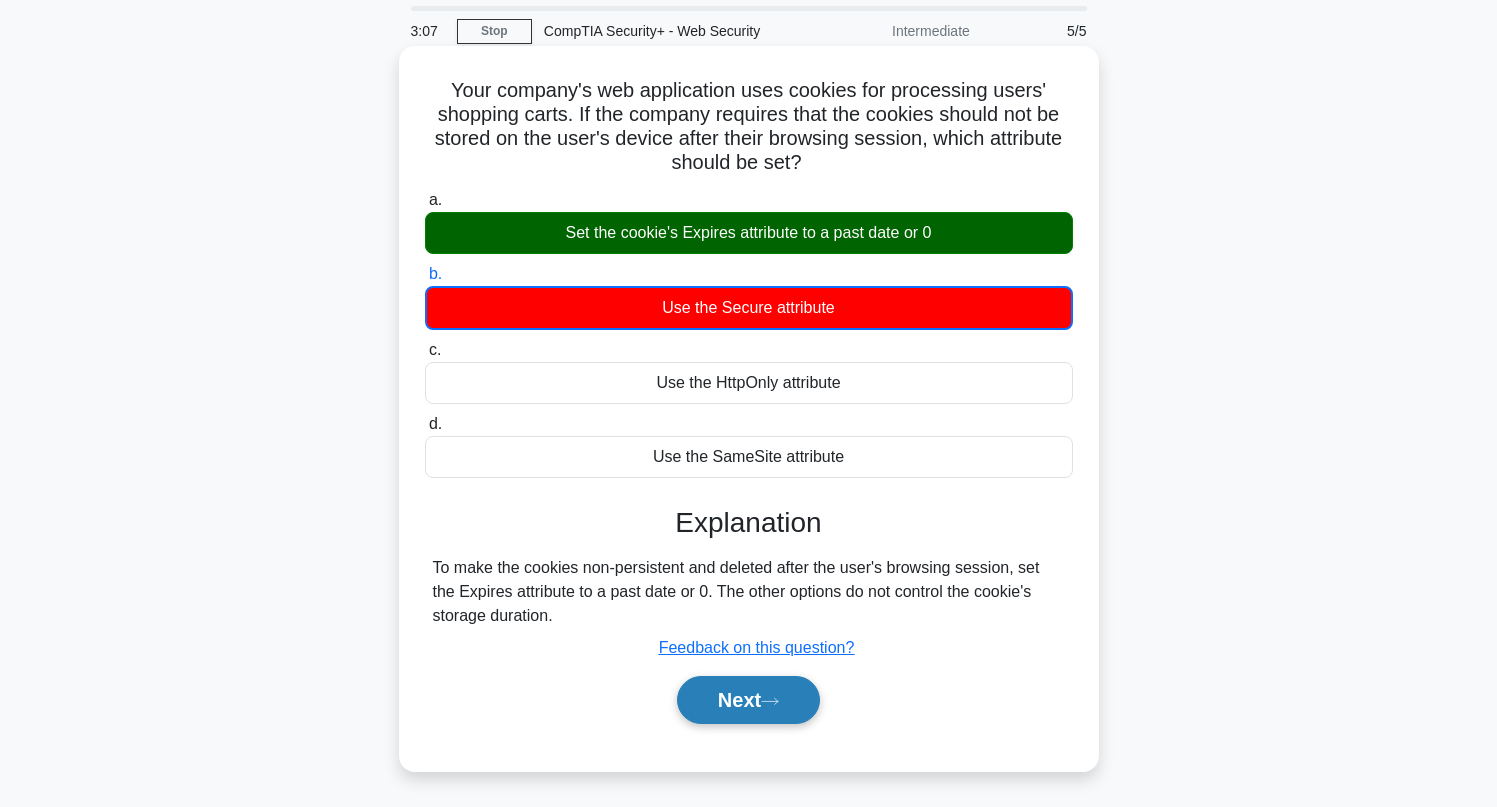 click on "Next" at bounding box center [748, 700] 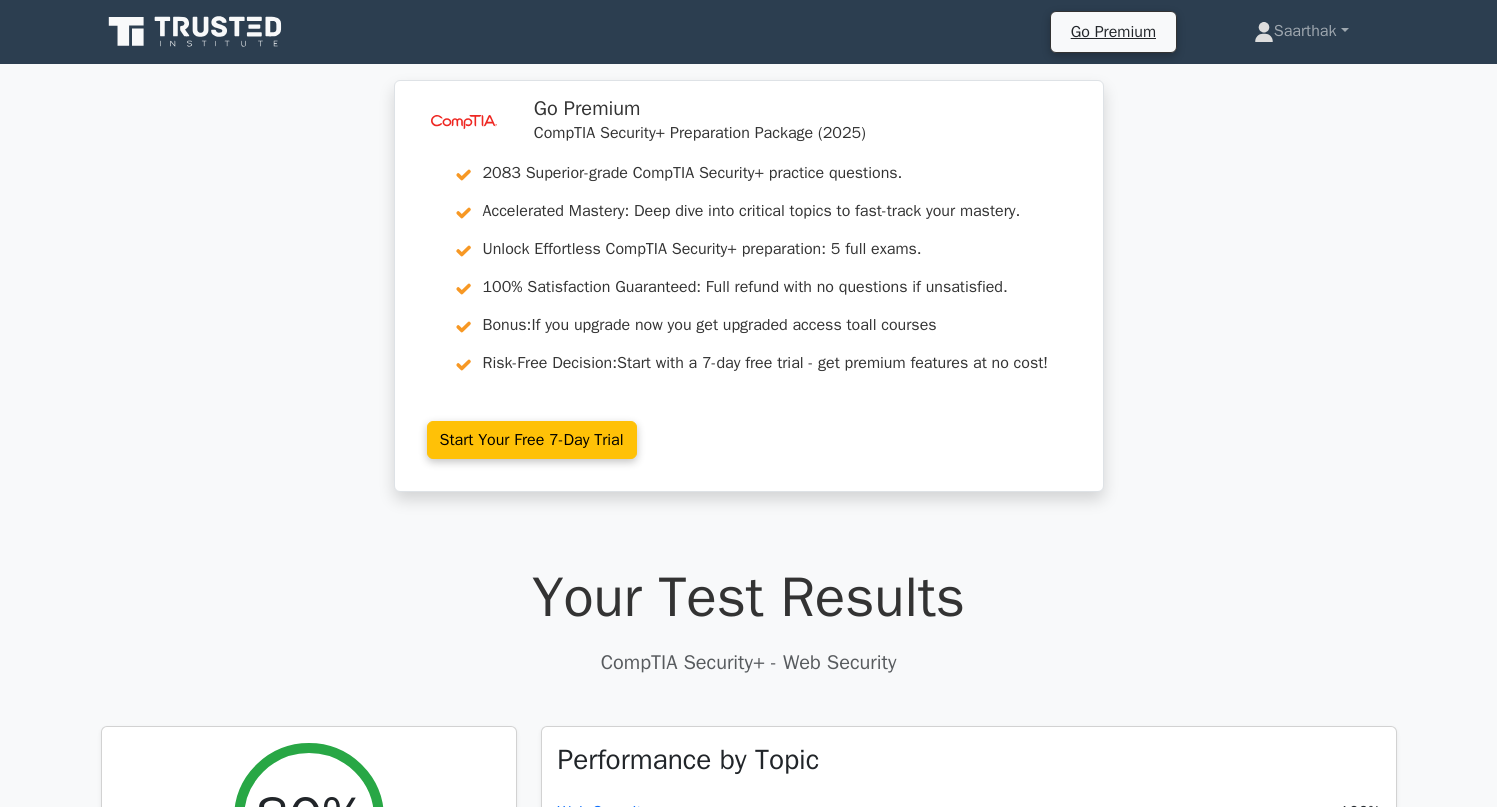 scroll, scrollTop: 0, scrollLeft: 0, axis: both 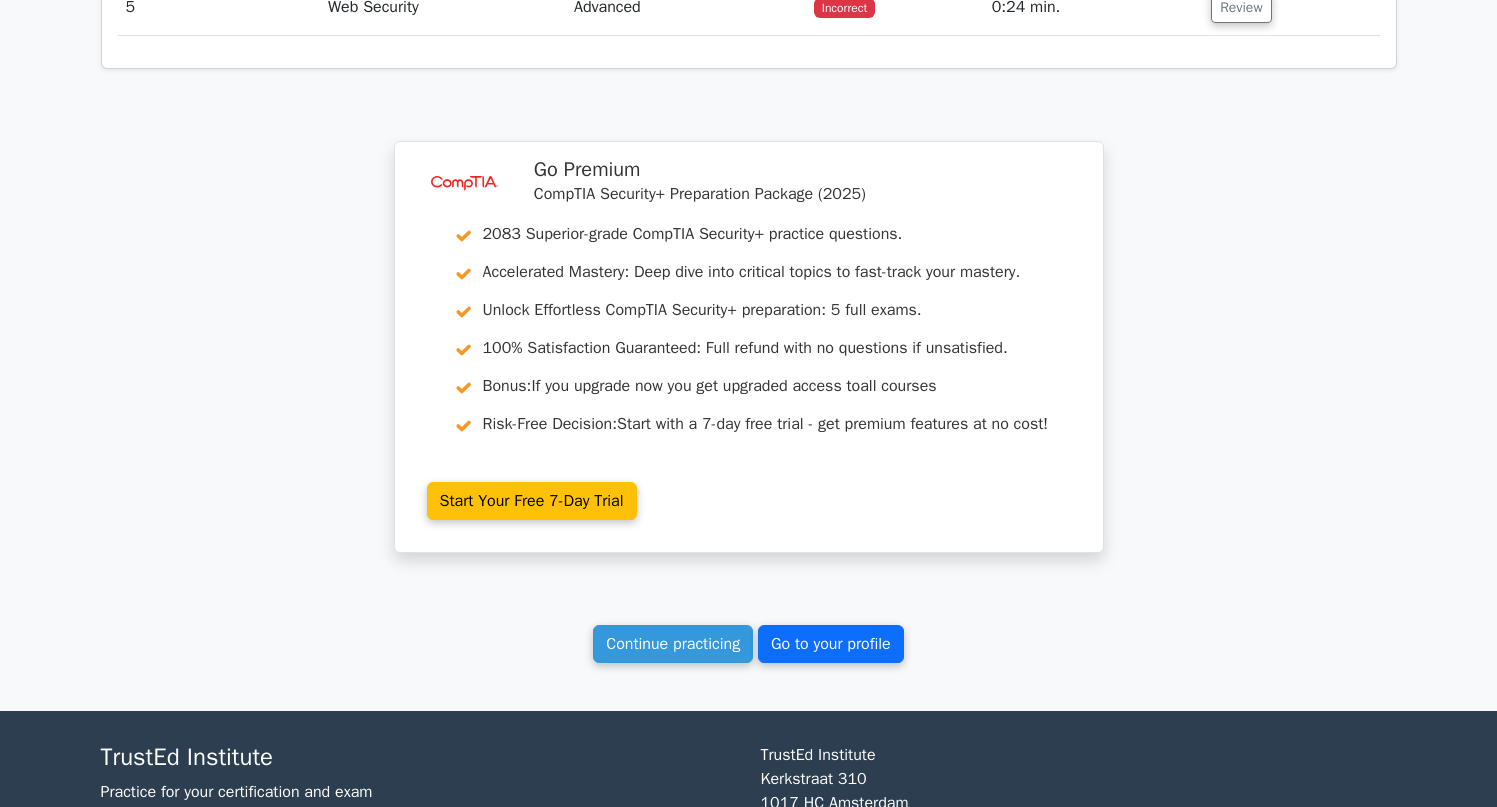 click on "Go to your profile" at bounding box center [831, 644] 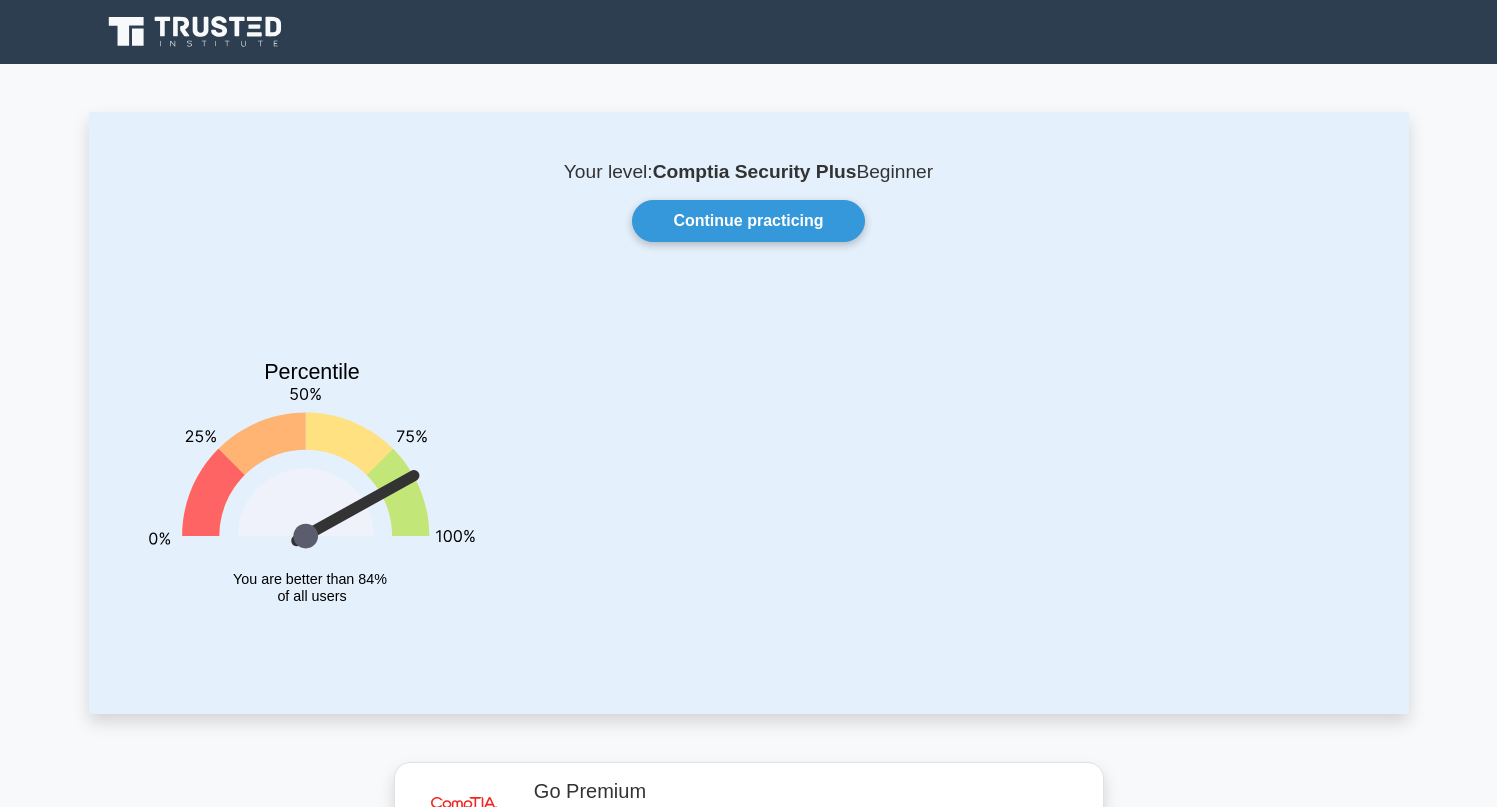 scroll, scrollTop: 0, scrollLeft: 0, axis: both 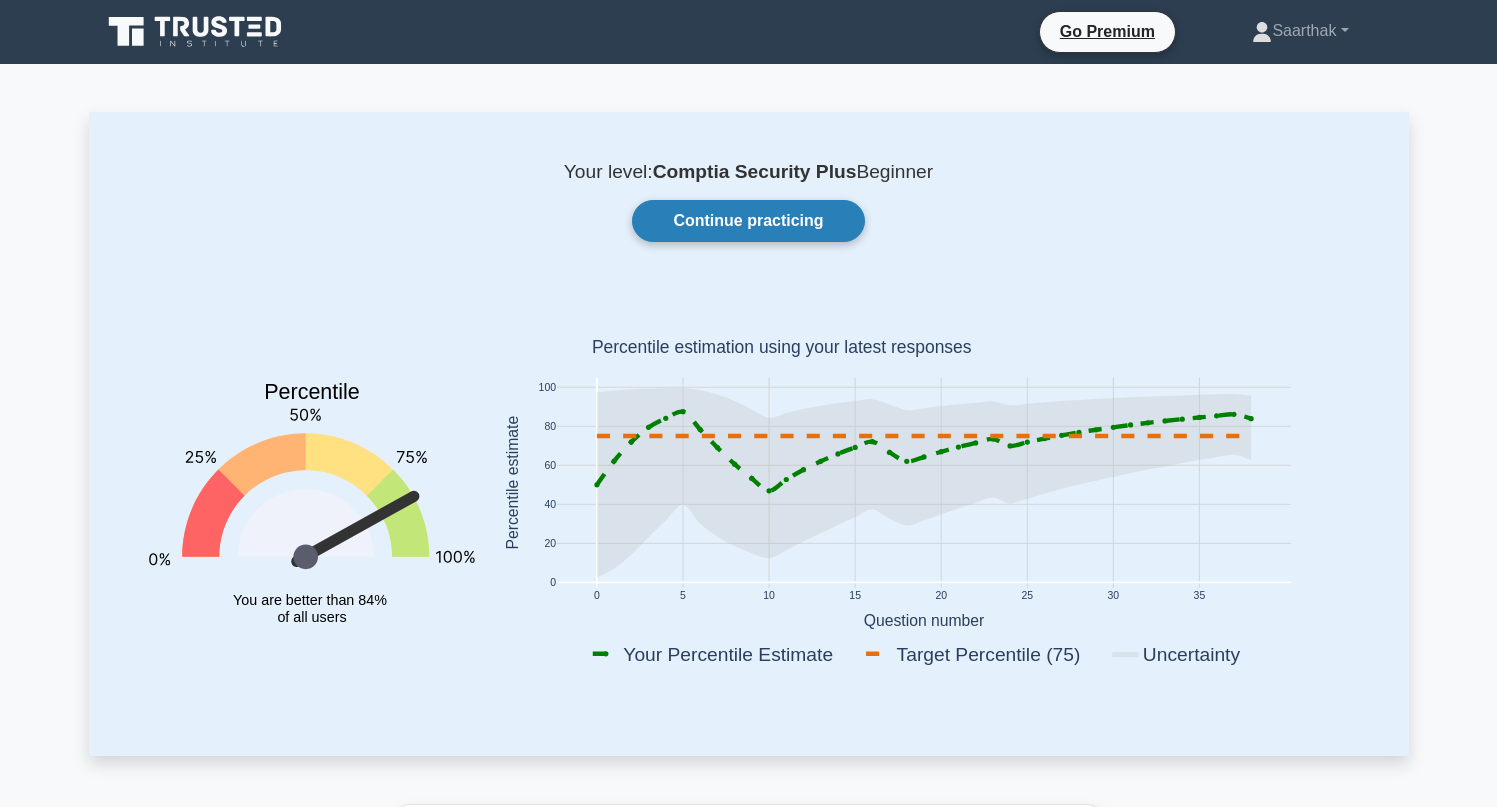 click on "Continue practicing" at bounding box center [748, 221] 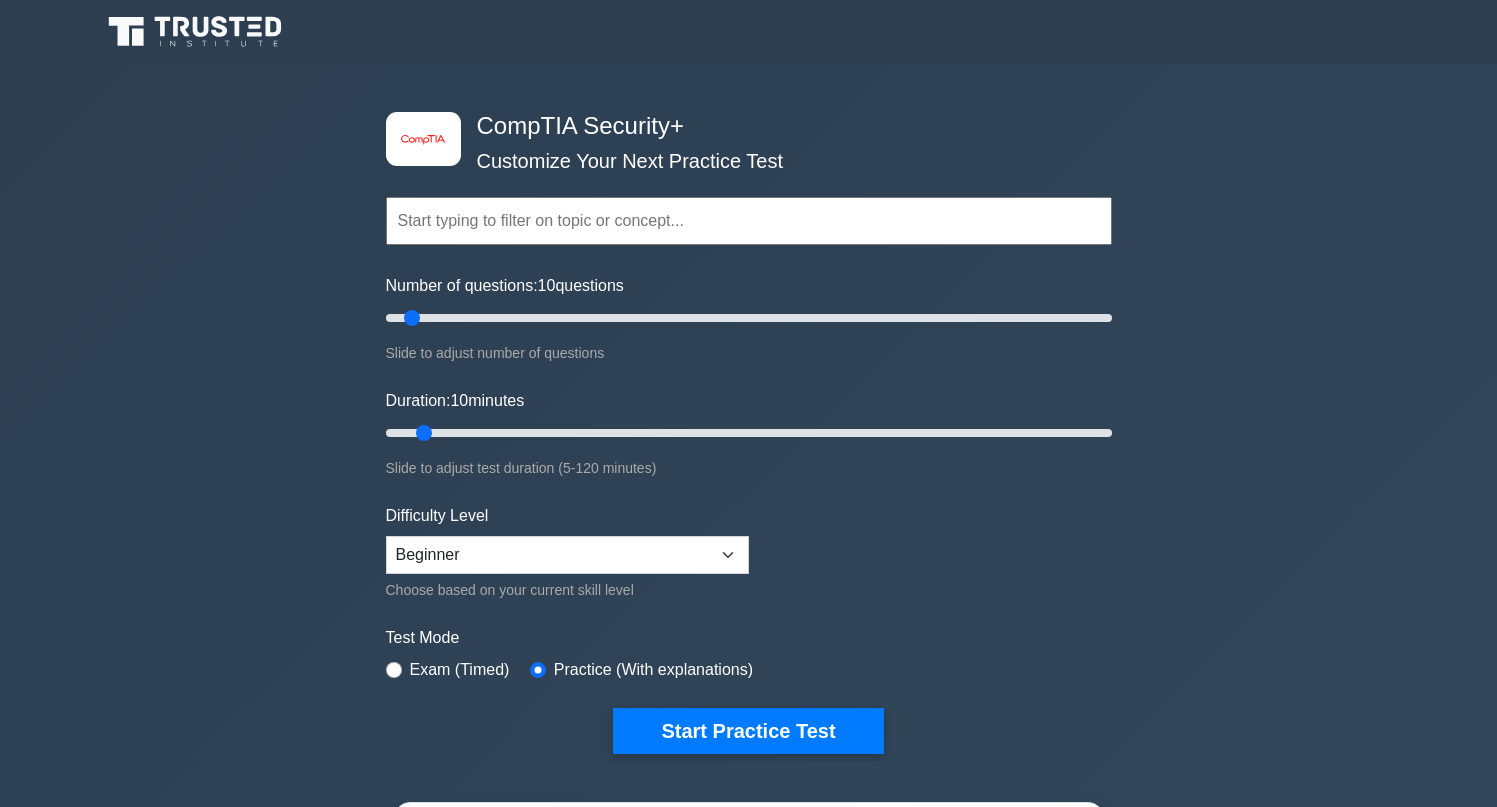 scroll, scrollTop: 0, scrollLeft: 0, axis: both 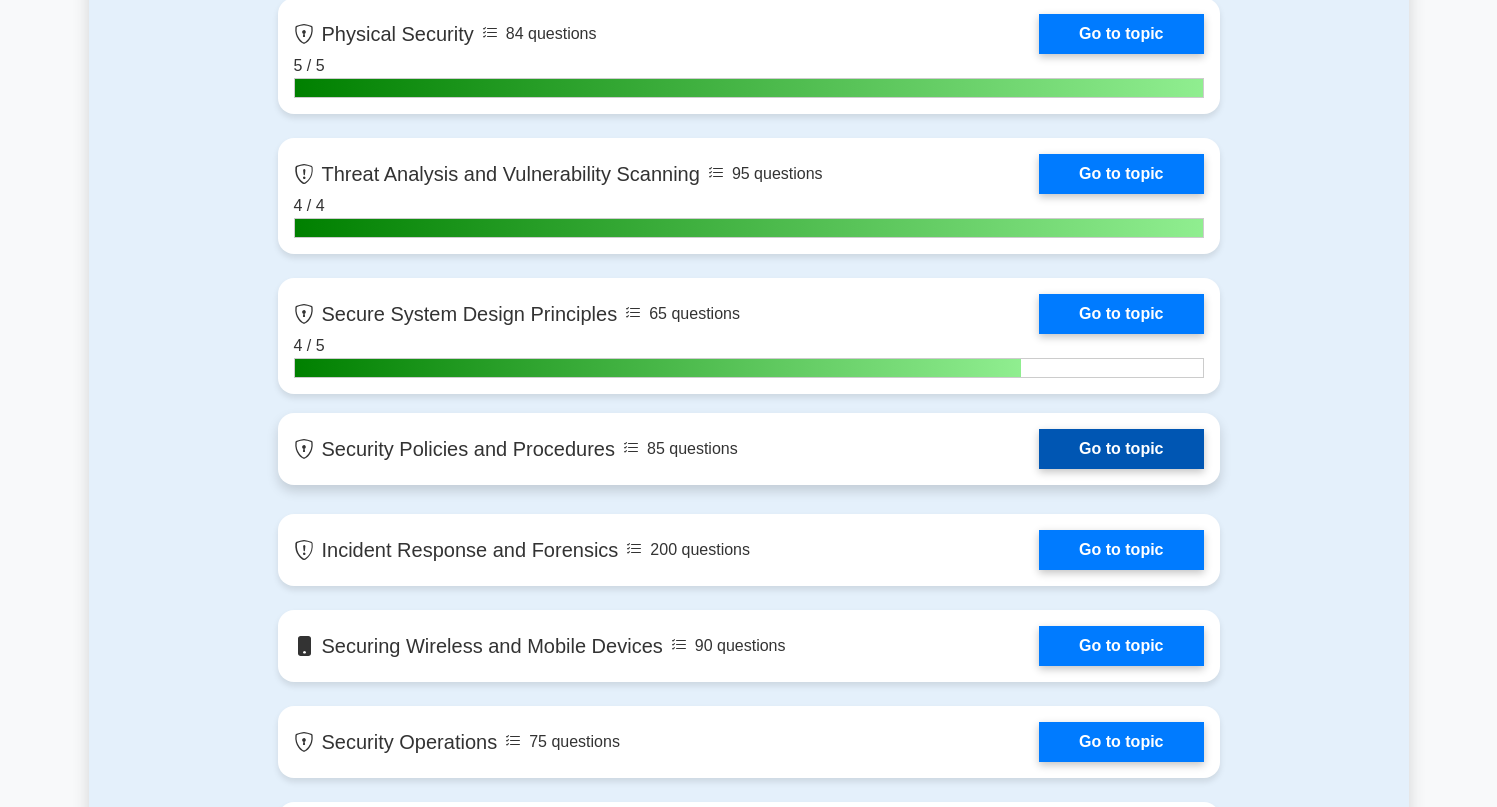 click on "Go to topic" at bounding box center (1121, 449) 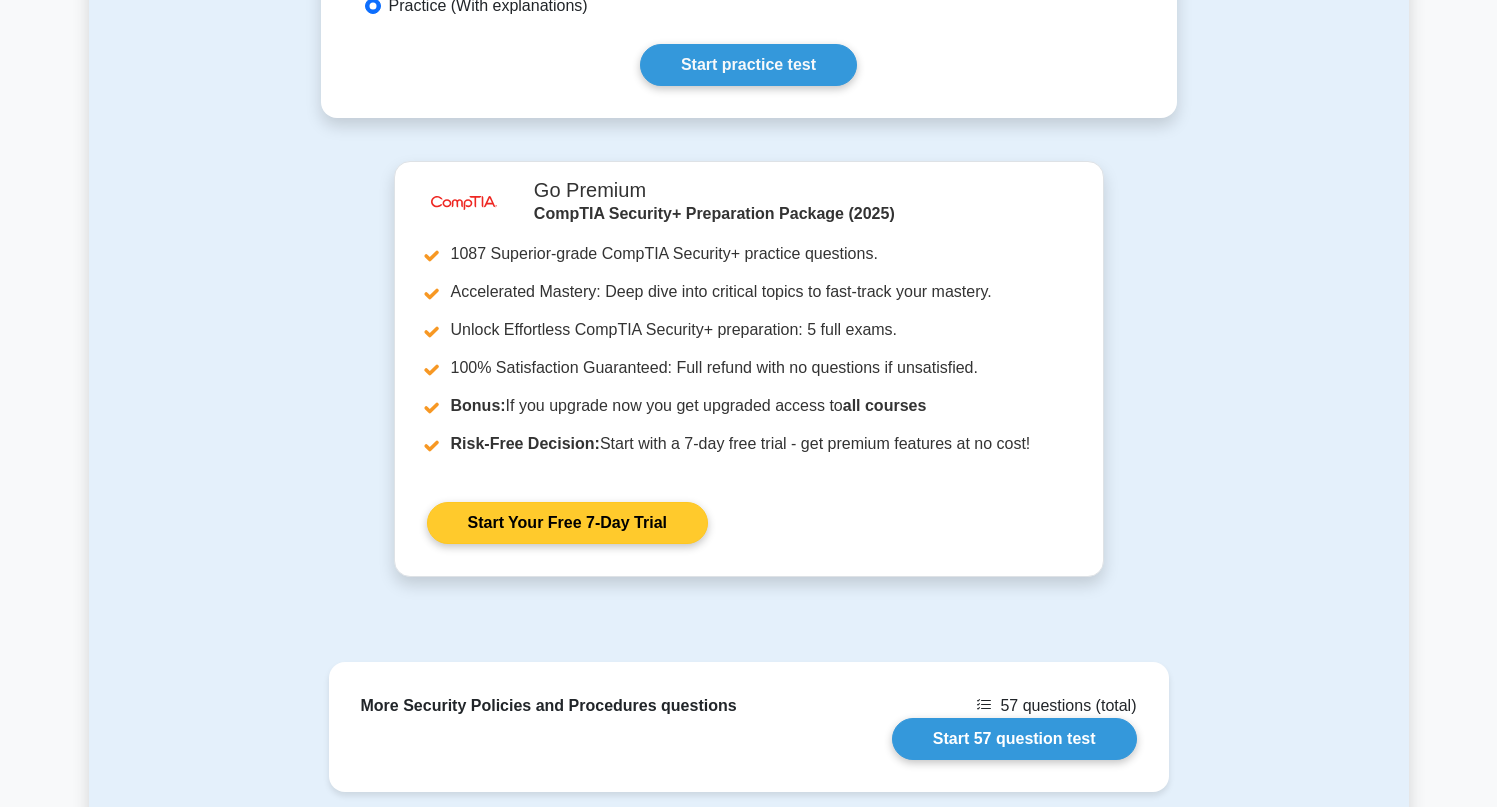 scroll, scrollTop: 0, scrollLeft: 0, axis: both 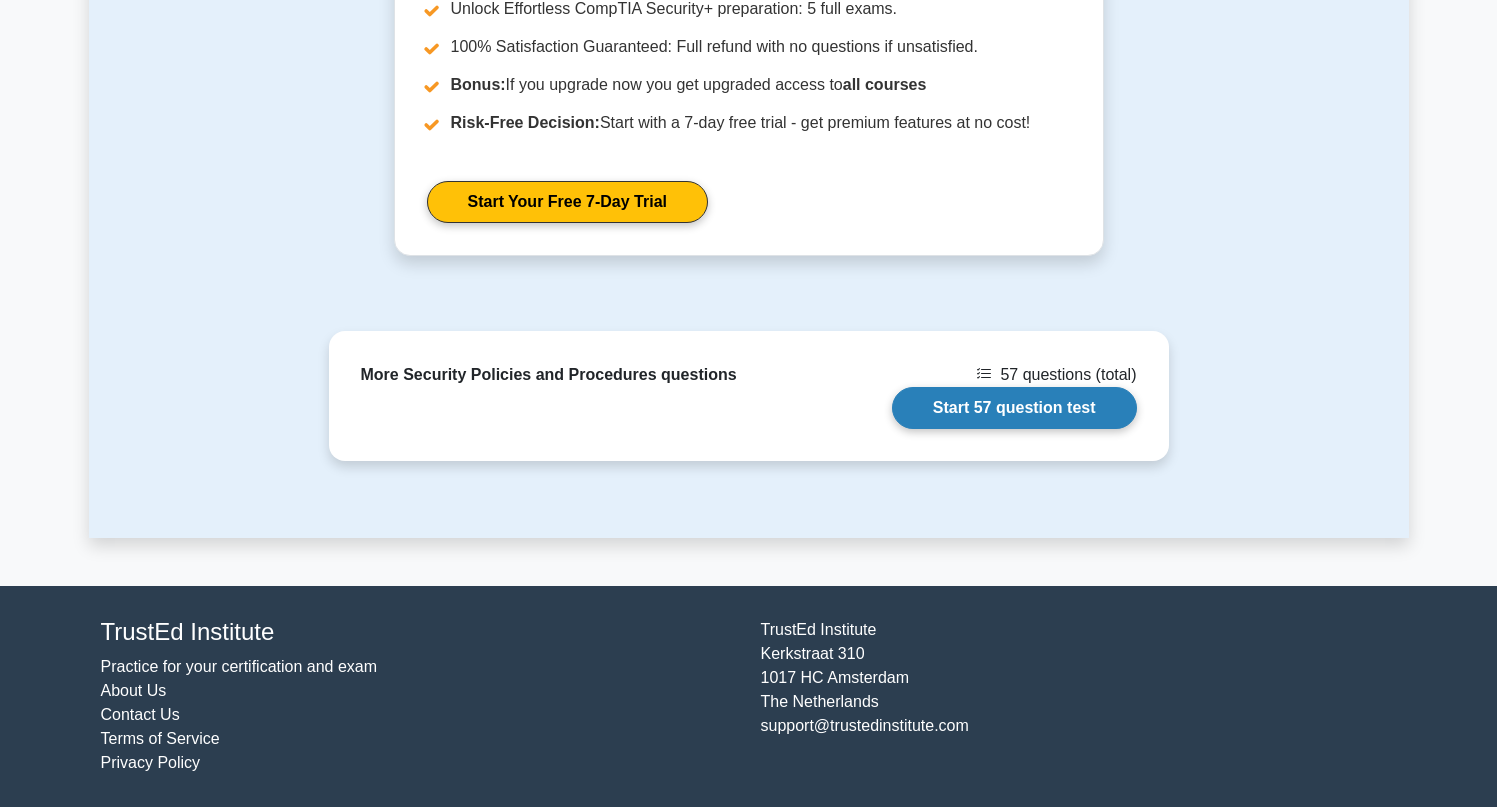 click on "Start 57 question test" at bounding box center (1014, 408) 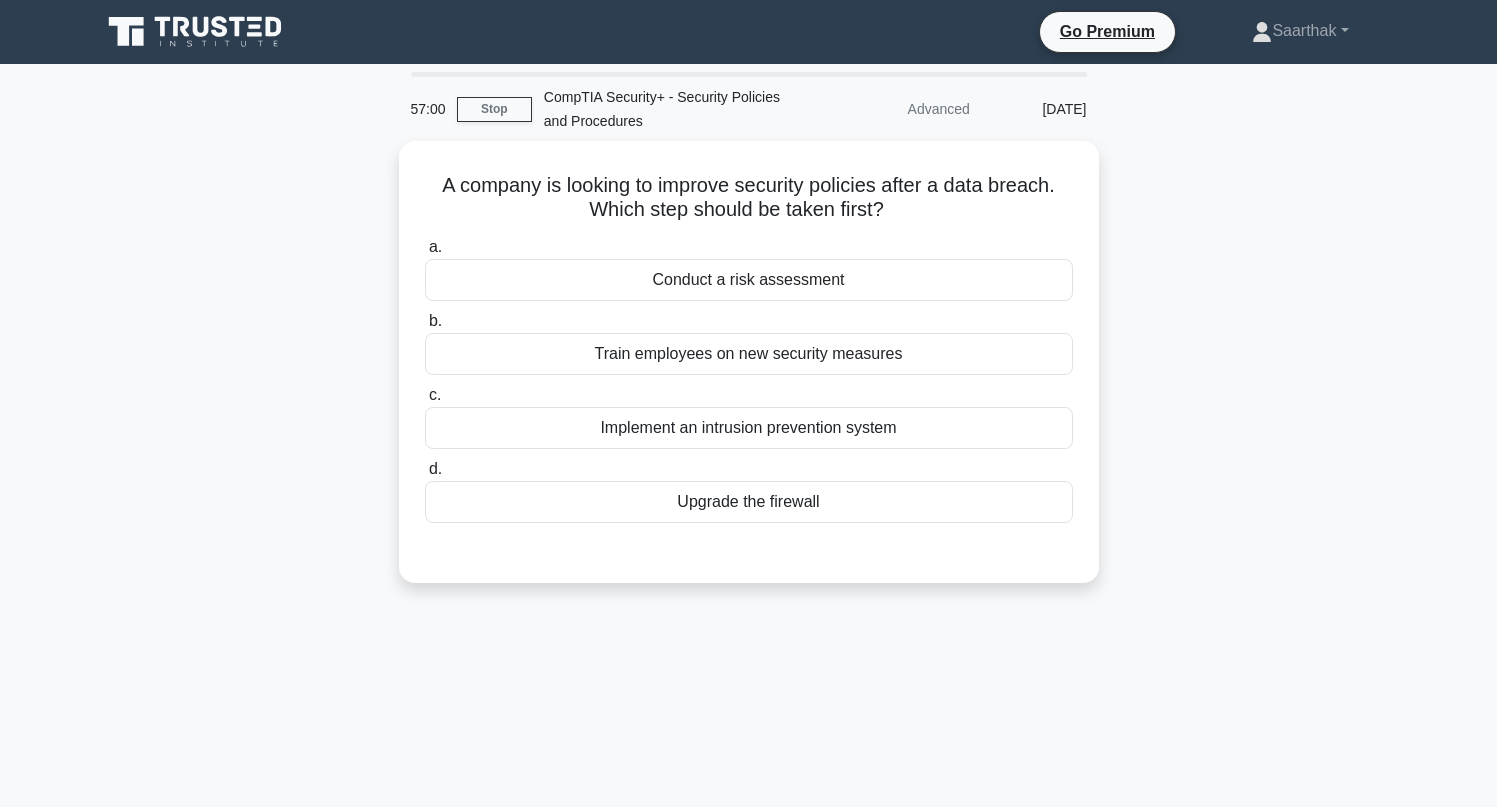 scroll, scrollTop: 0, scrollLeft: 0, axis: both 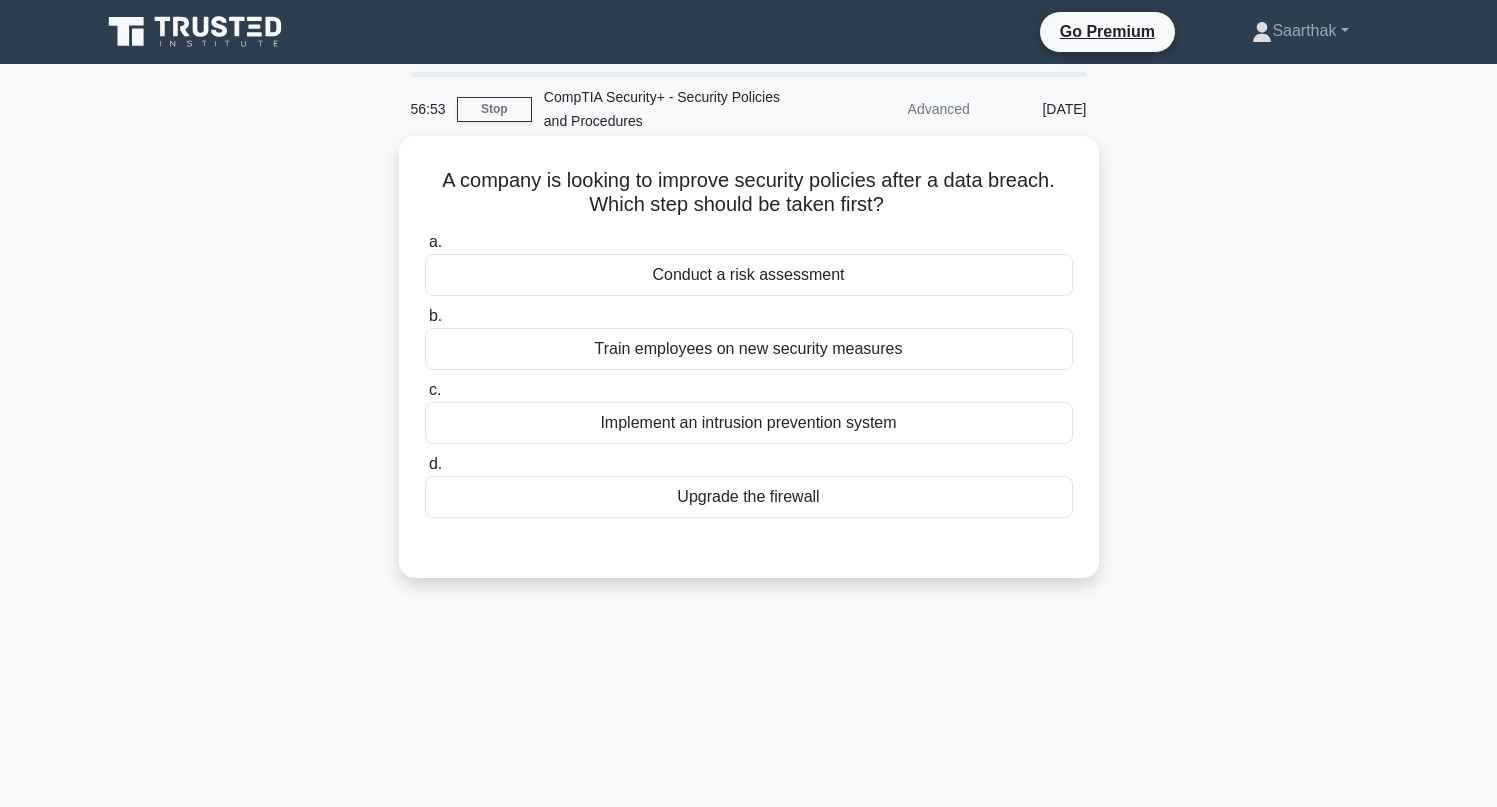 click on "Conduct a risk assessment" at bounding box center (749, 275) 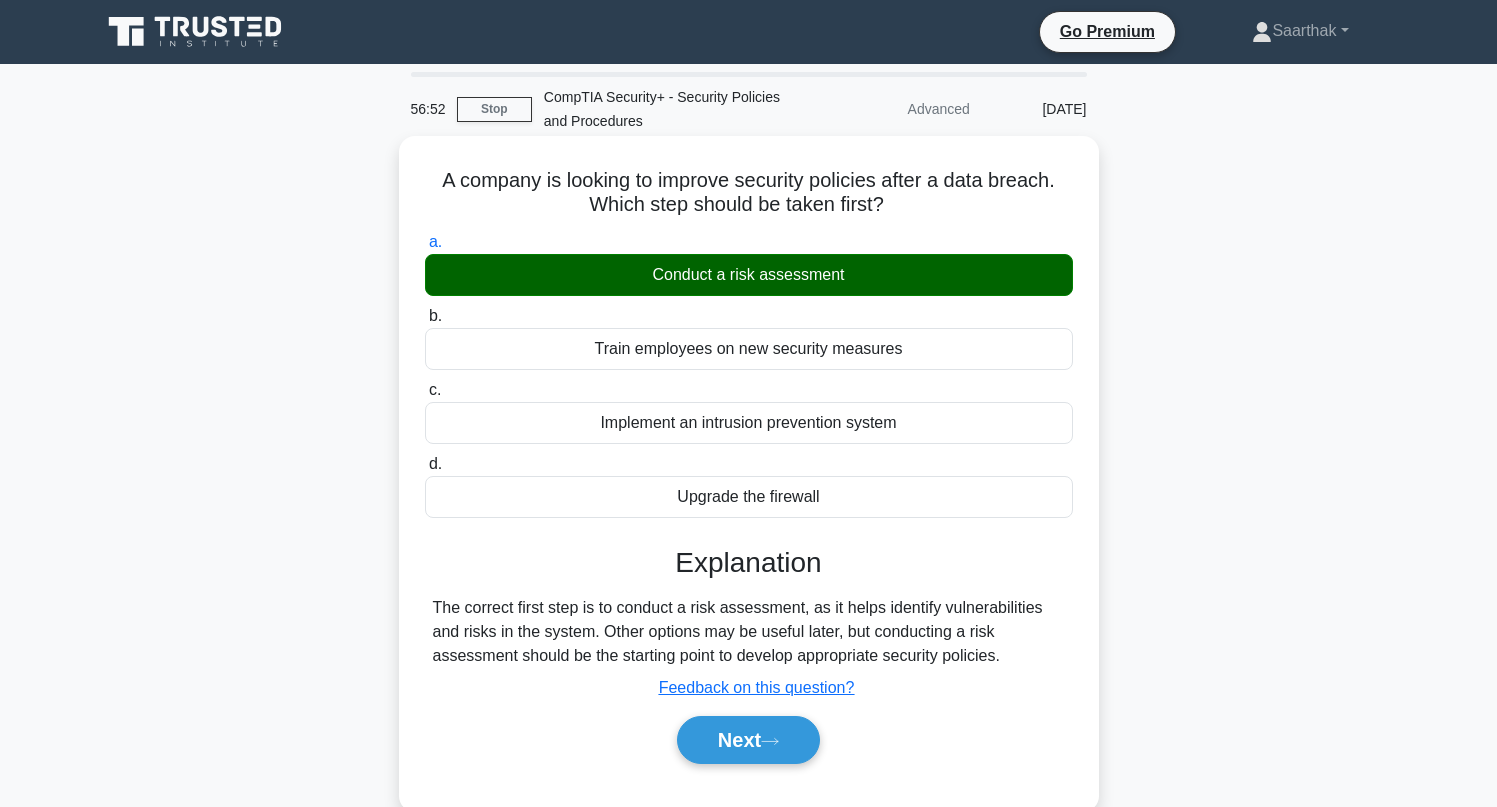 click on "Next" at bounding box center (749, 740) 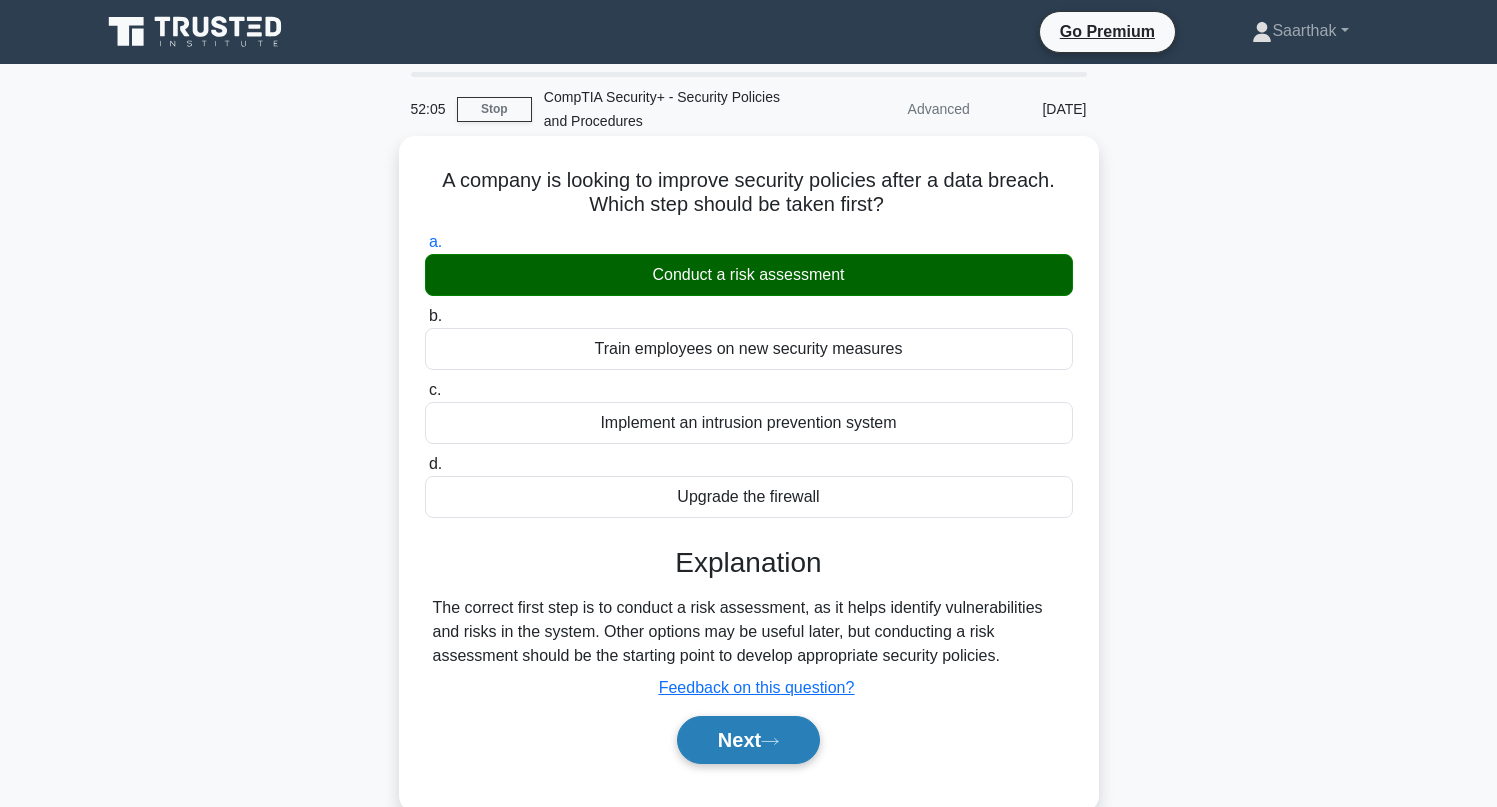 click on "Next" at bounding box center [748, 740] 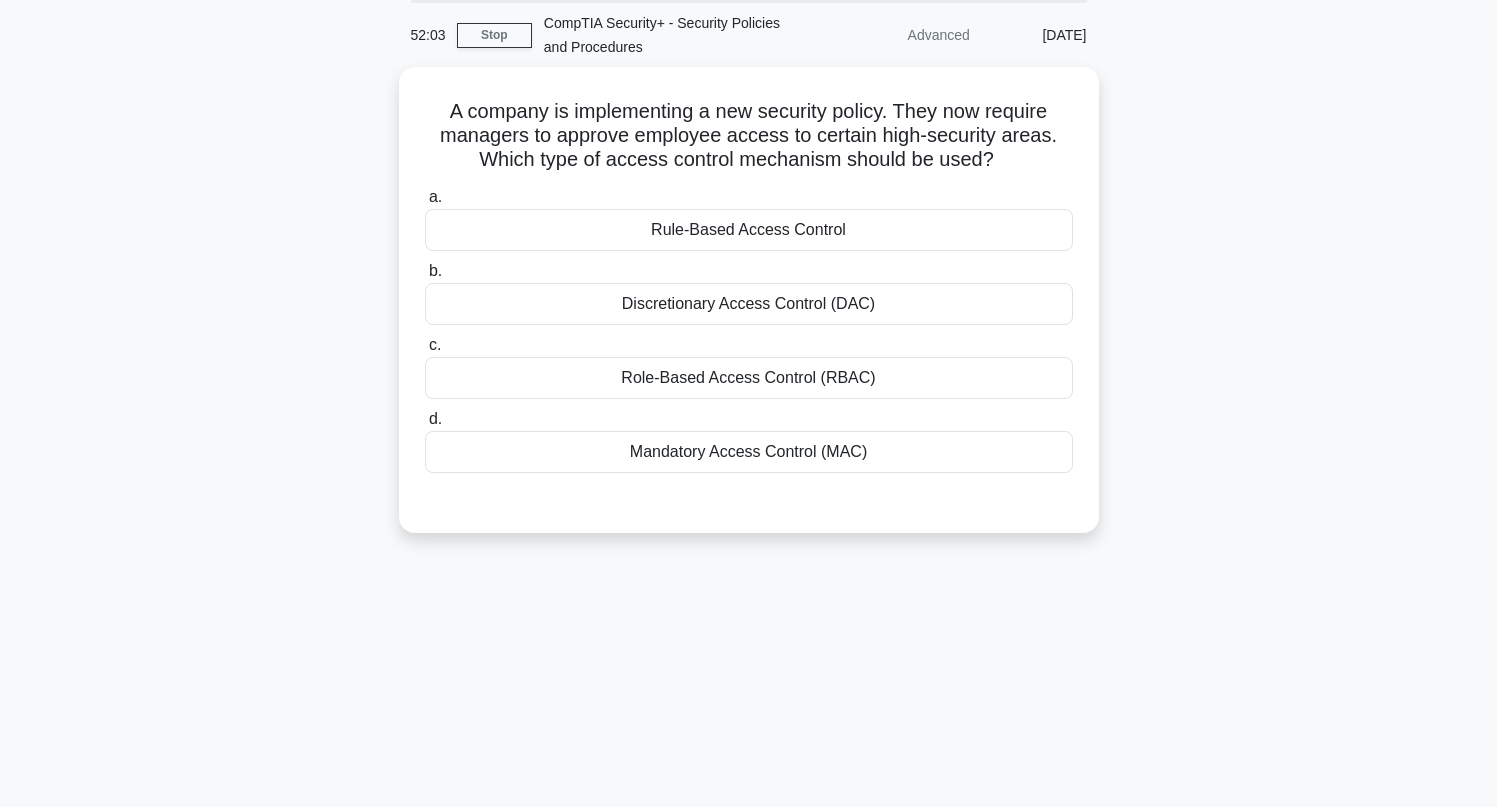 scroll, scrollTop: 0, scrollLeft: 0, axis: both 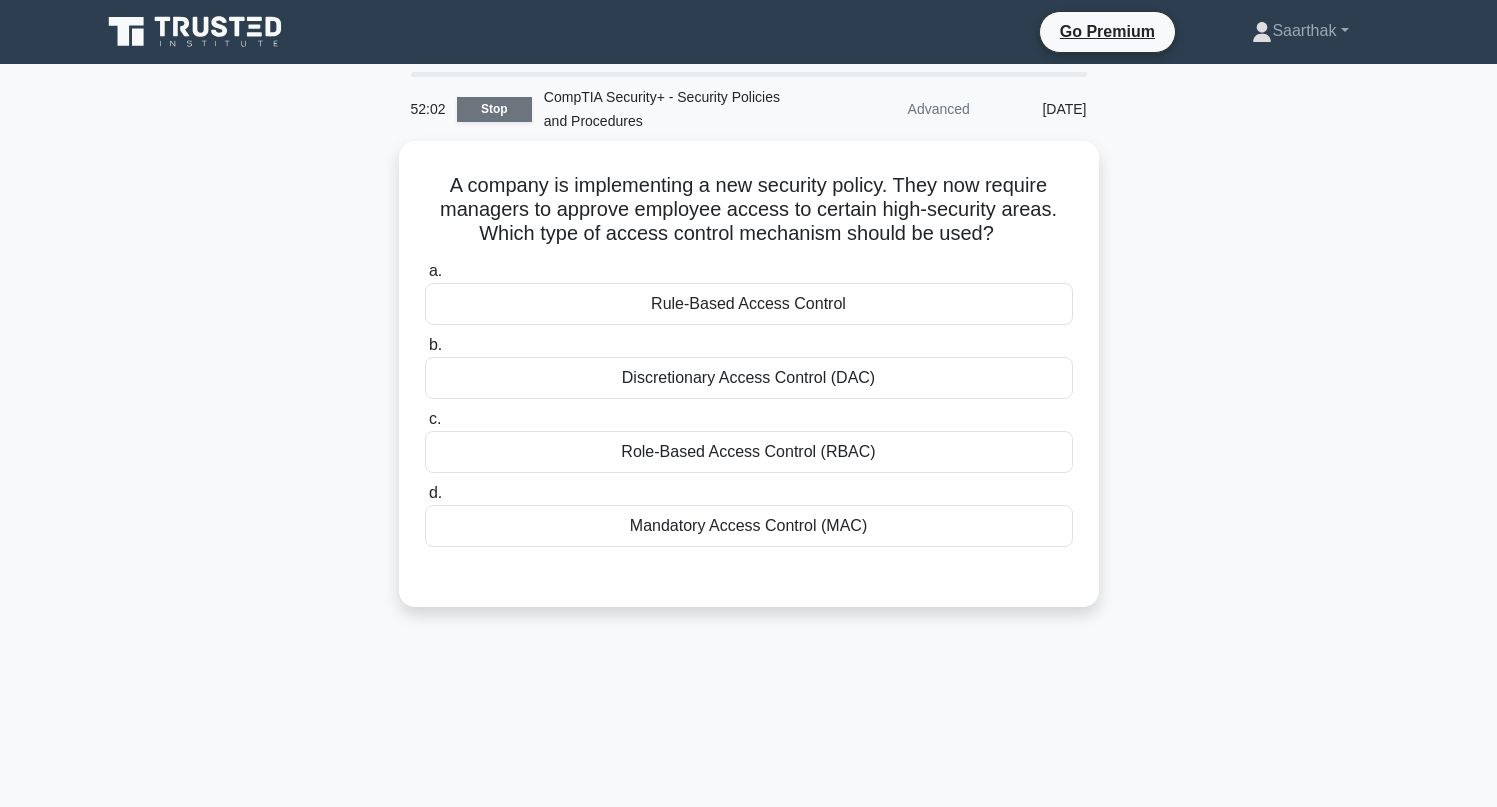 click on "Stop" at bounding box center (494, 109) 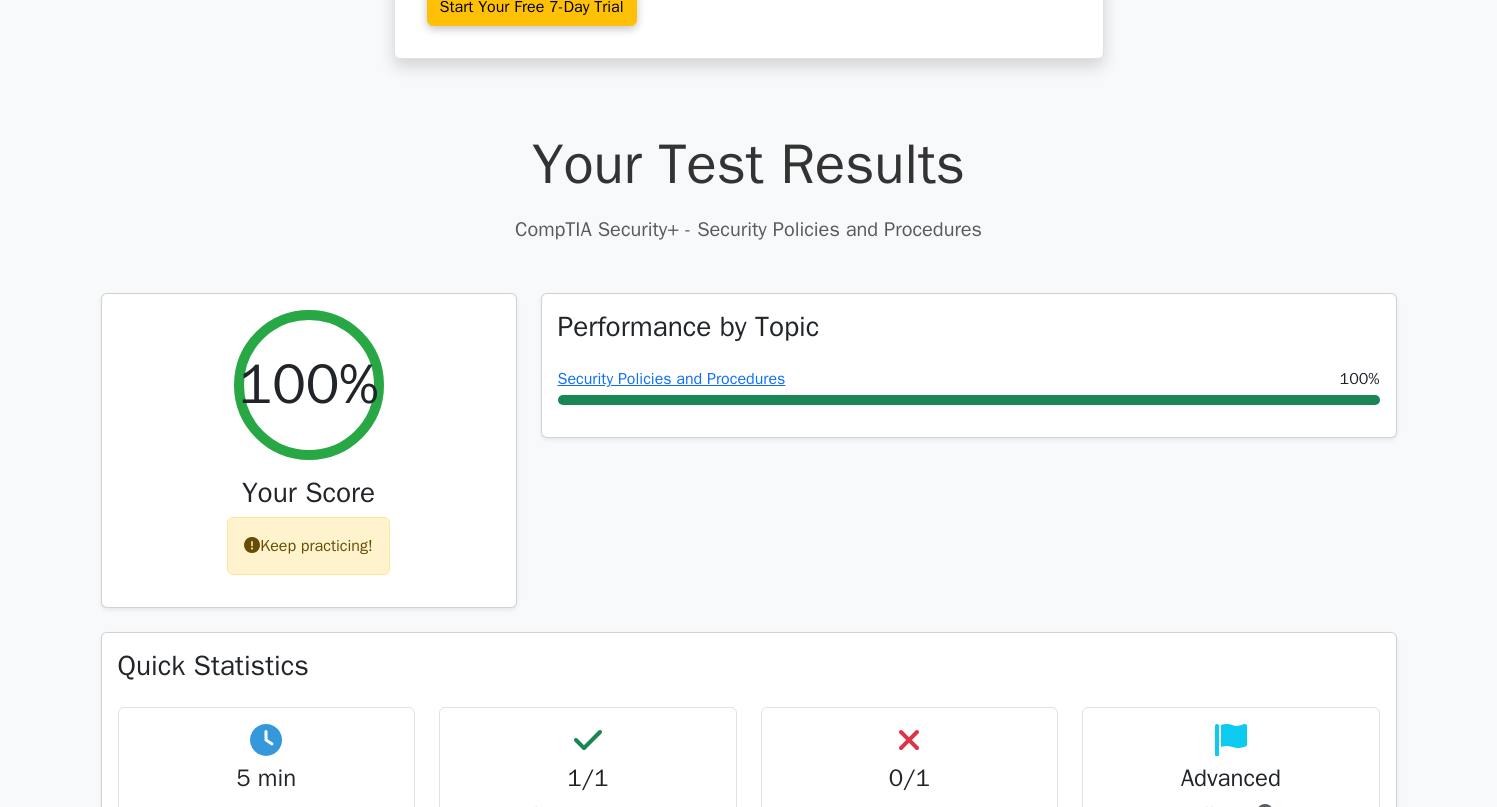 scroll, scrollTop: 0, scrollLeft: 0, axis: both 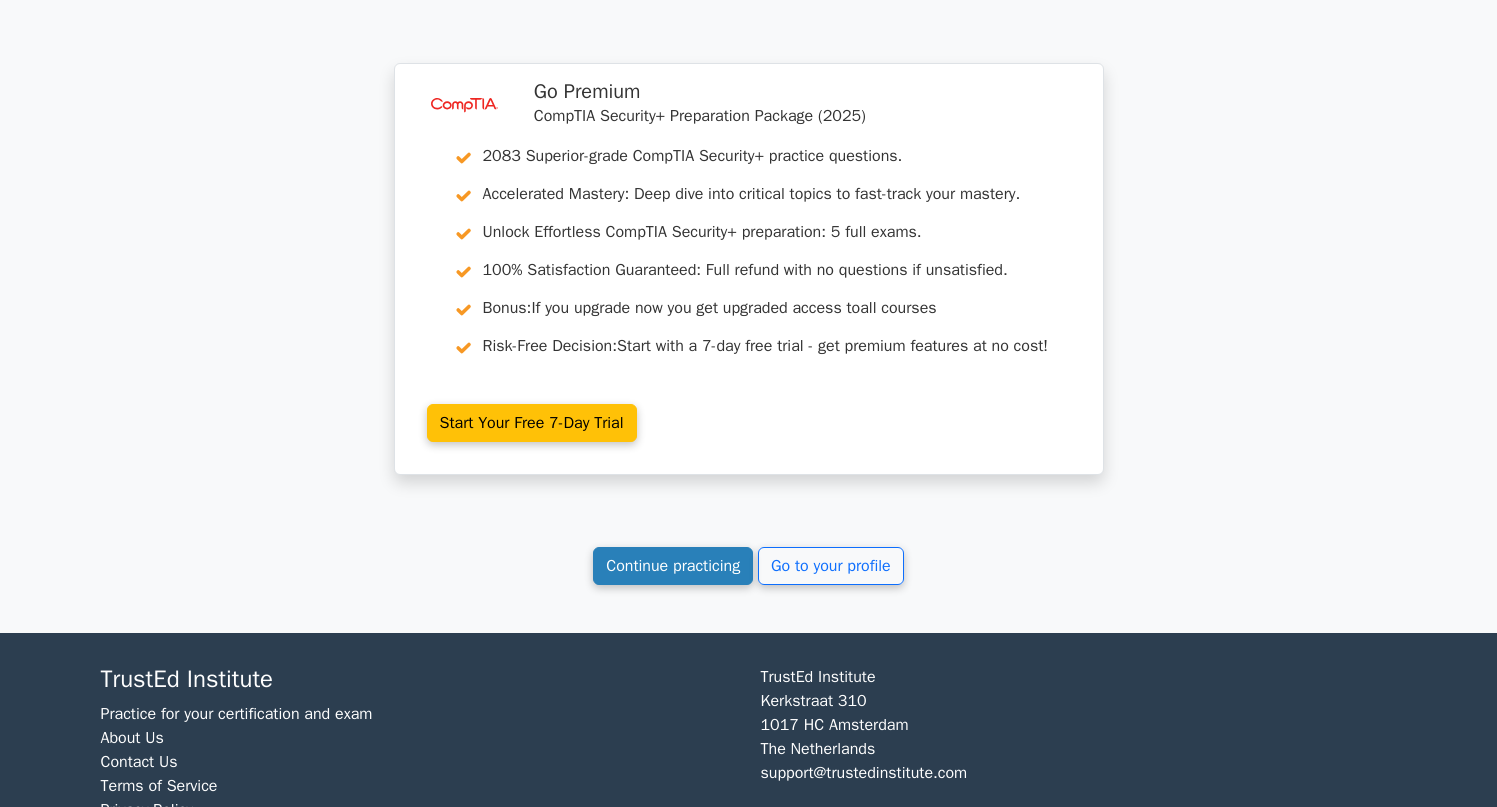 click on "Continue practicing" at bounding box center (673, 566) 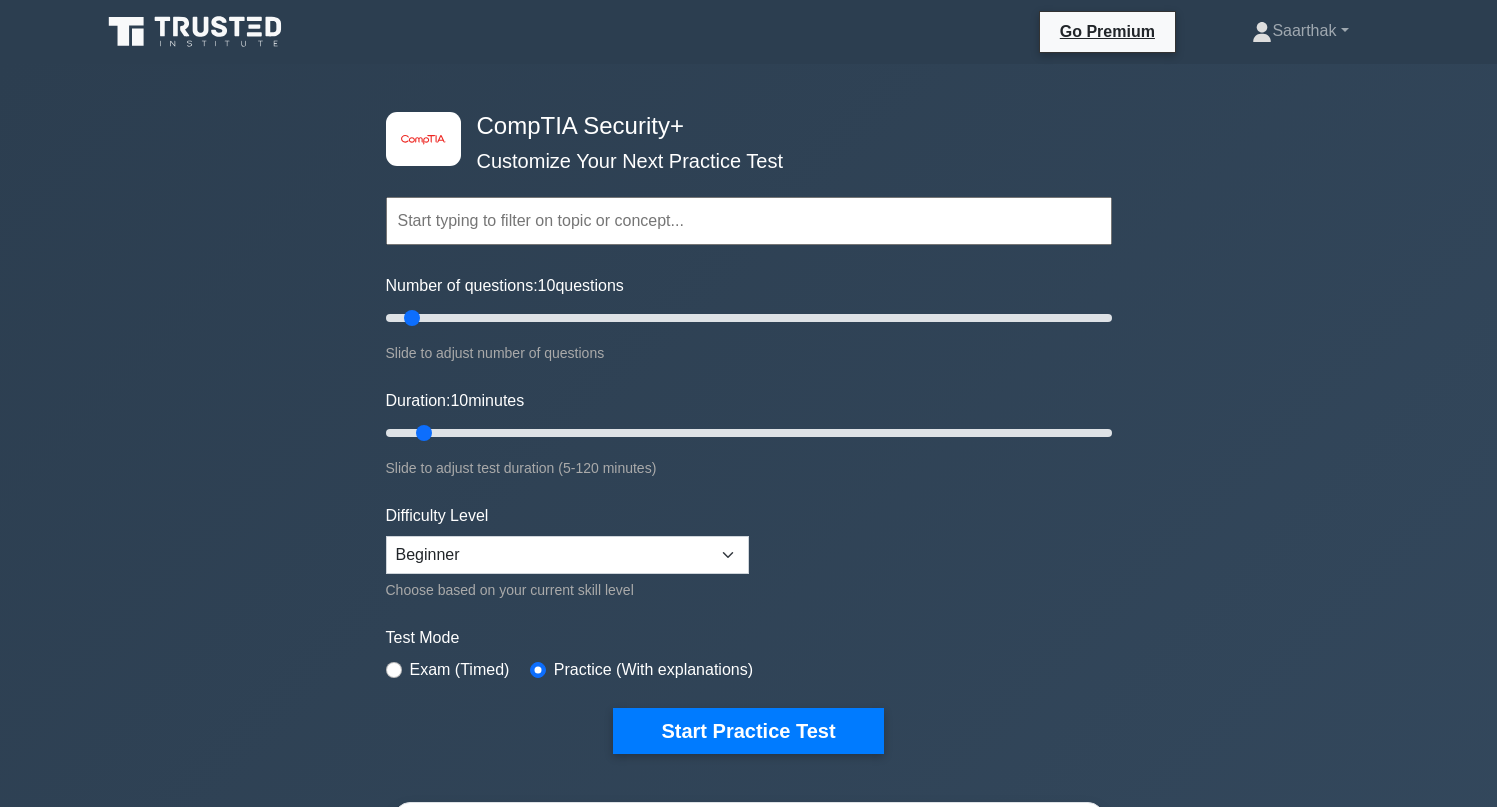 scroll, scrollTop: 0, scrollLeft: 0, axis: both 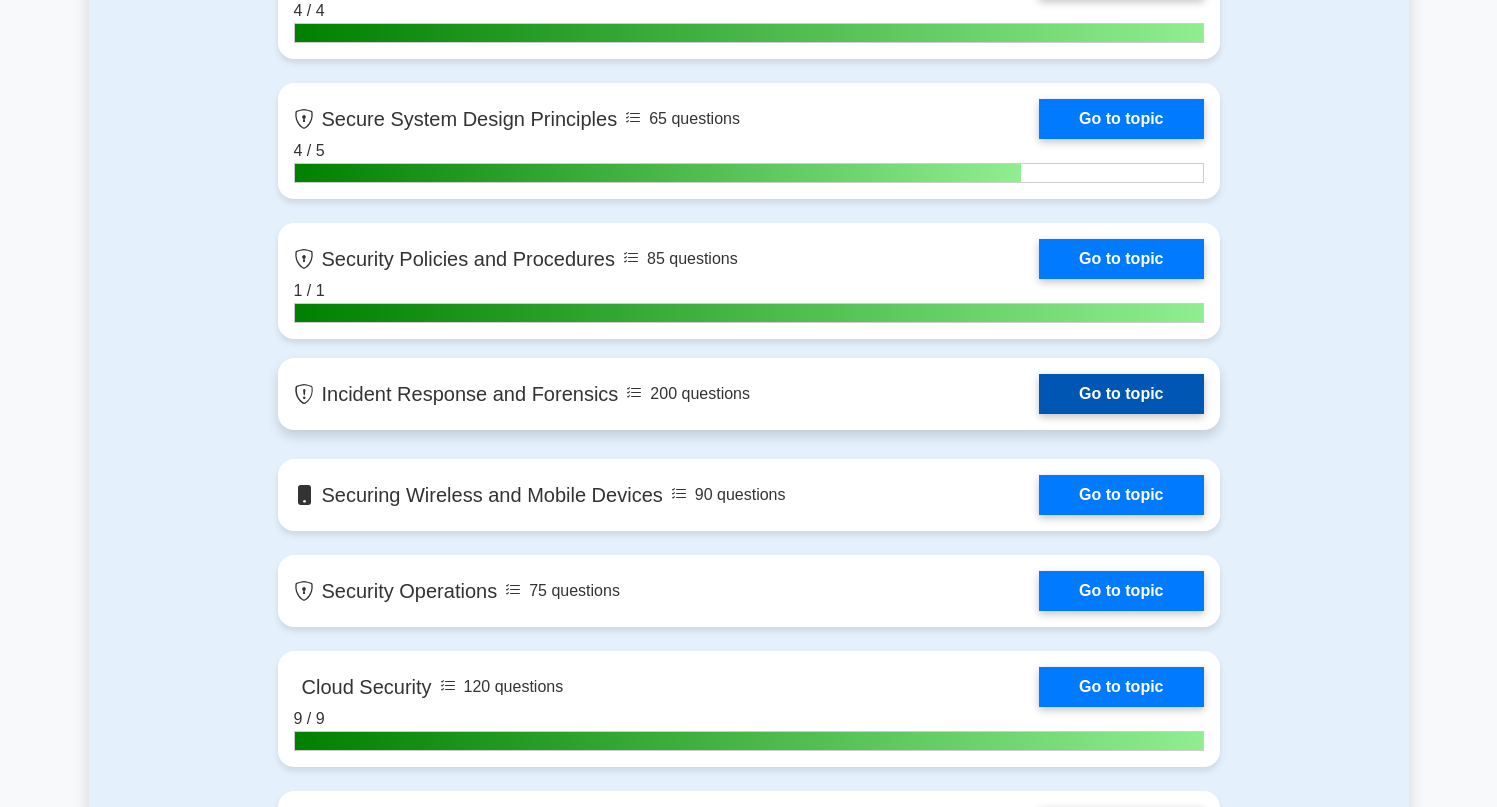 click on "Go to topic" at bounding box center [1121, 394] 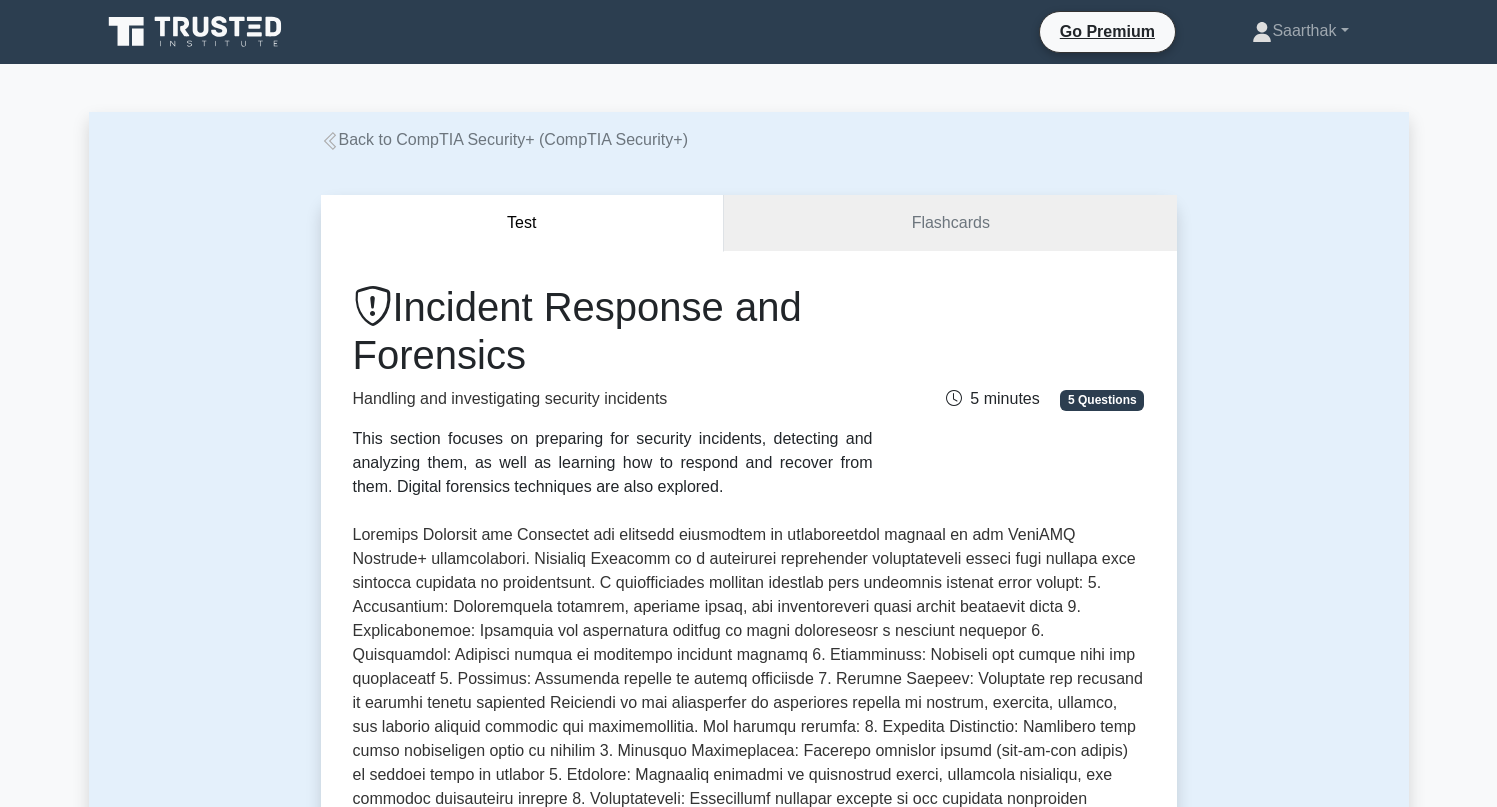 scroll, scrollTop: 0, scrollLeft: 0, axis: both 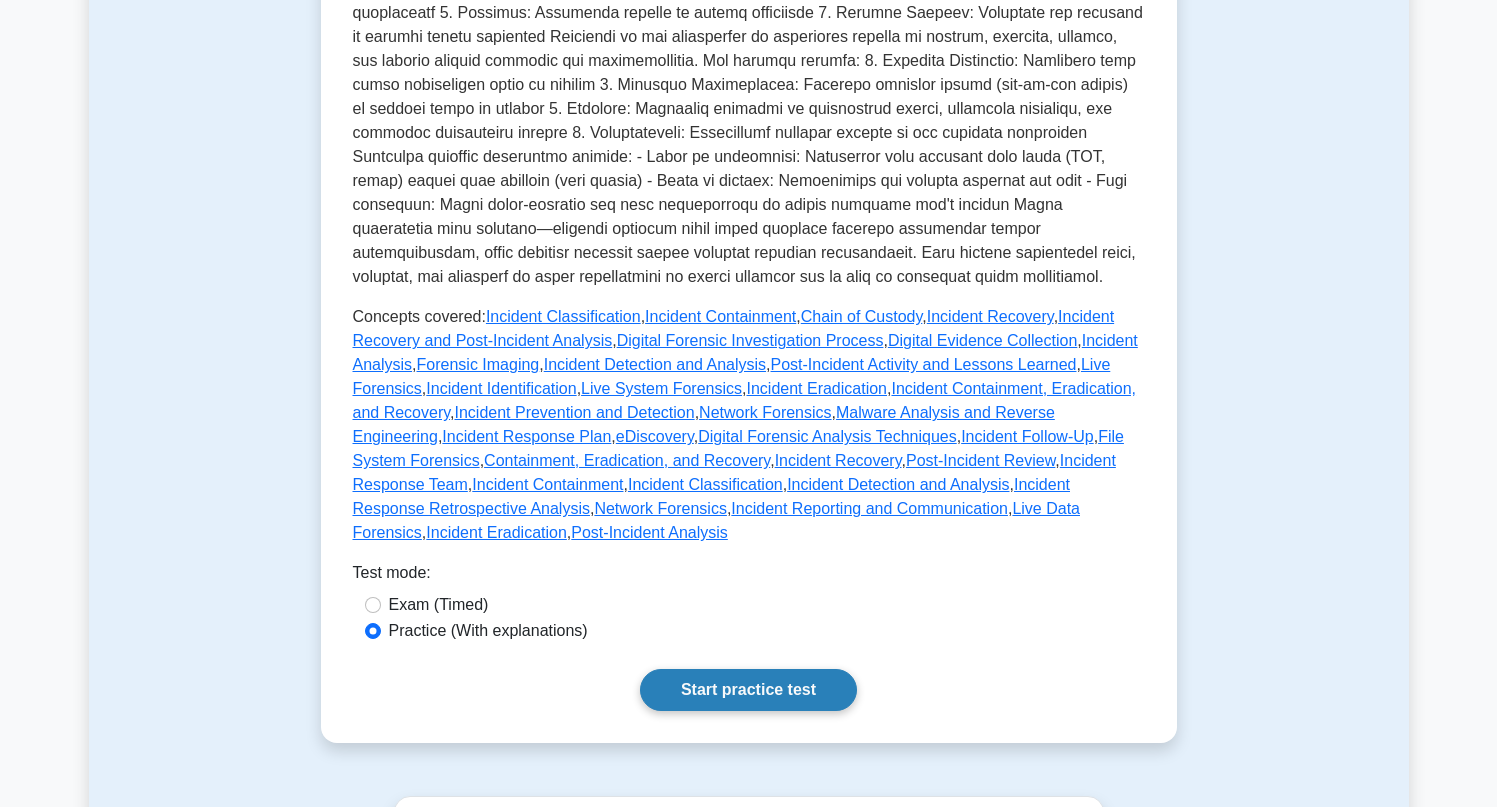 click on "Start practice test" at bounding box center [748, 690] 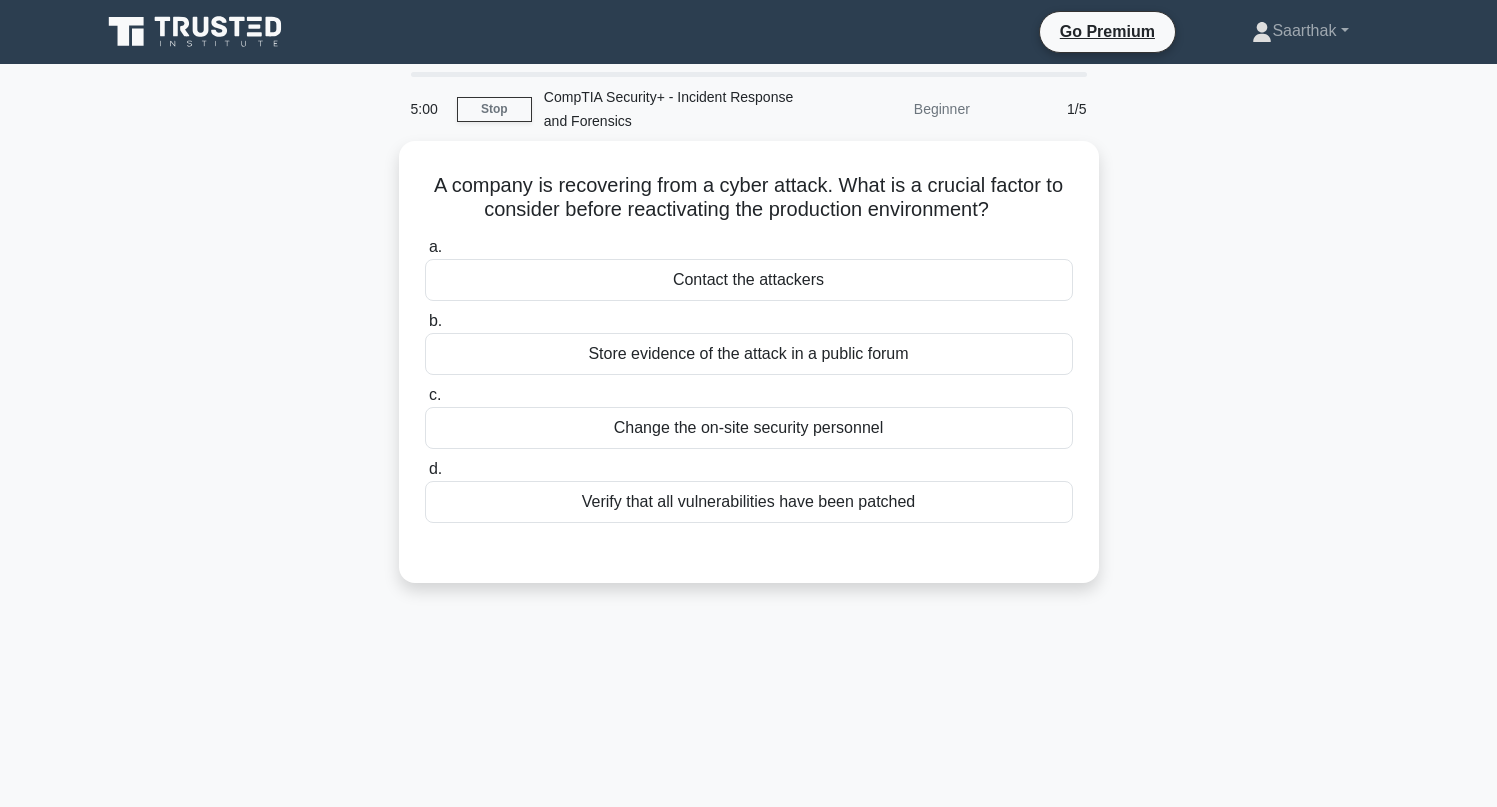scroll, scrollTop: 0, scrollLeft: 0, axis: both 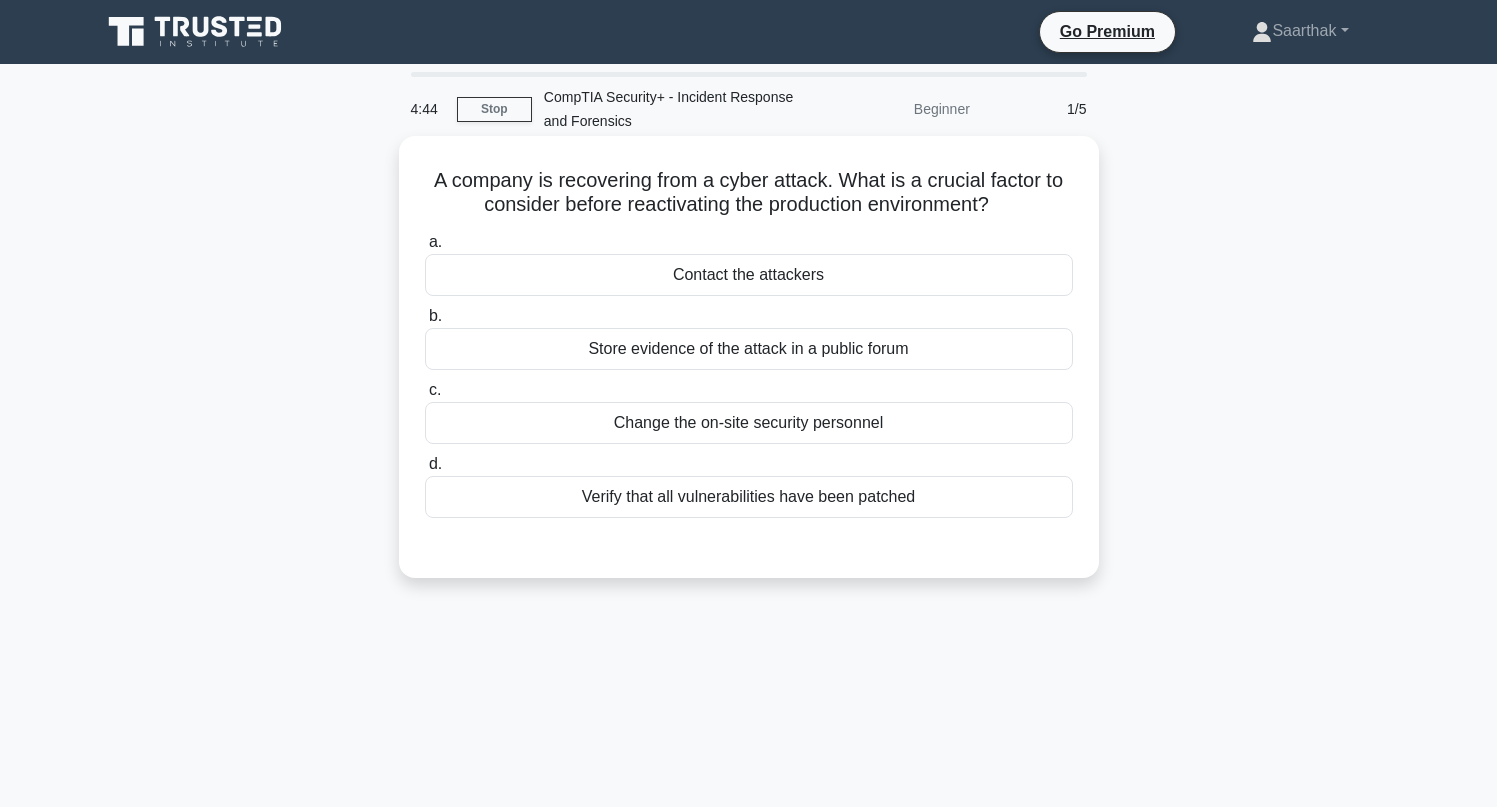 click on "Verify that all vulnerabilities have been patched" at bounding box center [749, 497] 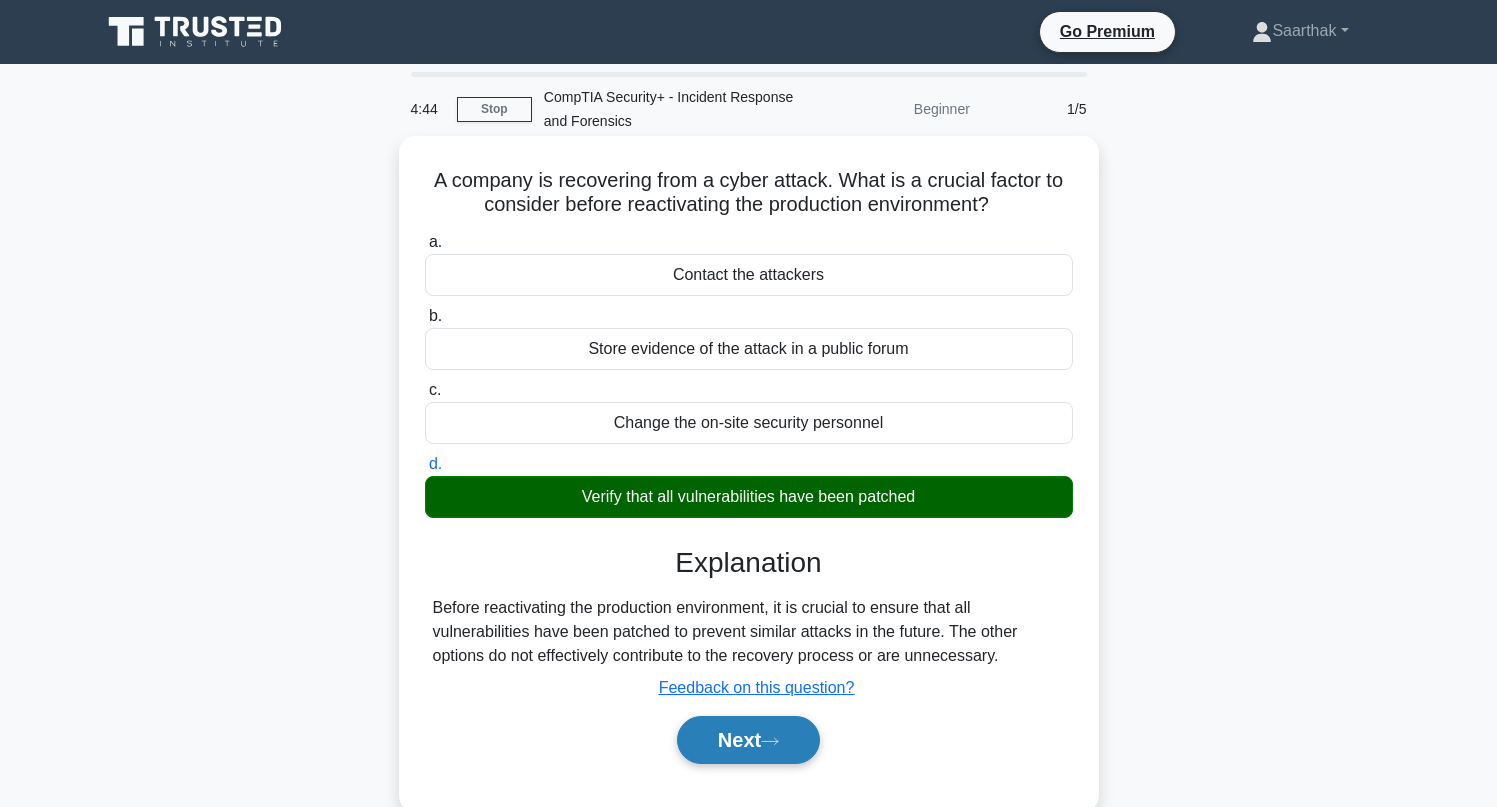 click on "Next" at bounding box center [748, 740] 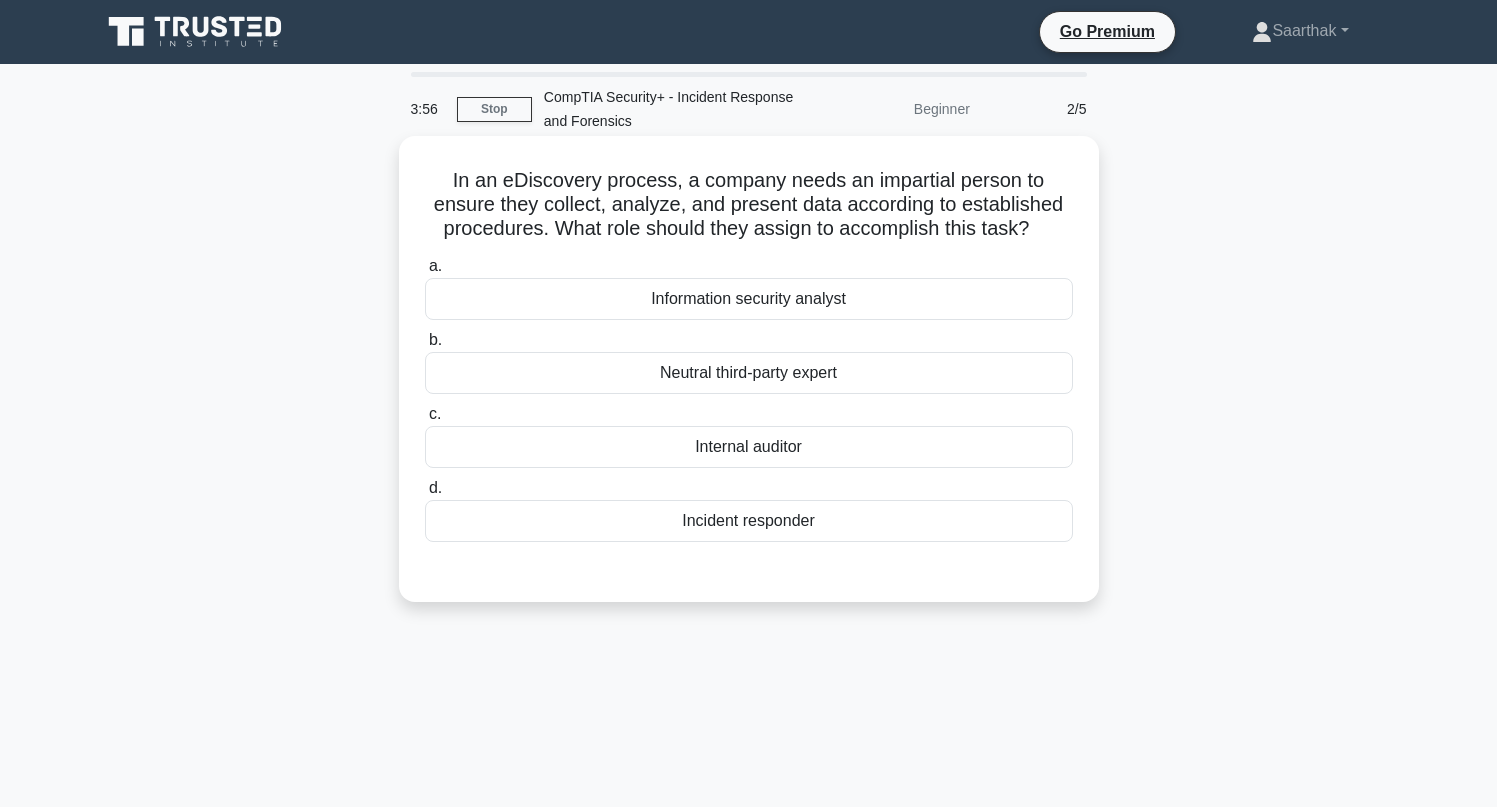 click on "Internal auditor" at bounding box center (749, 447) 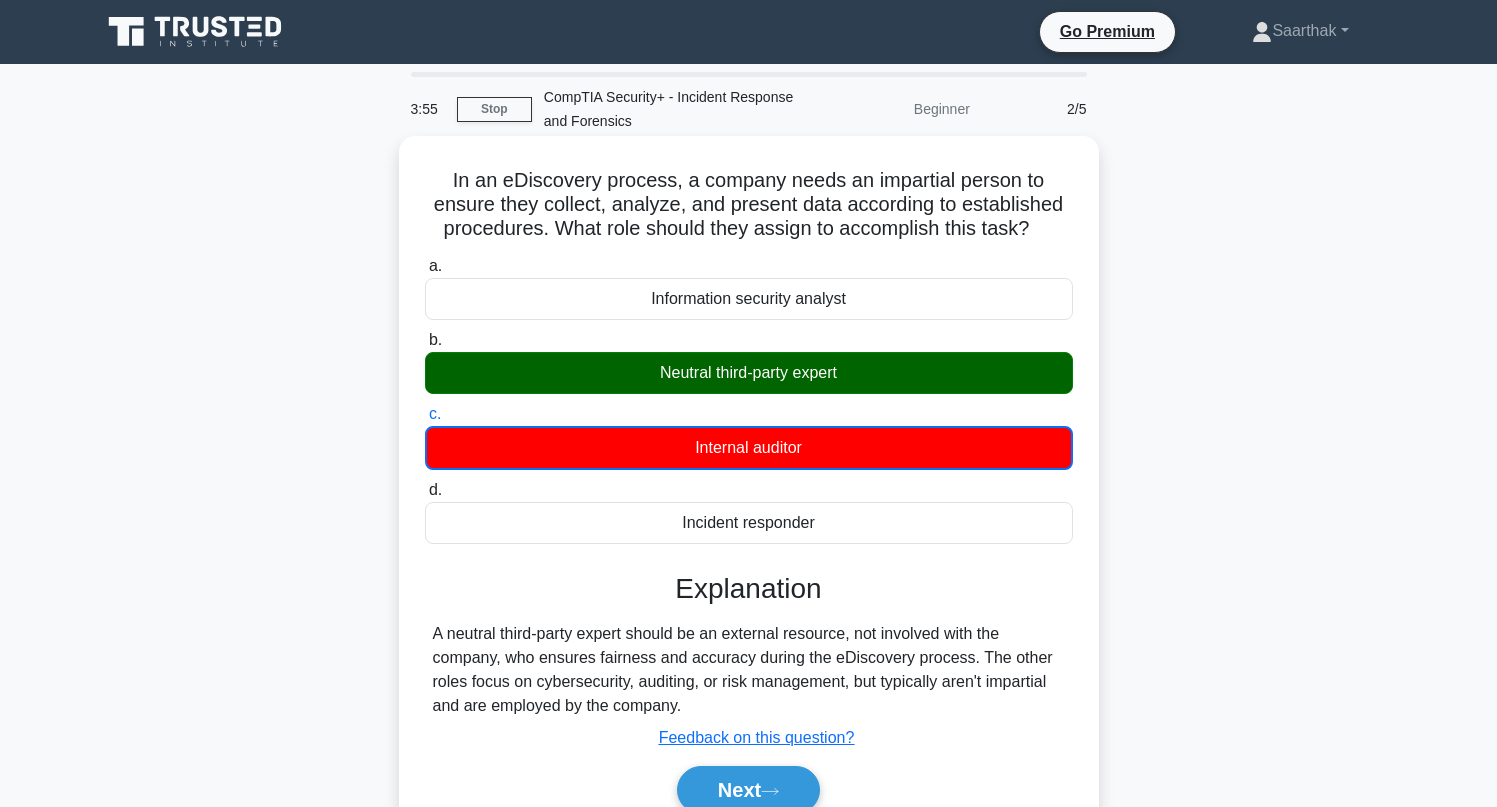 click on "a.
Information security analyst
b.
Neutral third-party expert
c. d." at bounding box center [749, 399] 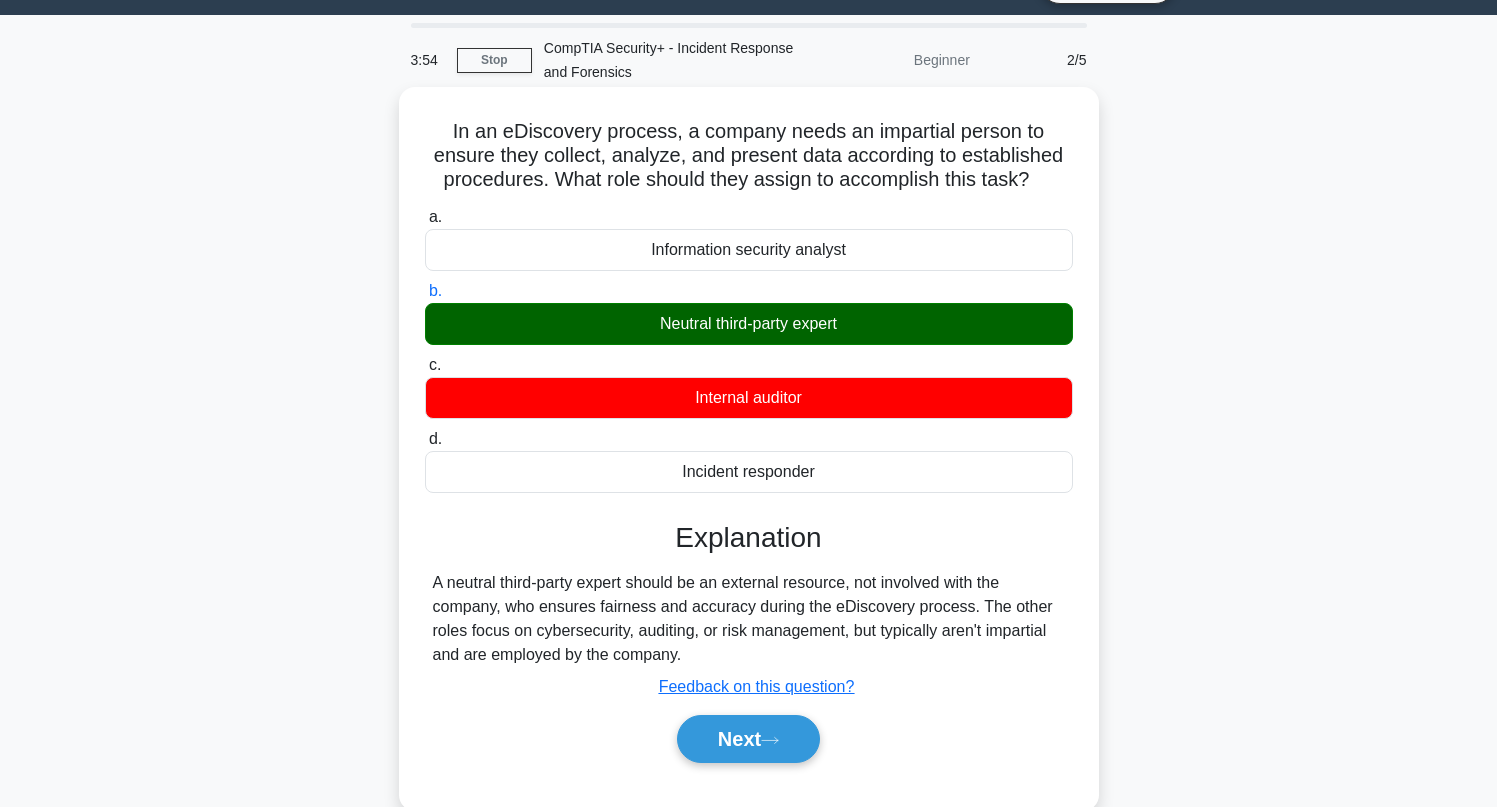 scroll, scrollTop: 146, scrollLeft: 0, axis: vertical 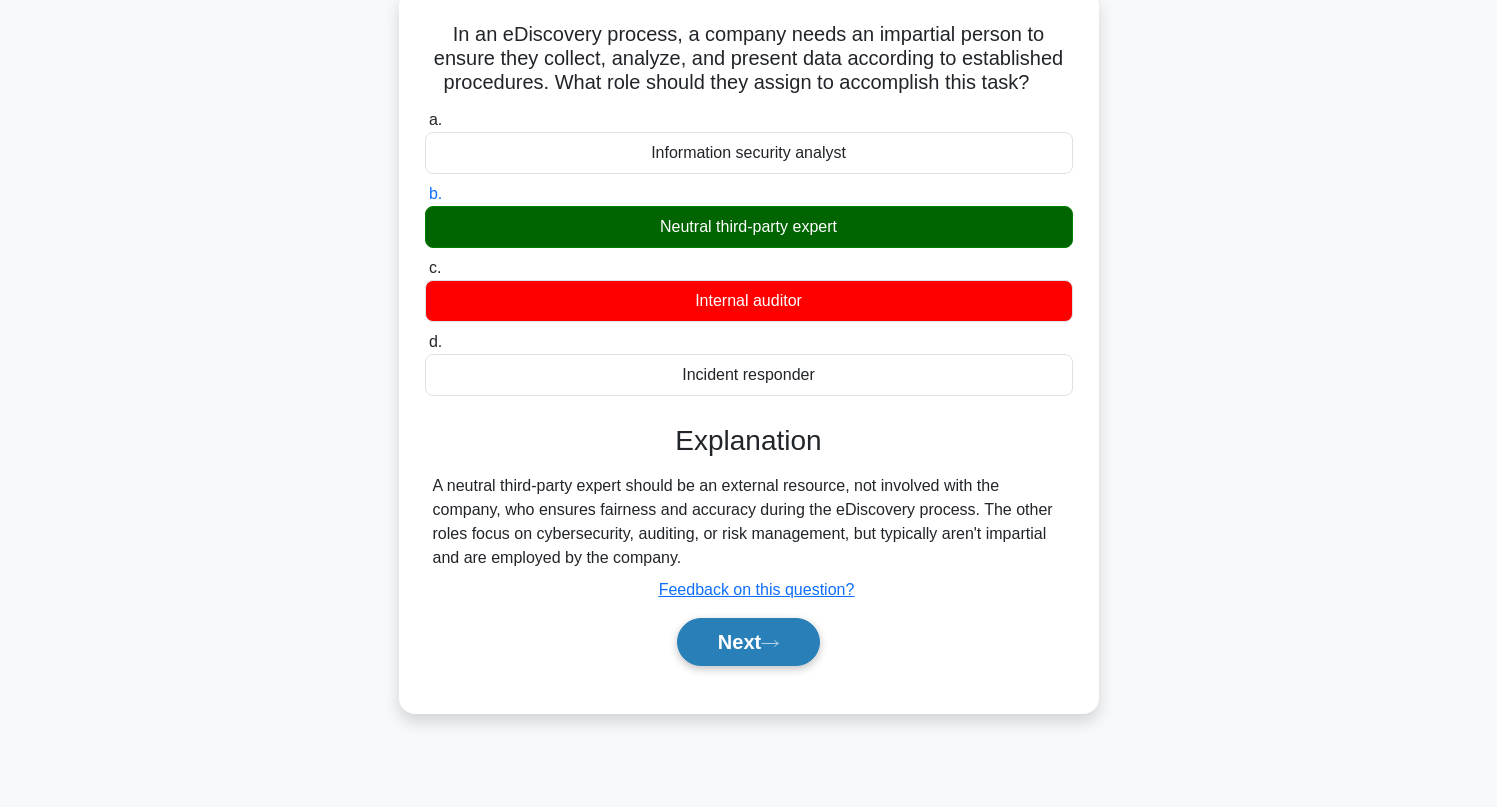 click 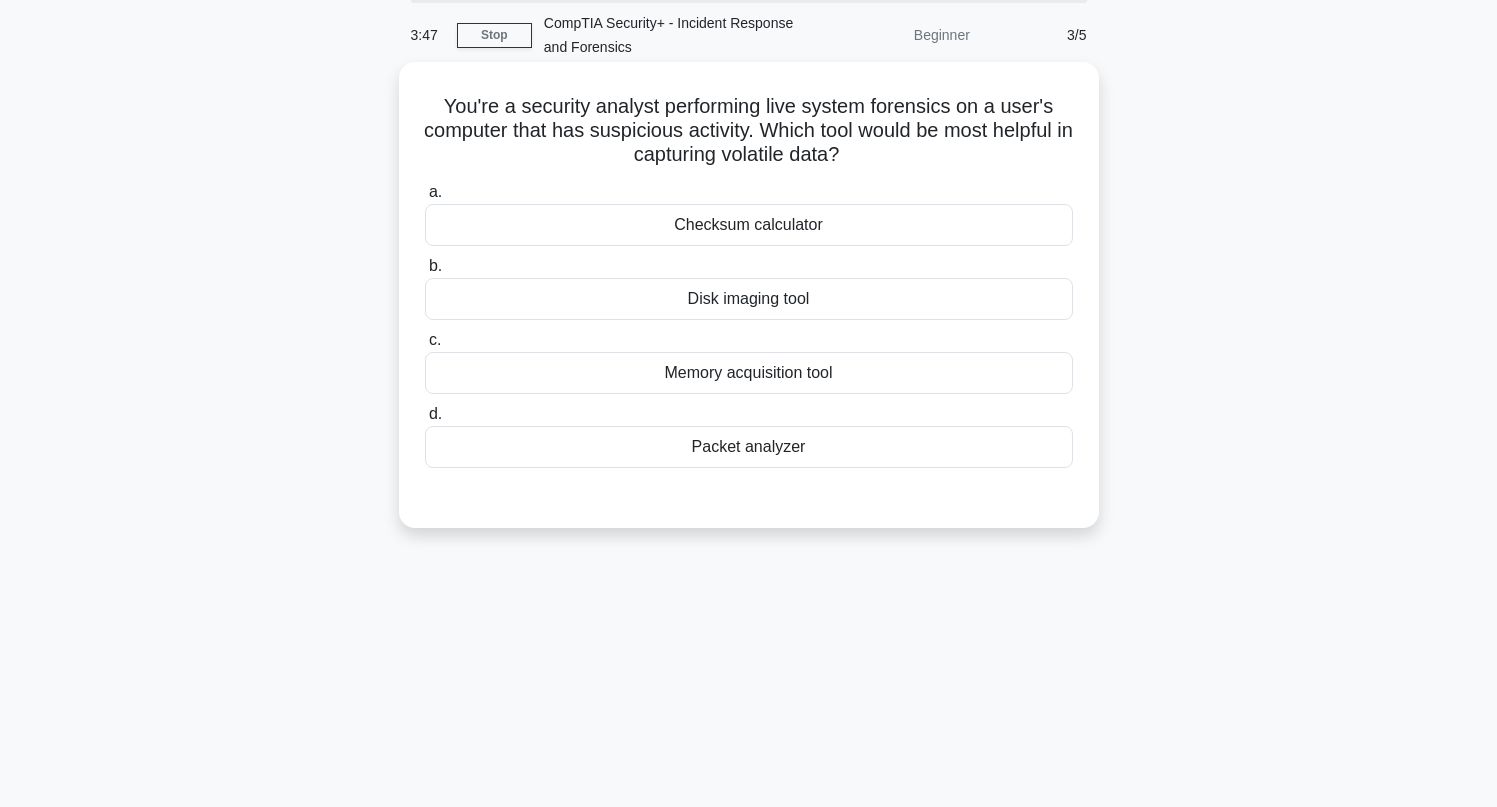 scroll, scrollTop: 0, scrollLeft: 0, axis: both 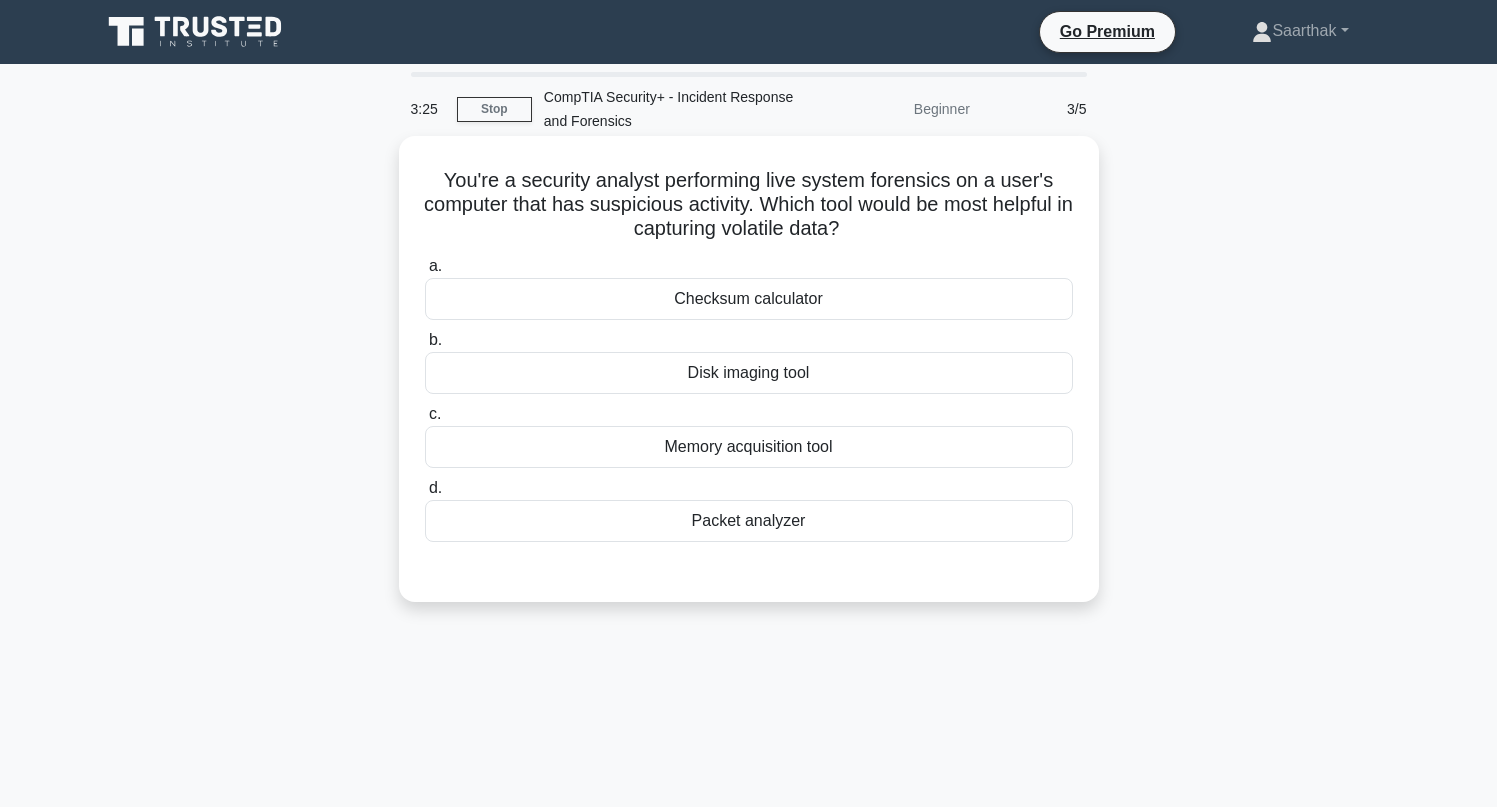 click on "Packet analyzer" at bounding box center (749, 521) 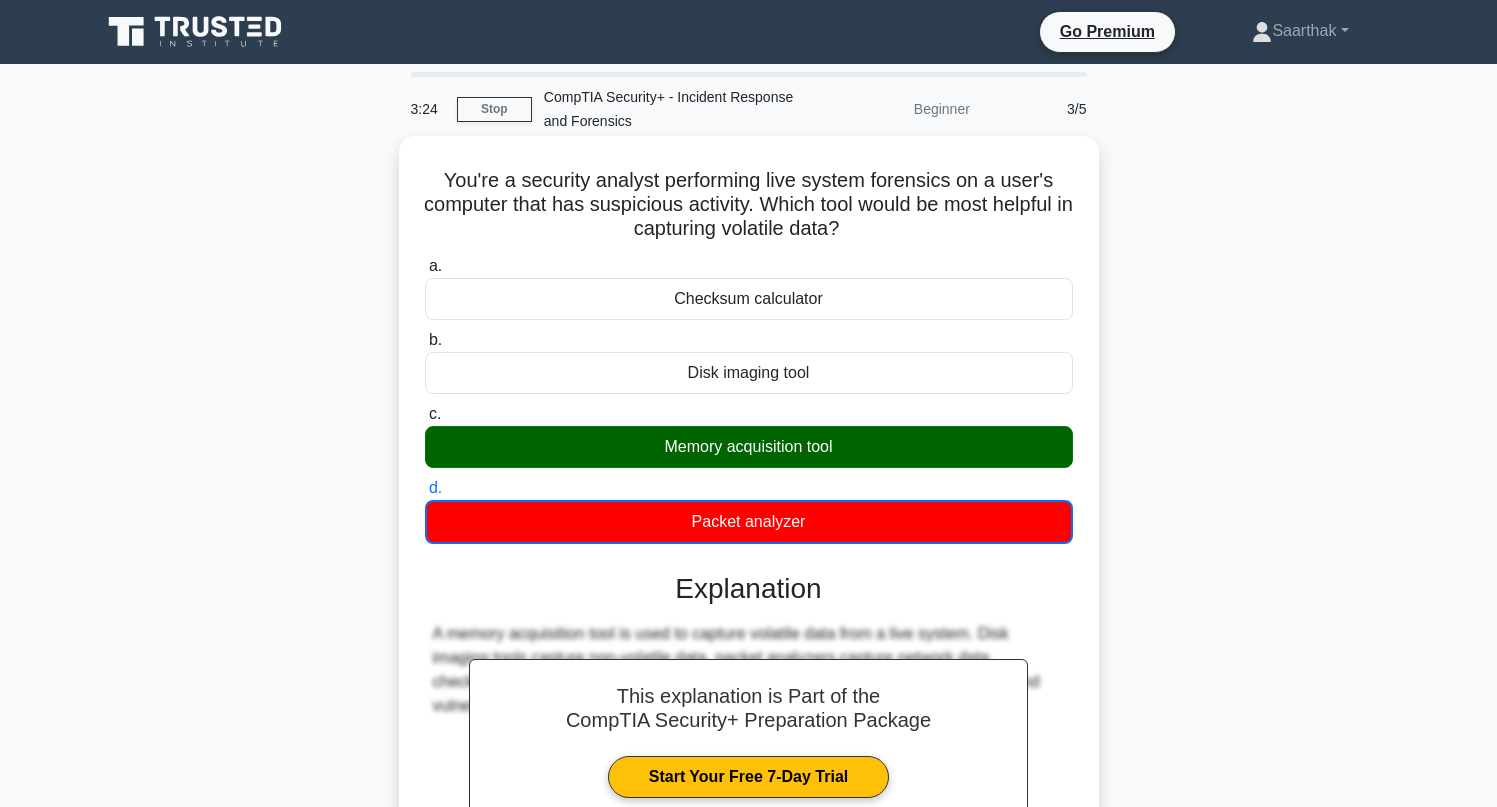 click on "Memory acquisition tool" at bounding box center (749, 447) 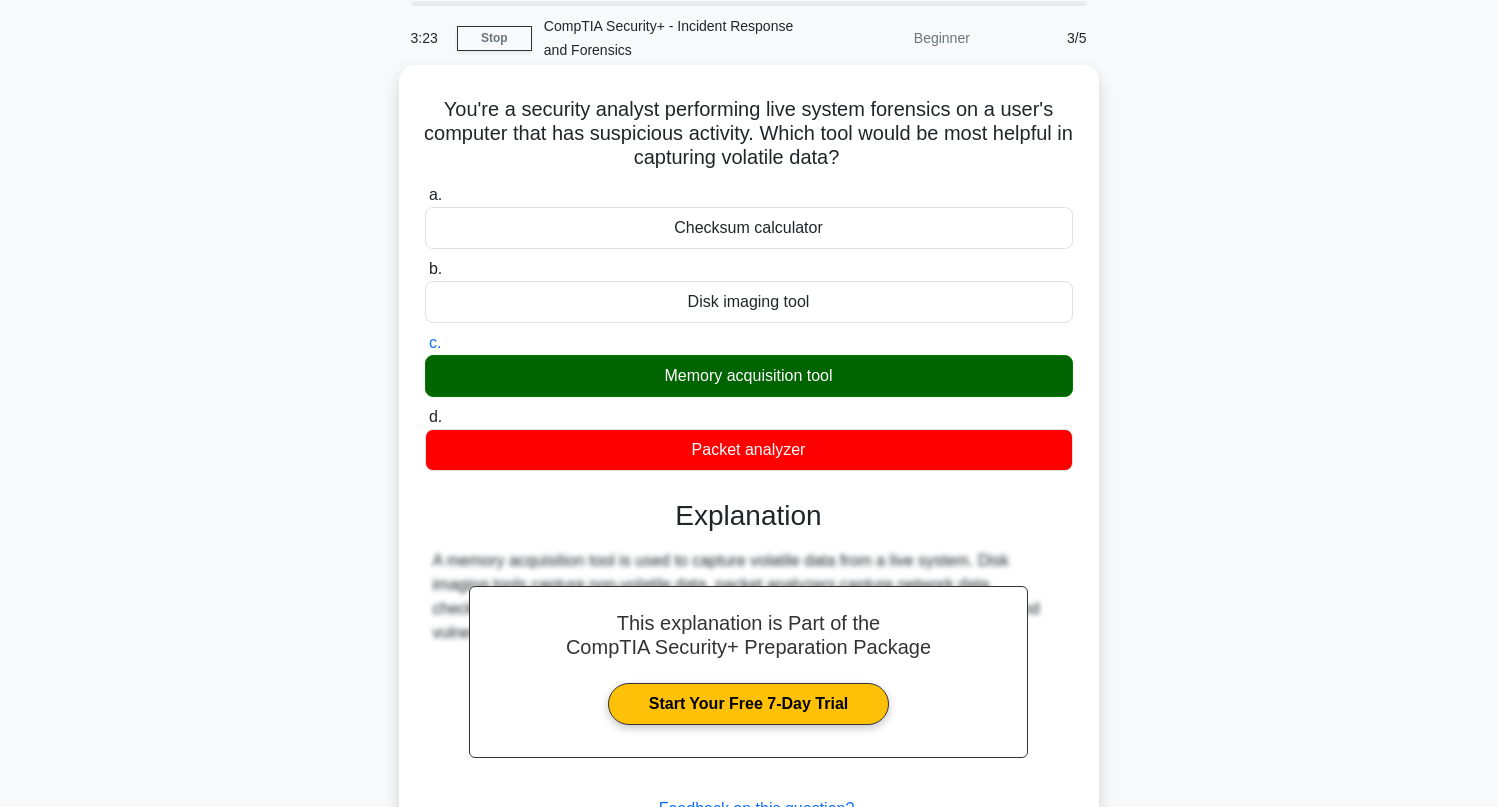 scroll, scrollTop: 174, scrollLeft: 0, axis: vertical 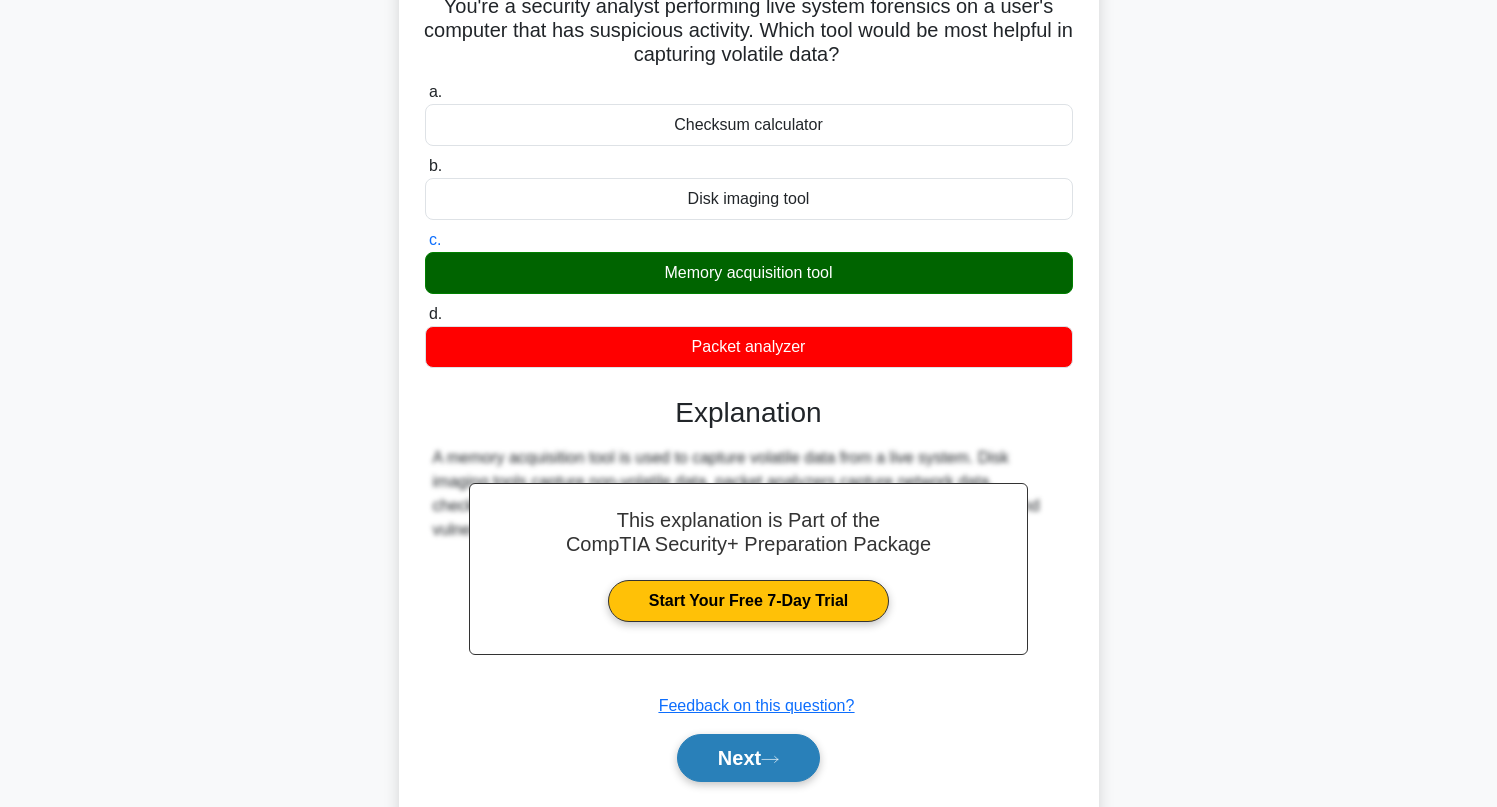 click on "Next" at bounding box center (748, 758) 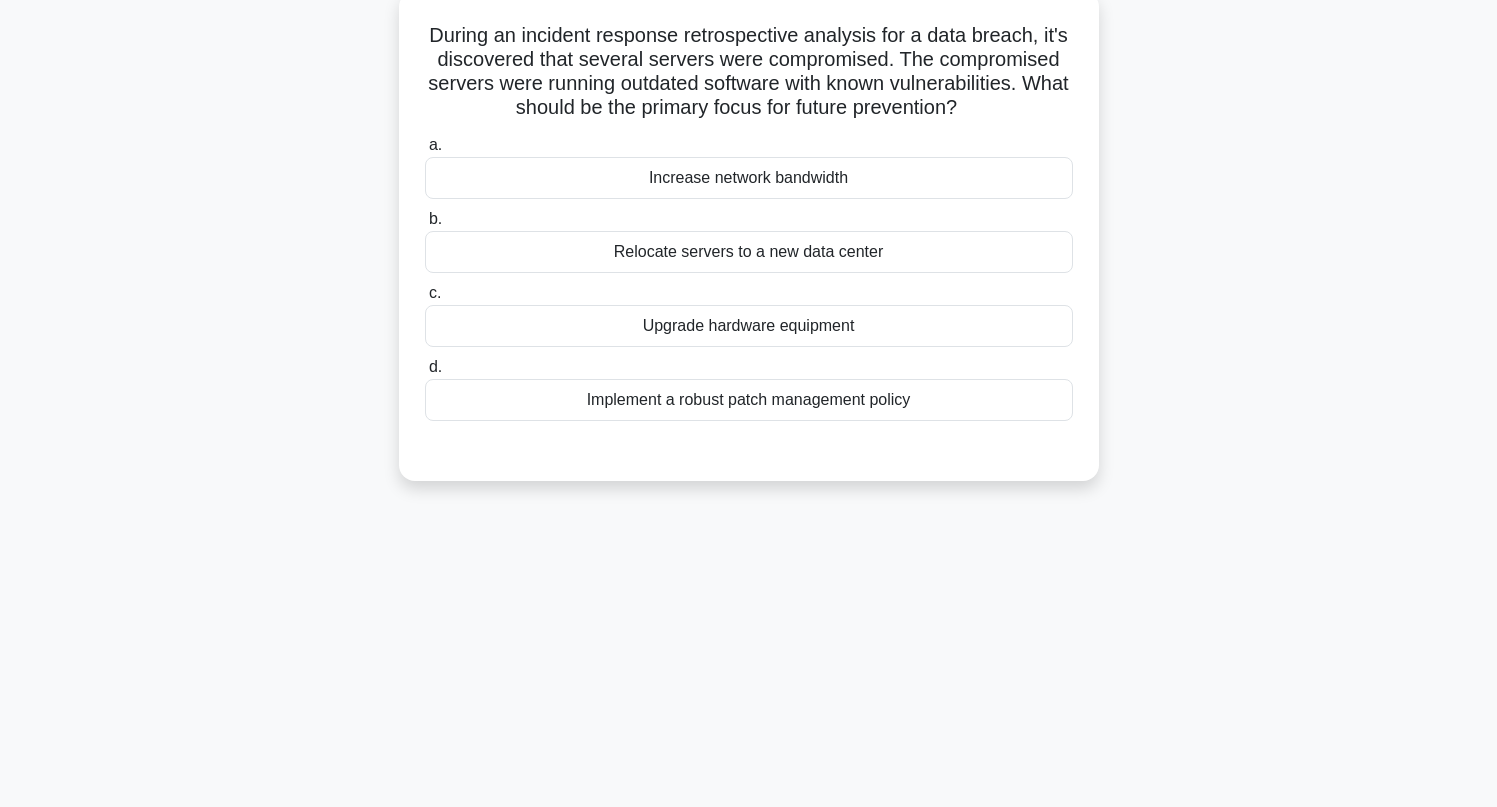 scroll, scrollTop: 131, scrollLeft: 0, axis: vertical 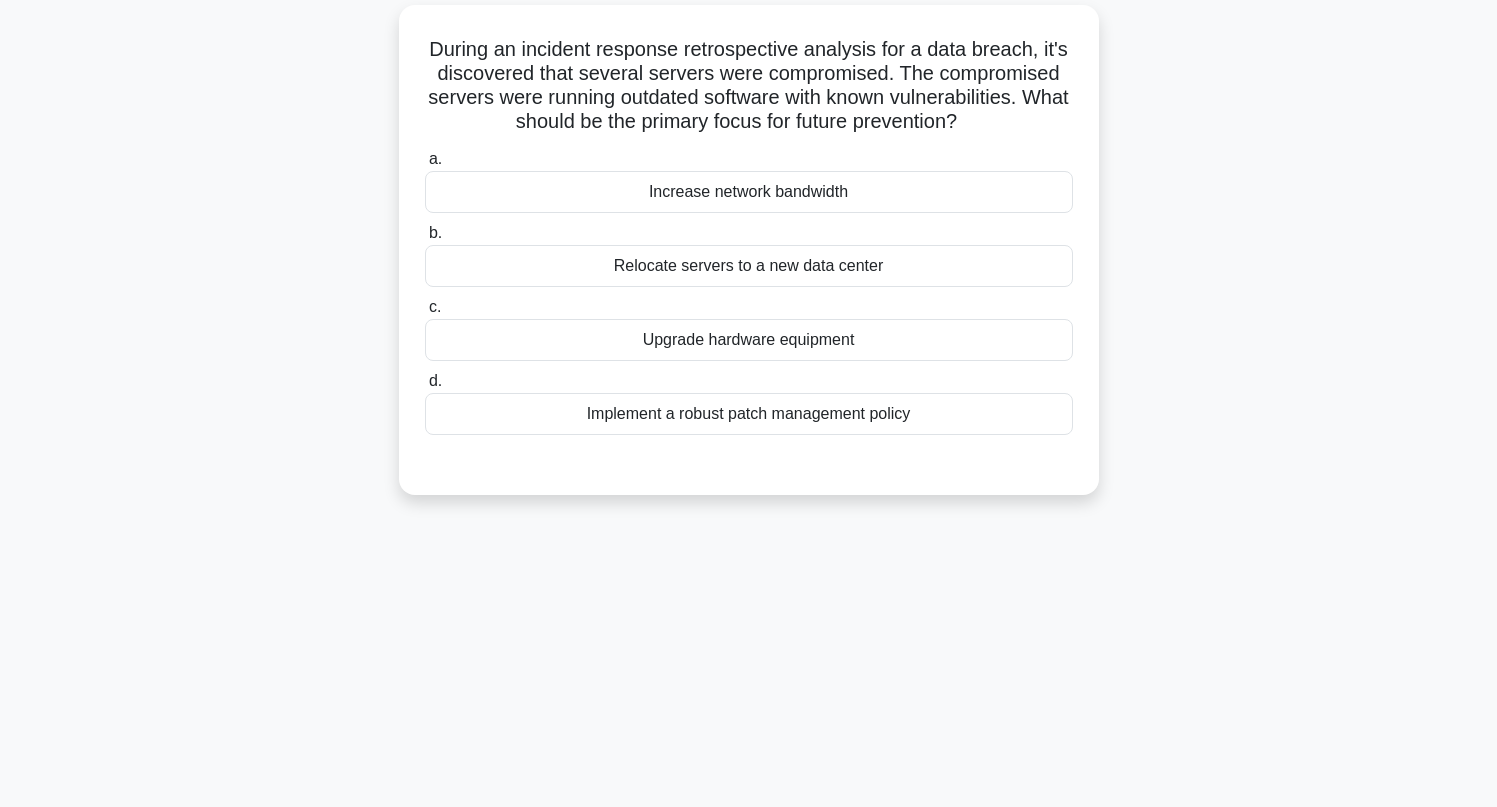 click on "Implement a robust patch management policy" at bounding box center (749, 414) 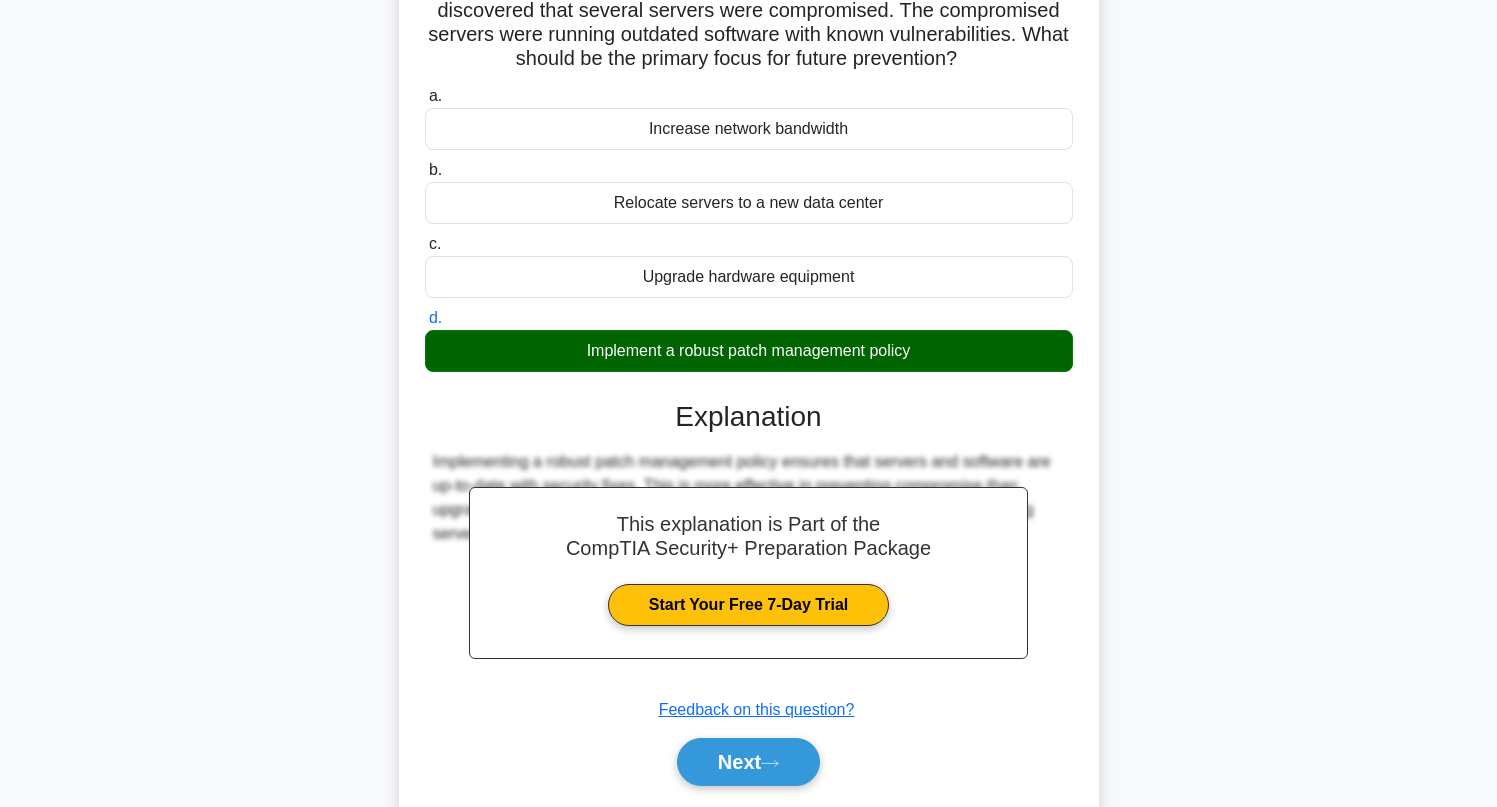 scroll, scrollTop: 273, scrollLeft: 0, axis: vertical 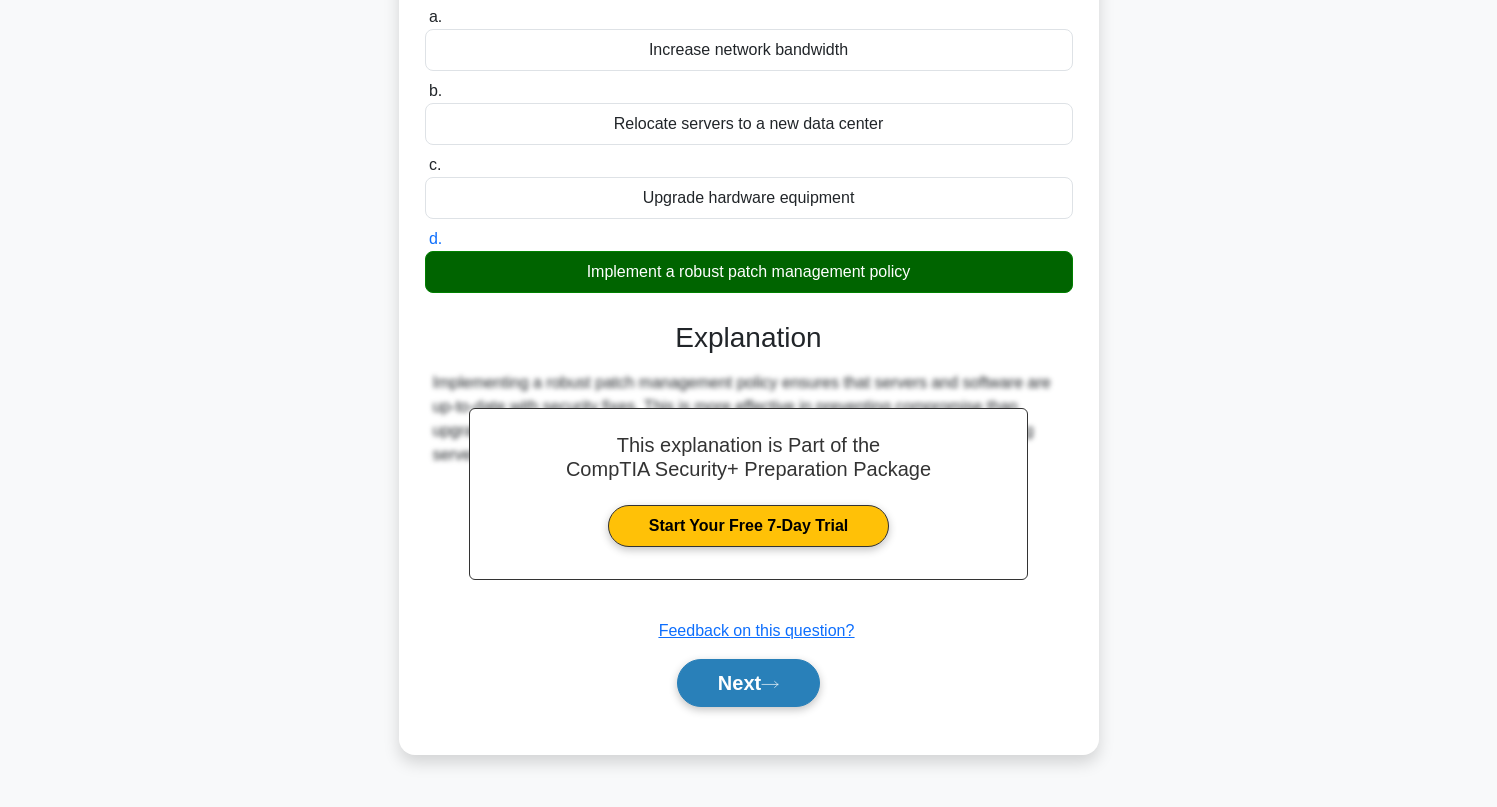 click on "Next" at bounding box center (748, 683) 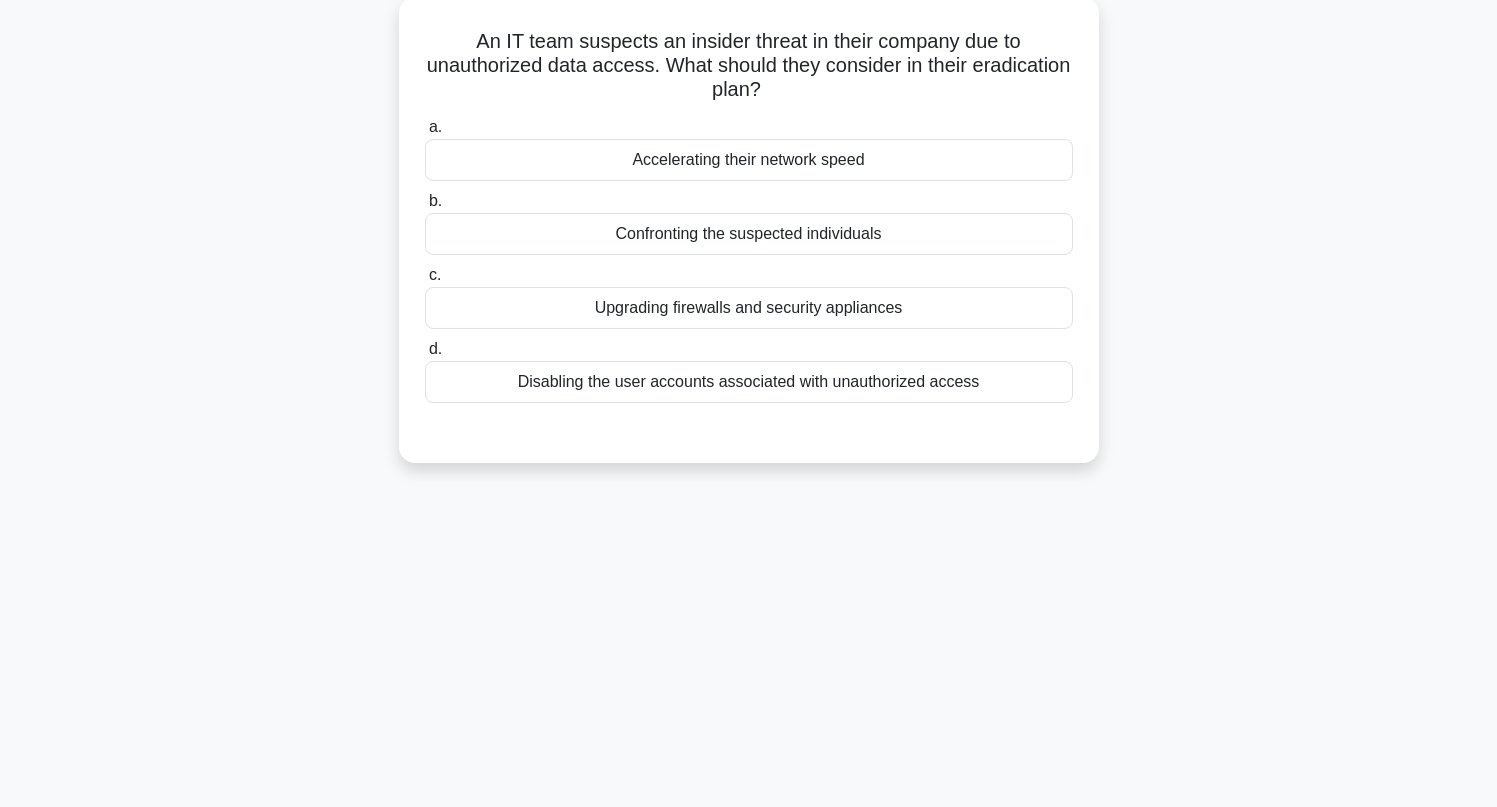 scroll, scrollTop: 0, scrollLeft: 0, axis: both 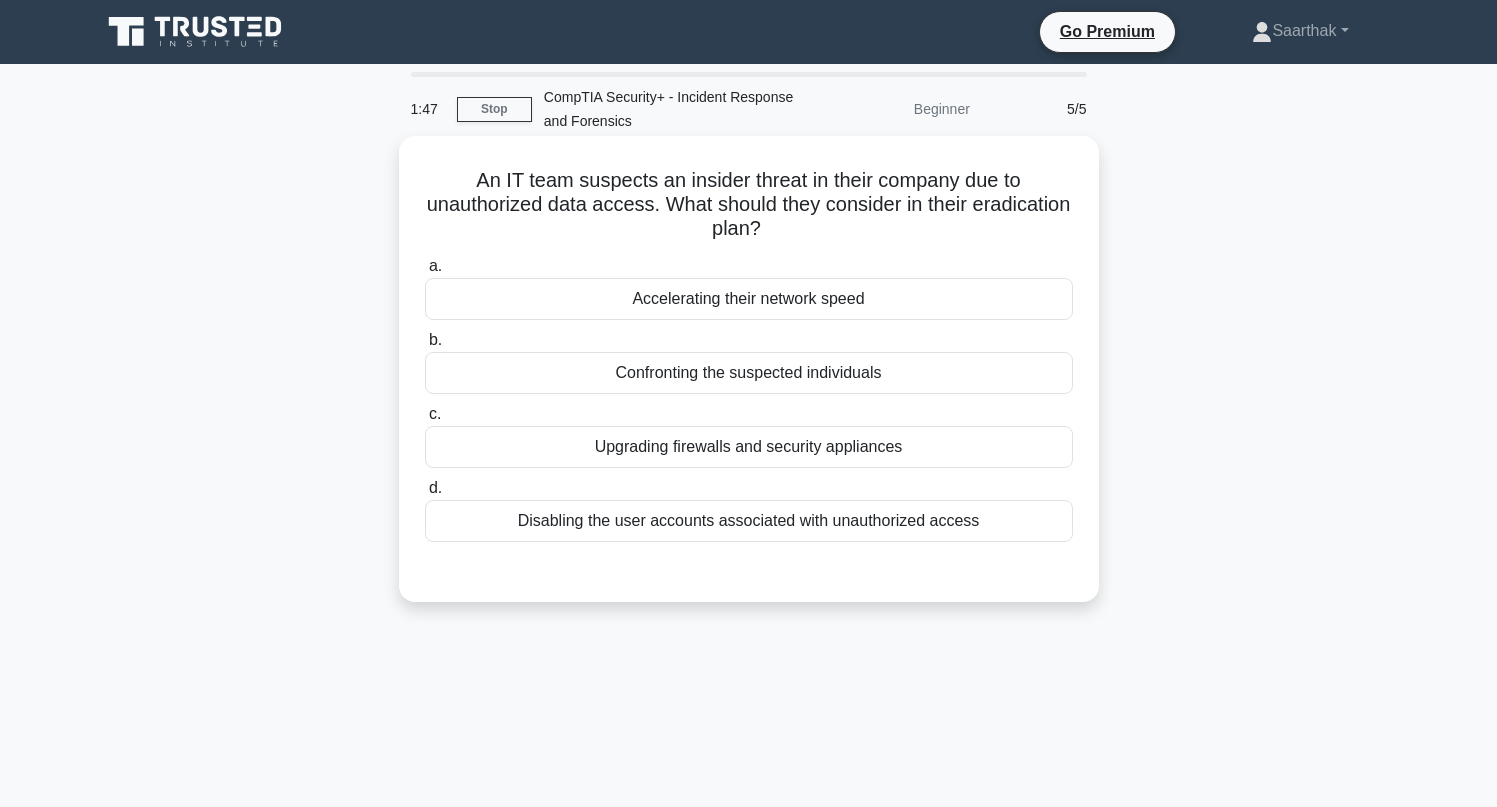 click on "Upgrading firewalls and security appliances" at bounding box center [749, 447] 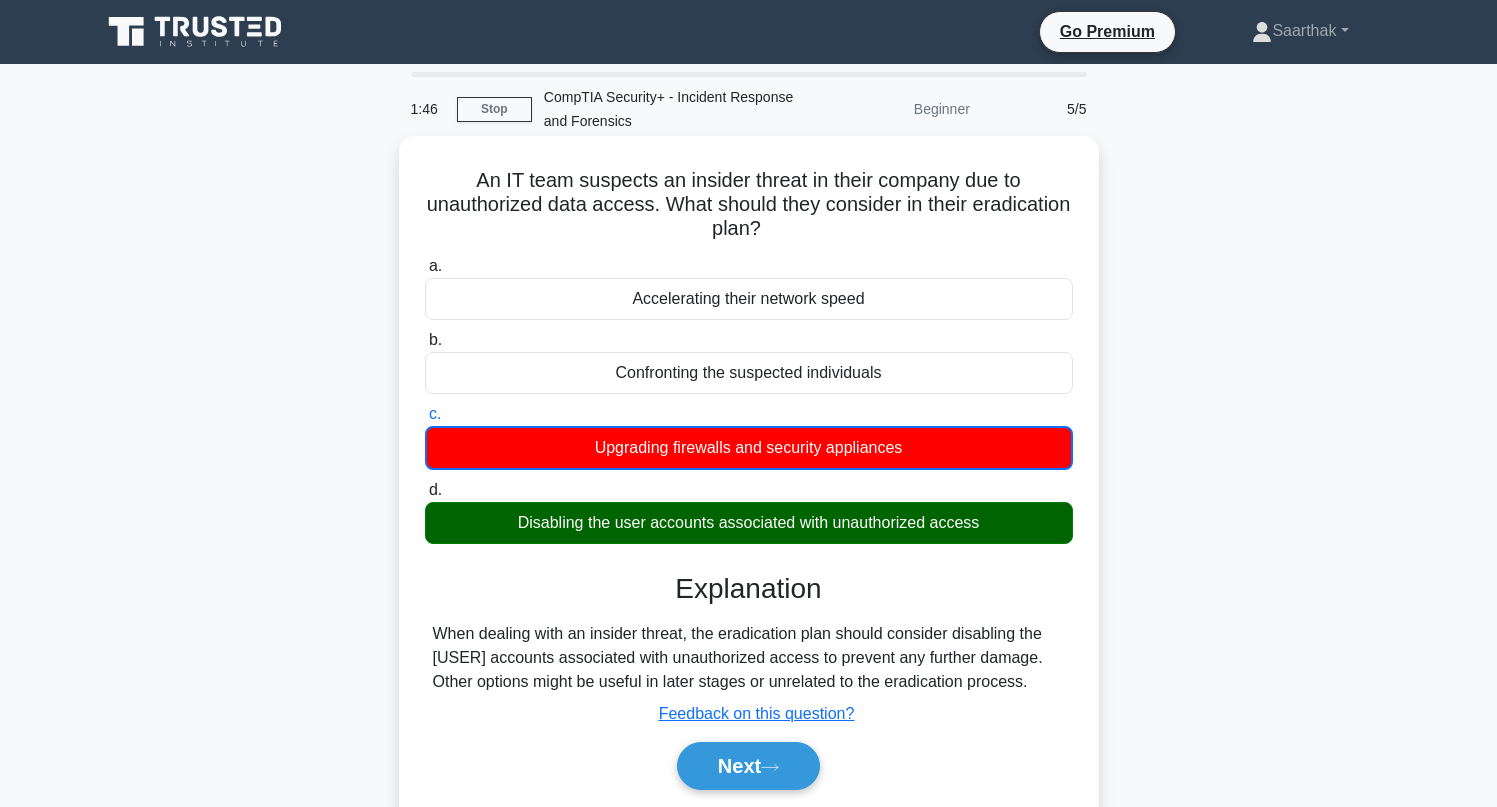 click on "d.
Disabling the user accounts associated with unauthorized access" at bounding box center (749, 511) 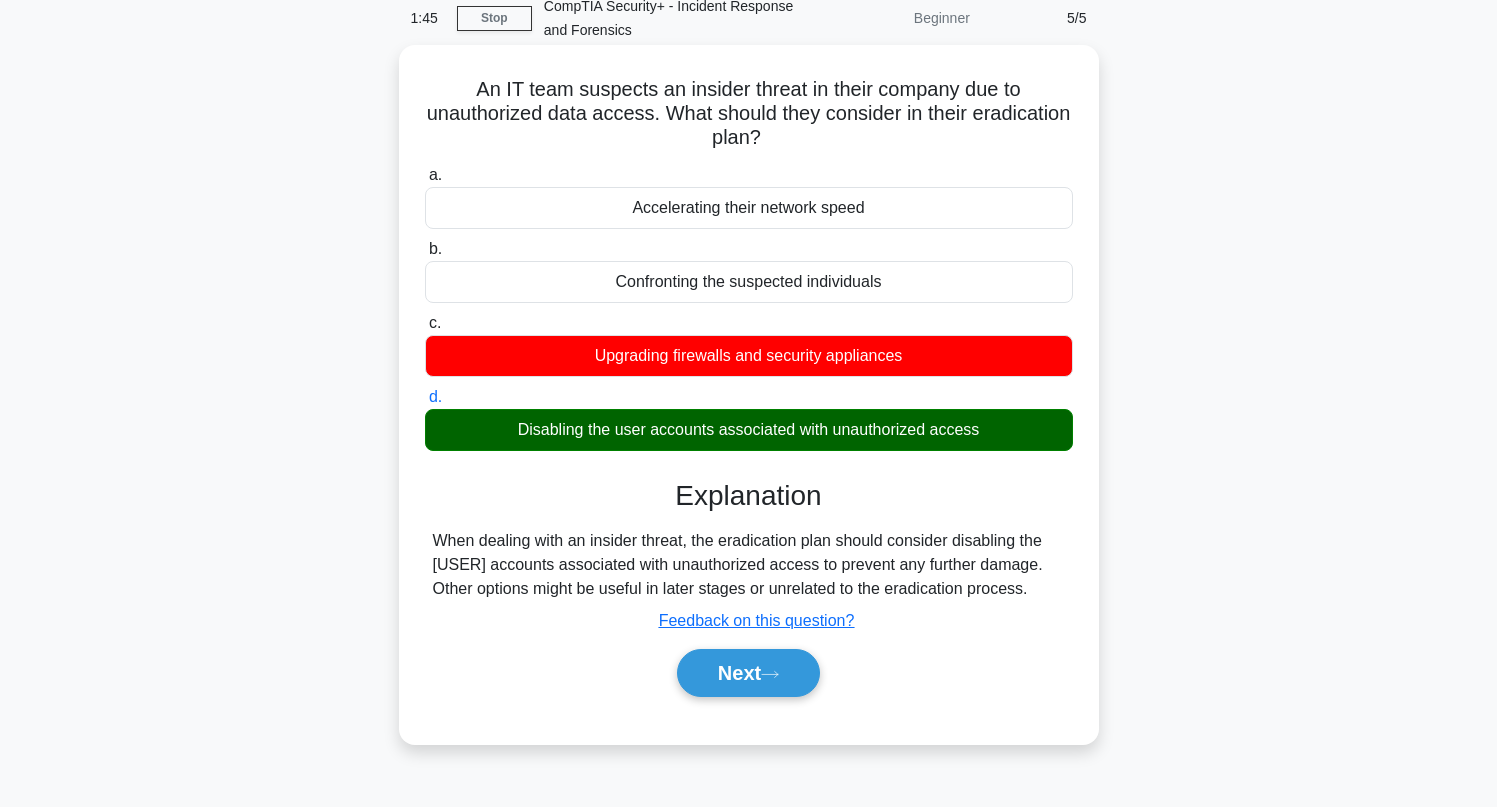 scroll, scrollTop: 192, scrollLeft: 0, axis: vertical 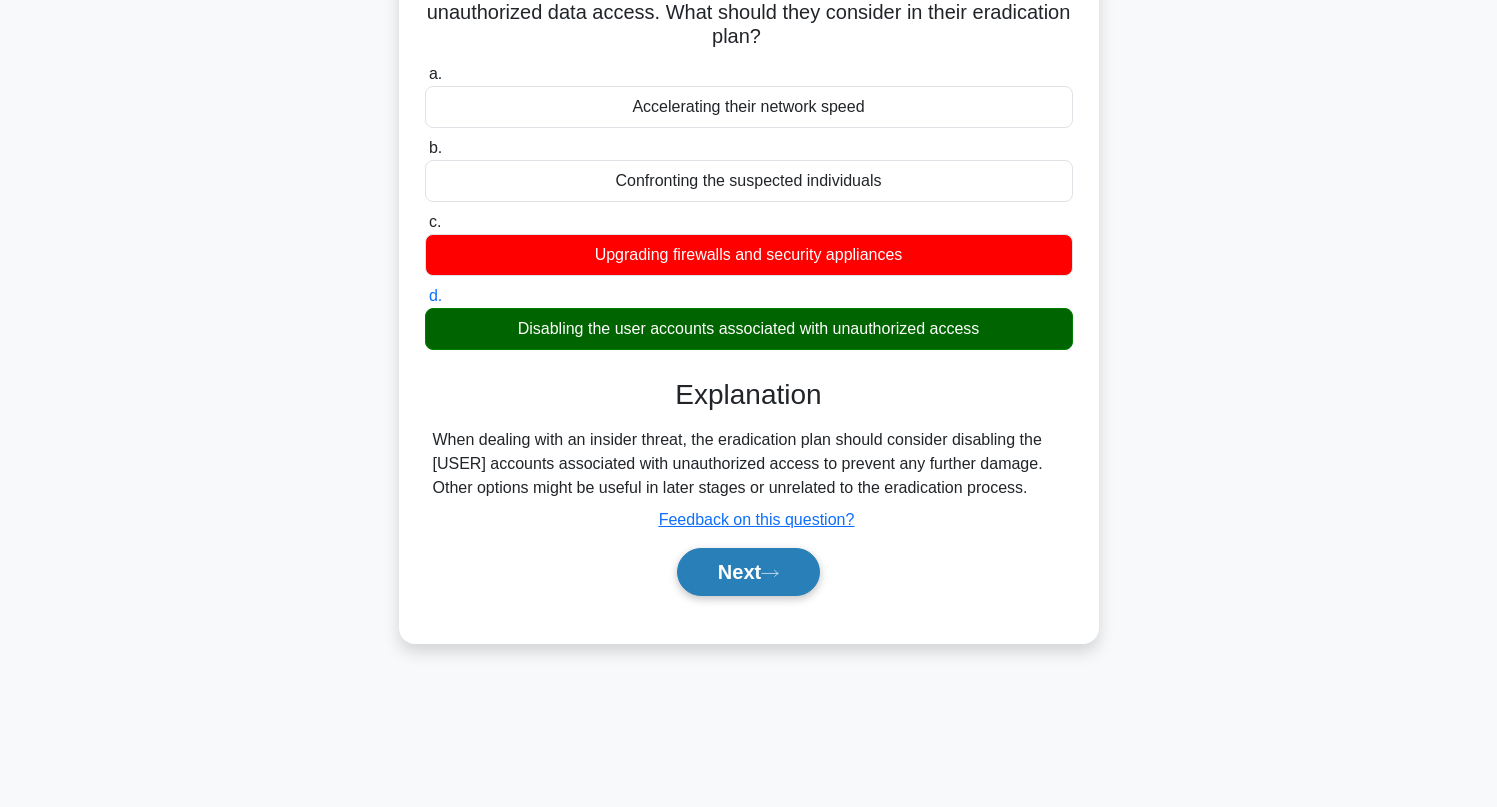 click on "Next" at bounding box center [748, 572] 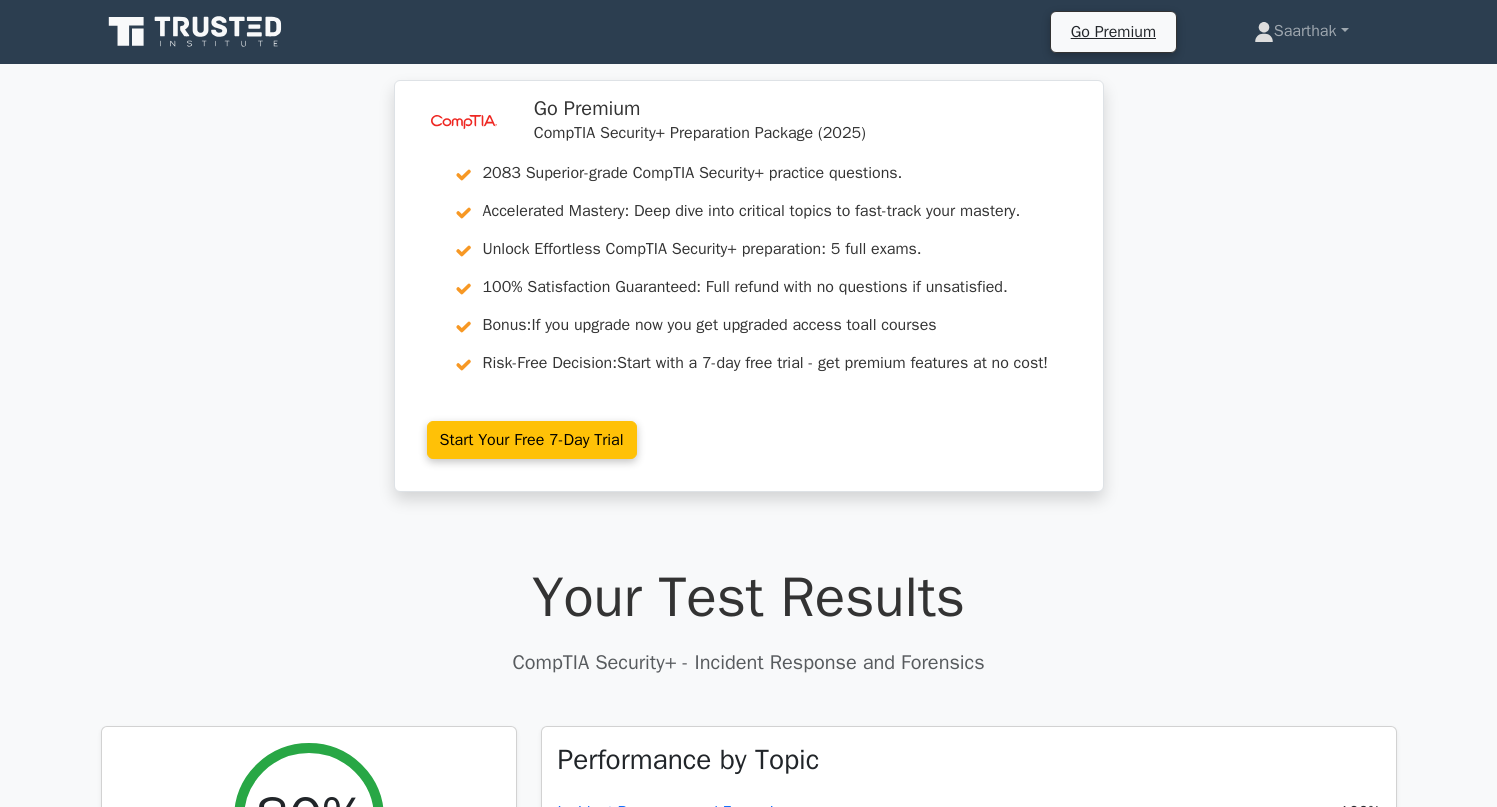 scroll, scrollTop: 0, scrollLeft: 0, axis: both 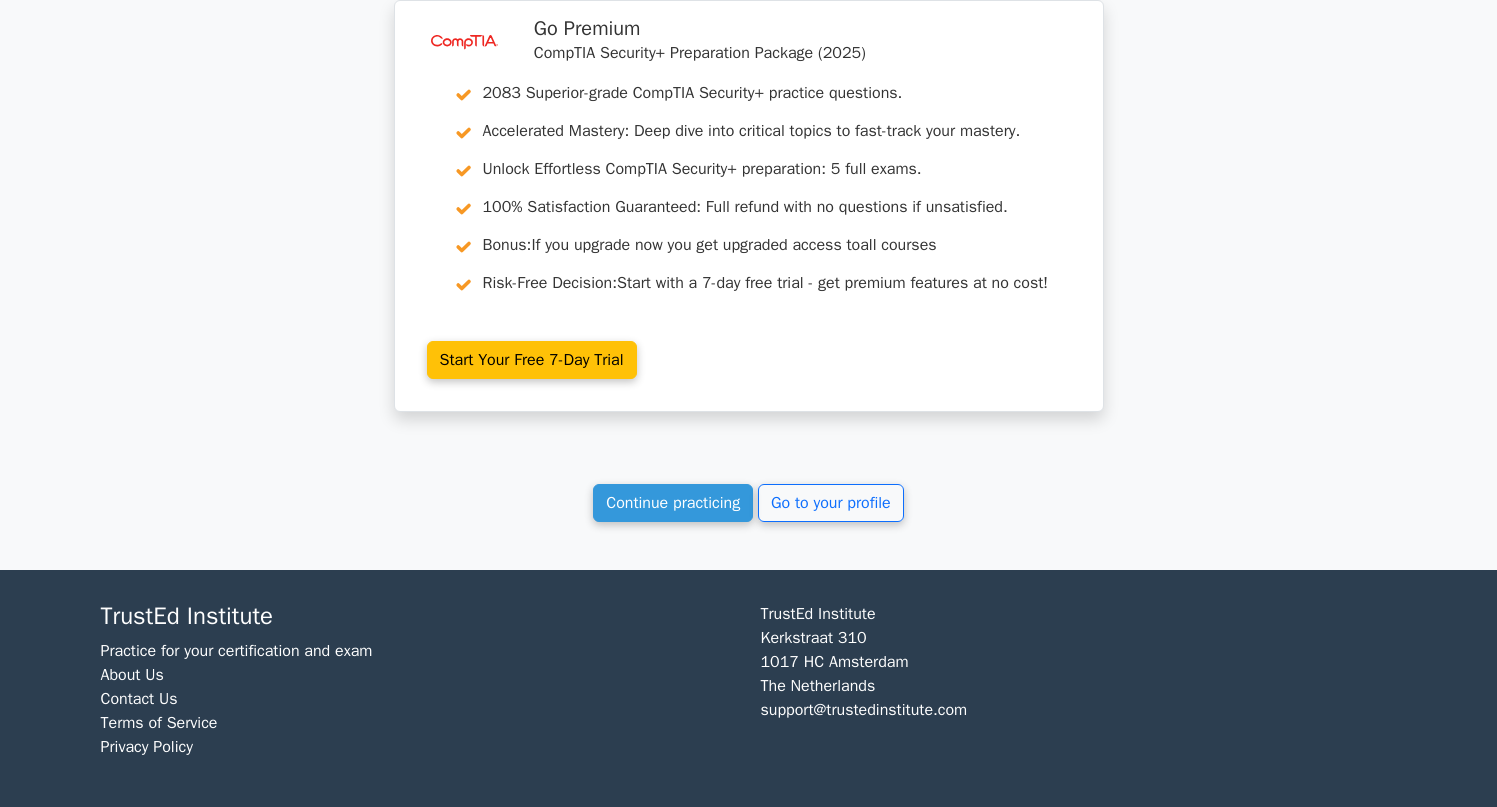click on "Your Test Results
CompTIA Security+ - Incident Response and Forensics
80%
Your Score
Keep practicing!
Performance by Topic
Incident Response and Forensics
100%
4 min" at bounding box center [749, -708] 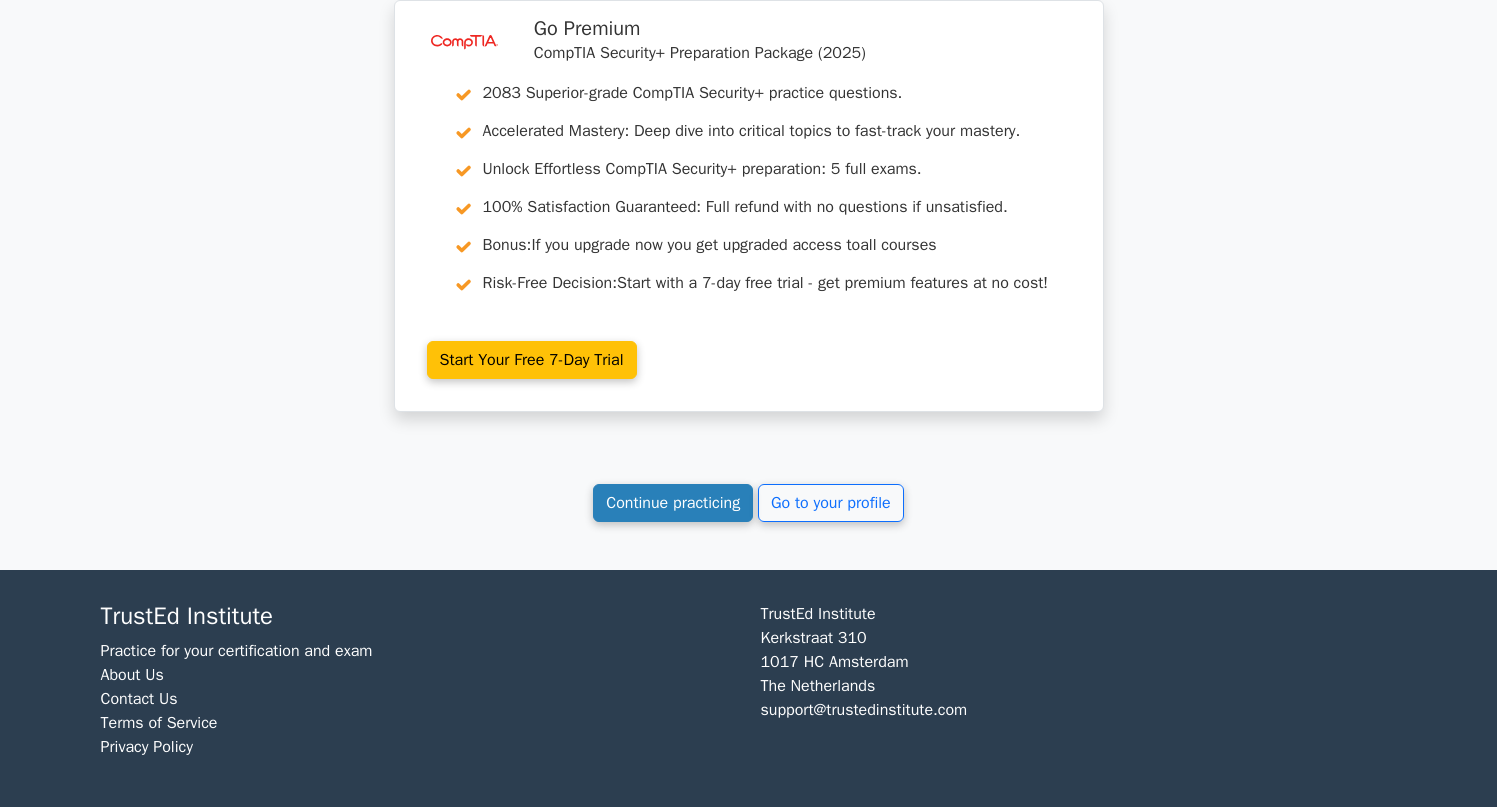 click on "Continue practicing" at bounding box center [673, 503] 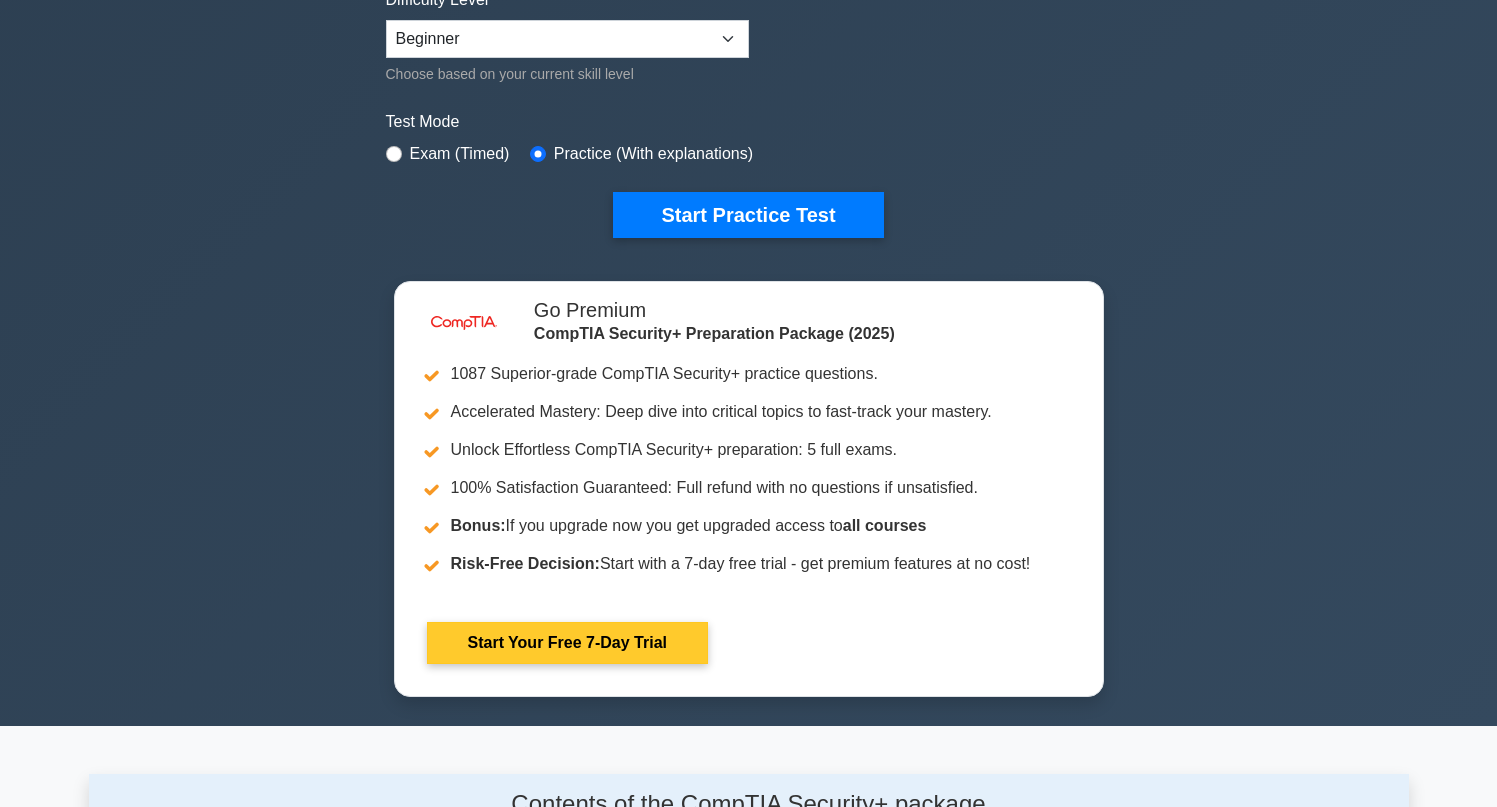 scroll, scrollTop: 1223, scrollLeft: 0, axis: vertical 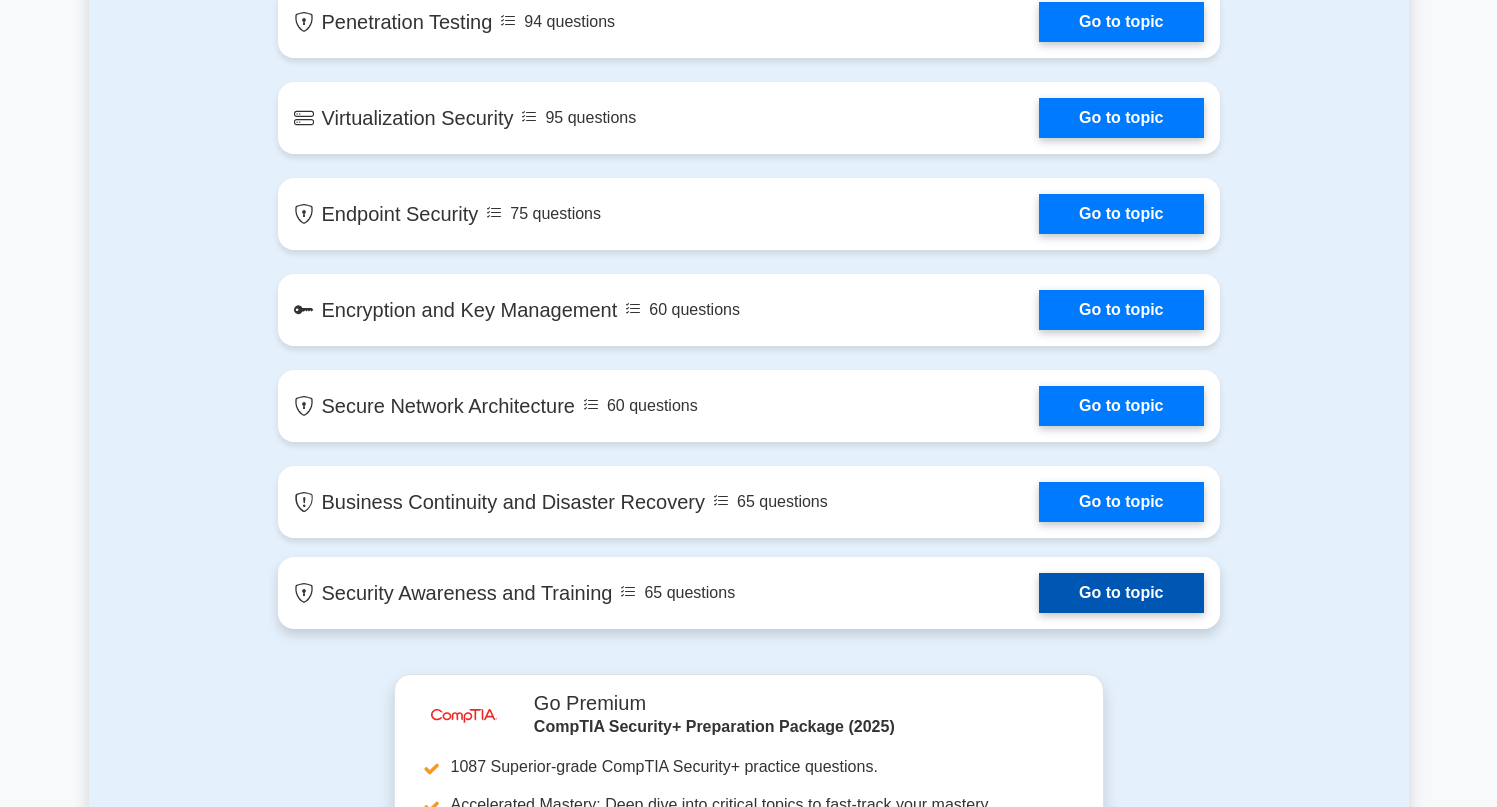 click on "Go to topic" at bounding box center [1121, 593] 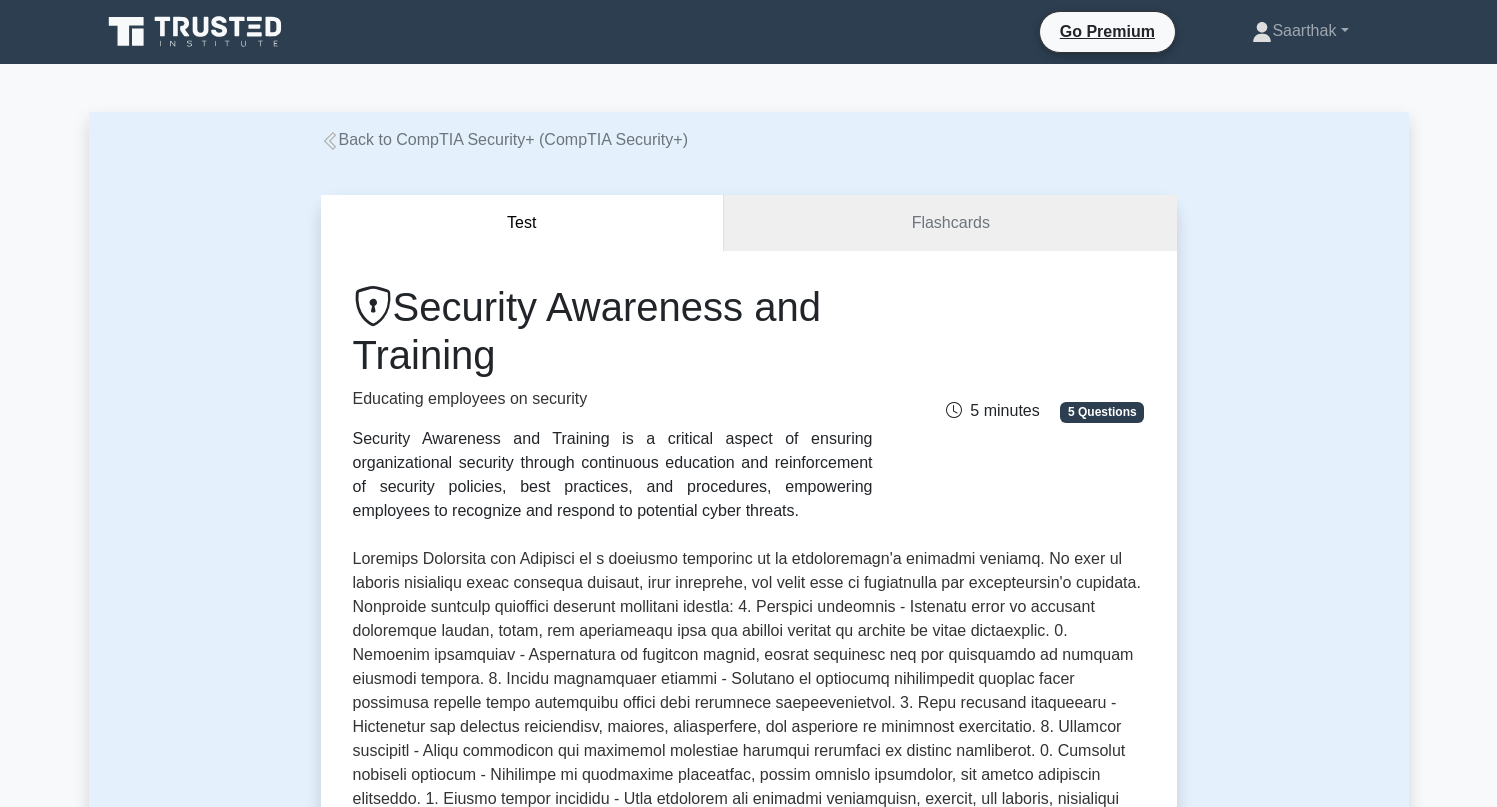scroll, scrollTop: 631, scrollLeft: 0, axis: vertical 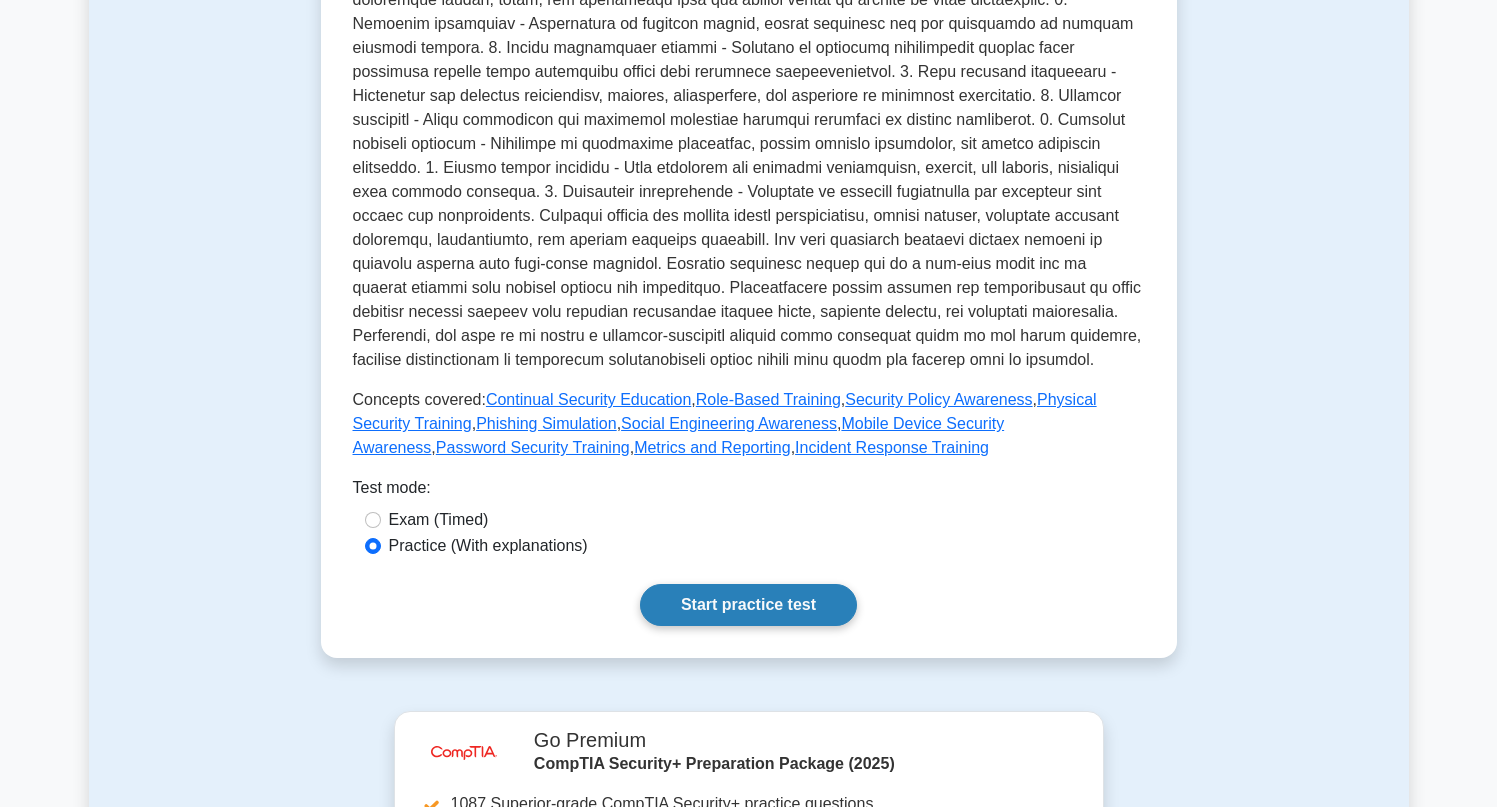 click on "Start practice test" at bounding box center (748, 605) 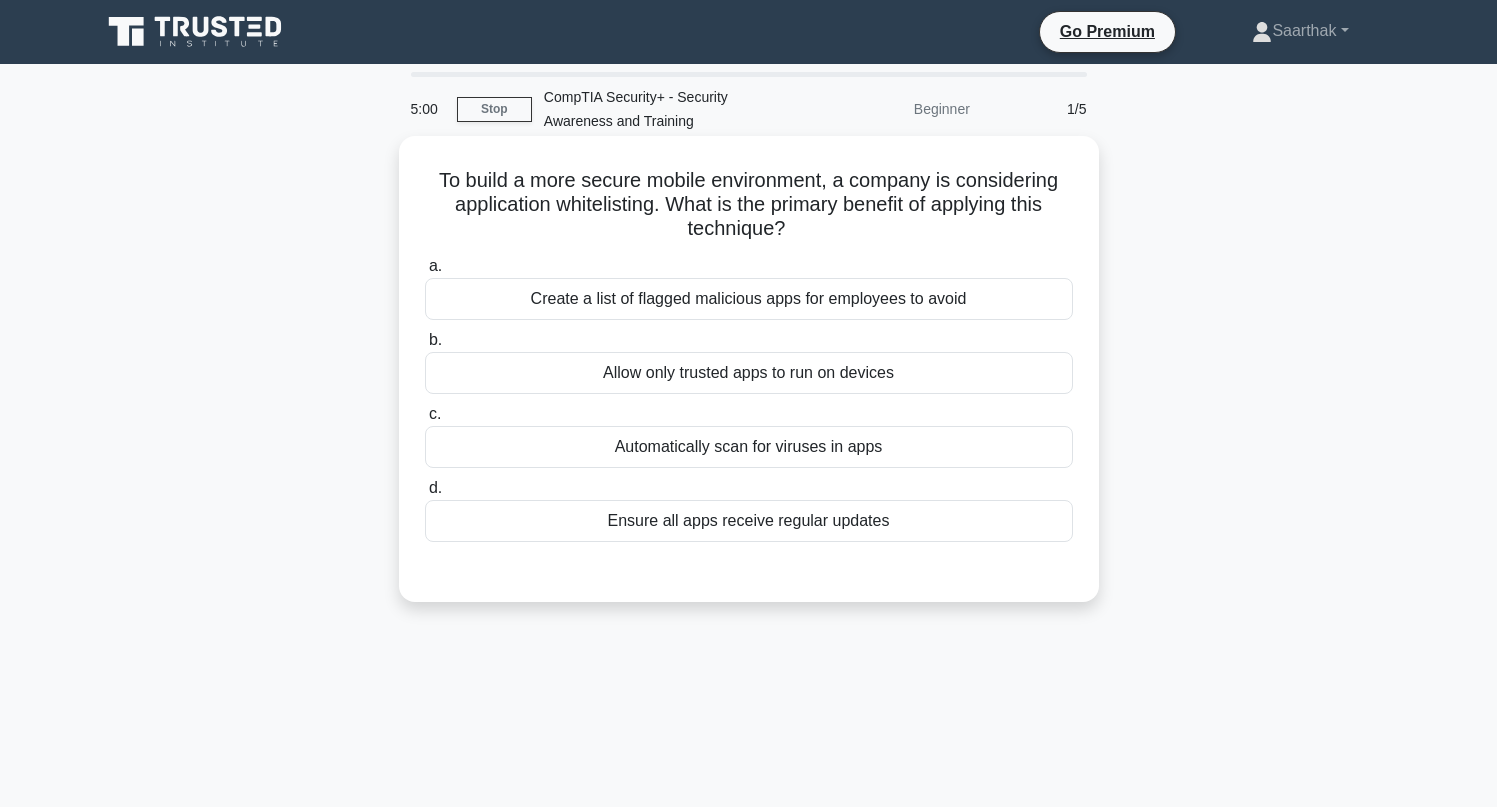scroll, scrollTop: 0, scrollLeft: 0, axis: both 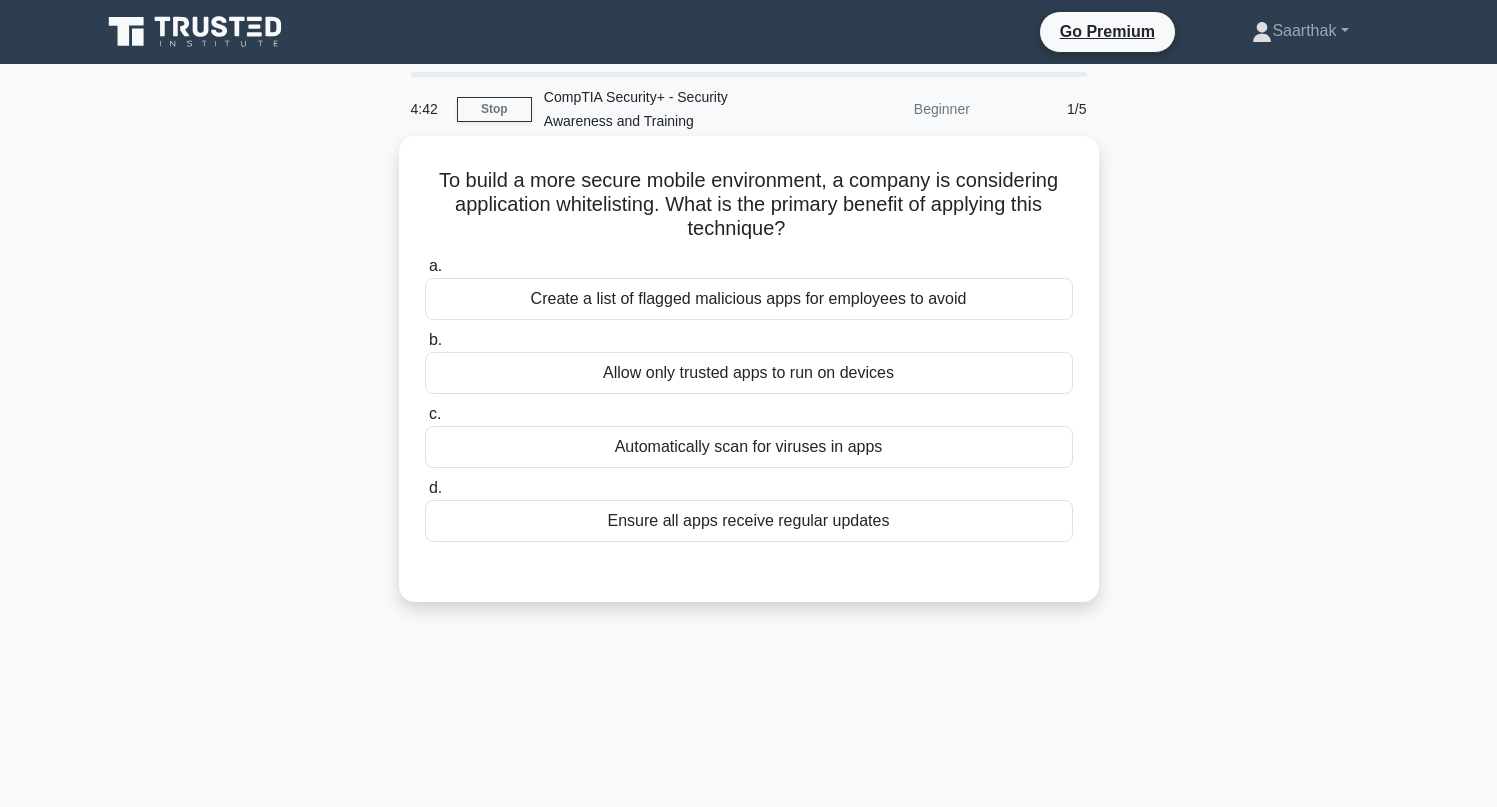 click on "Allow only trusted apps to run on devices" at bounding box center [749, 373] 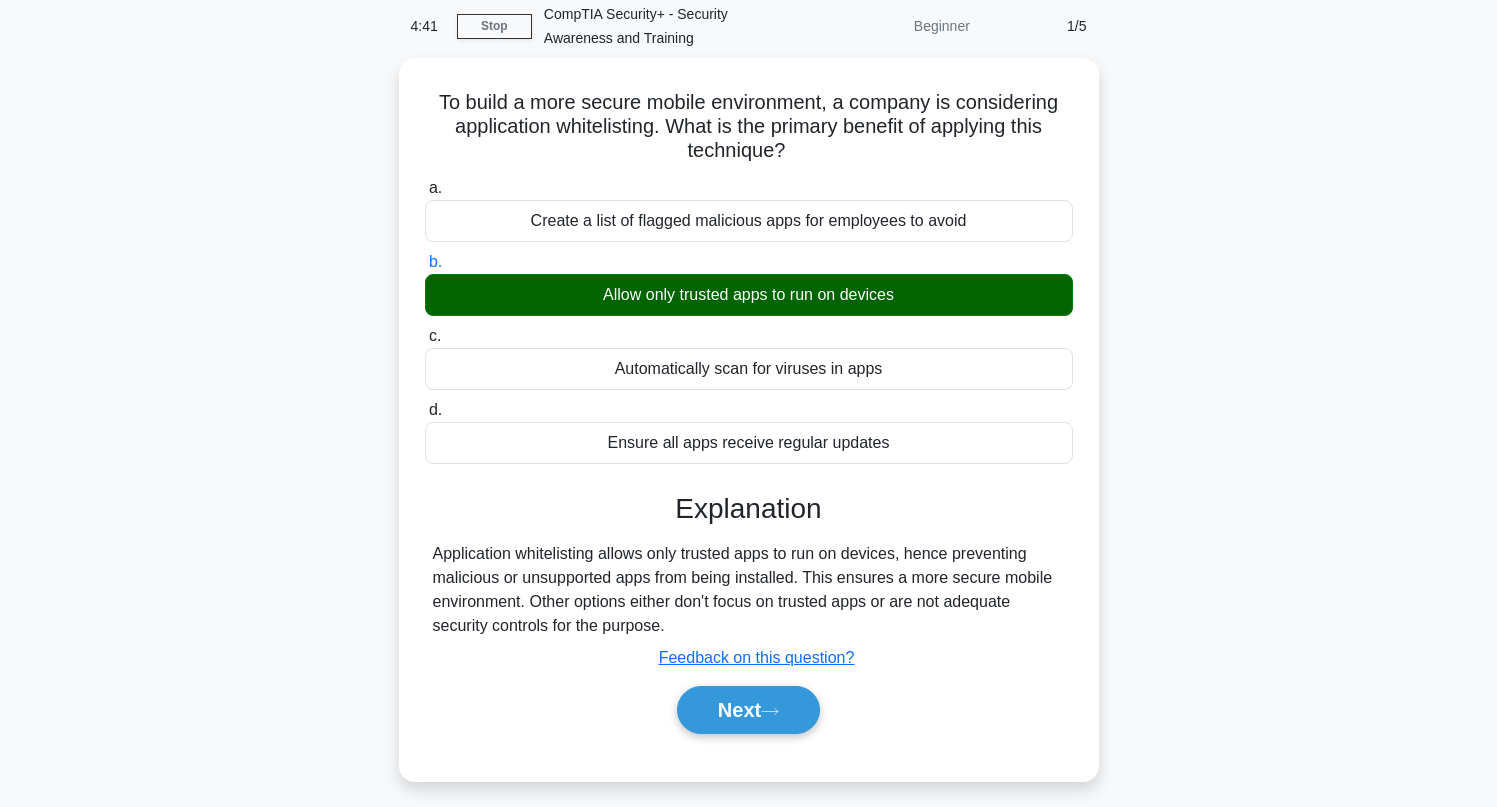 scroll, scrollTop: 171, scrollLeft: 0, axis: vertical 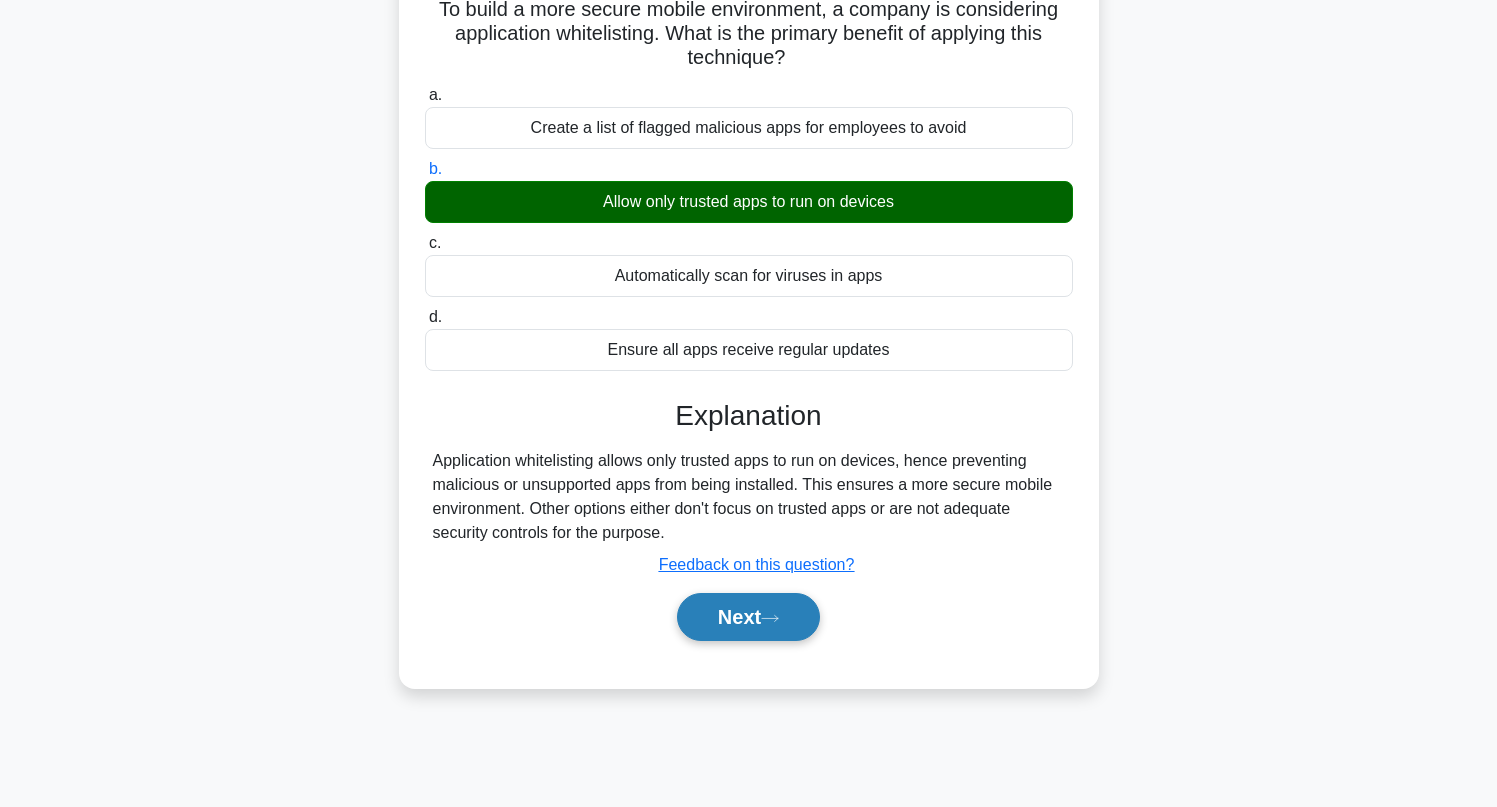 click on "Next" at bounding box center (748, 617) 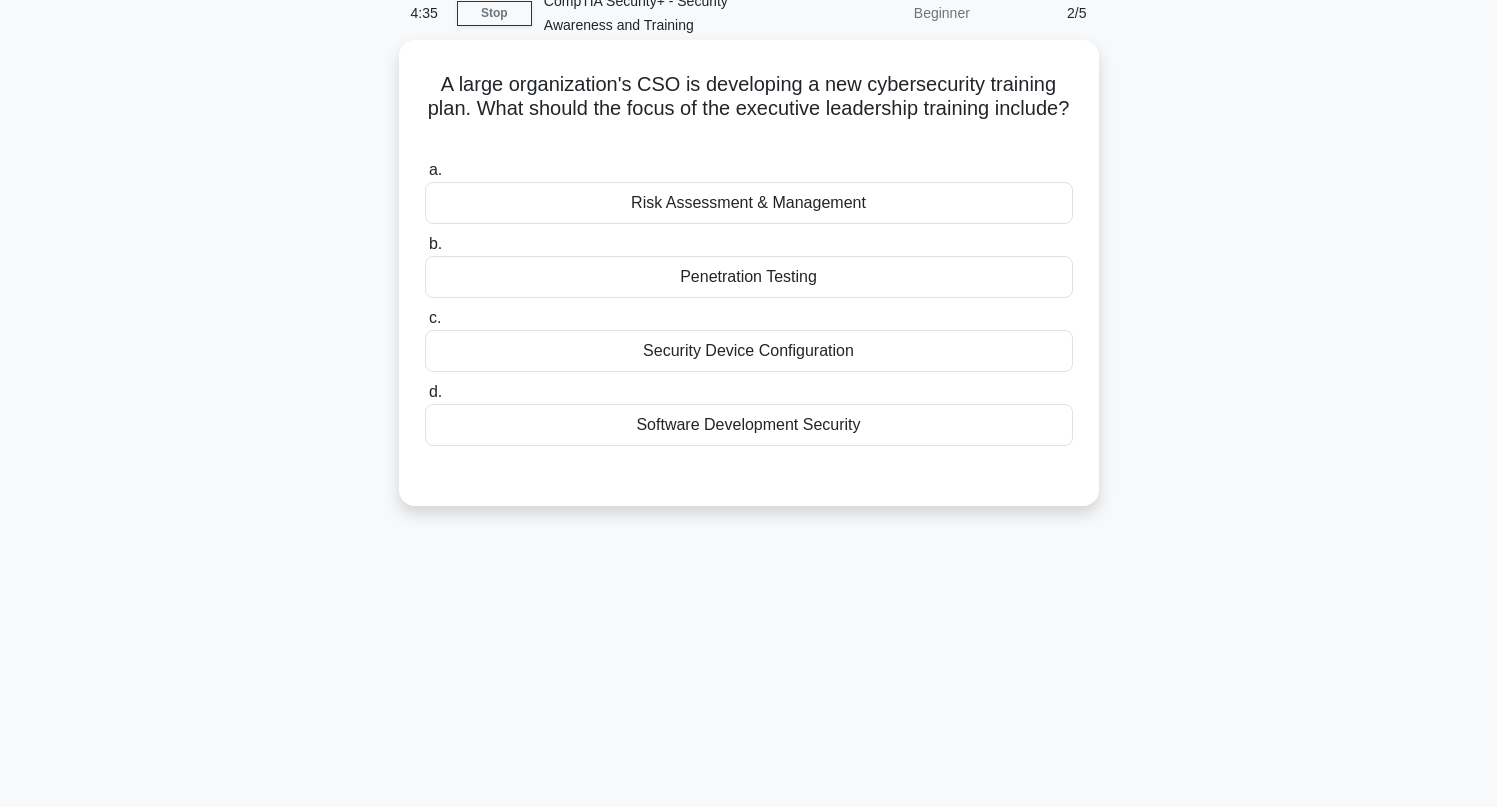 scroll, scrollTop: 0, scrollLeft: 0, axis: both 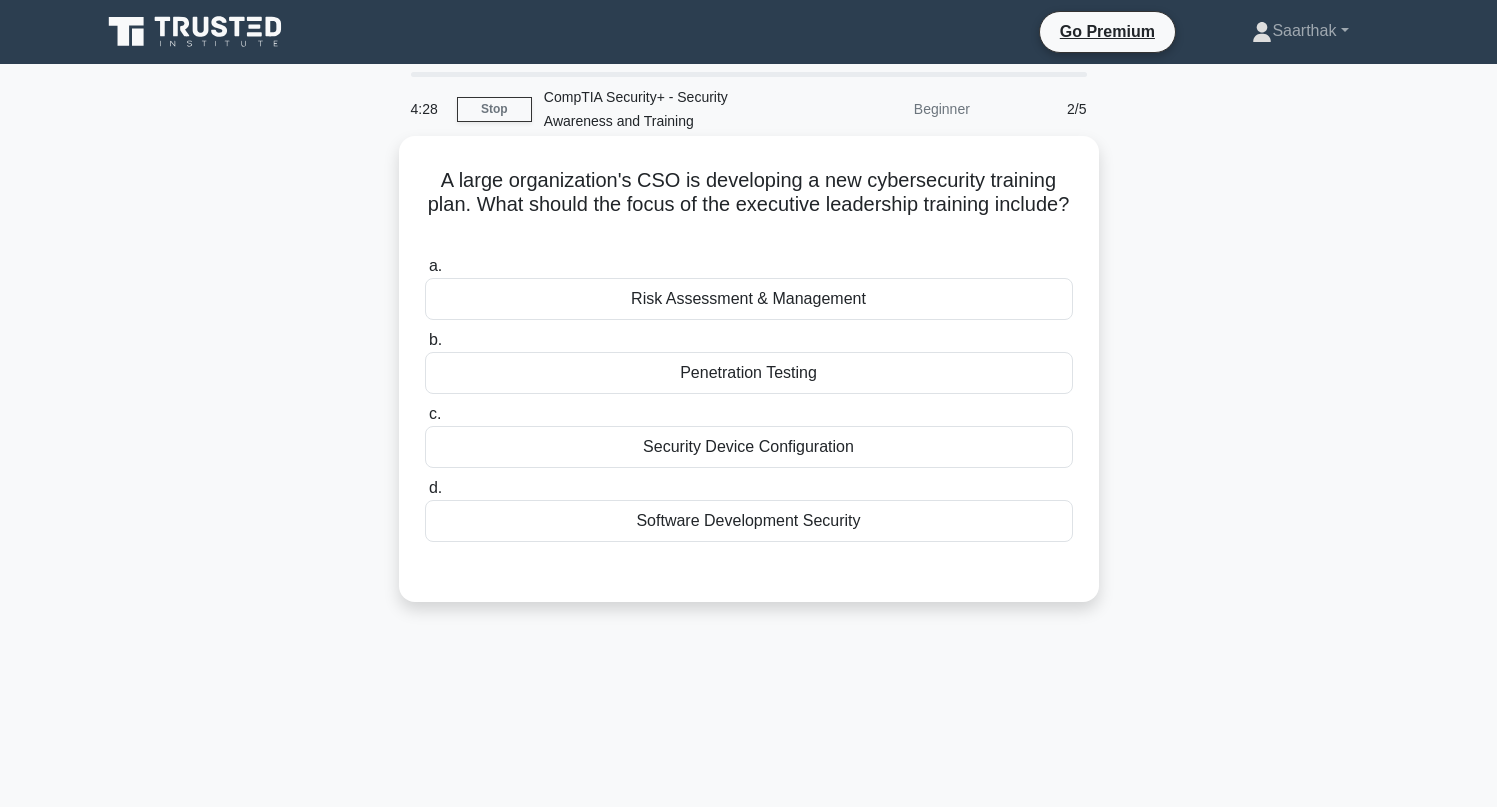click on "Risk Assessment & Management" at bounding box center (749, 299) 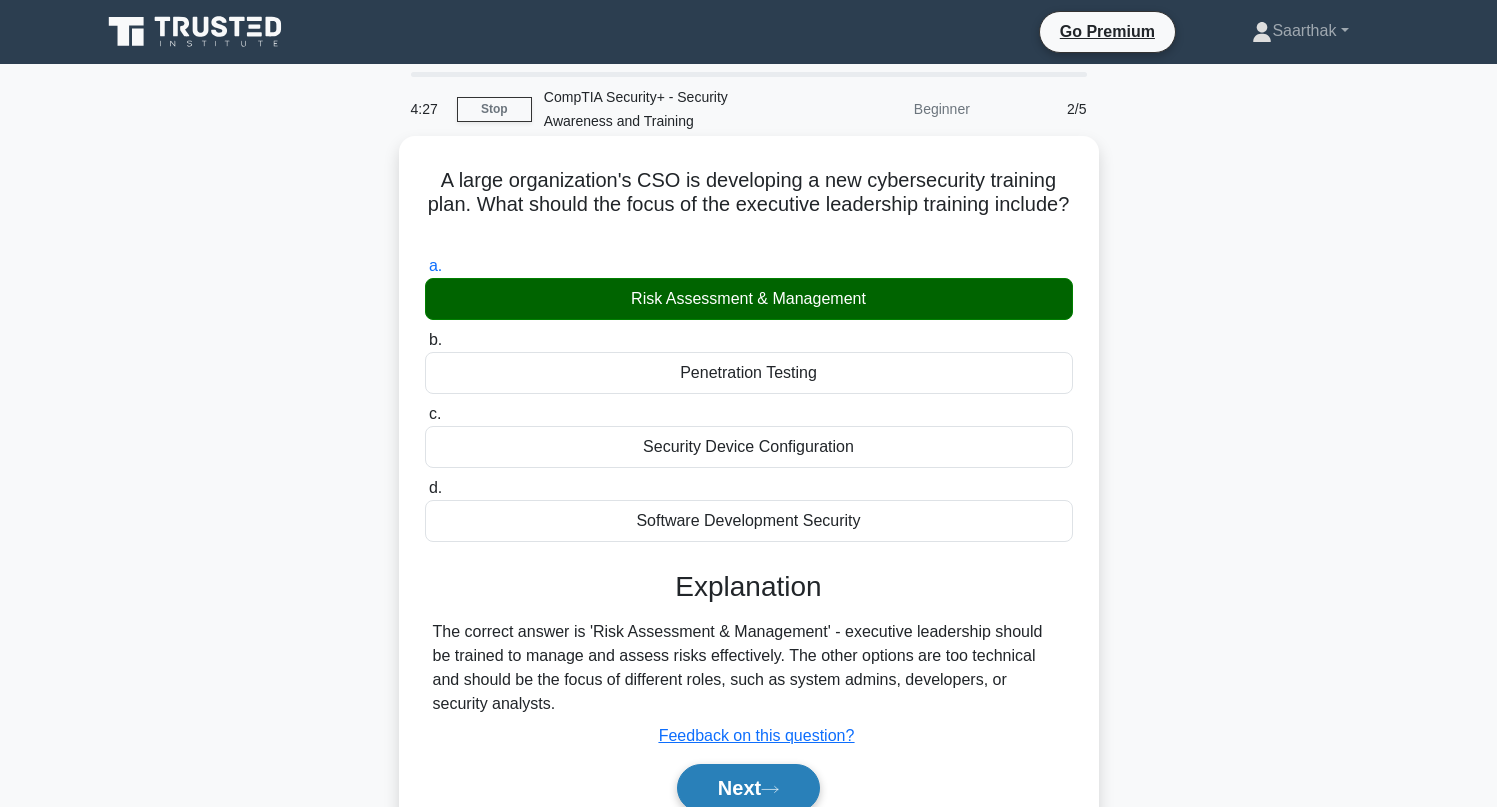 click on "Next" at bounding box center [748, 788] 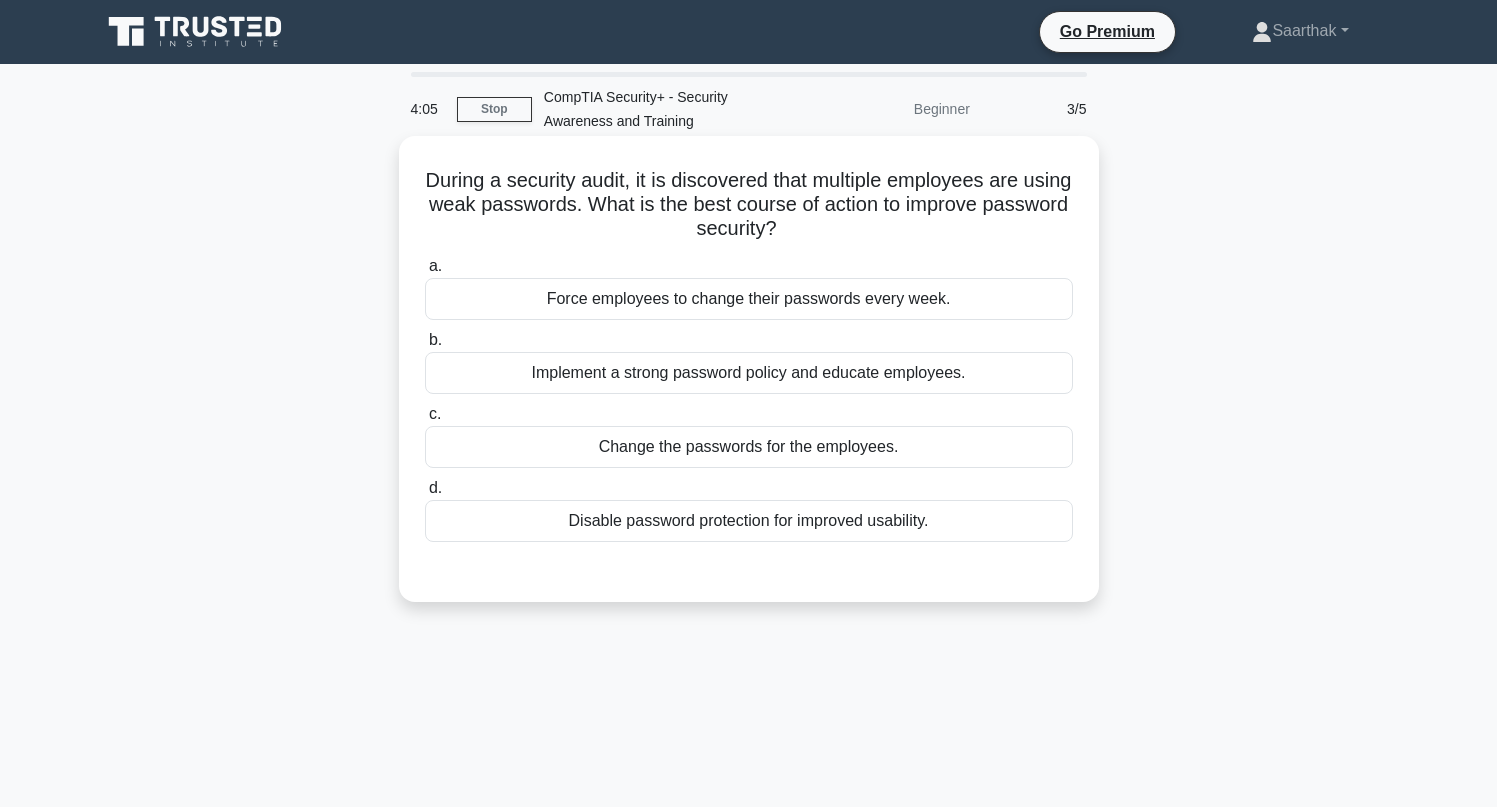 click on "Implement a strong password policy and educate employees." at bounding box center (749, 373) 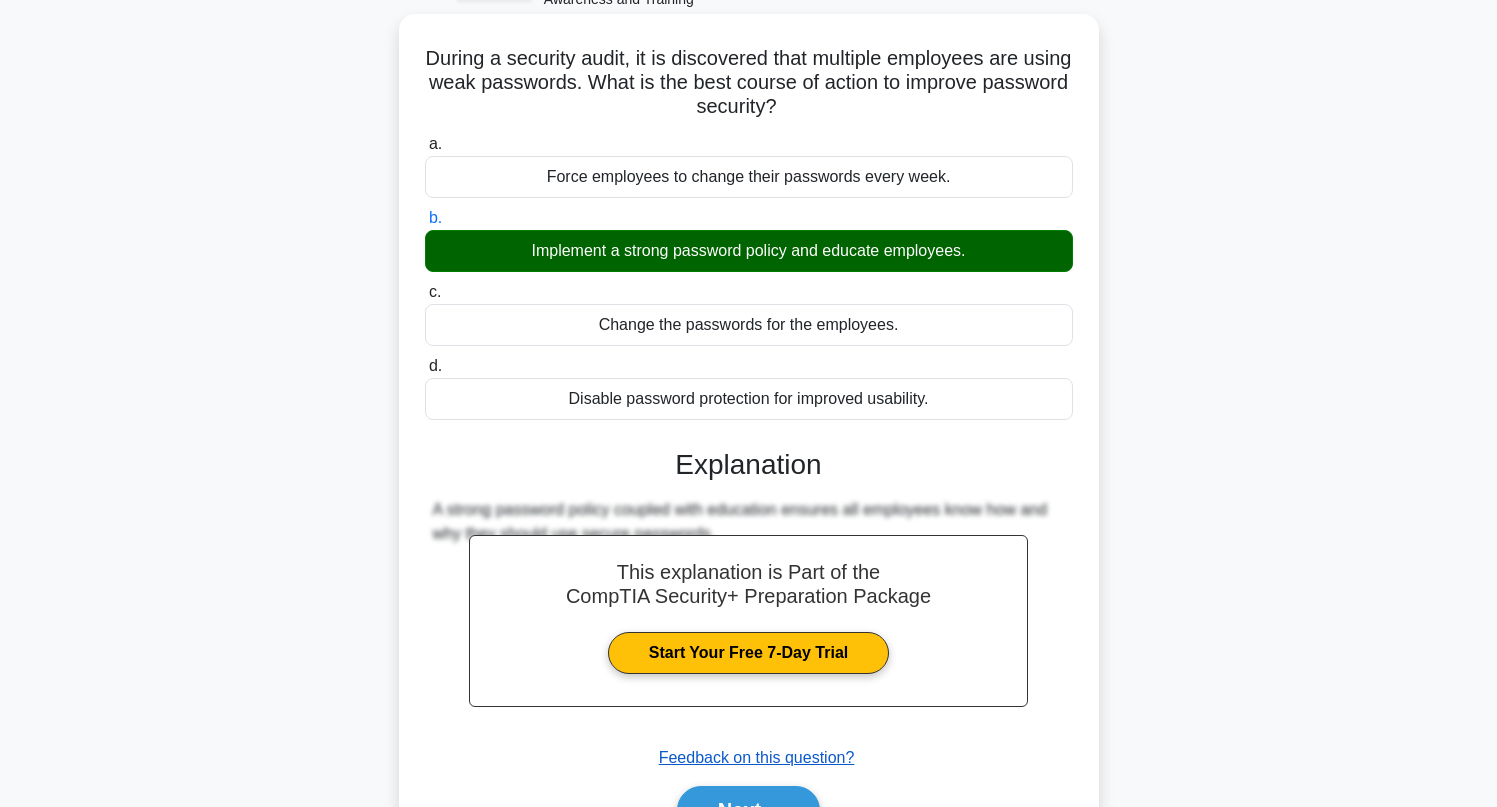 scroll, scrollTop: 273, scrollLeft: 0, axis: vertical 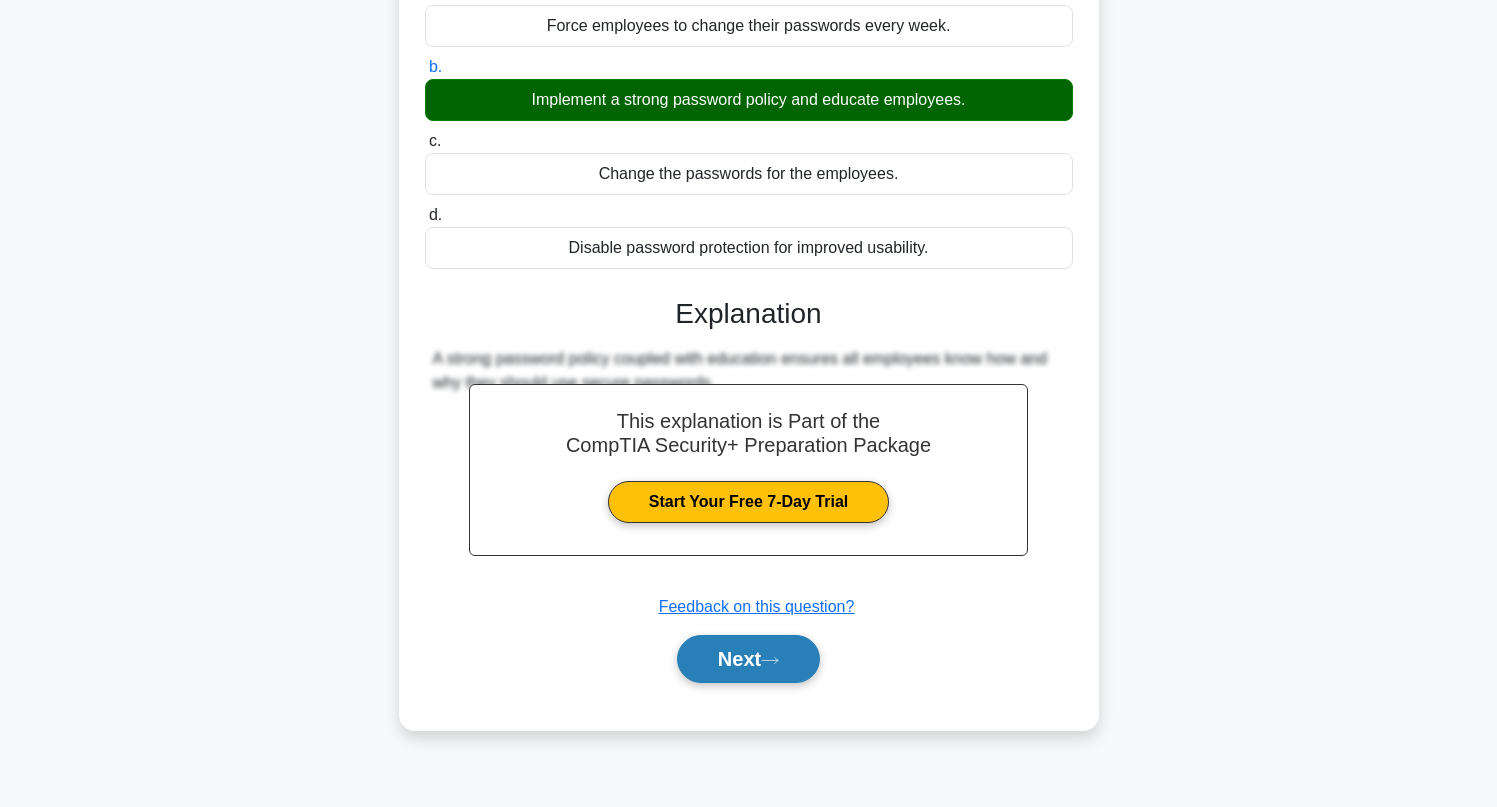 click on "Next" at bounding box center [748, 659] 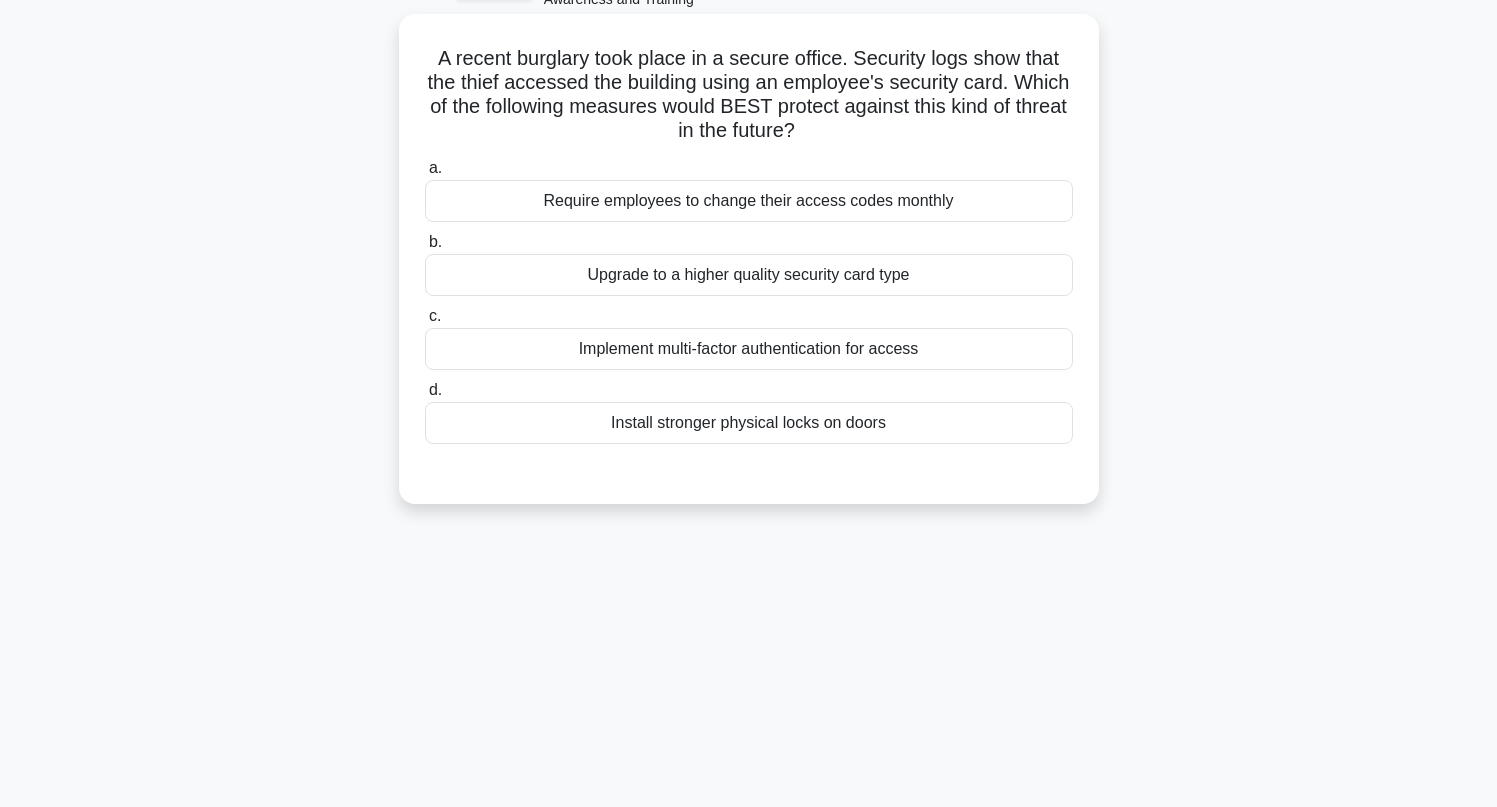 scroll, scrollTop: 0, scrollLeft: 0, axis: both 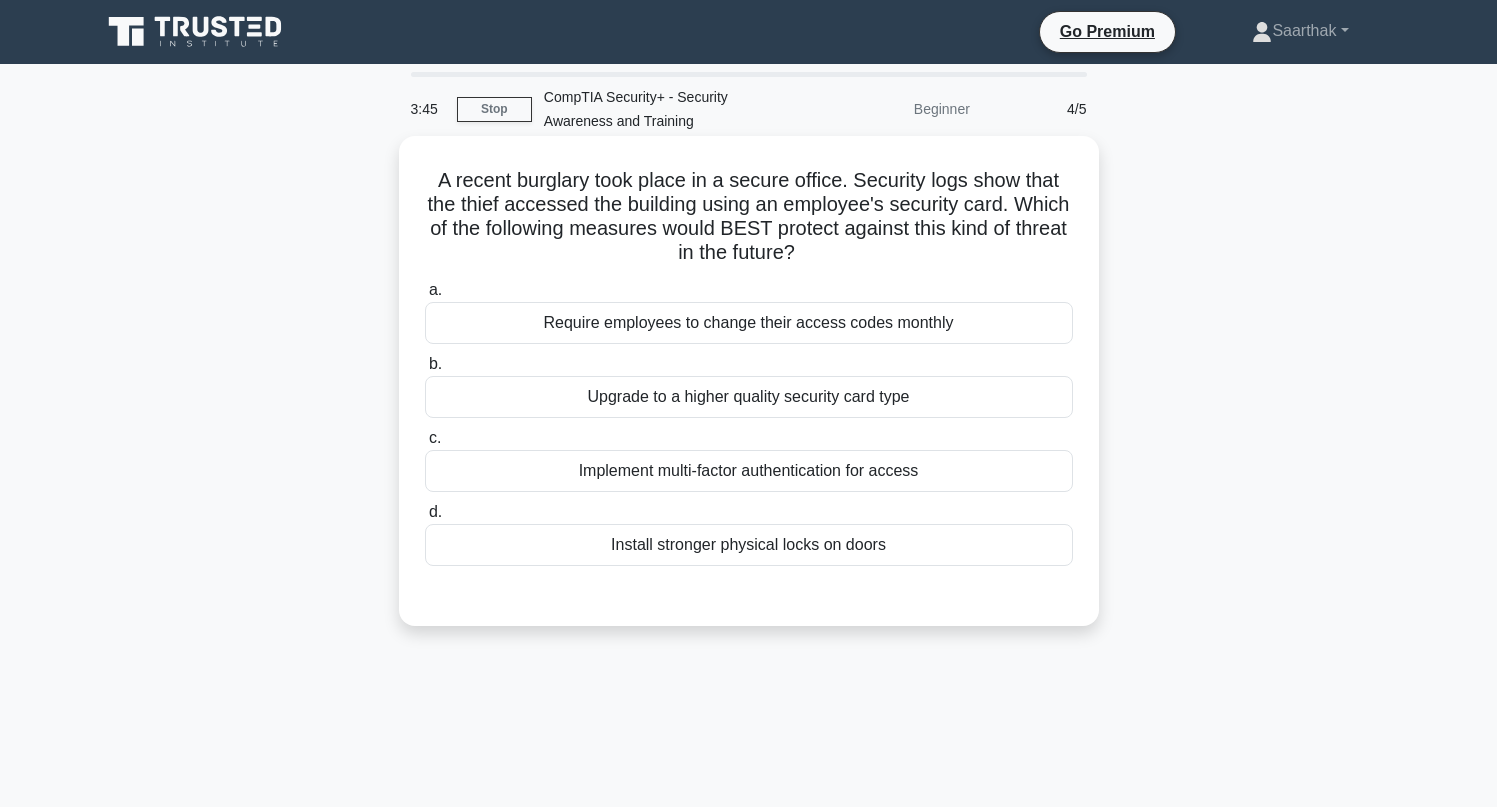 click on "Implement multi-factor authentication for access" at bounding box center (749, 471) 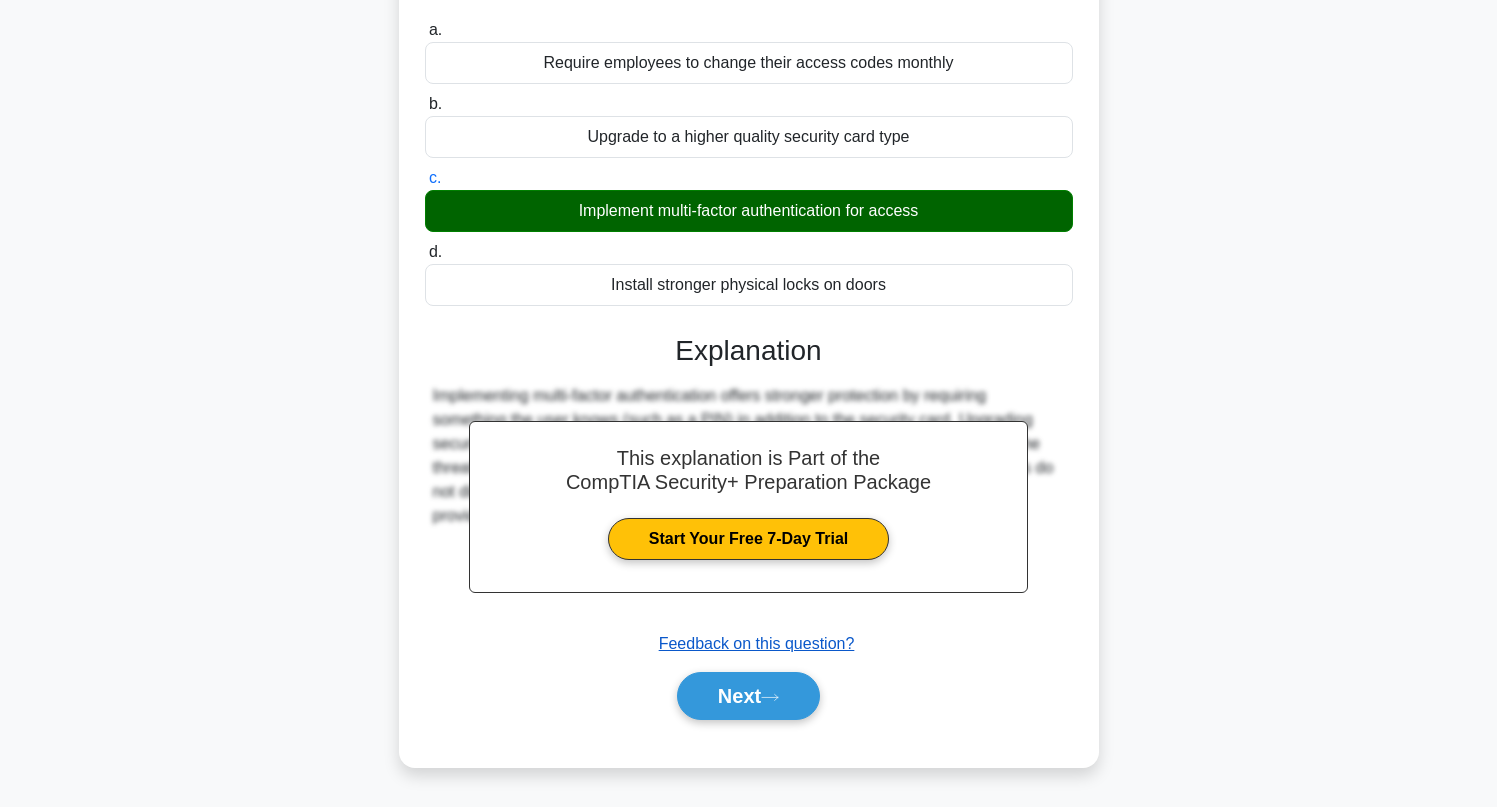 scroll, scrollTop: 273, scrollLeft: 0, axis: vertical 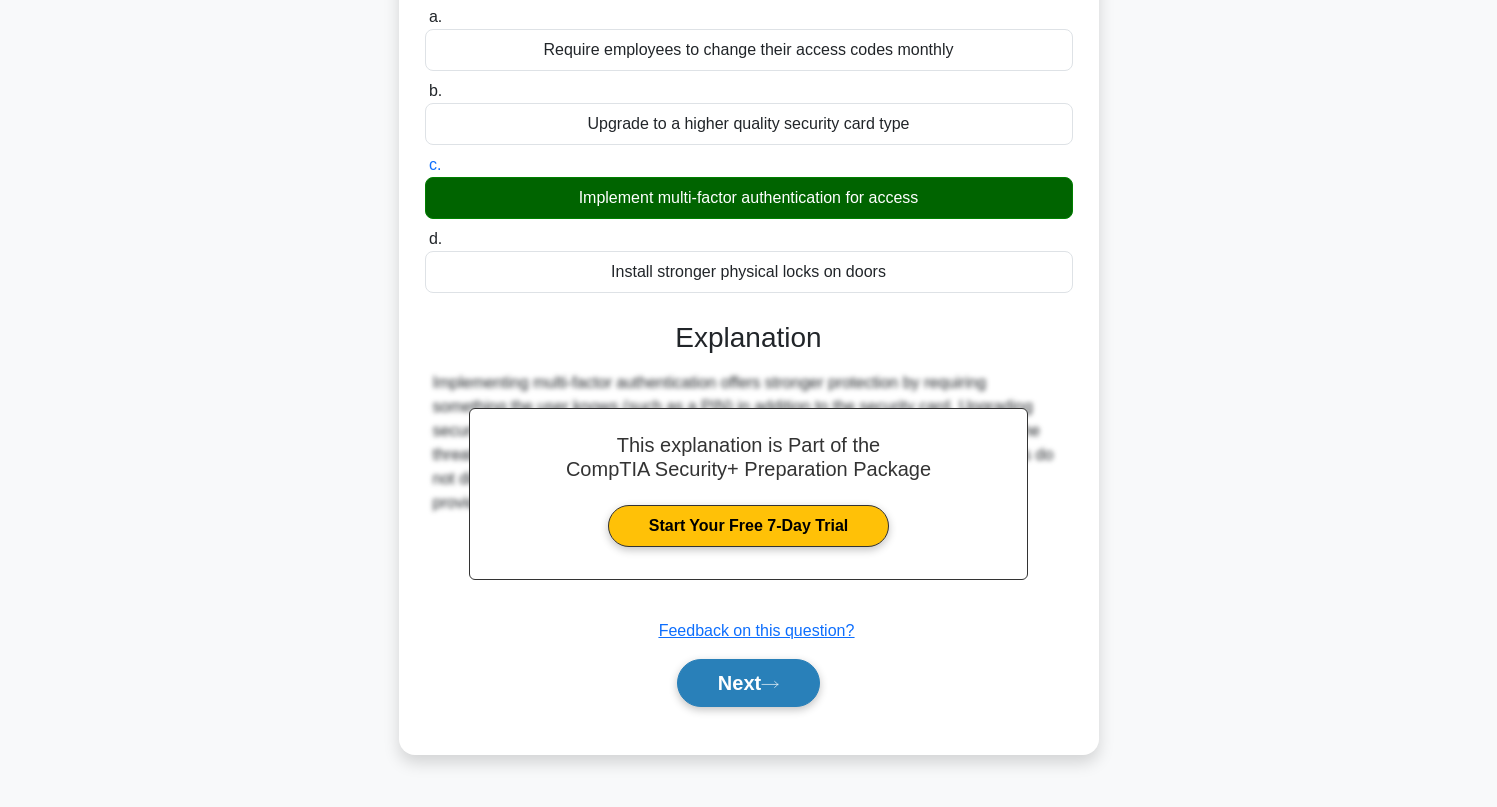 click on "Next" at bounding box center [748, 683] 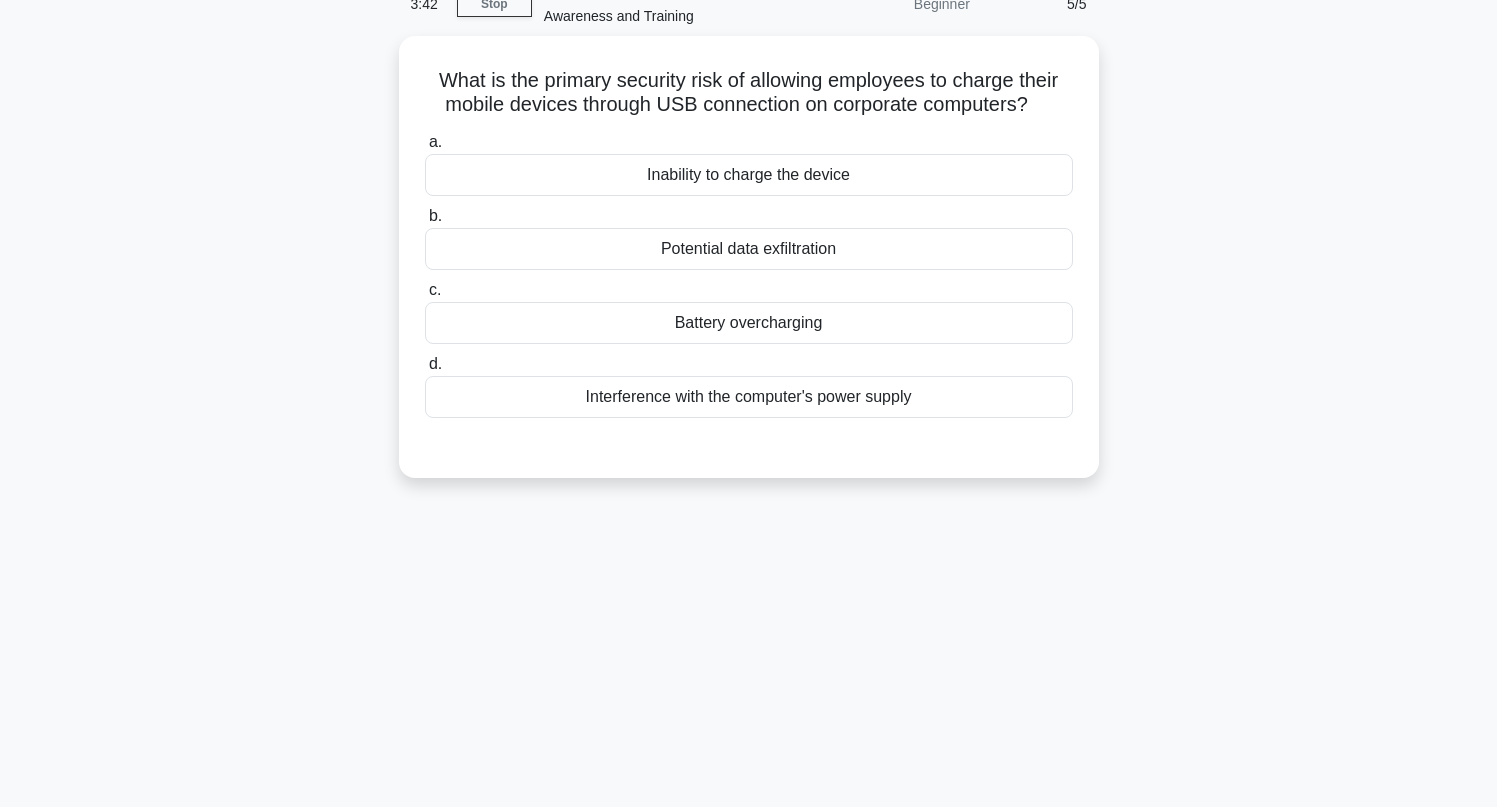 scroll, scrollTop: 0, scrollLeft: 0, axis: both 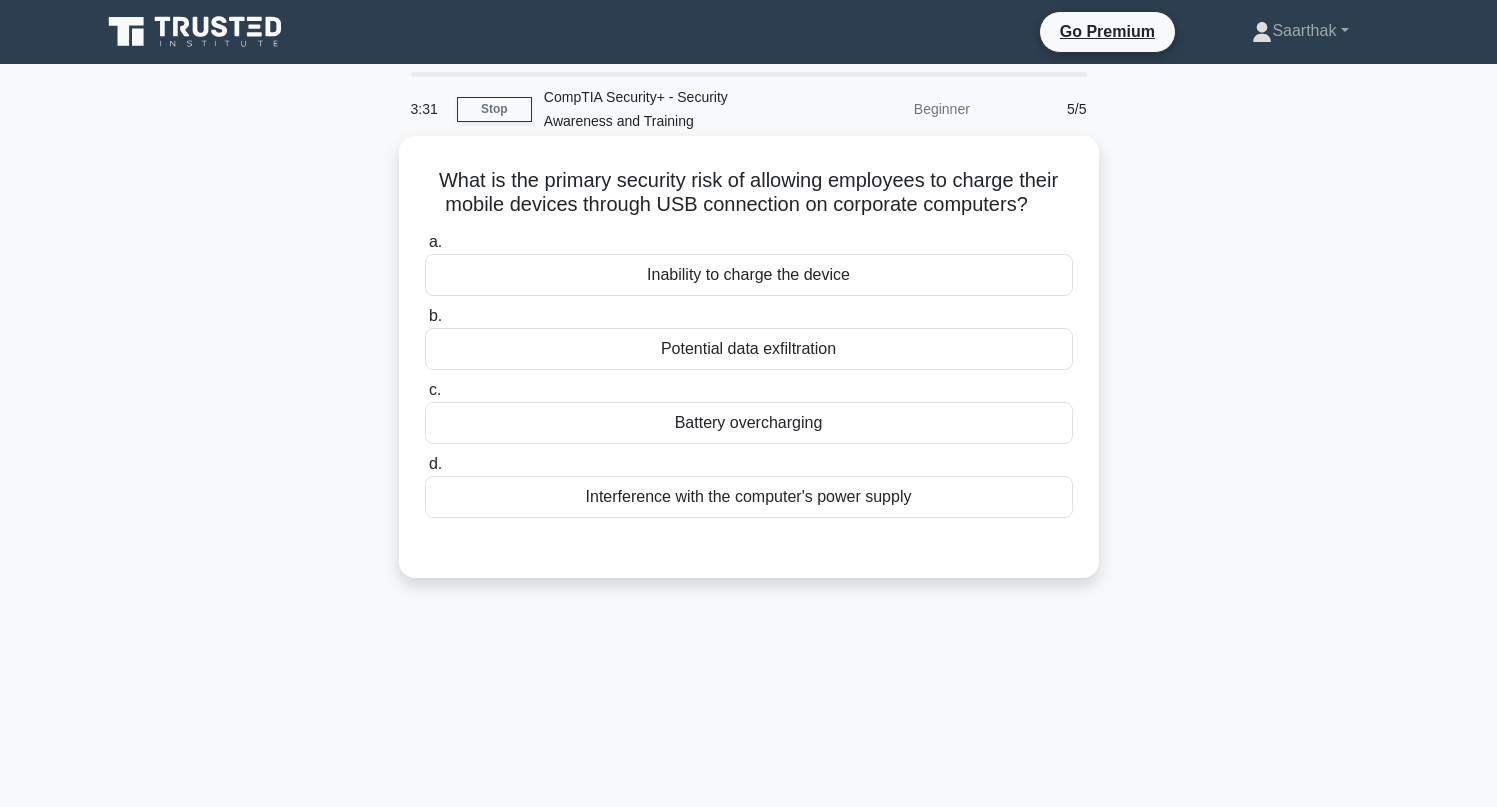 click on "Potential data exfiltration" at bounding box center (749, 349) 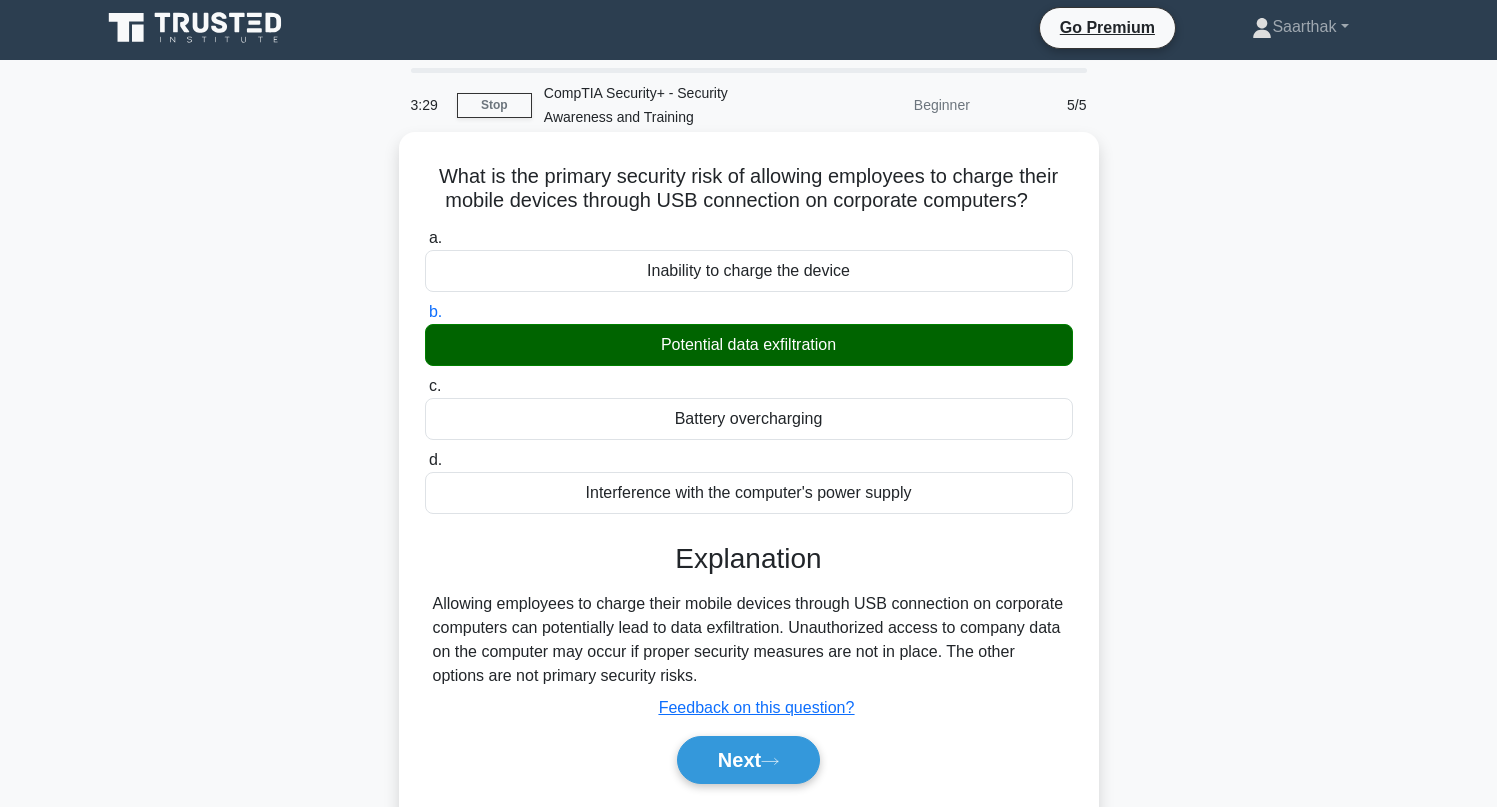 scroll, scrollTop: 36, scrollLeft: 0, axis: vertical 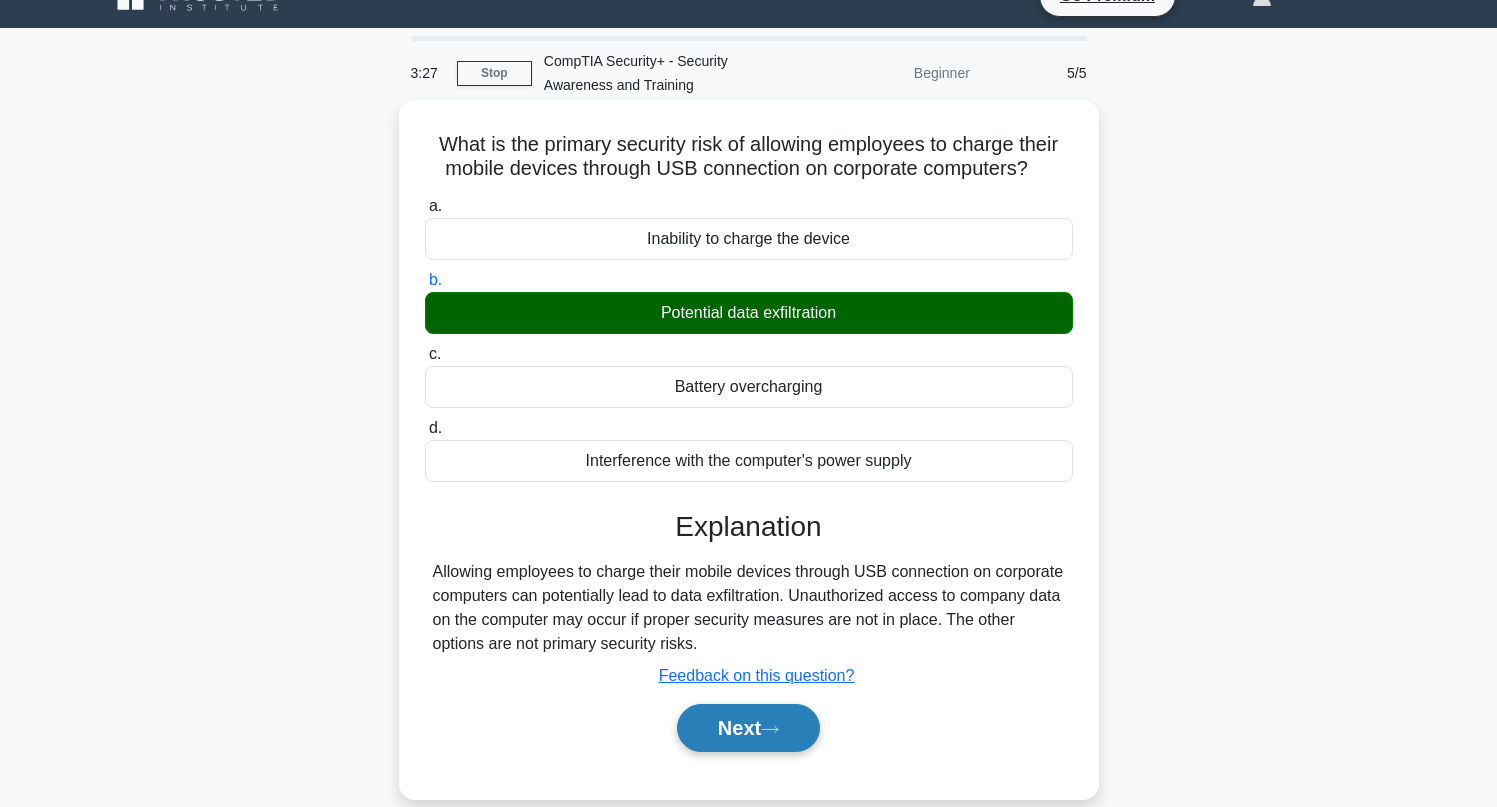 click 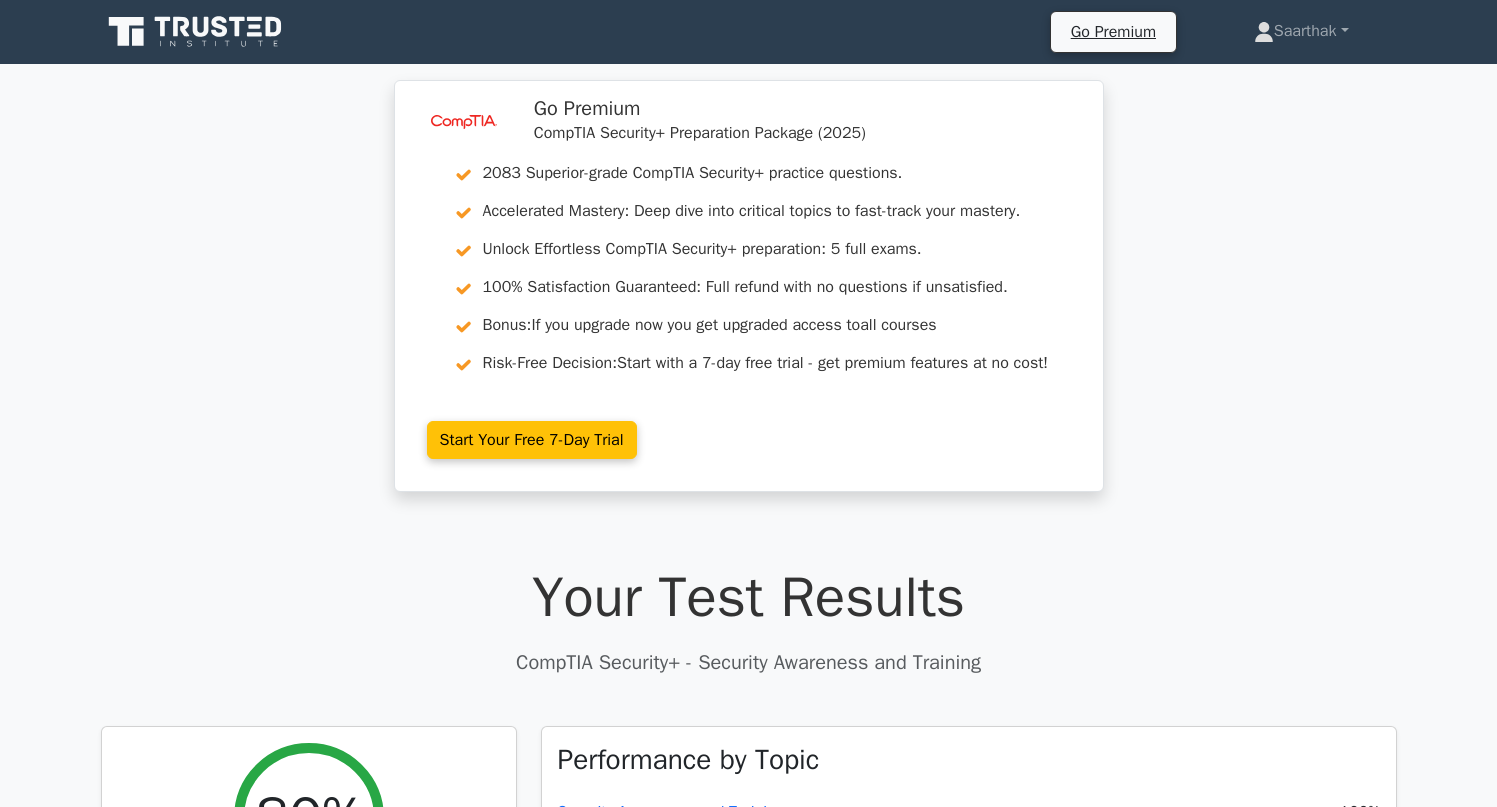 scroll, scrollTop: 0, scrollLeft: 0, axis: both 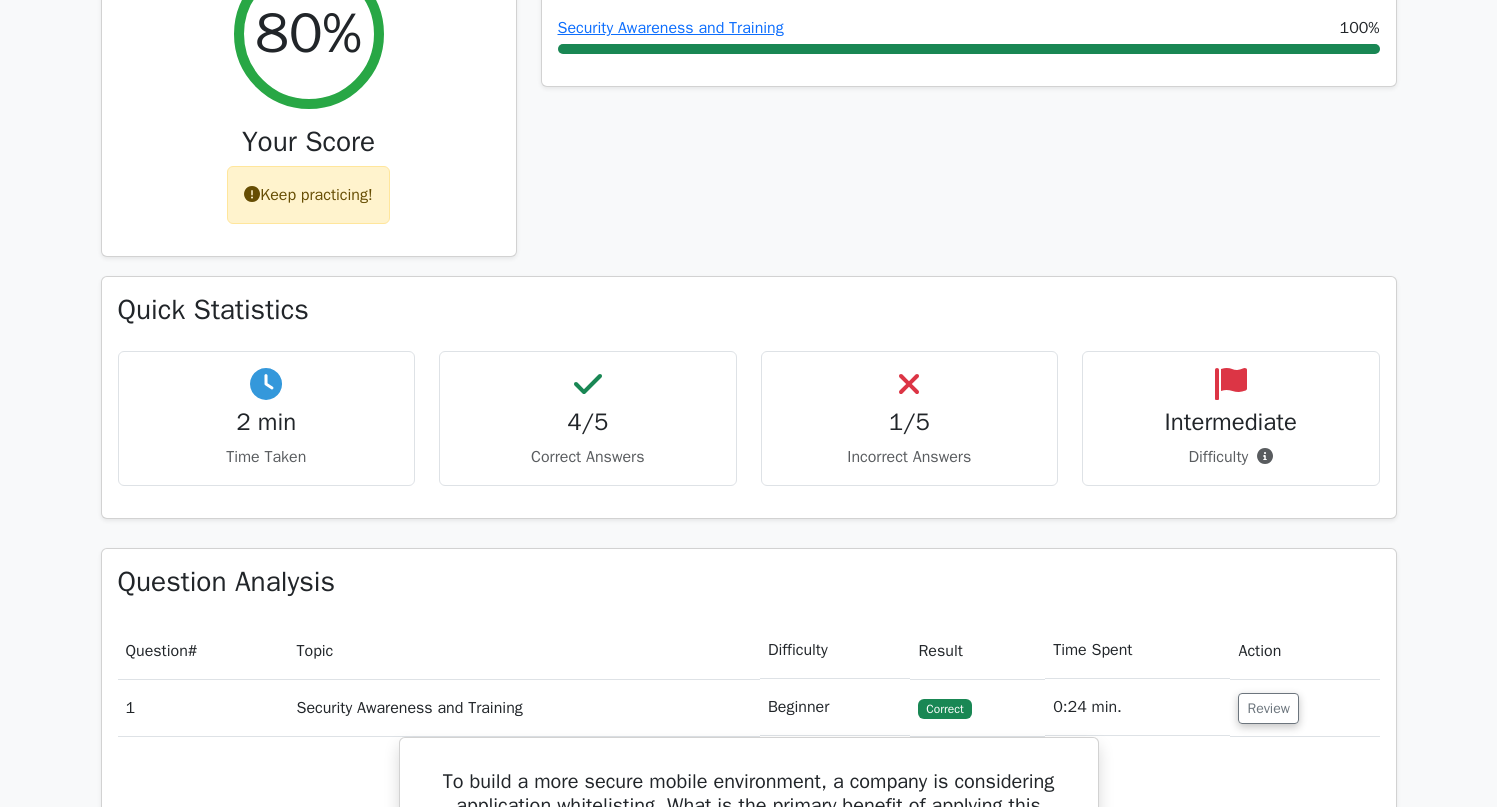 click on "1/5" at bounding box center (910, 422) 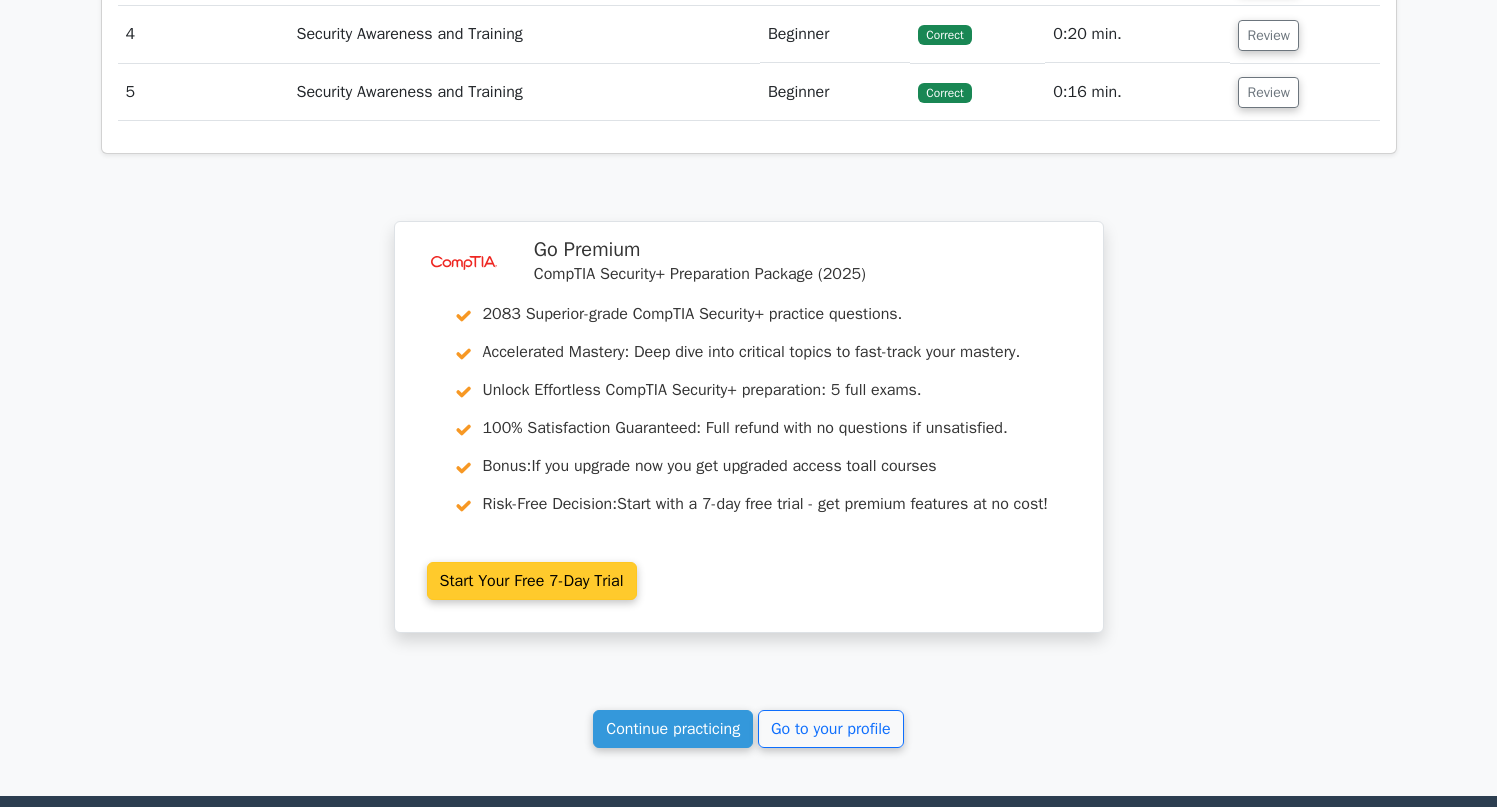 scroll, scrollTop: 2393, scrollLeft: 0, axis: vertical 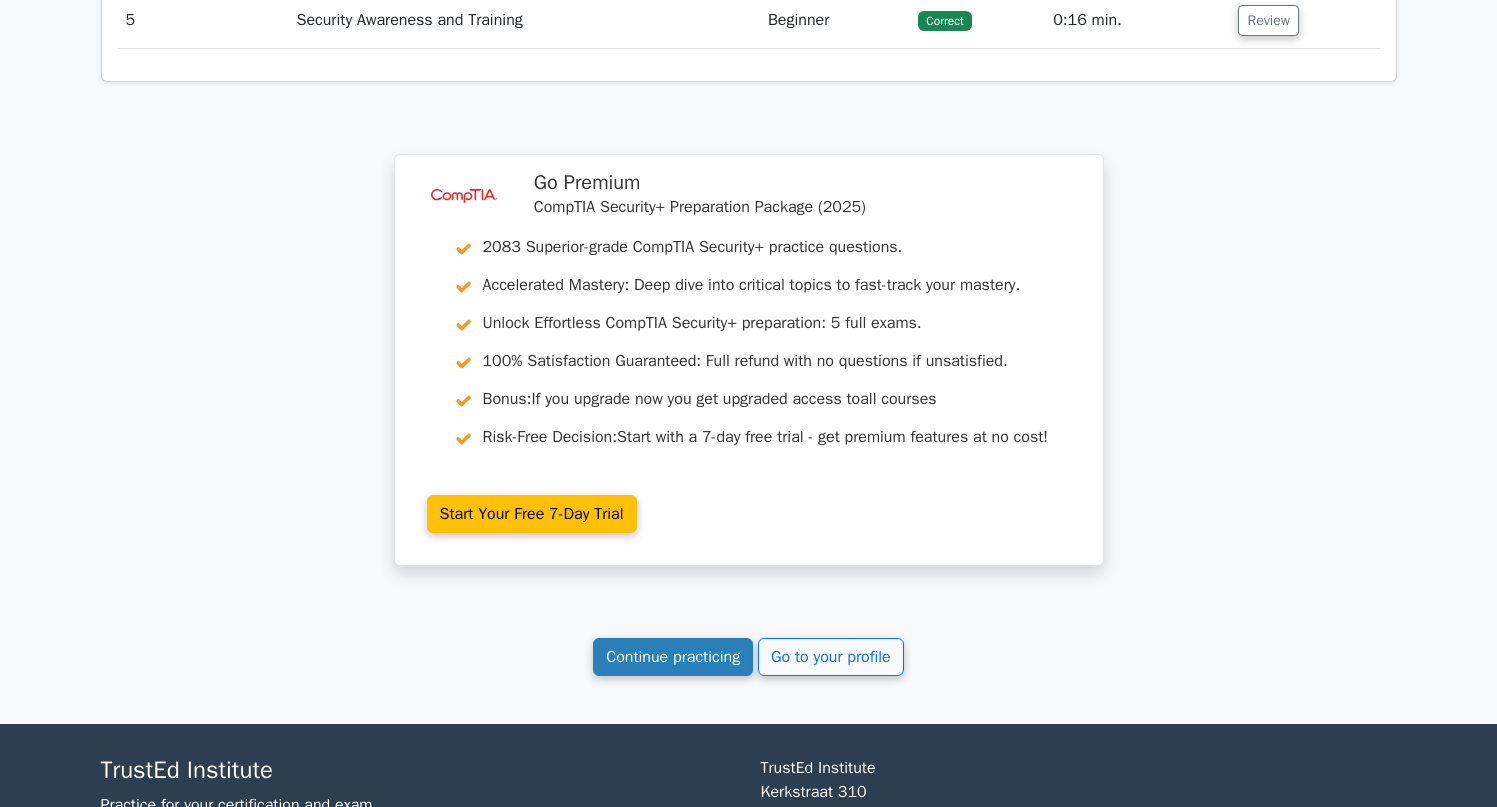 click on "Continue practicing" at bounding box center [673, 657] 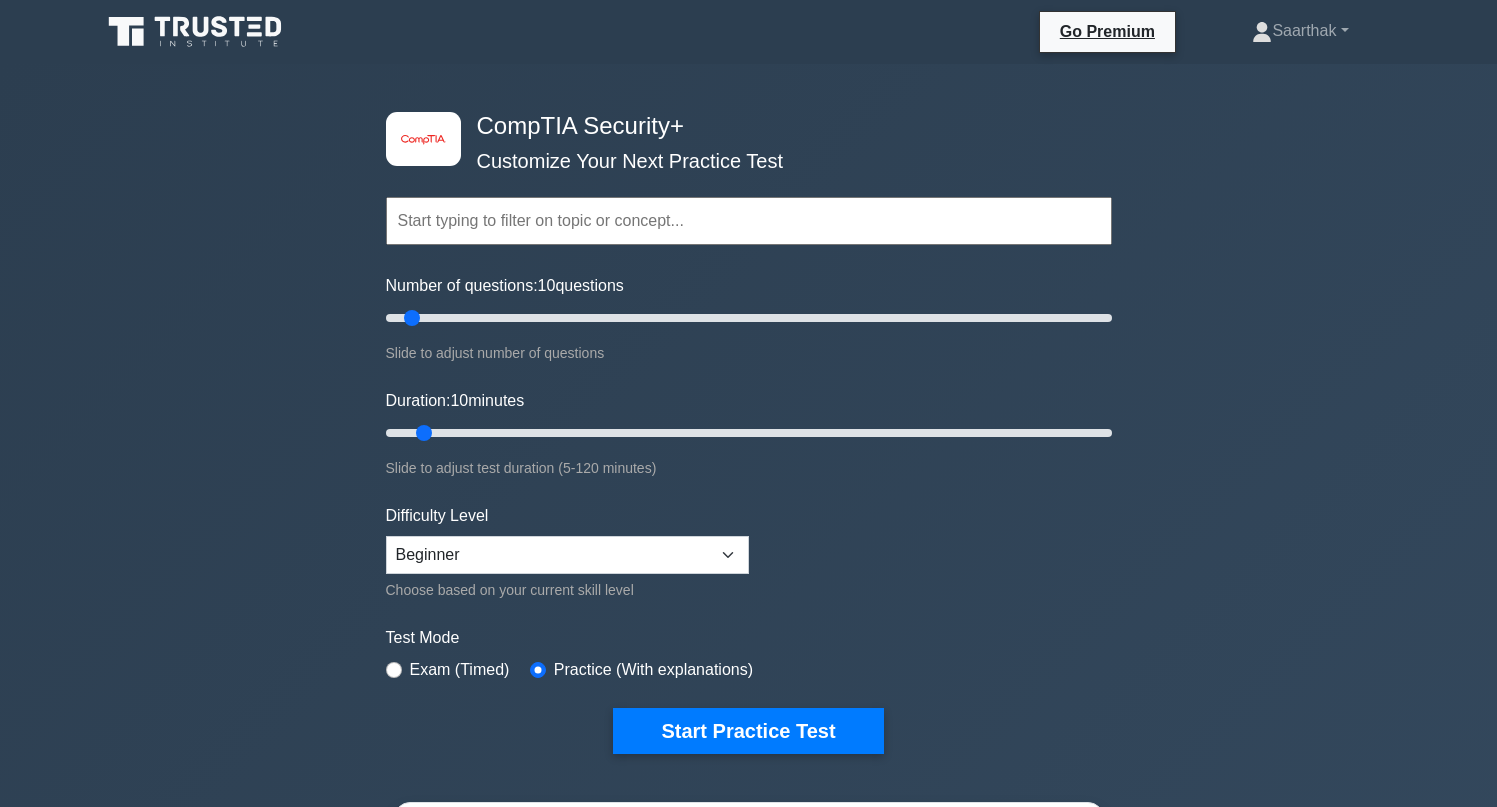 scroll, scrollTop: 0, scrollLeft: 0, axis: both 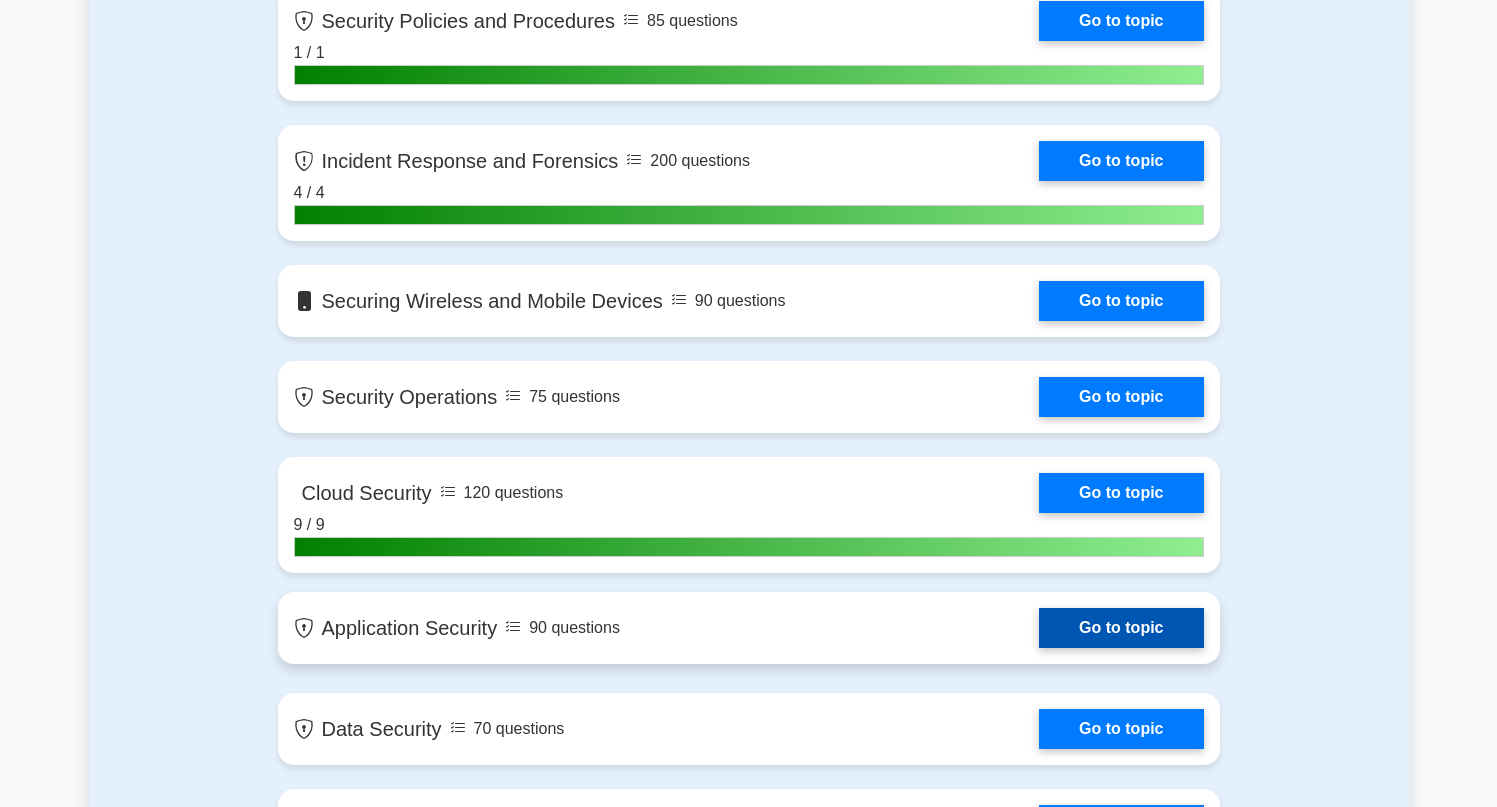 click on "Go to topic" at bounding box center (1121, 628) 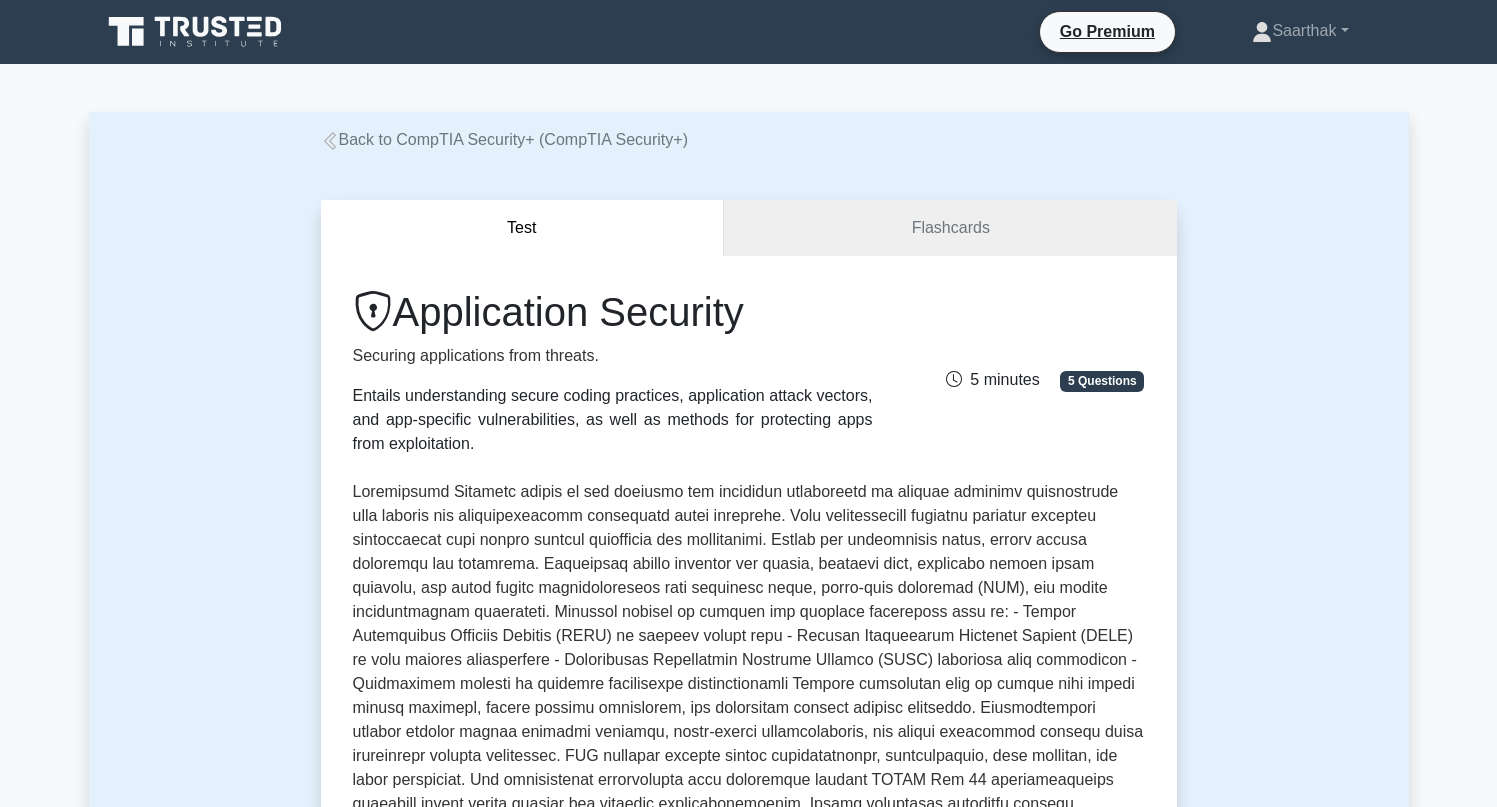 scroll, scrollTop: 0, scrollLeft: 0, axis: both 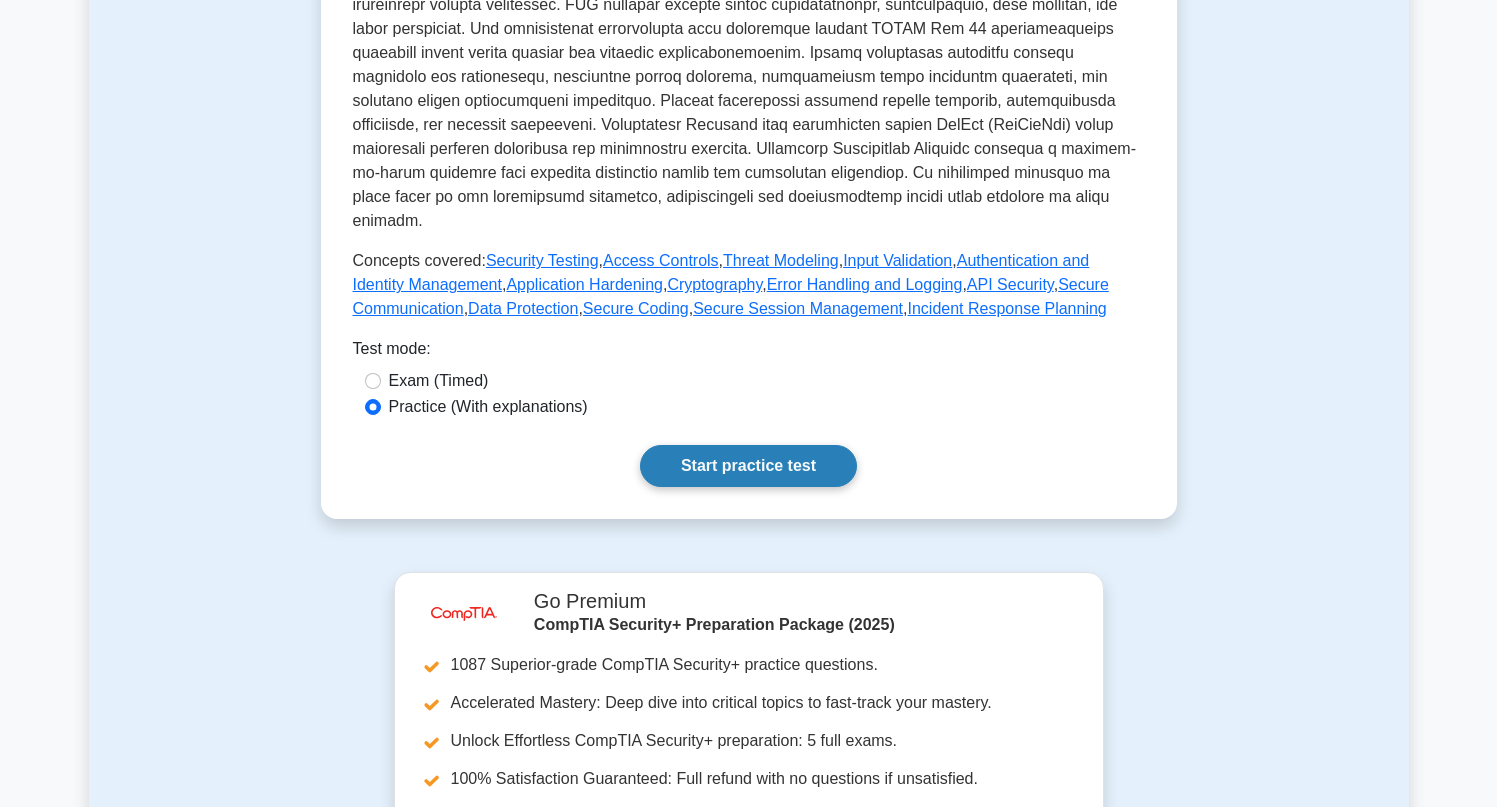 click on "Start practice test" at bounding box center (748, 466) 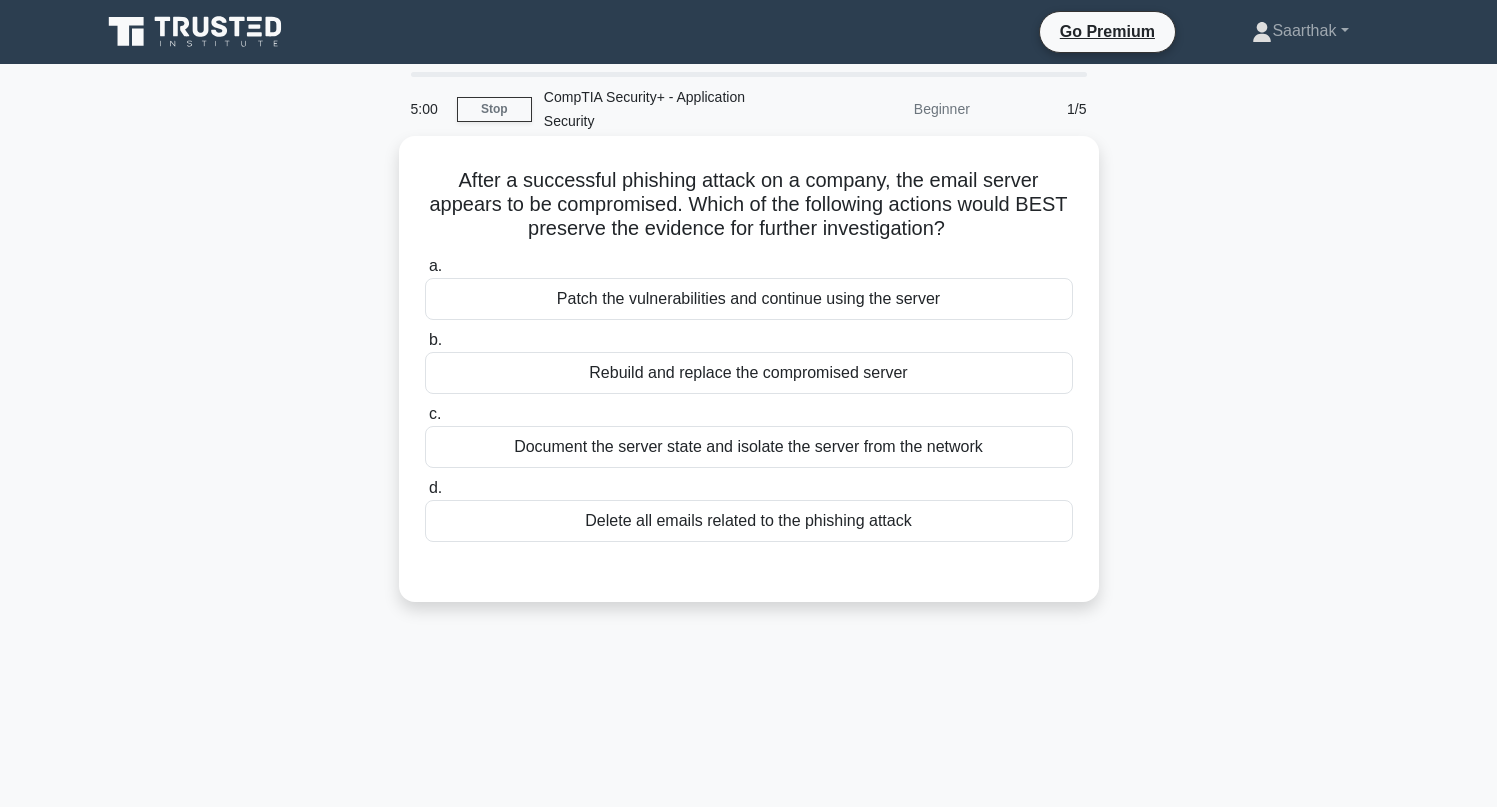 scroll, scrollTop: 0, scrollLeft: 0, axis: both 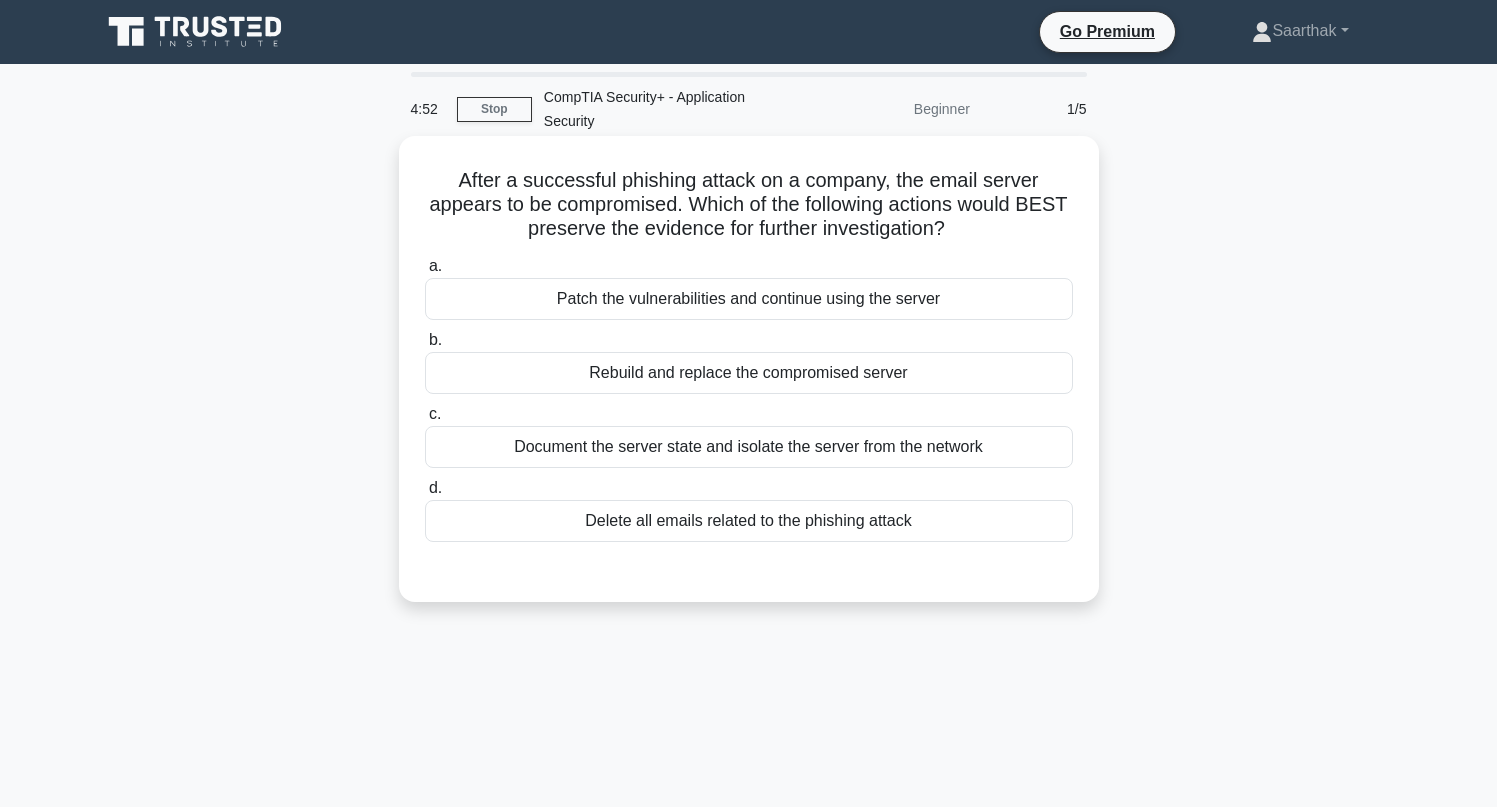 click on "Patch the vulnerabilities and continue using the server" at bounding box center [749, 299] 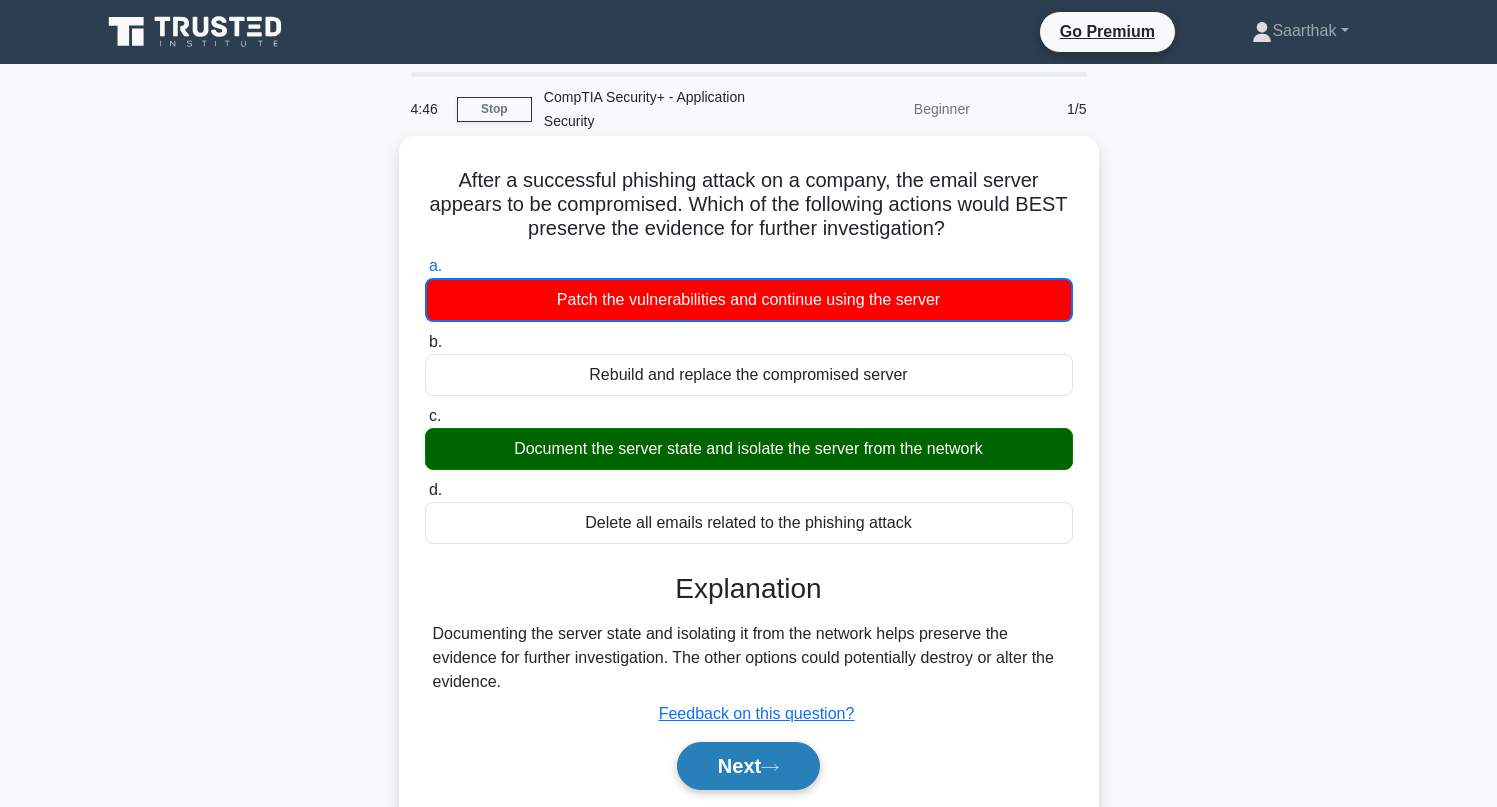 click 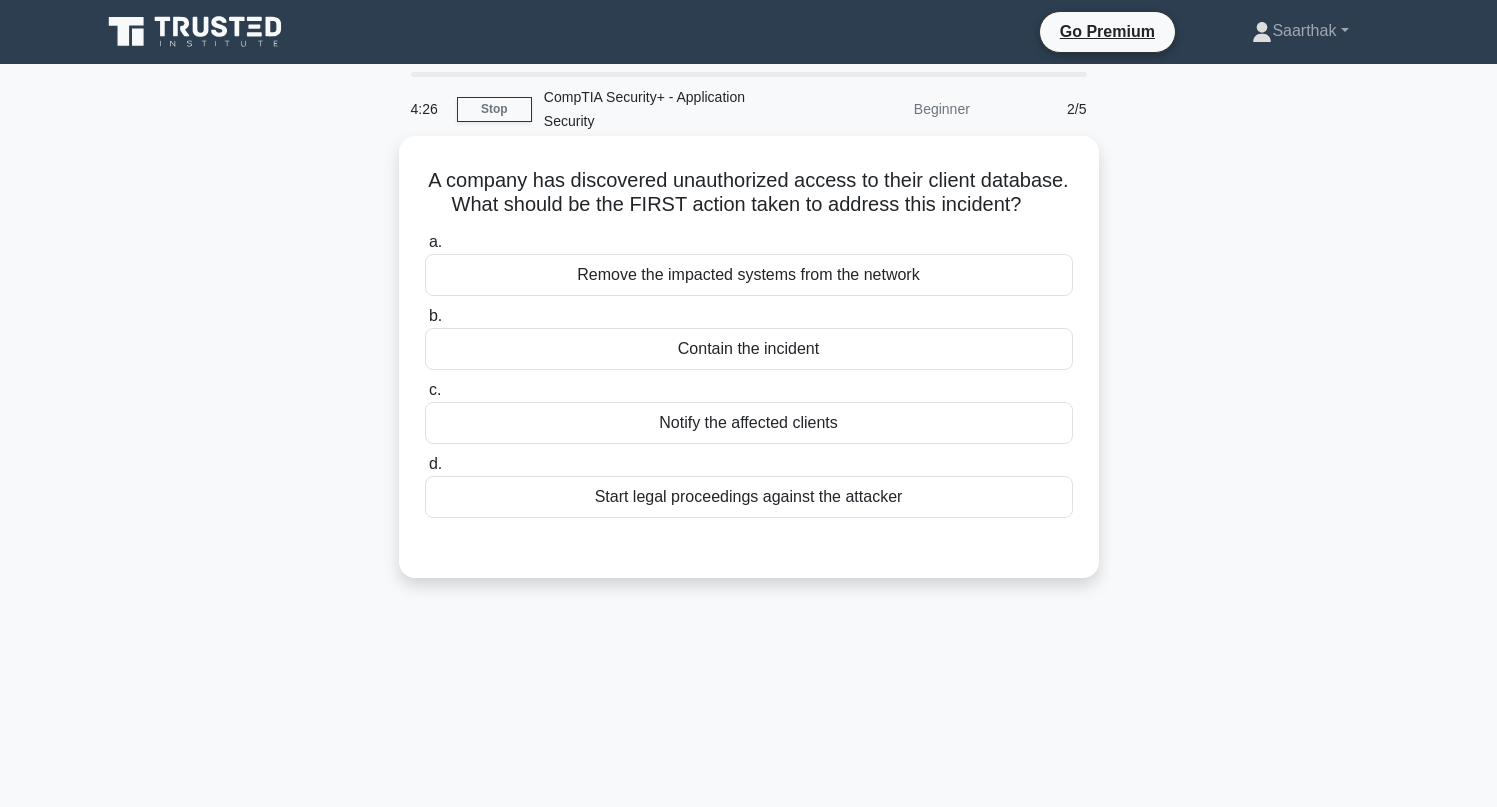 click on "Contain the incident" at bounding box center (749, 349) 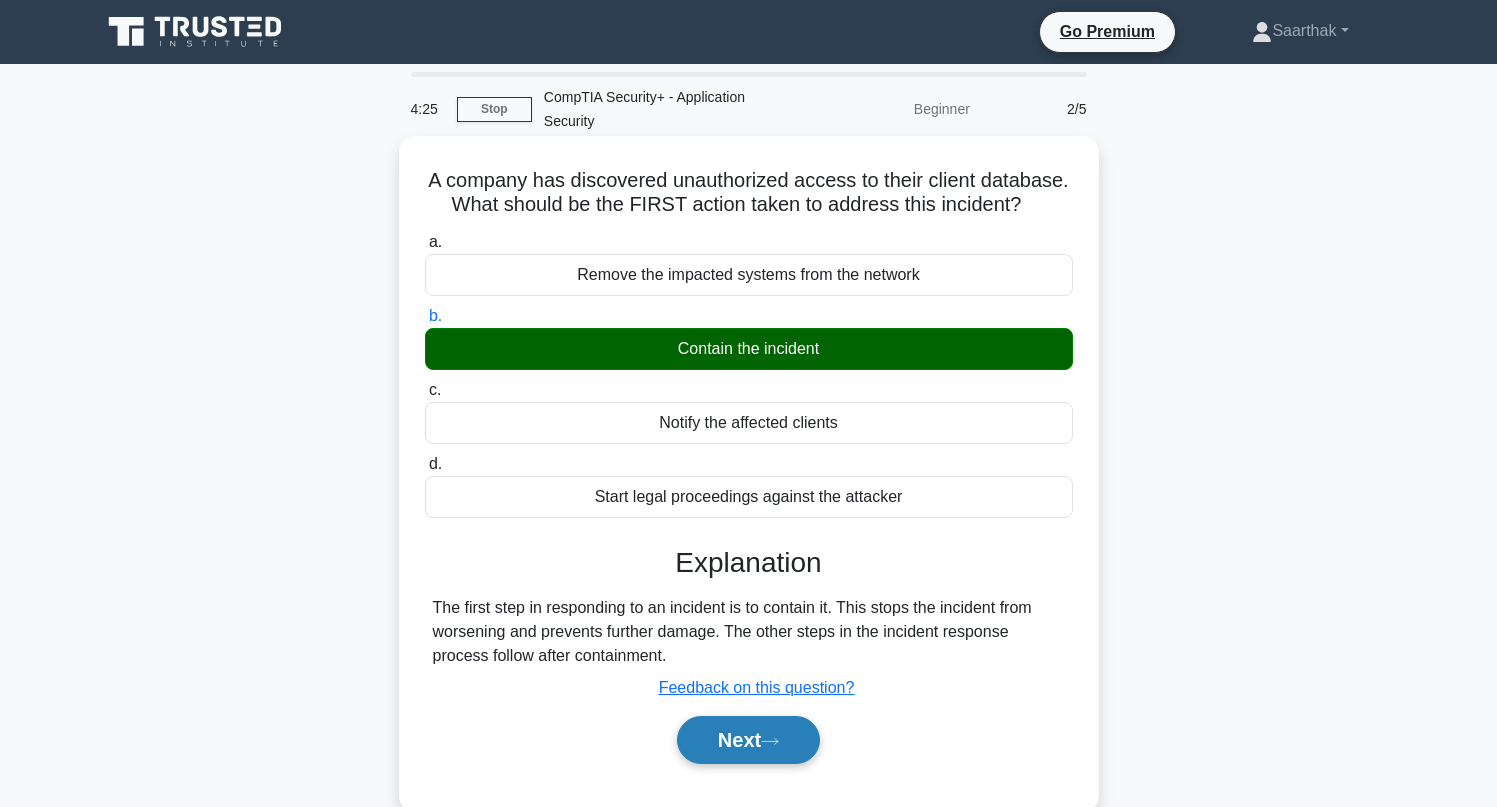 click on "Next" at bounding box center (748, 740) 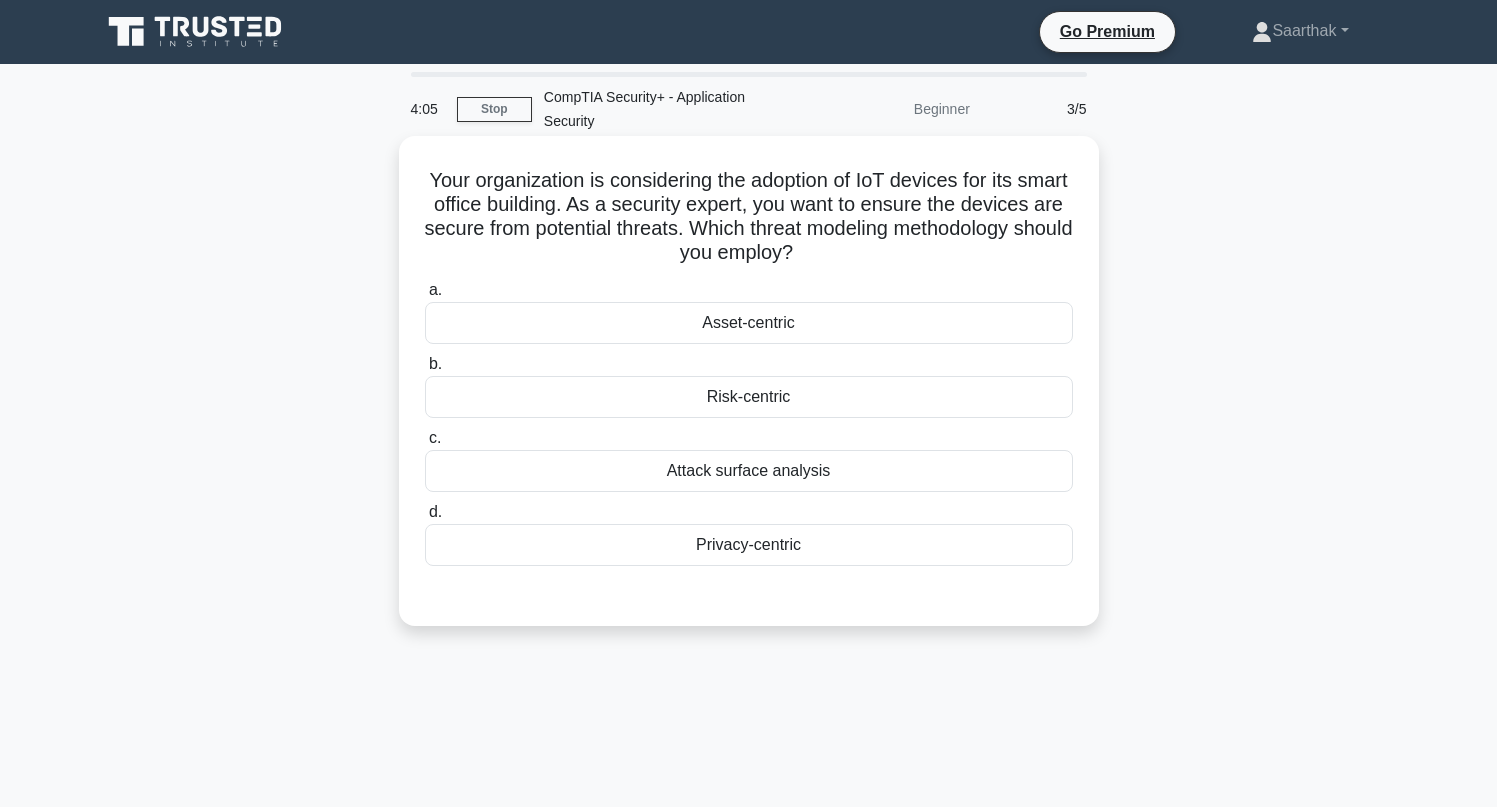 click on "Attack surface analysis" at bounding box center [749, 471] 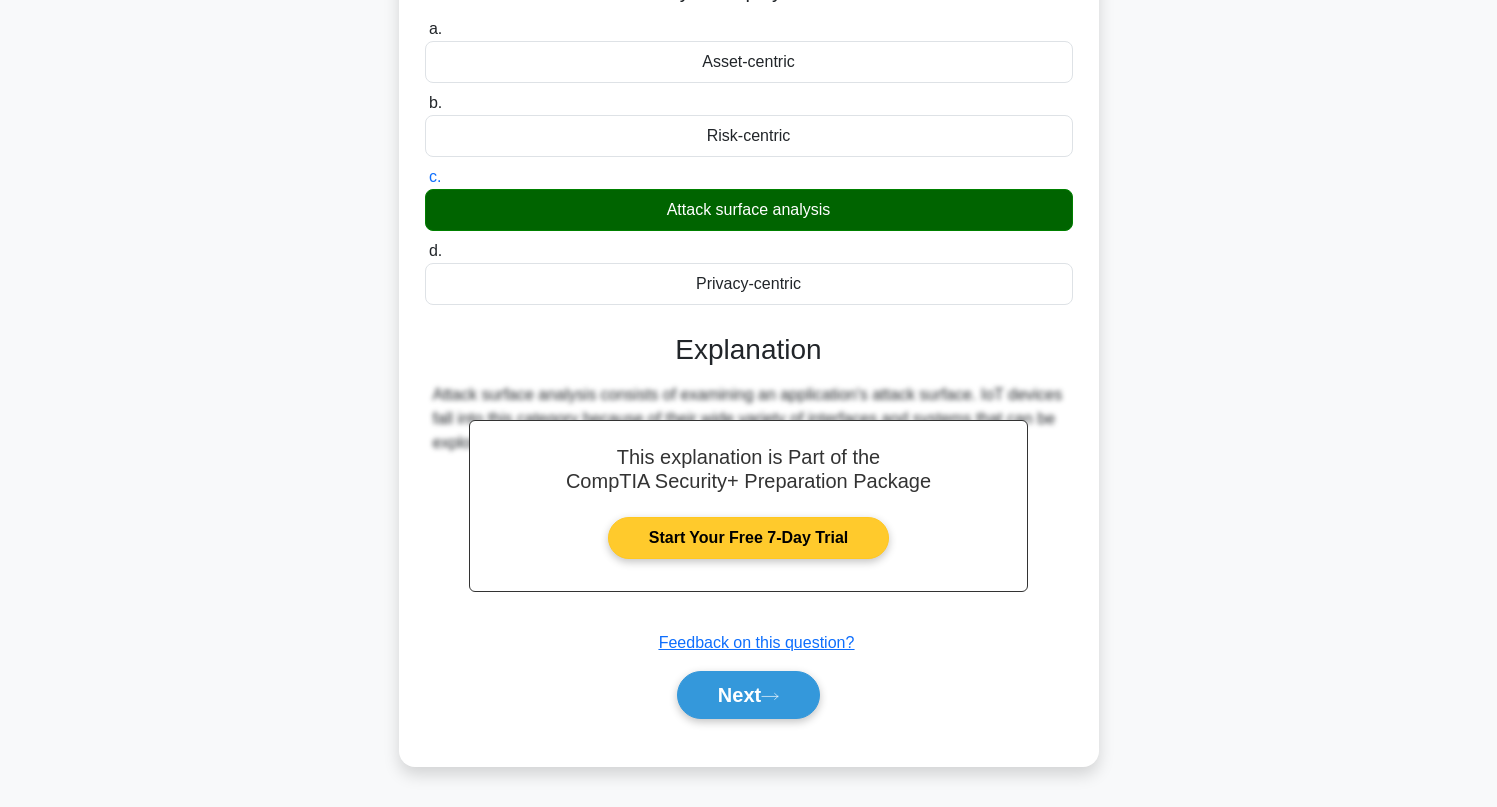 scroll, scrollTop: 273, scrollLeft: 0, axis: vertical 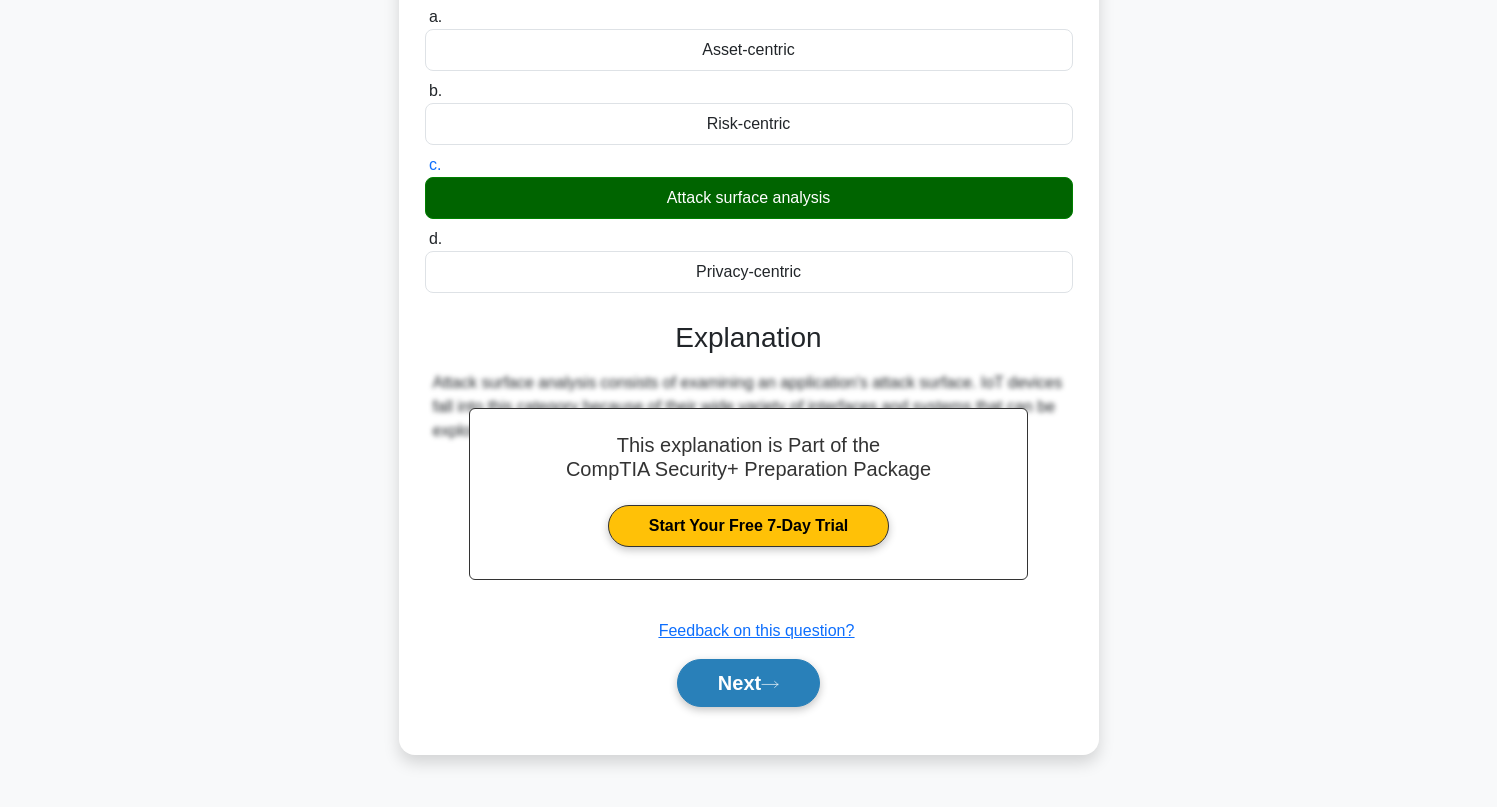 click on "Next" at bounding box center [748, 683] 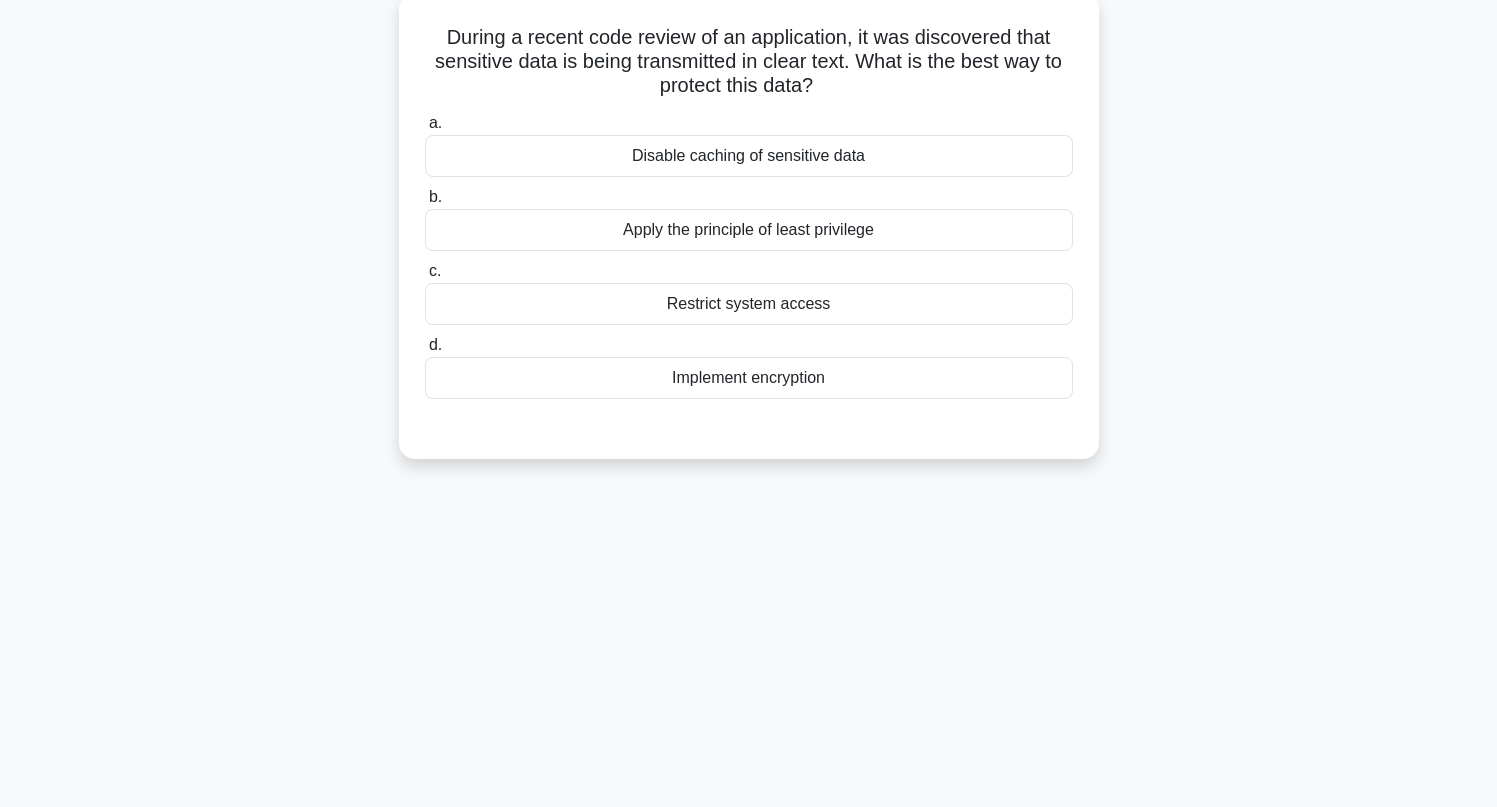scroll, scrollTop: 0, scrollLeft: 0, axis: both 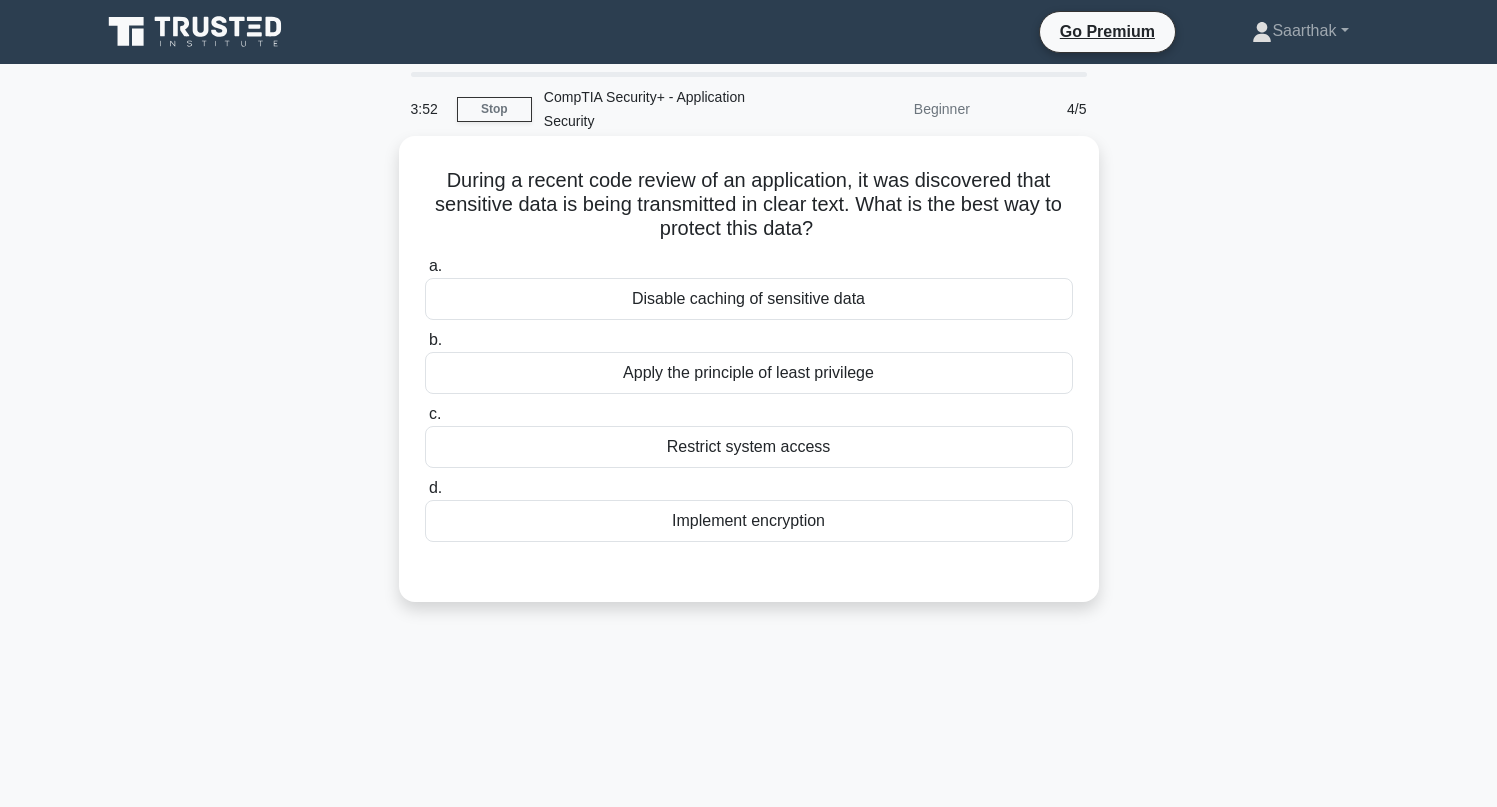 click on "Implement encryption" at bounding box center [749, 521] 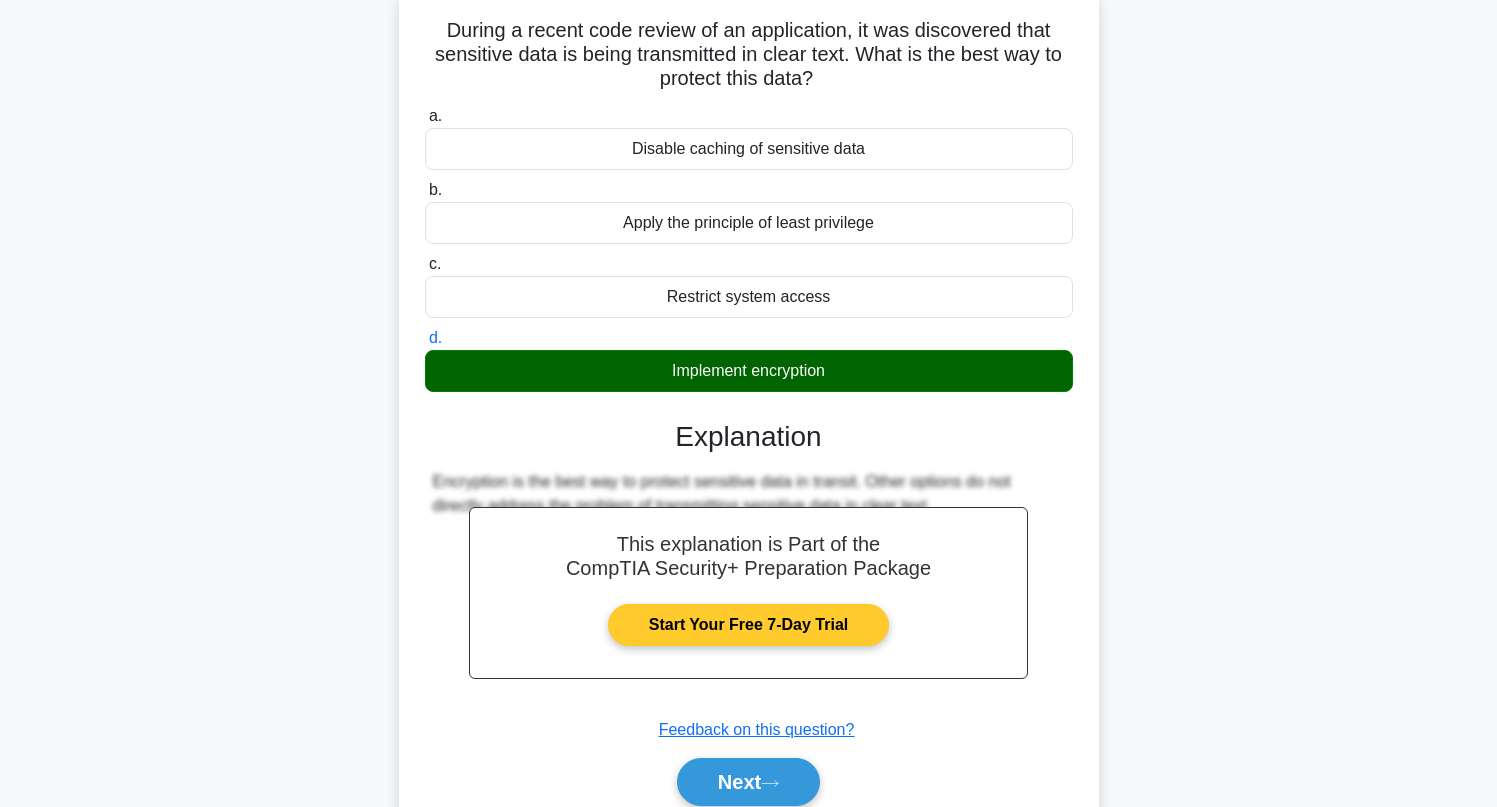 scroll, scrollTop: 273, scrollLeft: 0, axis: vertical 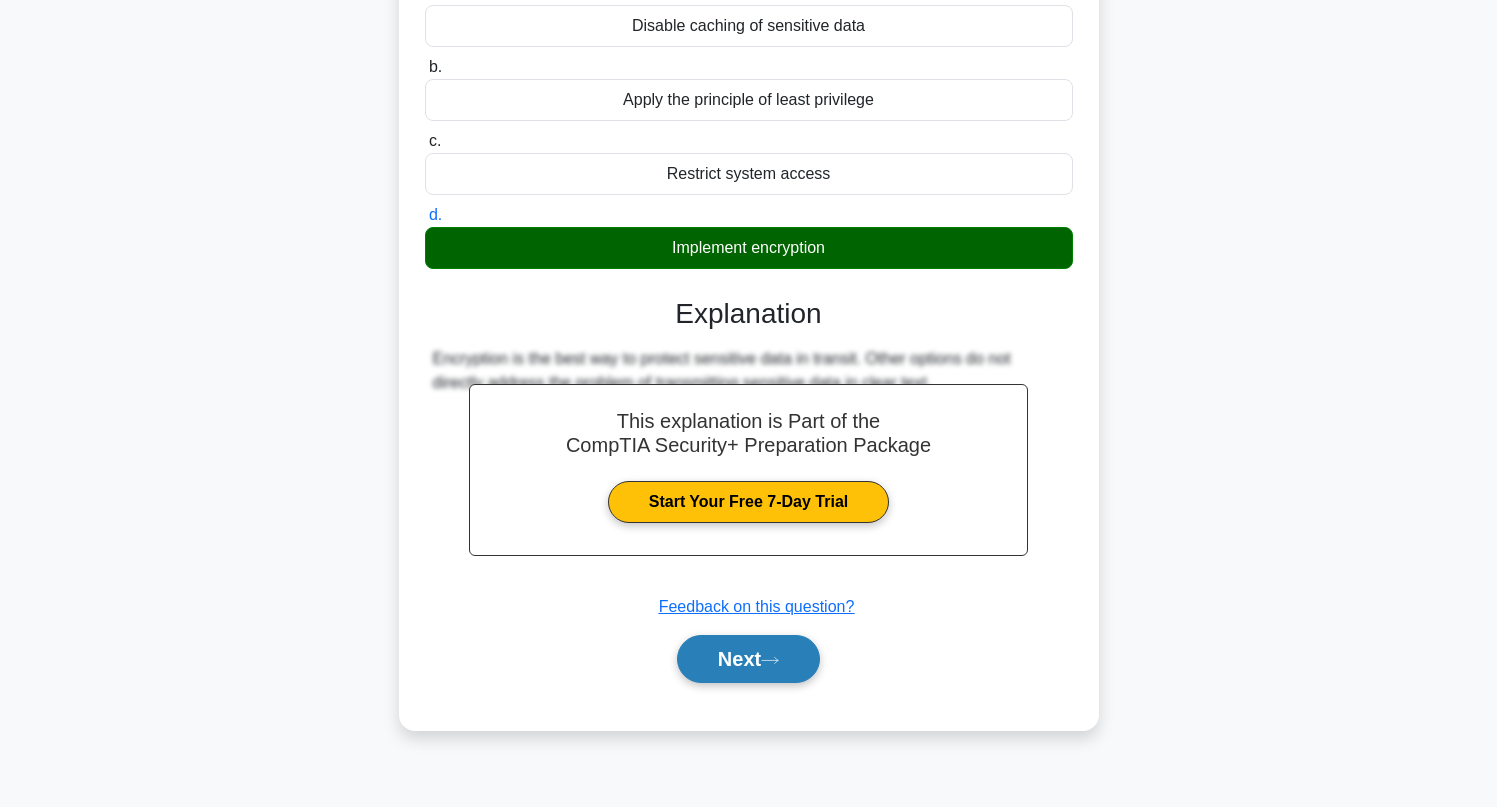 click 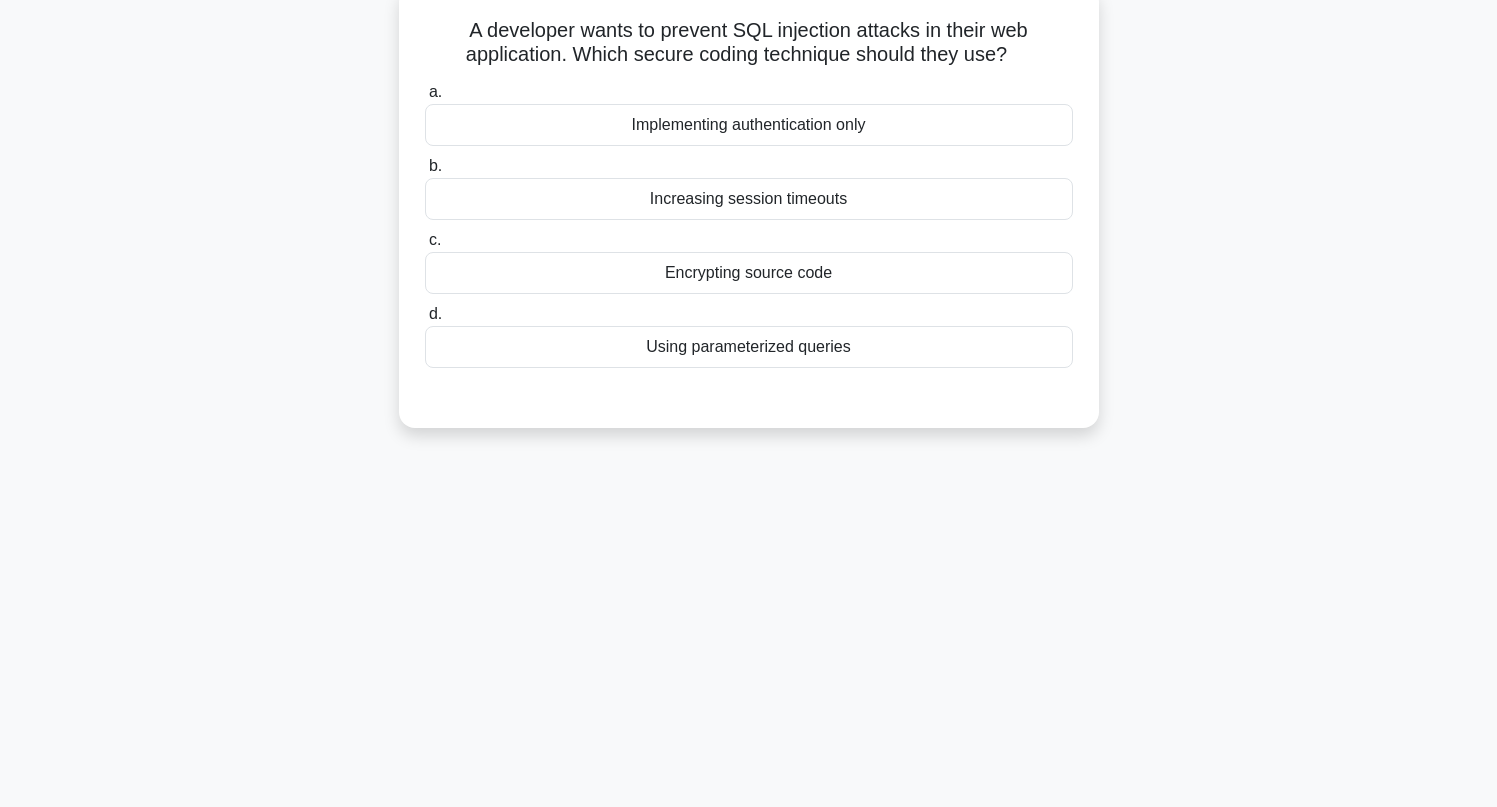 scroll, scrollTop: 0, scrollLeft: 0, axis: both 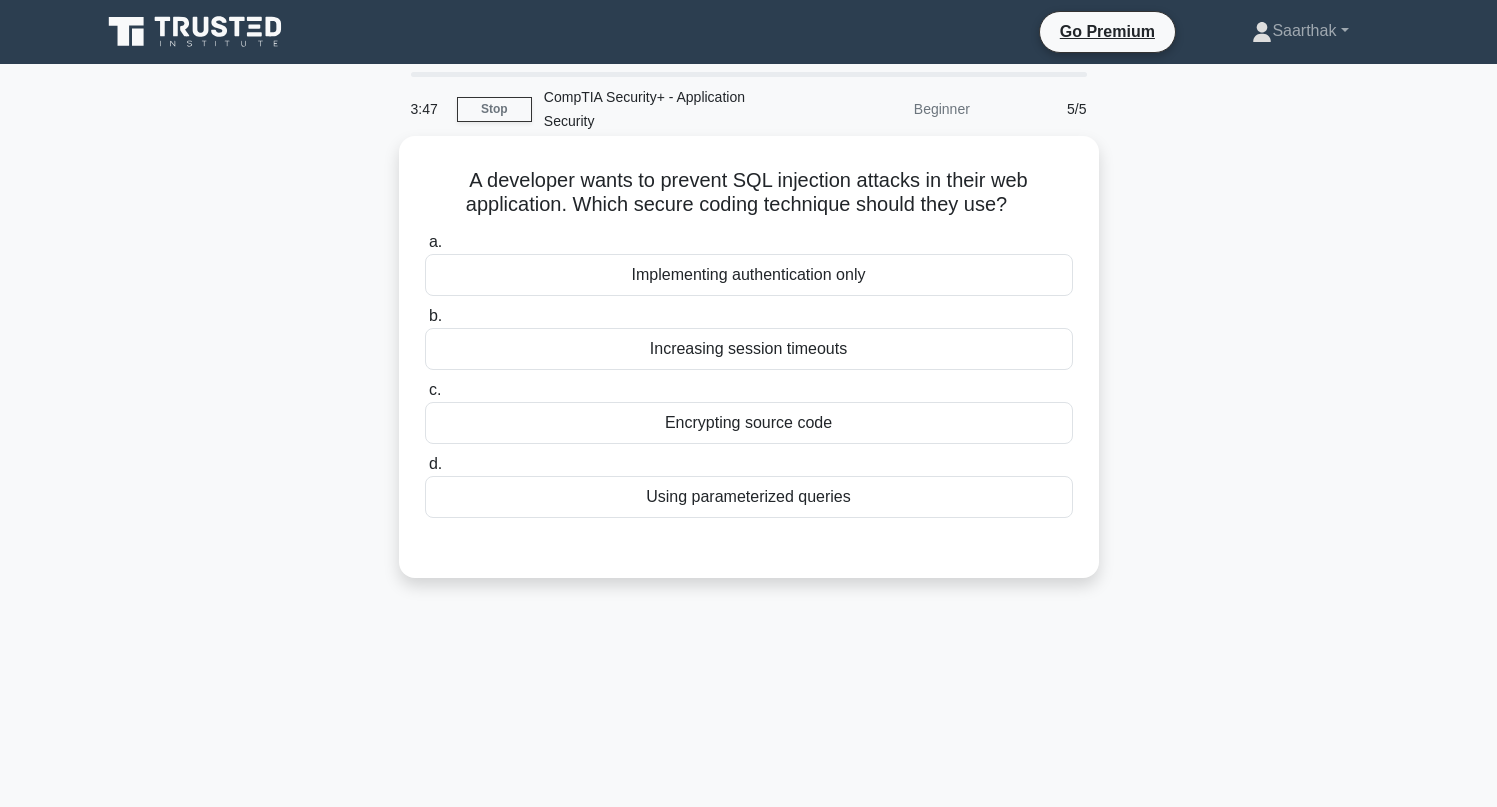 click on "Using parameterized queries" at bounding box center (749, 497) 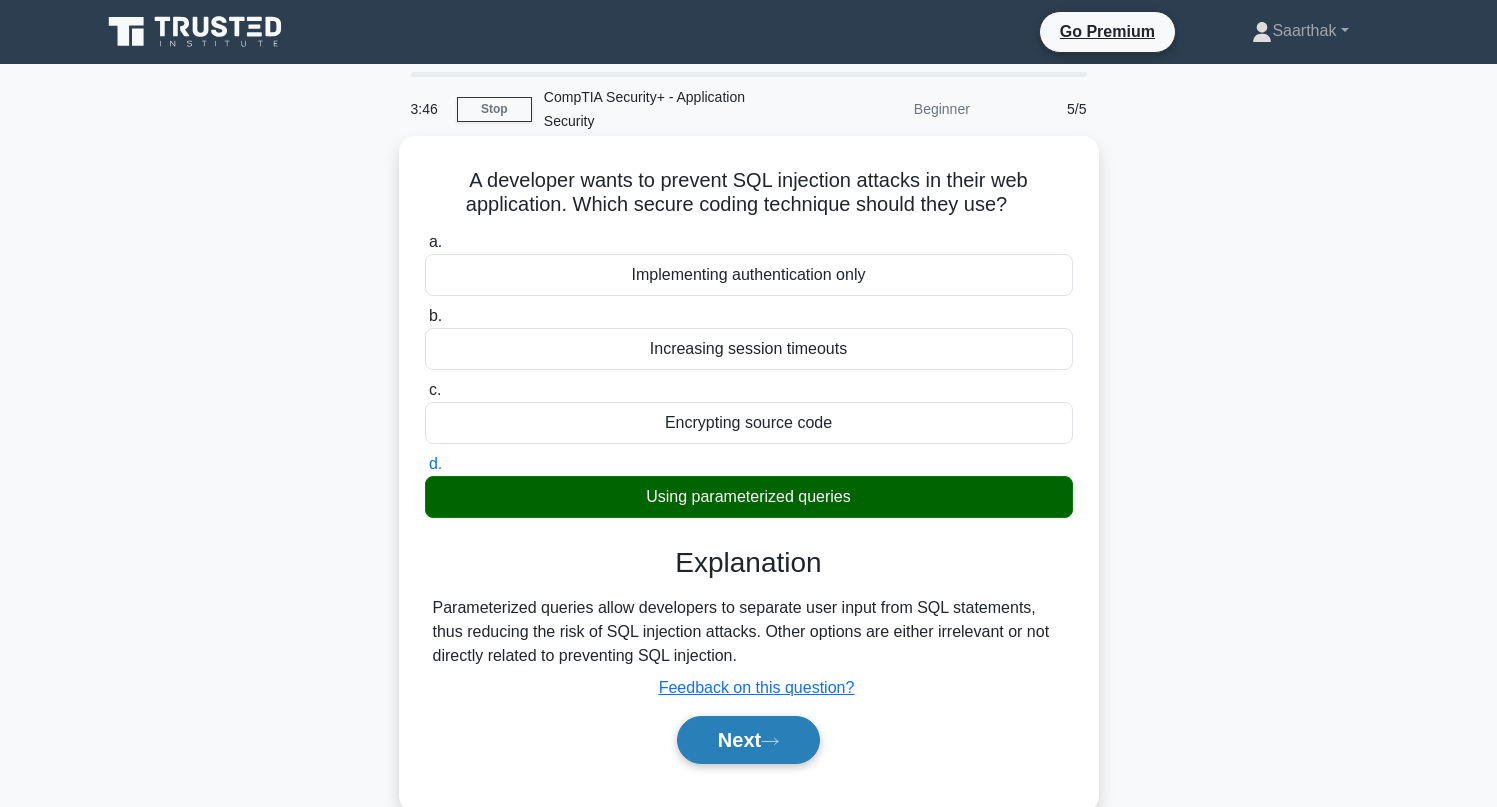 click on "Next" at bounding box center [748, 740] 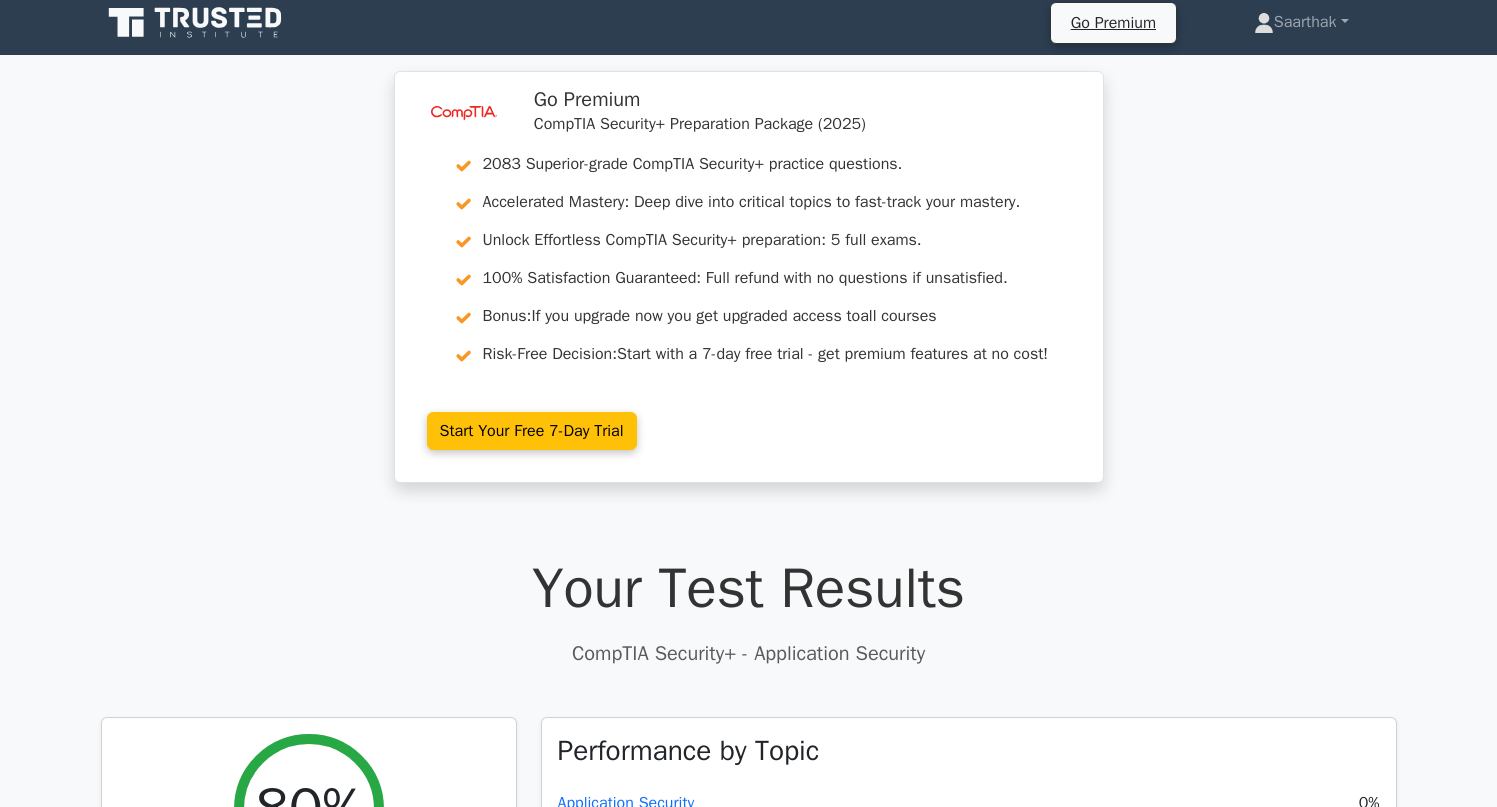 scroll, scrollTop: 422, scrollLeft: 0, axis: vertical 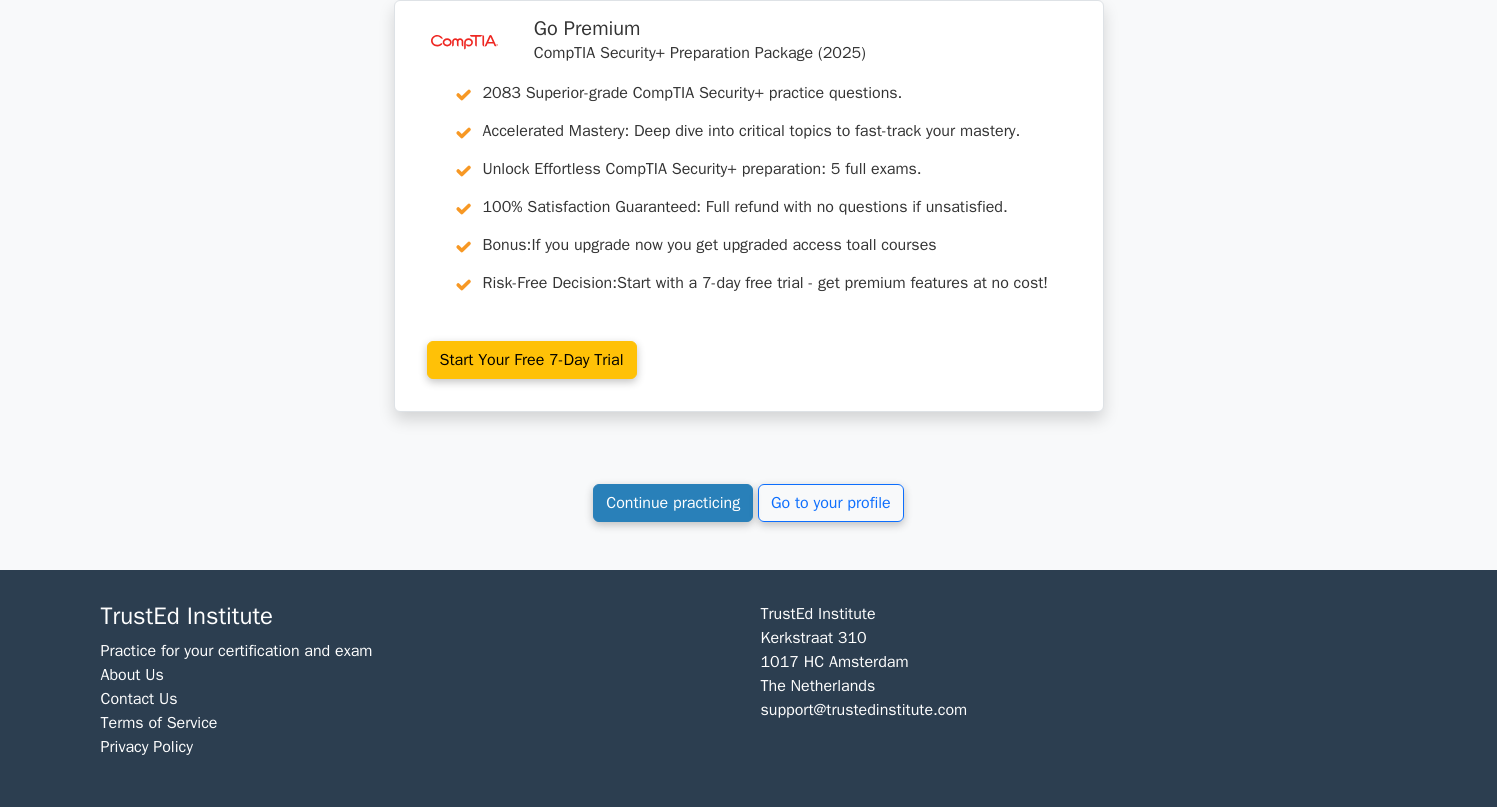 click on "Continue practicing" at bounding box center (673, 503) 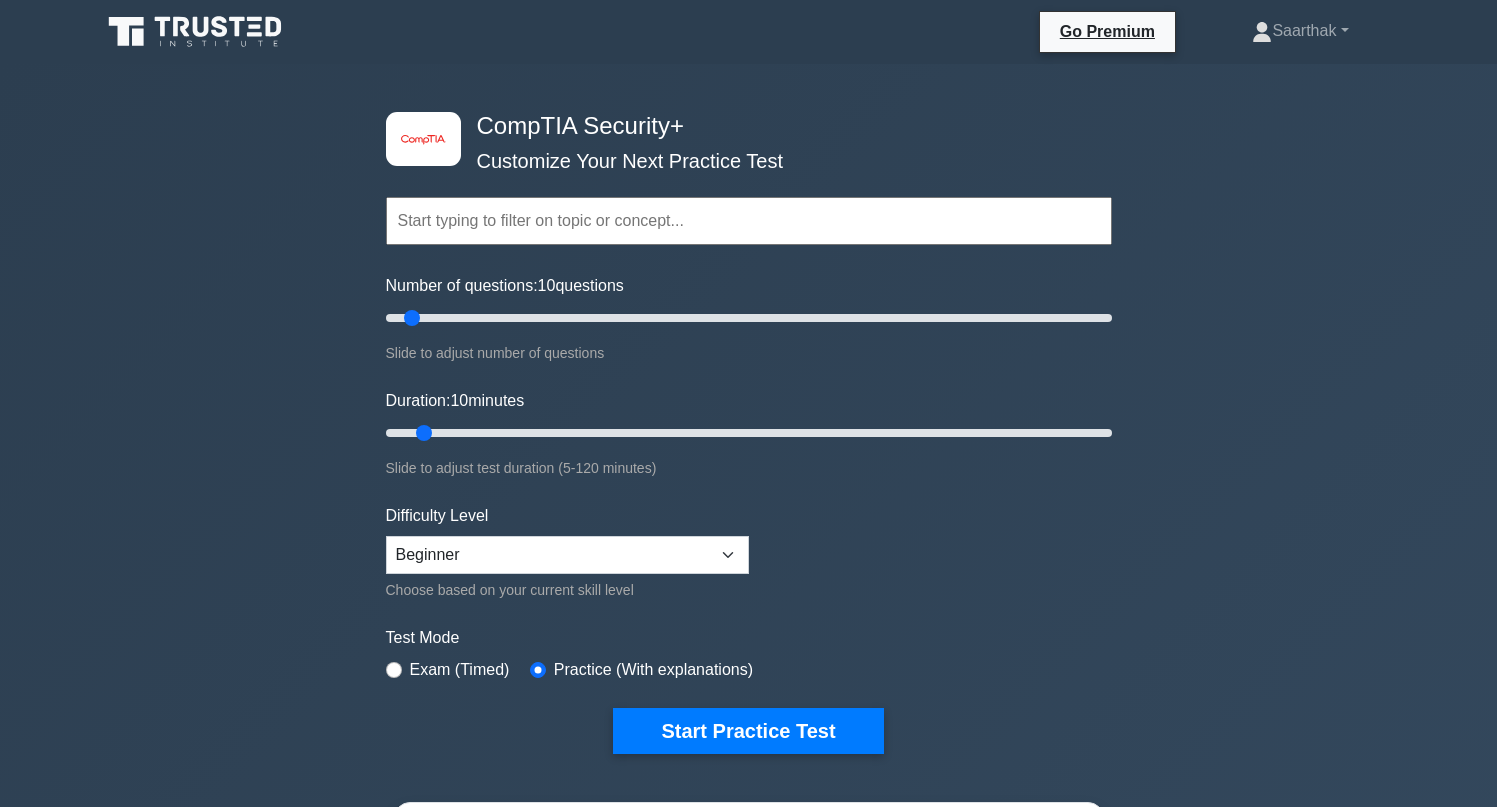scroll, scrollTop: 0, scrollLeft: 0, axis: both 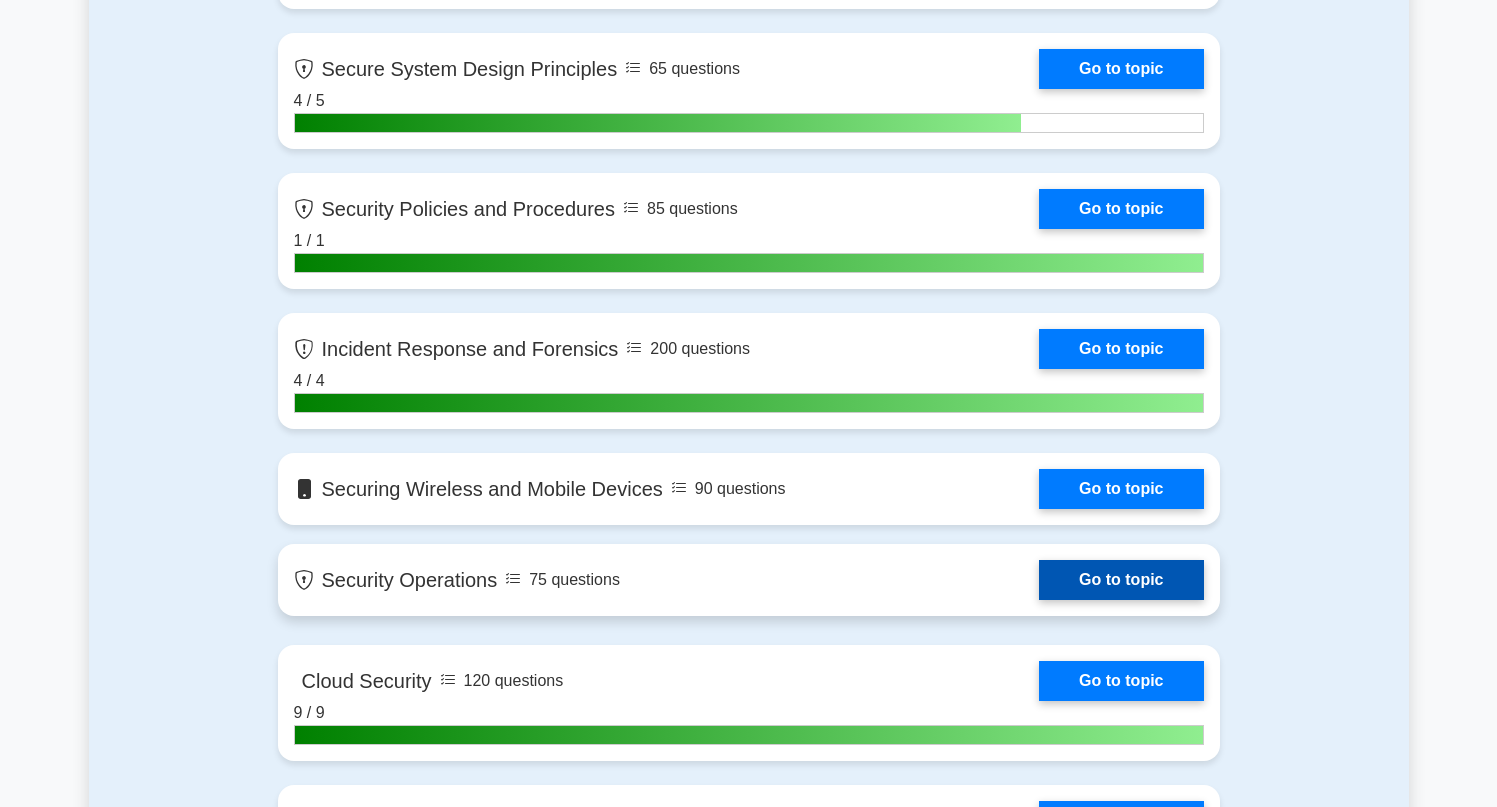 click on "Go to topic" at bounding box center (1121, 580) 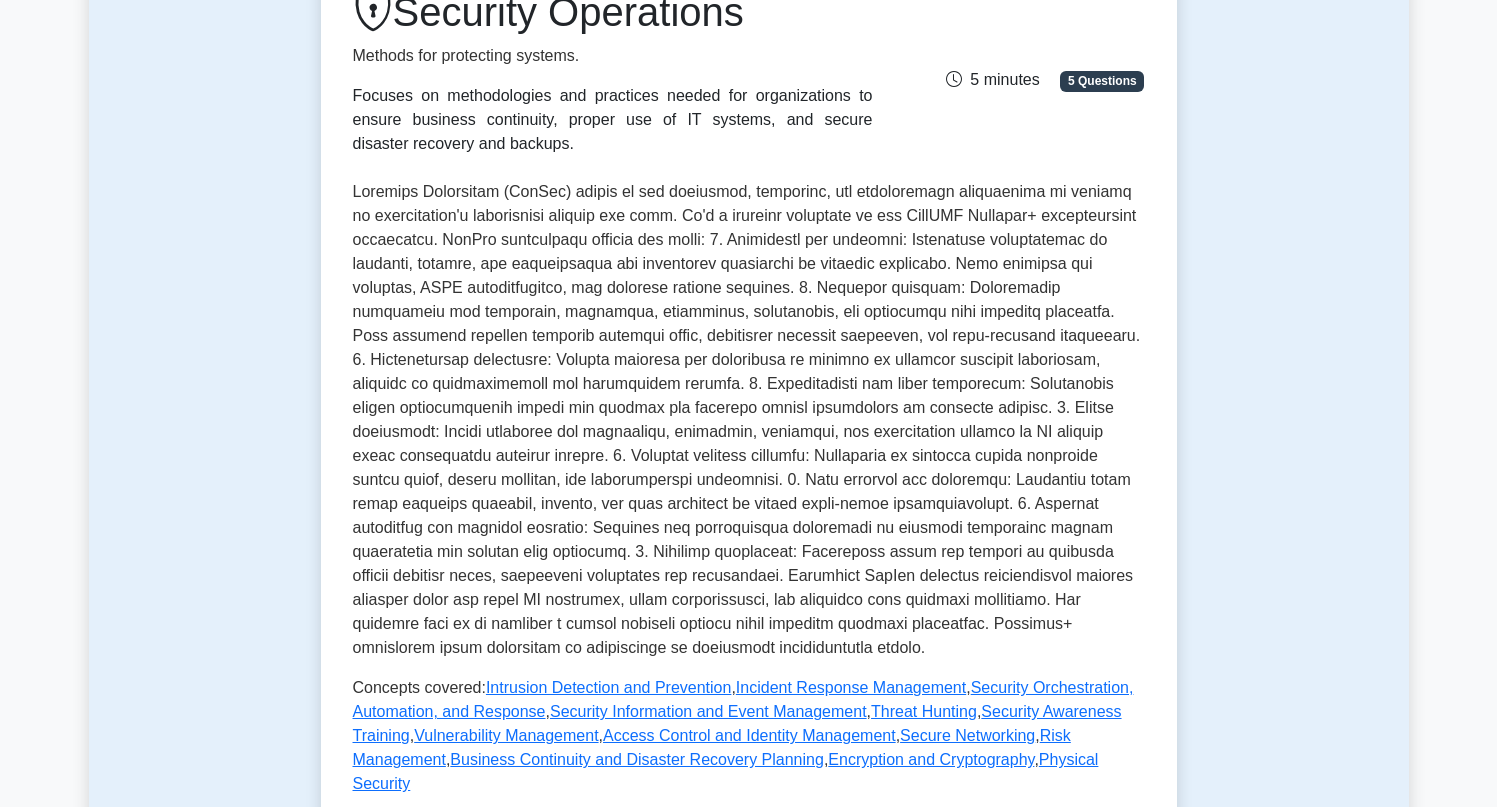 scroll, scrollTop: 0, scrollLeft: 0, axis: both 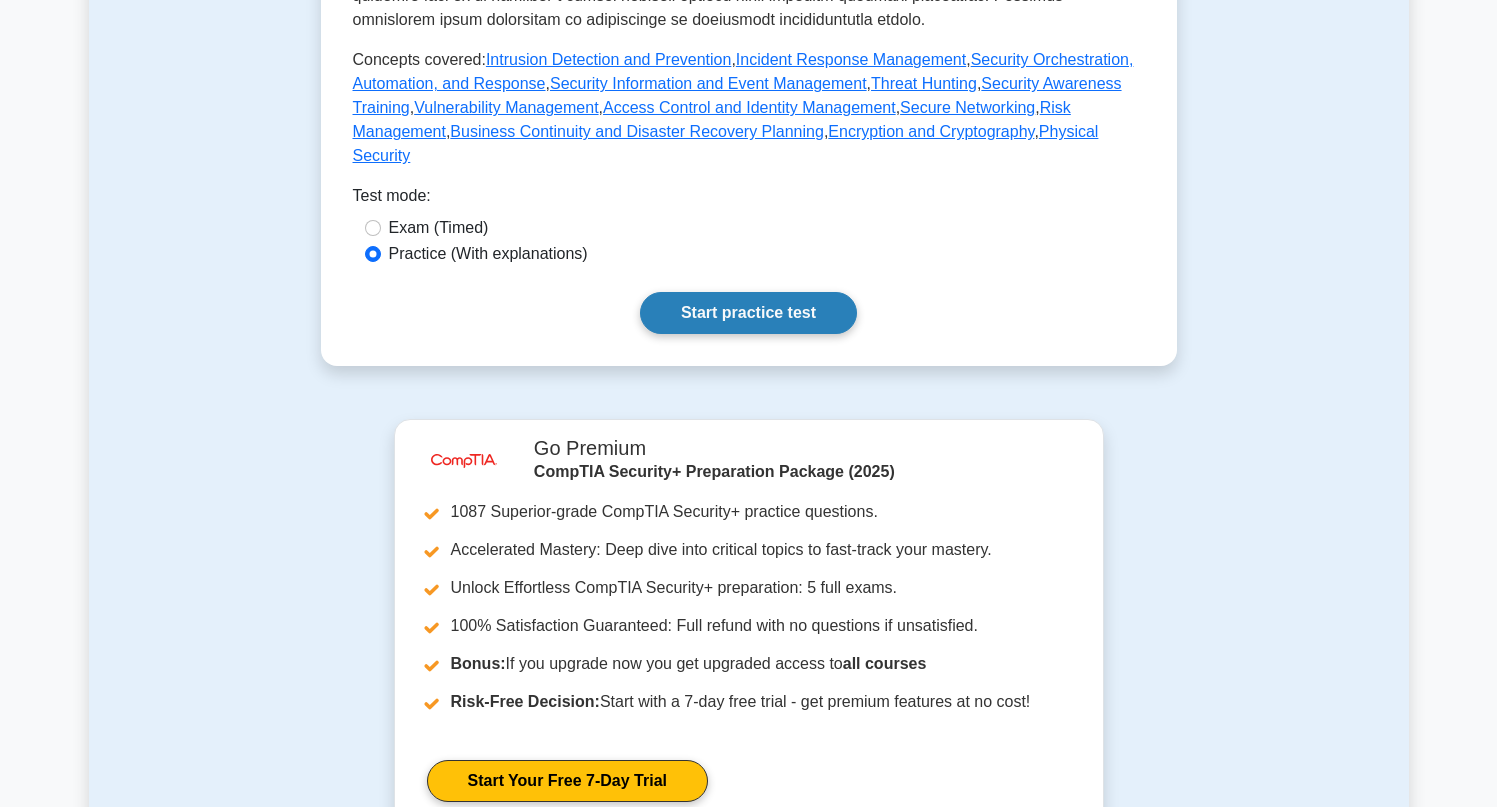 click on "Start practice test" at bounding box center [748, 313] 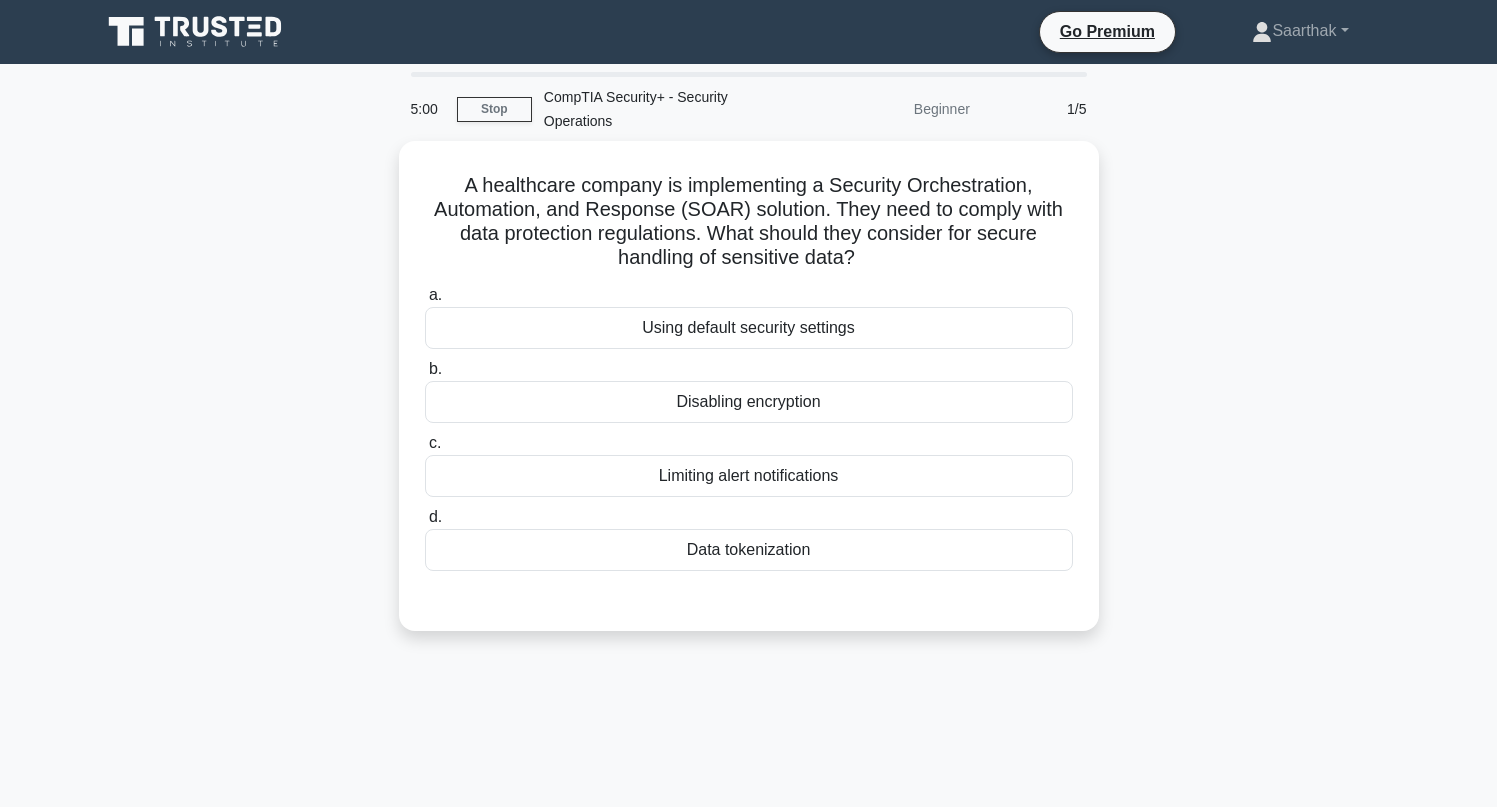 scroll, scrollTop: 0, scrollLeft: 0, axis: both 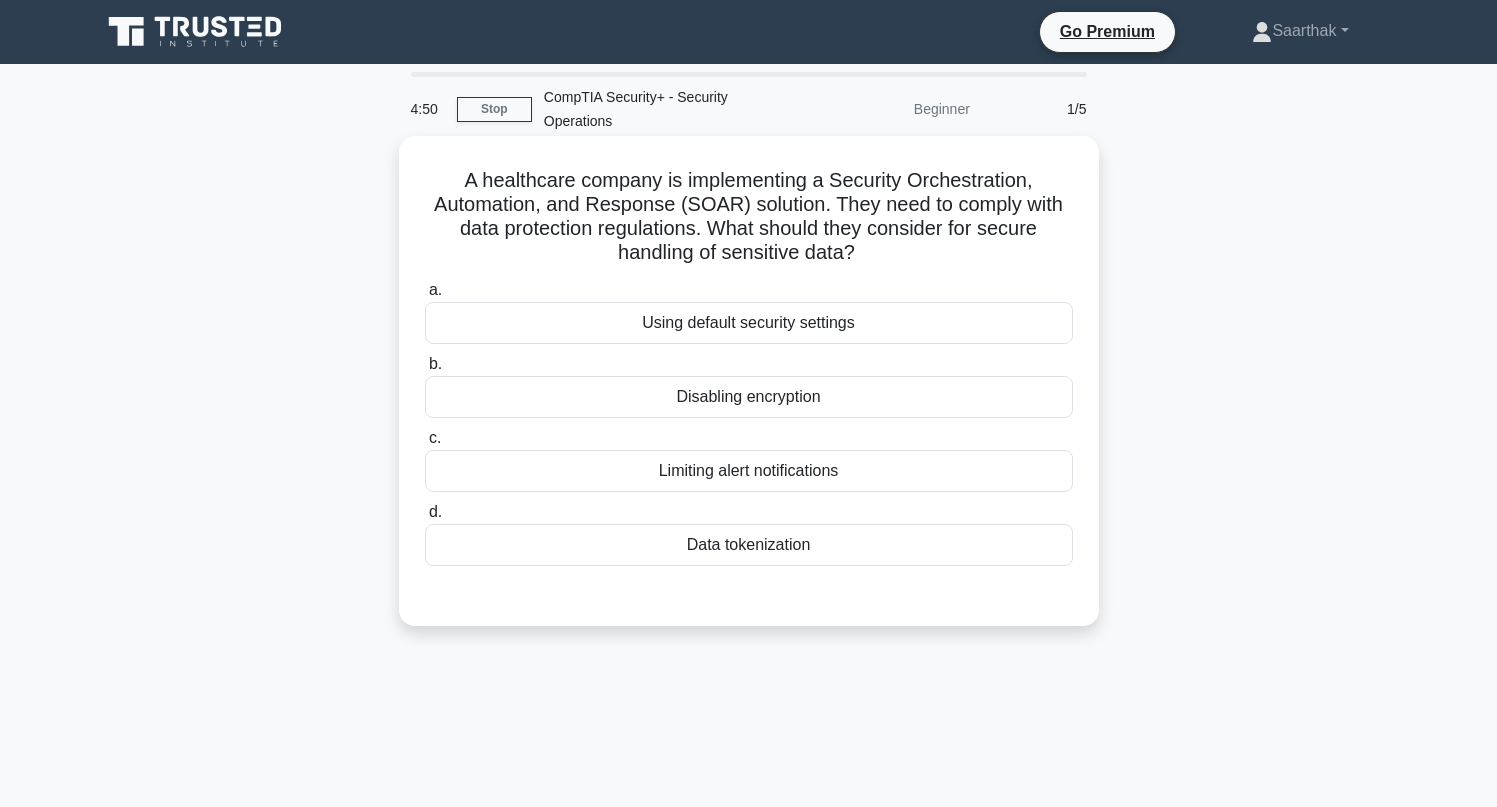 click on "Data tokenization" at bounding box center [749, 545] 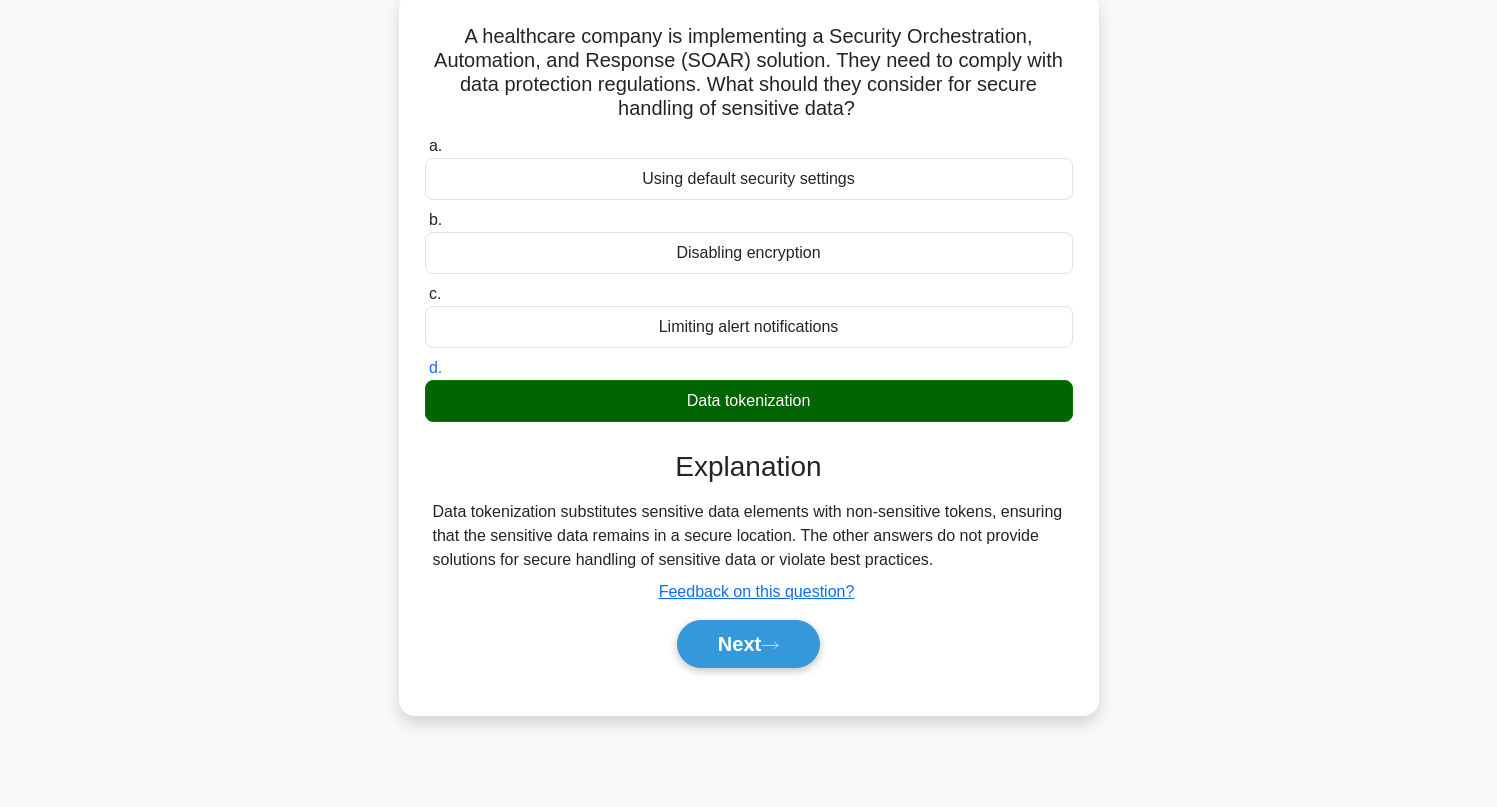 scroll, scrollTop: 151, scrollLeft: 0, axis: vertical 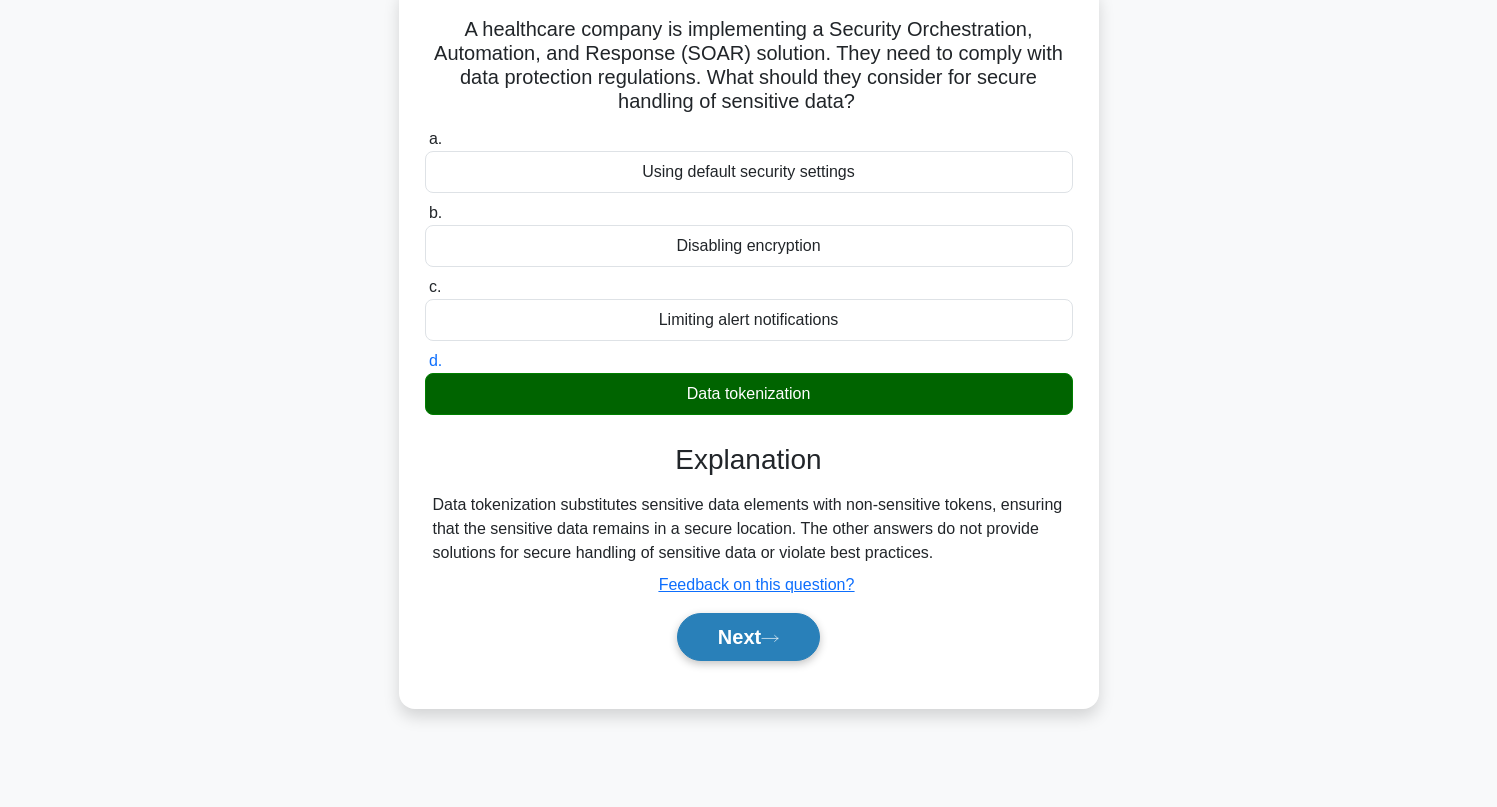 click on "Next" at bounding box center [748, 637] 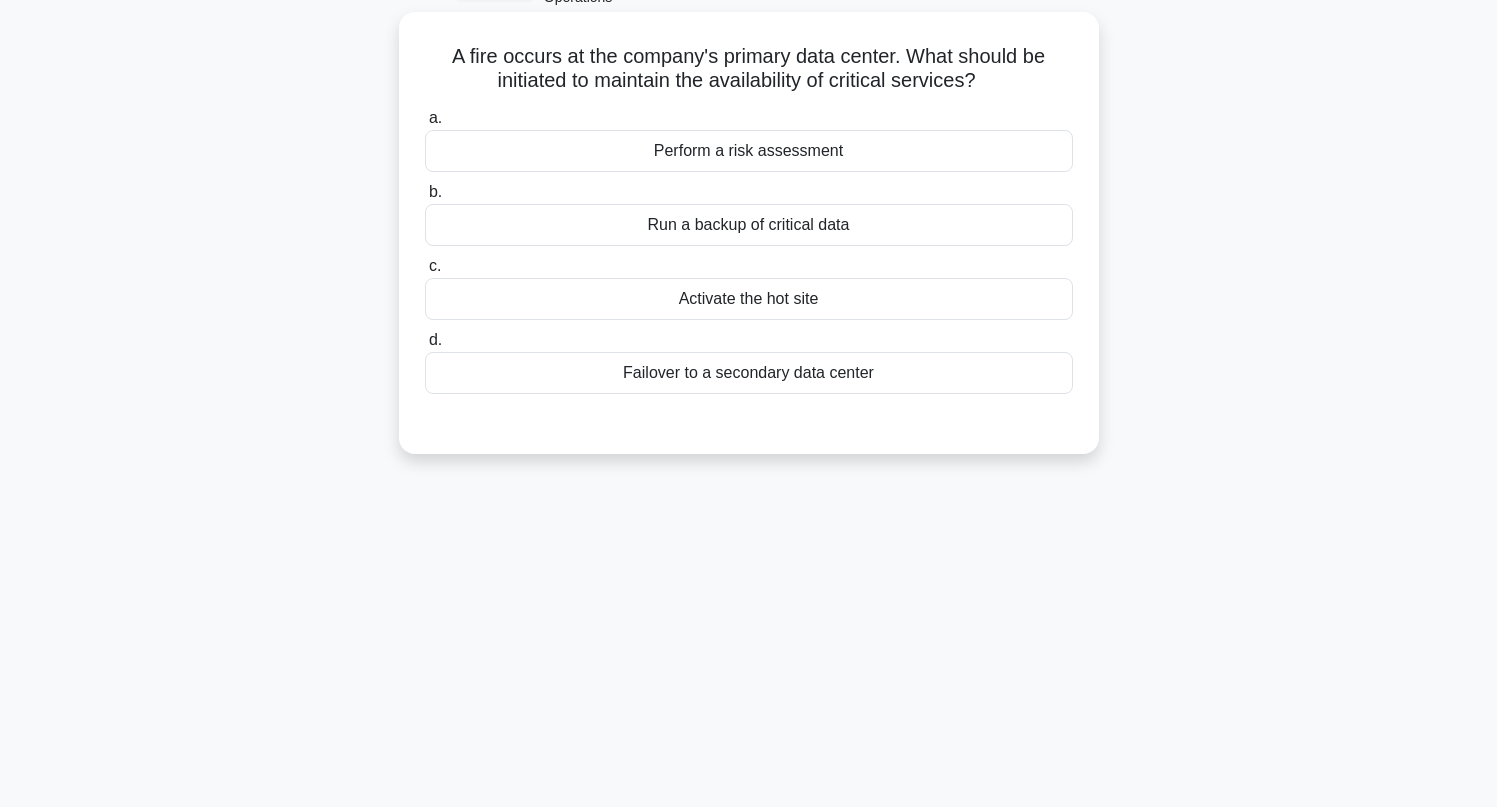 scroll, scrollTop: 110, scrollLeft: 0, axis: vertical 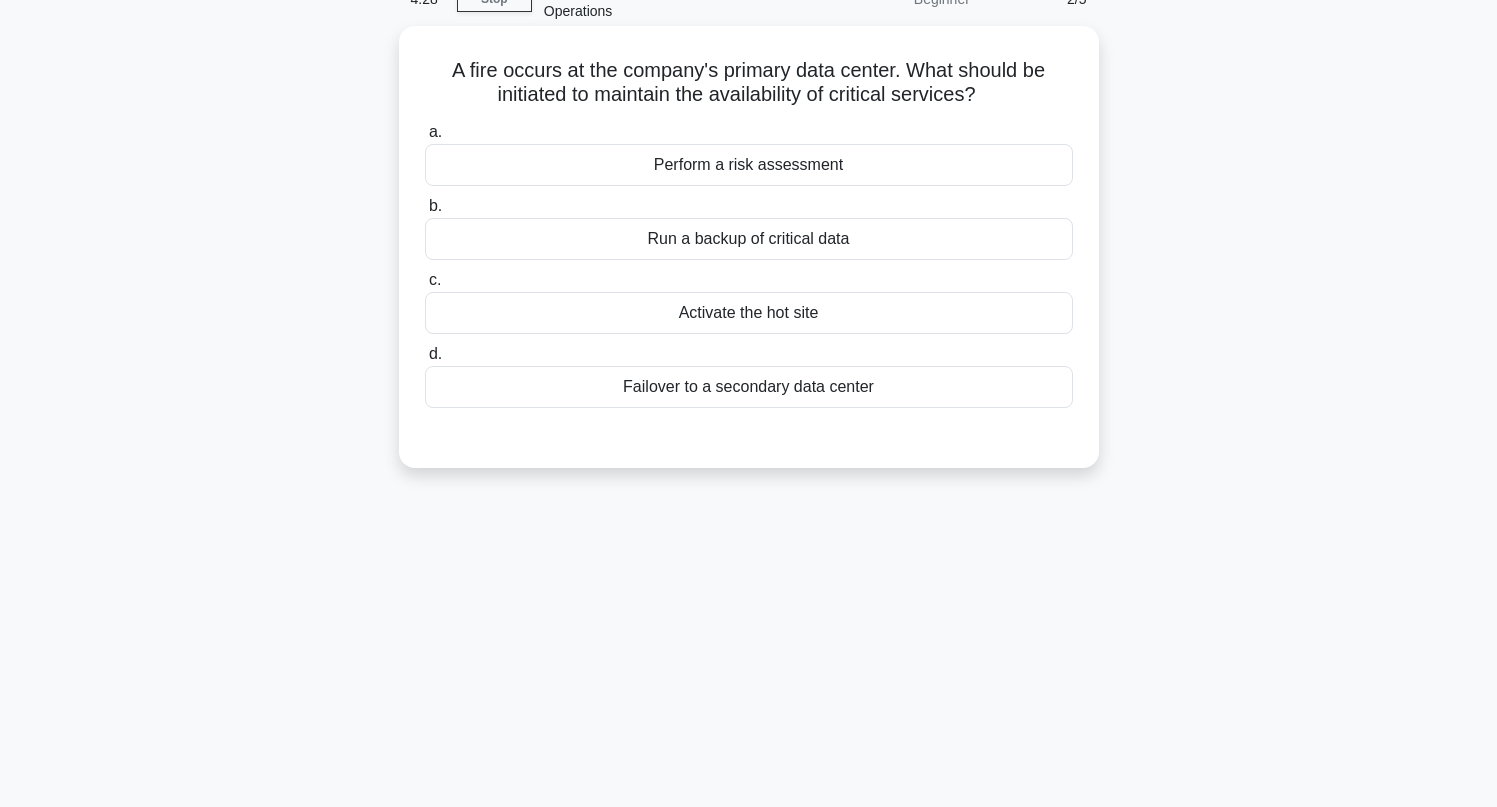 click on "Run a backup of critical data" at bounding box center [749, 239] 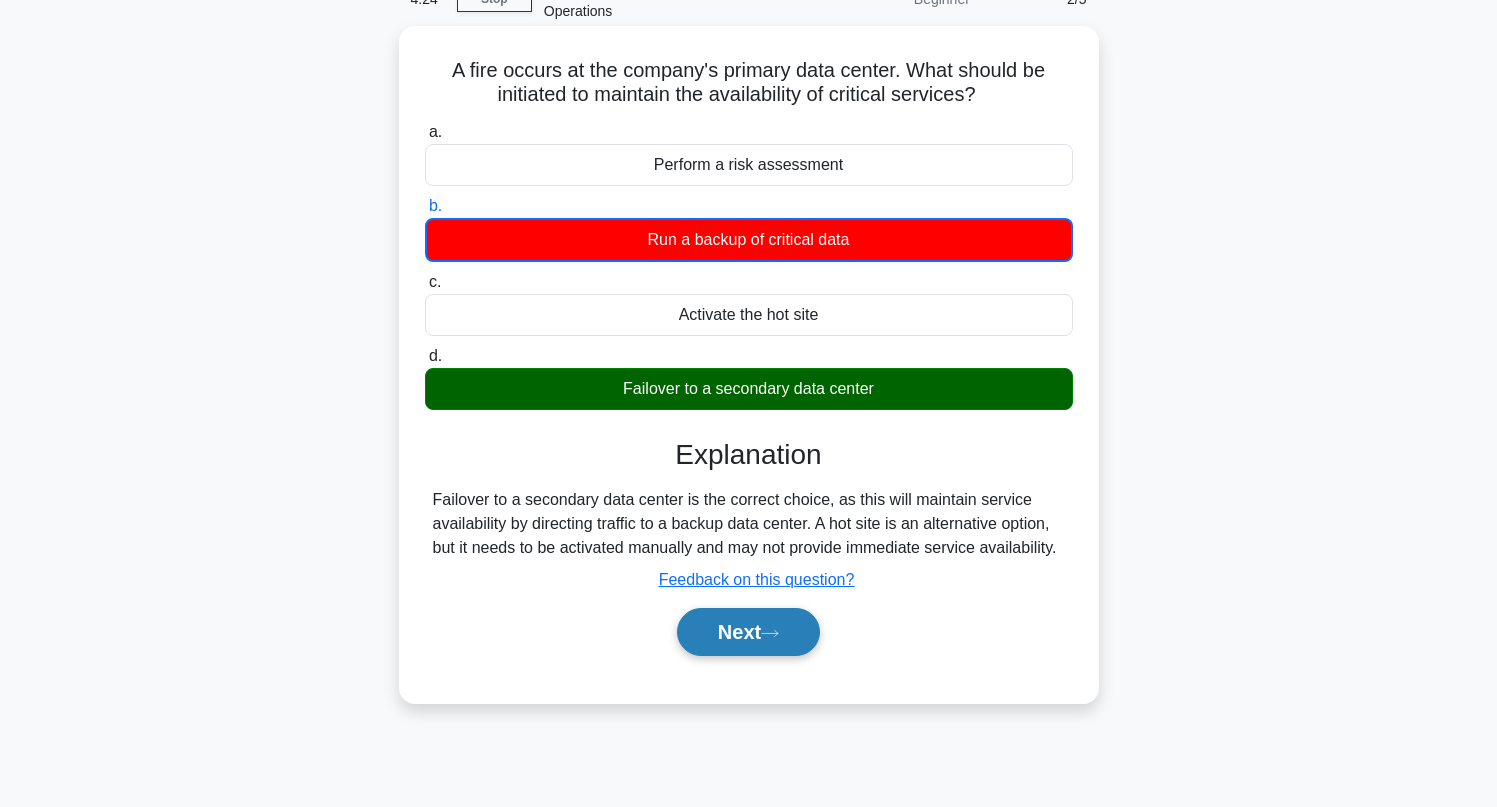 click on "Next" at bounding box center (748, 632) 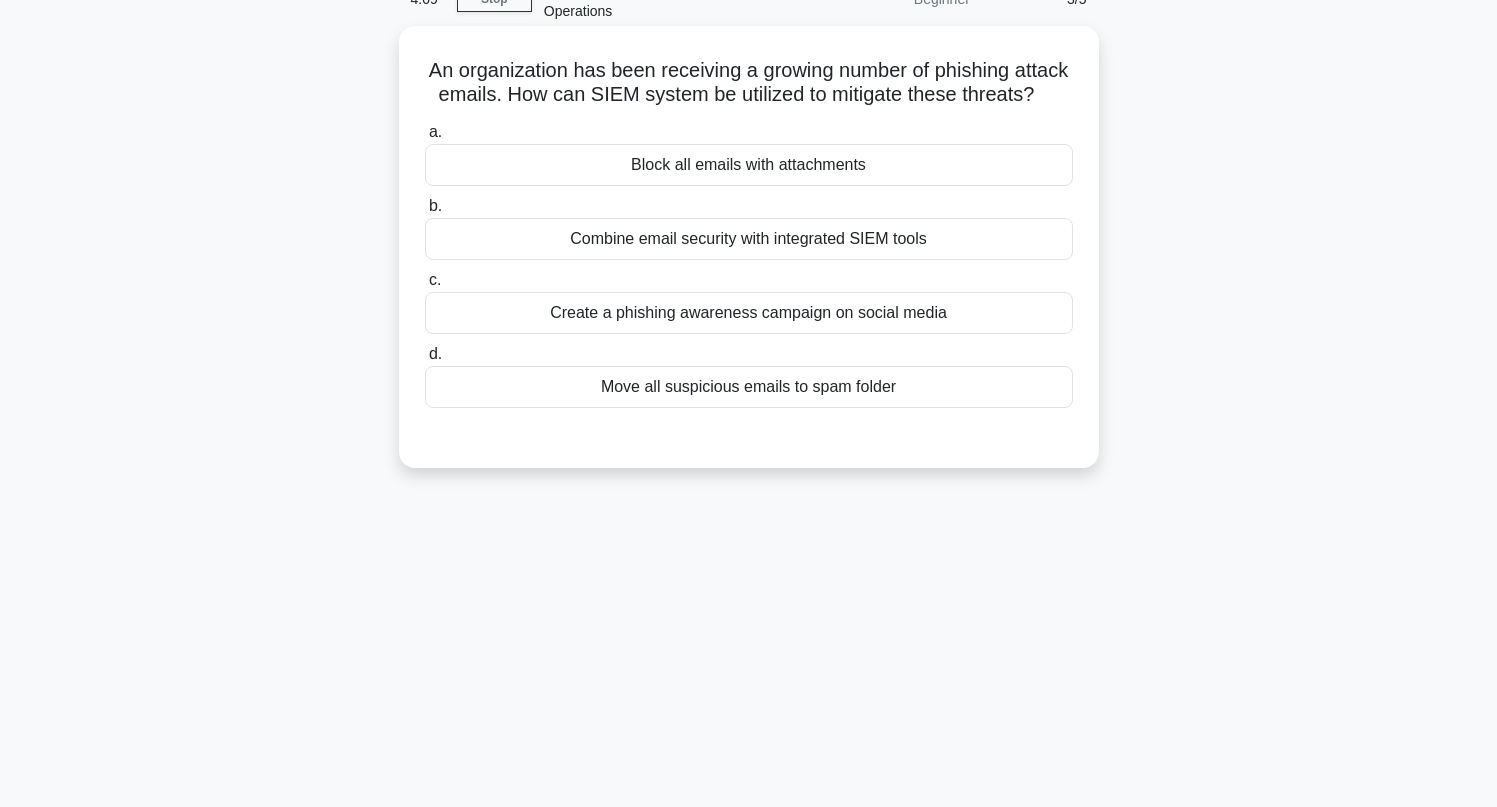 click on "Create a phishing awareness campaign on social media" at bounding box center [749, 313] 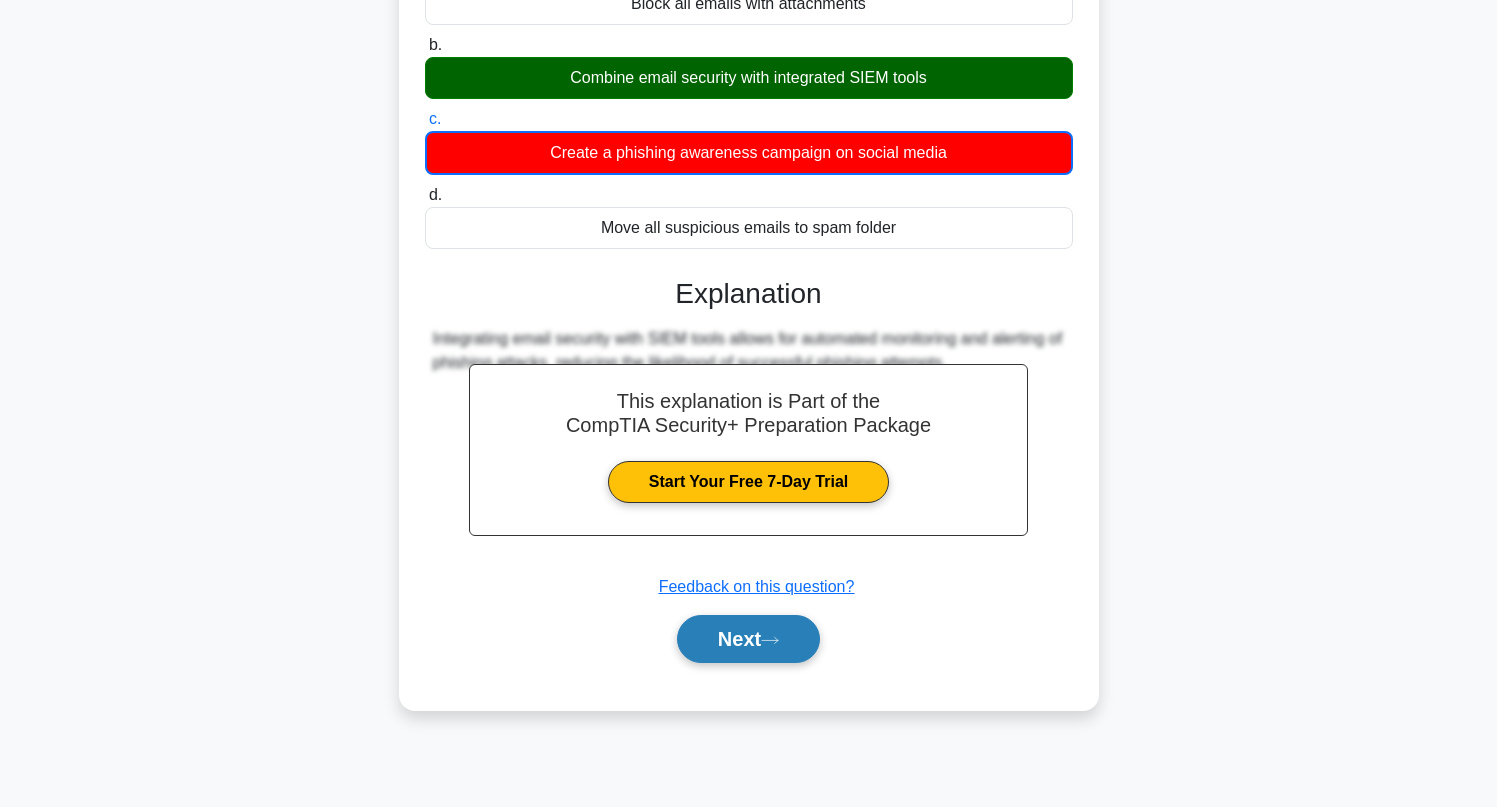 scroll, scrollTop: 273, scrollLeft: 0, axis: vertical 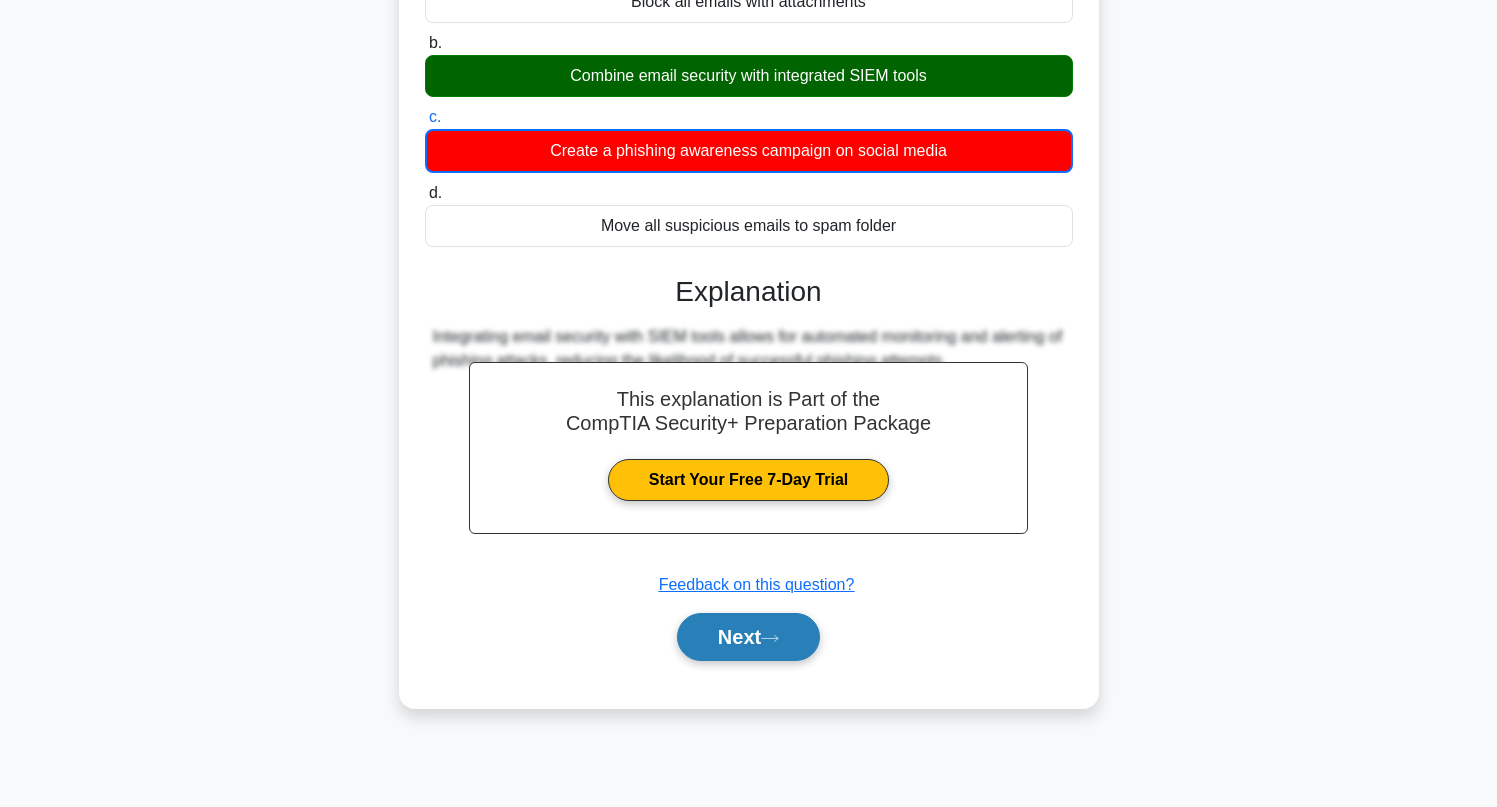 click on "Next" at bounding box center (748, 637) 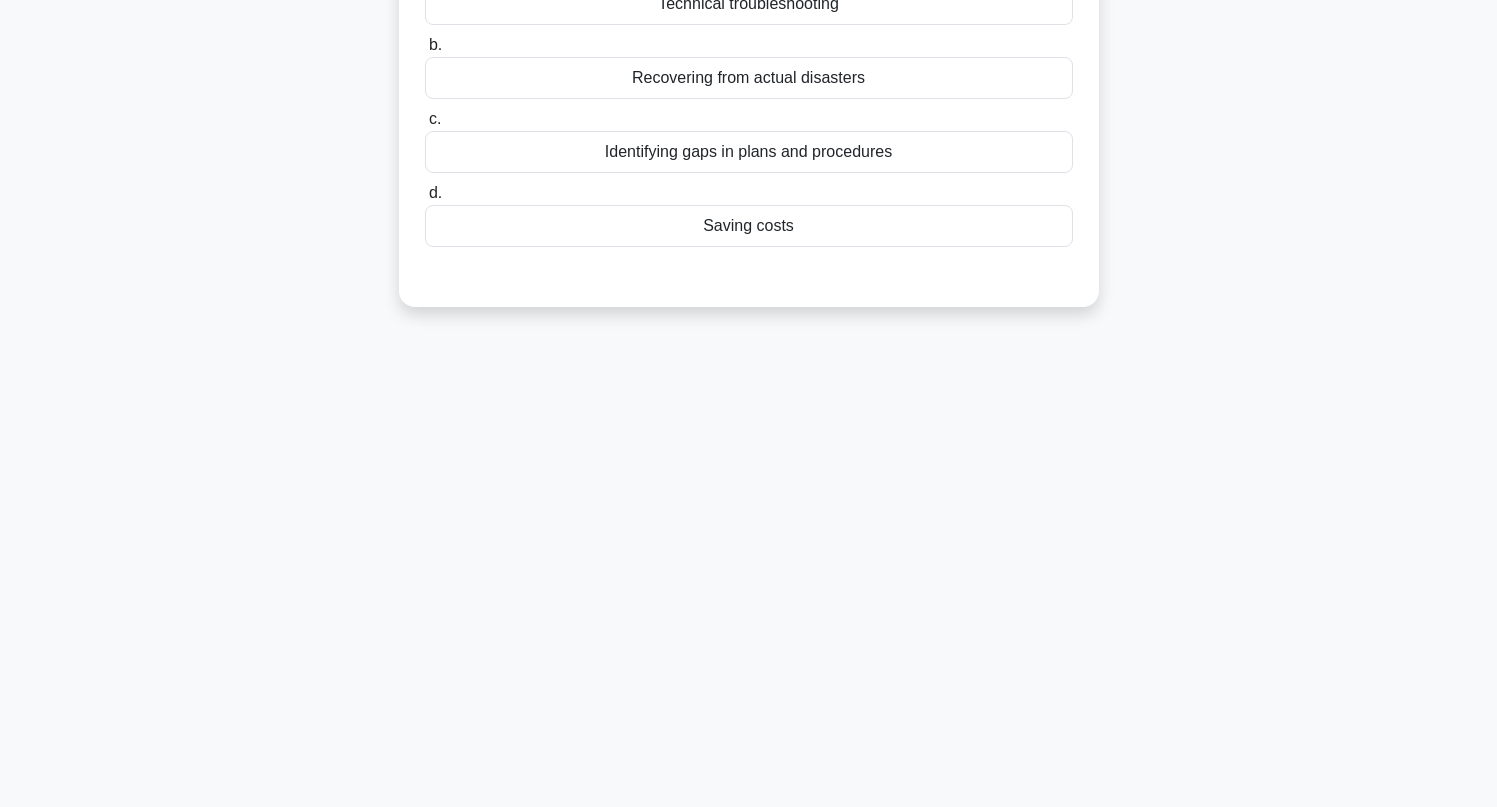 scroll, scrollTop: 0, scrollLeft: 0, axis: both 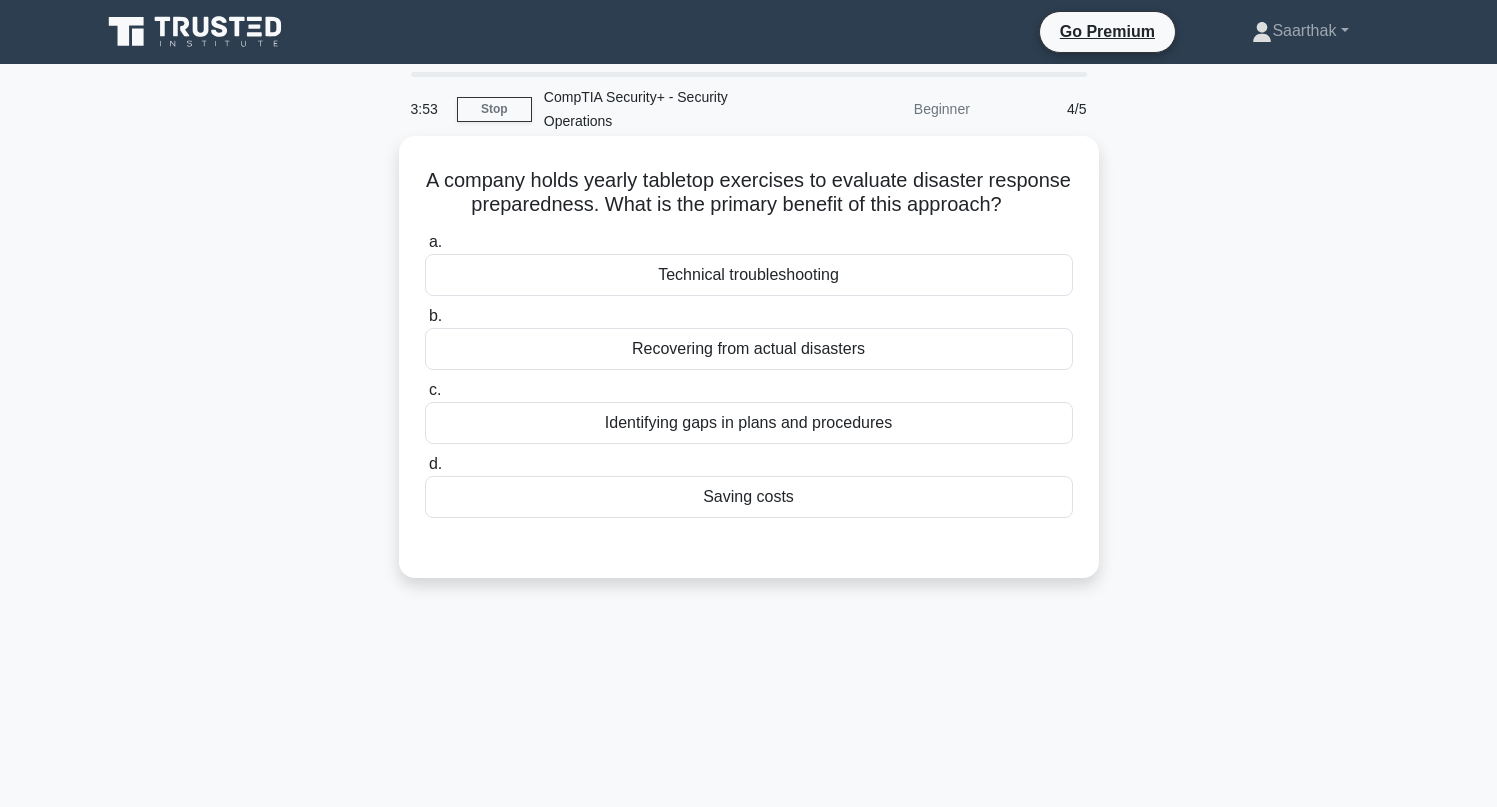 click on "Identifying gaps in plans and procedures" at bounding box center [749, 423] 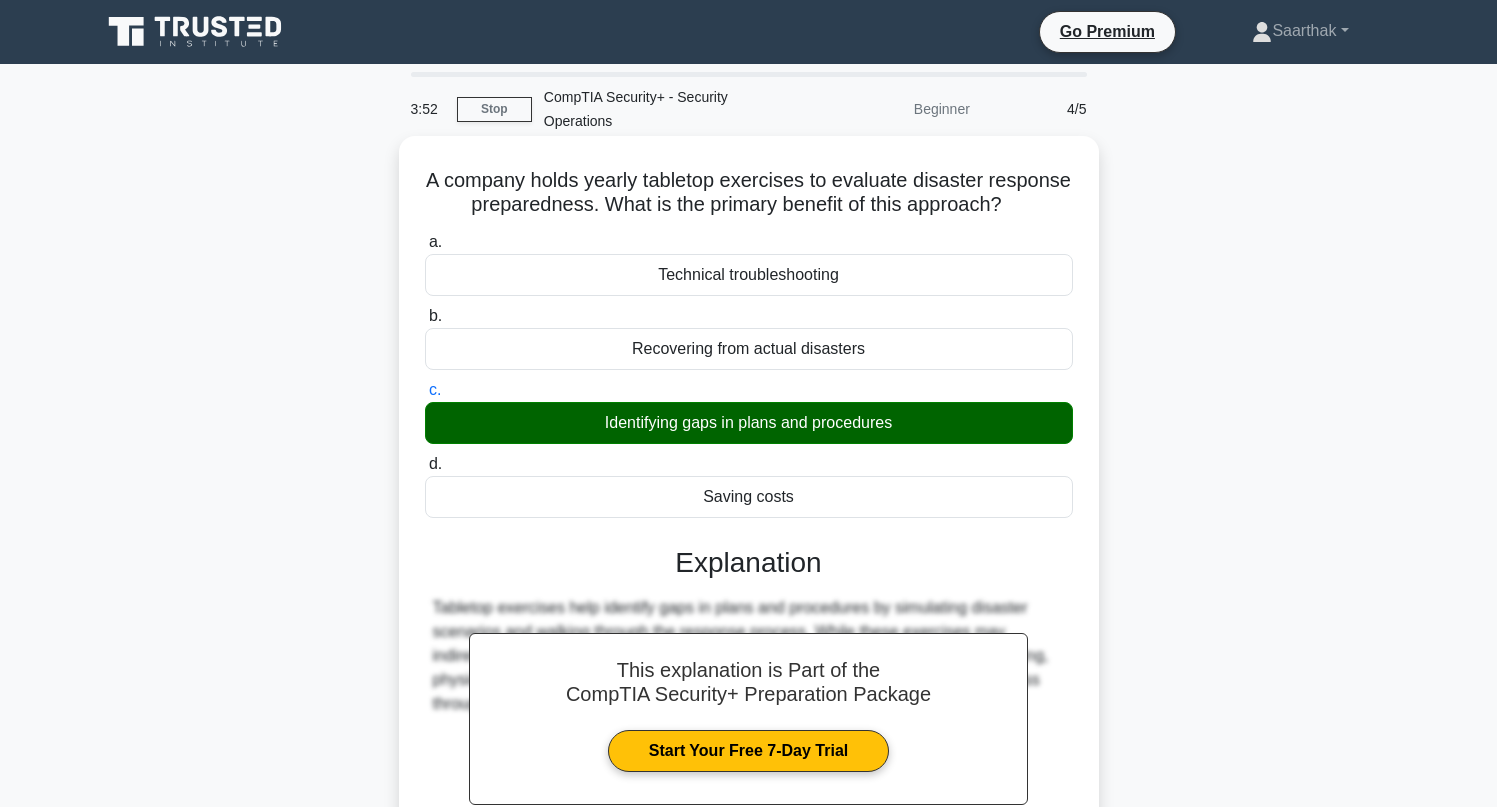 scroll, scrollTop: 273, scrollLeft: 0, axis: vertical 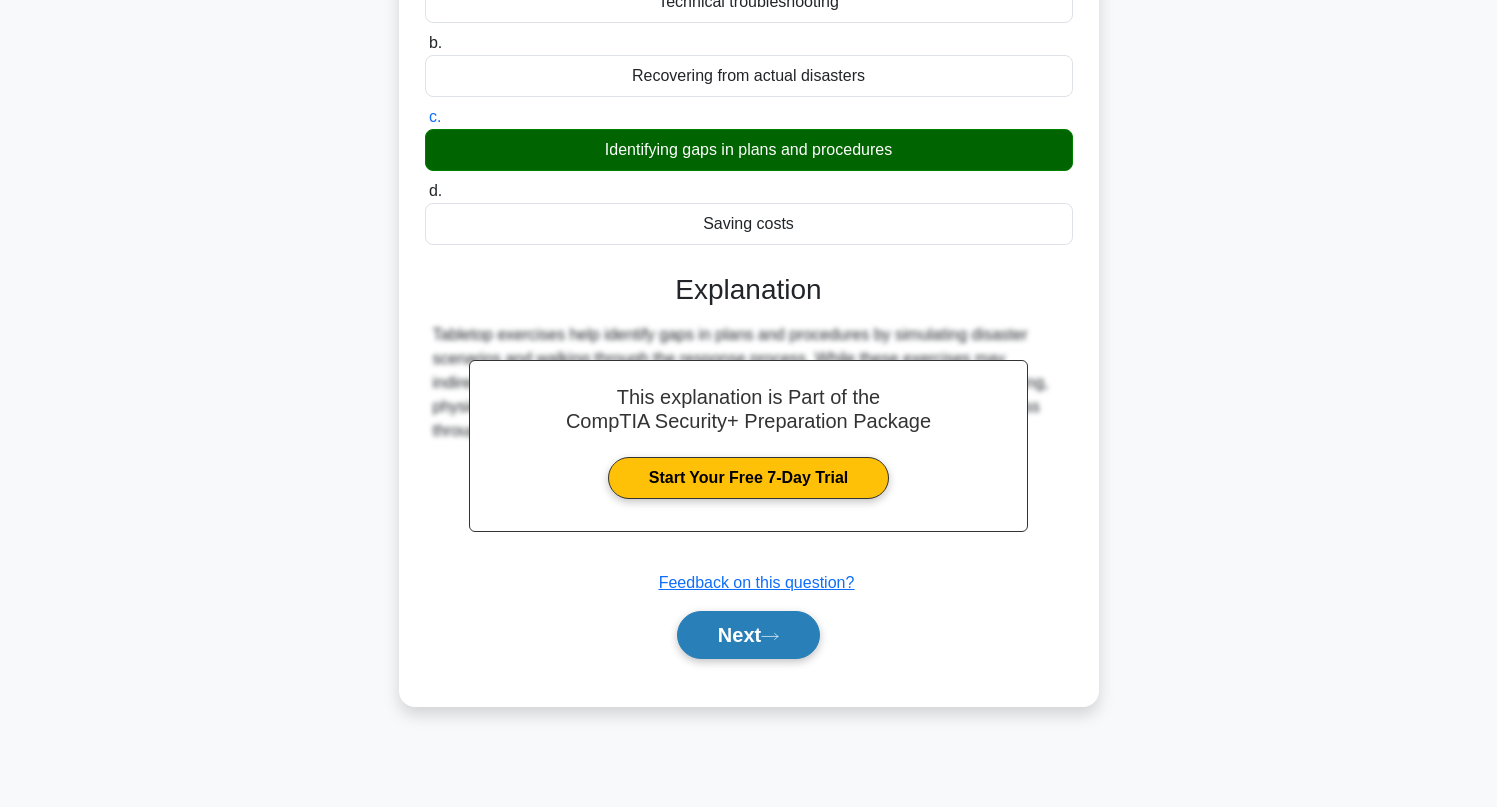 click on "Next" at bounding box center (748, 635) 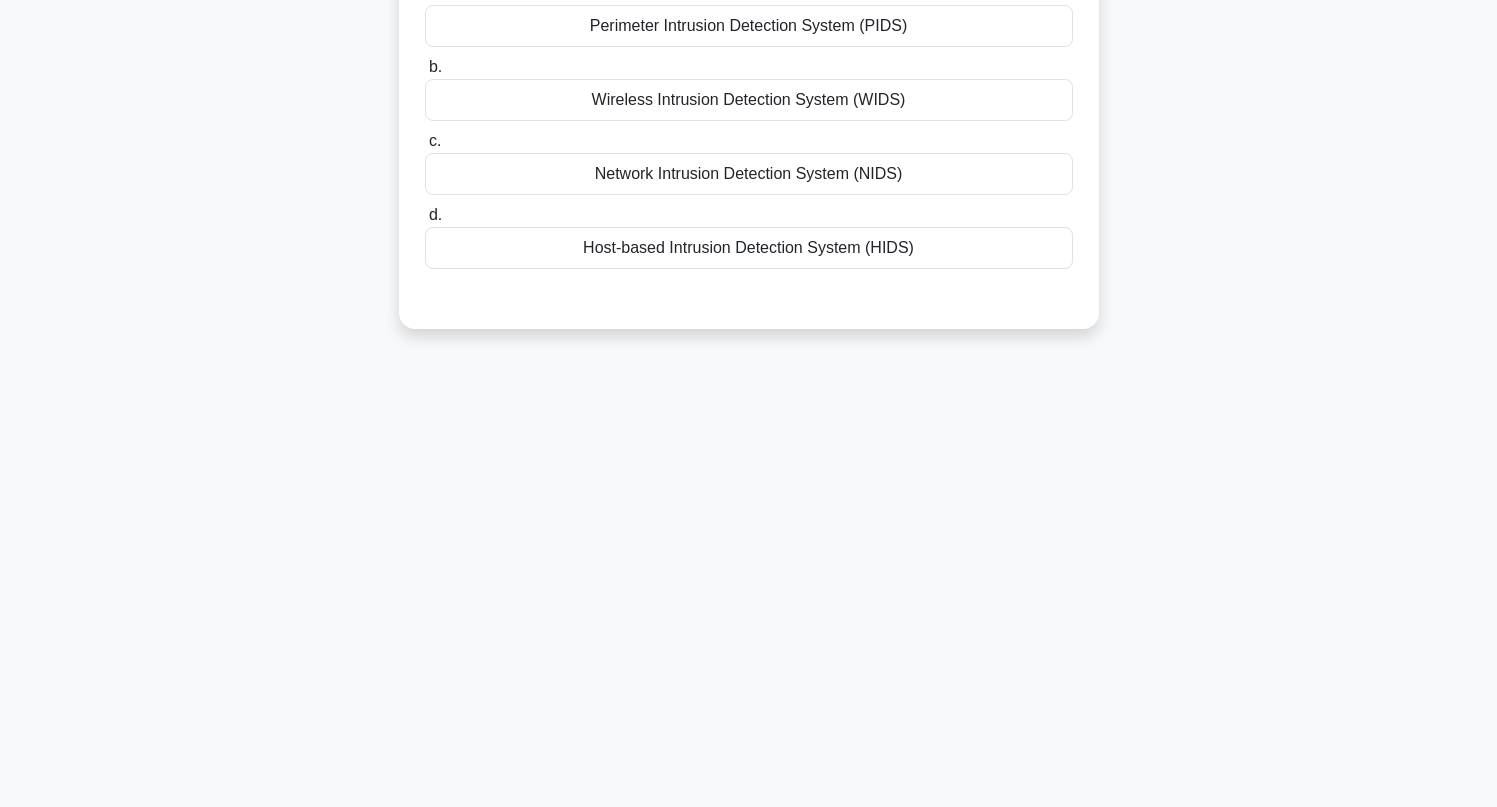 scroll, scrollTop: 0, scrollLeft: 0, axis: both 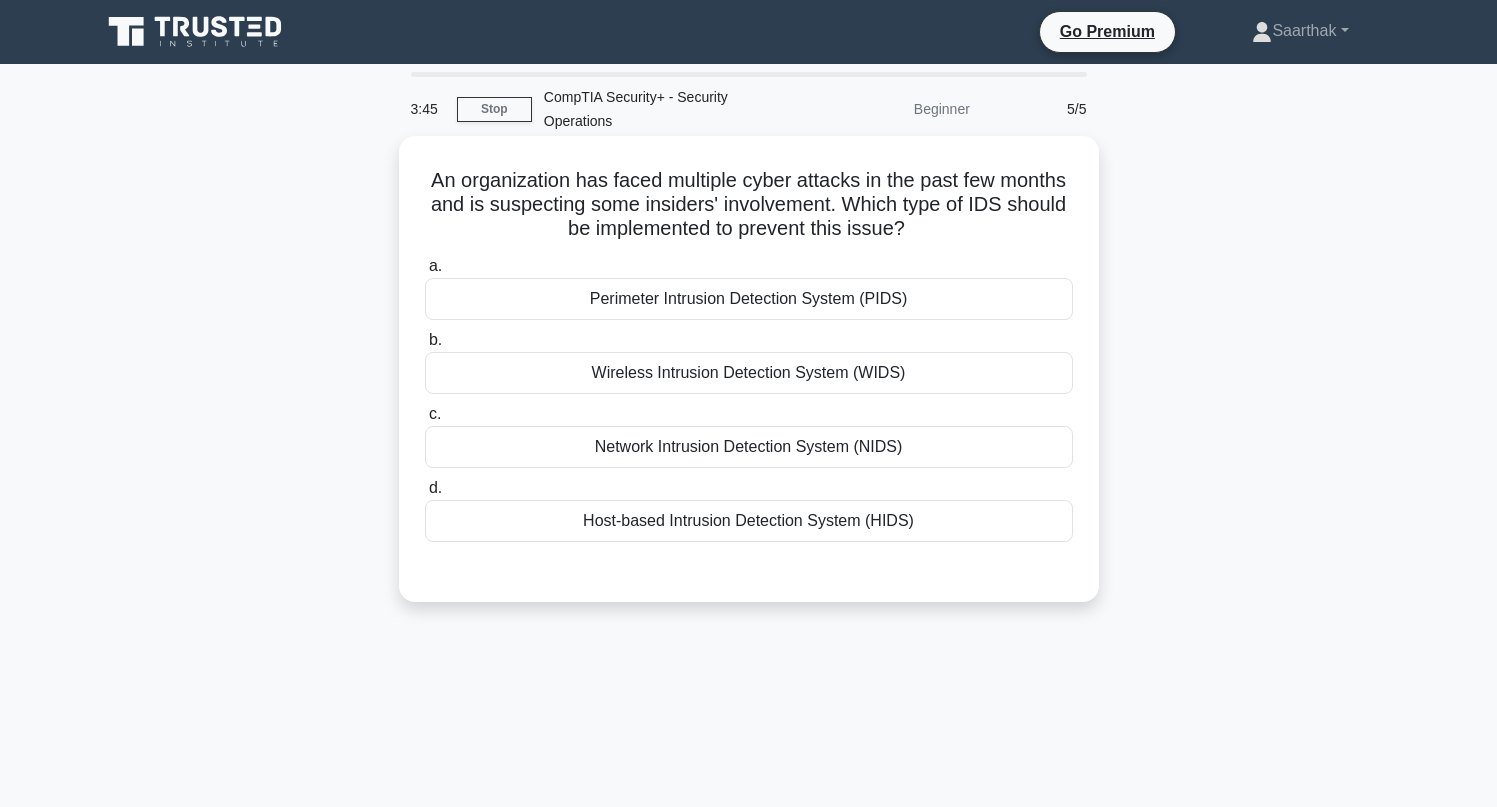 click on "Perimeter Intrusion Detection System (PIDS)" at bounding box center [749, 299] 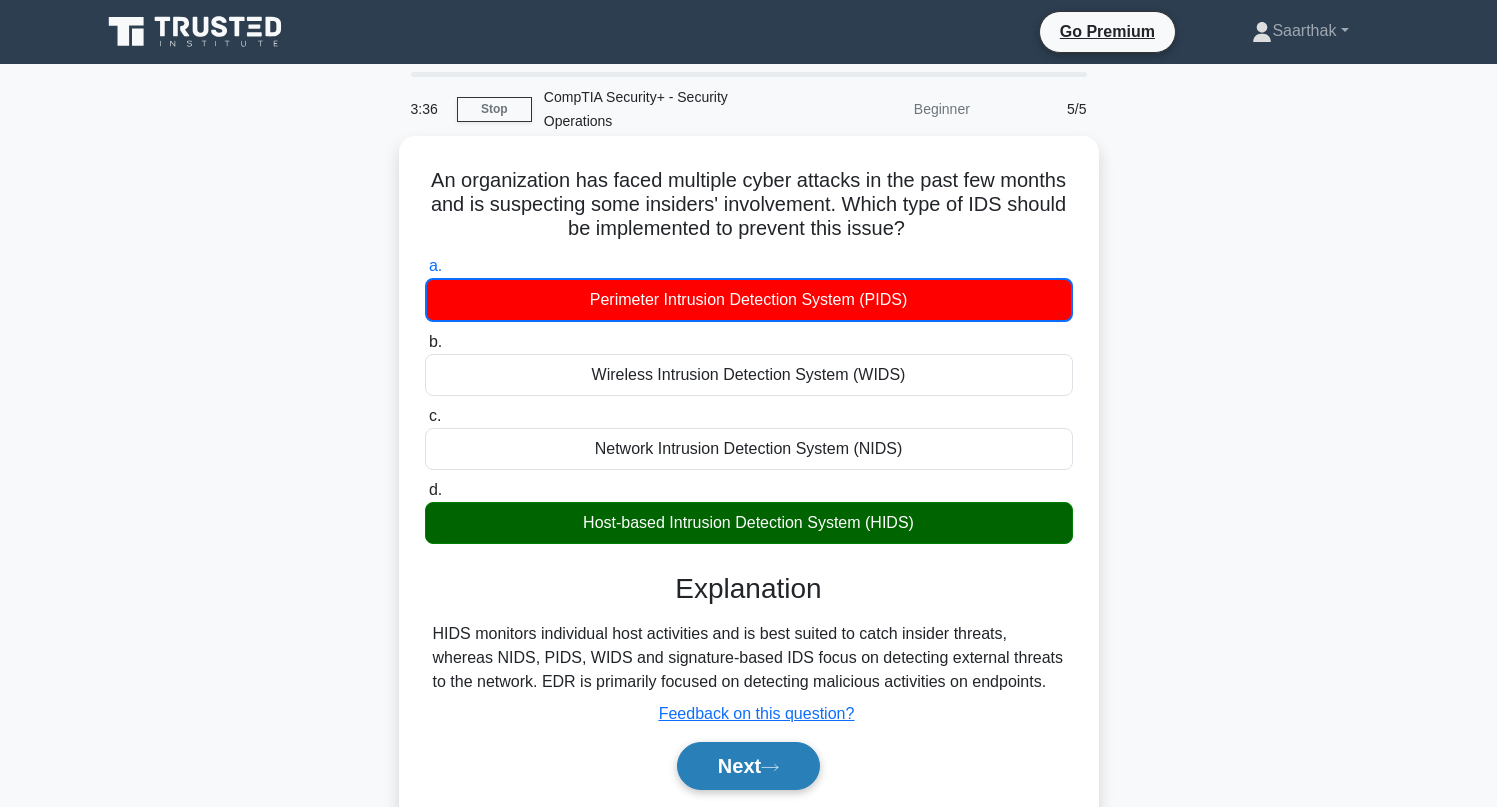 click on "Next" at bounding box center (748, 766) 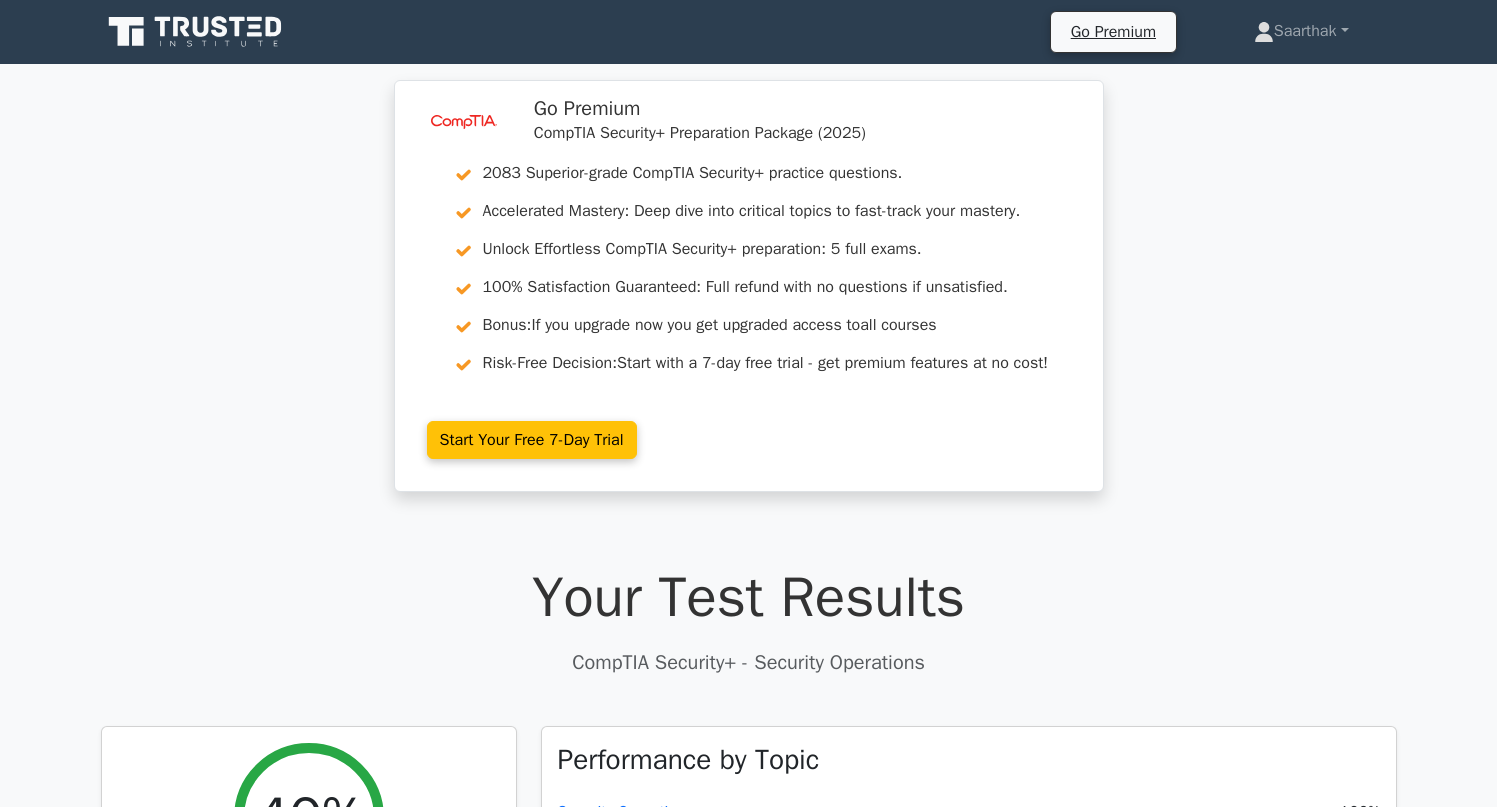 scroll, scrollTop: 0, scrollLeft: 0, axis: both 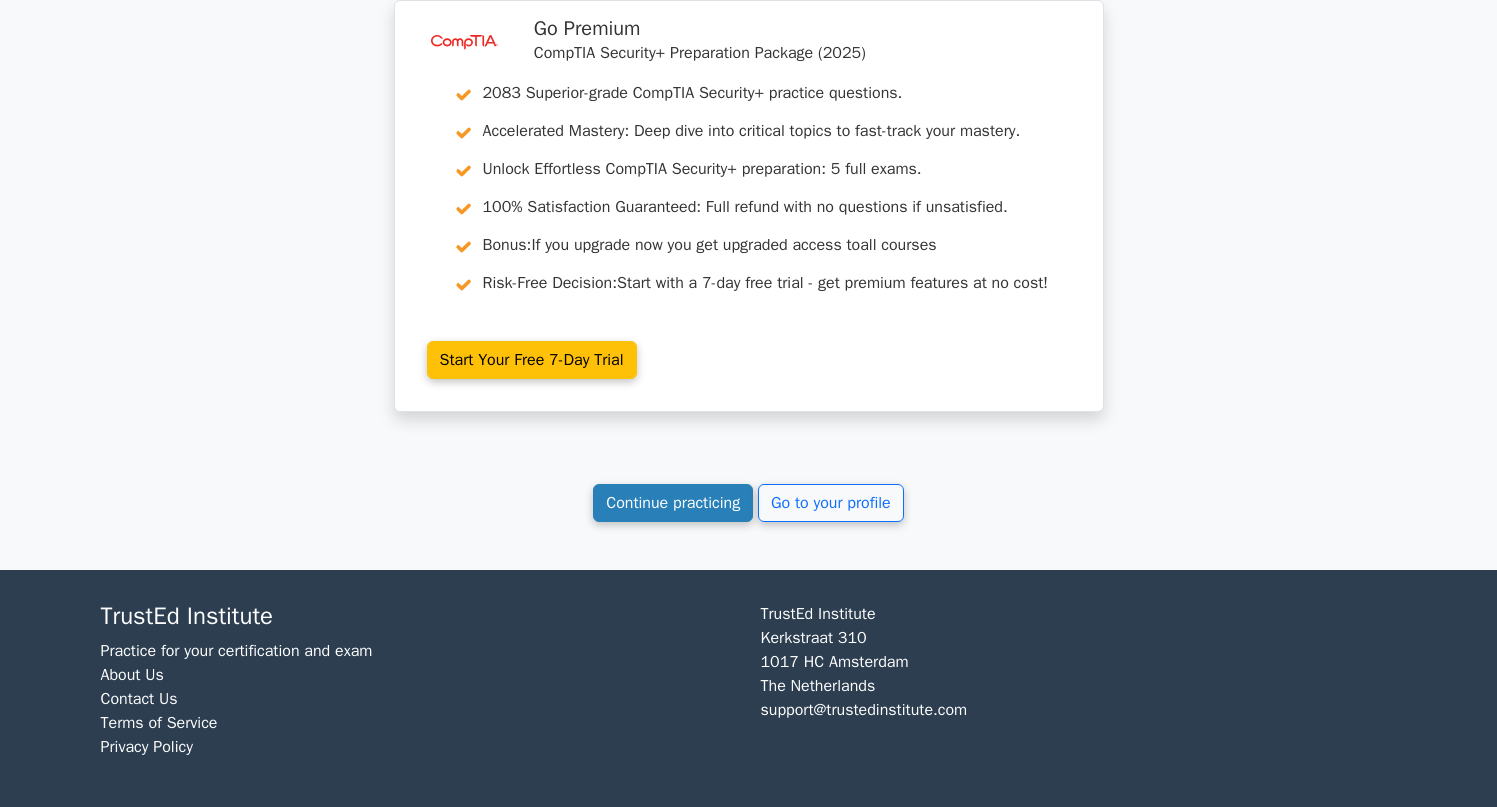 click on "Continue practicing" at bounding box center [673, 503] 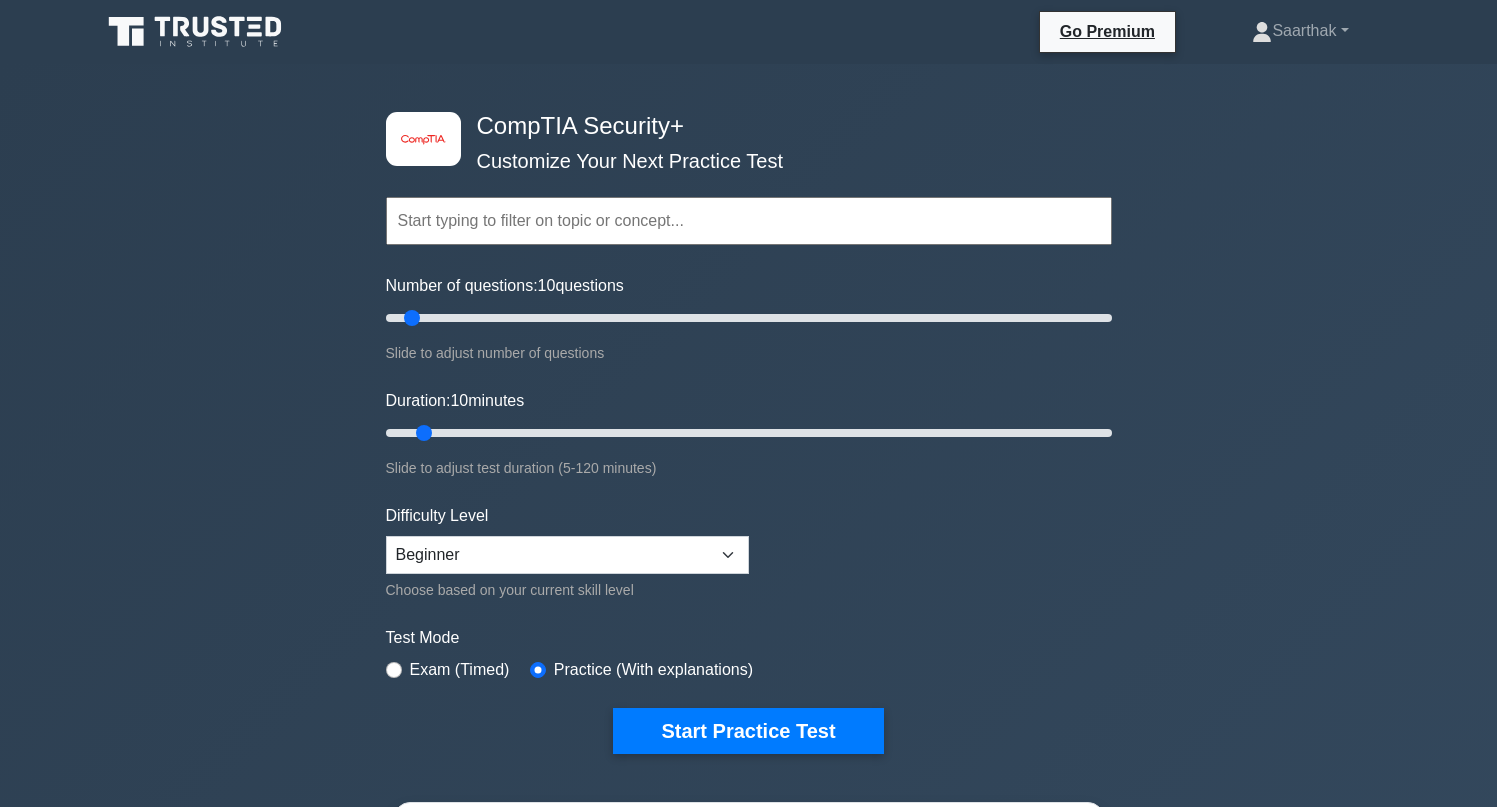 scroll, scrollTop: 0, scrollLeft: 0, axis: both 